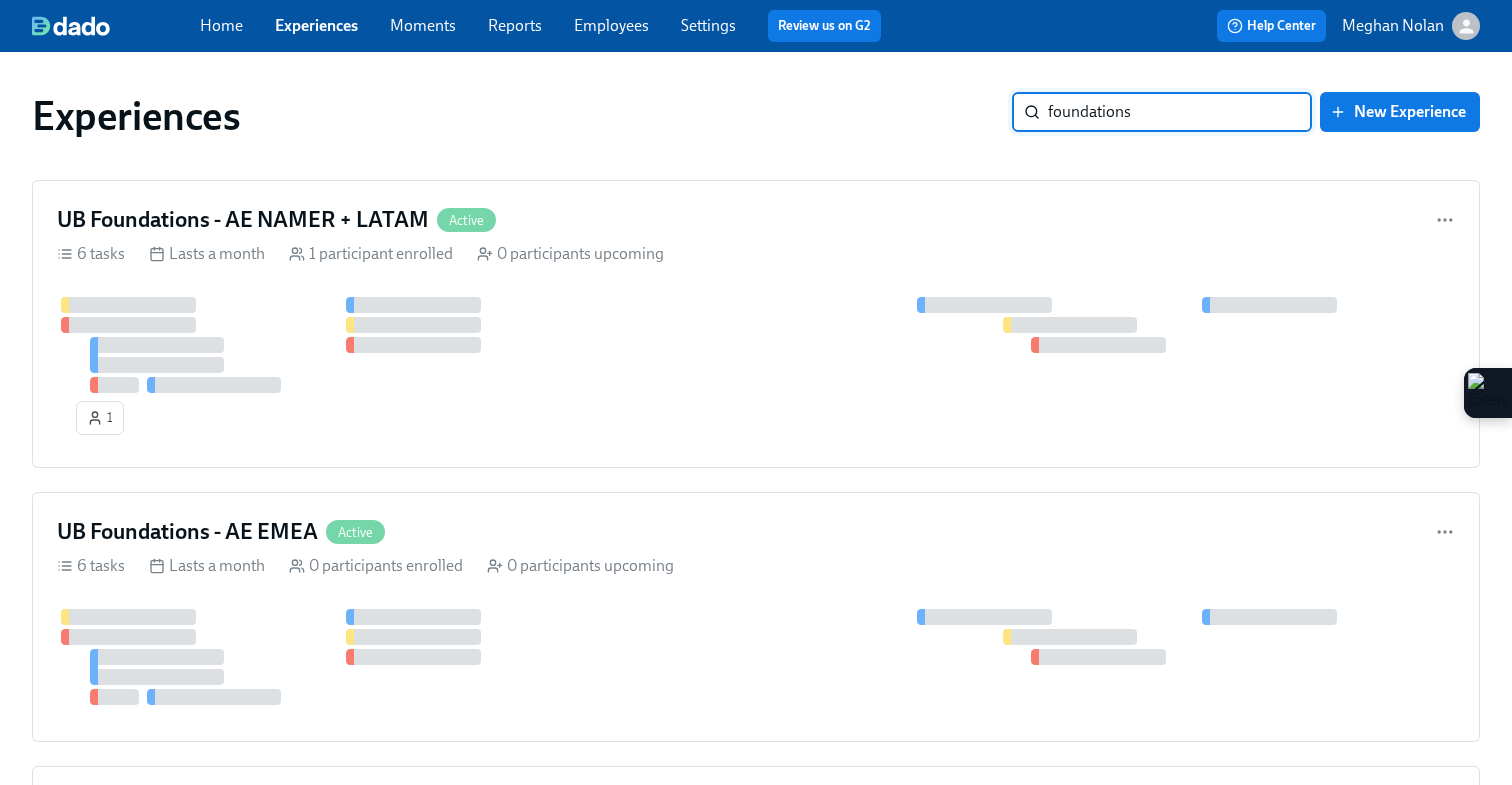 scroll, scrollTop: 1867, scrollLeft: 0, axis: vertical 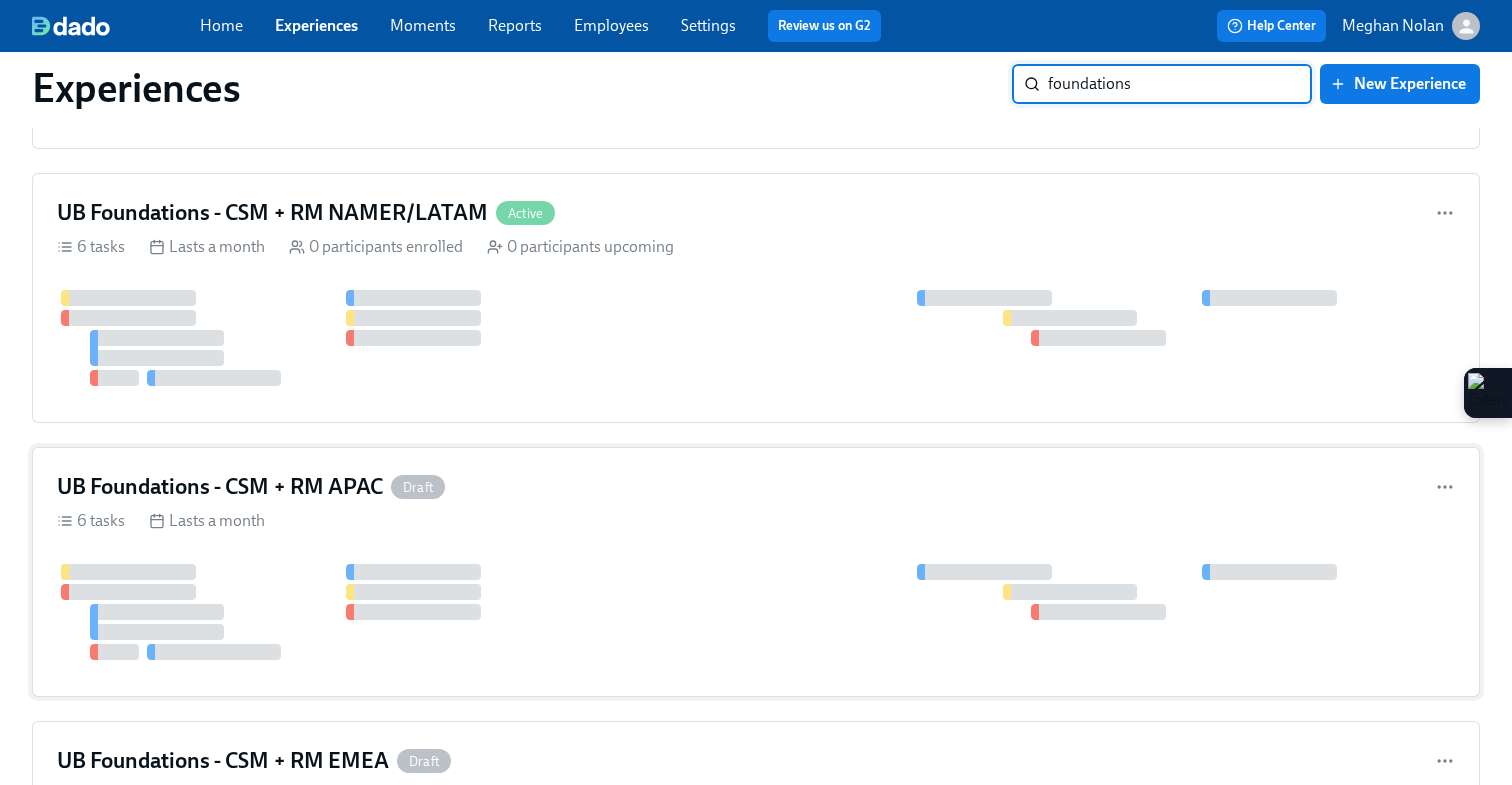 click on "6 tasks   Lasts   a month" at bounding box center [756, 521] 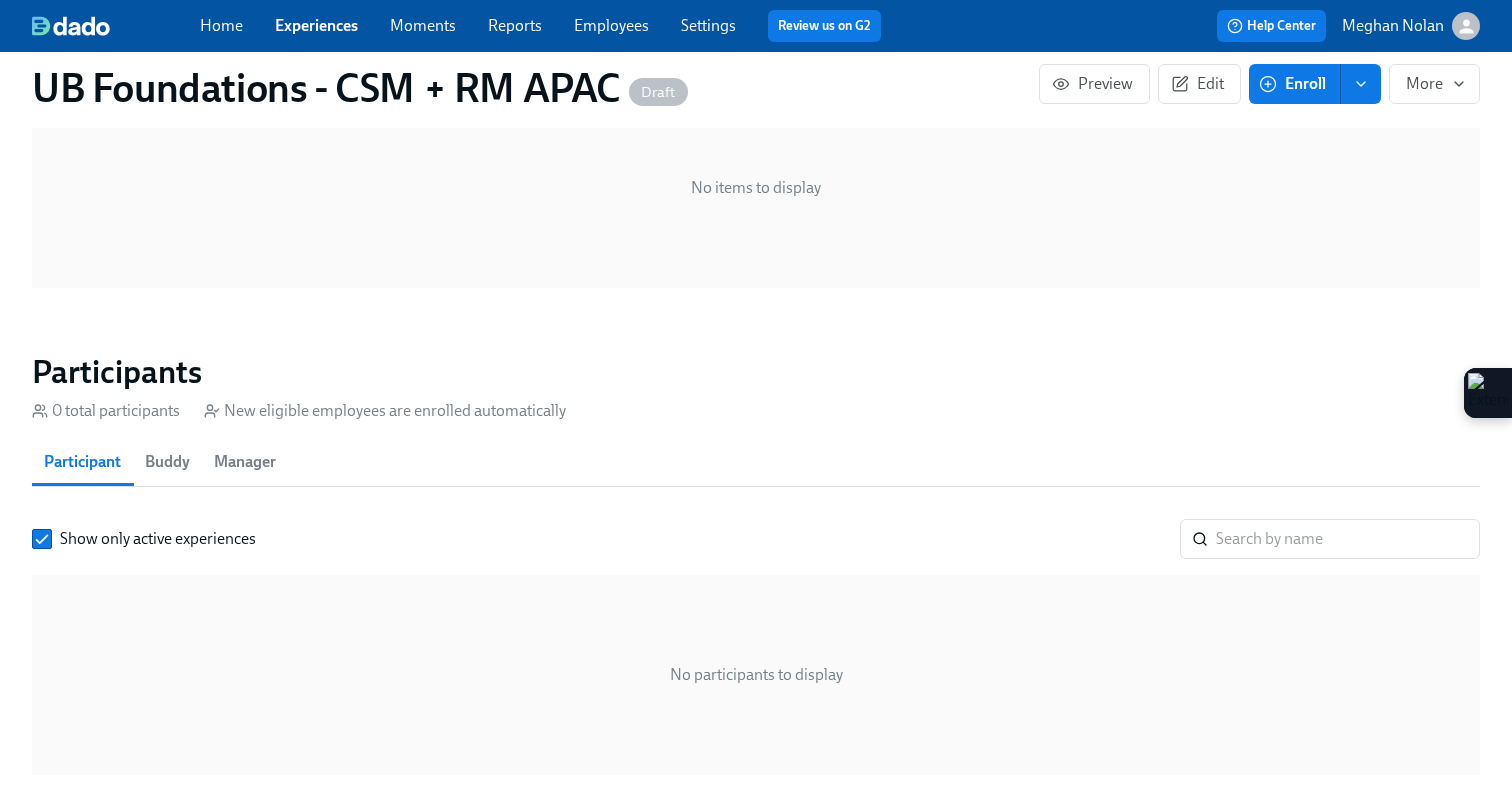 scroll, scrollTop: 0, scrollLeft: 0, axis: both 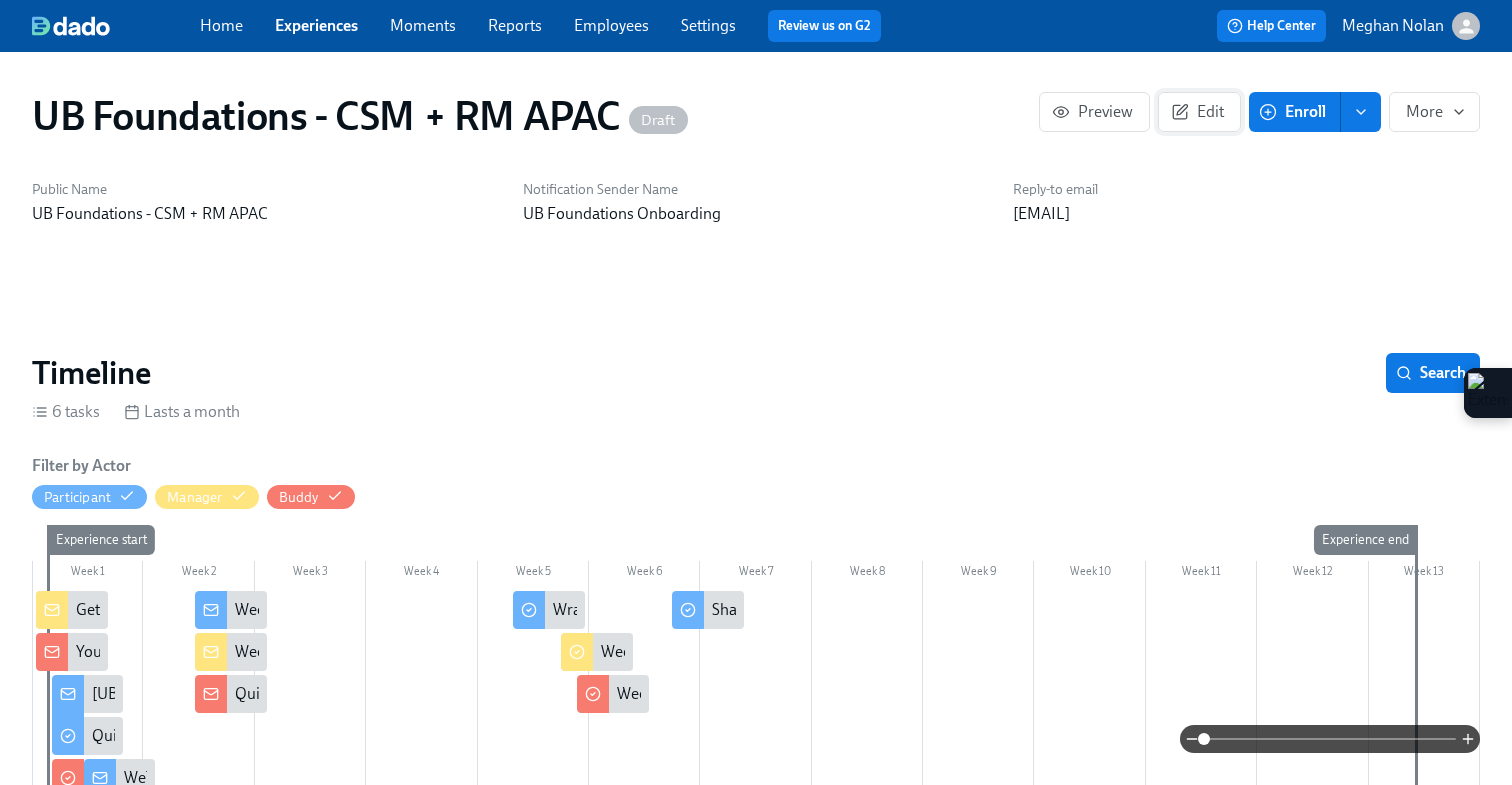 click on "Edit" at bounding box center [1199, 112] 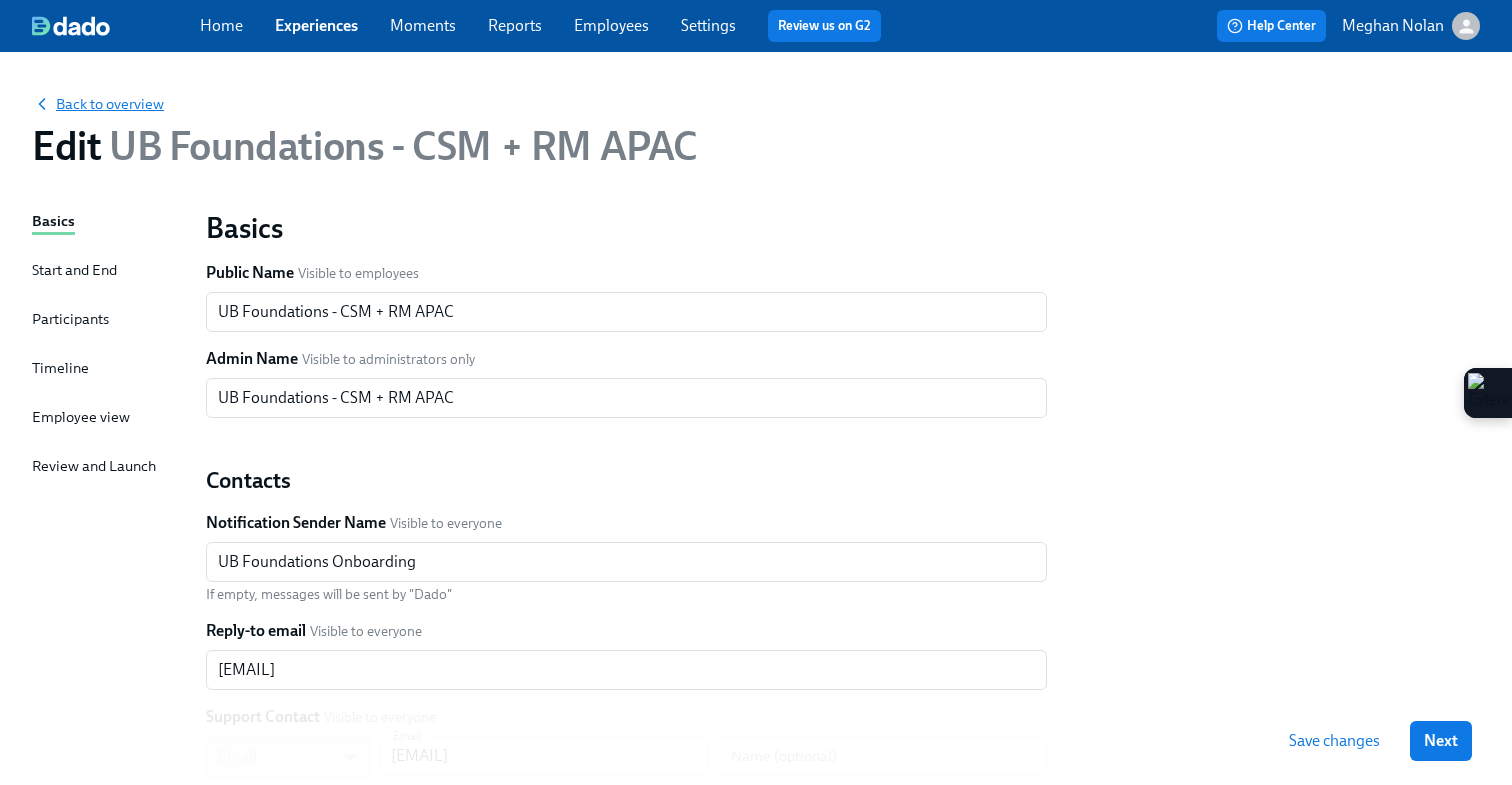 click on "Back to overview" at bounding box center (98, 104) 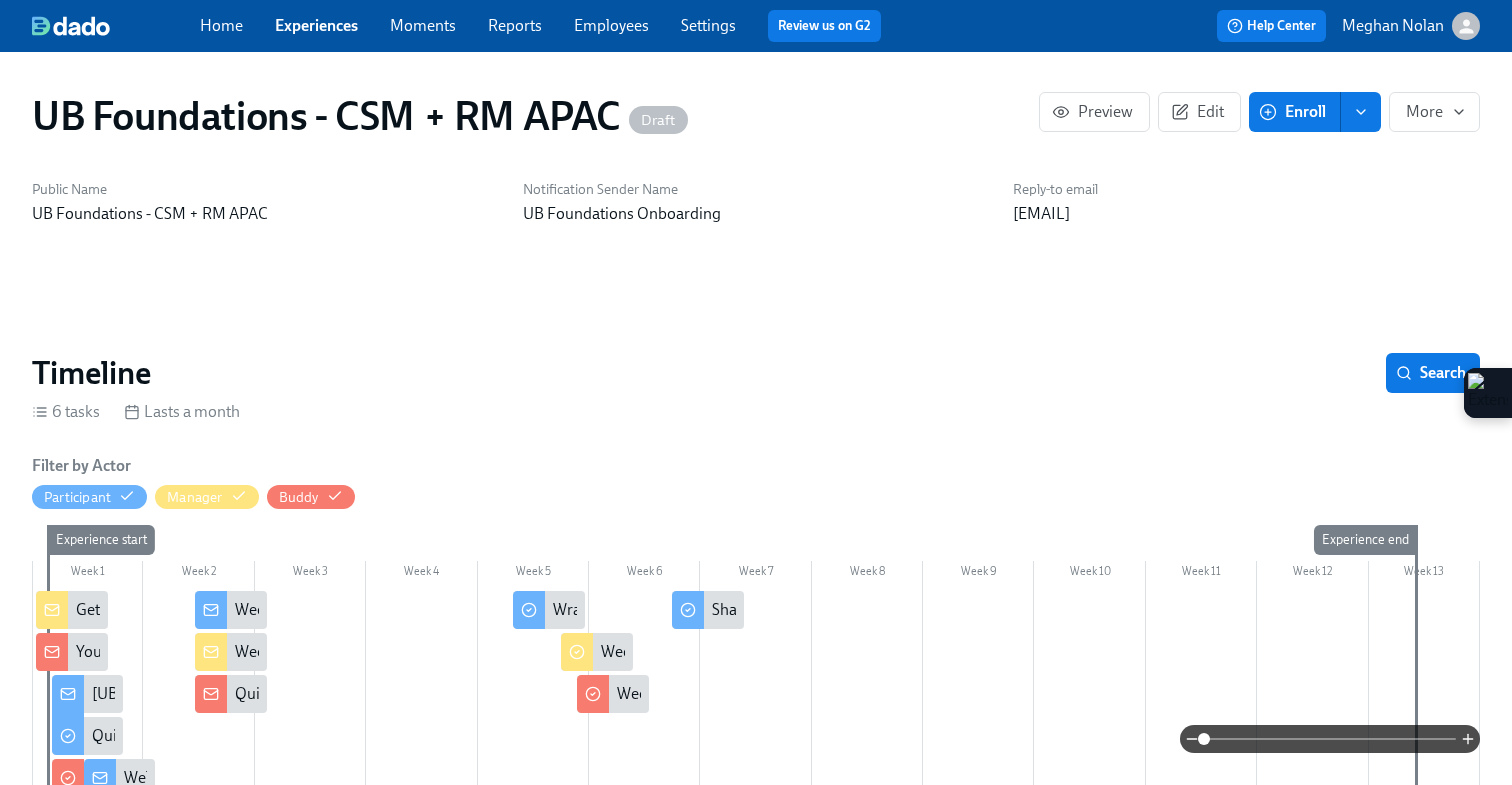 click on "Get Ready to Welcome Your New Hire – Action Required" at bounding box center (72, 610) 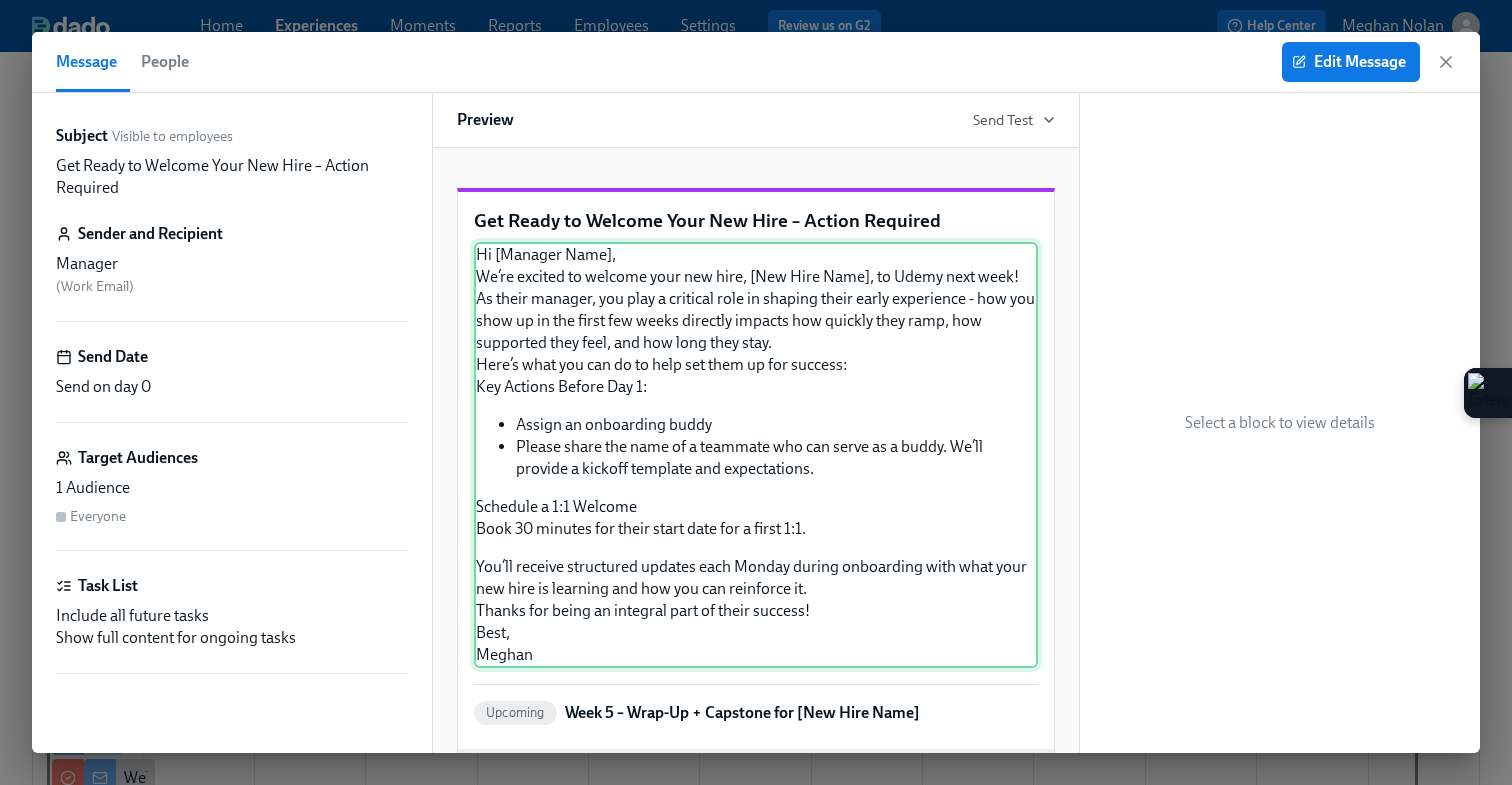 click on "Hi [Manager Name],
We’re excited to welcome your new hire, [New Hire Name], to Udemy next week! As their manager, you play a critical role in shaping their early experience - how you show up in the first few weeks directly impacts how quickly they ramp, how supported they feel, and how long they stay.
Here’s what you can do to help set them up for success:
Key Actions Before Day 1:
Assign an onboarding buddy
Please share the name of a teammate who can serve as a buddy. We’ll provide a kickoff template and expectations.
Schedule a 1:1 Welcome
Book 30 minutes for their start date for a first 1:1.
You’ll receive structured updates each Monday during onboarding with what your new hire is learning and how you can reinforce it.
Thanks for being an integral part of their success!
Best,
Meghan" at bounding box center (756, 455) 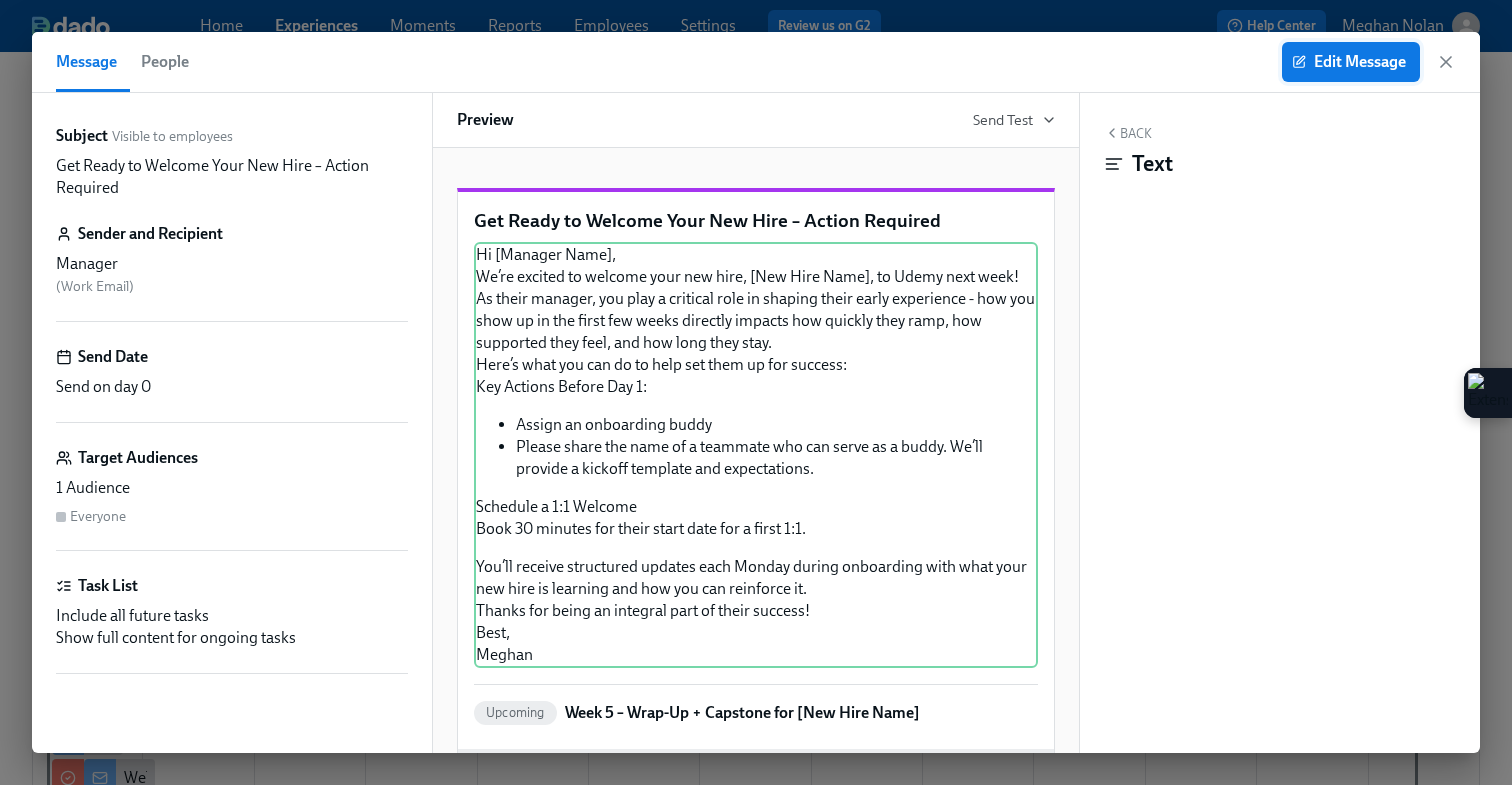 click on "Edit Message" at bounding box center [1351, 62] 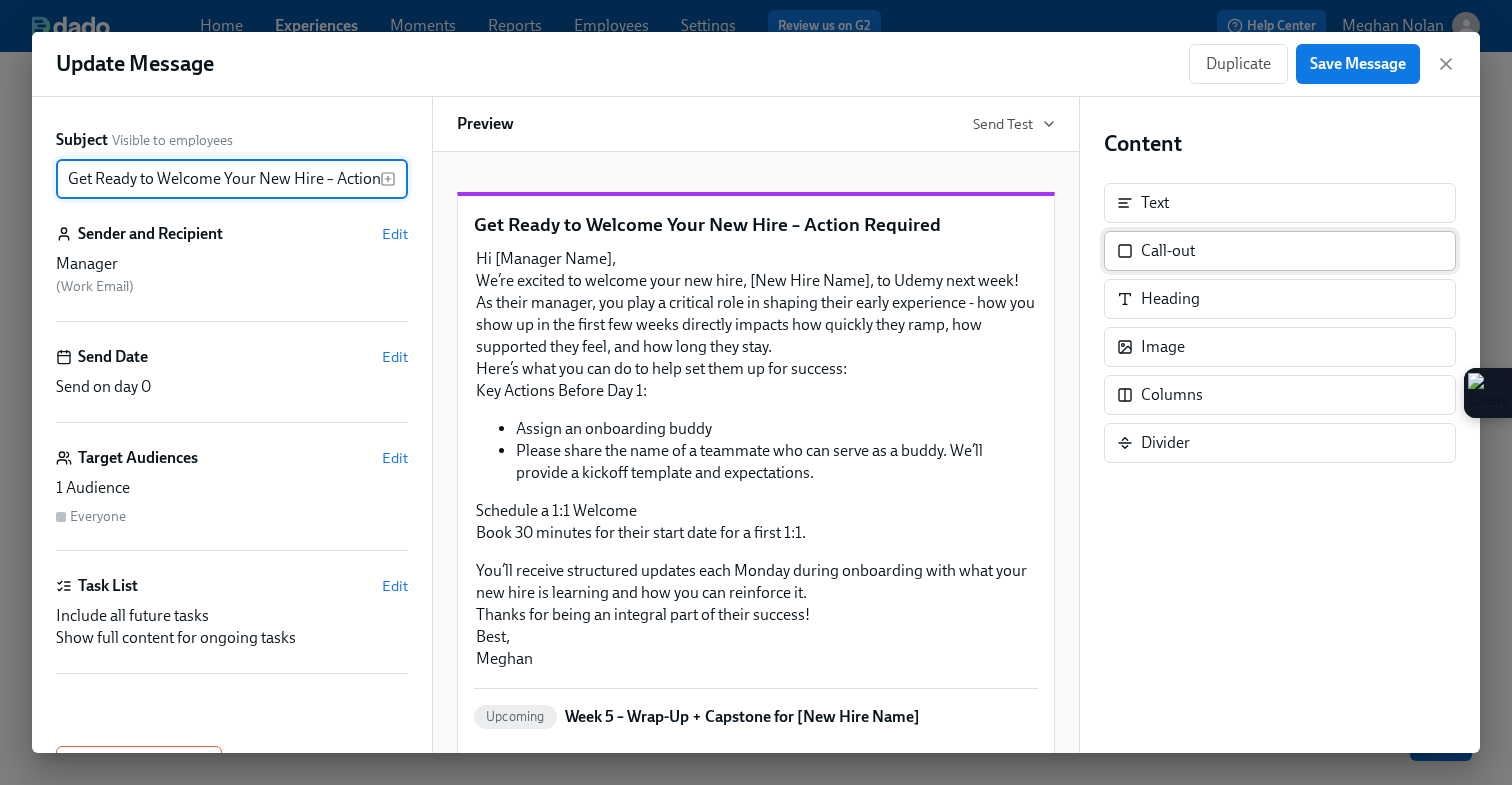 scroll, scrollTop: 0, scrollLeft: 65, axis: horizontal 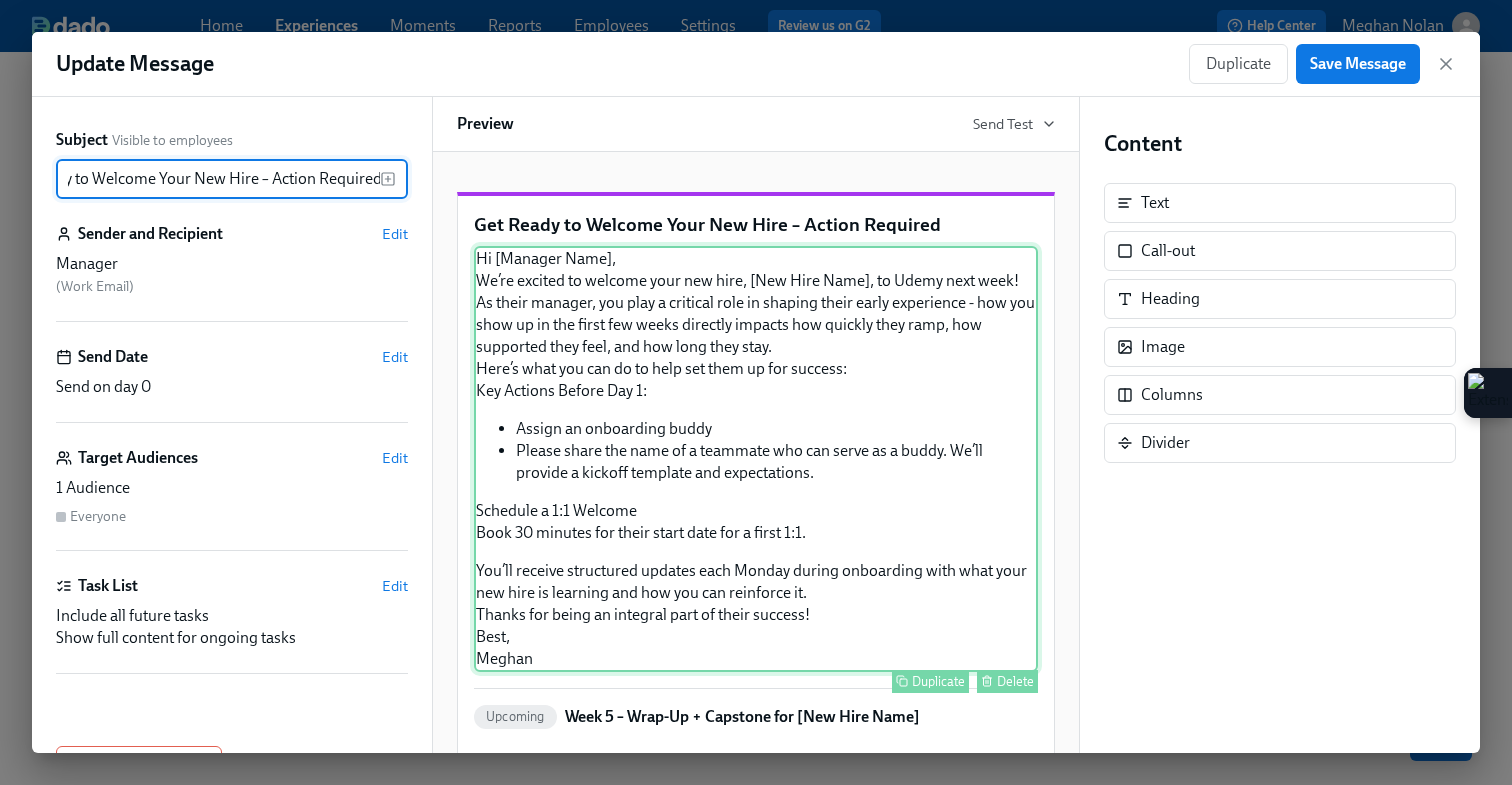 click on "Hi [Manager Name],
We’re excited to welcome your new hire, [New Hire Name], to Udemy next week! As their manager, you play a critical role in shaping their early experience - how you show up in the first few weeks directly impacts how quickly they ramp, how supported they feel, and how long they stay.
Here’s what you can do to help set them up for success:
Key Actions Before Day 1:
Assign an onboarding buddy
Please share the name of a teammate who can serve as a buddy. We’ll provide a kickoff template and expectations.
Schedule a 1:1 Welcome
Book 30 minutes for their start date for a first 1:1.
You’ll receive structured updates each Monday during onboarding with what your new hire is learning and how you can reinforce it.
Thanks for being an integral part of their success!
Best,
Meghan   Duplicate   Delete" at bounding box center [756, 459] 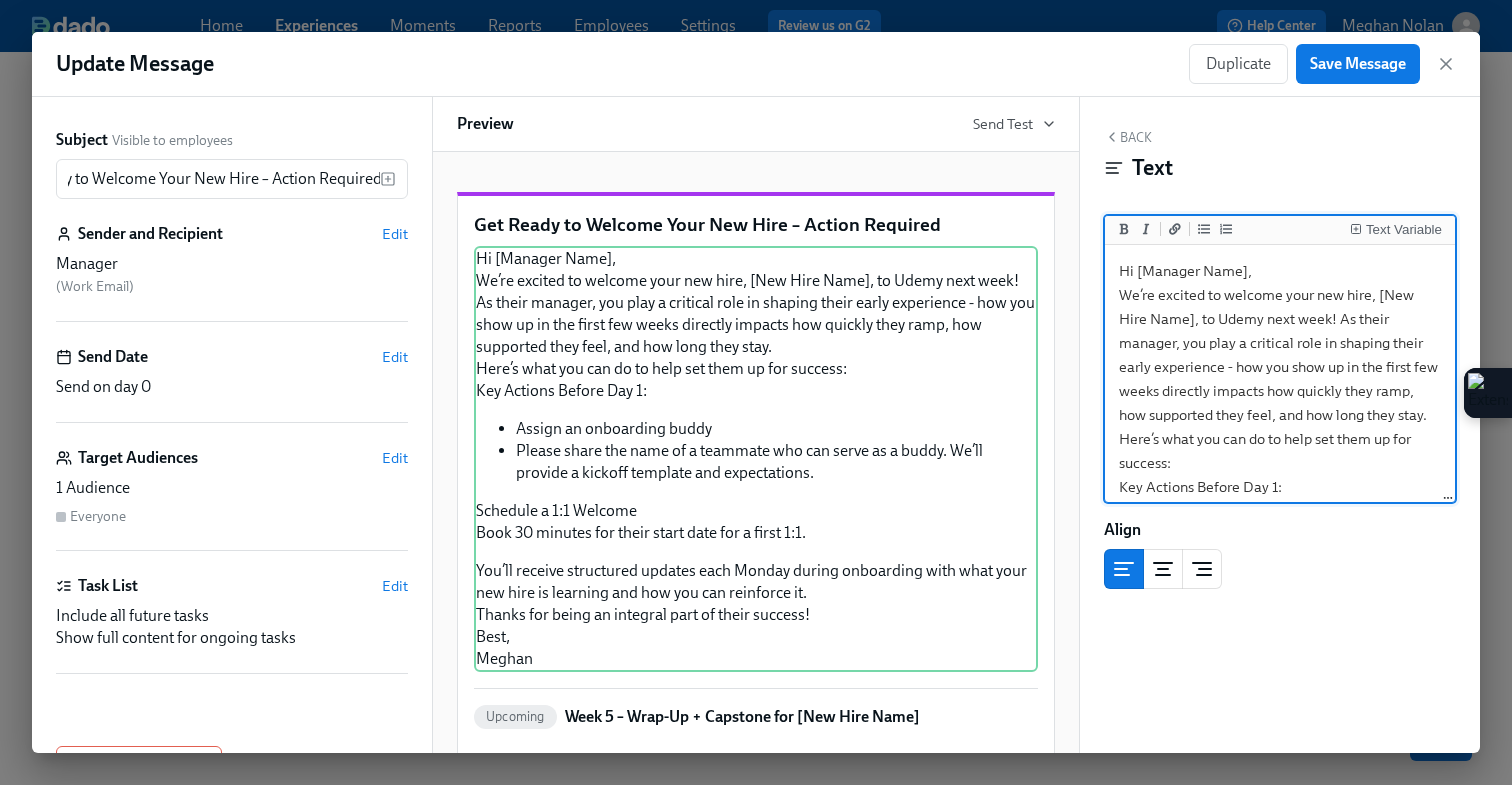 scroll, scrollTop: 0, scrollLeft: 0, axis: both 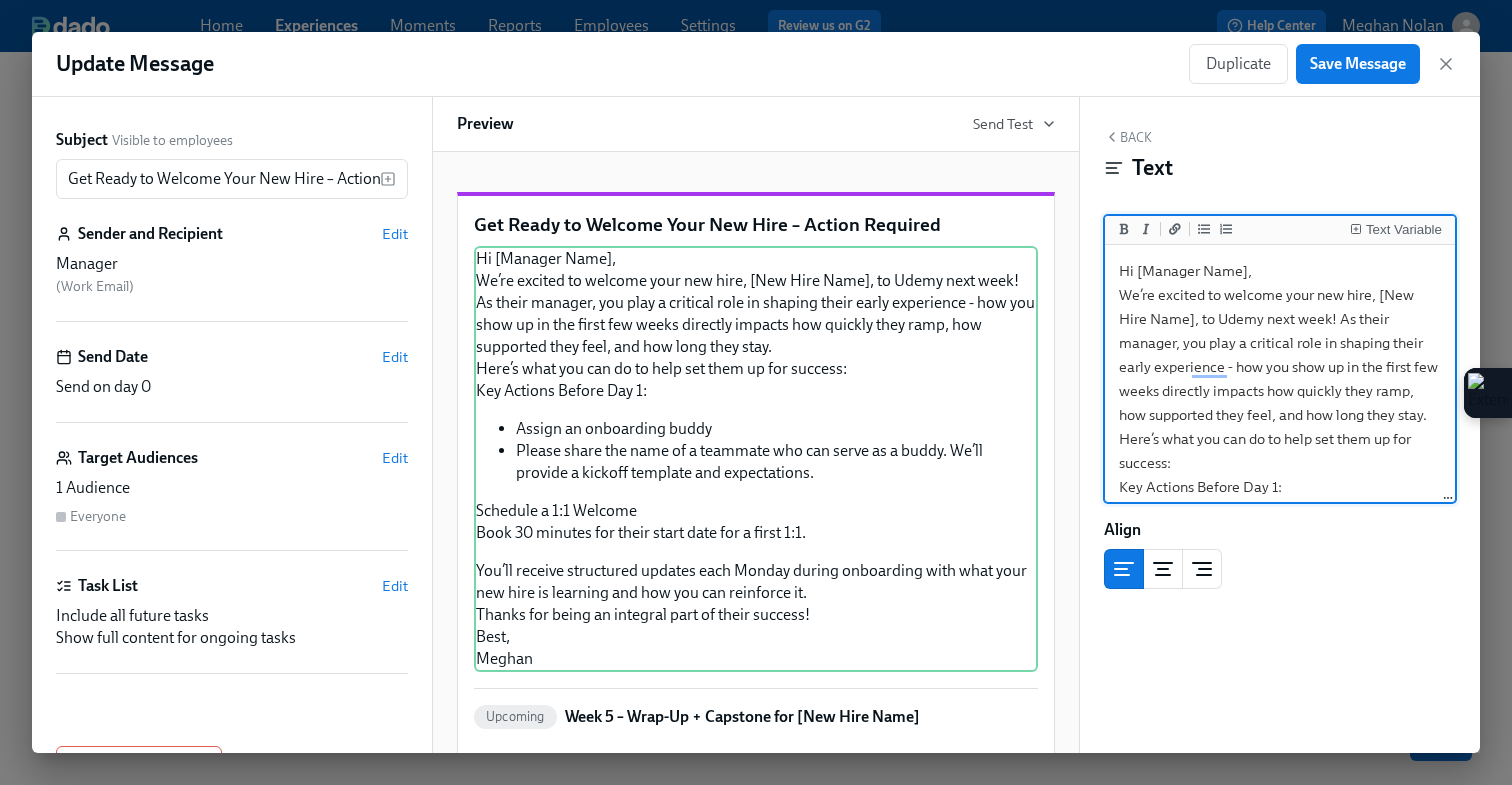 drag, startPoint x: 1246, startPoint y: 272, endPoint x: 1139, endPoint y: 274, distance: 107.01869 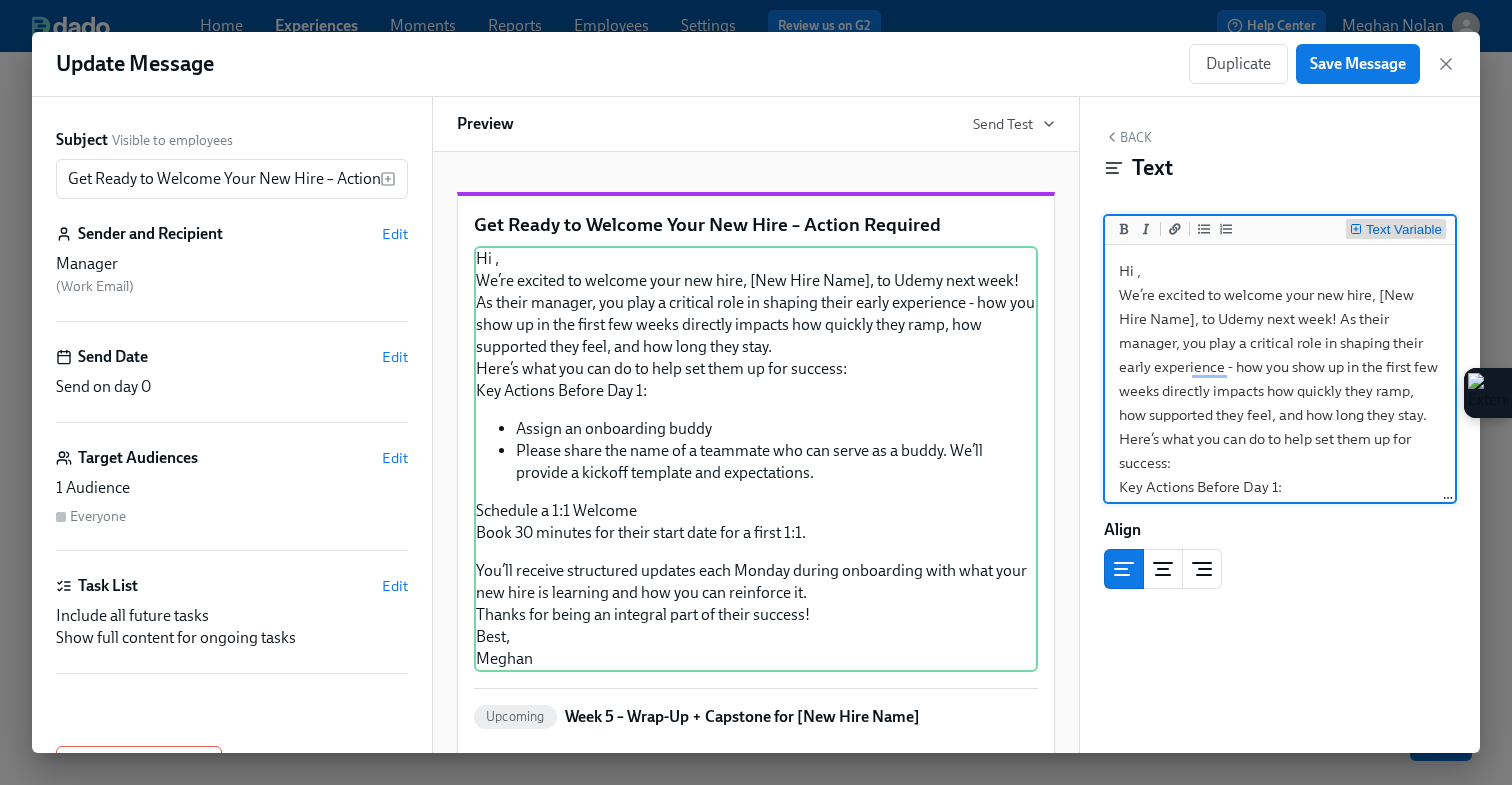 click 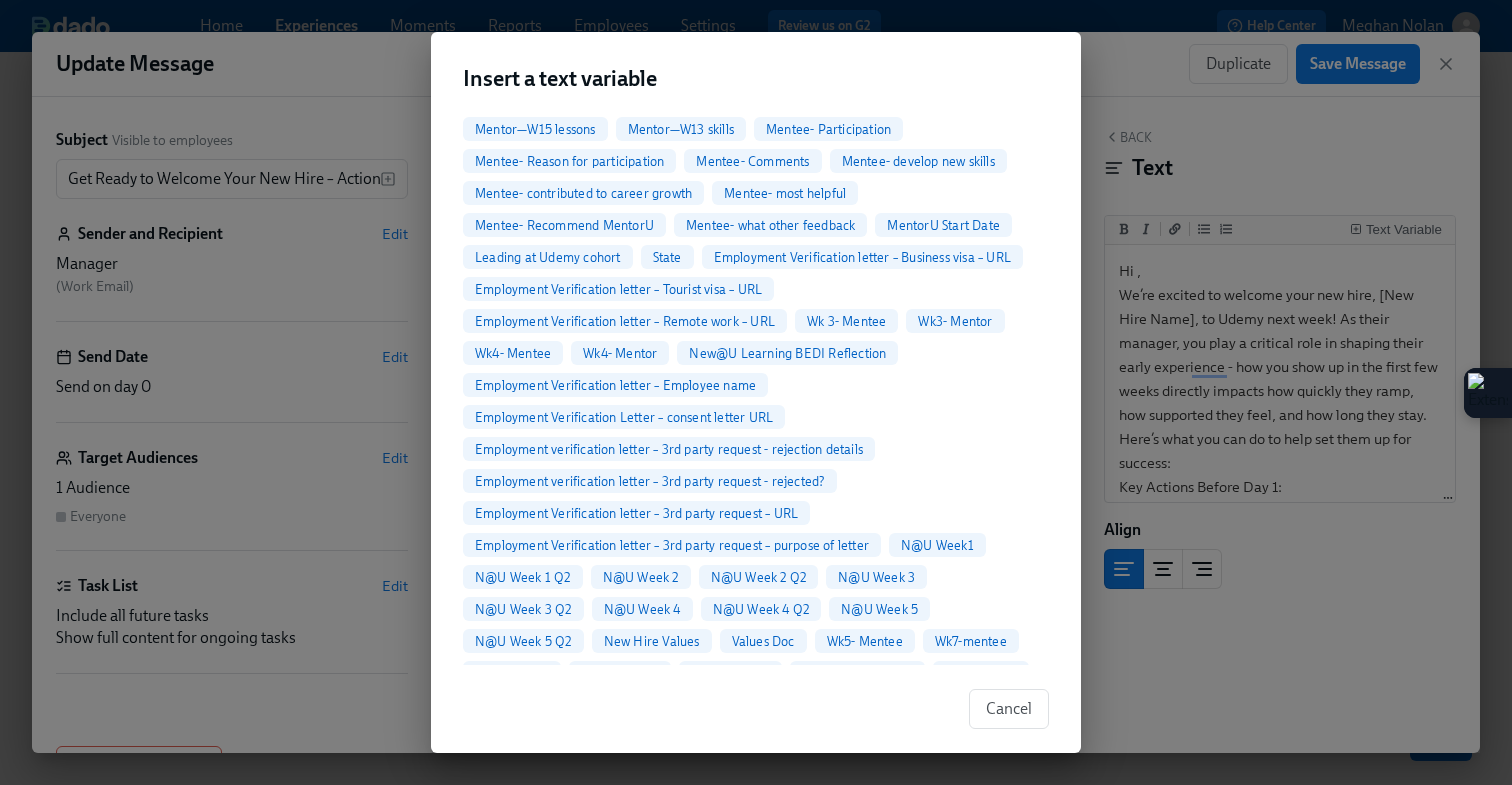scroll, scrollTop: 1264, scrollLeft: 0, axis: vertical 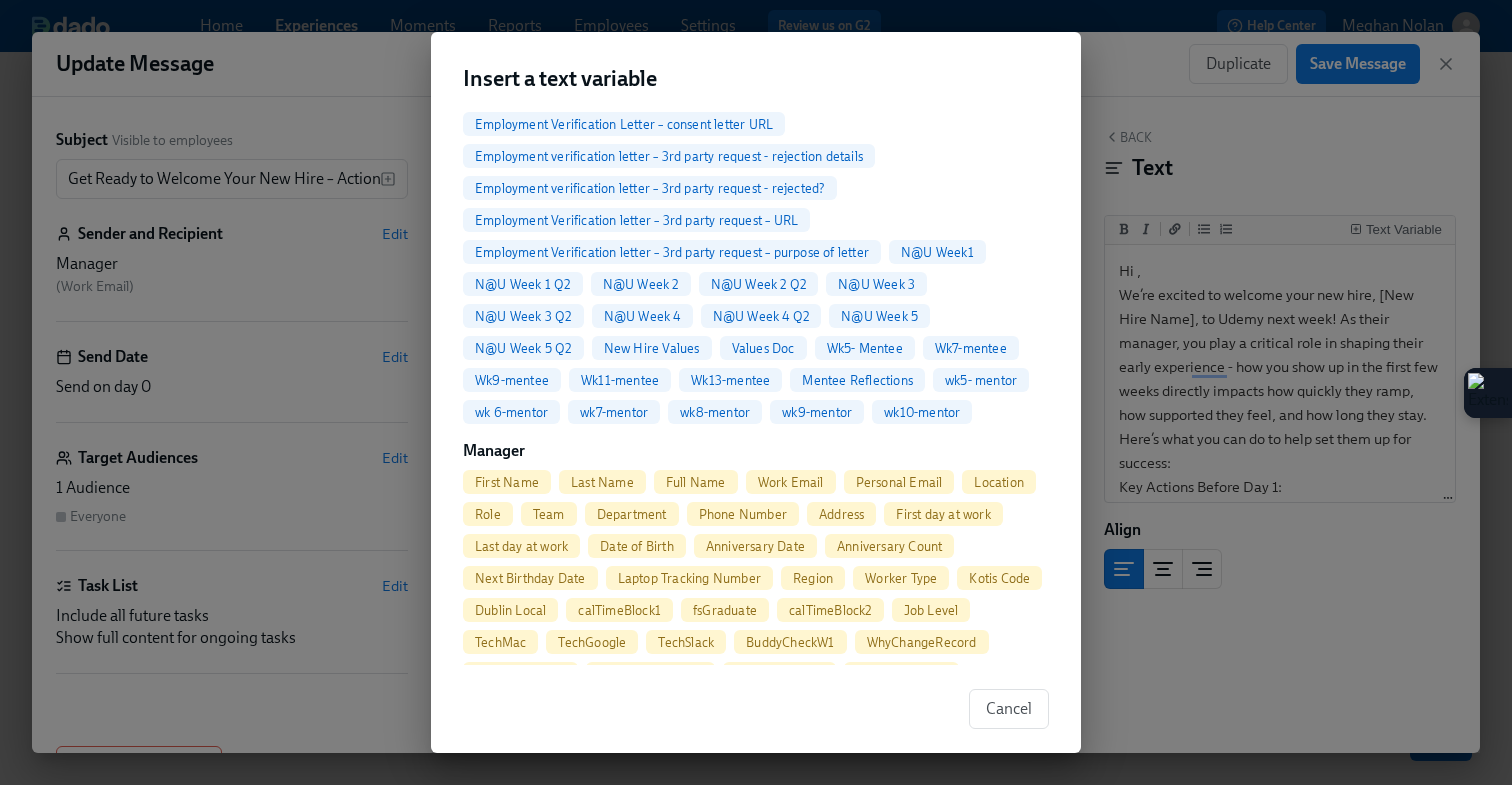 click on "First Name" at bounding box center (507, 482) 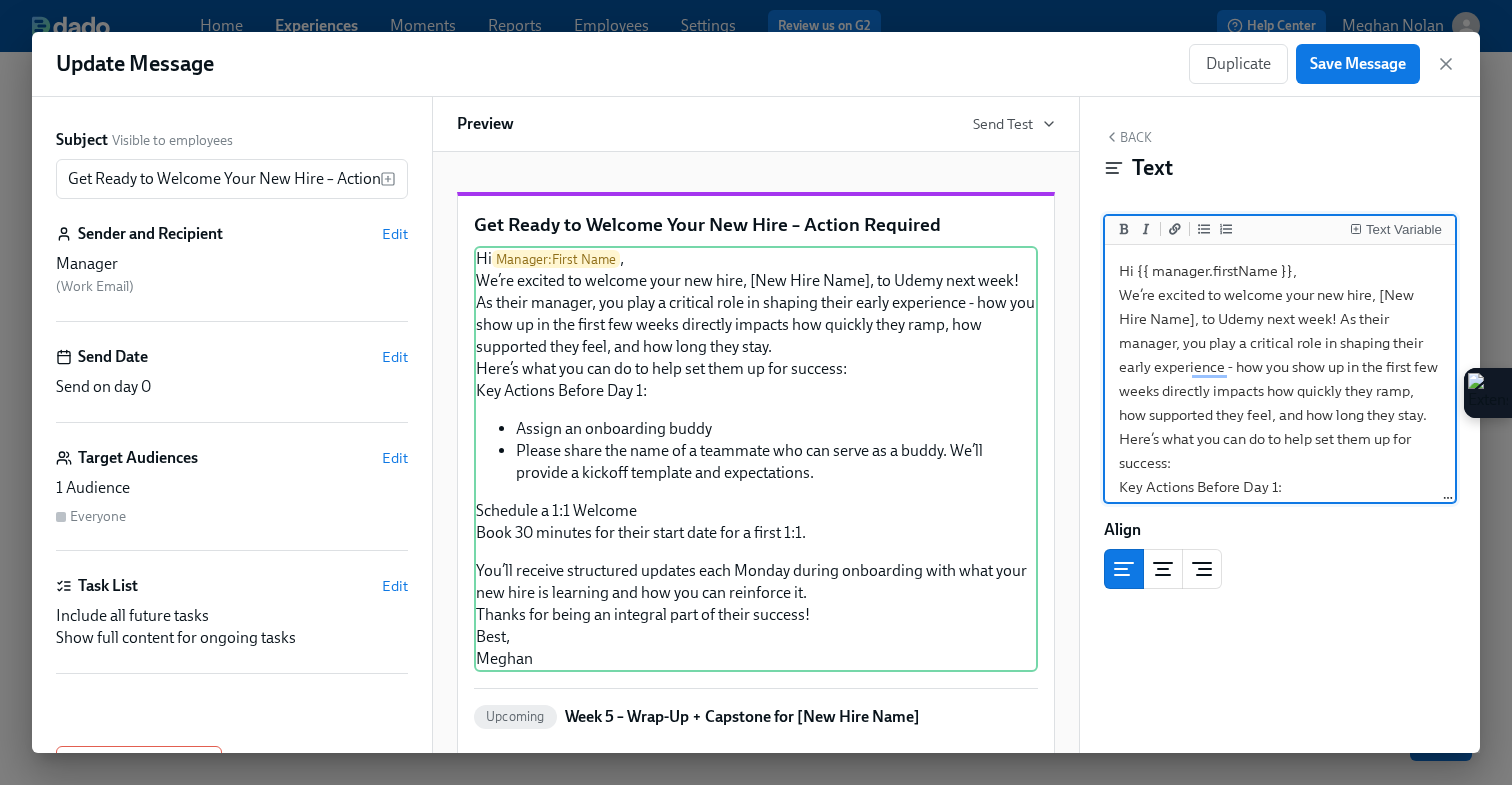 drag, startPoint x: 1161, startPoint y: 319, endPoint x: 1374, endPoint y: 294, distance: 214.46211 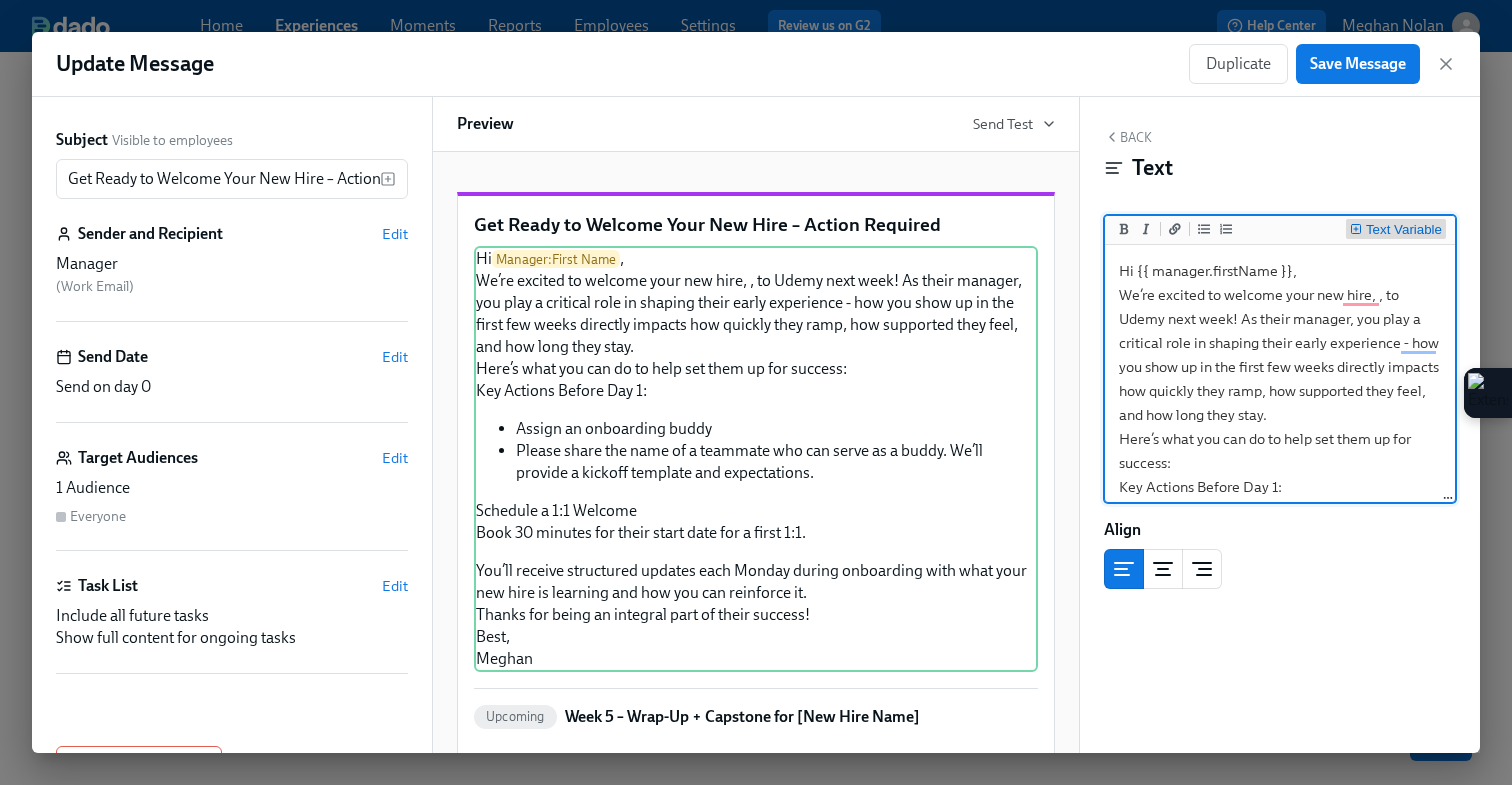 click on "Text Variable" at bounding box center [1404, 230] 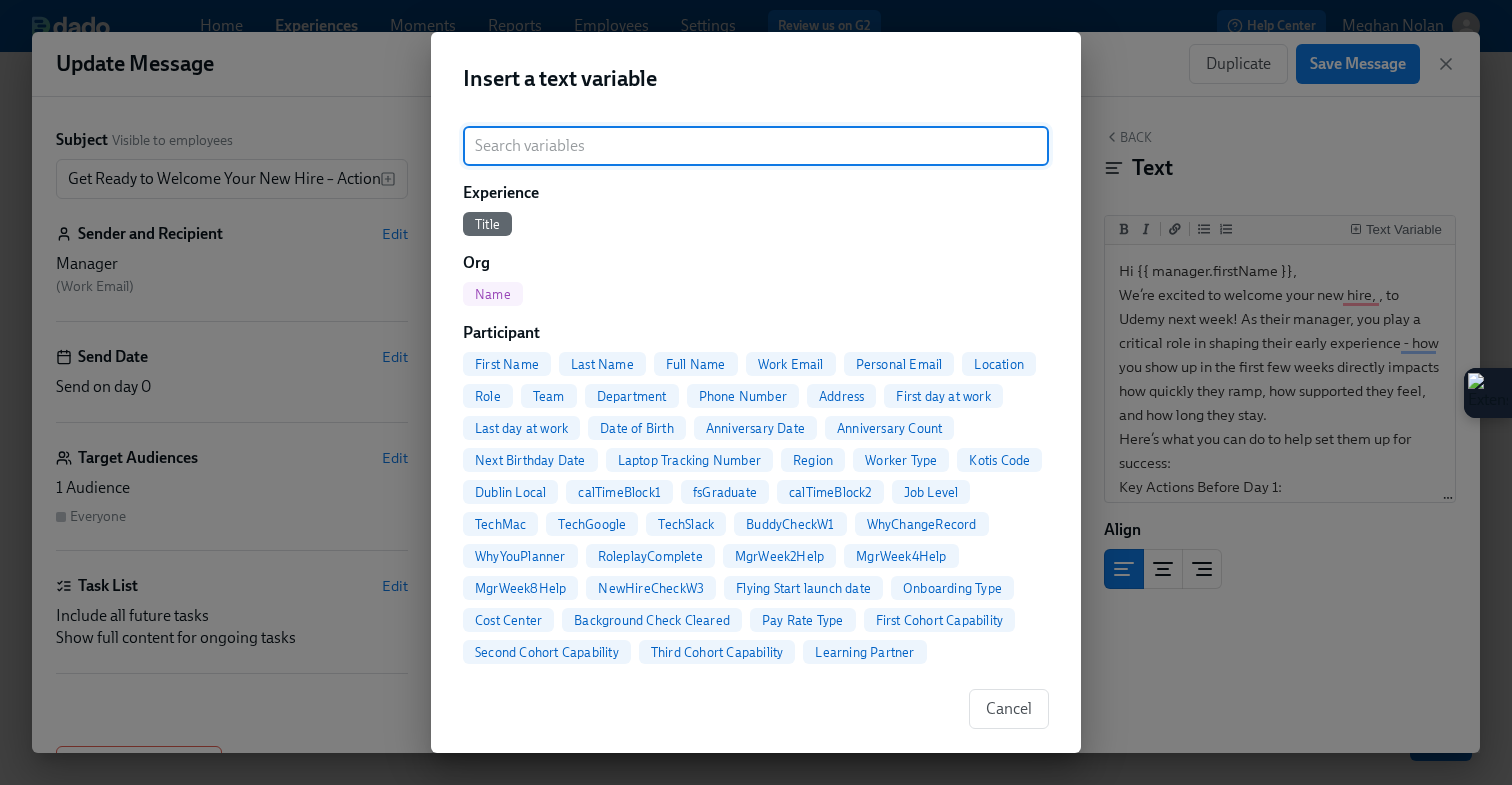 click on "Full Name" at bounding box center [696, 364] 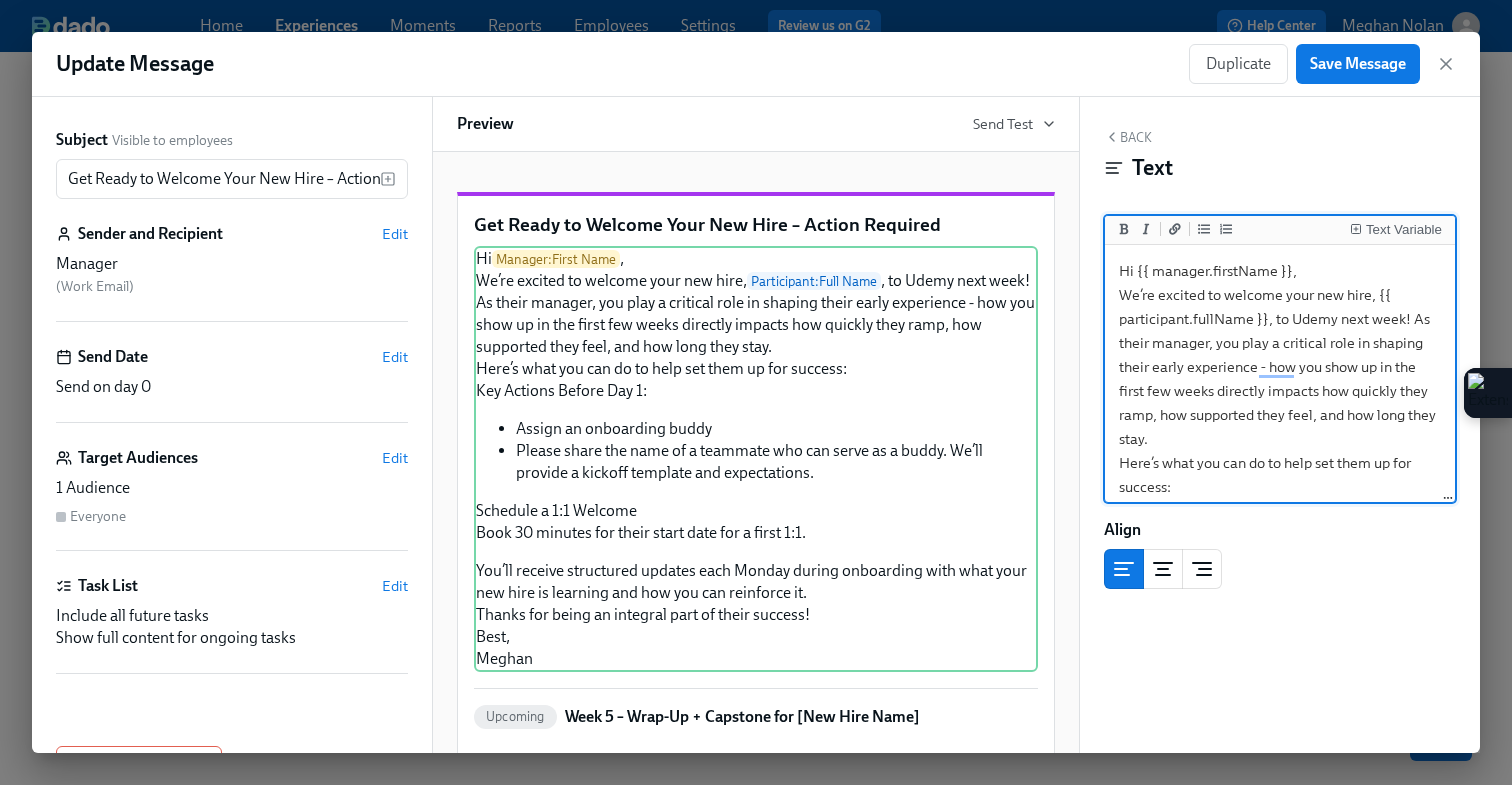 scroll, scrollTop: 65, scrollLeft: 0, axis: vertical 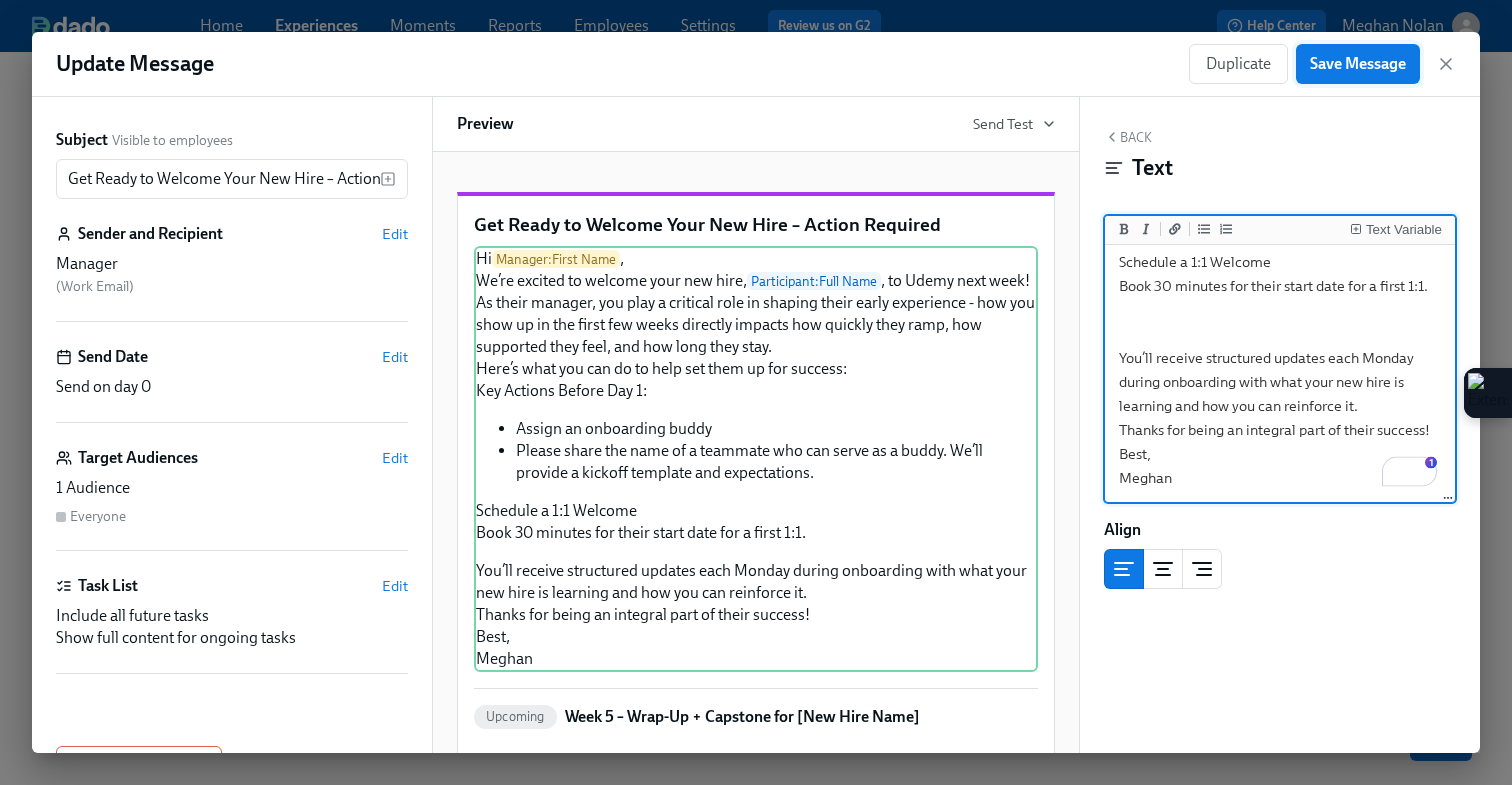 type on "Hi {{ manager.firstName }},
We’re excited to welcome your new hire, {{ participant.fullName }}, to Udemy next week! As their manager, you play a critical role in shaping their early experience - how you show up in the first few weeks directly impacts how quickly they ramp, how supported they feel, and how long they stay.
Here’s what you can do to help set them up for success:
Key Actions Before Day 1:
- Assign an onboarding buddy
- Please share the name of a teammate who can serve as a buddy. We’ll provide a kickoff template and expectations.
Schedule a 1:1 Welcome
Book 30 minutes for their start date for a first 1:1.
You’ll receive structured updates each Monday during onboarding with what your new hire is learning and how you can reinforce it.
Thanks for being an integral part of their success!
Best,
Meghan" 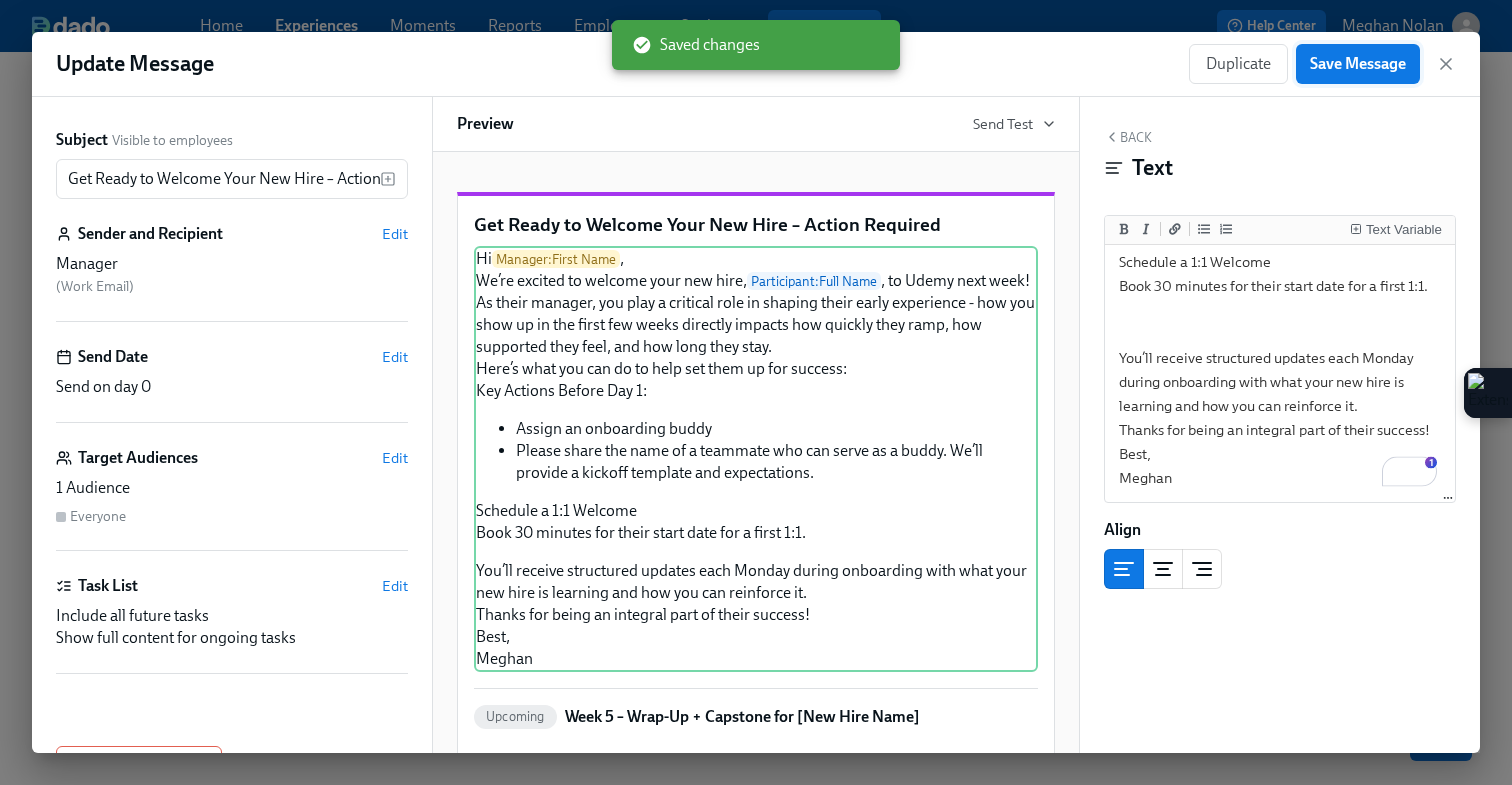 click on "Save Message" at bounding box center [1358, 64] 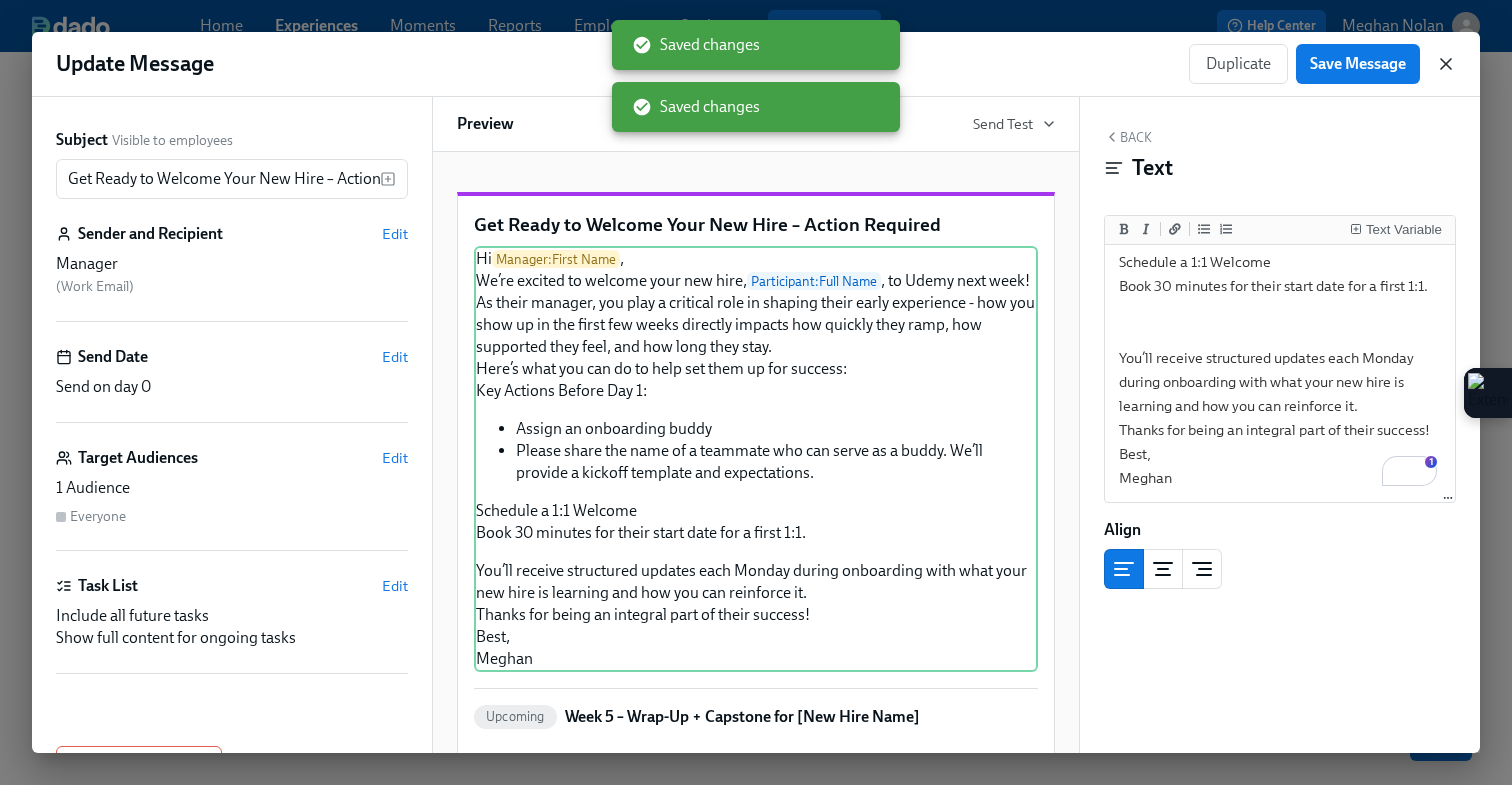 click 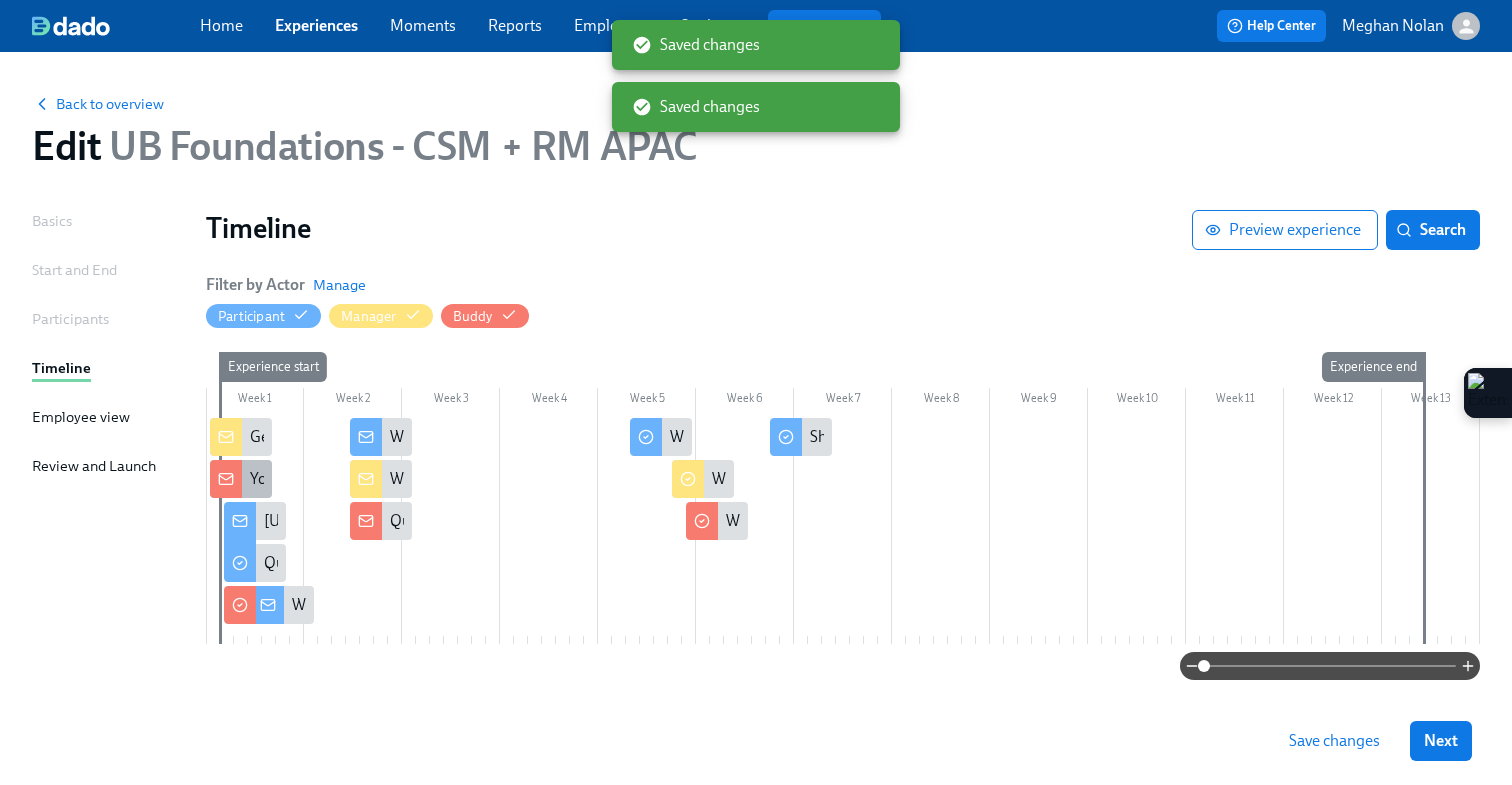 click 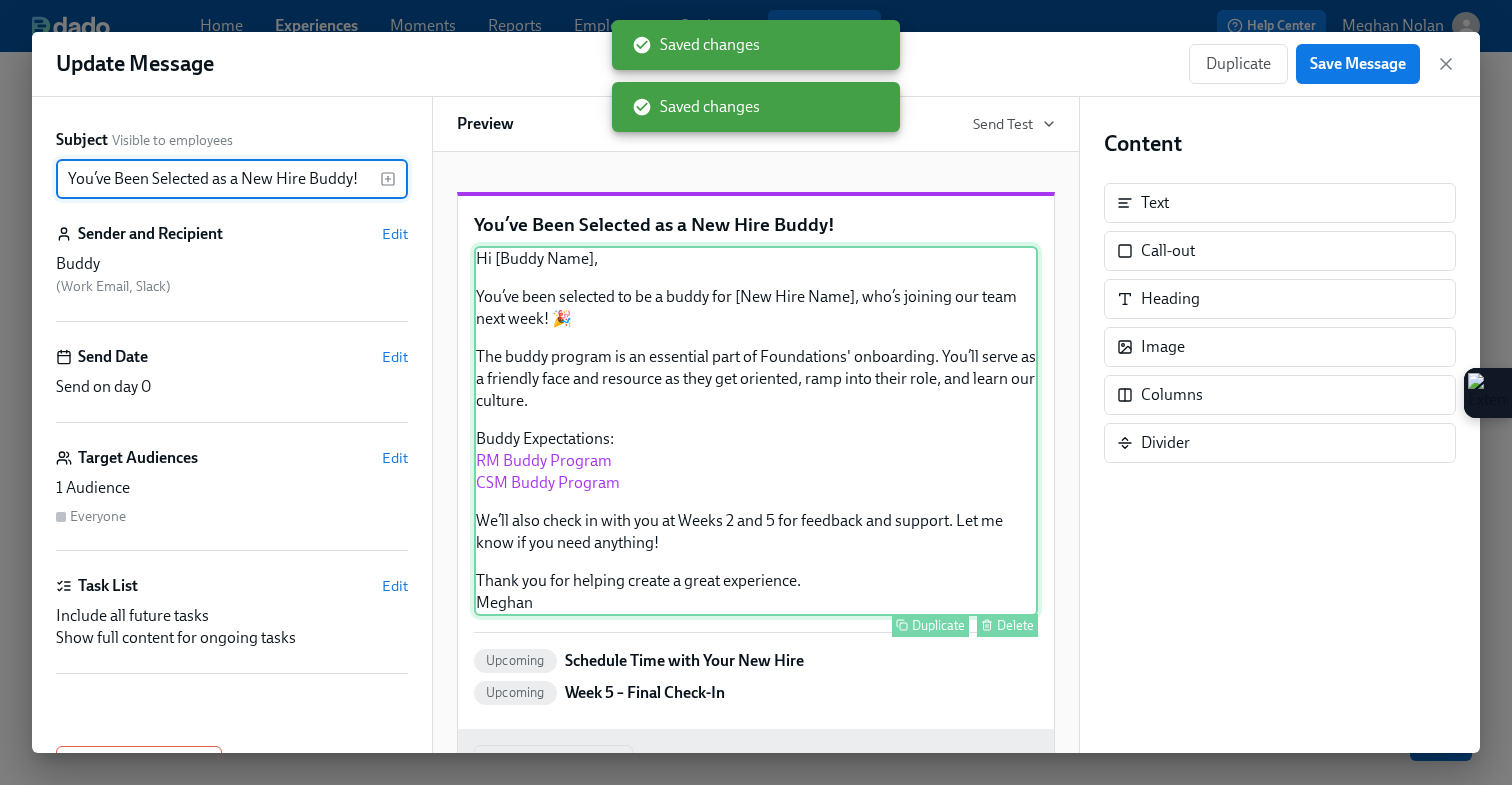 click on "Hi [Buddy Name],
You’ve been selected to be a buddy for [New Hire Name], who’s joining our team next week! 🎉
The buddy program is an essential part of Foundations' onboarding. You’ll serve as a friendly face and resource as they get oriented, ramp into their role, and learn our culture.
Buddy Expectations:
RM Buddy Program
CSM Buddy Program
We’ll also check in with you at Weeks 2 and 5 for feedback and support. Let me know if you need anything!
Thank you for helping create a great experience.
Meghan   Duplicate   Delete" at bounding box center [756, 431] 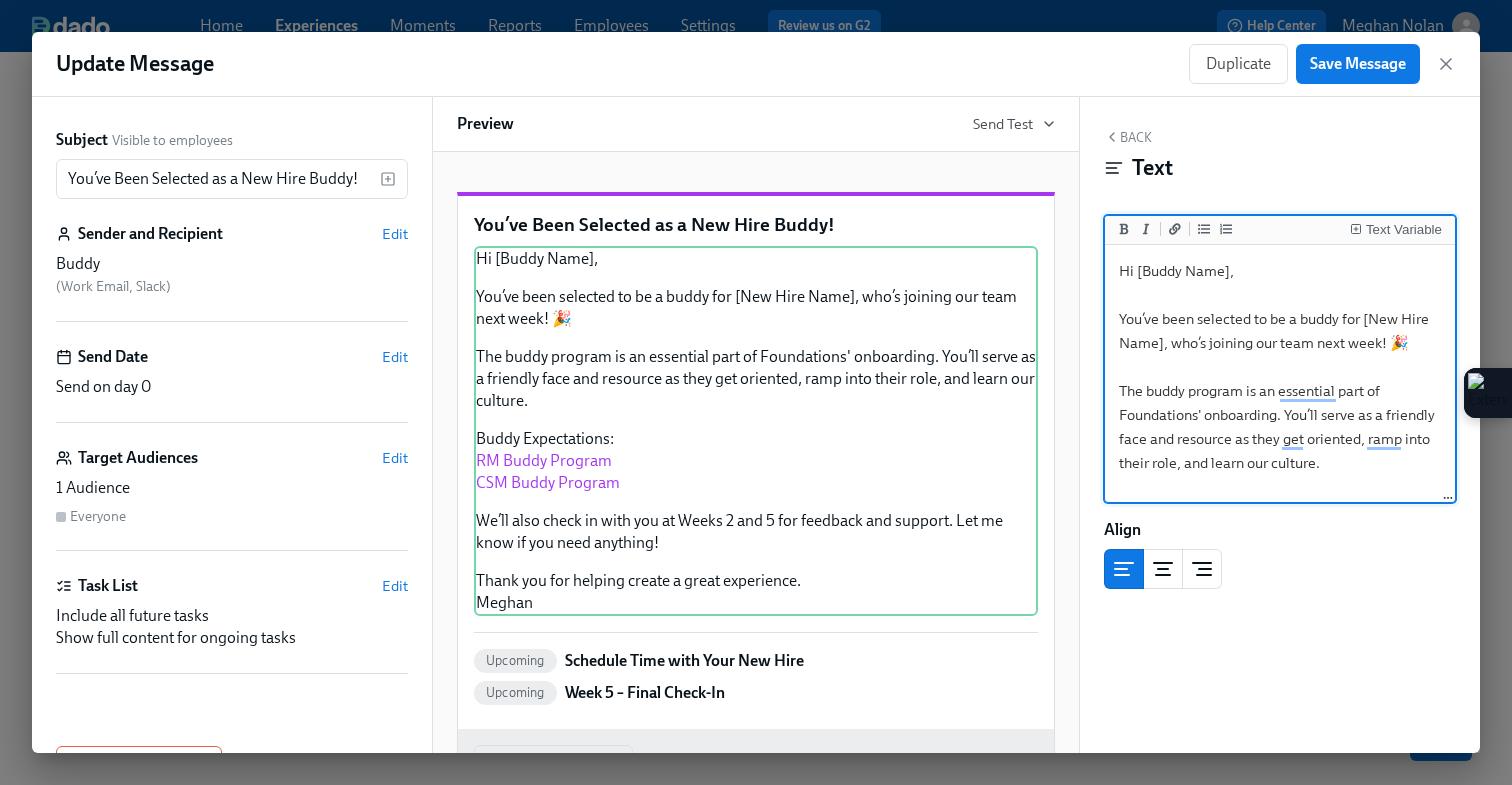 drag, startPoint x: 1234, startPoint y: 272, endPoint x: 1139, endPoint y: 272, distance: 95 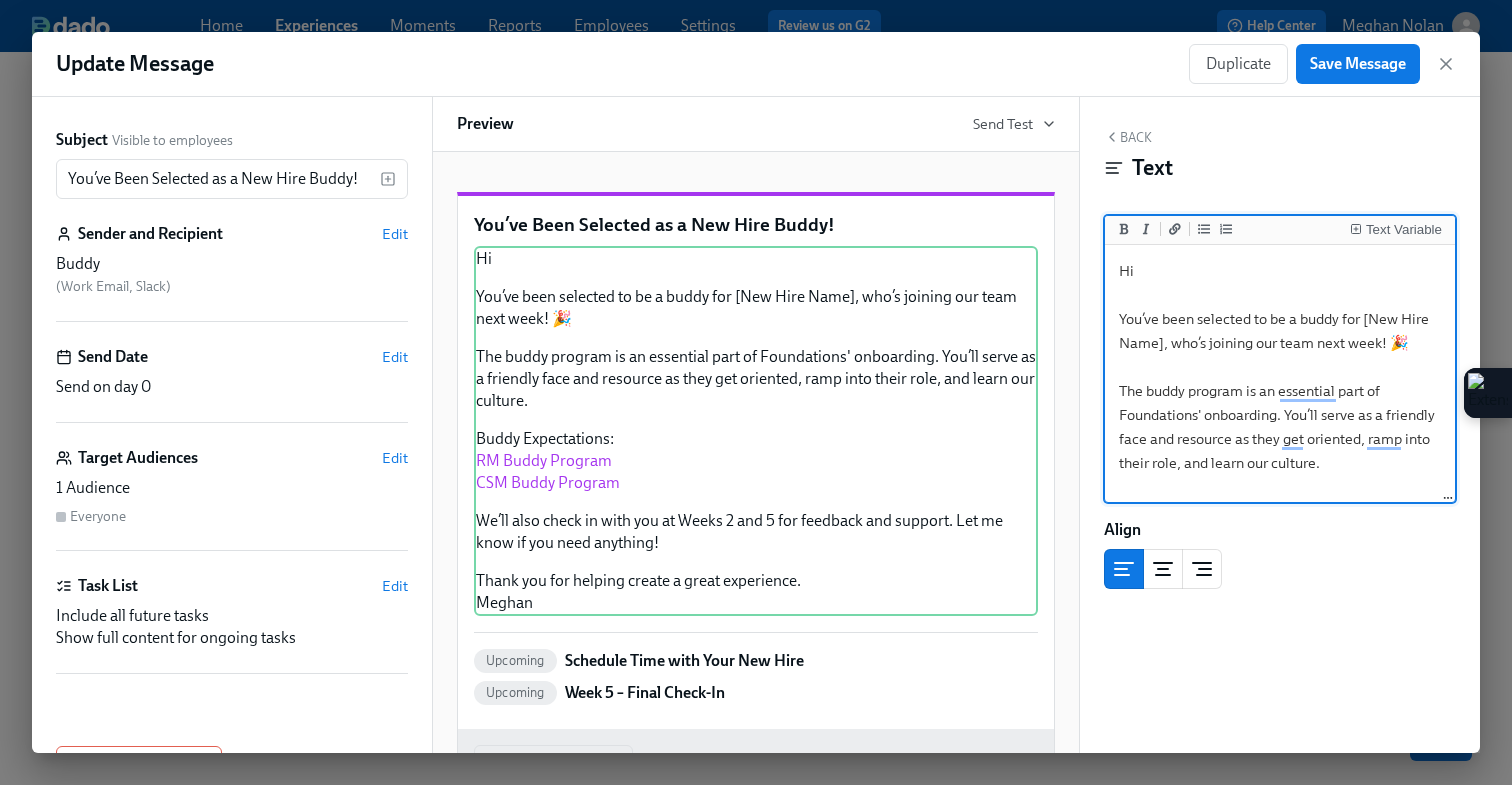 click on "Text Variable" at bounding box center [1280, 230] 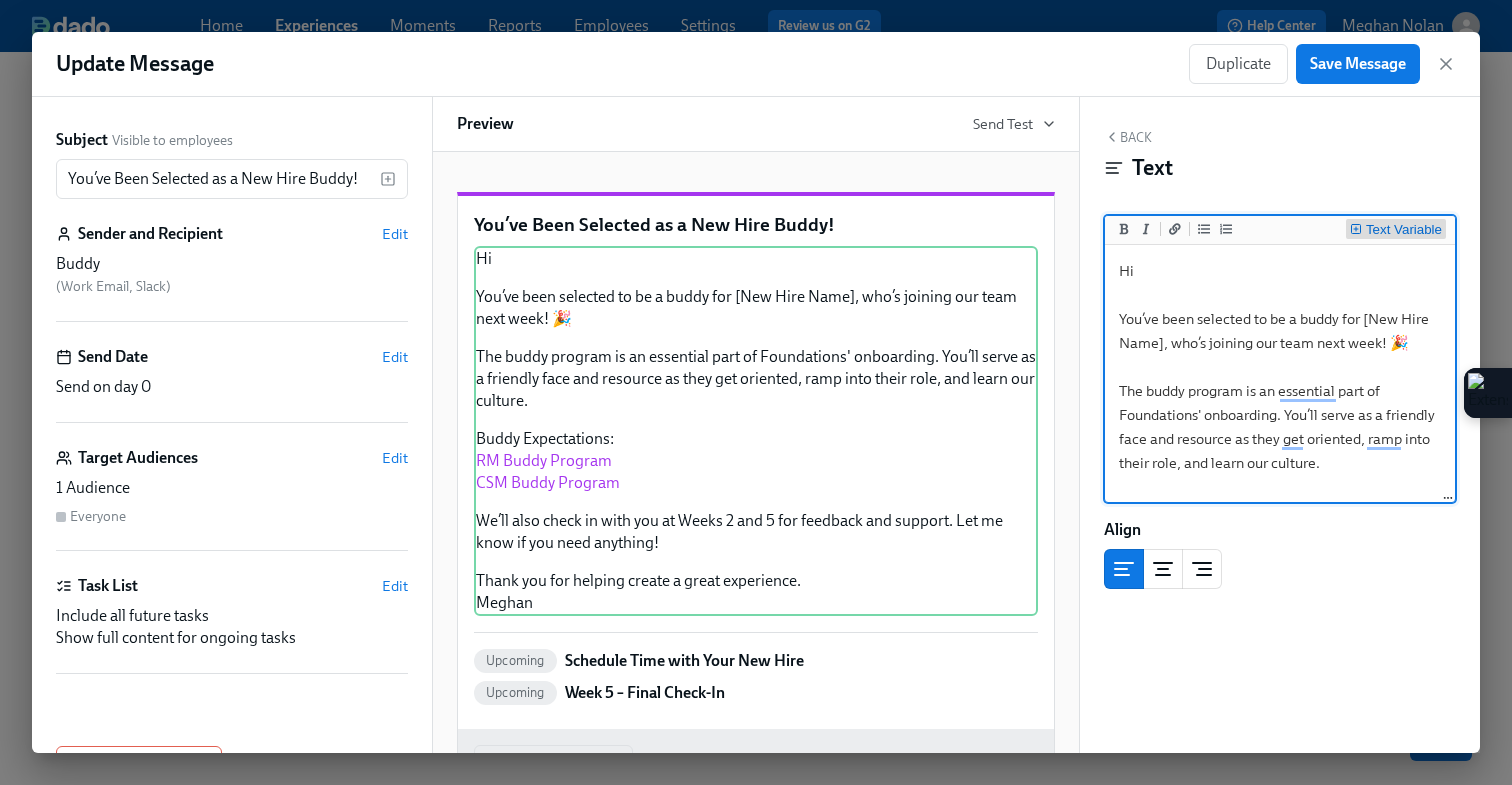 click 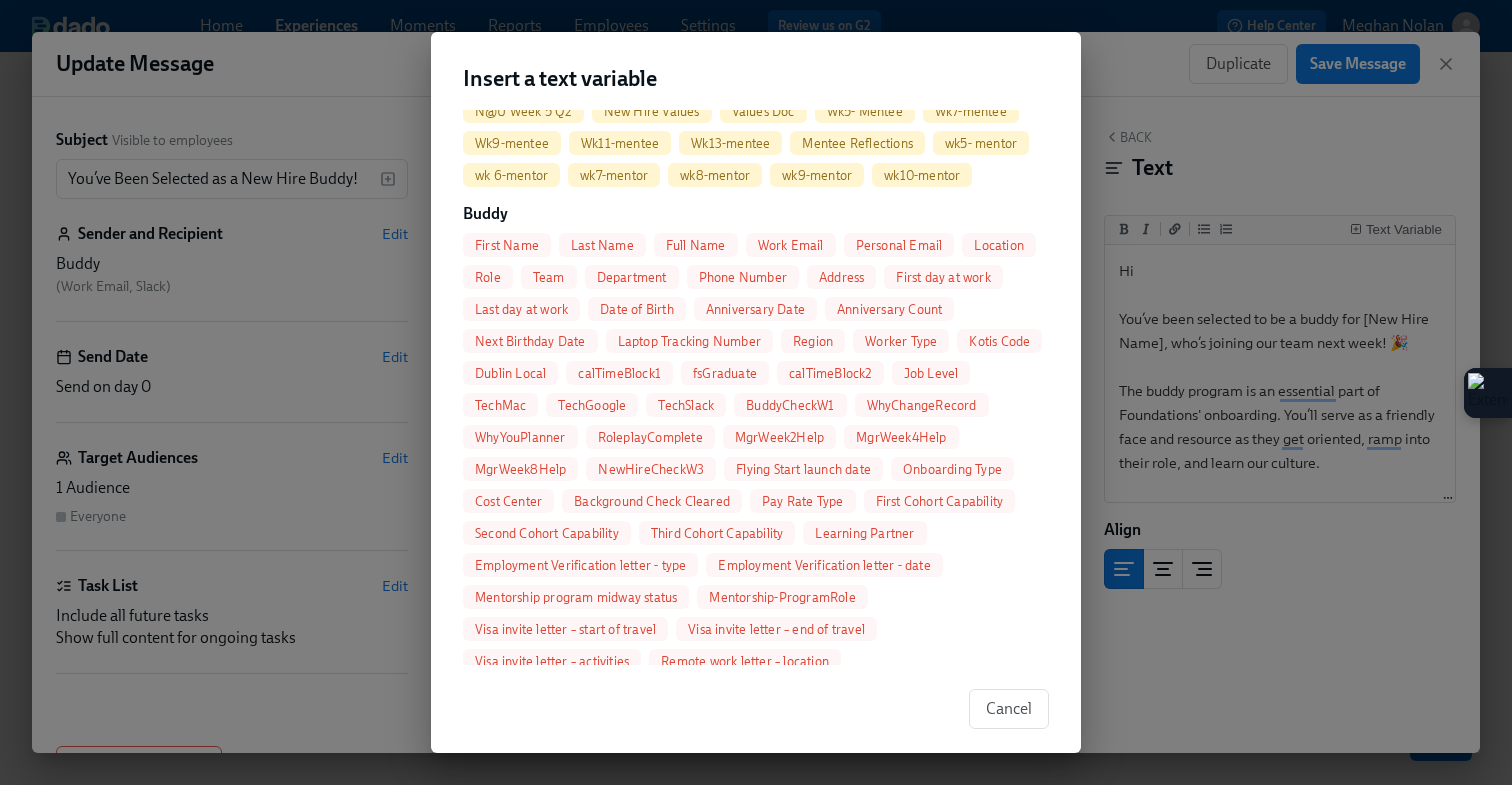 click on "First Name" at bounding box center (507, 245) 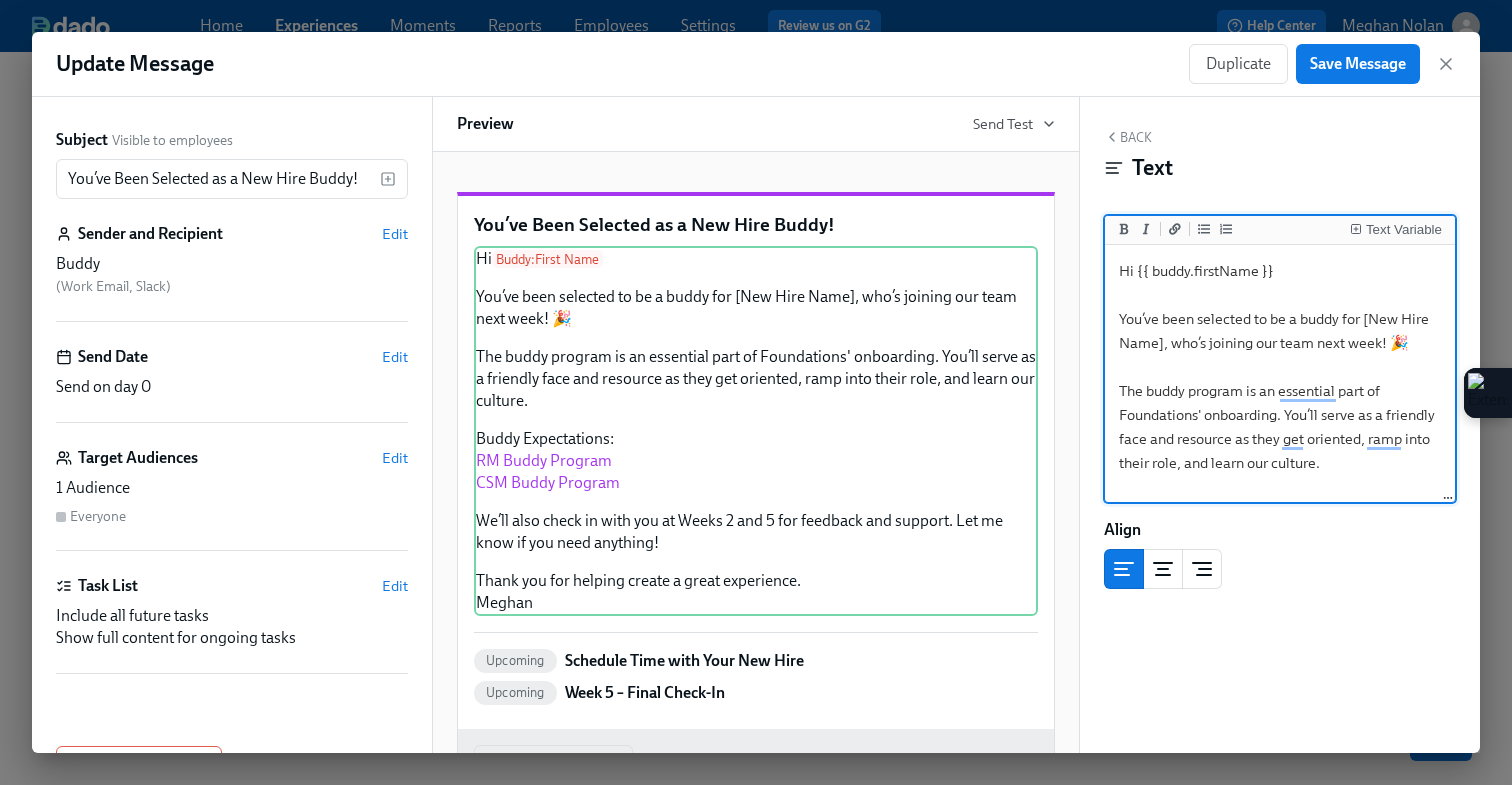 drag, startPoint x: 1163, startPoint y: 348, endPoint x: 1368, endPoint y: 324, distance: 206.4001 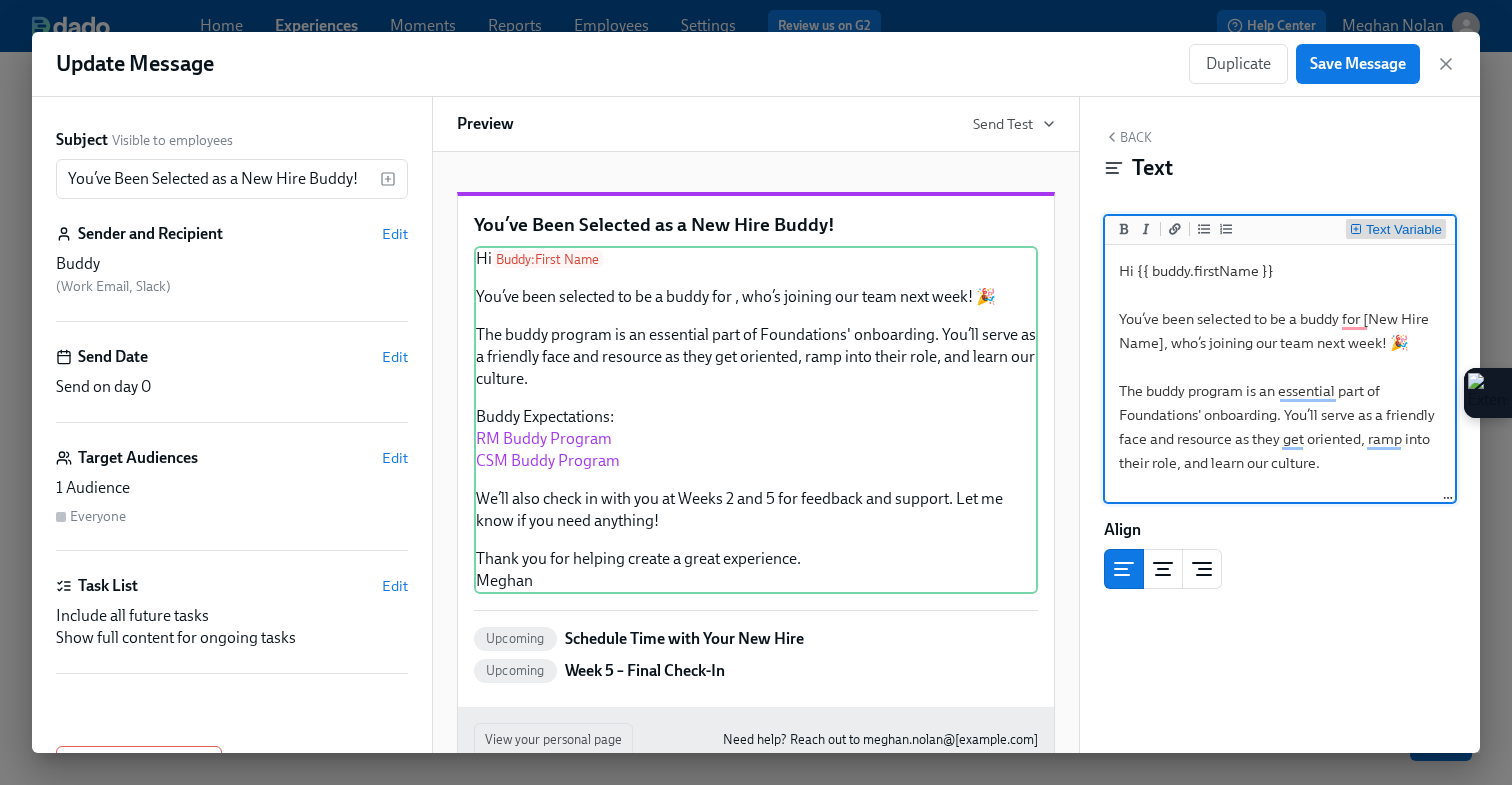 click on "Text Variable" at bounding box center (1404, 230) 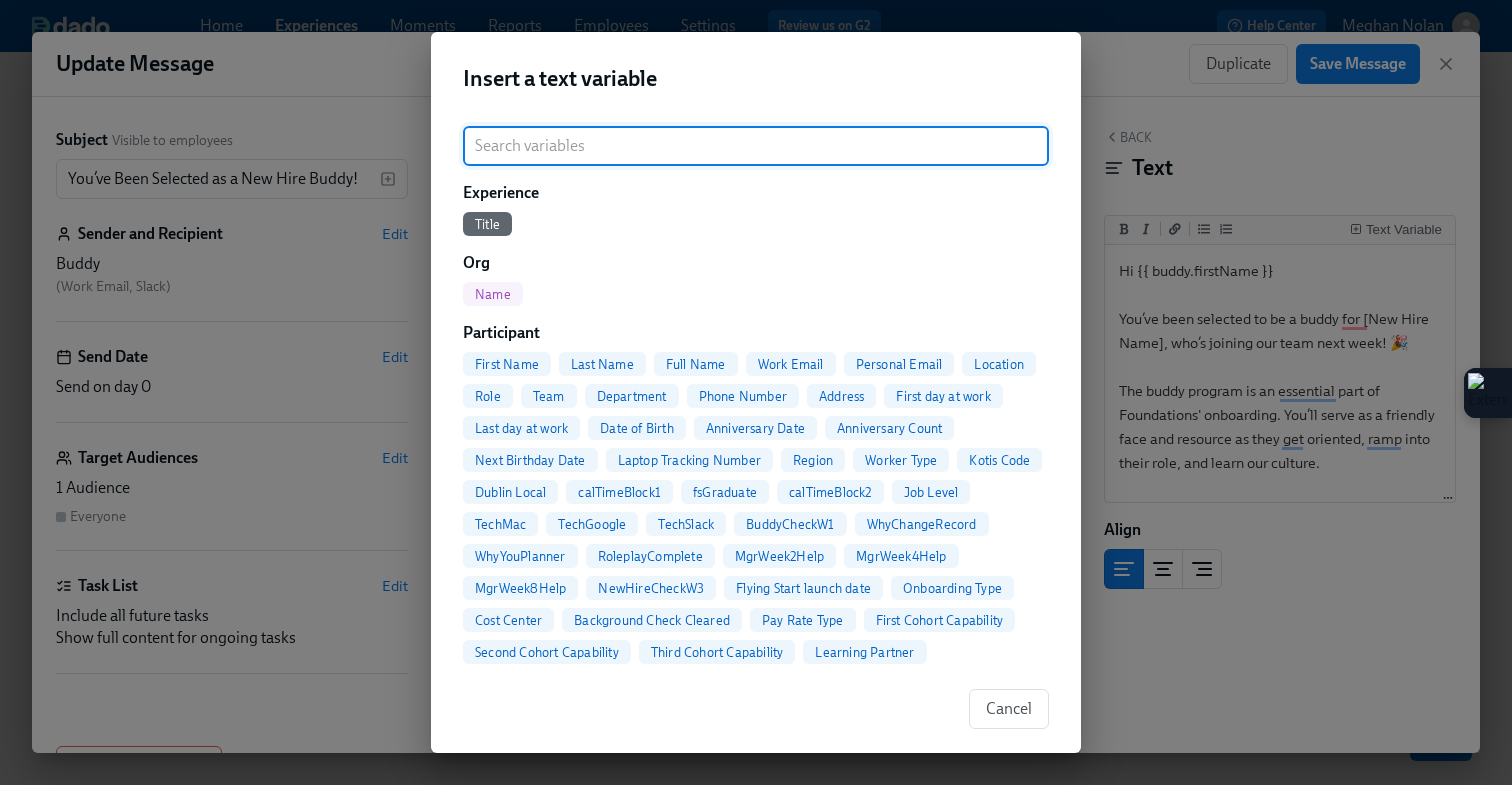 click on "Full Name" at bounding box center (696, 364) 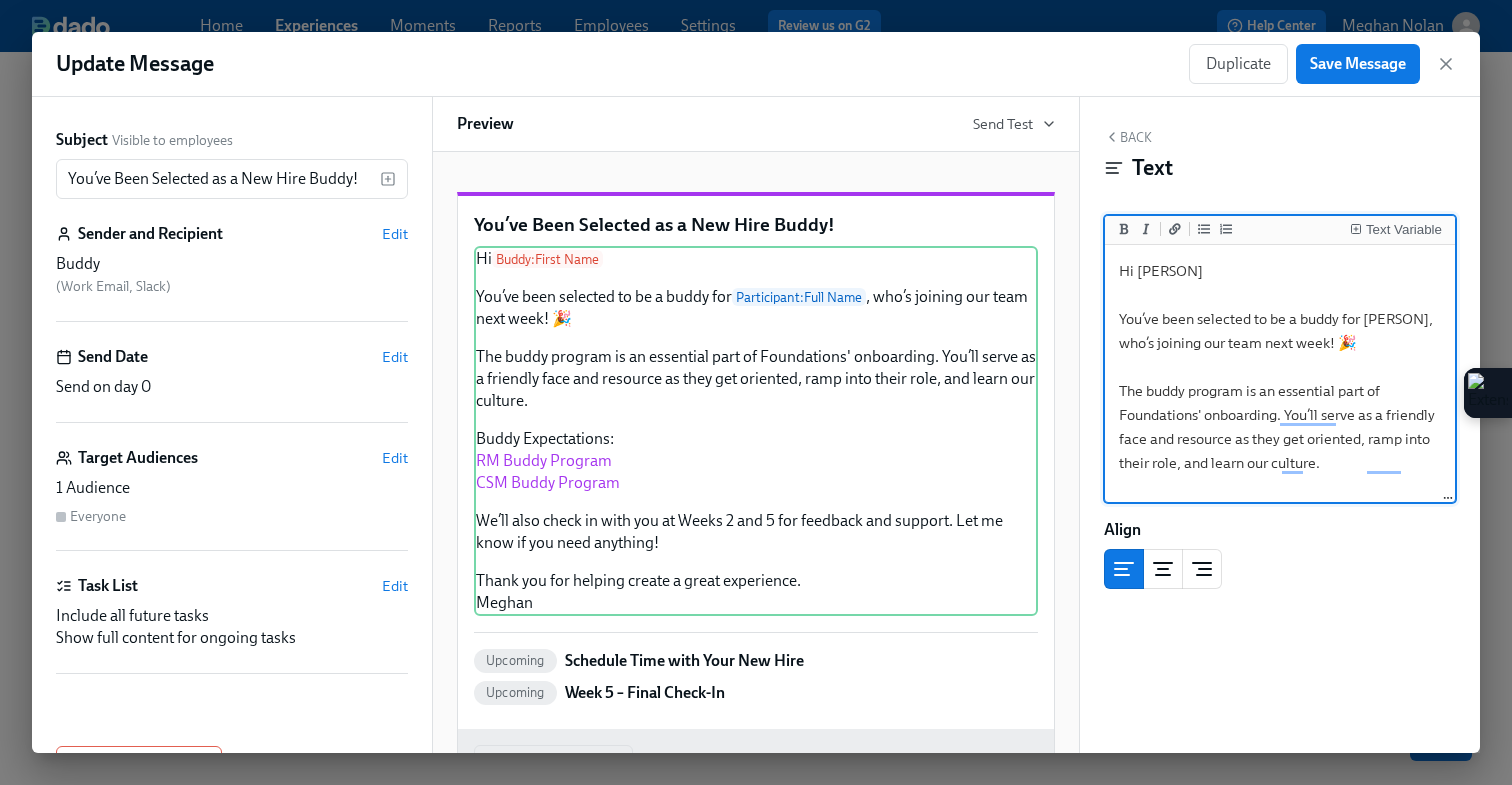 type on "Hi {{ buddy.firstName }}
You’ve been selected to be a buddy for {{ participant.fullName }}, who’s joining our team next week! 🎉
The buddy program is an essential part of Foundations' onboarding. You’ll serve as a friendly face and resource as they get oriented, ramp into their role, and learn our culture.
Buddy Expectations:
[RM Buddy Program](https://docs.google.com/document/d/12z4rTw69Zoh8wTgMUV-Rj_5PByEXKkUy_u0ZielID6w/edit?tab=t.0#heading=h.kt8gygbpjjbw)
[CSM Buddy Program](https://docs.google.com/document/d/1RT6MEeTSv0UYS2zTZ4soDa6CNSc17j6NJa-aRWiM3LA/edit?tab=t.0#heading=h.m8o856mvyvhq)
We’ll also check in with you at Weeks 2 and 5 for feedback and support. Let me know if you need anything!
Thank you for helping create a great experience.
Meghan" 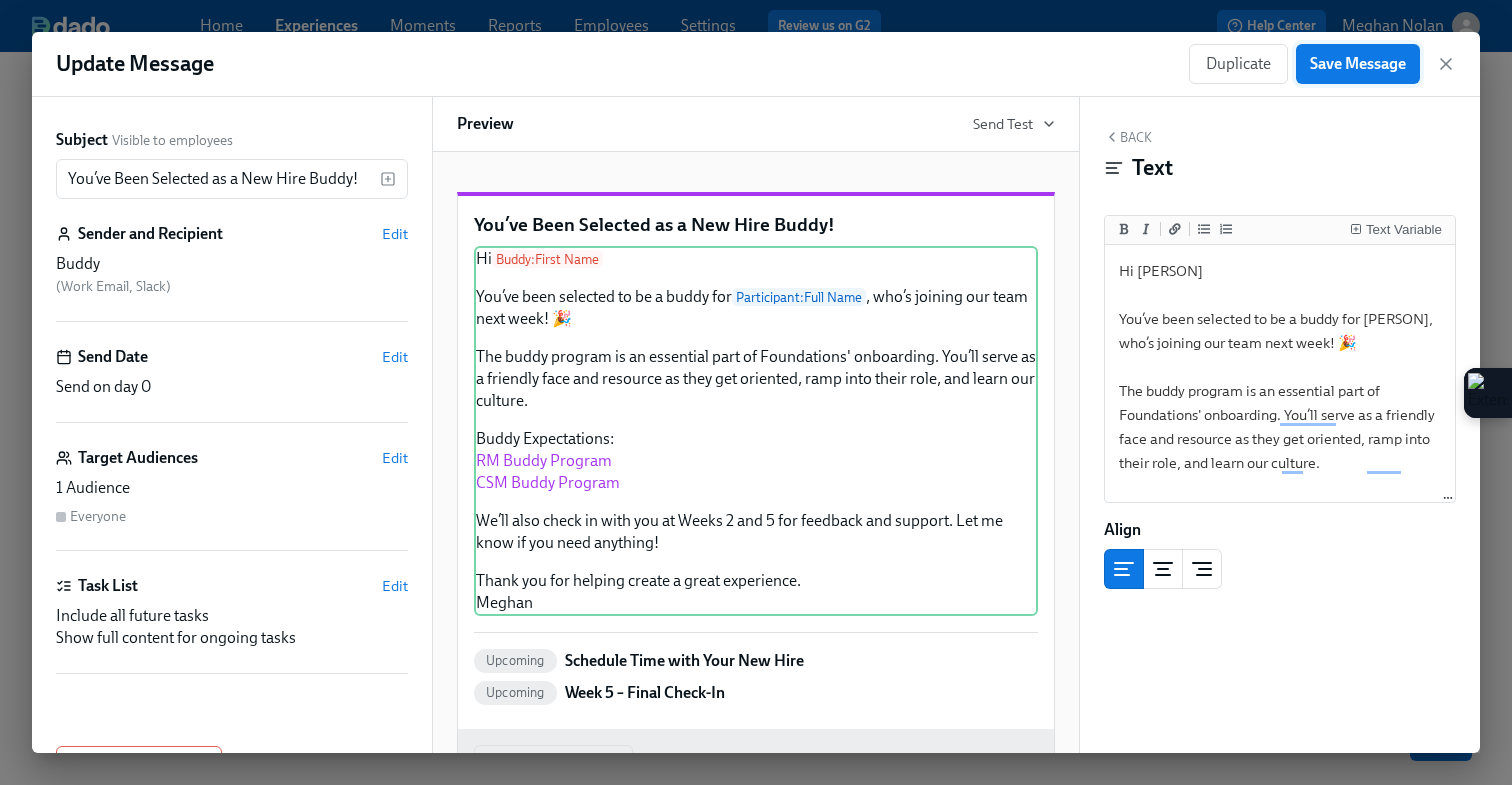 click on "Save Message" at bounding box center (1358, 64) 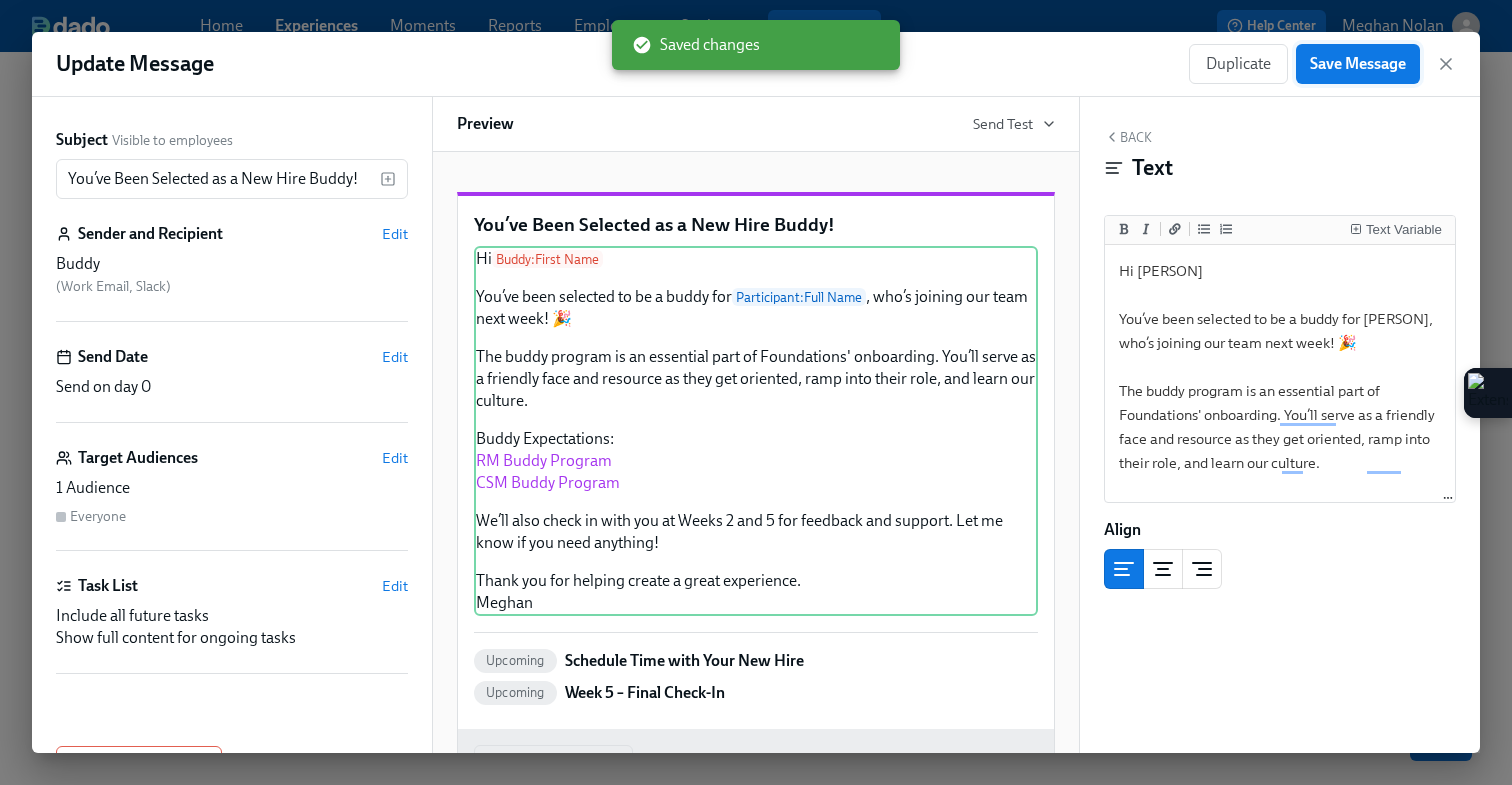 click on "Save Message" at bounding box center [1358, 64] 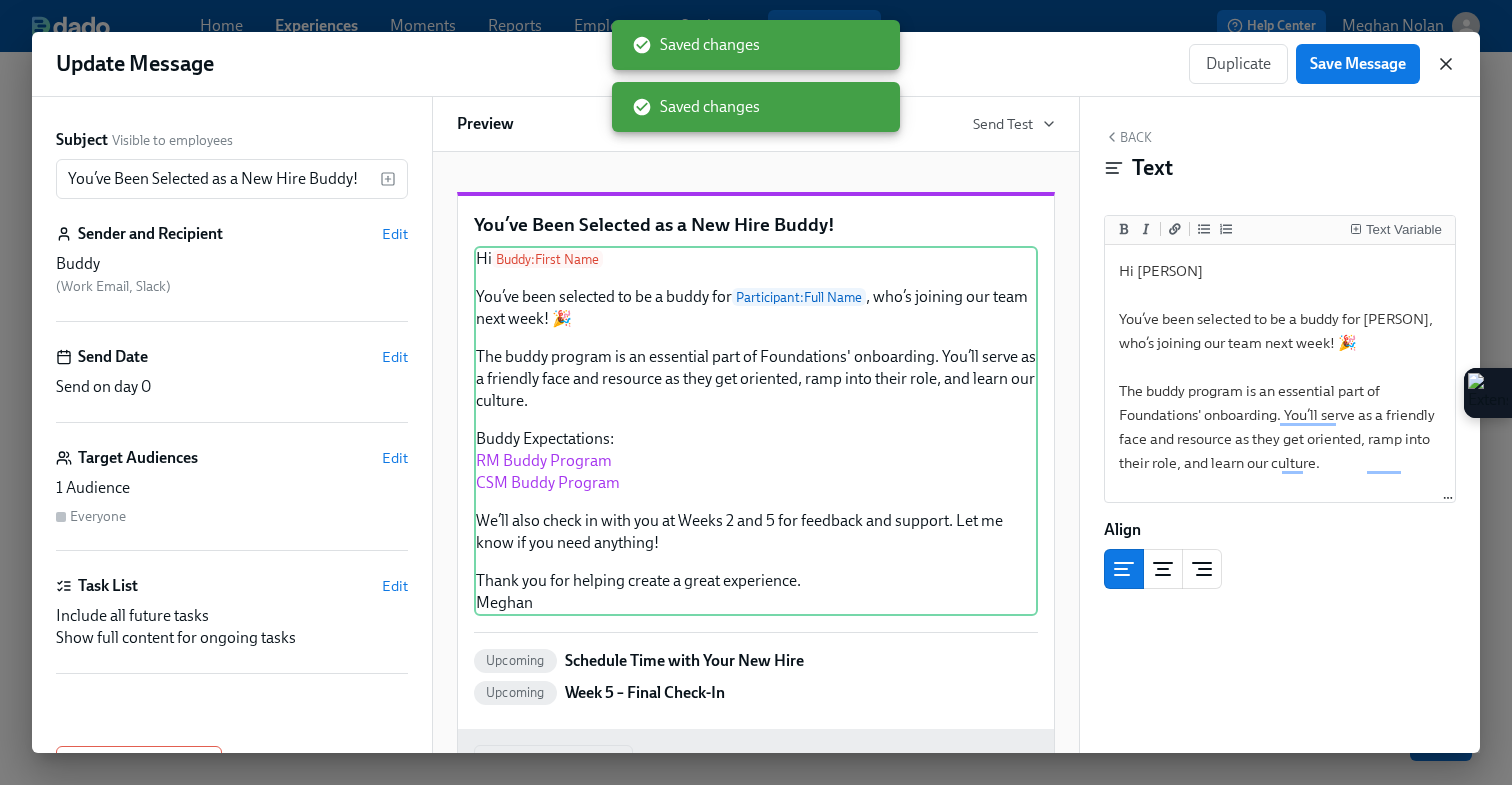 click 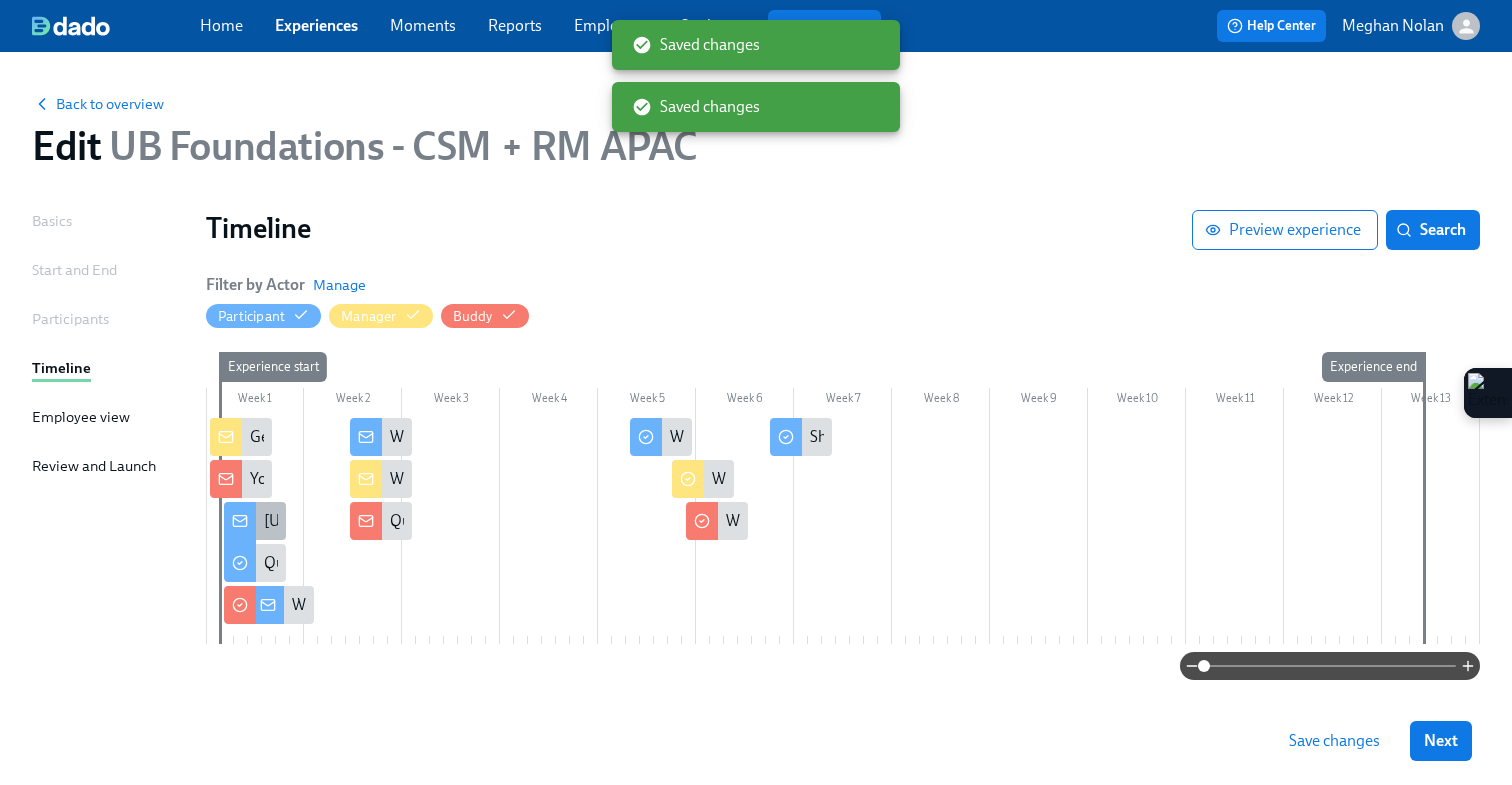 click at bounding box center (240, 523) 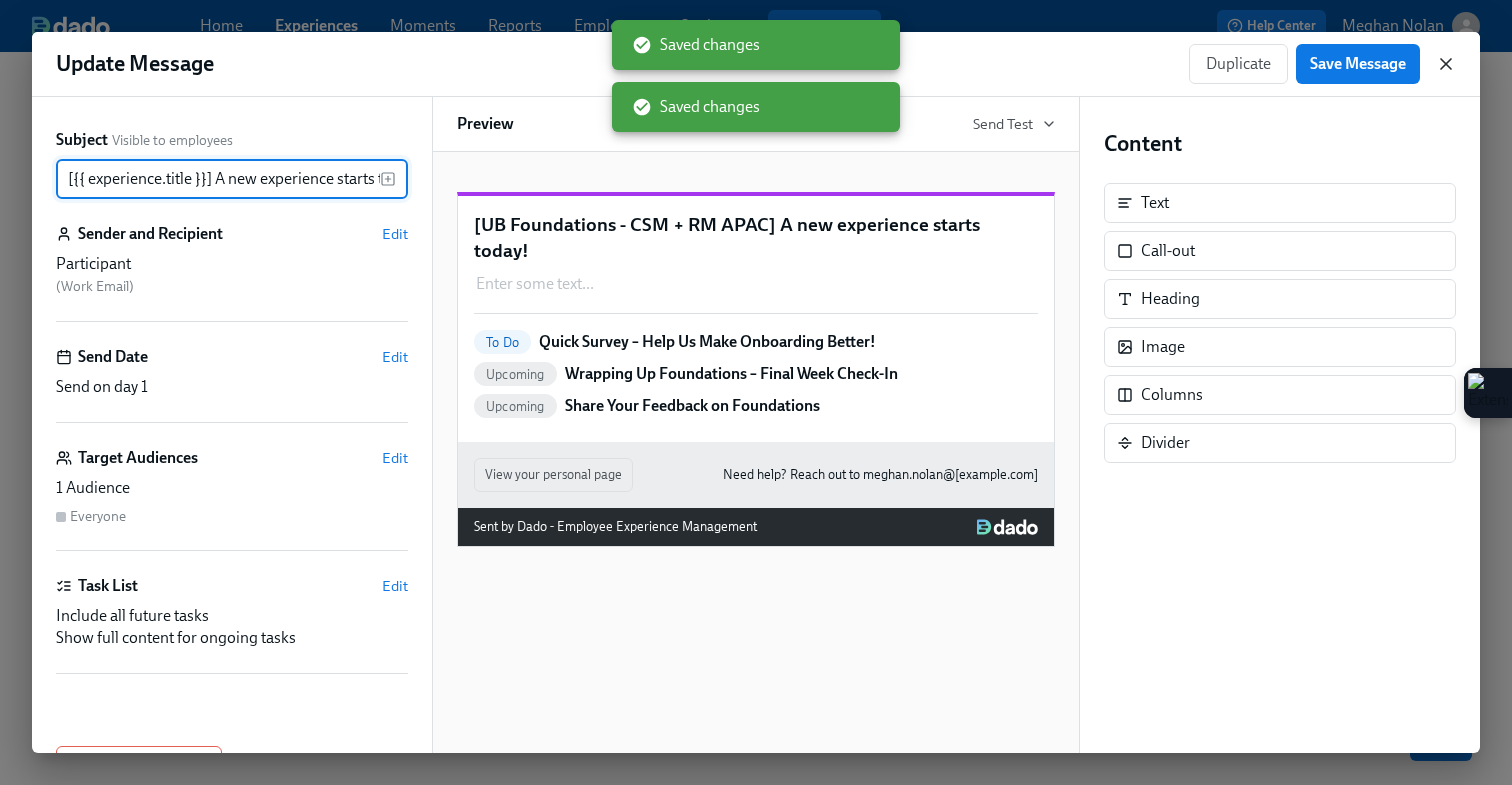 click 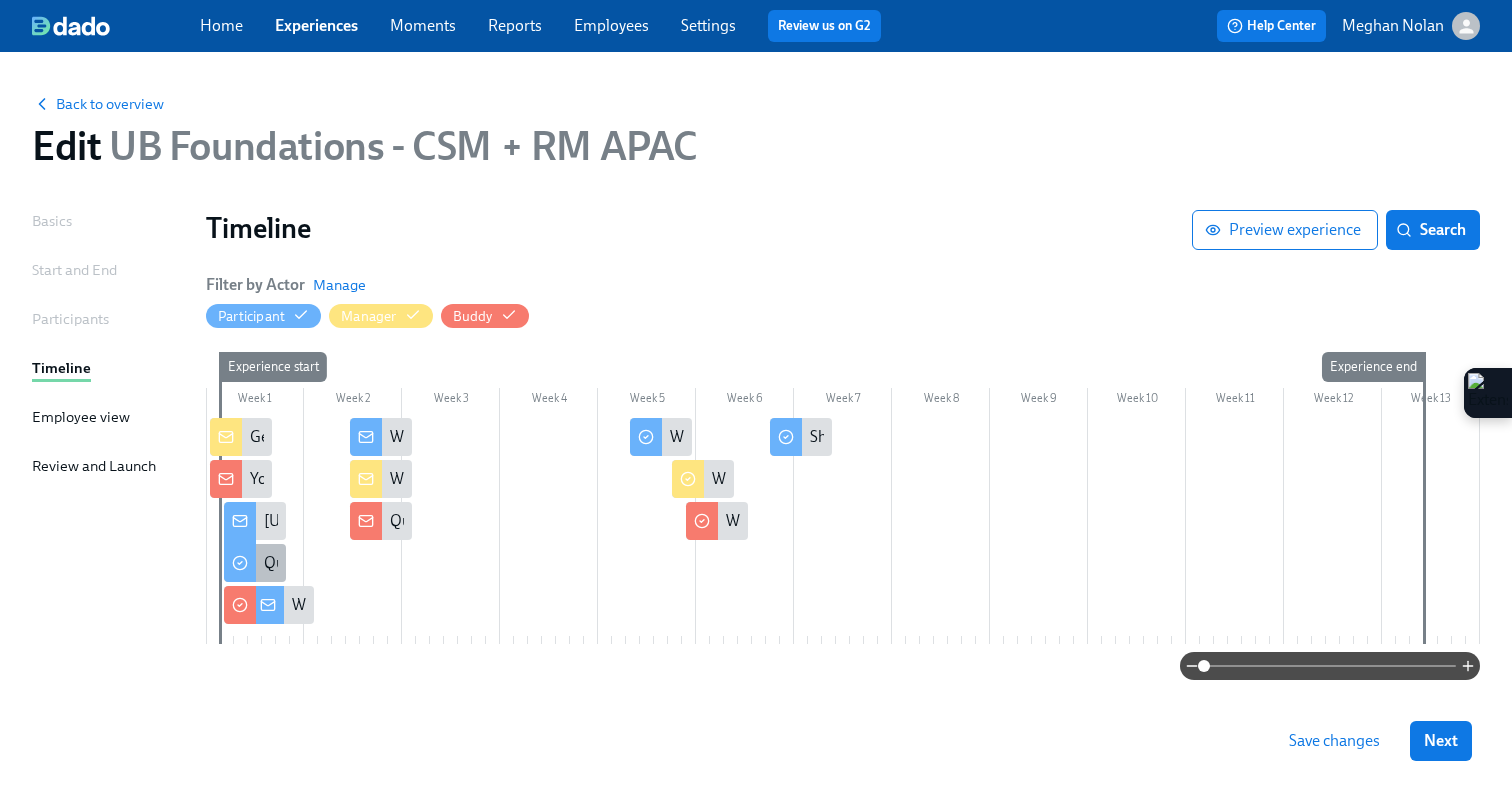 click 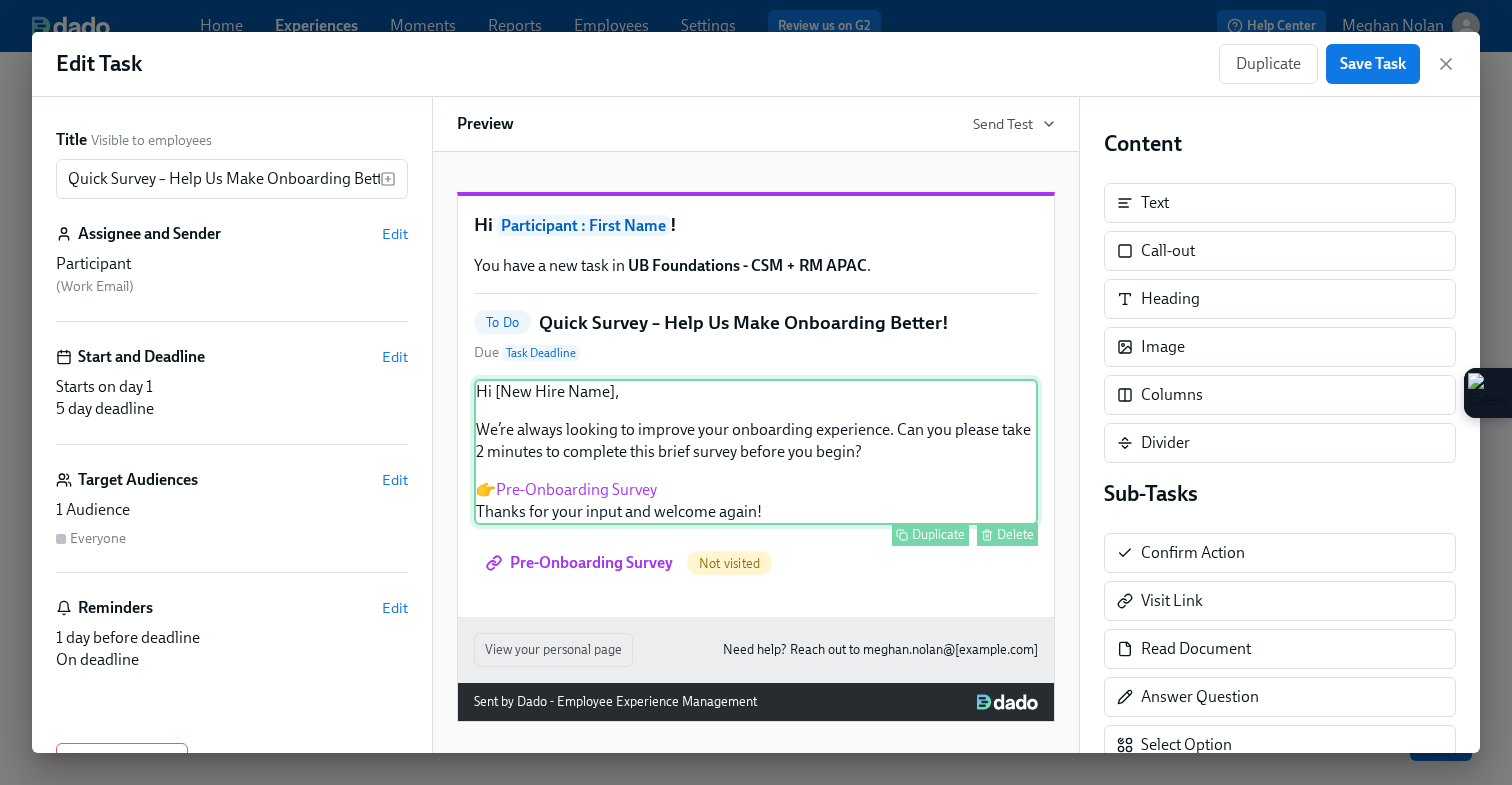 click on "Hi [New Hire Name],
We’re always looking to improve your onboarding experience. Can you please take 2 minutes to complete this brief survey before you begin?
👉  Pre-Onboarding Survey
Thanks for your input and welcome again!   Duplicate   Delete" at bounding box center [756, 452] 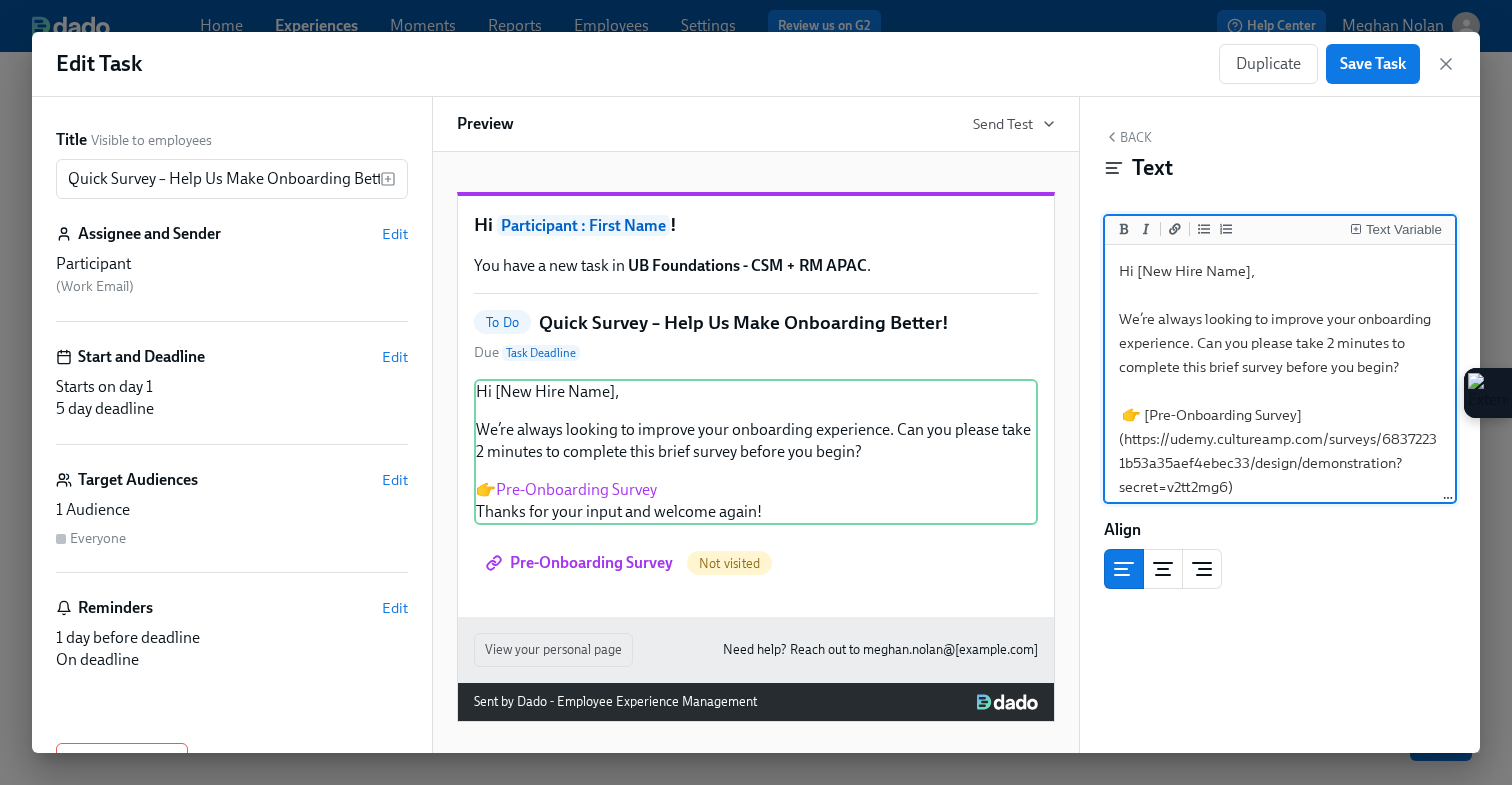drag, startPoint x: 1249, startPoint y: 273, endPoint x: 1138, endPoint y: 274, distance: 111.0045 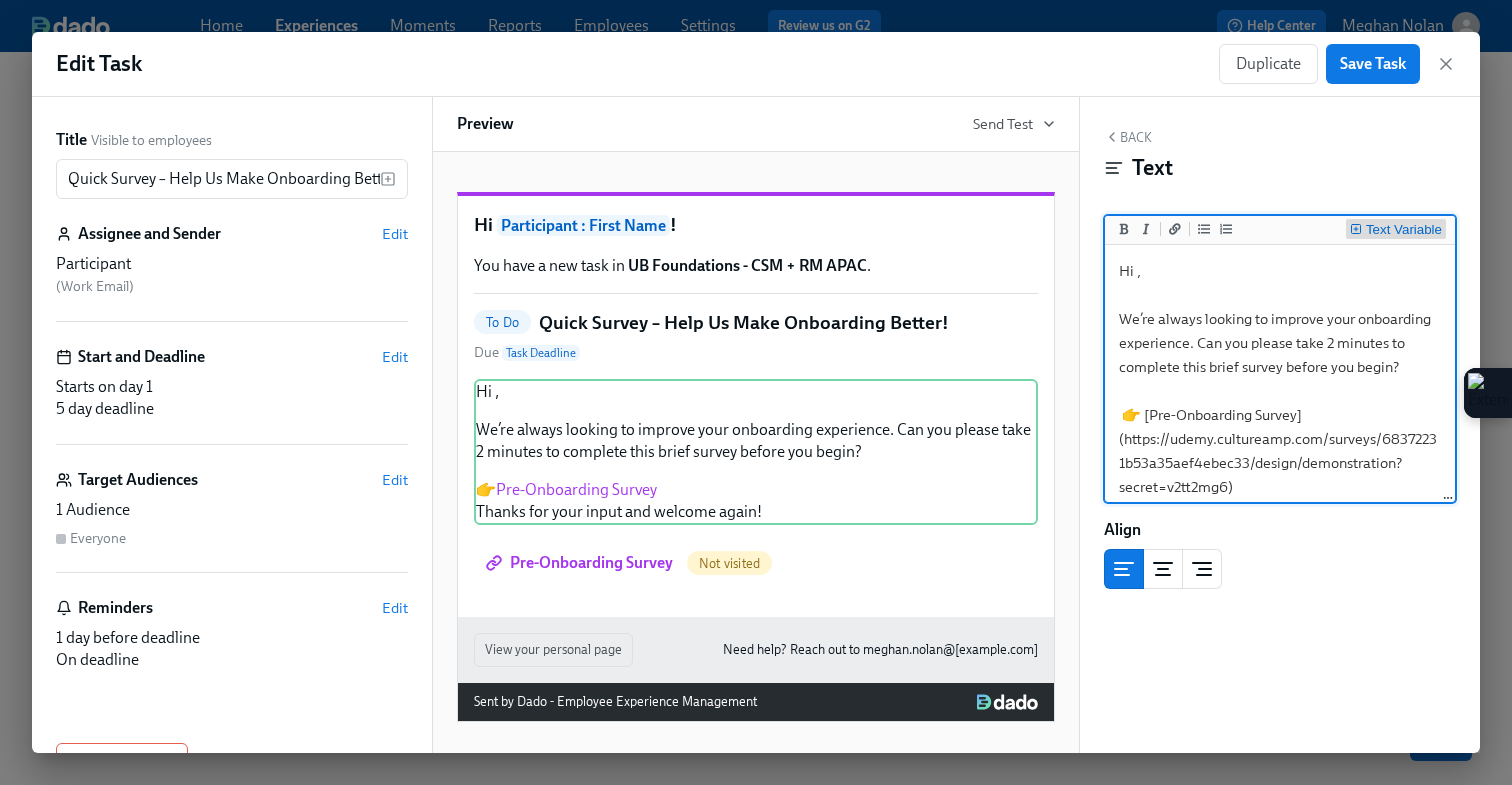 click on "Text Variable" at bounding box center (1404, 230) 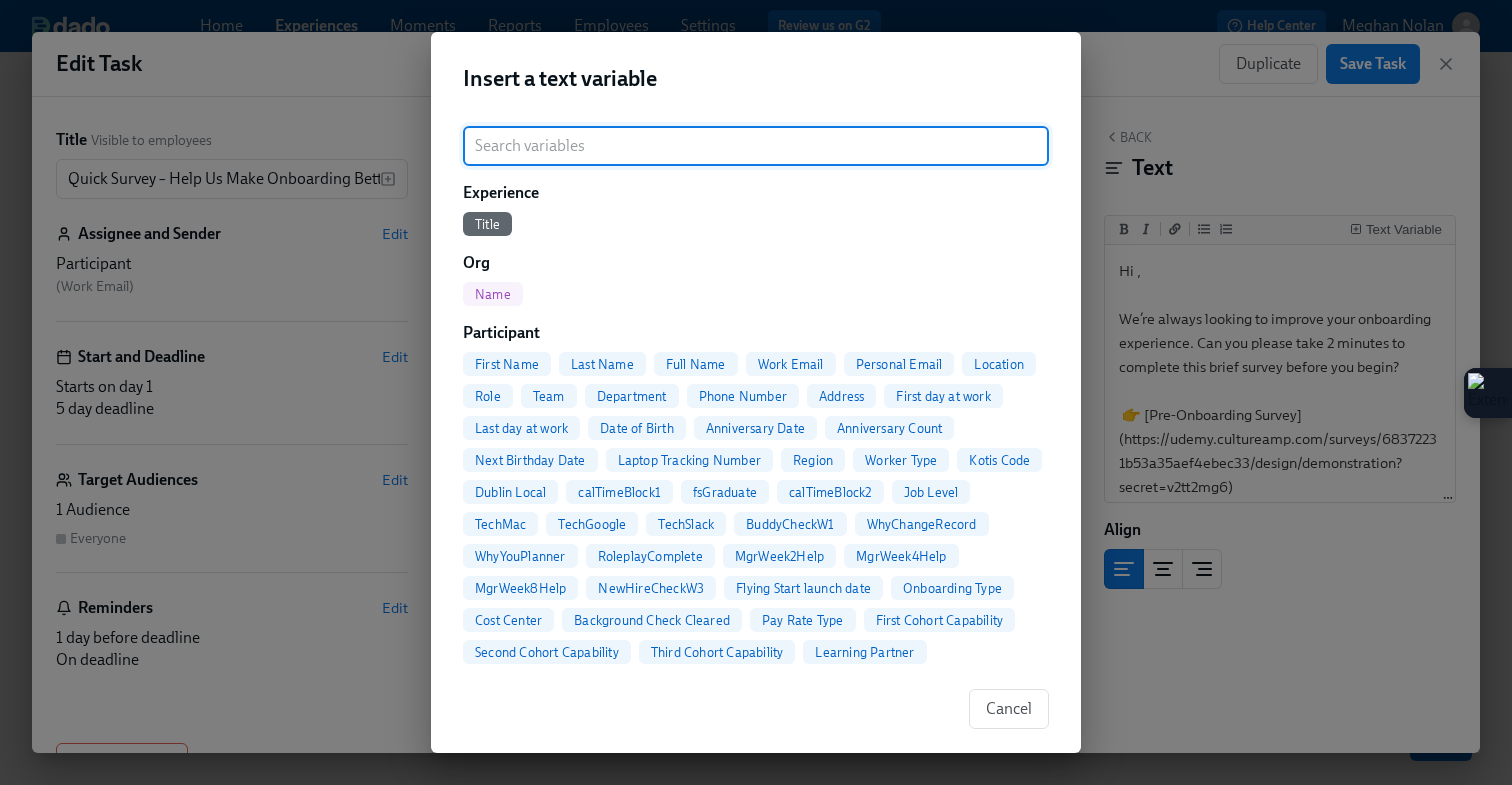 click on "First Name" at bounding box center [507, 364] 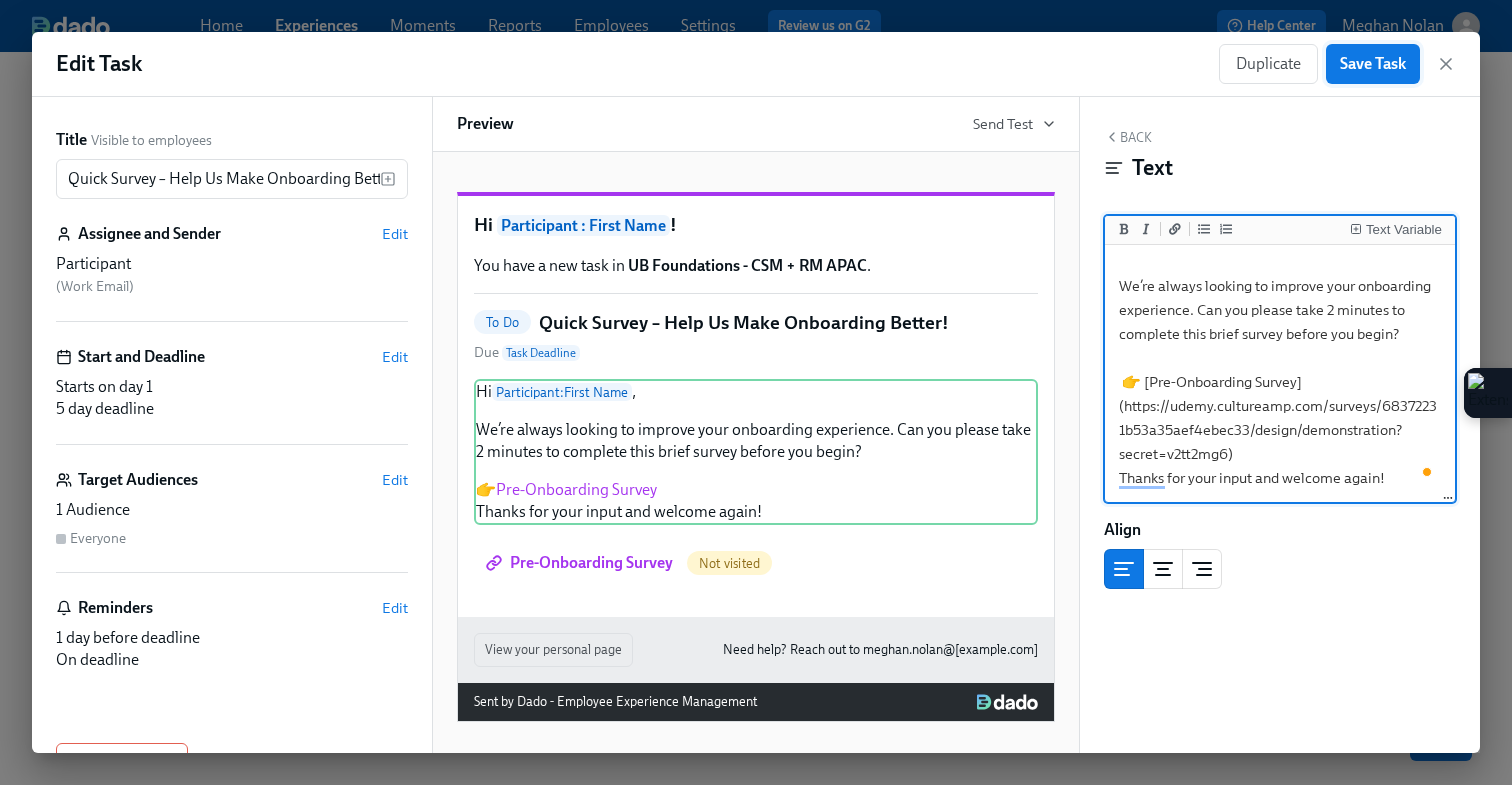 type on "Hi {{ participant.firstName }},
We’re always looking to improve your onboarding experience. Can you please take 2 minutes to complete this brief survey before you begin?
👉 [Pre-Onboarding Survey](https://udemy.cultureamp.com/surveys/68372231b53a35aef4ebec33/design/demonstration?secret=v2tt2mg6)
Thanks for your input and welcome again!" 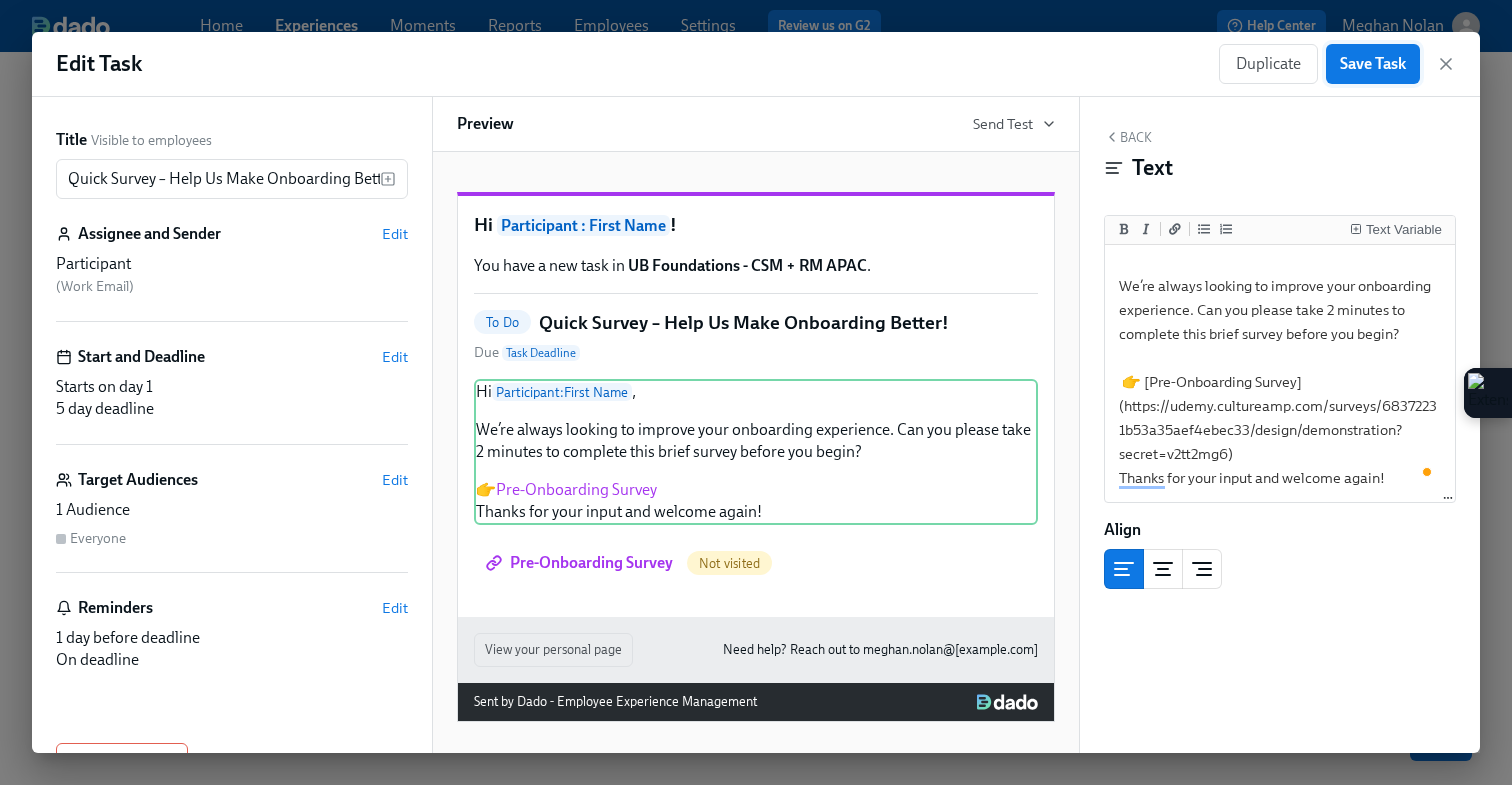 click on "Save Task" at bounding box center (1373, 64) 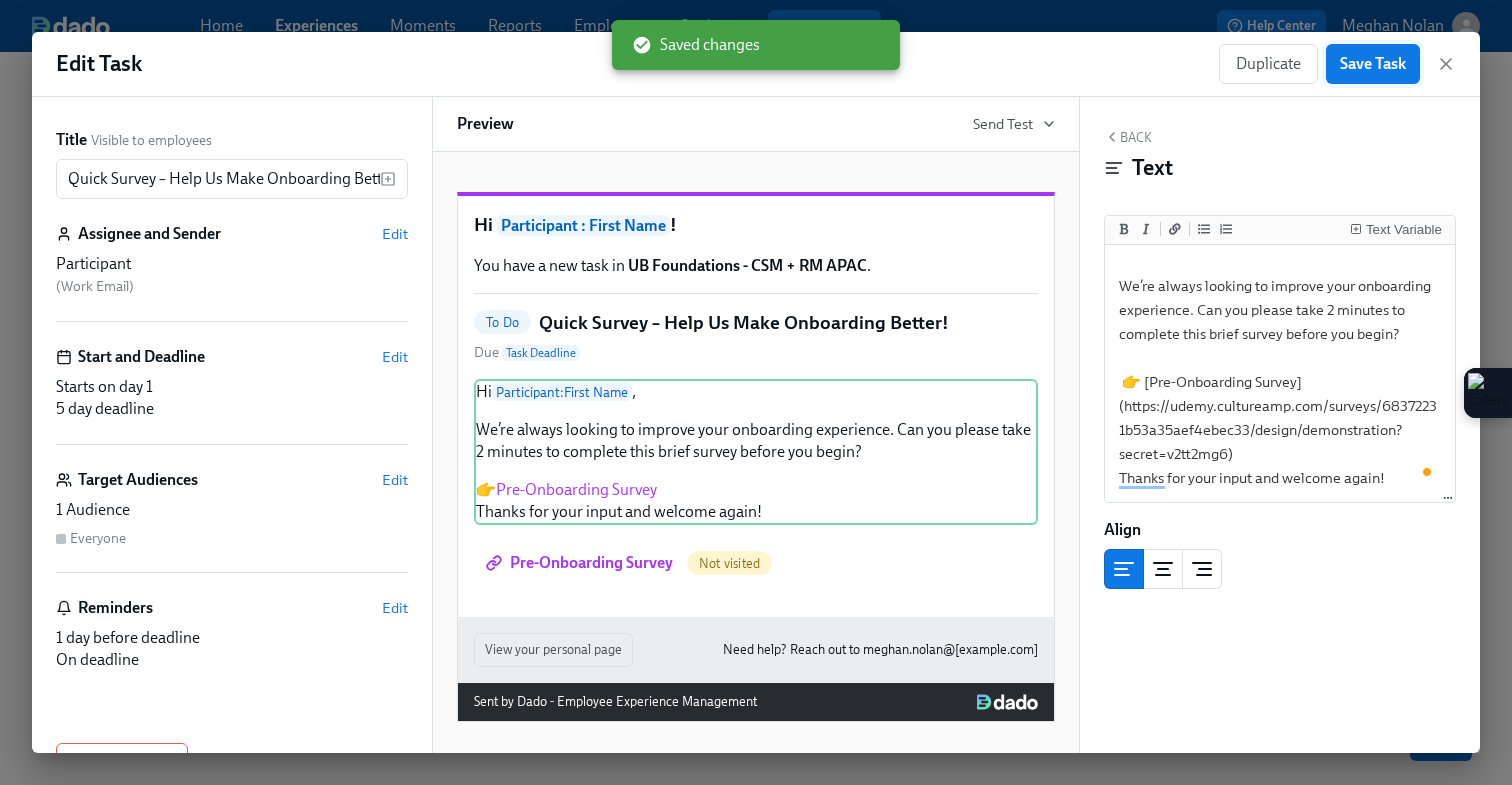 click on "Save Task" at bounding box center [1373, 64] 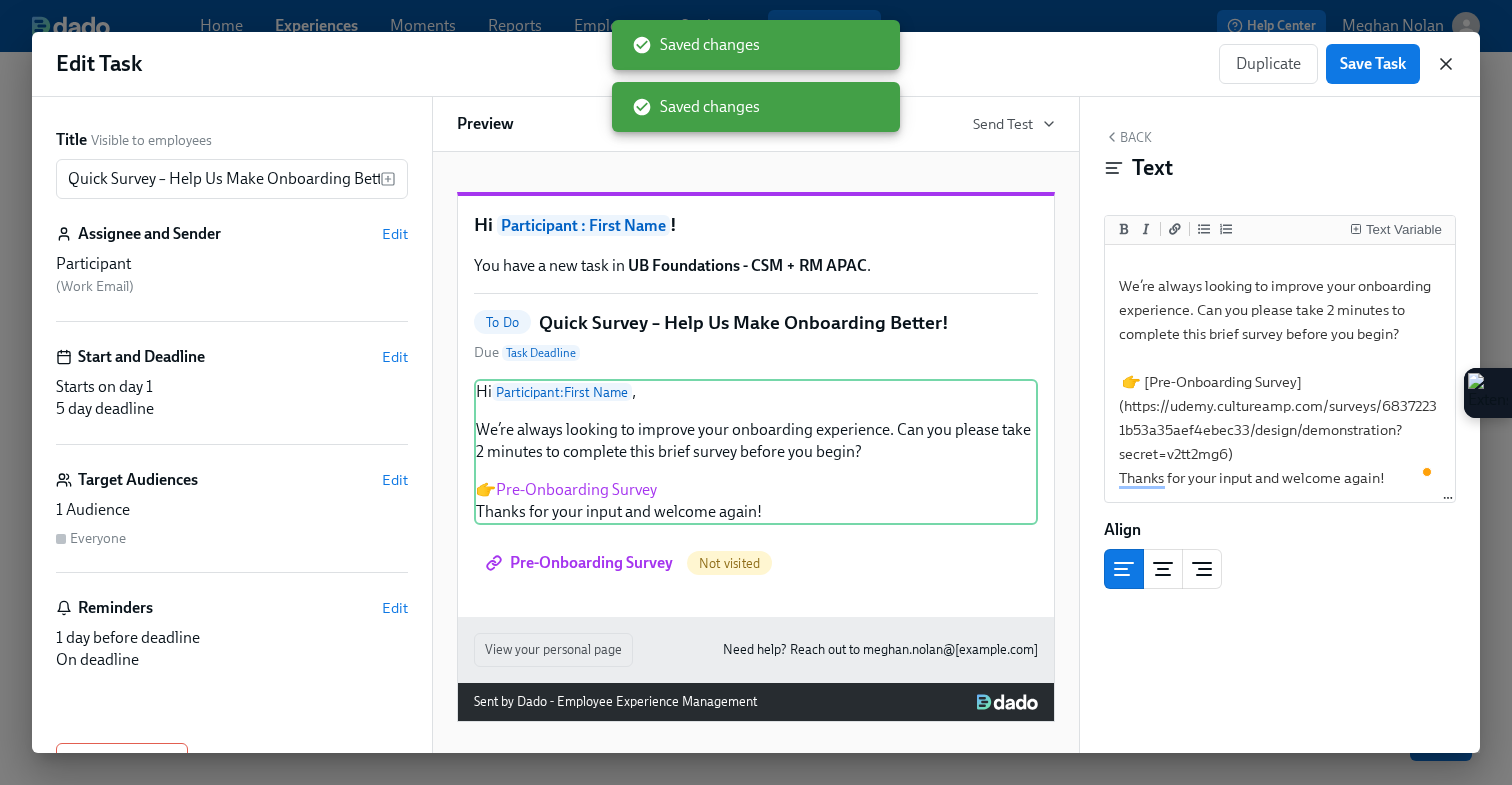 click 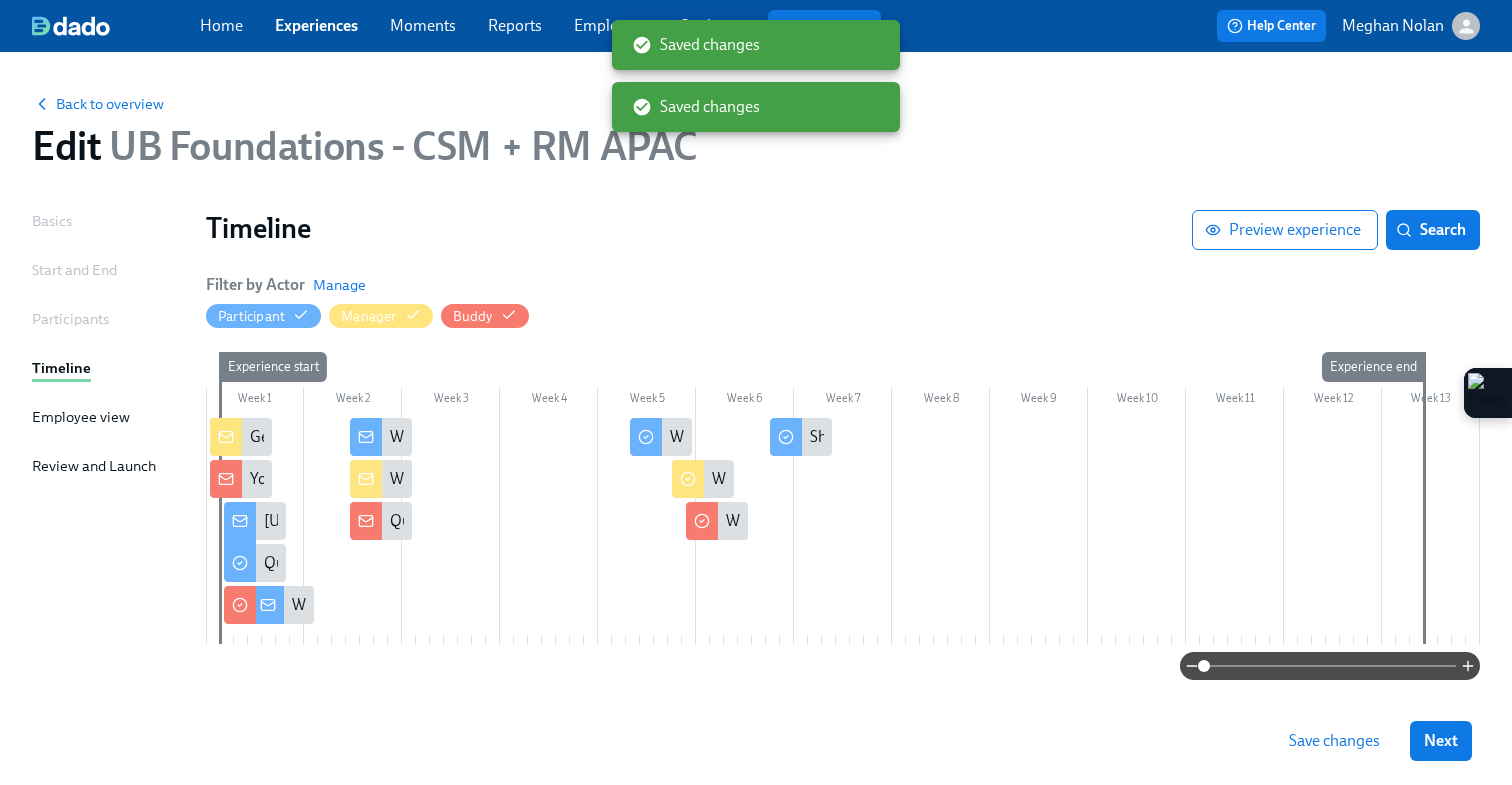 click at bounding box center [229, 563] 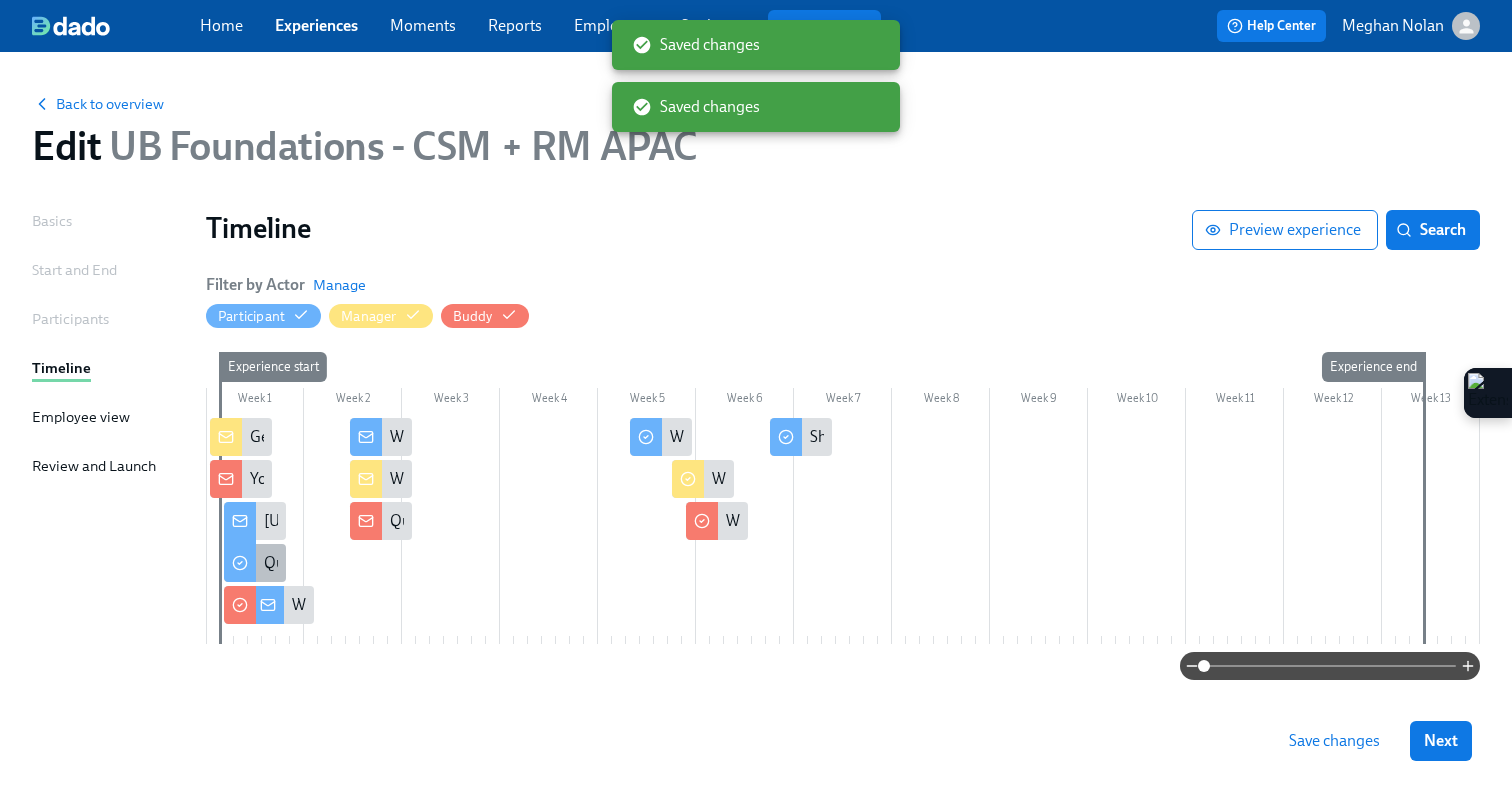 click 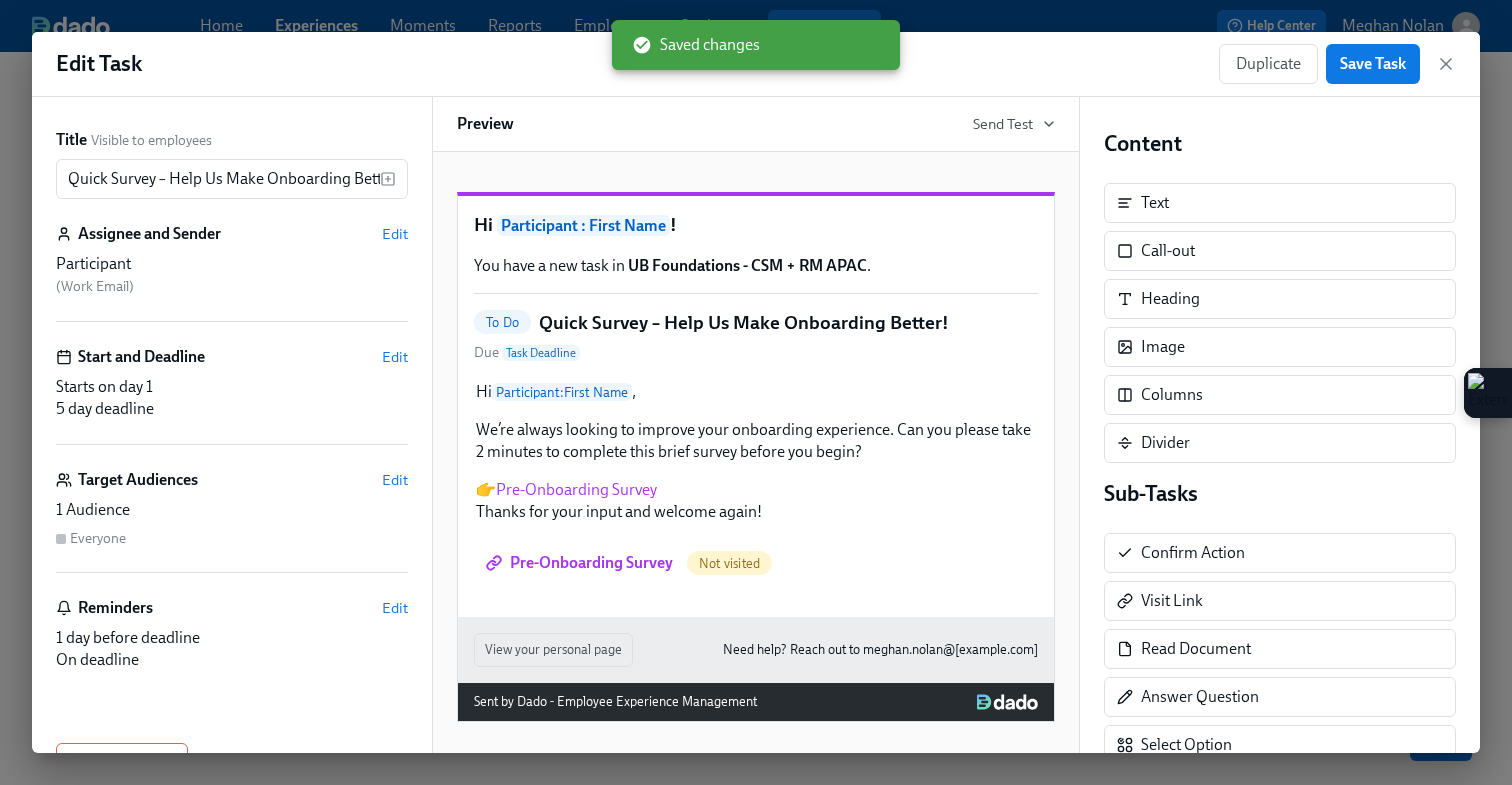 click on "Duplicate Save Task" at bounding box center (1337, 64) 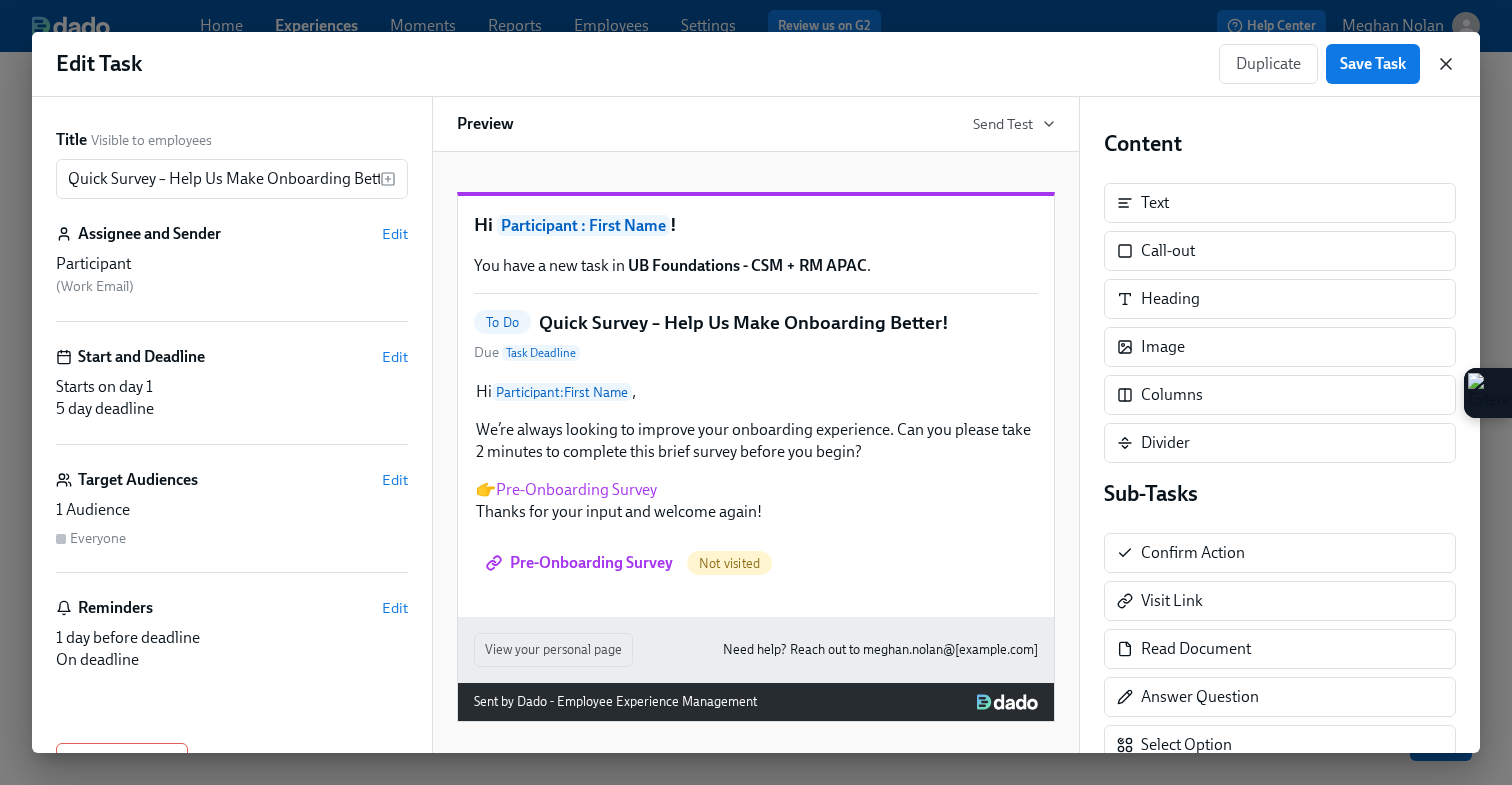 click 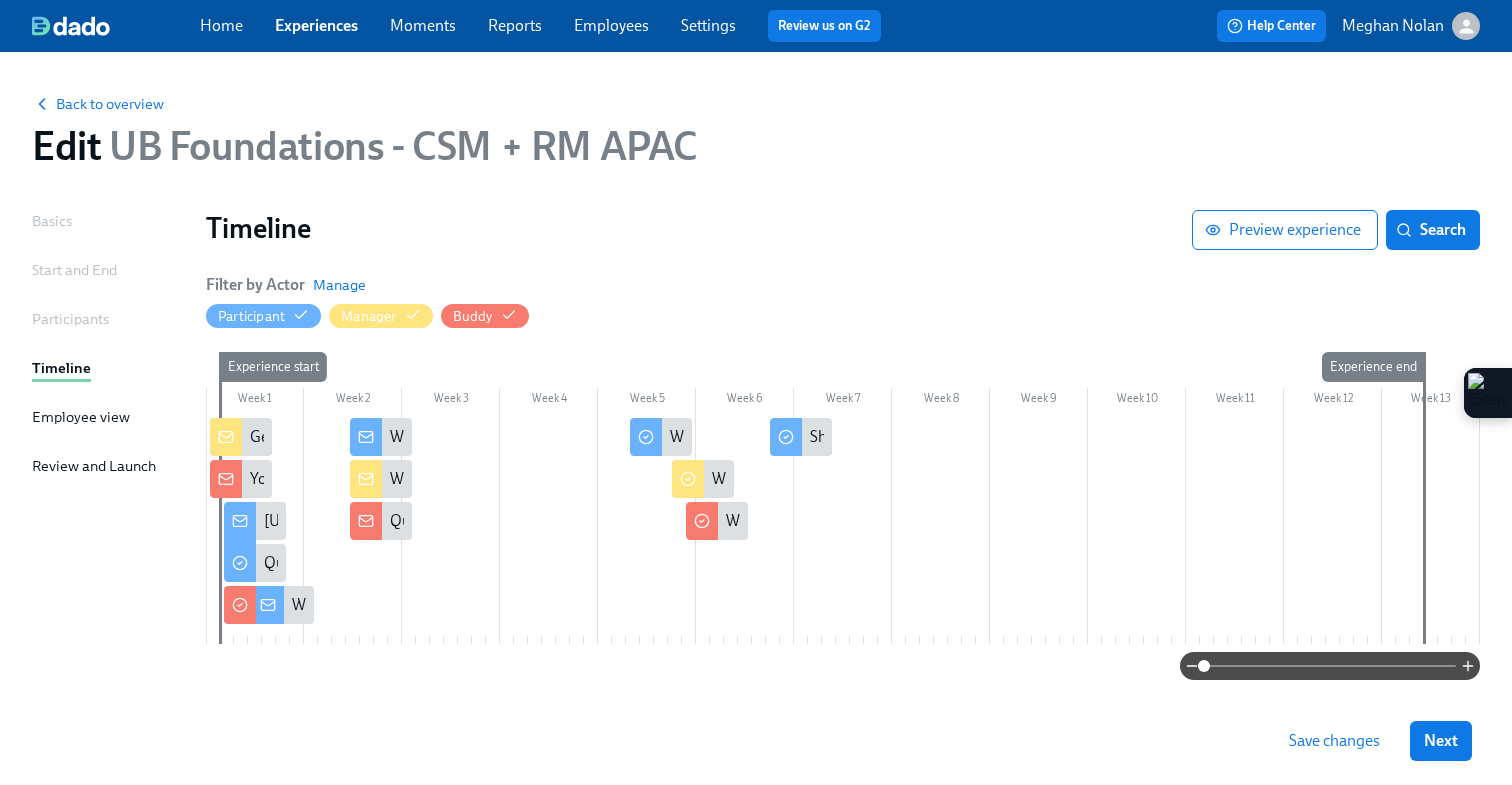 click 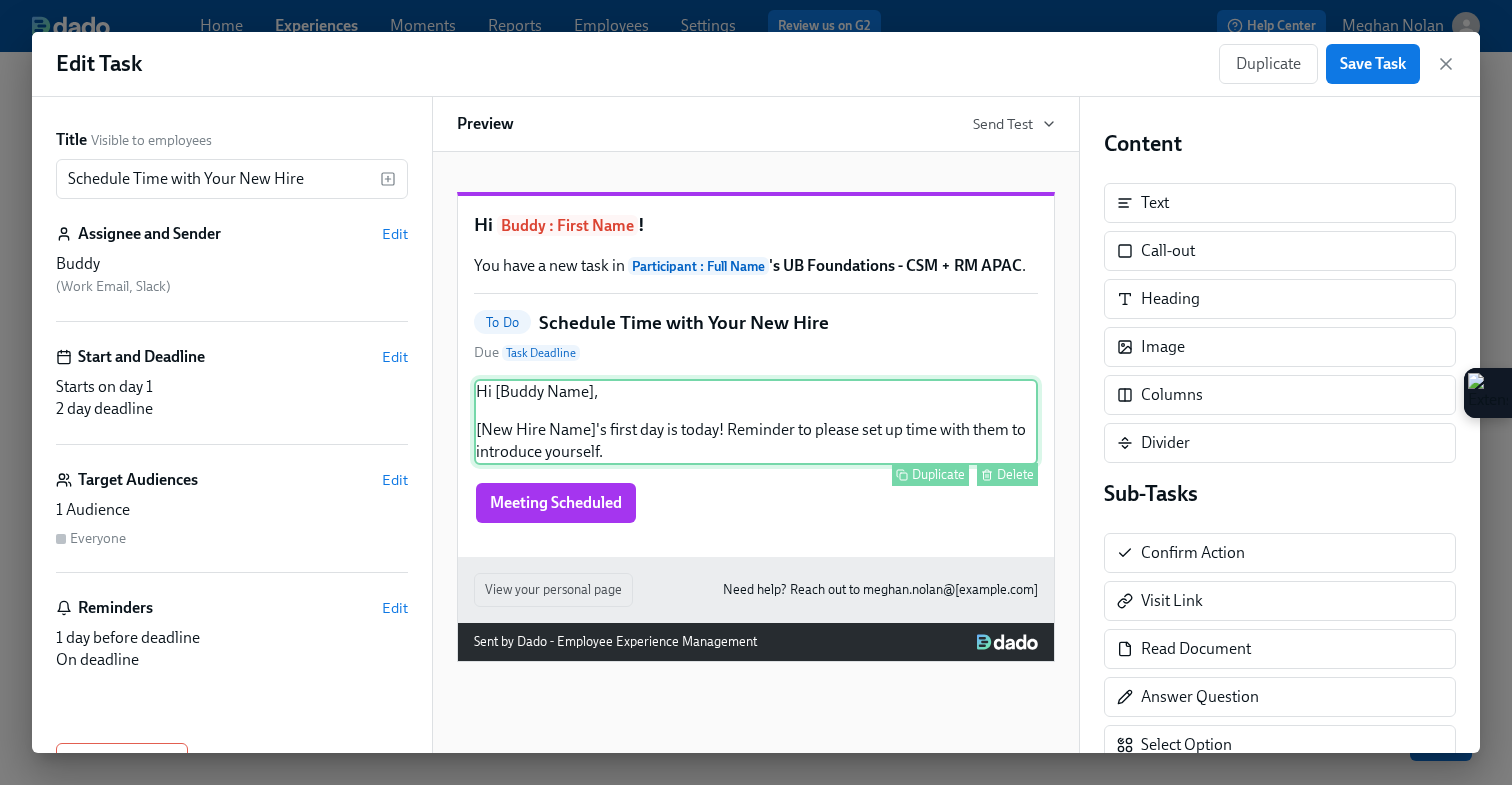 click on "Hi [Buddy Name],
[New Hire Name]'s first day is today! Reminder to please set up time with them to introduce yourself.   Duplicate   Delete" at bounding box center (756, 422) 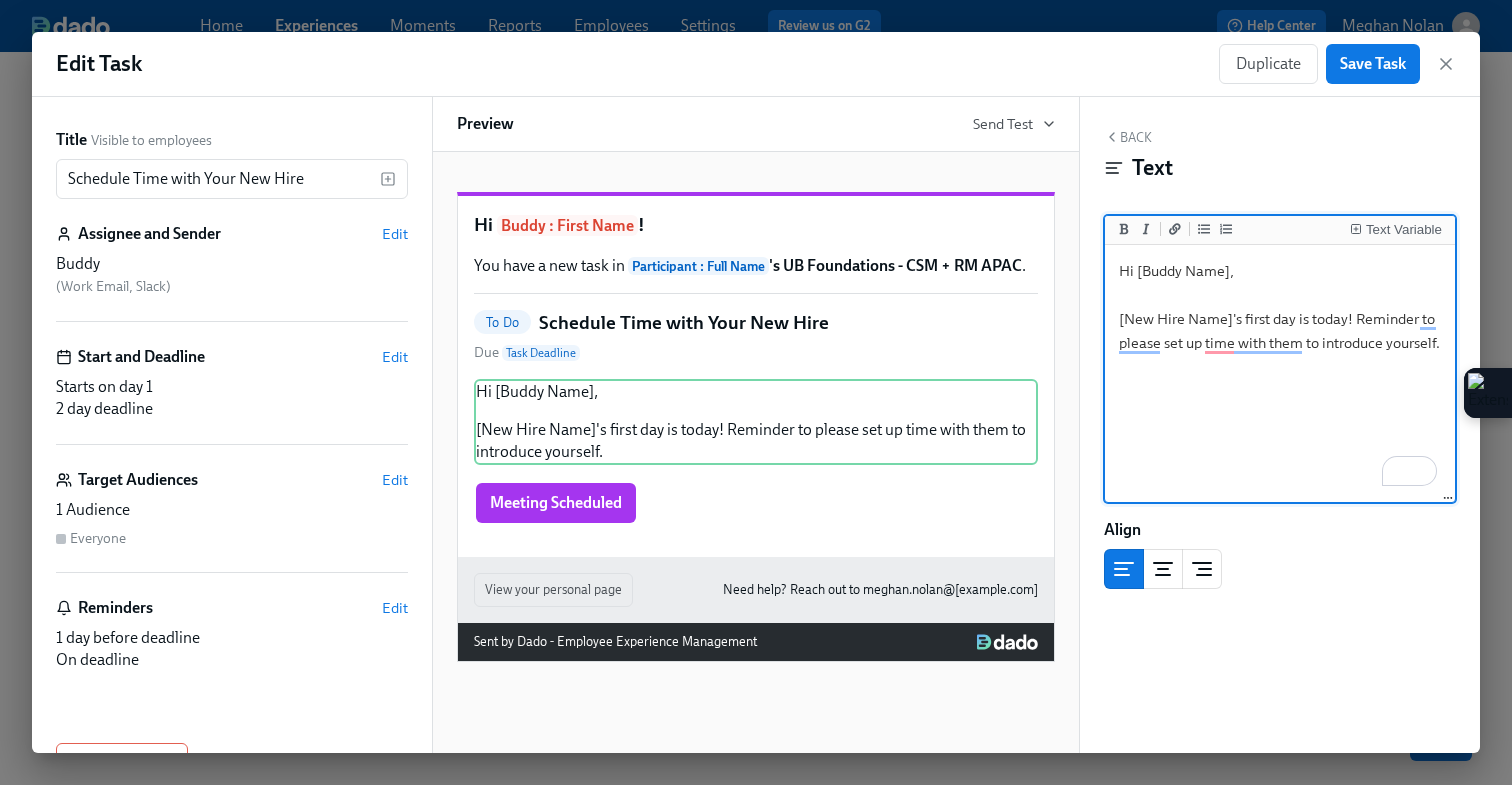 drag, startPoint x: 1230, startPoint y: 273, endPoint x: 1138, endPoint y: 278, distance: 92.13577 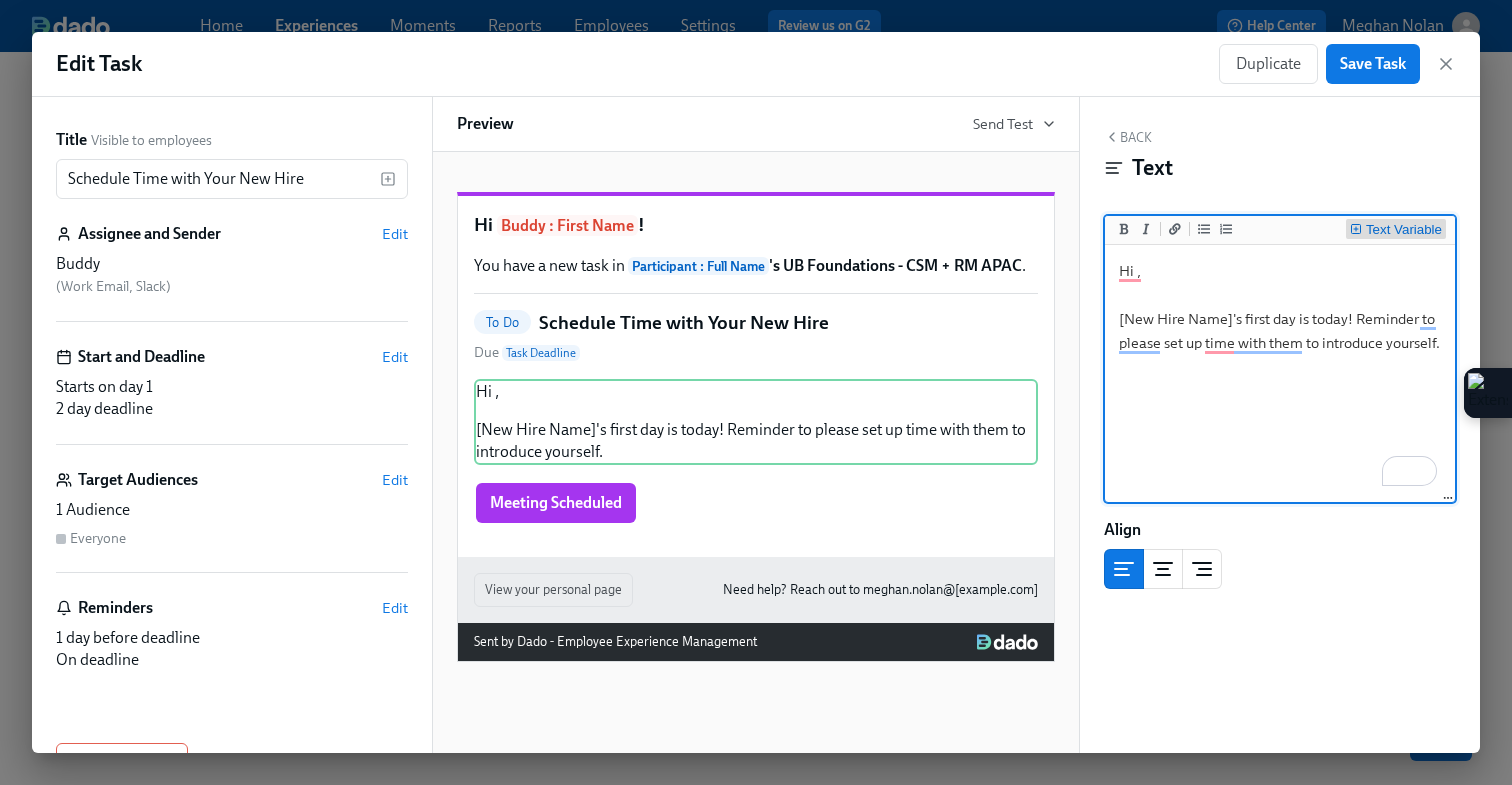 click on "Text Variable" at bounding box center (1404, 230) 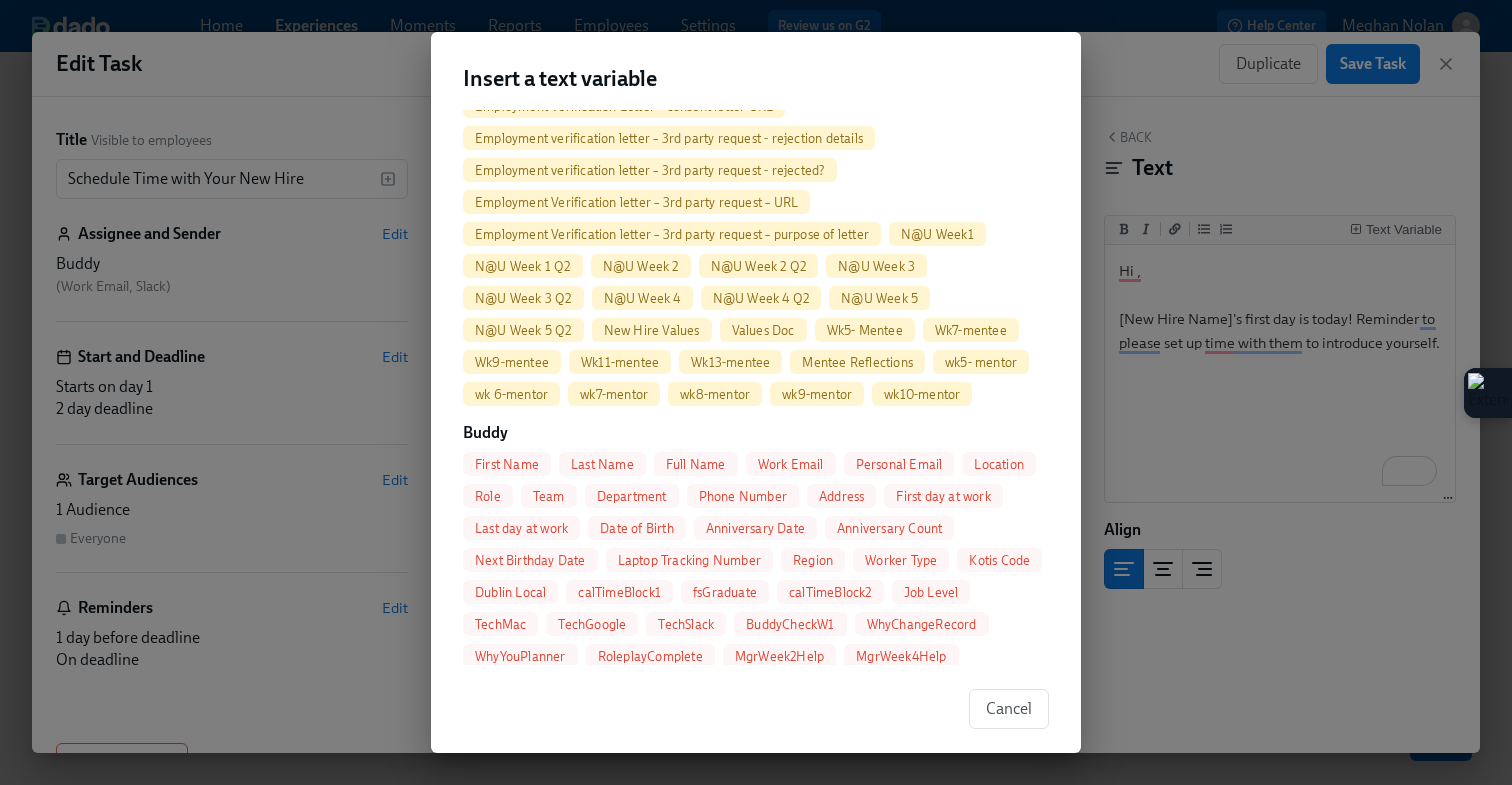 scroll, scrollTop: 2715, scrollLeft: 0, axis: vertical 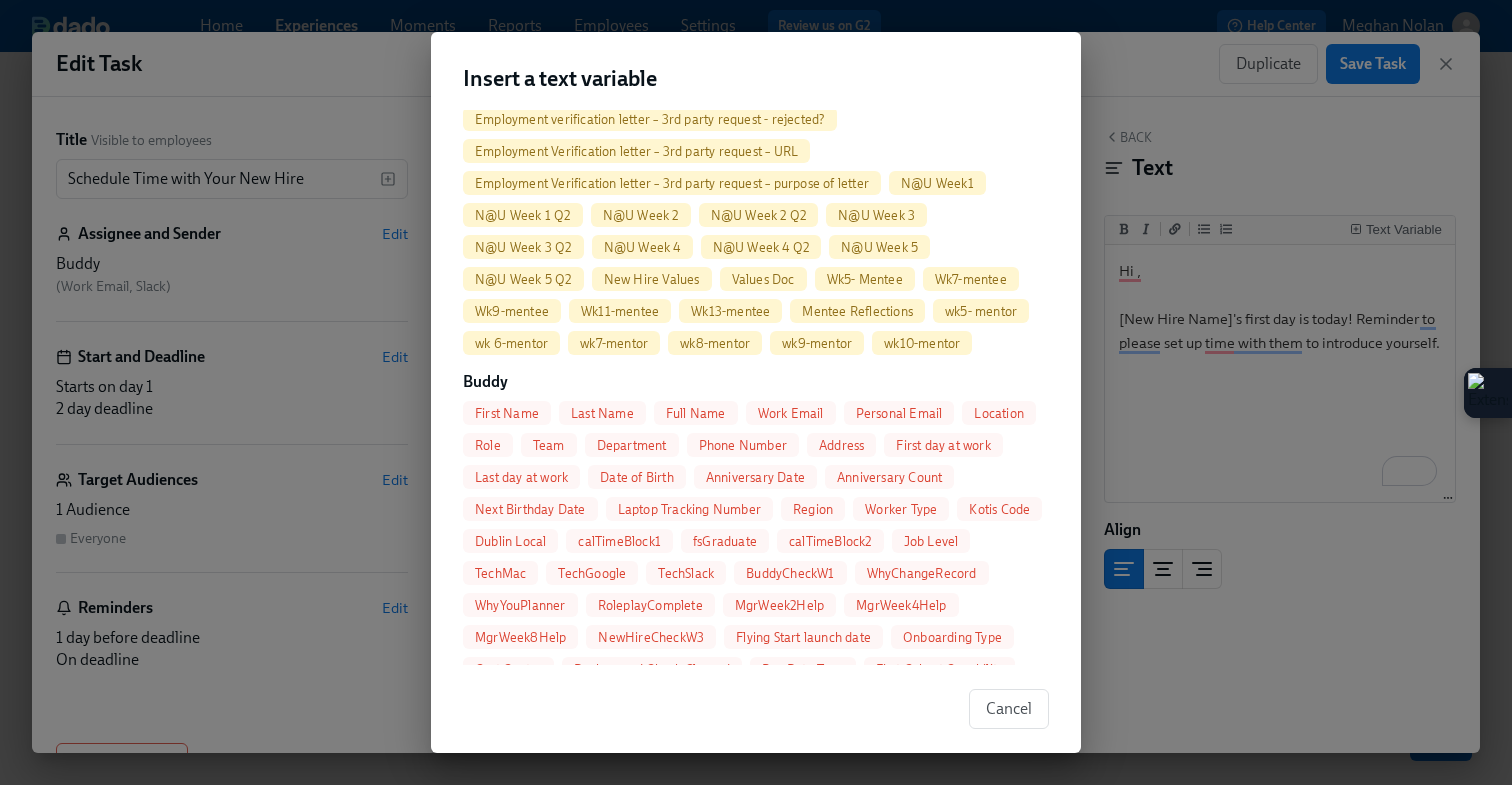 click on "First Name" at bounding box center [507, 413] 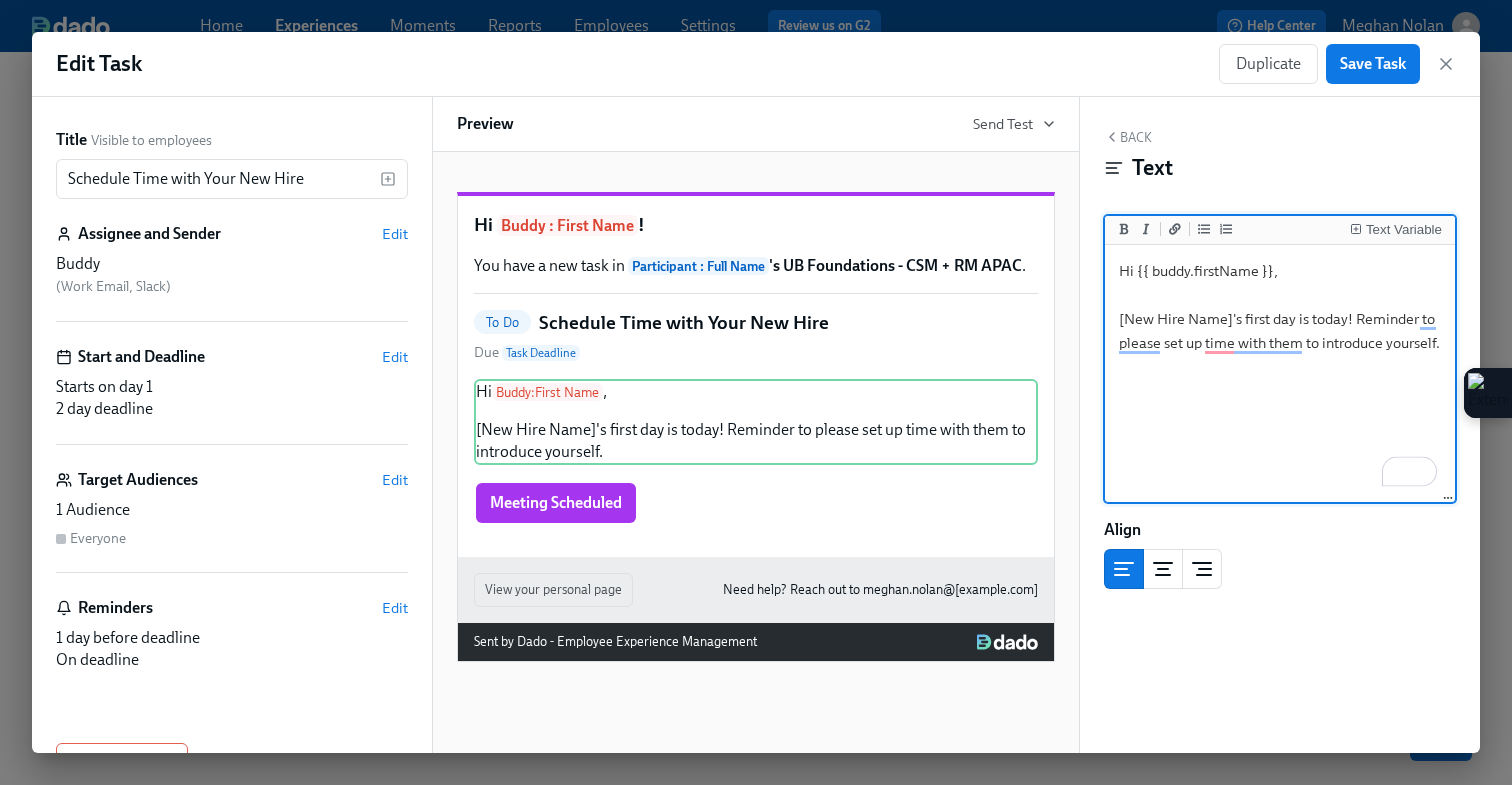 drag, startPoint x: 1230, startPoint y: 320, endPoint x: 1118, endPoint y: 322, distance: 112.01785 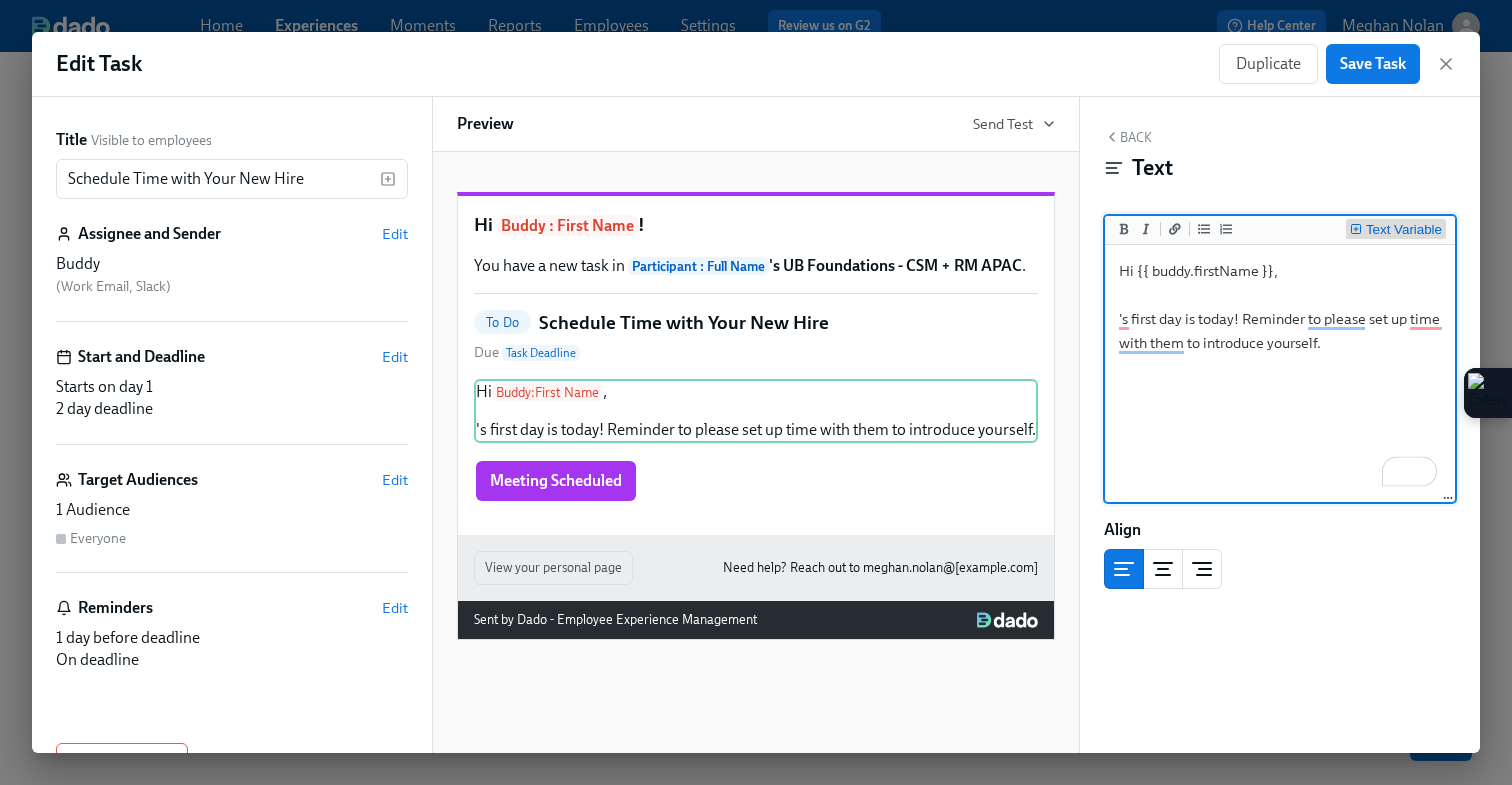 click on "Text Variable" at bounding box center (1404, 230) 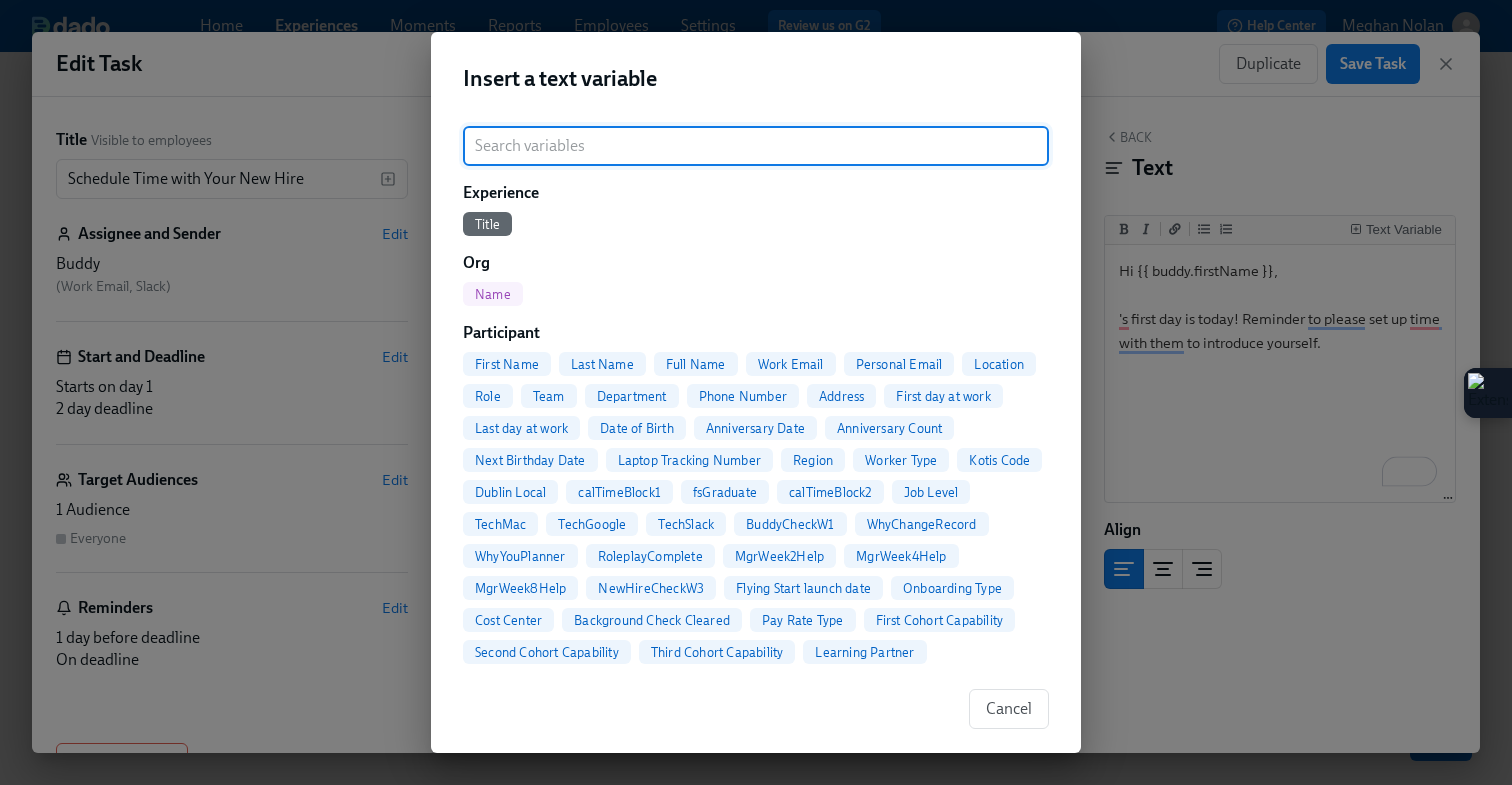 click on "Full Name" at bounding box center [696, 364] 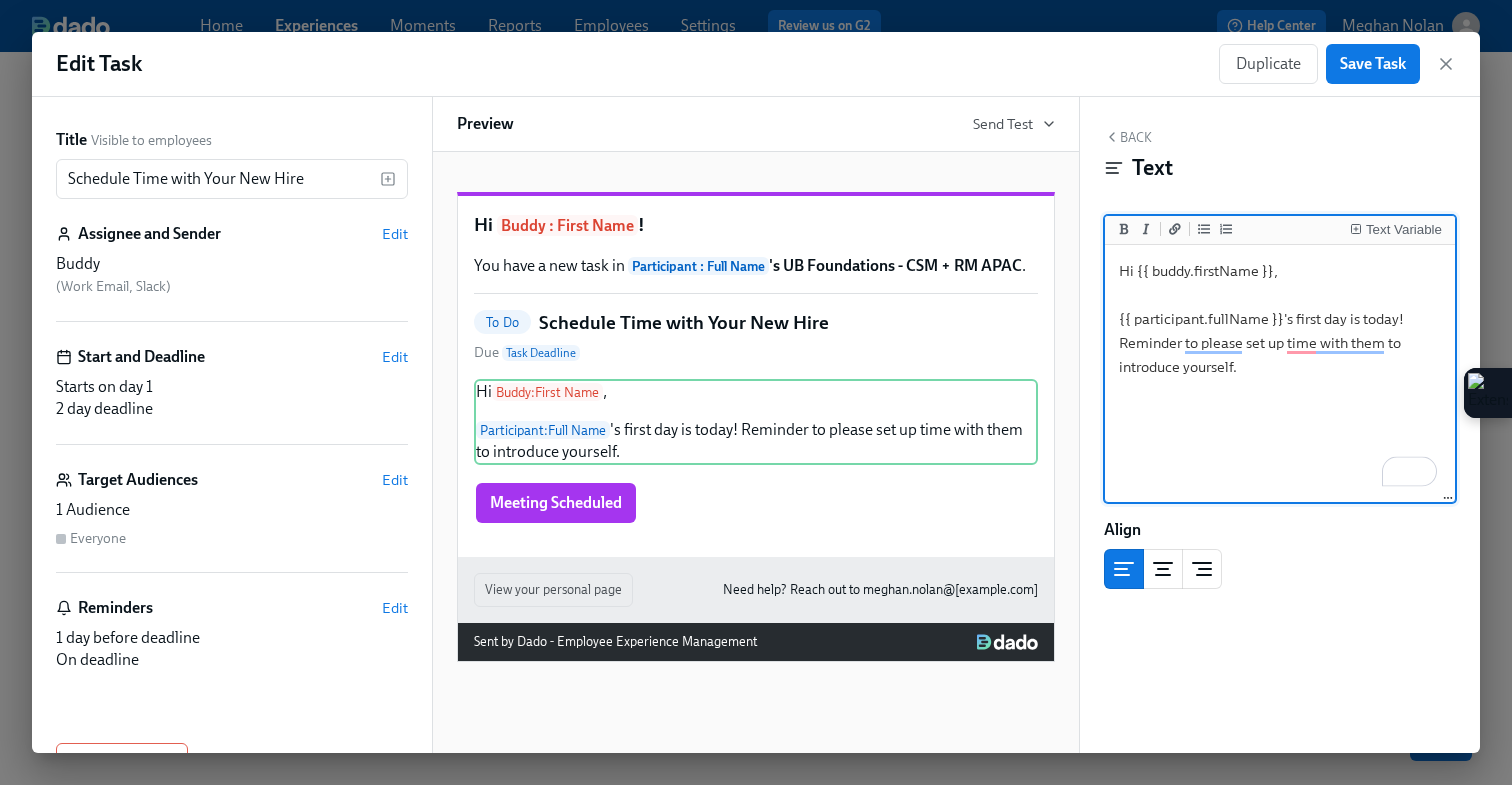 scroll, scrollTop: 0, scrollLeft: 0, axis: both 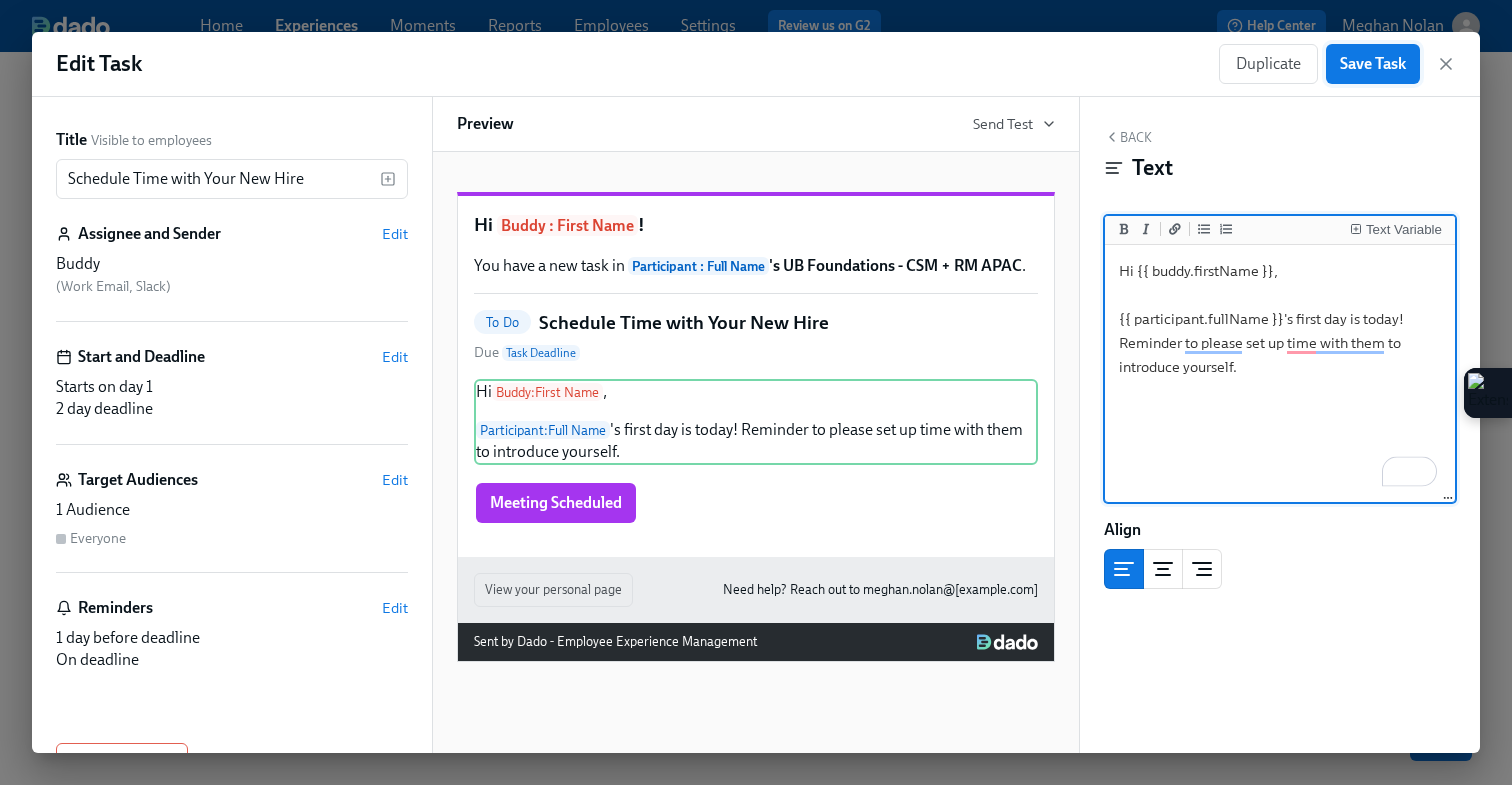 type on "Hi {{ buddy.firstName }},
{{ participant.fullName }}'s first day is today! Reminder to please set up time with them to introduce yourself." 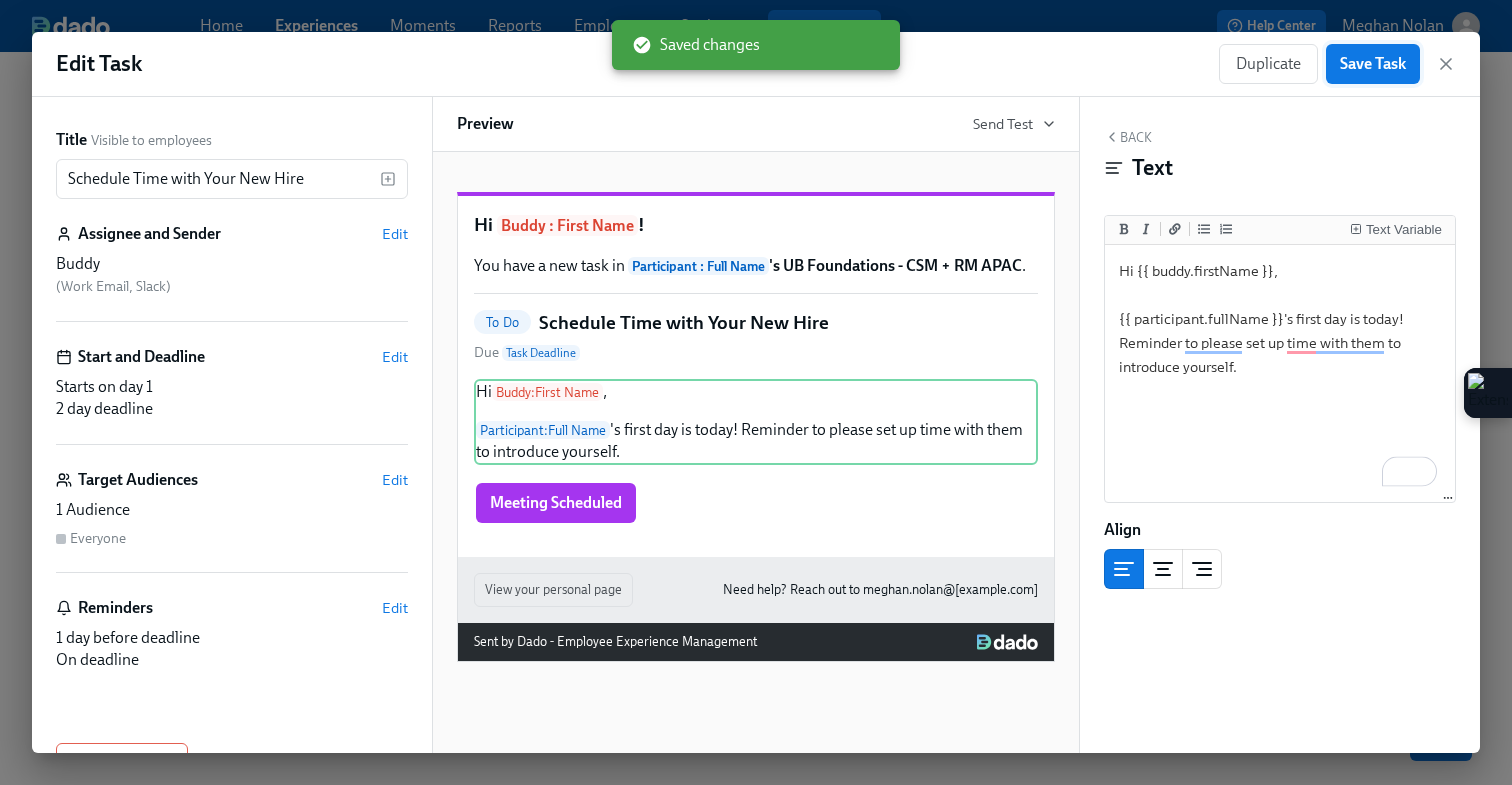 click on "Save Task" at bounding box center [1373, 64] 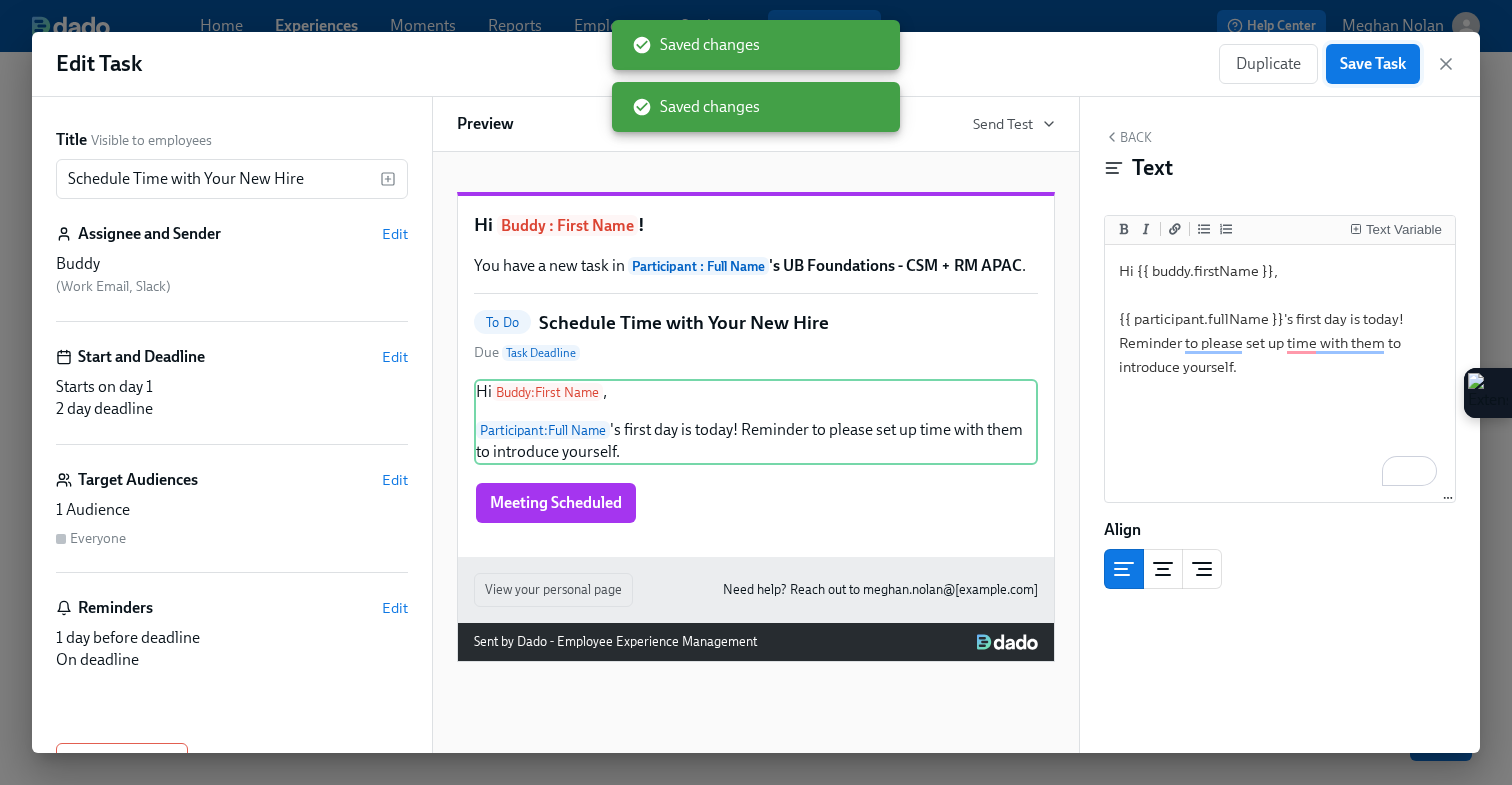 click on "Save Task" at bounding box center (1373, 64) 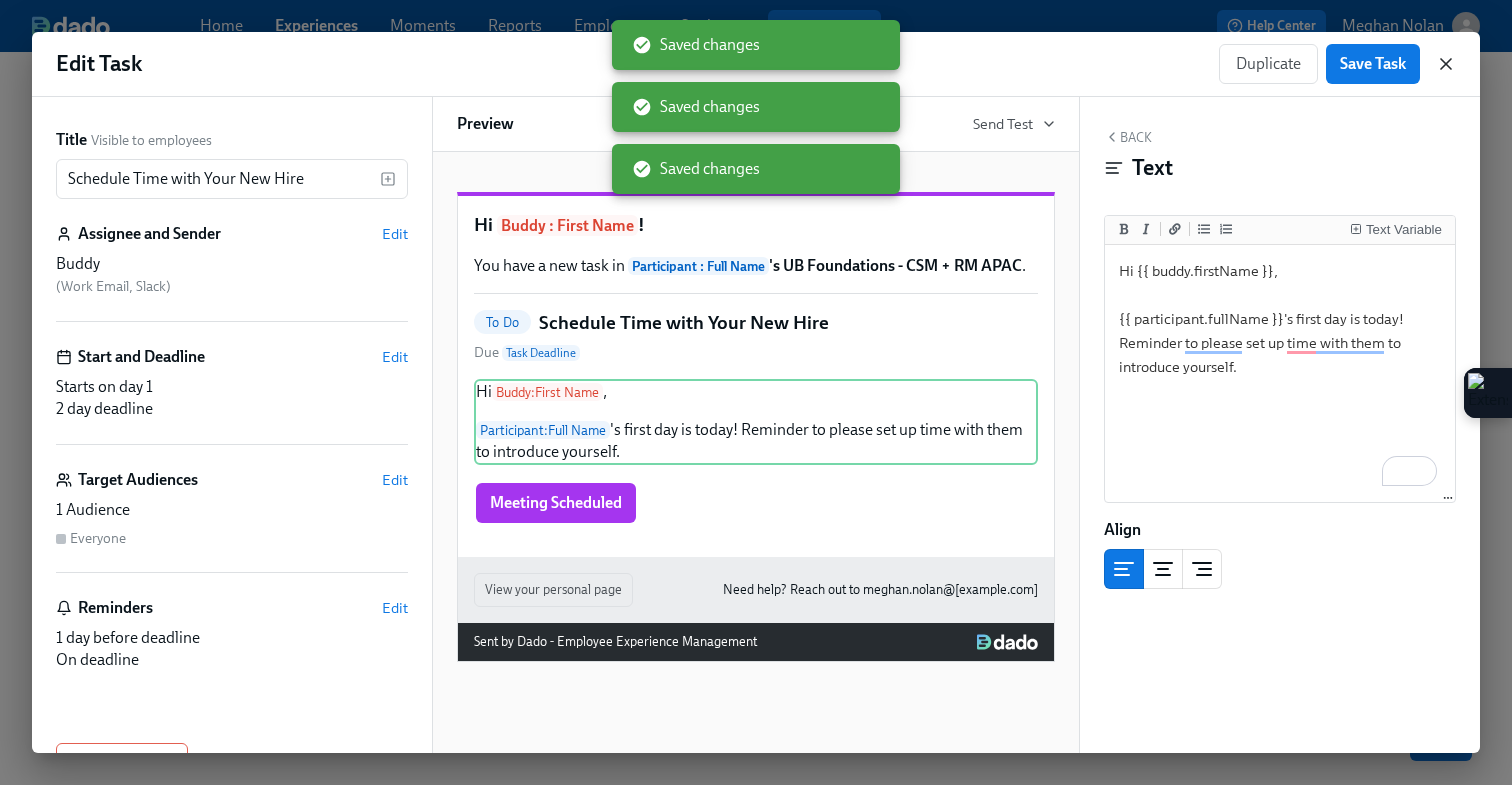 click 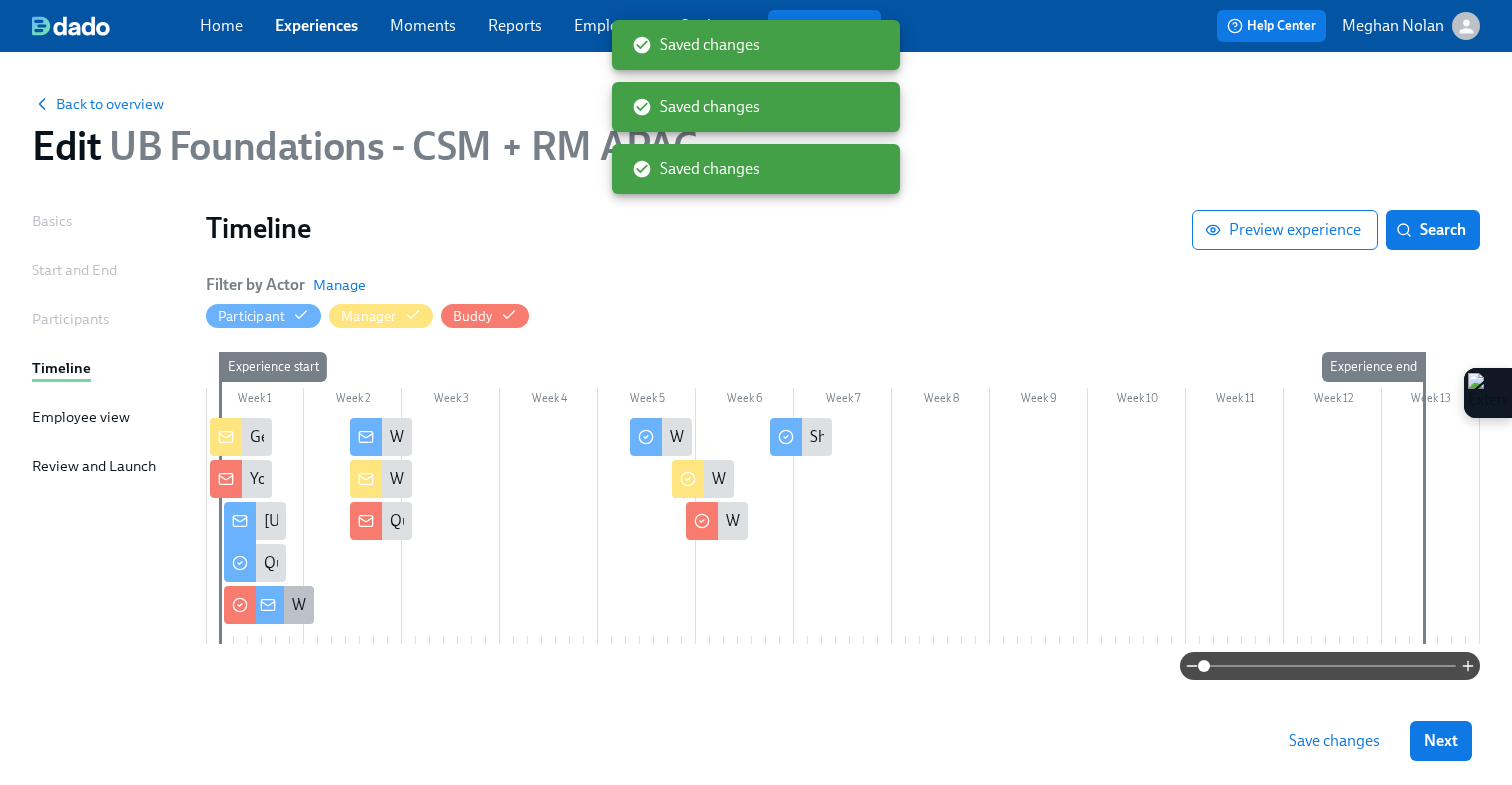 click on "Welcome to Foundations – What to Expect!" at bounding box center [437, 605] 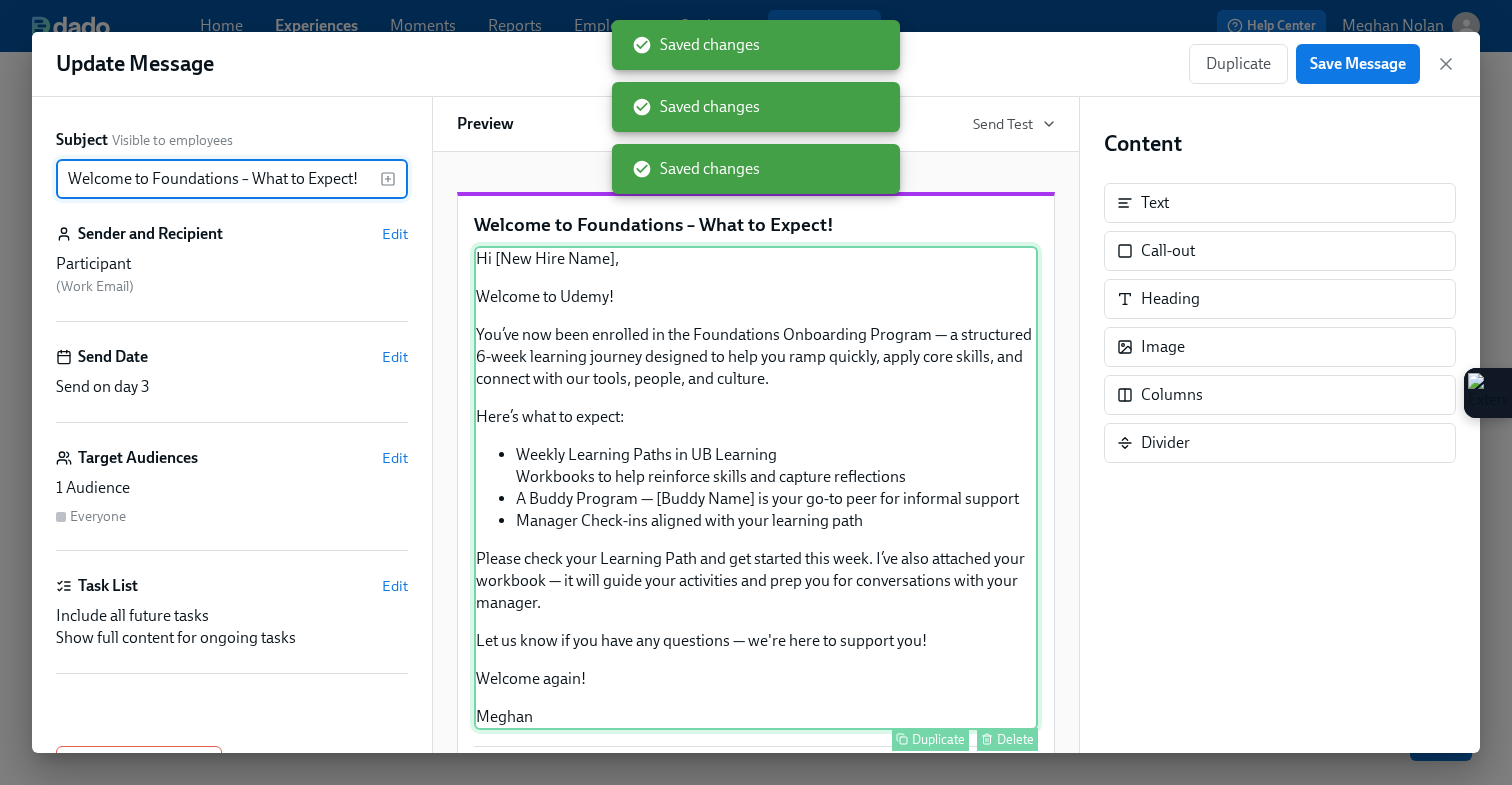 click on "Hi [New Hire Name],
Welcome to Udemy!
You’ve now been enrolled in the Foundations Onboarding Program — a structured 6-week learning journey designed to help you ramp quickly, apply core skills, and connect with our tools, people, and culture.
Here’s what to expect:
Weekly  Learning Paths in UB Learning
Workbooks to help reinforce skills and capture reflections
A Buddy Program — [Buddy Name] is your go-to peer for informal support
Manager Check-ins aligned with your learning path
Please check your Learning Path and get started this week. I’ve also attached your workbook — it will guide your activities and prep you for conversations with your manager.
Let us know if you have any questions — we're here to support you!
Welcome again!
Meghan   Duplicate   Delete" at bounding box center [756, 488] 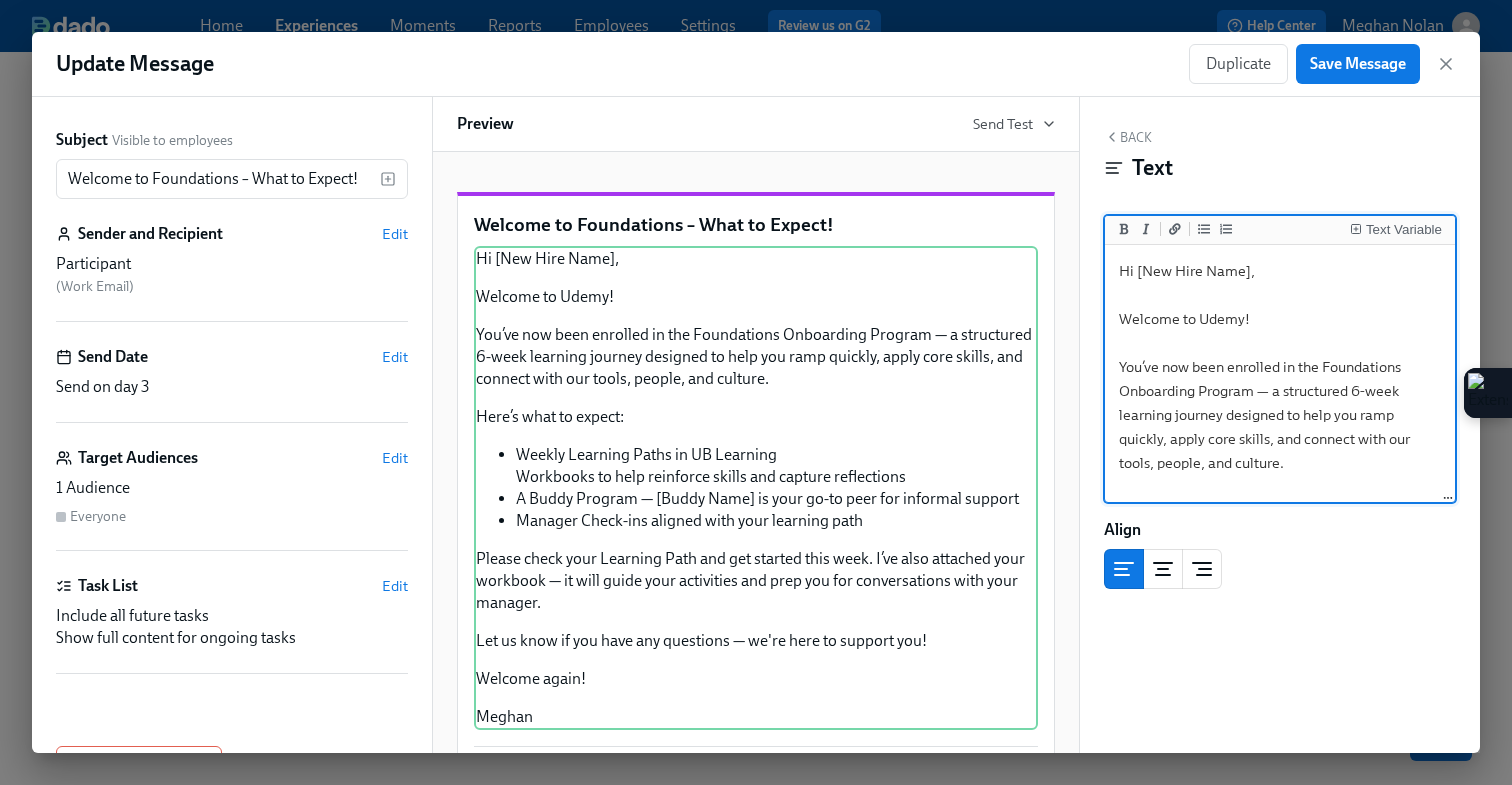 drag, startPoint x: 1246, startPoint y: 273, endPoint x: 1137, endPoint y: 282, distance: 109.370926 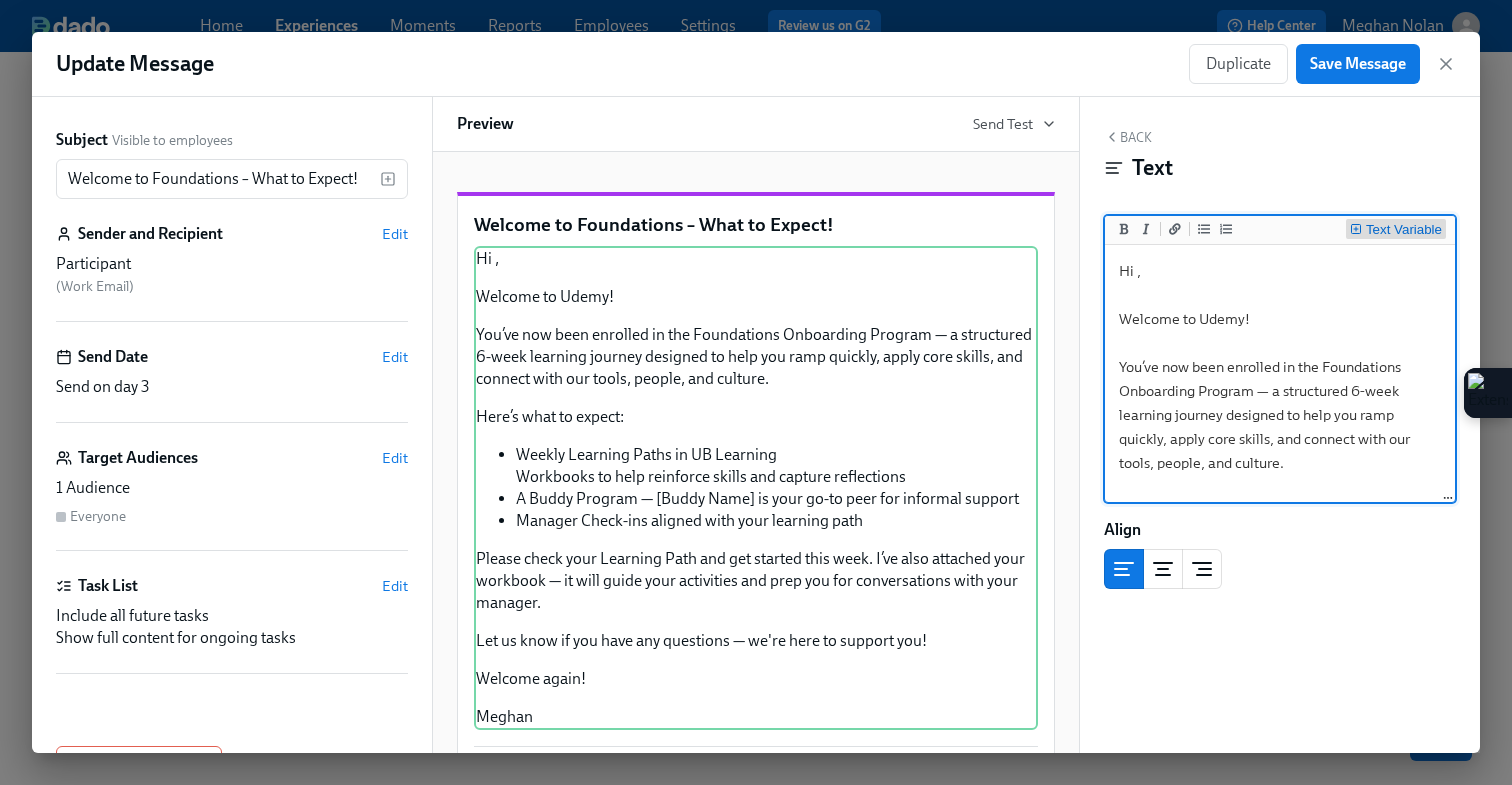 click 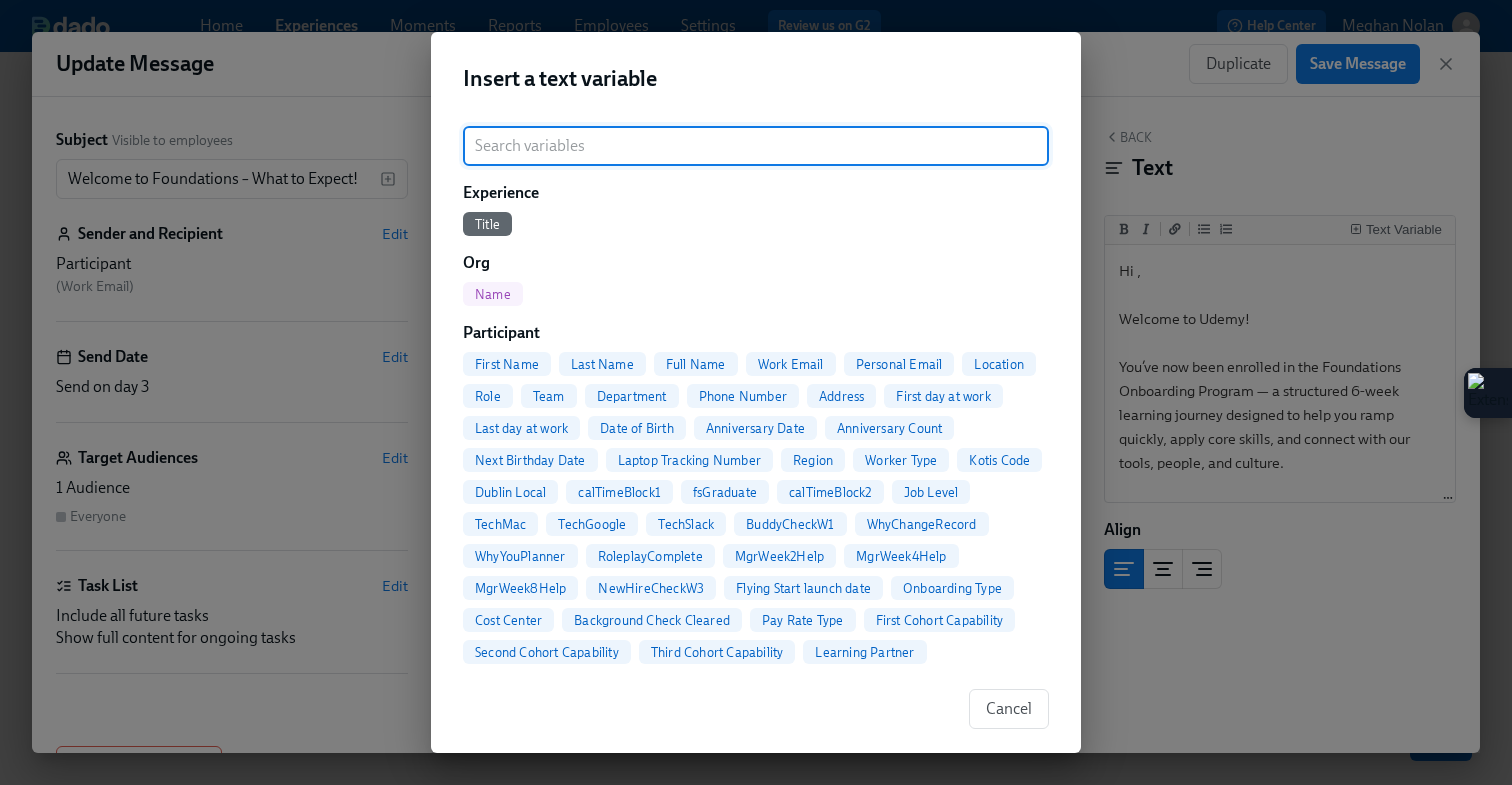 click on "First Name" at bounding box center [507, 364] 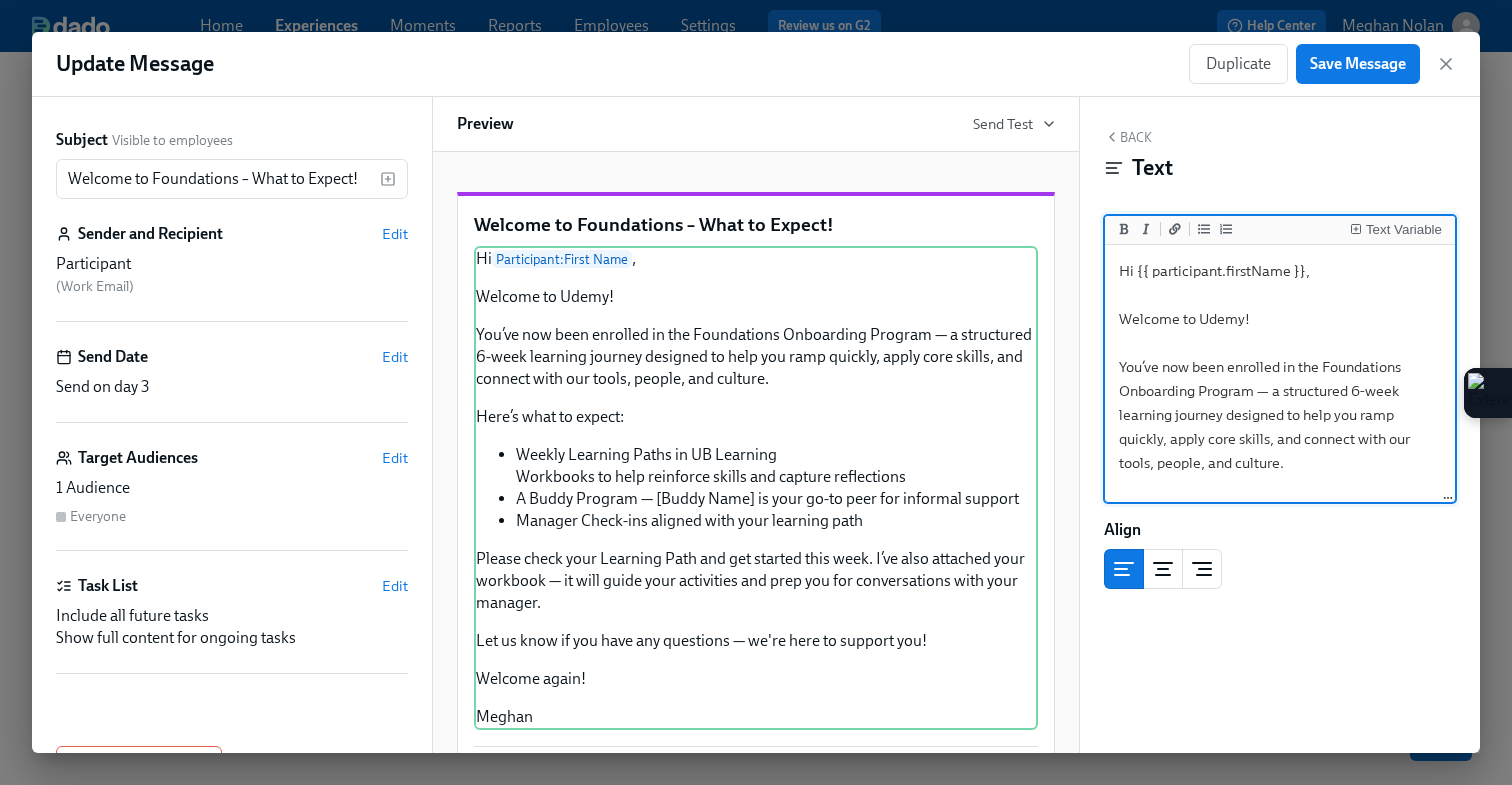 scroll, scrollTop: 129, scrollLeft: 0, axis: vertical 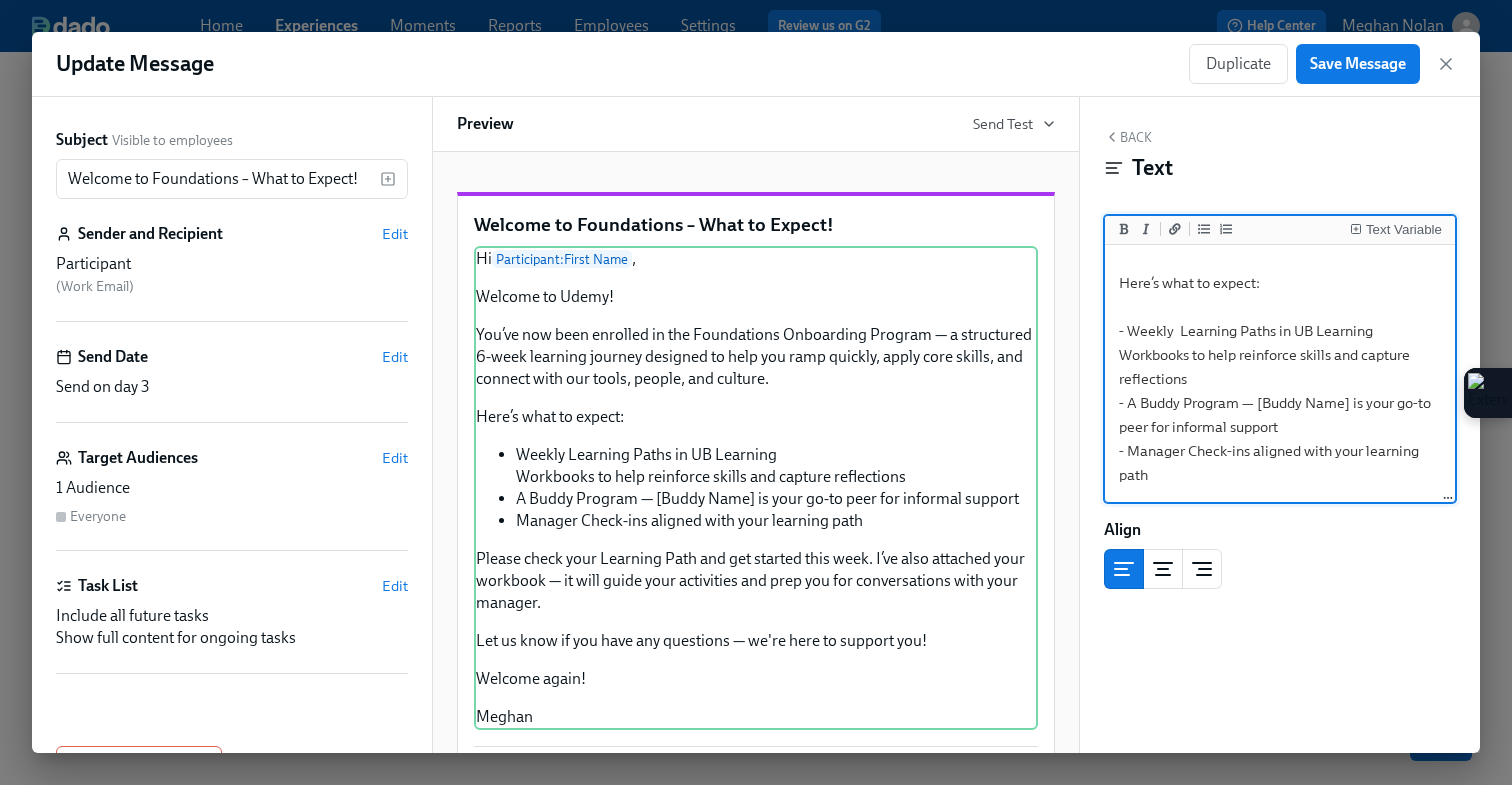 drag, startPoint x: 1349, startPoint y: 408, endPoint x: 1257, endPoint y: 405, distance: 92.0489 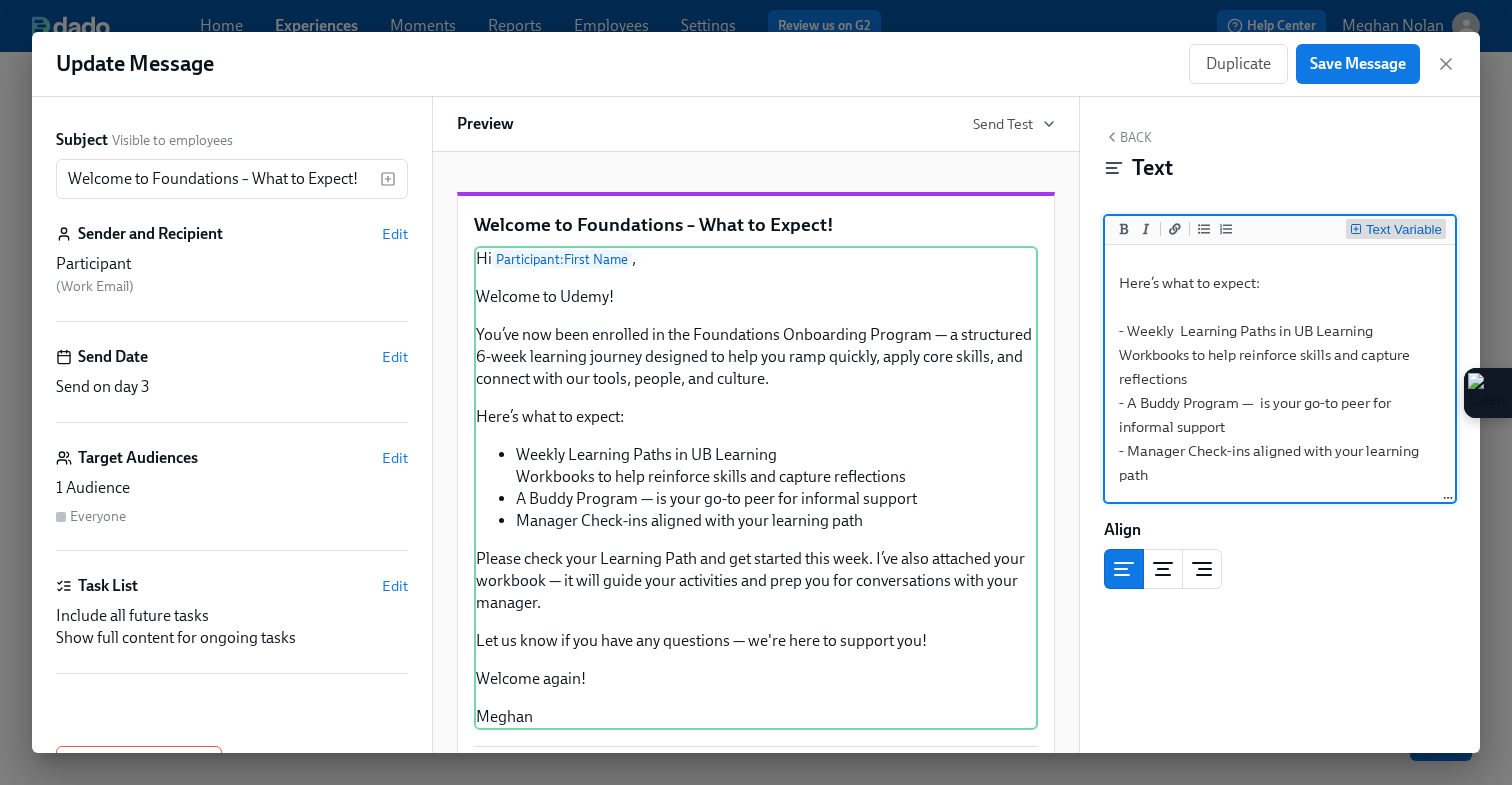 click on "Text Variable" at bounding box center [1404, 230] 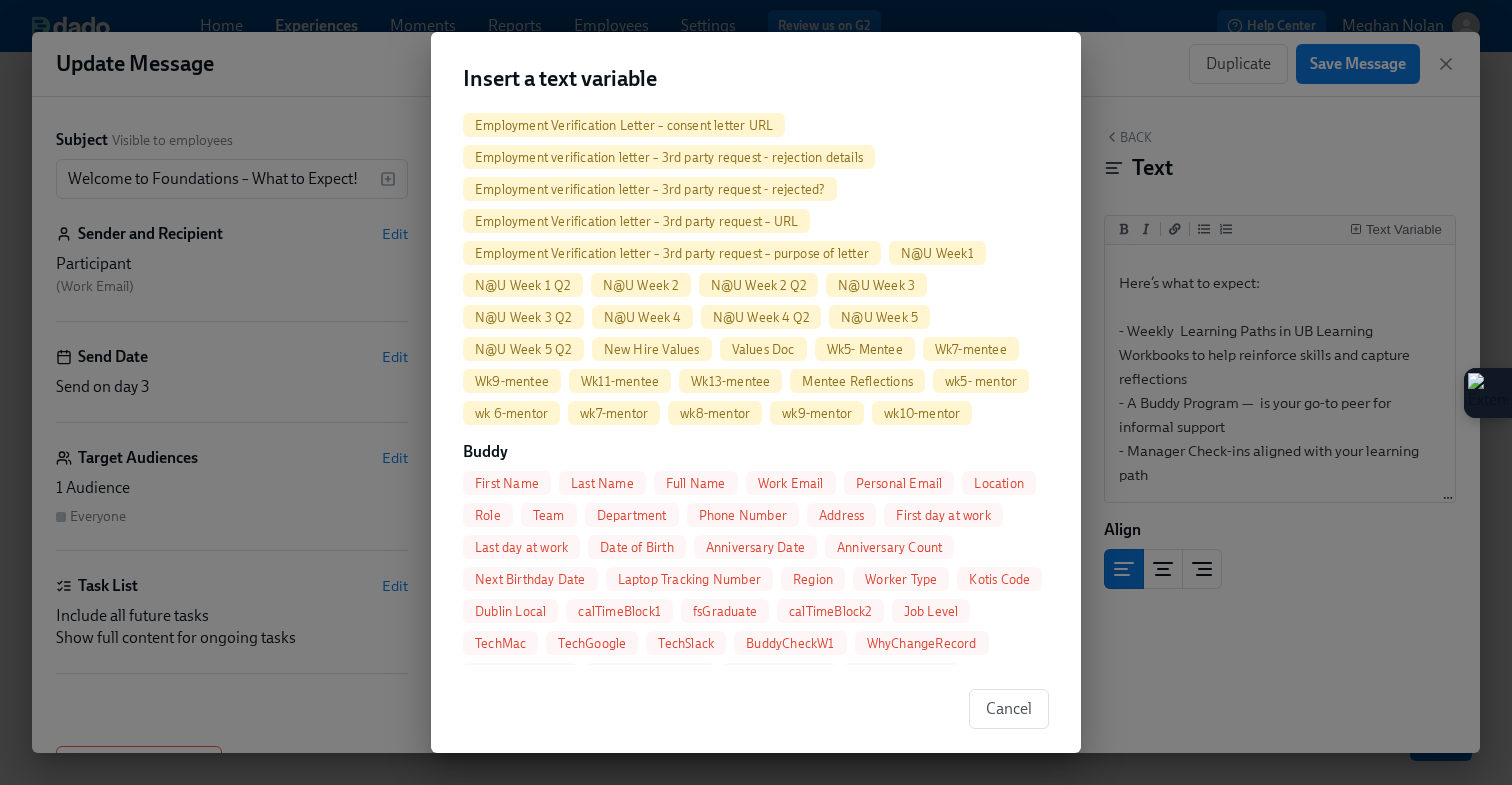 scroll, scrollTop: 2667, scrollLeft: 0, axis: vertical 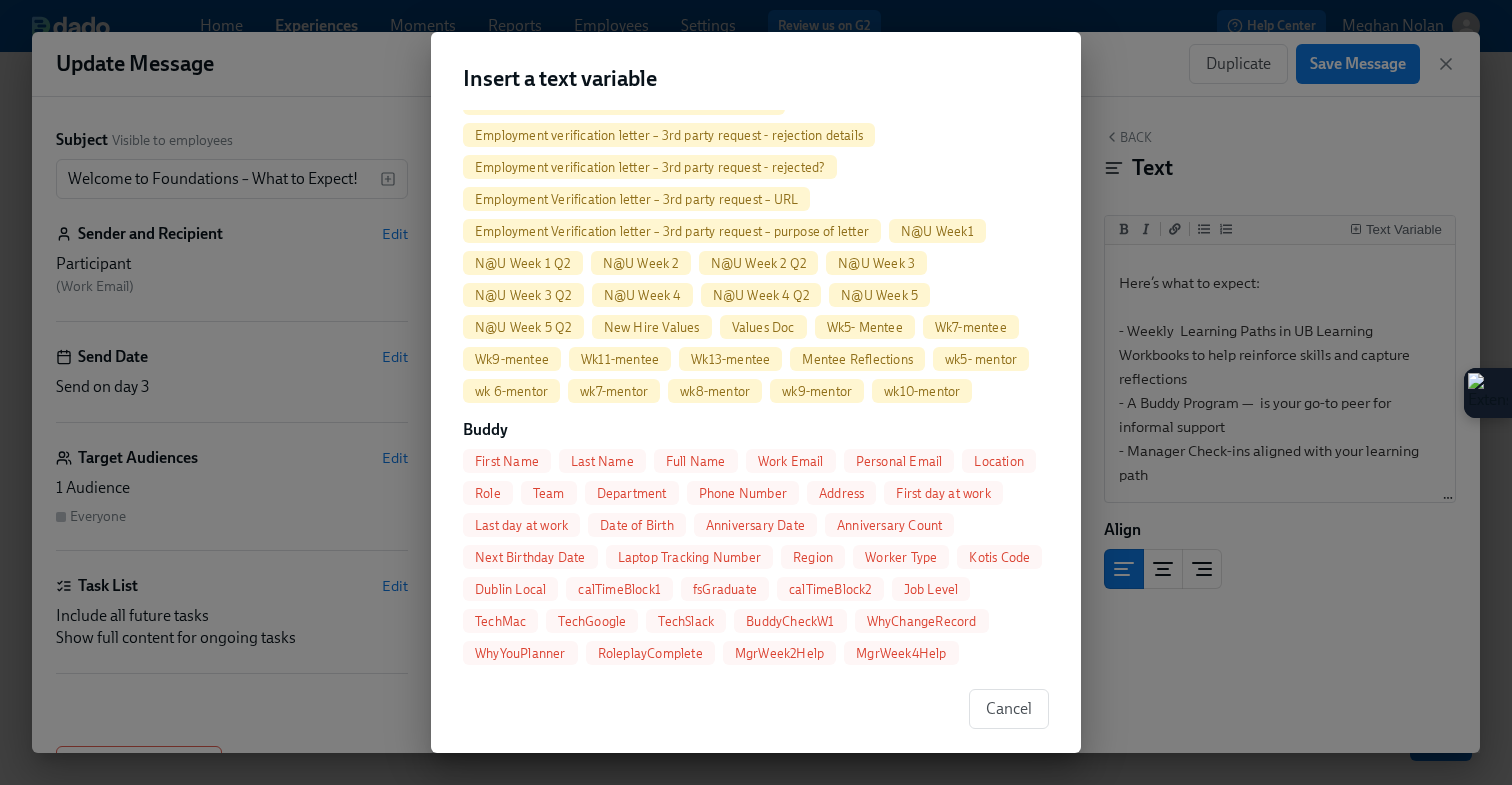 click on "Full Name" at bounding box center [696, 461] 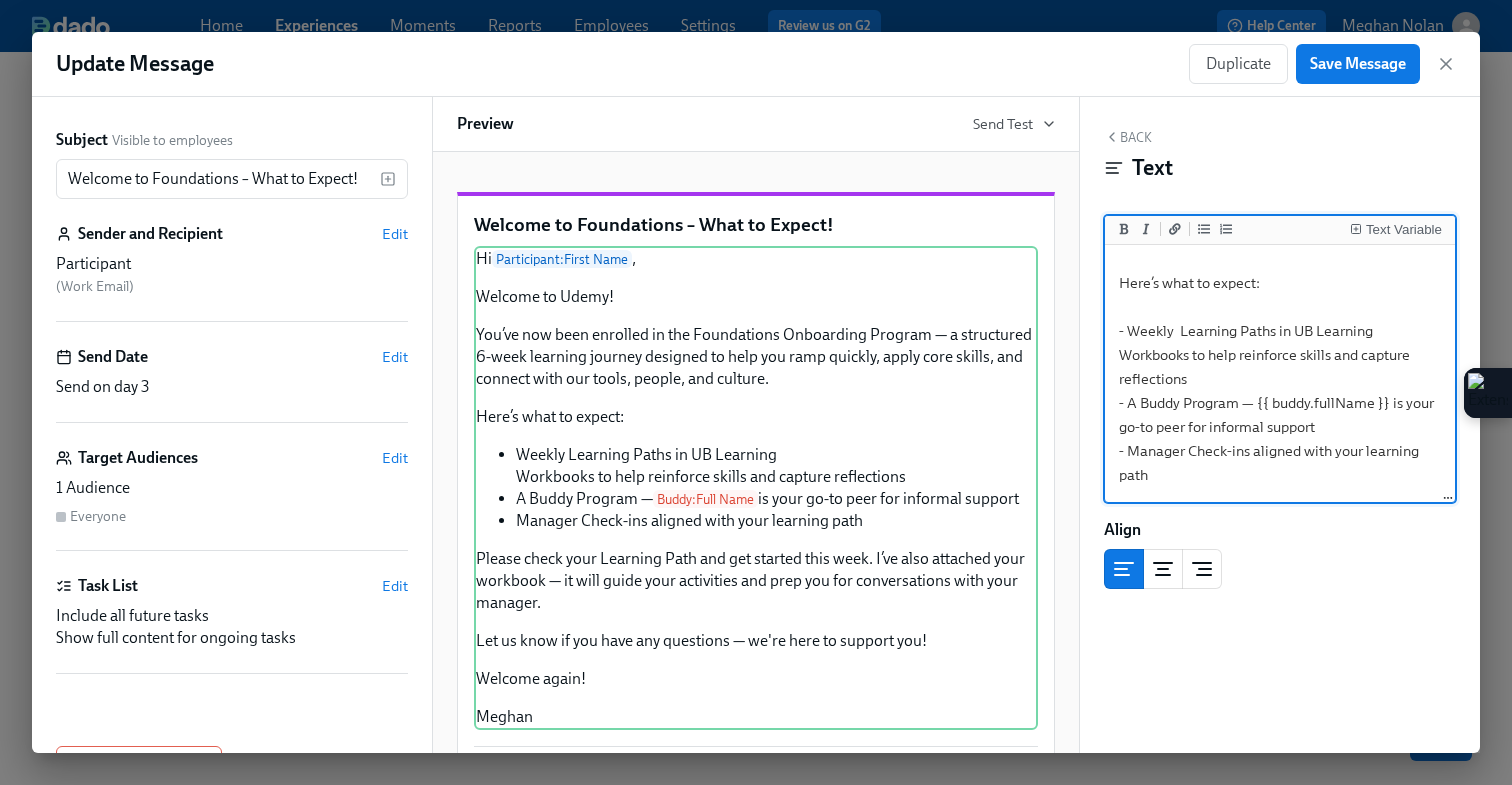 scroll, scrollTop: 337, scrollLeft: 0, axis: vertical 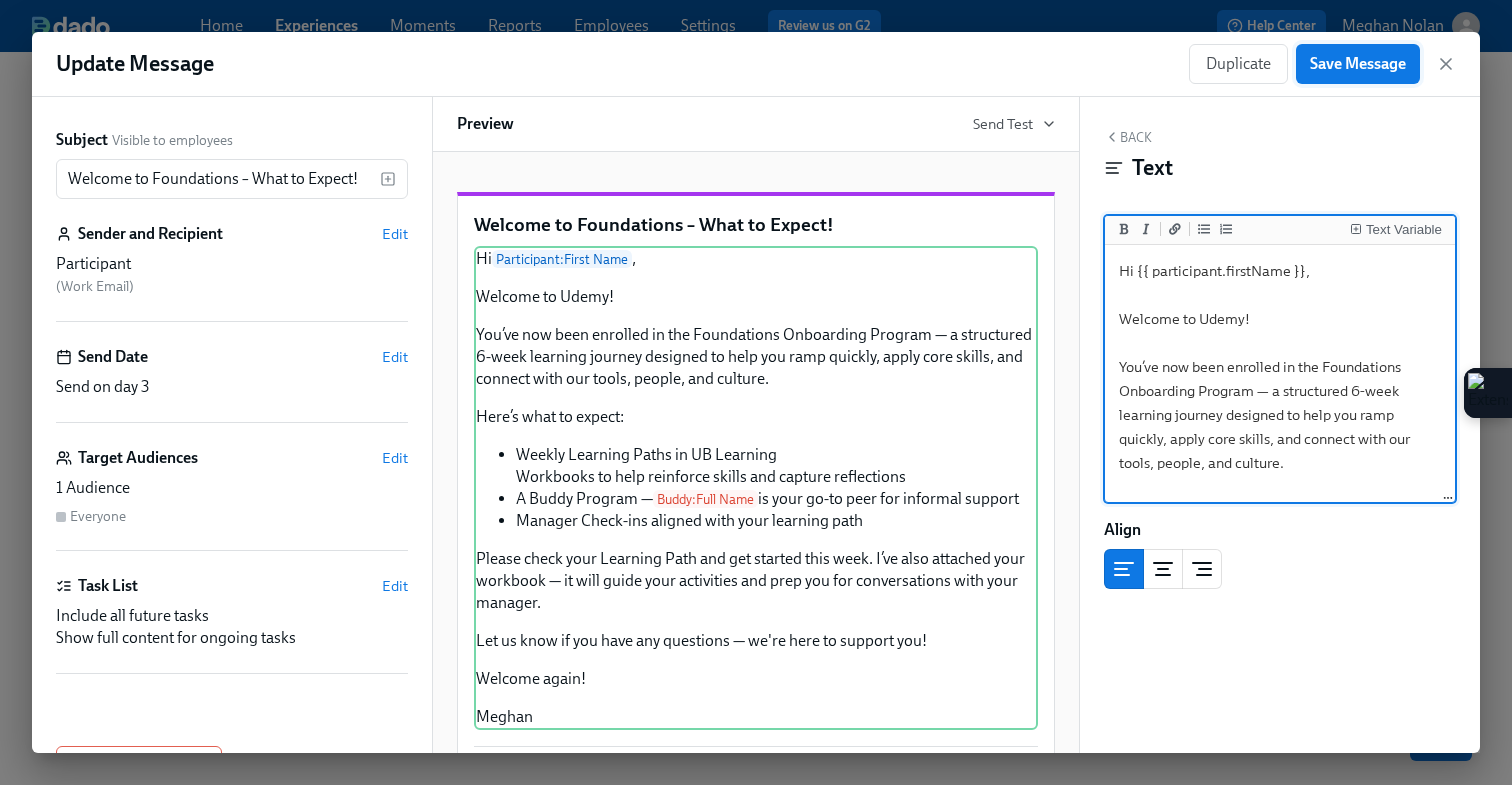 type on "Hi {{ participant.firstName }},
Welcome to Udemy!
You’ve now been enrolled in the Foundations Onboarding Program — a structured 6-week learning journey designed to help you ramp quickly, apply core skills, and connect with our tools, people, and culture.
Here’s what to expect:
- Weekly  Learning Paths in UB Learning
Workbooks to help reinforce skills and capture reflections
- A Buddy Program — {{ buddy.fullName }} is your go-to peer for informal support
- Manager Check-ins aligned with your learning path
Please check your Learning Path and get started this week. I’ve also attached your workbook — it will guide your activities and prep you for conversations with your manager.
Let us know if you have any questions — we're here to support you!
Welcome again!
Meghan" 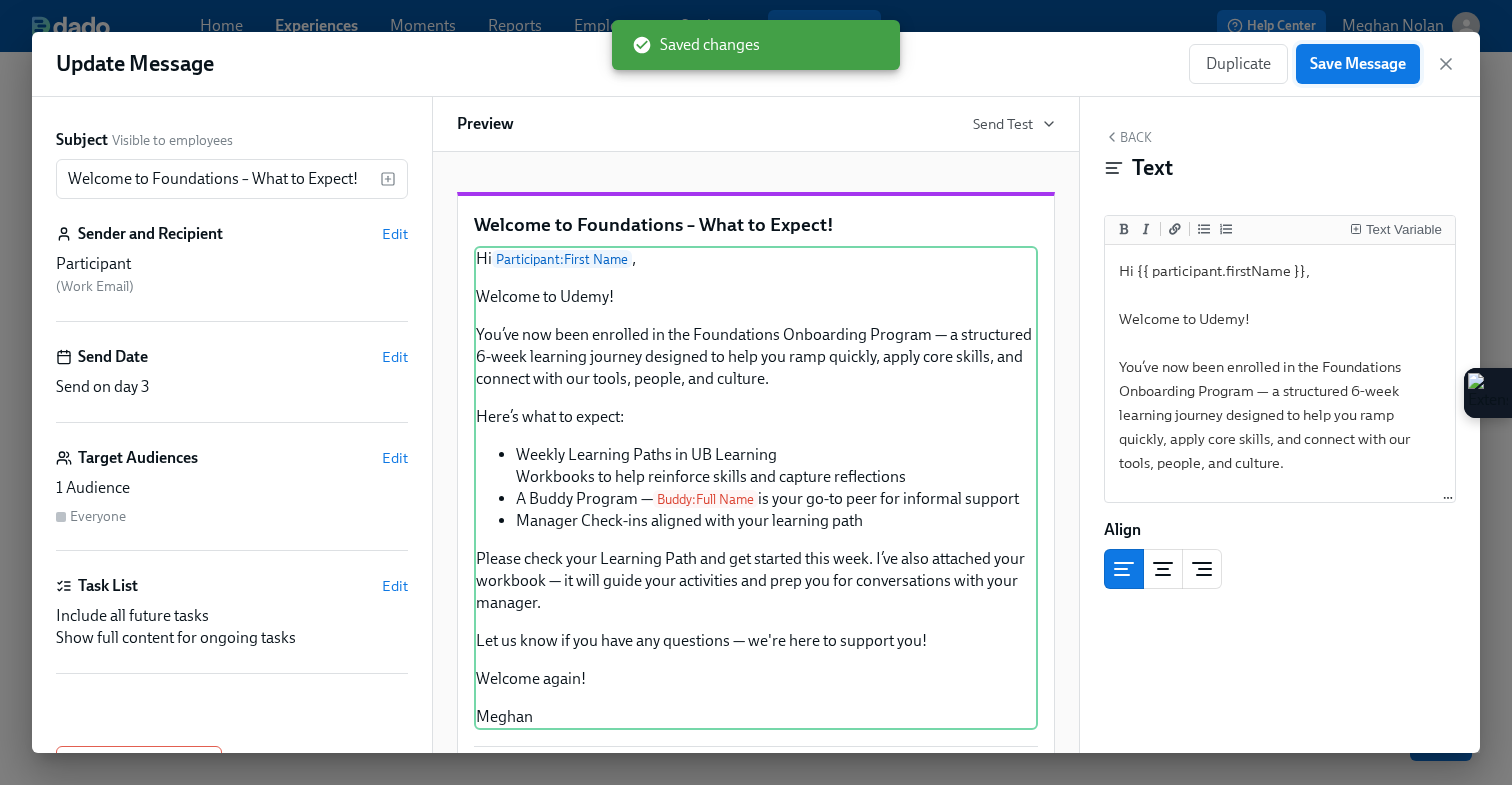 click on "Save Message" at bounding box center (1358, 64) 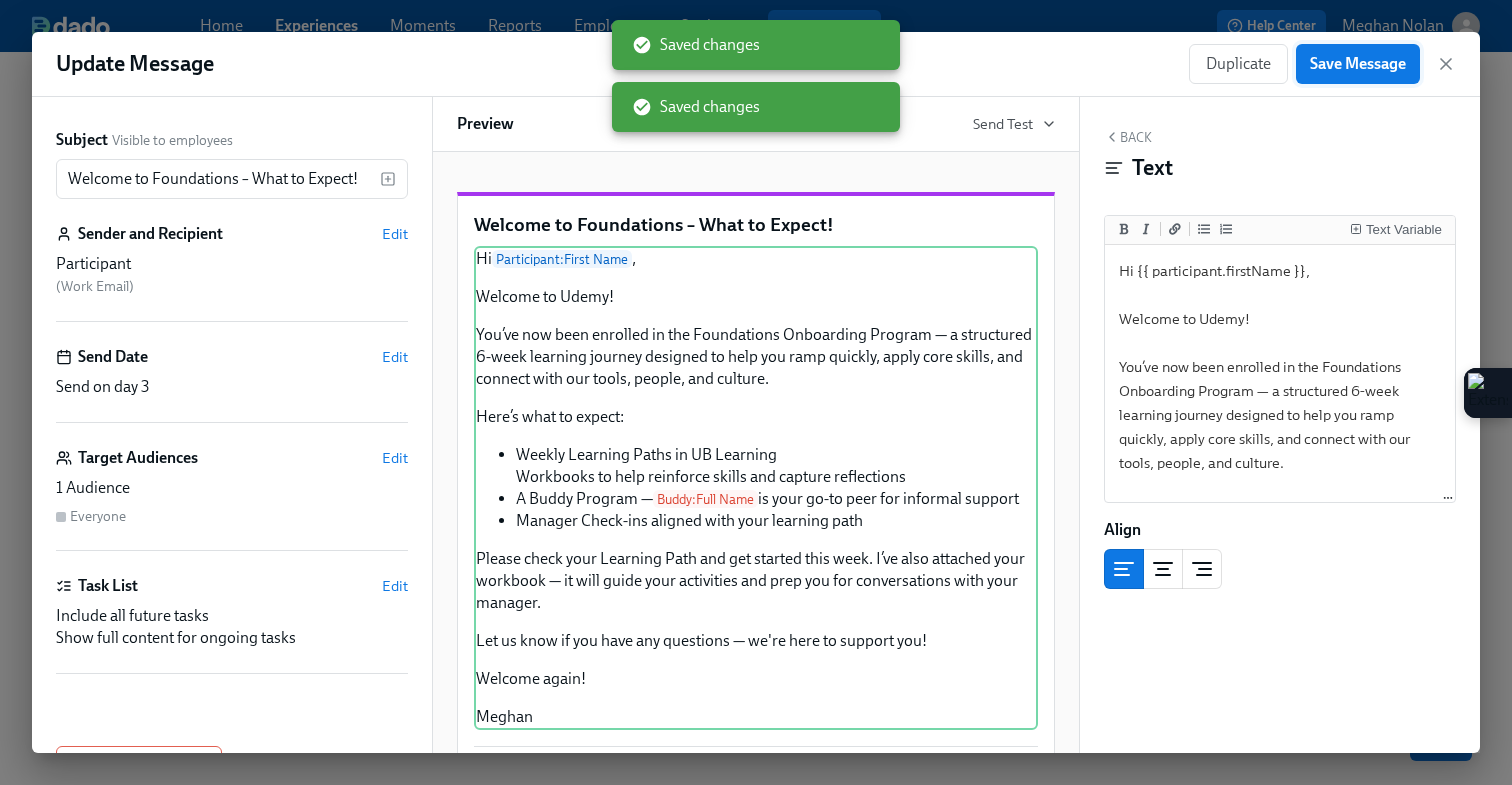 click on "Save Message" at bounding box center (1358, 64) 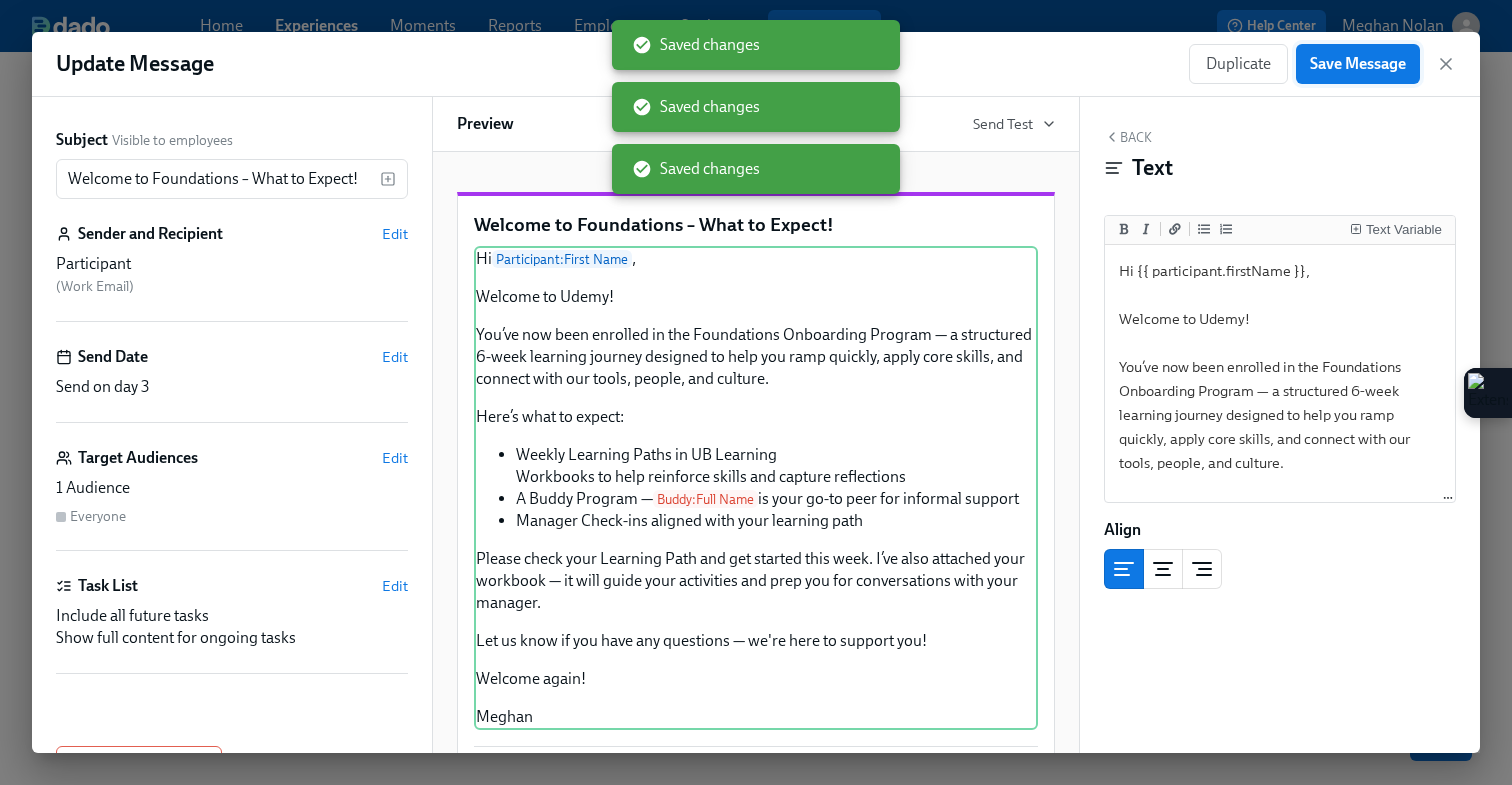 click on "Save Message" at bounding box center [1358, 64] 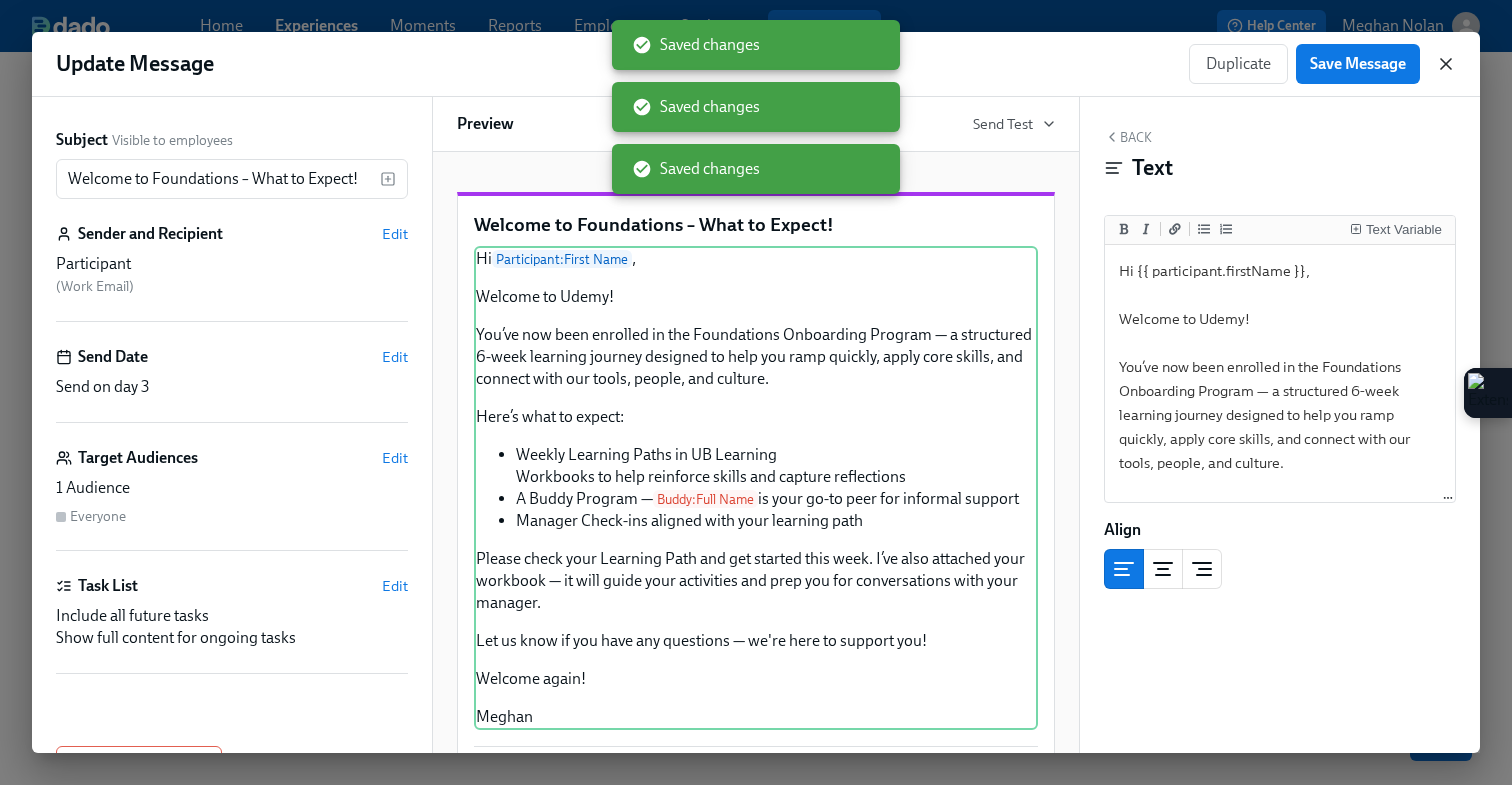 click 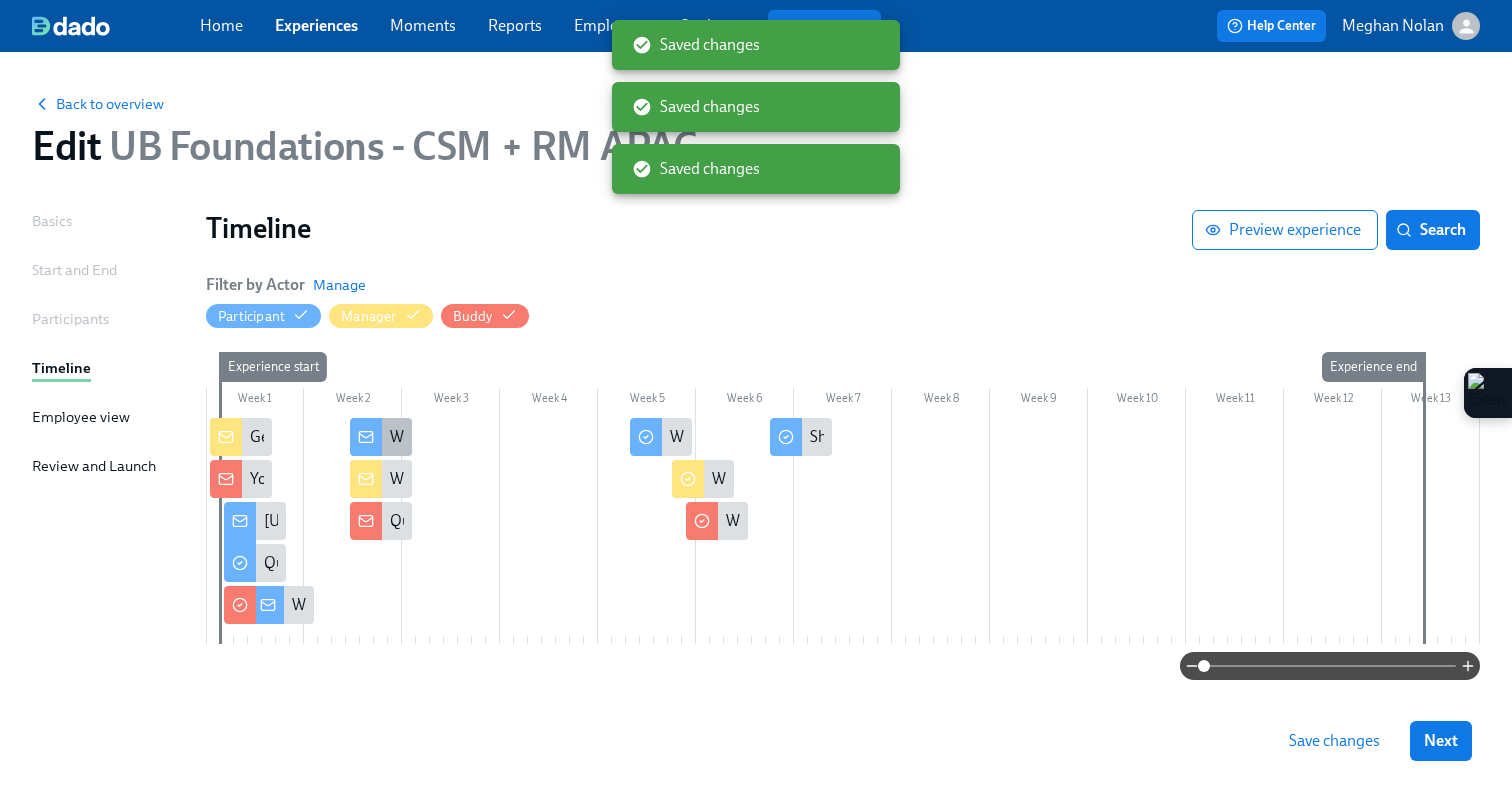 click 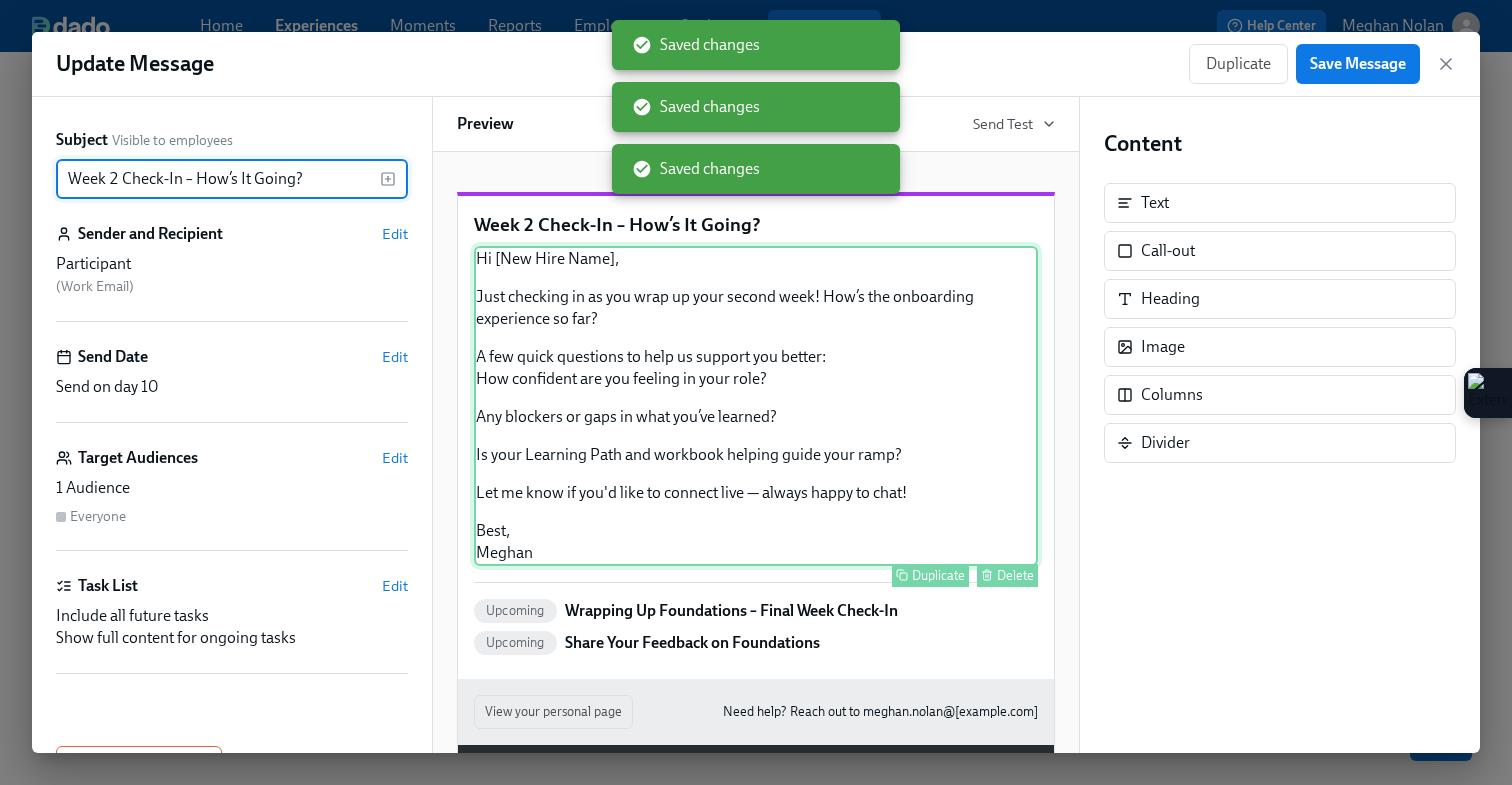 click on "Hi [New Hire Name],
Just checking in as you wrap up your second week! How’s the onboarding experience so far?
A few quick questions to help us support you better:
How confident are you feeling in your role?
Any blockers or gaps in what you’ve learned?
Is your Learning Path and workbook helping guide your ramp?
Let me know if you'd like to connect live — always happy to chat!
Best,
Meghan   Duplicate   Delete" at bounding box center (756, 406) 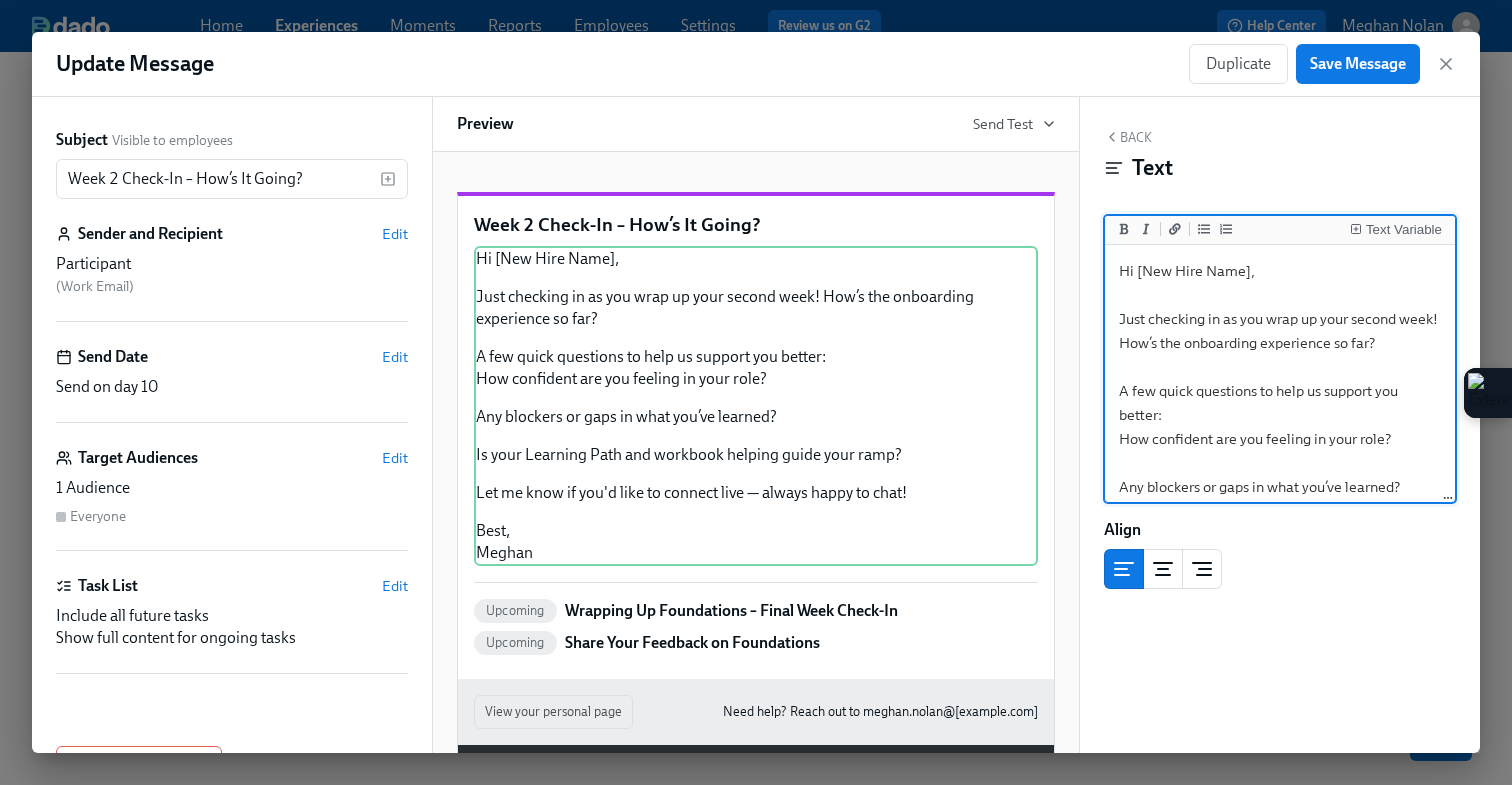 drag, startPoint x: 1248, startPoint y: 272, endPoint x: 1139, endPoint y: 275, distance: 109.041275 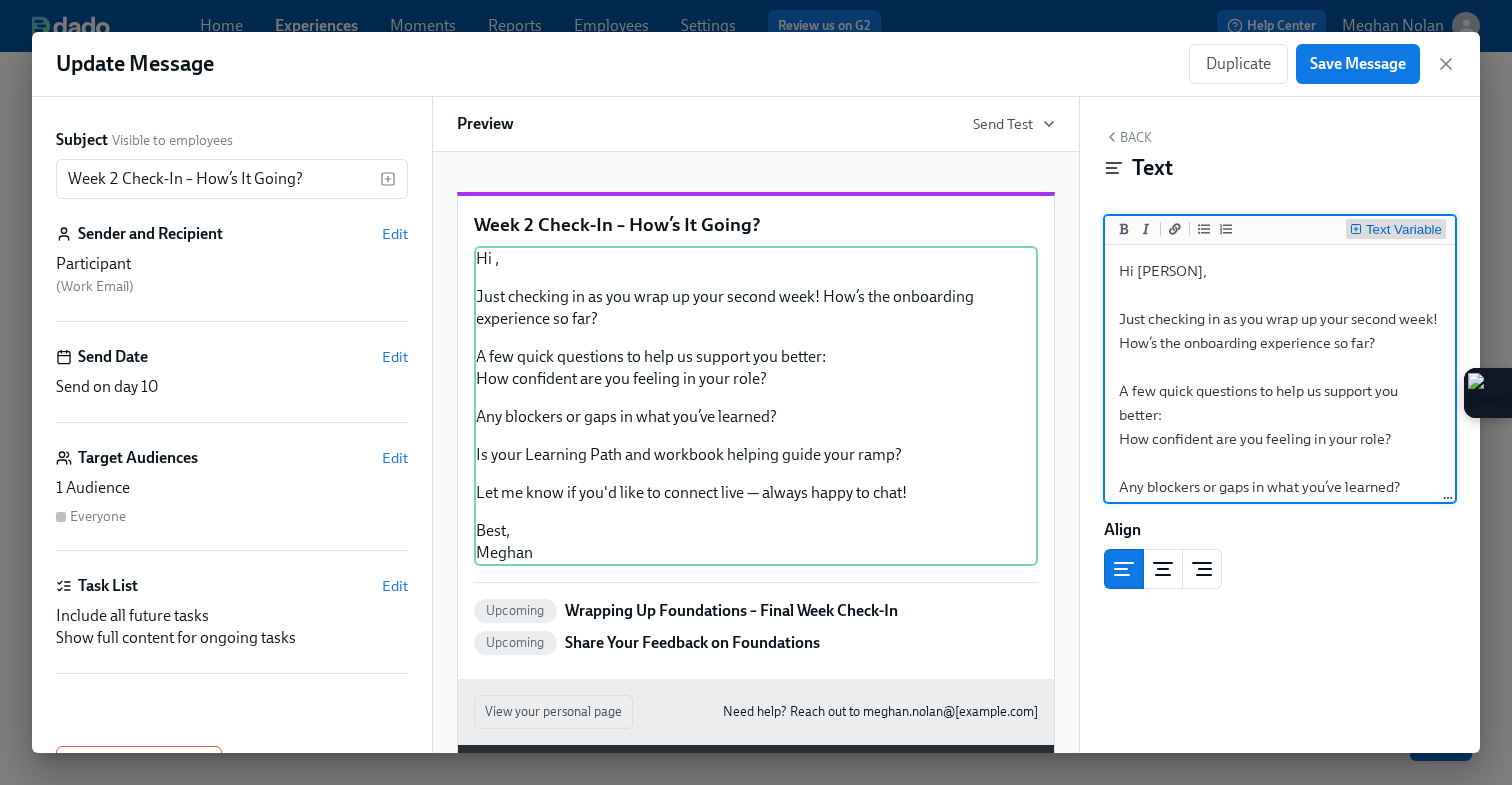click 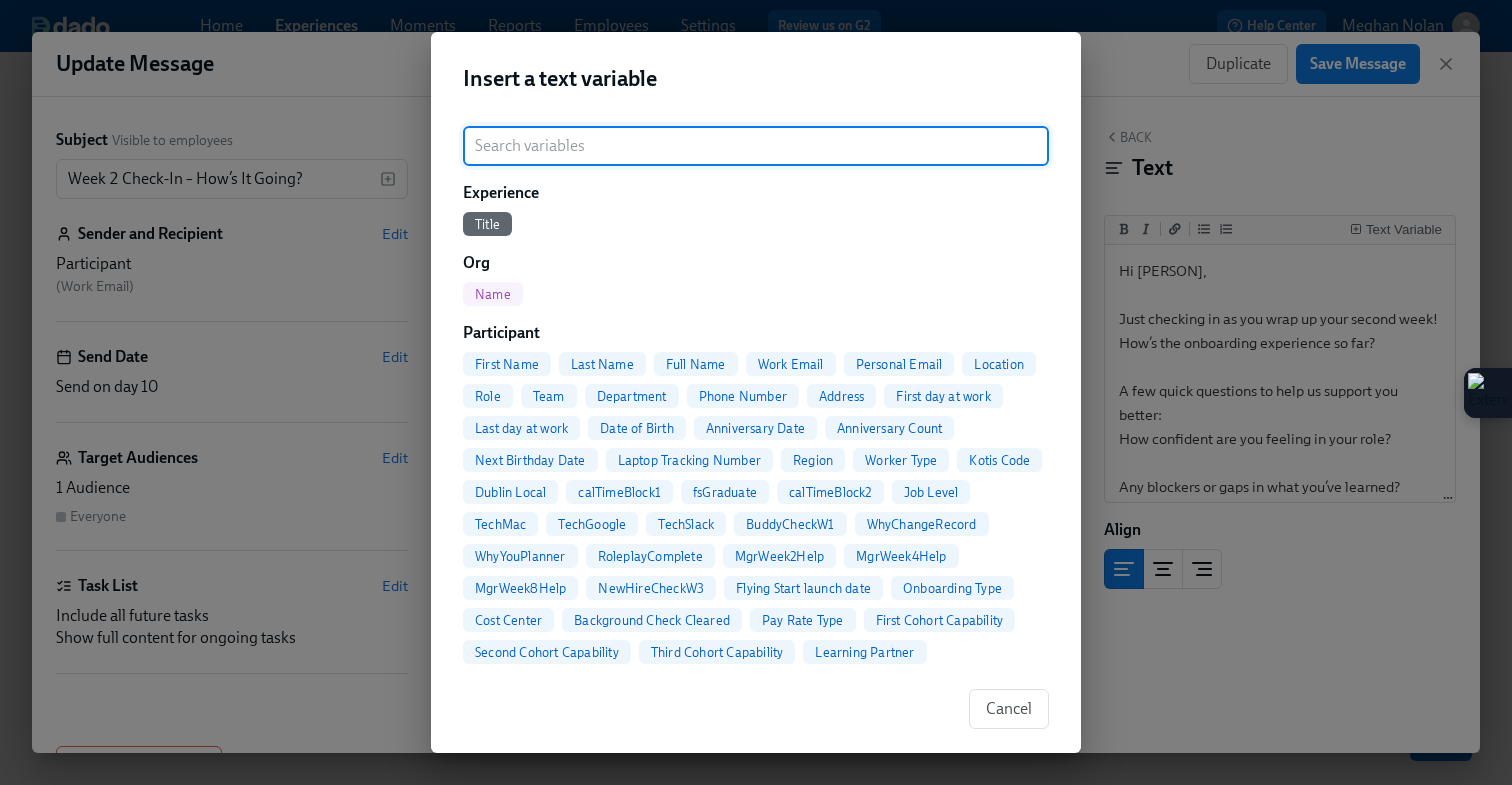 click on "First Name" at bounding box center (507, 364) 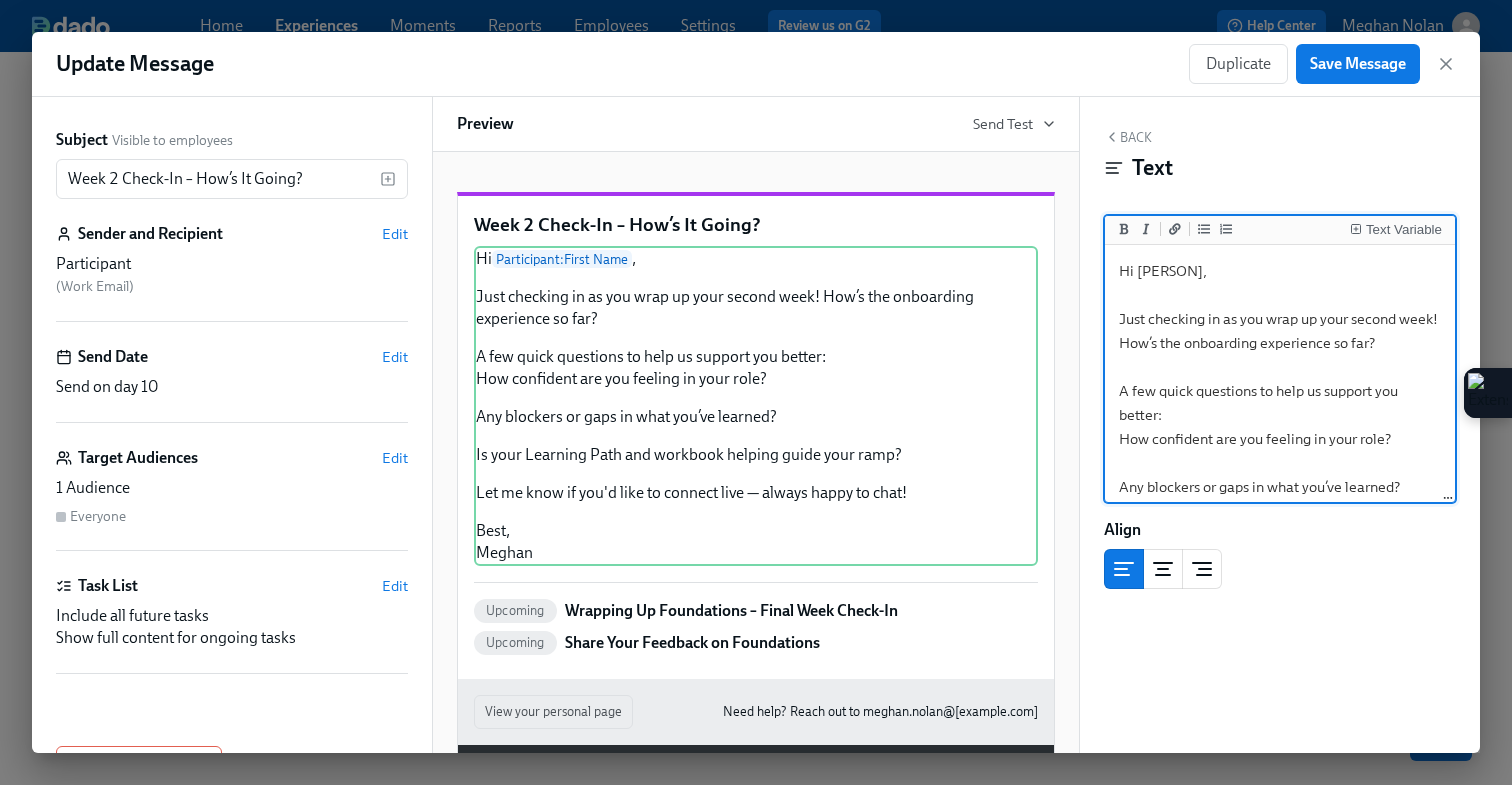 scroll, scrollTop: 225, scrollLeft: 0, axis: vertical 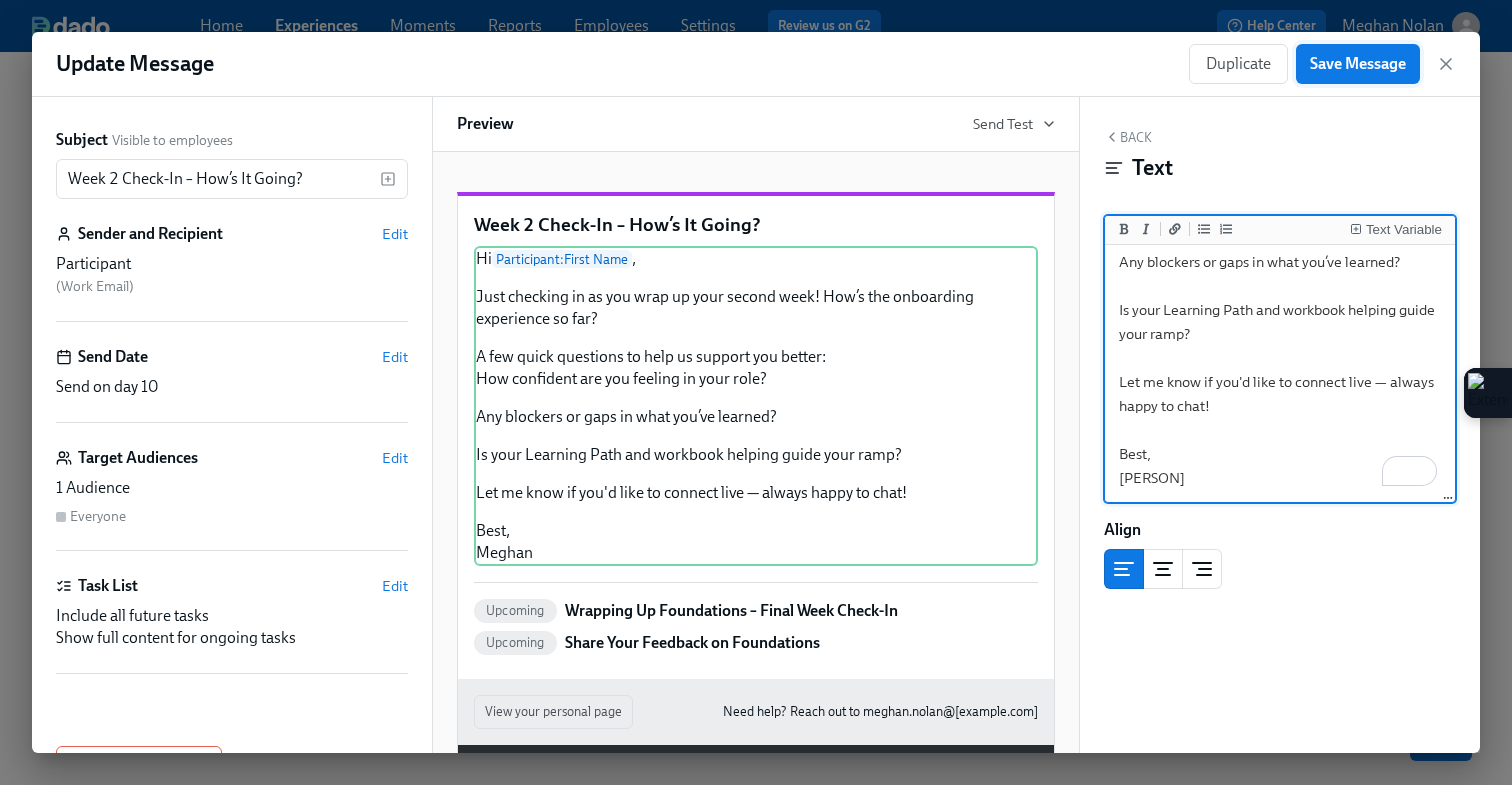type on "Hi {{ participant.firstName }},
Just checking in as you wrap up your second week! How’s the onboarding experience so far?
A few quick questions to help us support you better:
How confident are you feeling in your role?
Any blockers or gaps in what you’ve learned?
Is your Learning Path and workbook helping guide your ramp?
Let me know if you'd like to connect live — always happy to chat!
Best,
[LAST]" 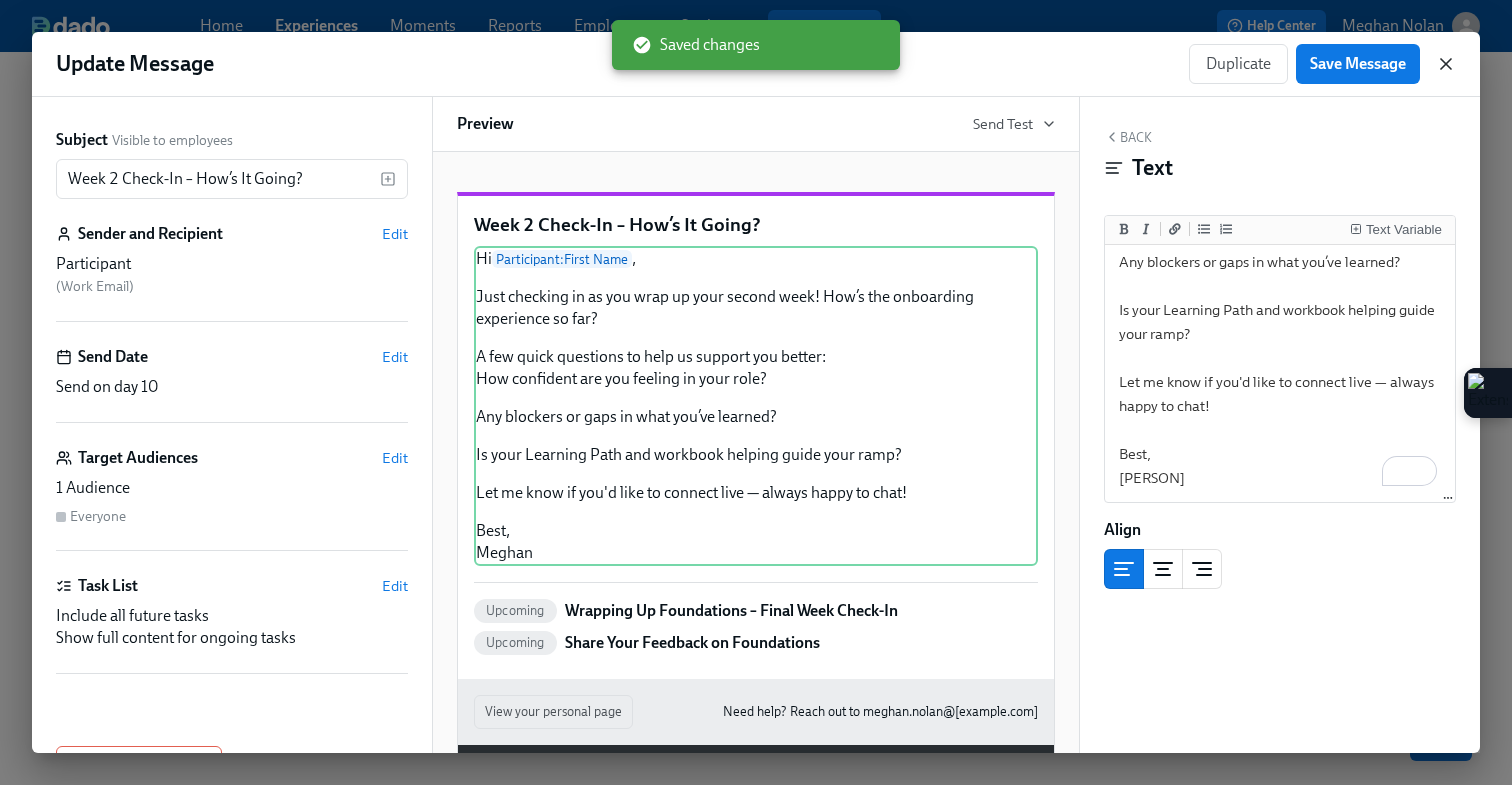 click 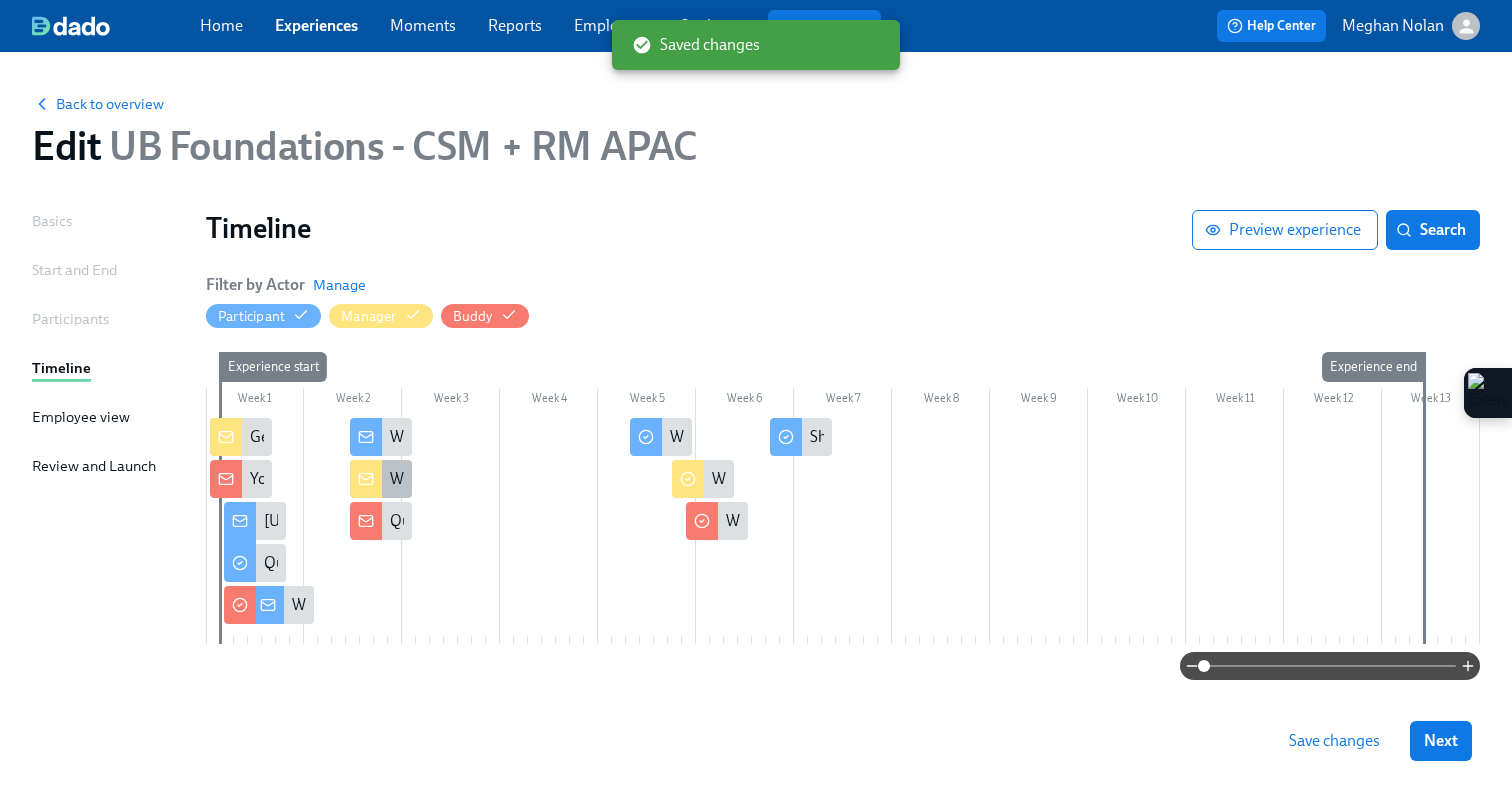 click 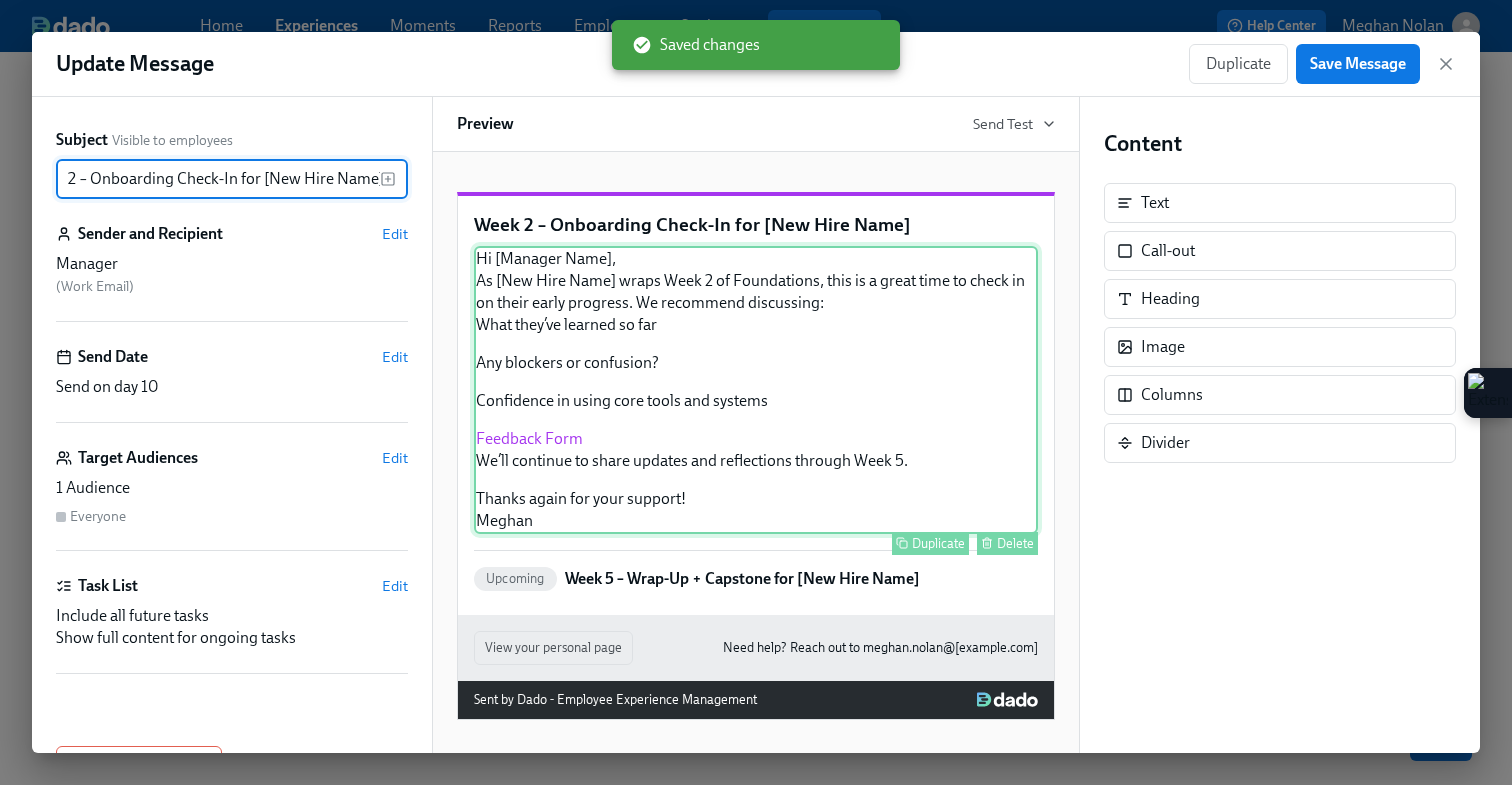 click on "Hi [Manager Name],
As [New Hire Name] wraps Week 2 of Foundations, this is a great time to check in on their early progress. We recommend discussing:
What they’ve learned so far
Any blockers or confusion?
Confidence in using core tools and systems
Feedback Form
We’ll continue to share updates and reflections through Week 5.
Thanks again for your support!
[LAST]   Duplicate   Delete" at bounding box center [756, 390] 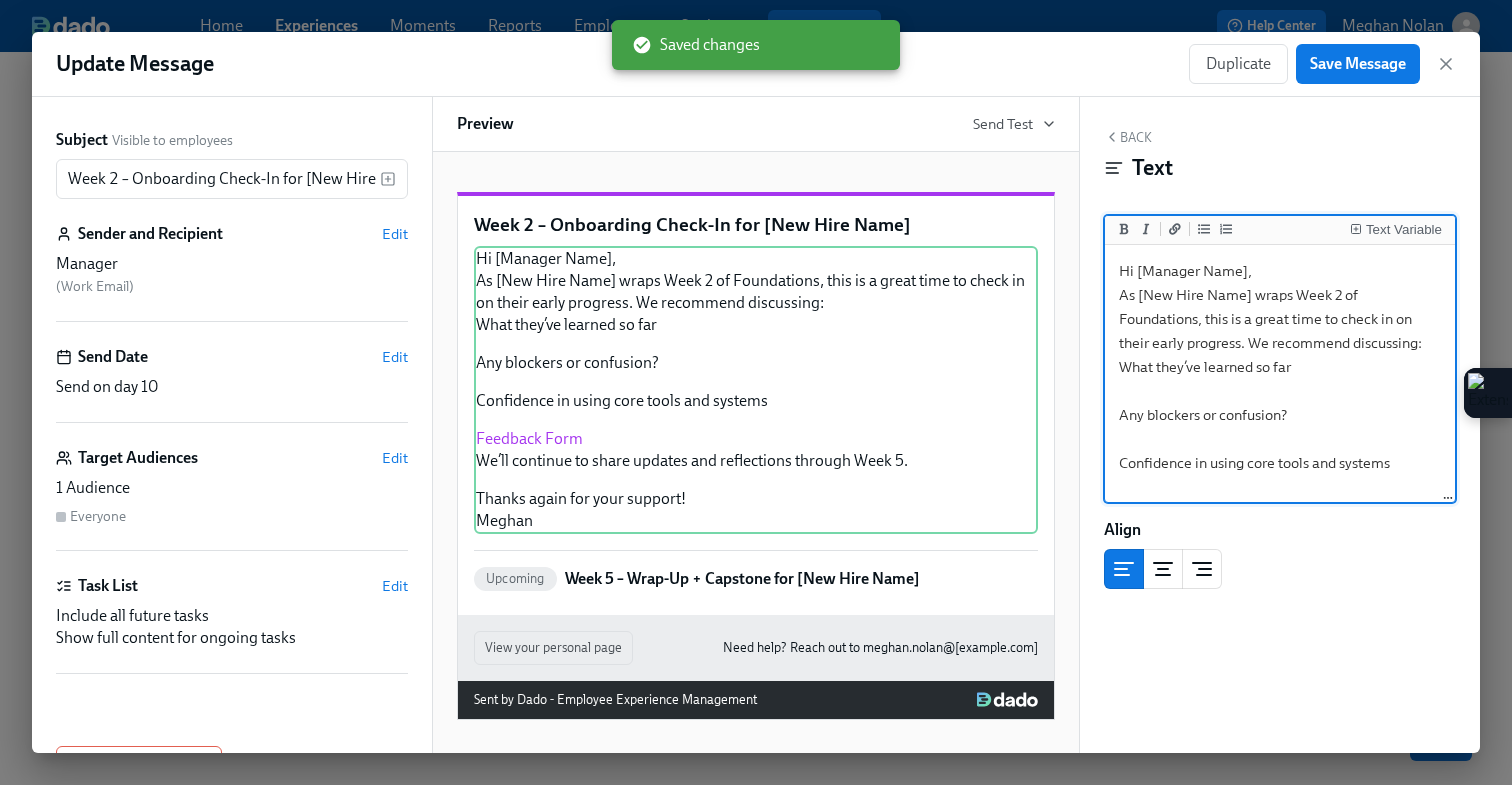 drag, startPoint x: 1246, startPoint y: 273, endPoint x: 1140, endPoint y: 274, distance: 106.004715 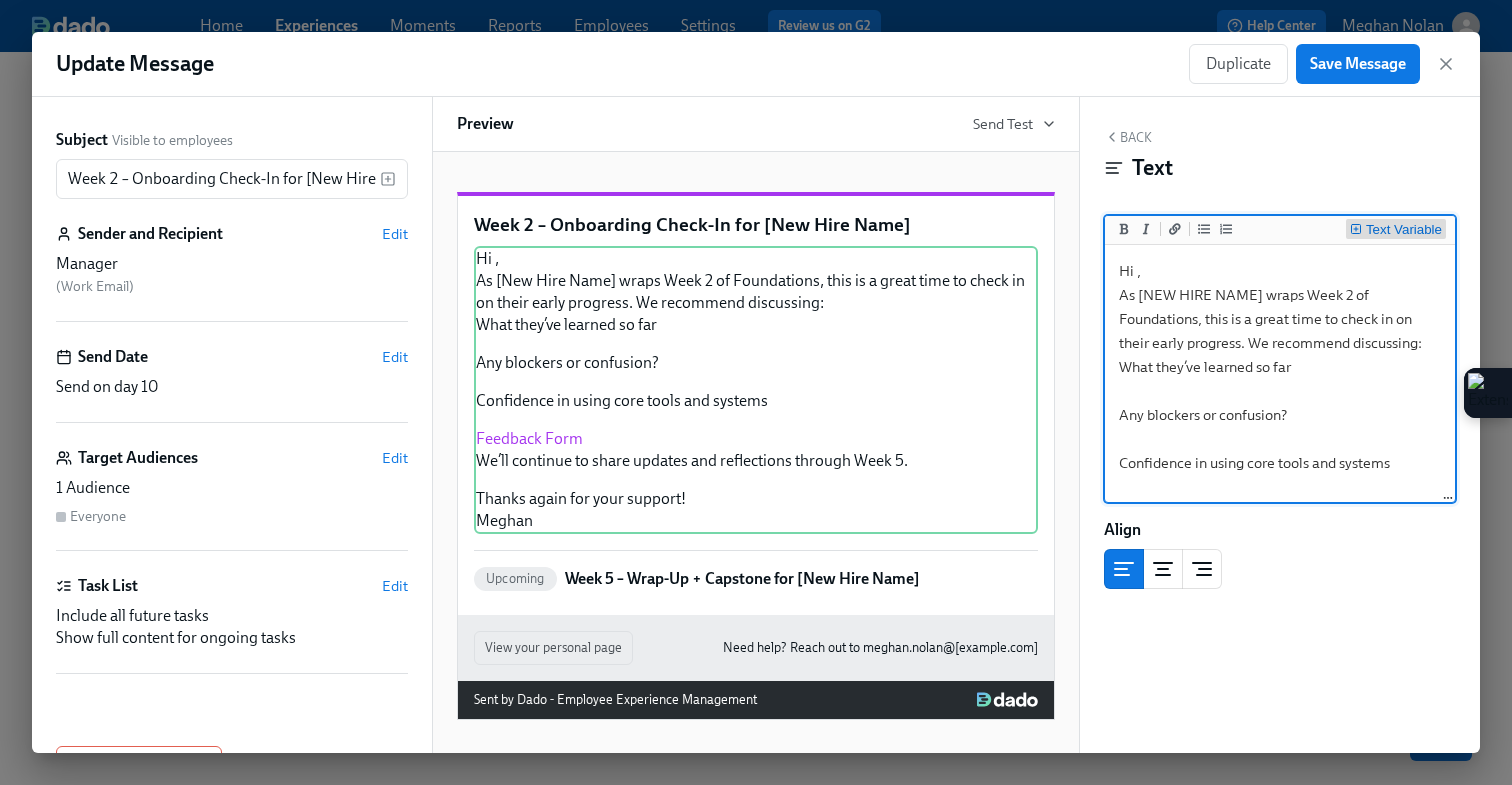 click on "Text Variable" at bounding box center (1404, 230) 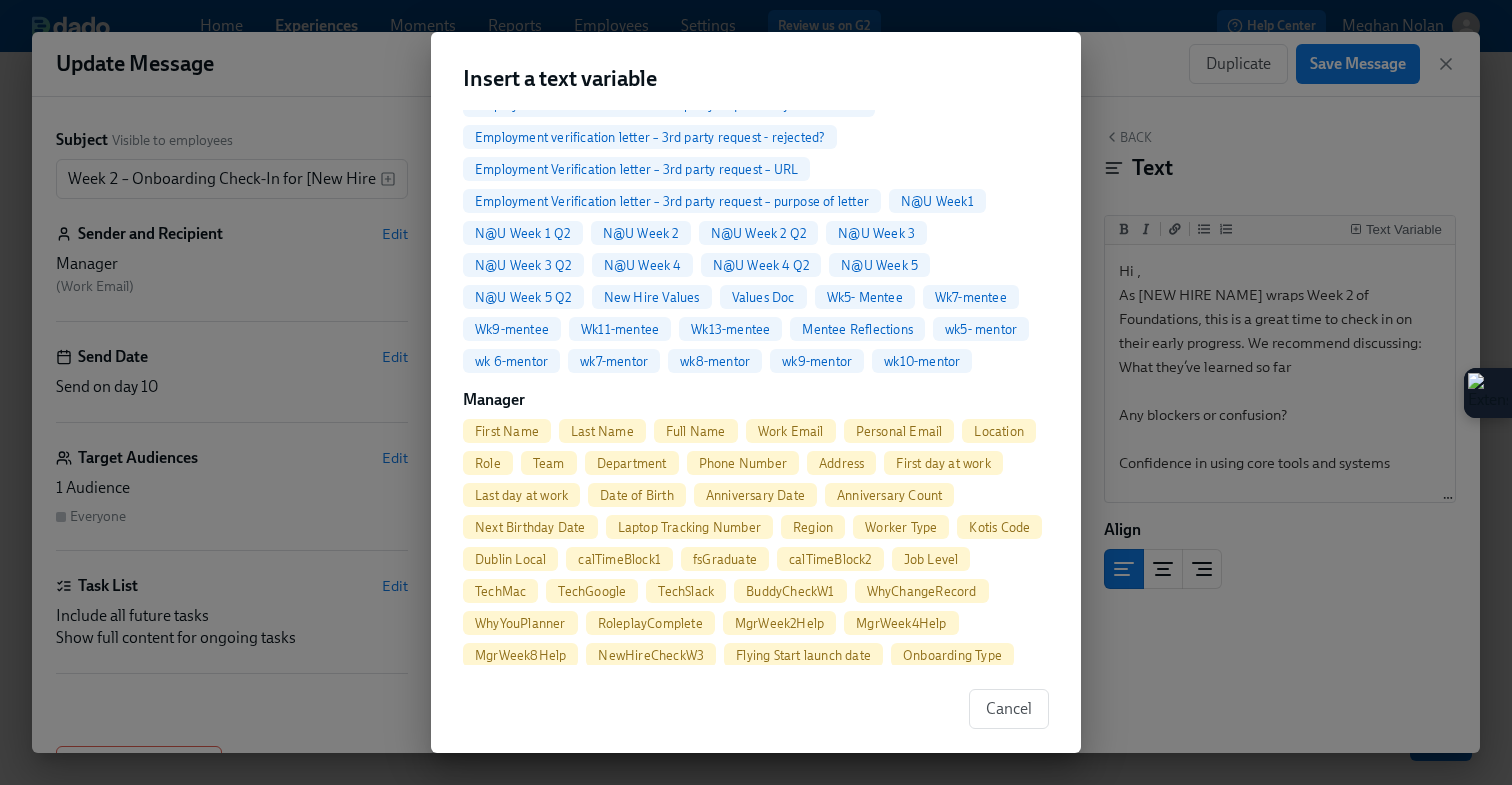 click on "First Name" at bounding box center (507, 431) 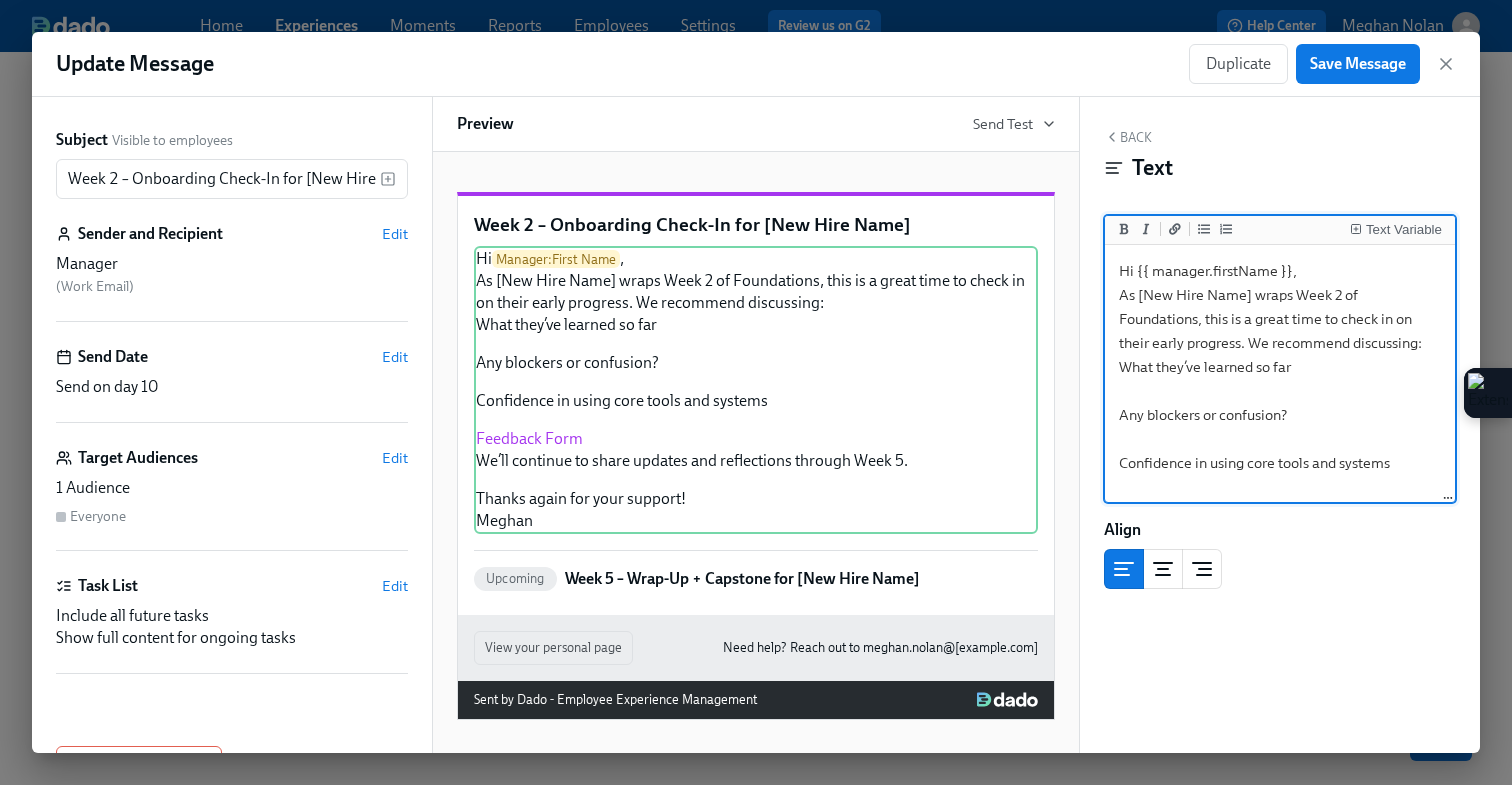 drag, startPoint x: 1249, startPoint y: 296, endPoint x: 1139, endPoint y: 298, distance: 110.01818 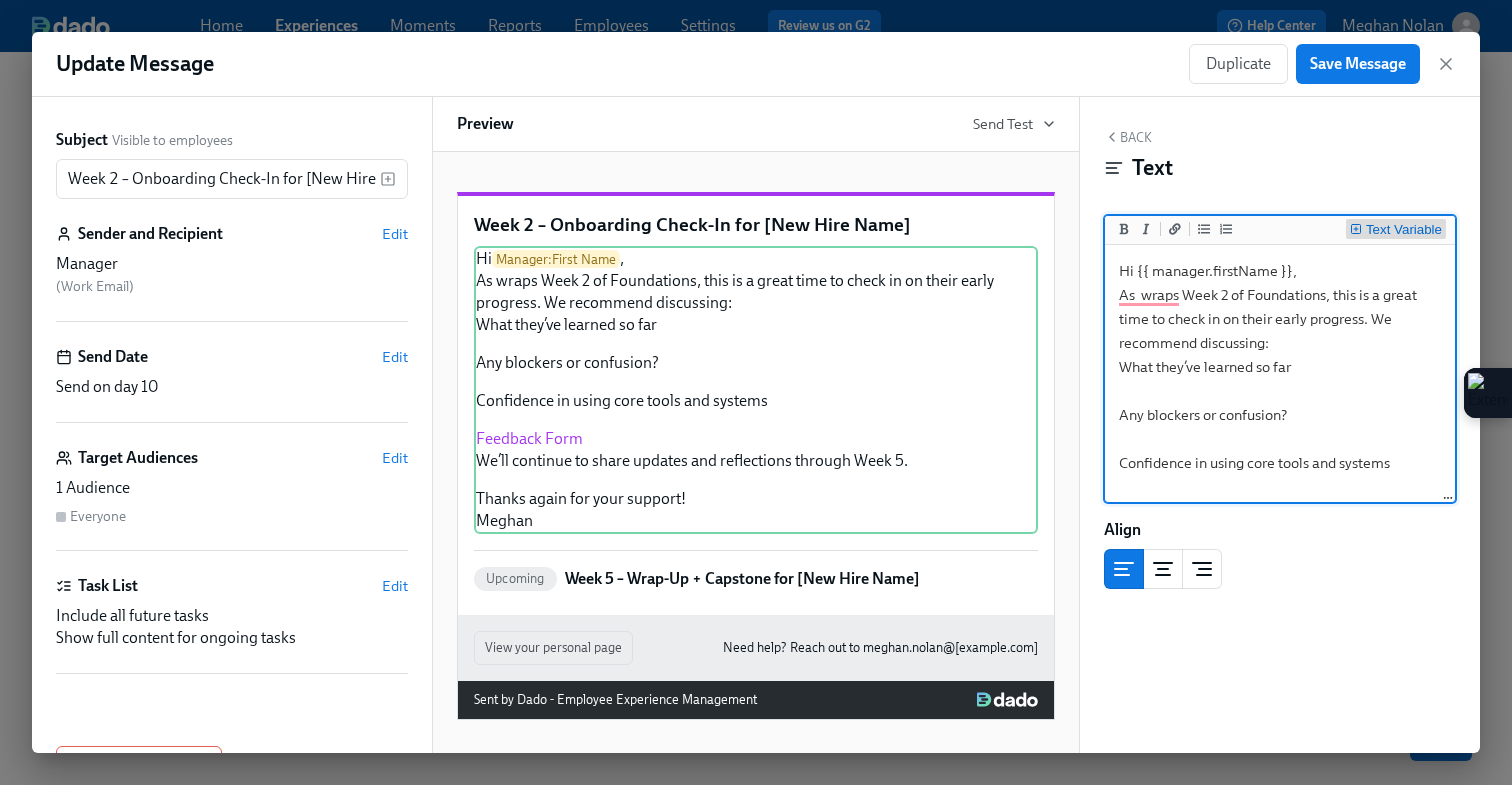 click 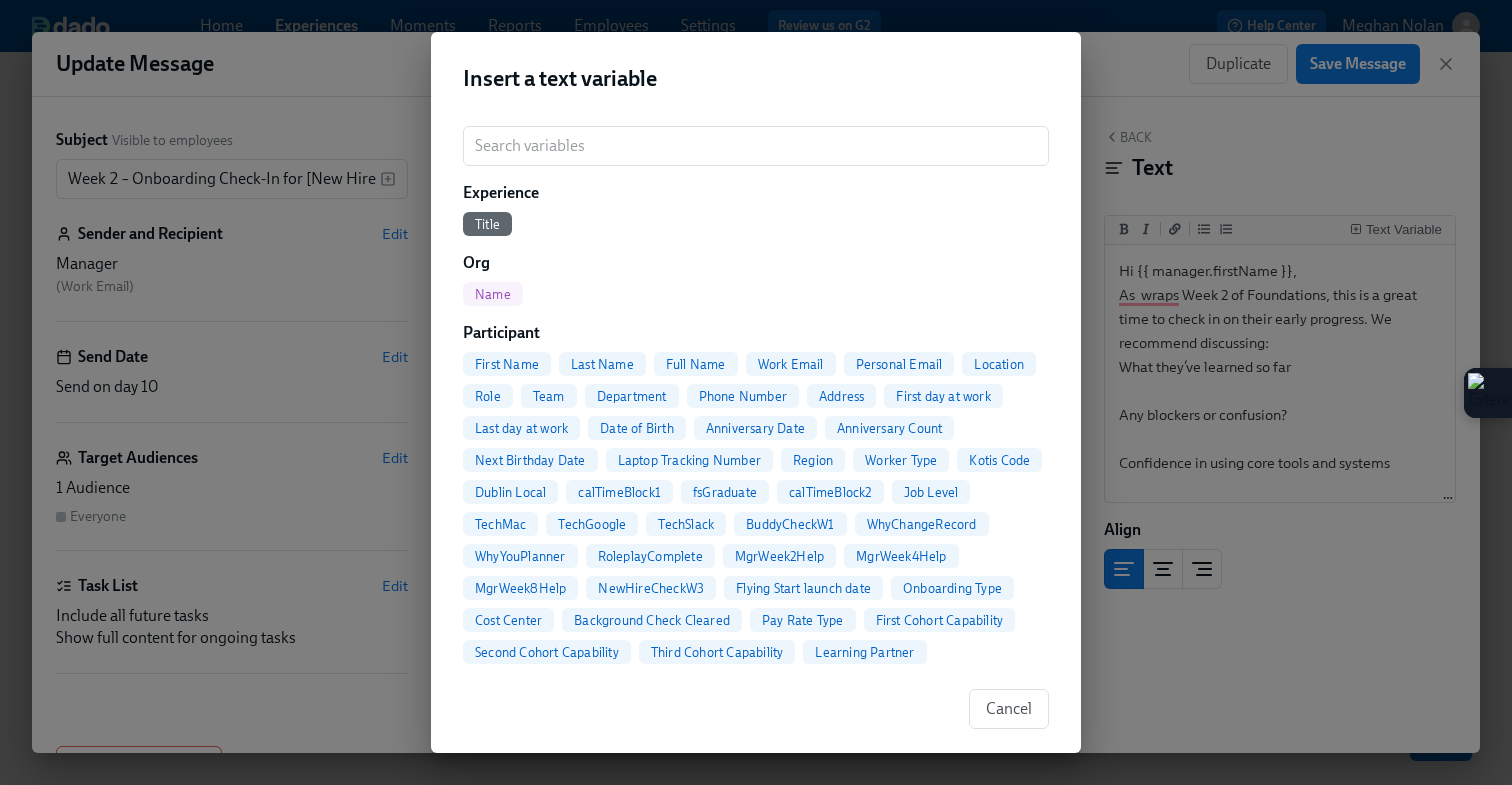 click on "Full Name" at bounding box center (696, 364) 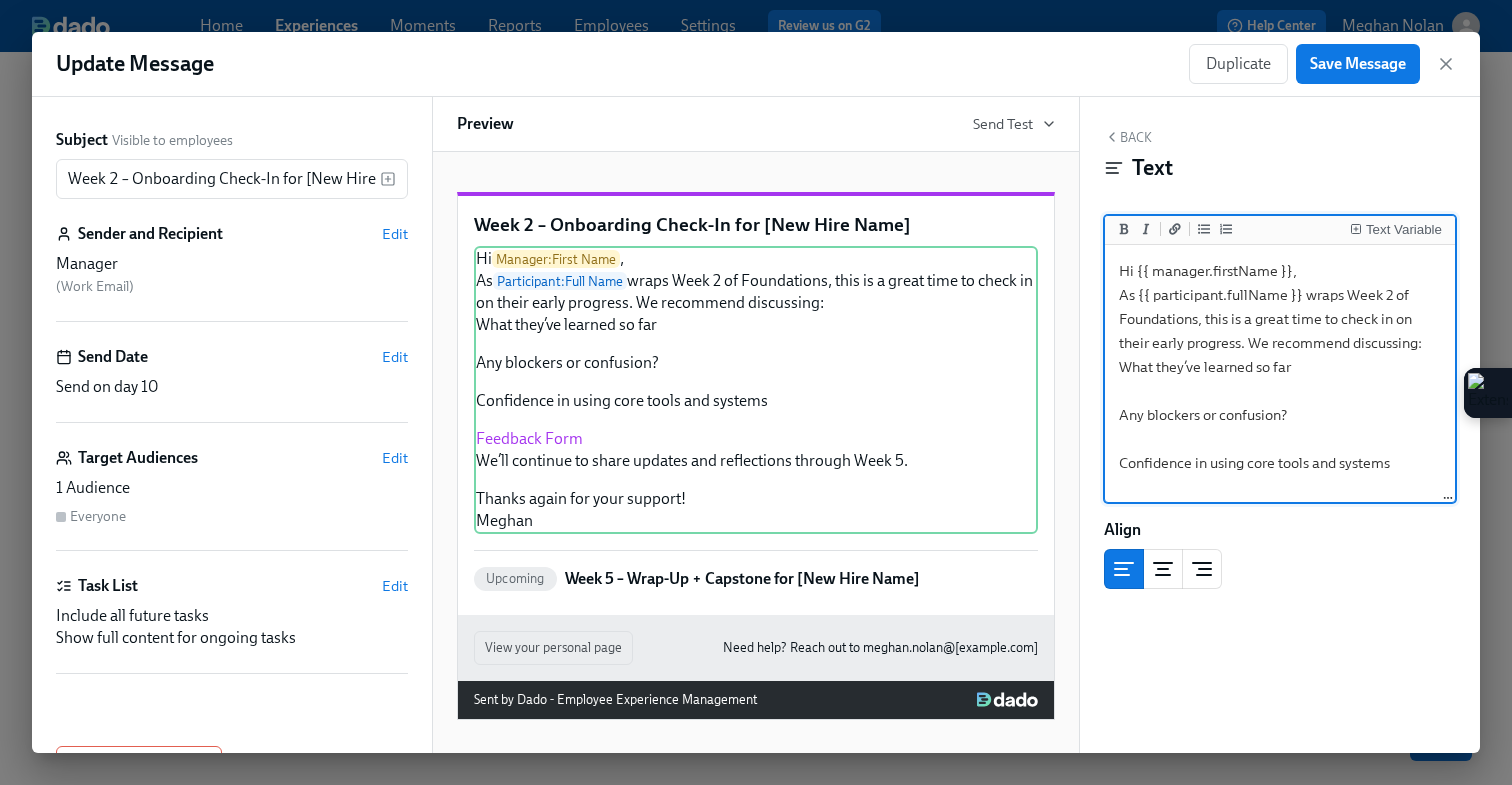 click on "Hi {{ manager.firstName }},
As {{ participant.fullName }} wraps Week 2 of Foundations, this is a great time to check in on their early progress. We recommend discussing:
What they’ve learned so far
Any blockers or confusion?
Confidence in using core tools and systems
[Feedback Form](https://docs.google.com/spreadsheets/d/1FANJENhbrCTgflkfae1_UyM8cRLsVrmoujnNvuUkIqk/edit?gid=0#gid=0)
We’ll continue to share updates and reflections through Week 5.
Thanks again for your support!
Meghan" at bounding box center (1280, 487) 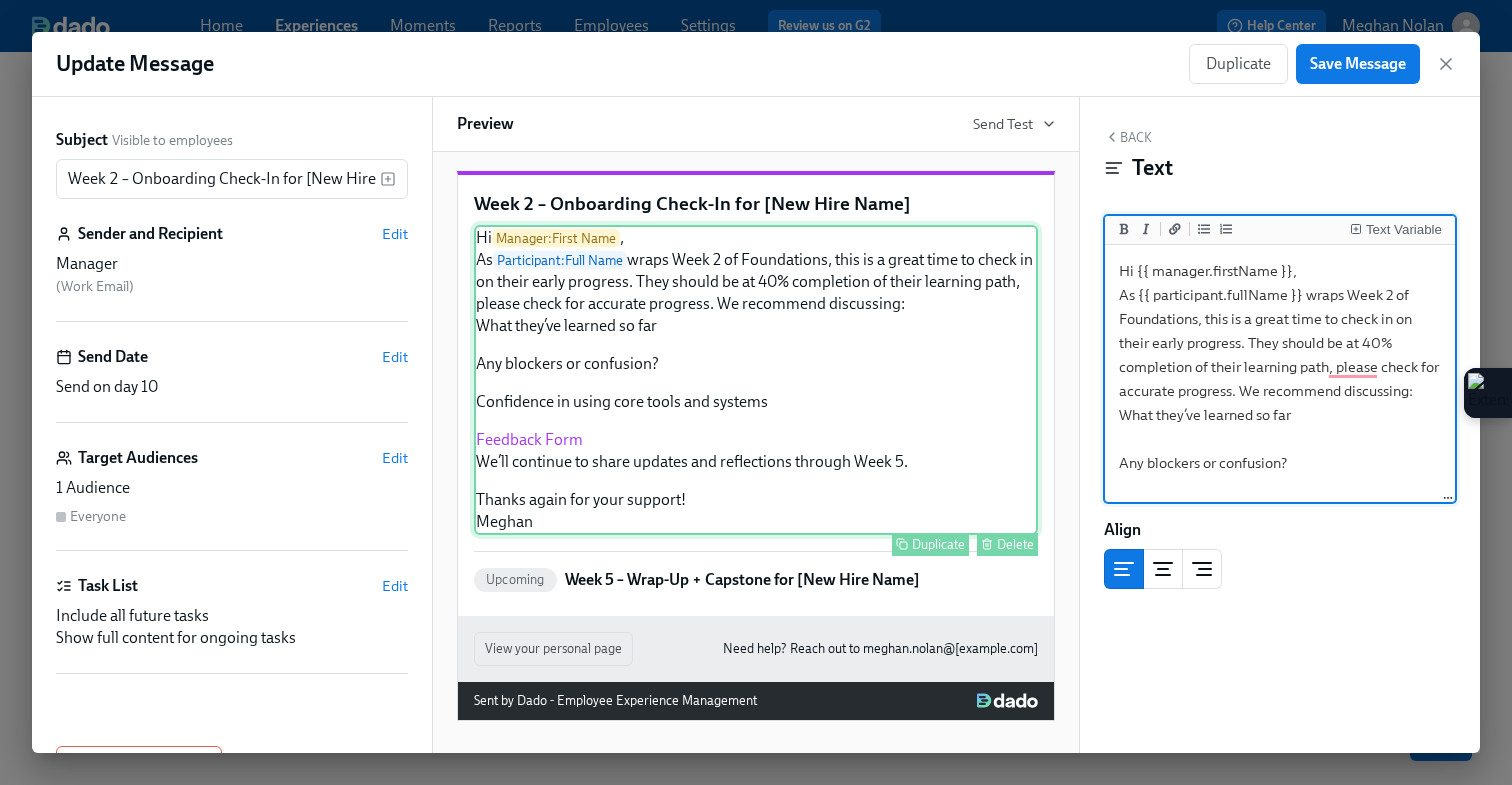 scroll, scrollTop: 0, scrollLeft: 0, axis: both 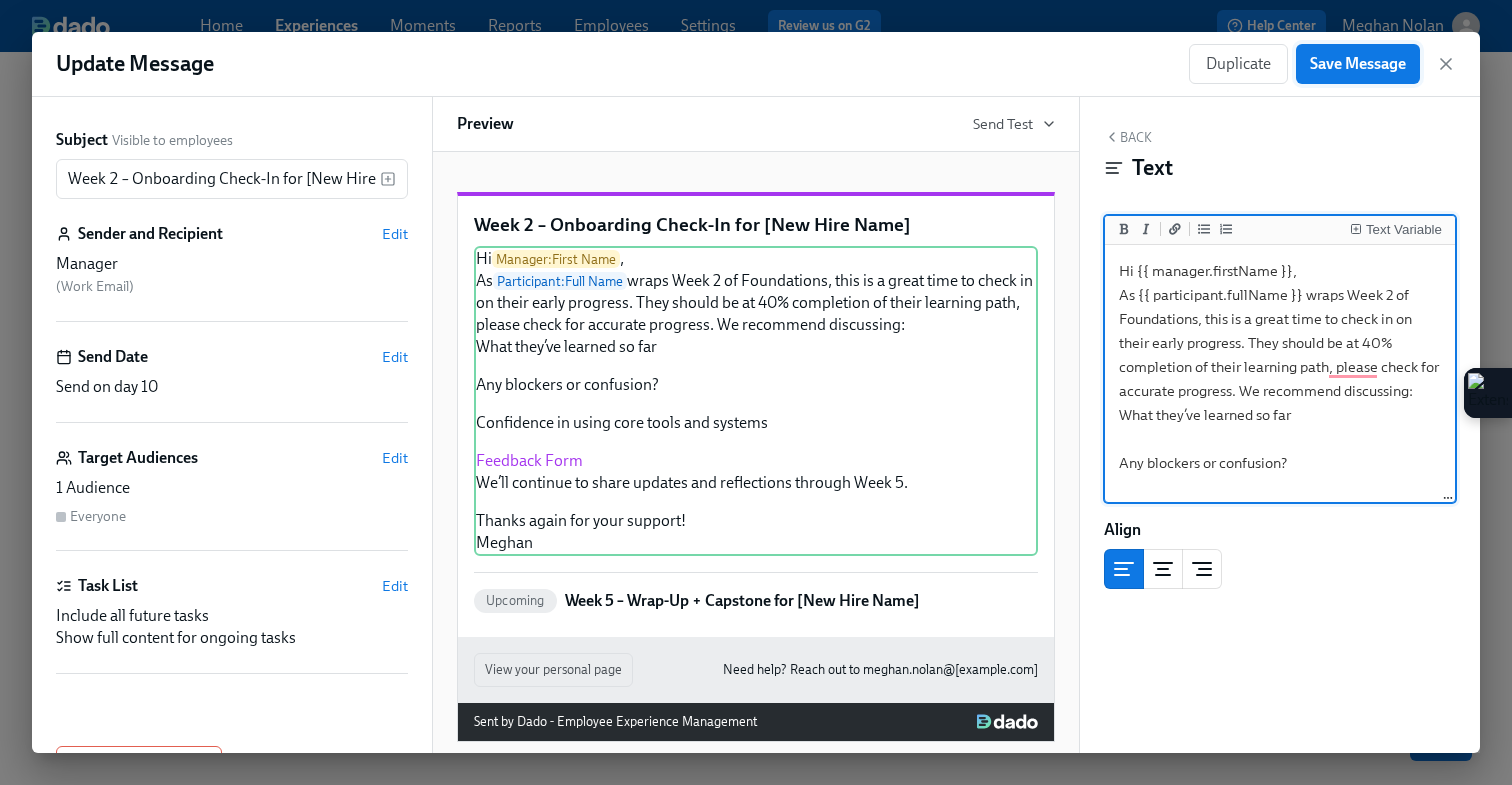 type on "Hi {{ manager.firstName }},
As {{ participant.fullName }} wraps Week 2 of Foundations, this is a great time to check in on their early progress. They should be at 40% completion of their learning path, please check for accurate progress. We recommend discussing:
What they’ve learned so far
Any blockers or confusion?
Confidence in using core tools and systems
[Feedback Form](https://docs.google.com/spreadsheets/d/1FANJENhbrCTgflkfae1_UyM8cRLsVrmoujnNvuUkIqk/edit?gid=0#gid=0)
We’ll continue to share updates and reflections through Week 5.
Thanks again for your support!
Meghan" 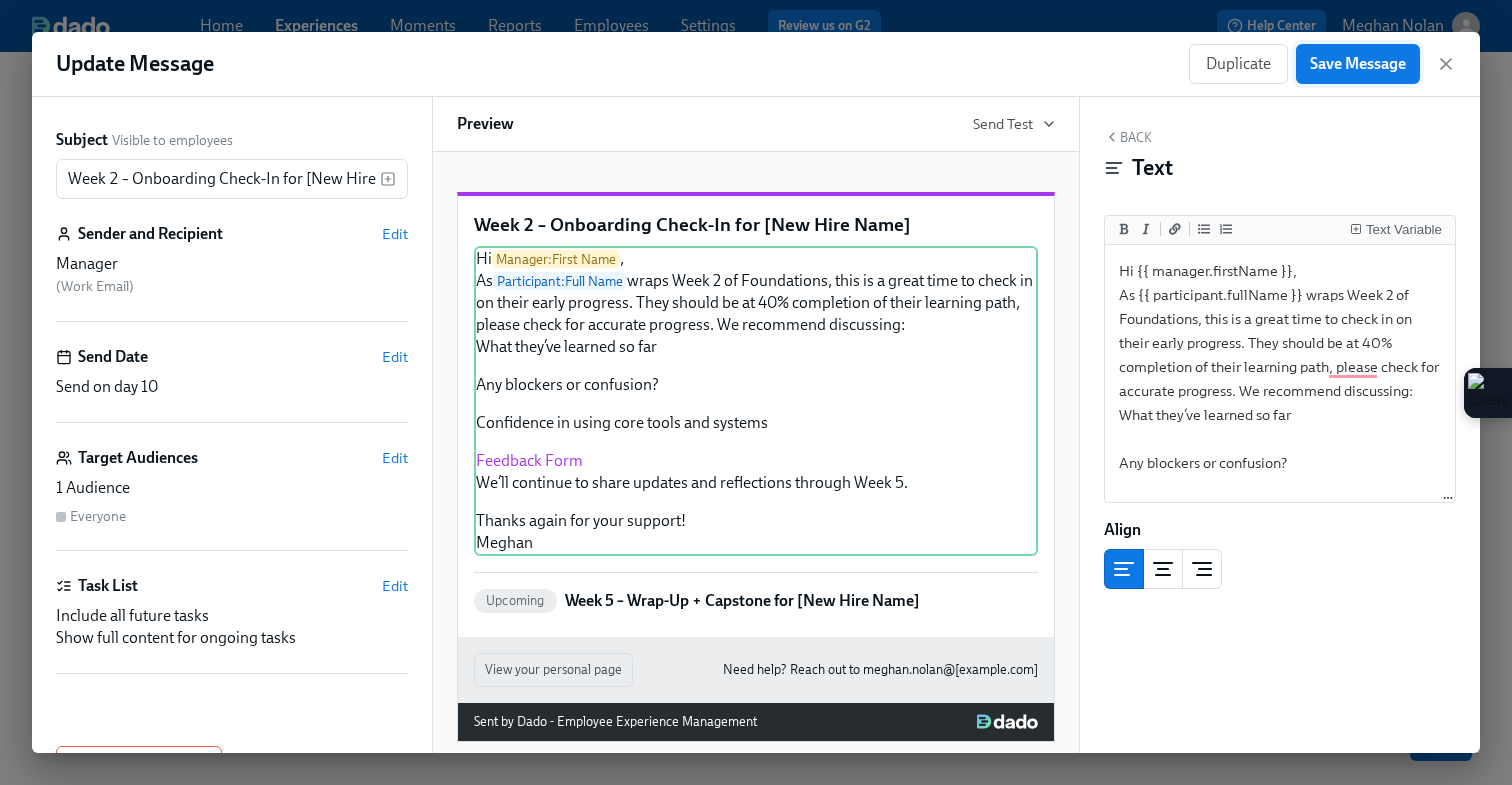 click on "Save Message" at bounding box center (1358, 64) 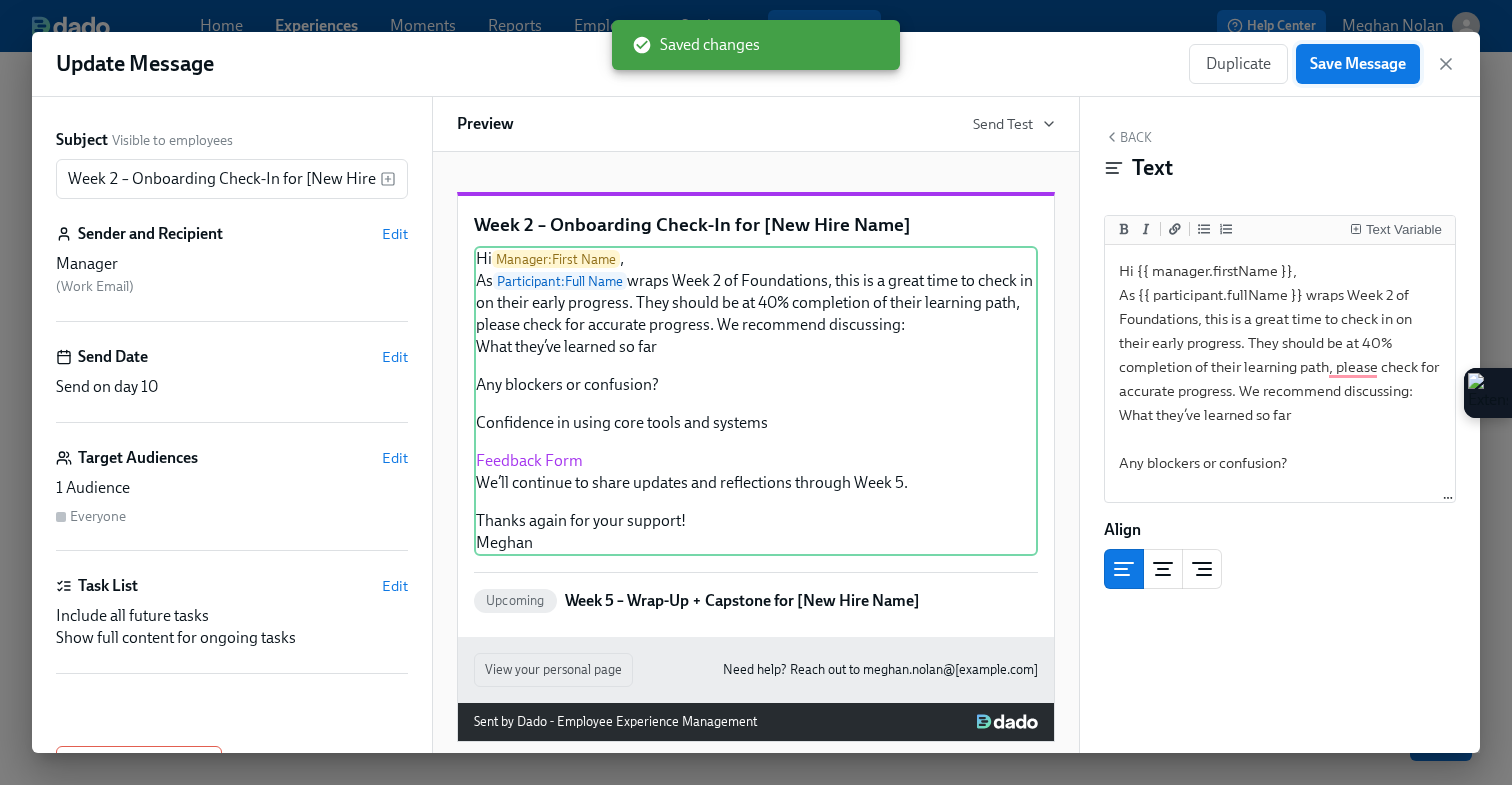 click on "Save Message" at bounding box center (1358, 64) 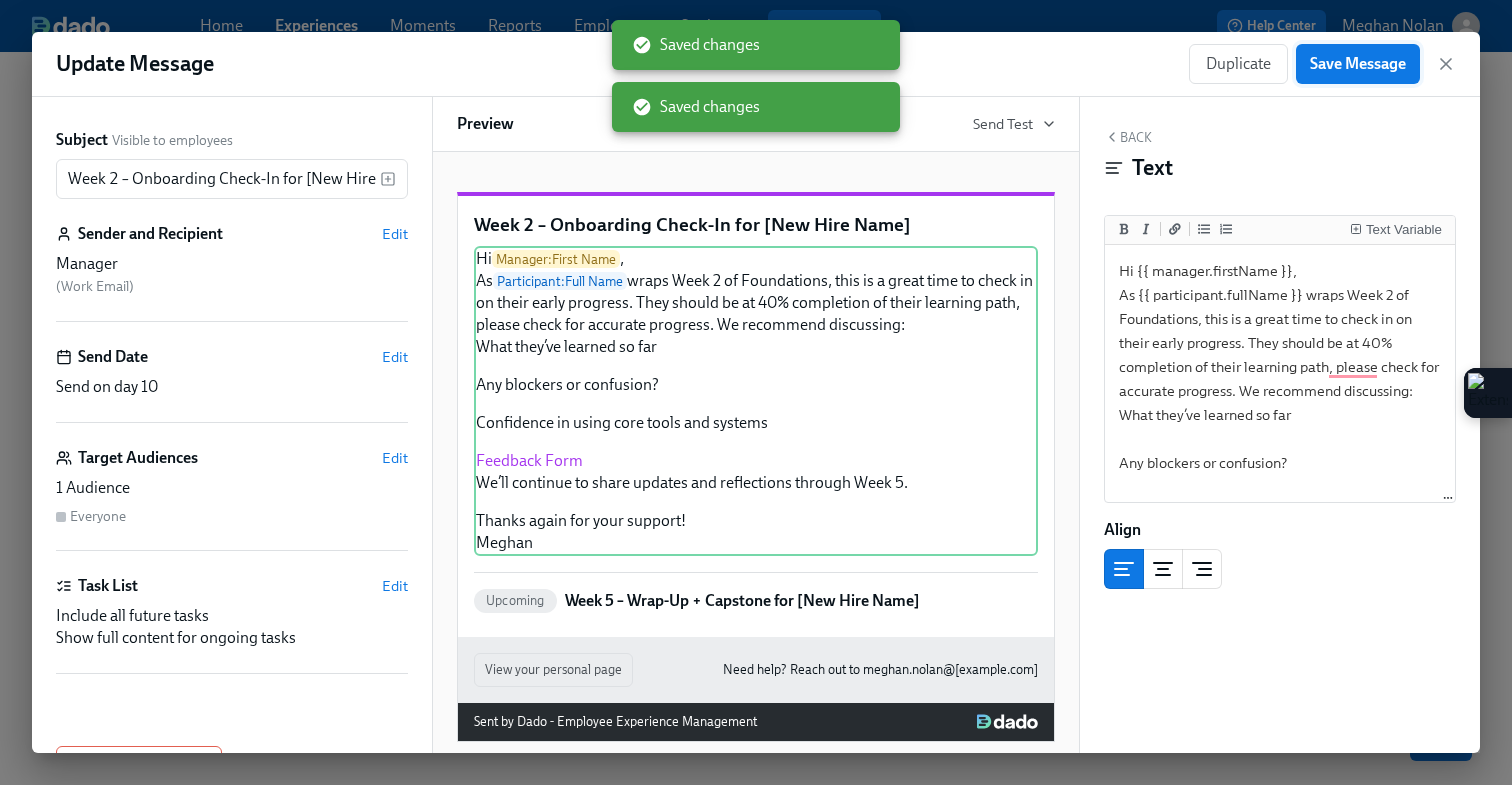 click on "Save Message" at bounding box center [1358, 64] 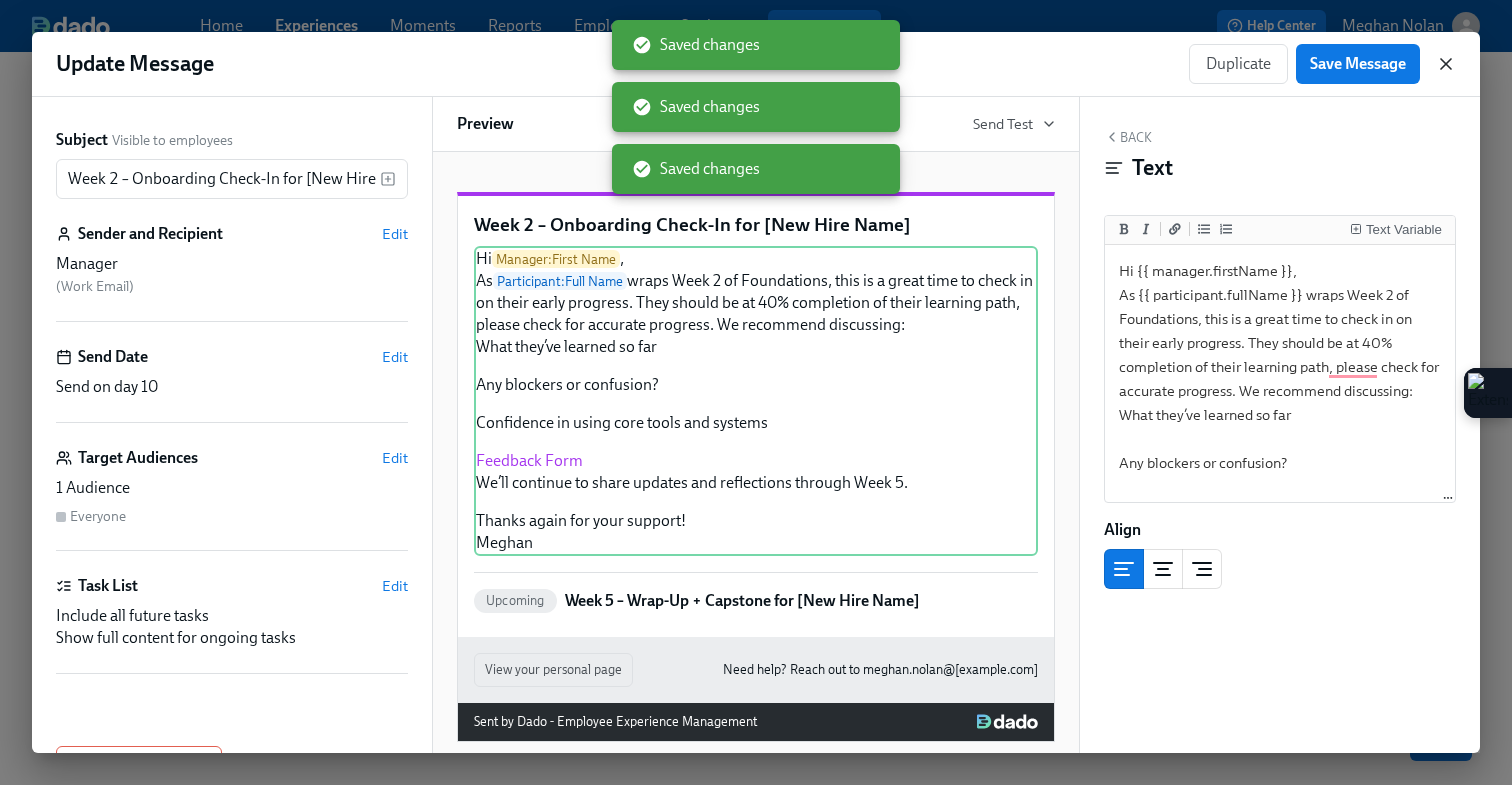 click 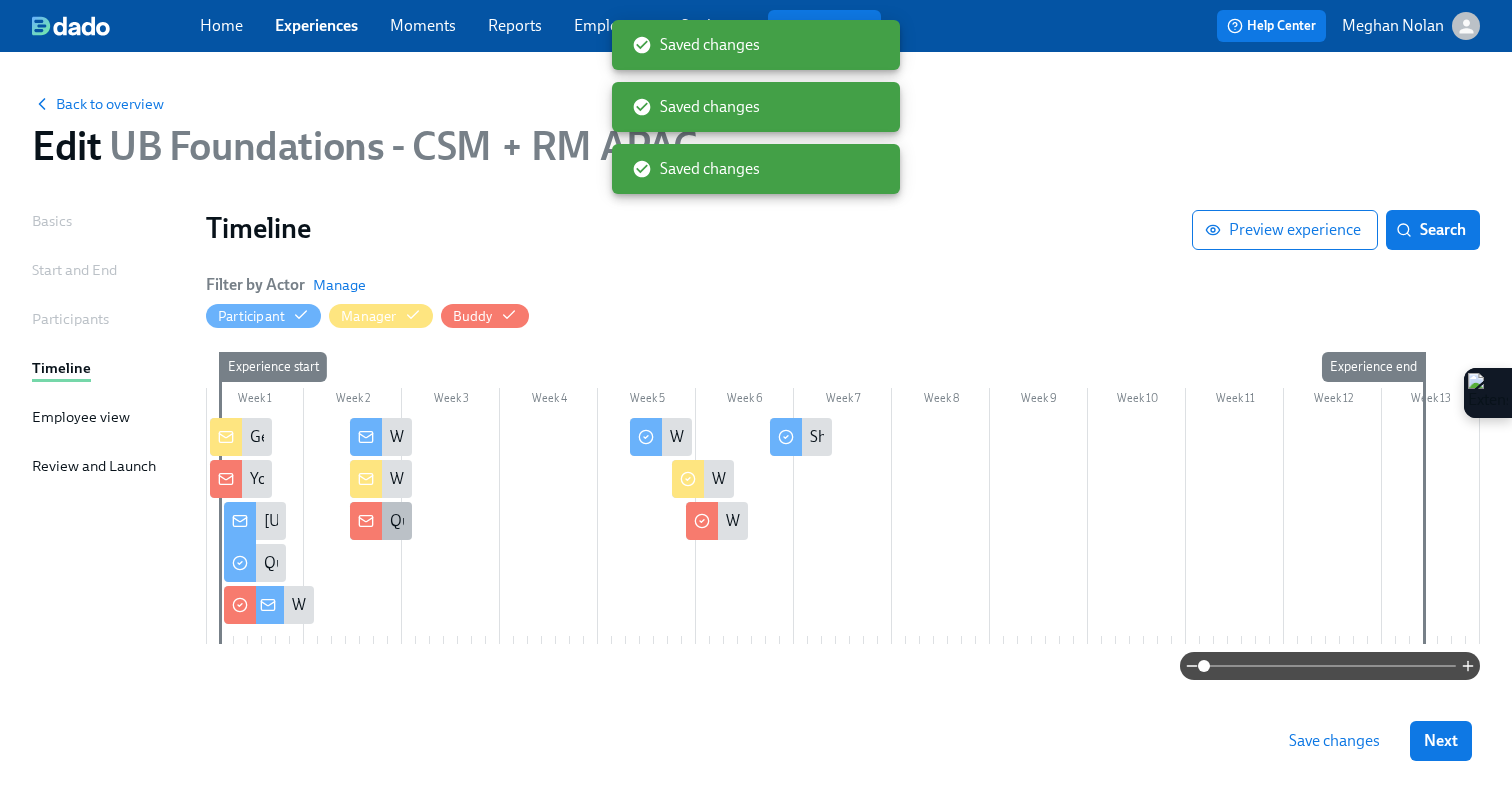 click on "Quick Buddy Check-In – Week 2" at bounding box center (496, 521) 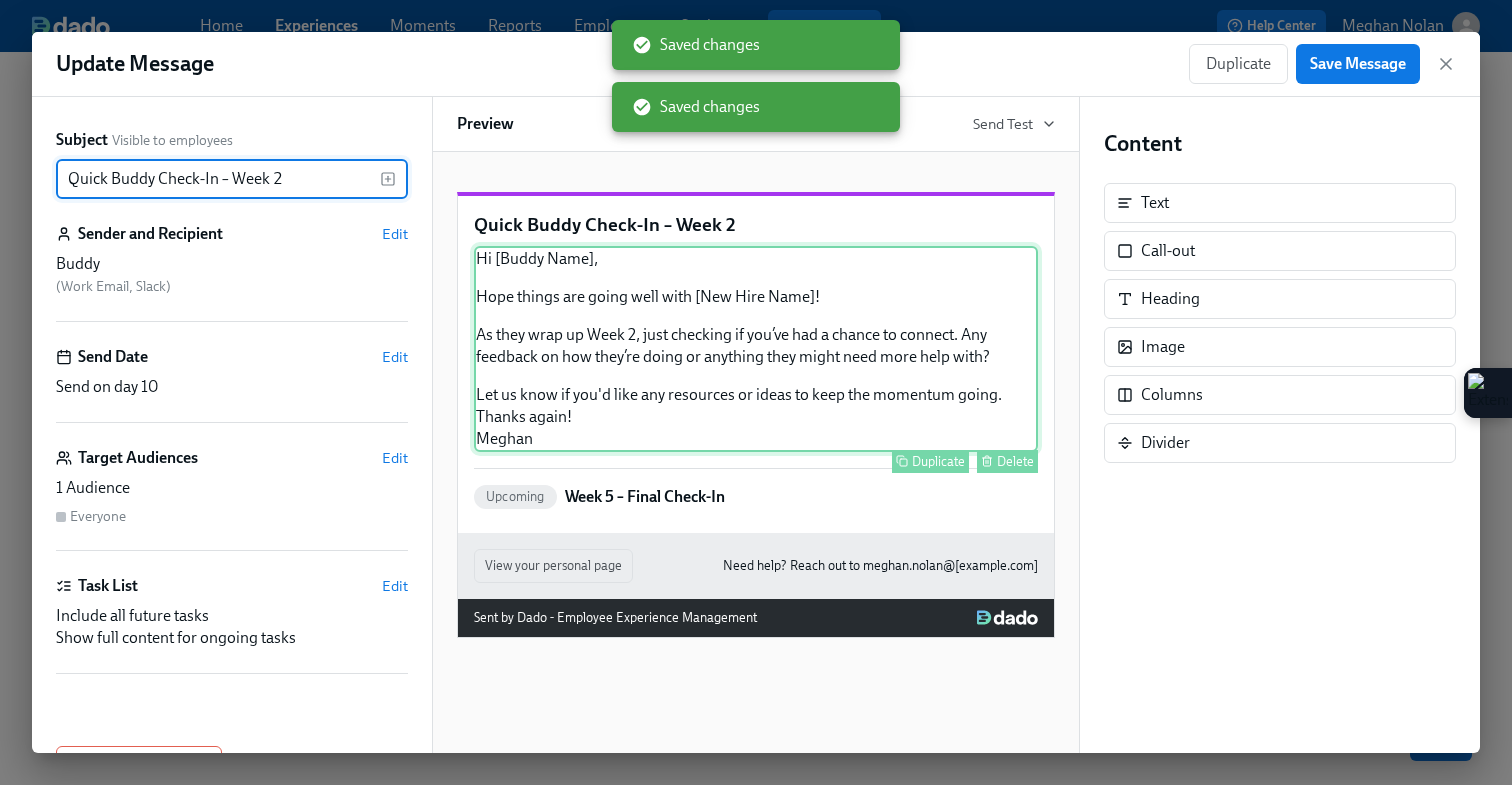 click on "Hi [Buddy Name],
Hope things are going well with [New Hire Name]!
As they wrap up Week 2, just checking if you’ve had a chance to connect. Any feedback on how they’re doing or anything they might need more help with?
Let us know if you'd like any resources or ideas to keep the momentum going.
Thanks again!
Meghan   Duplicate   Delete" at bounding box center (756, 349) 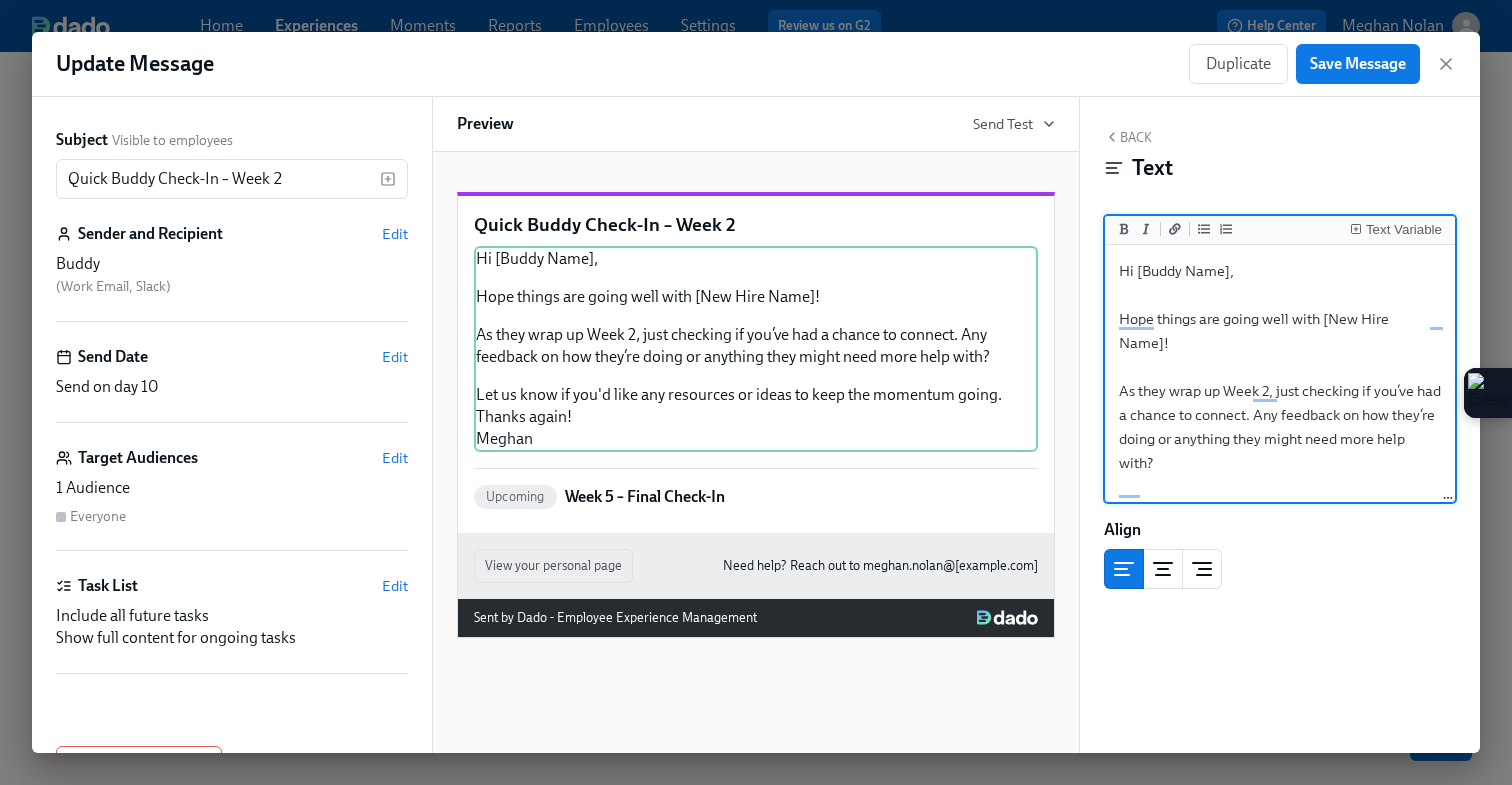 drag, startPoint x: 1228, startPoint y: 275, endPoint x: 1137, endPoint y: 277, distance: 91.02197 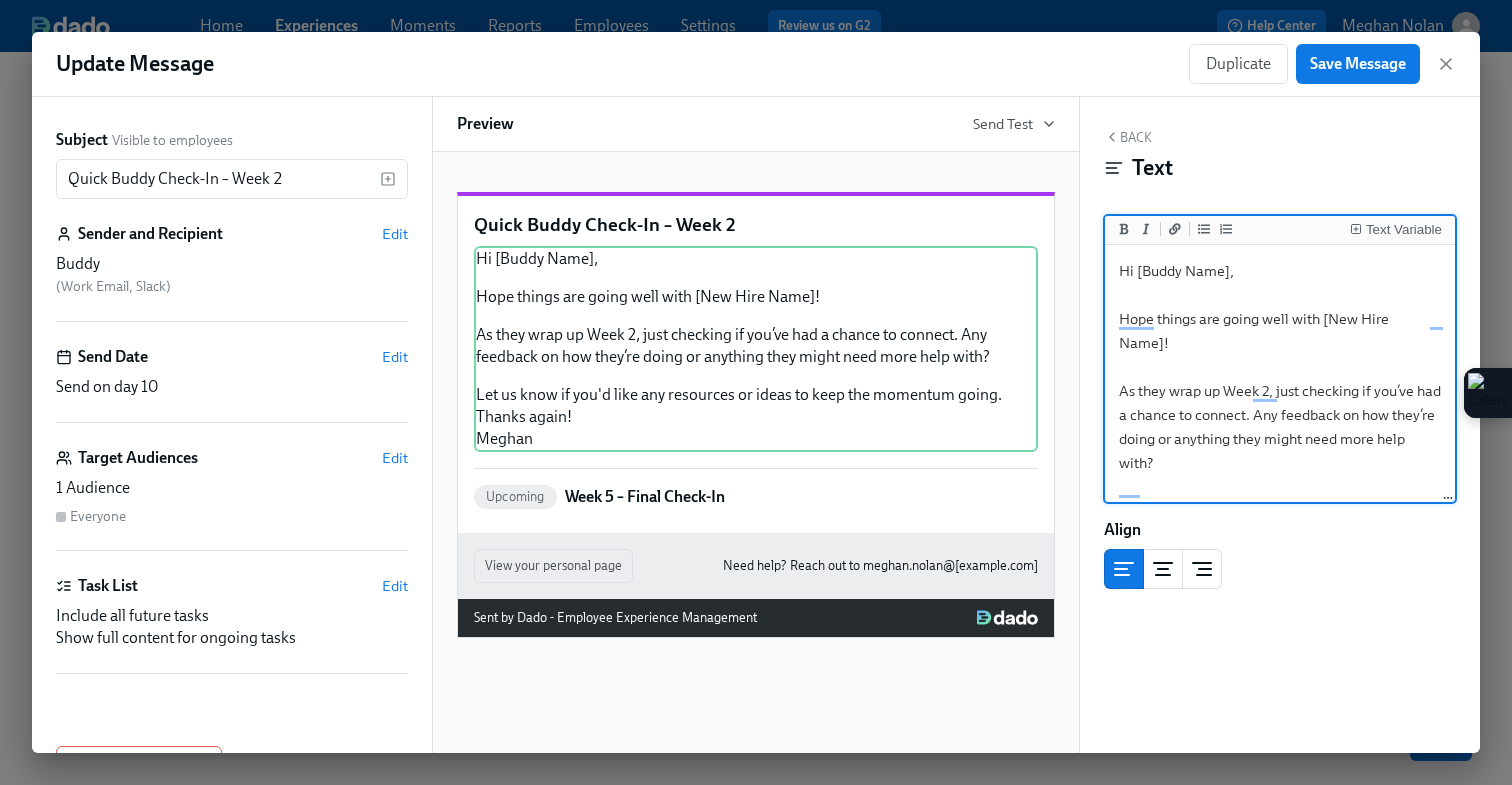 click on "Hi [Buddy Name],
Hope things are going well with [New Hire Name]!
As they wrap up Week 2, just checking if you’ve had a chance to connect. Any feedback on how they’re doing or anything they might need more help with?
Let us know if you'd like any resources or ideas to keep the momentum going.
Thanks again!
Meghan" at bounding box center (1280, 427) 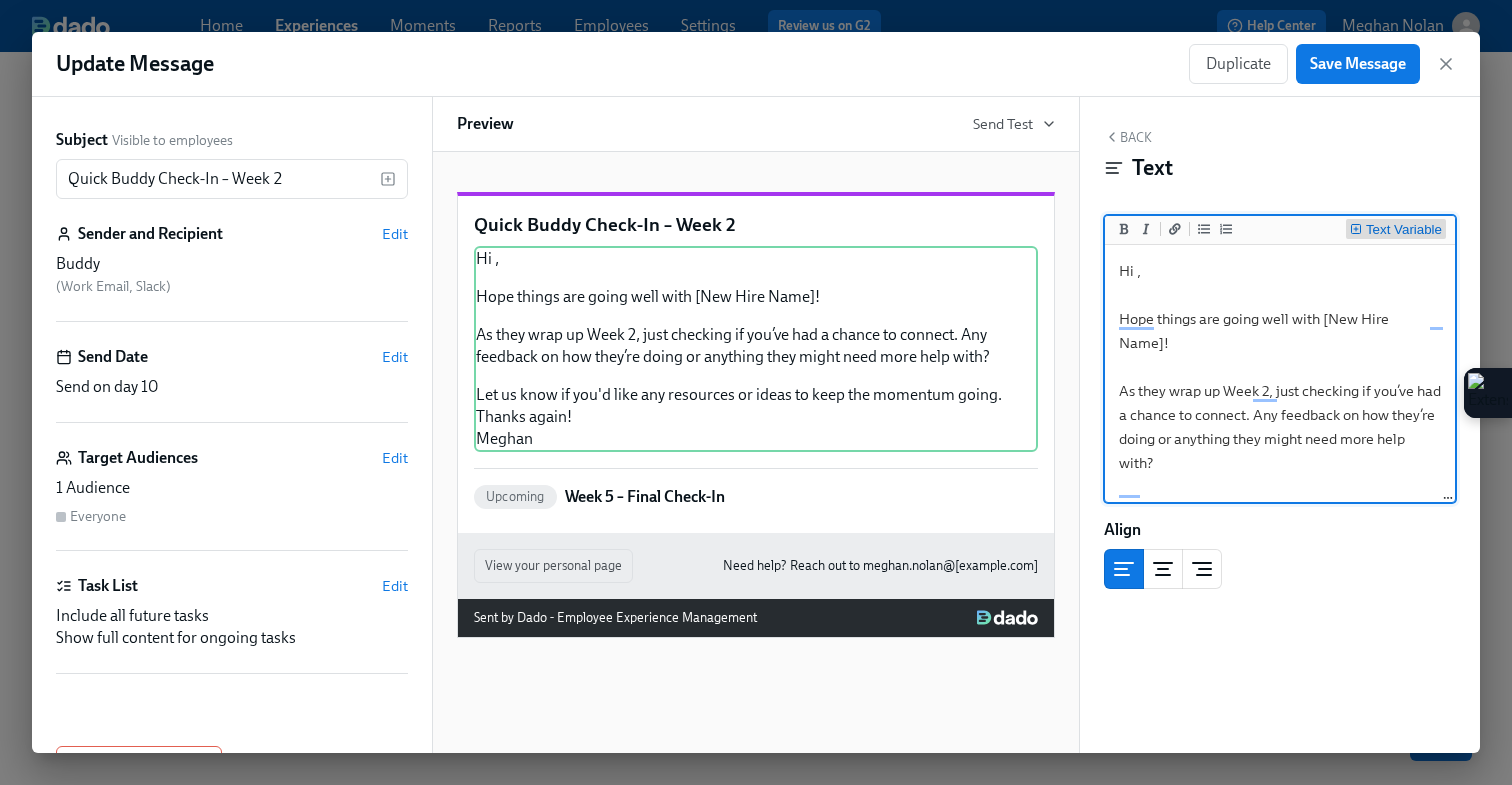 click 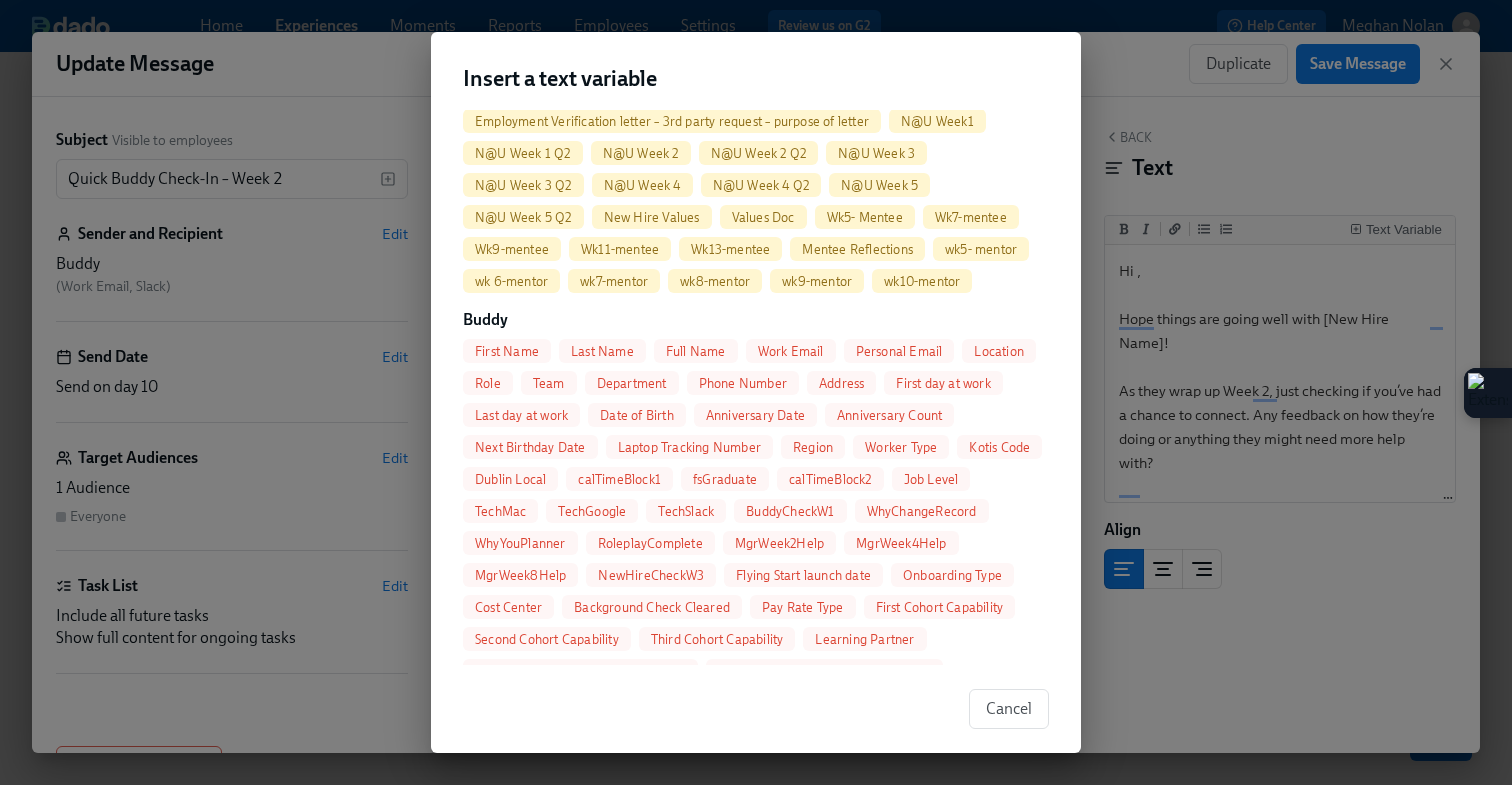 scroll, scrollTop: 2862, scrollLeft: 0, axis: vertical 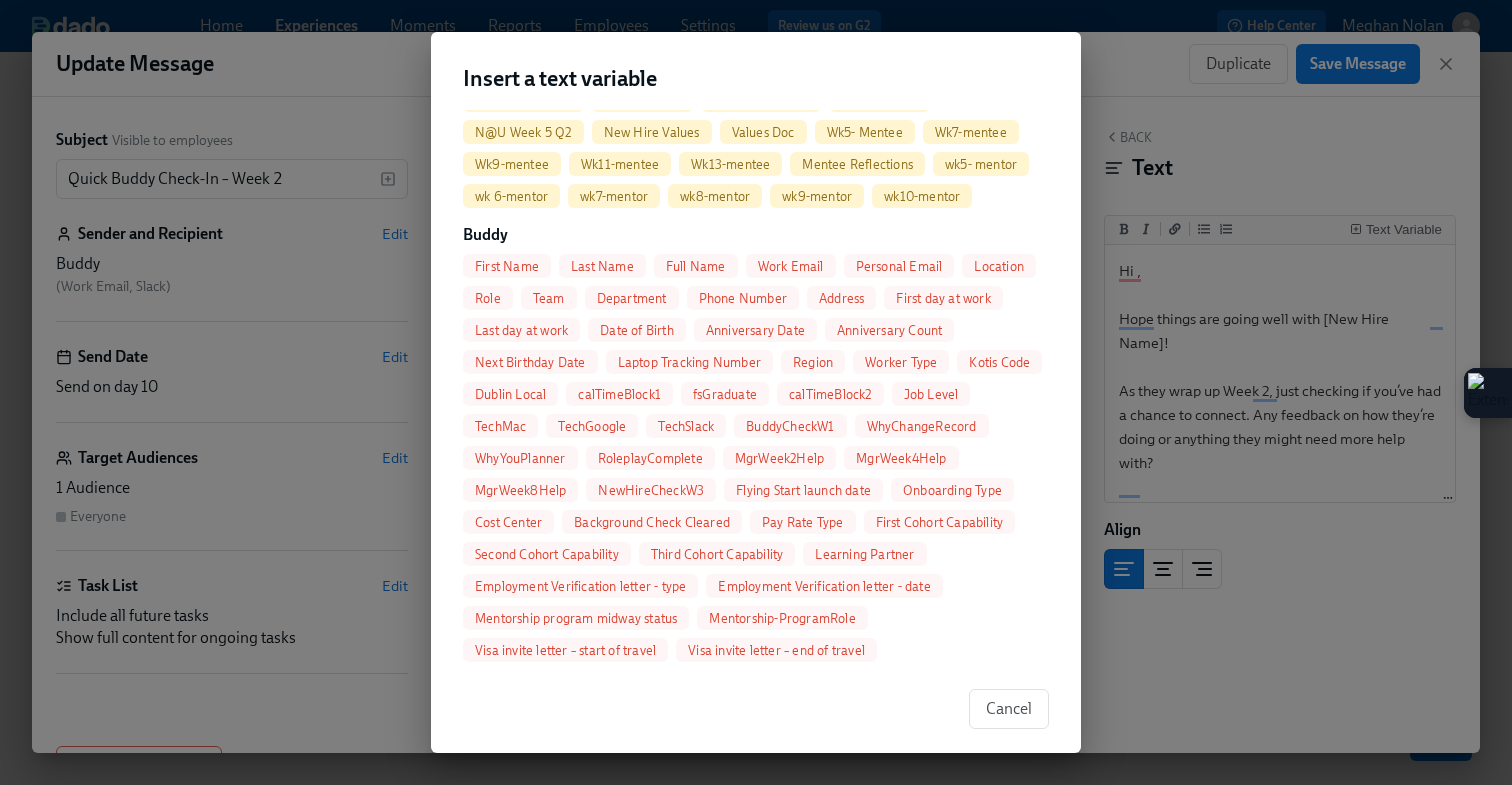 click on "First Name" at bounding box center (507, 266) 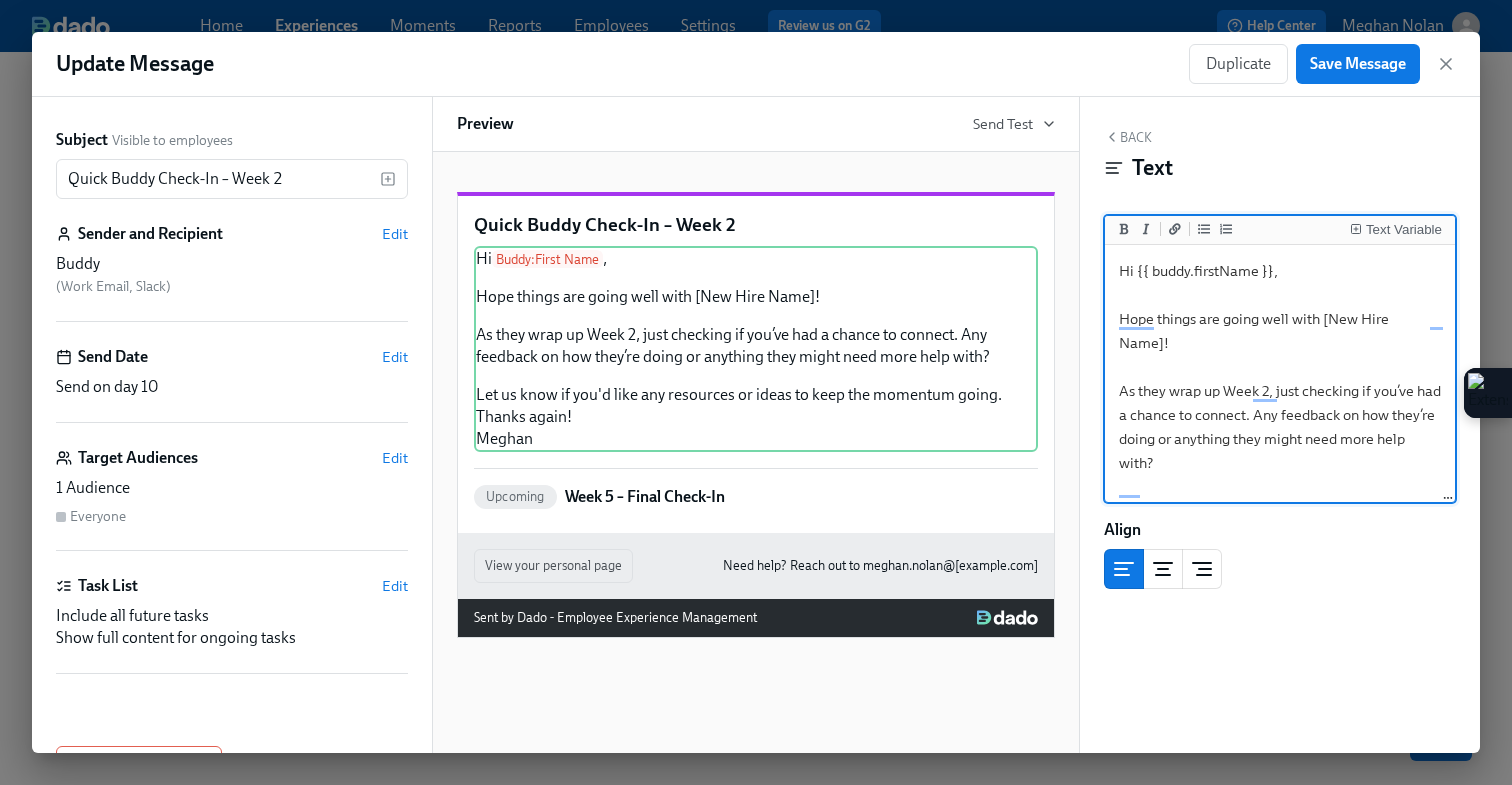 drag, startPoint x: 1433, startPoint y: 320, endPoint x: 1325, endPoint y: 322, distance: 108.01852 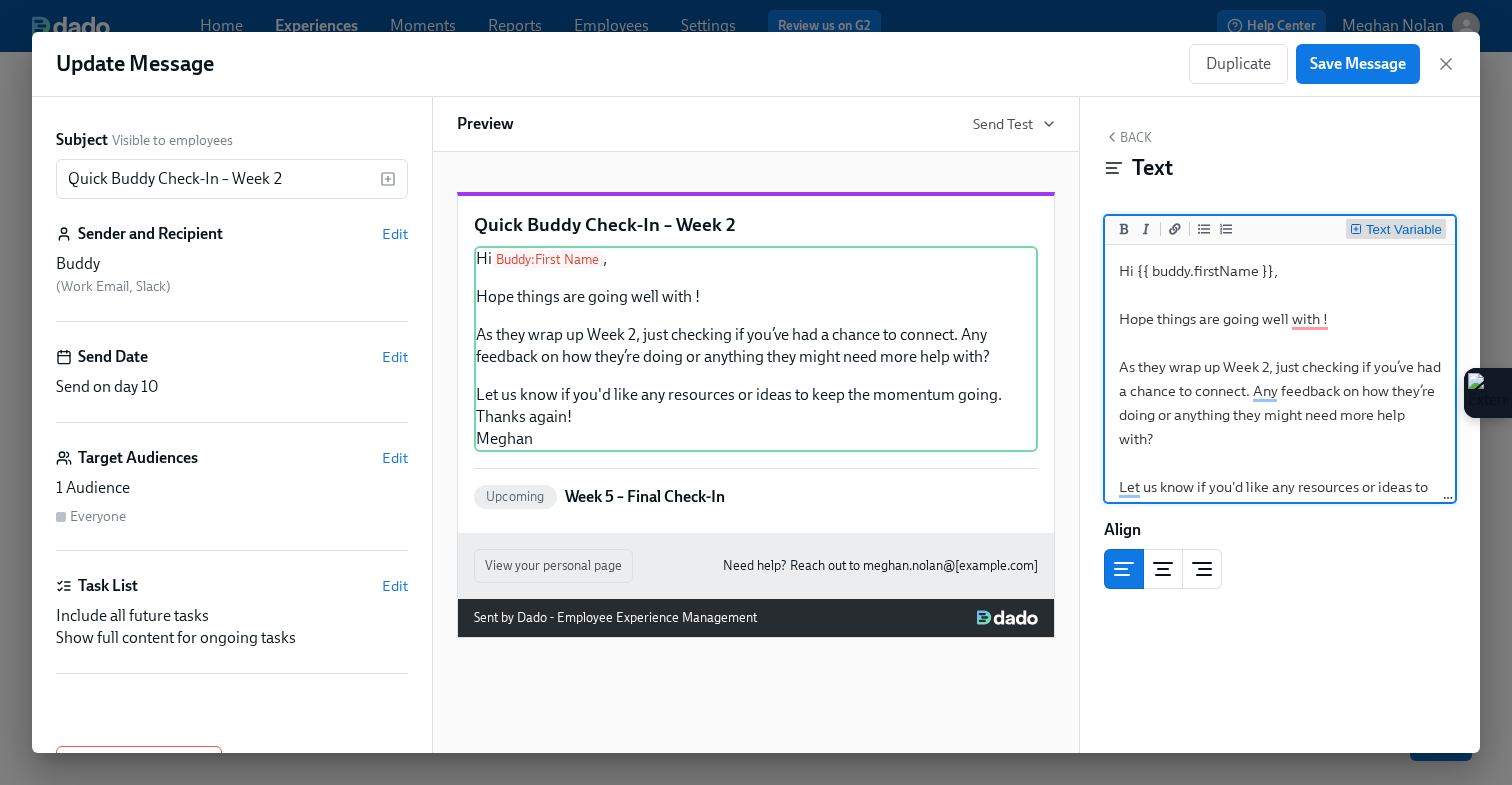 click on "Text Variable" at bounding box center [1404, 230] 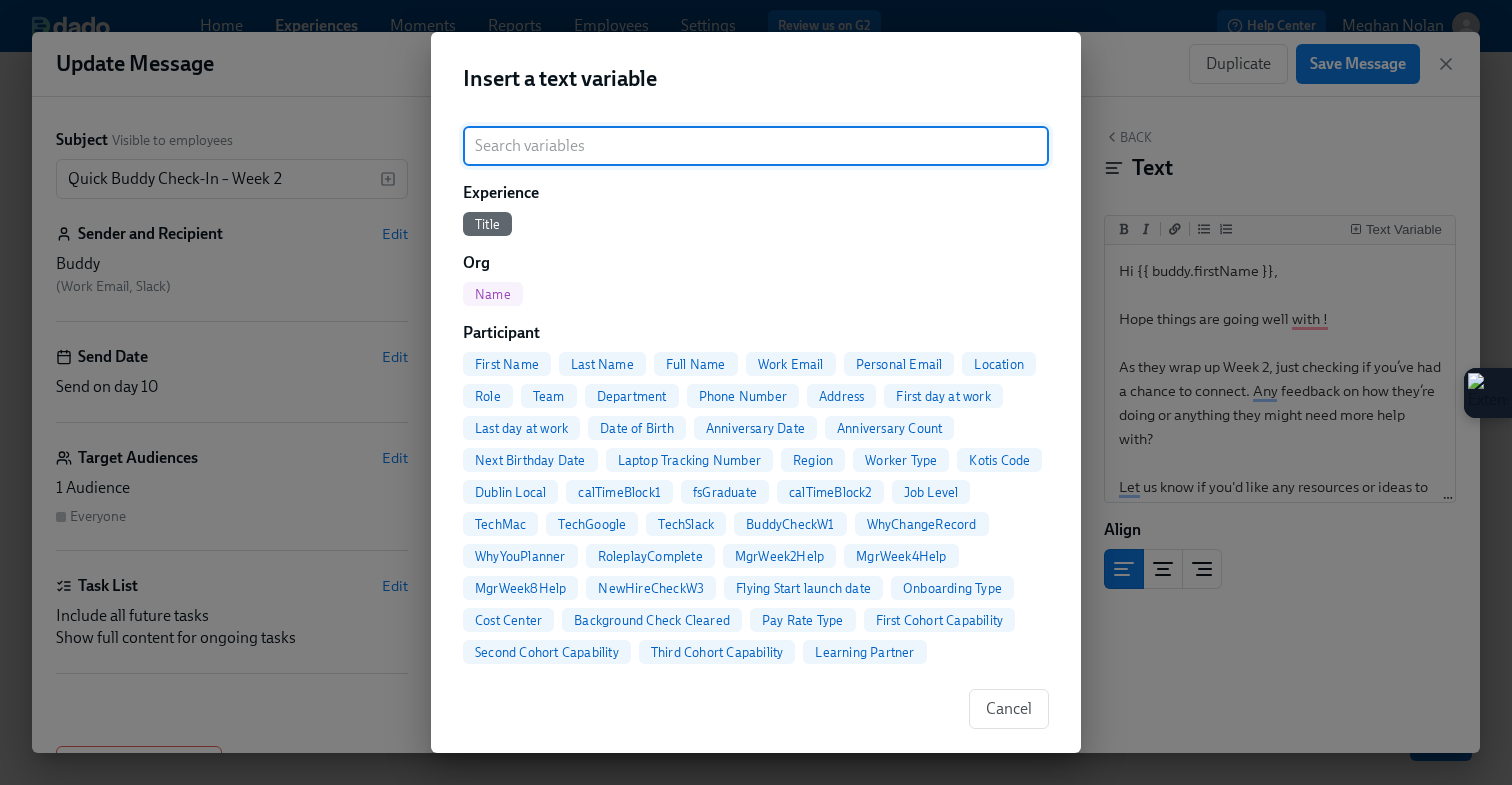click on "Full Name" at bounding box center [696, 364] 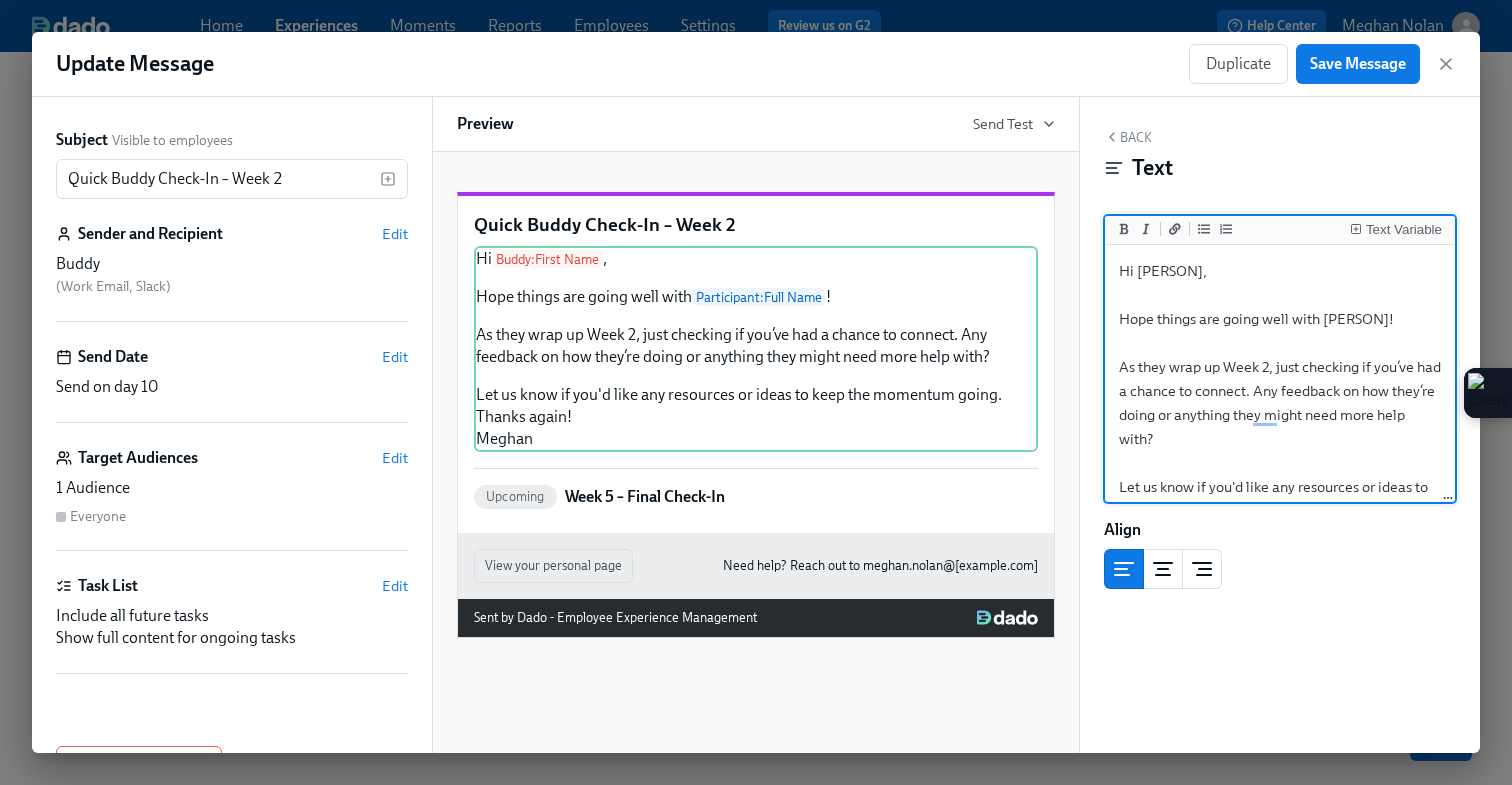 scroll, scrollTop: 105, scrollLeft: 0, axis: vertical 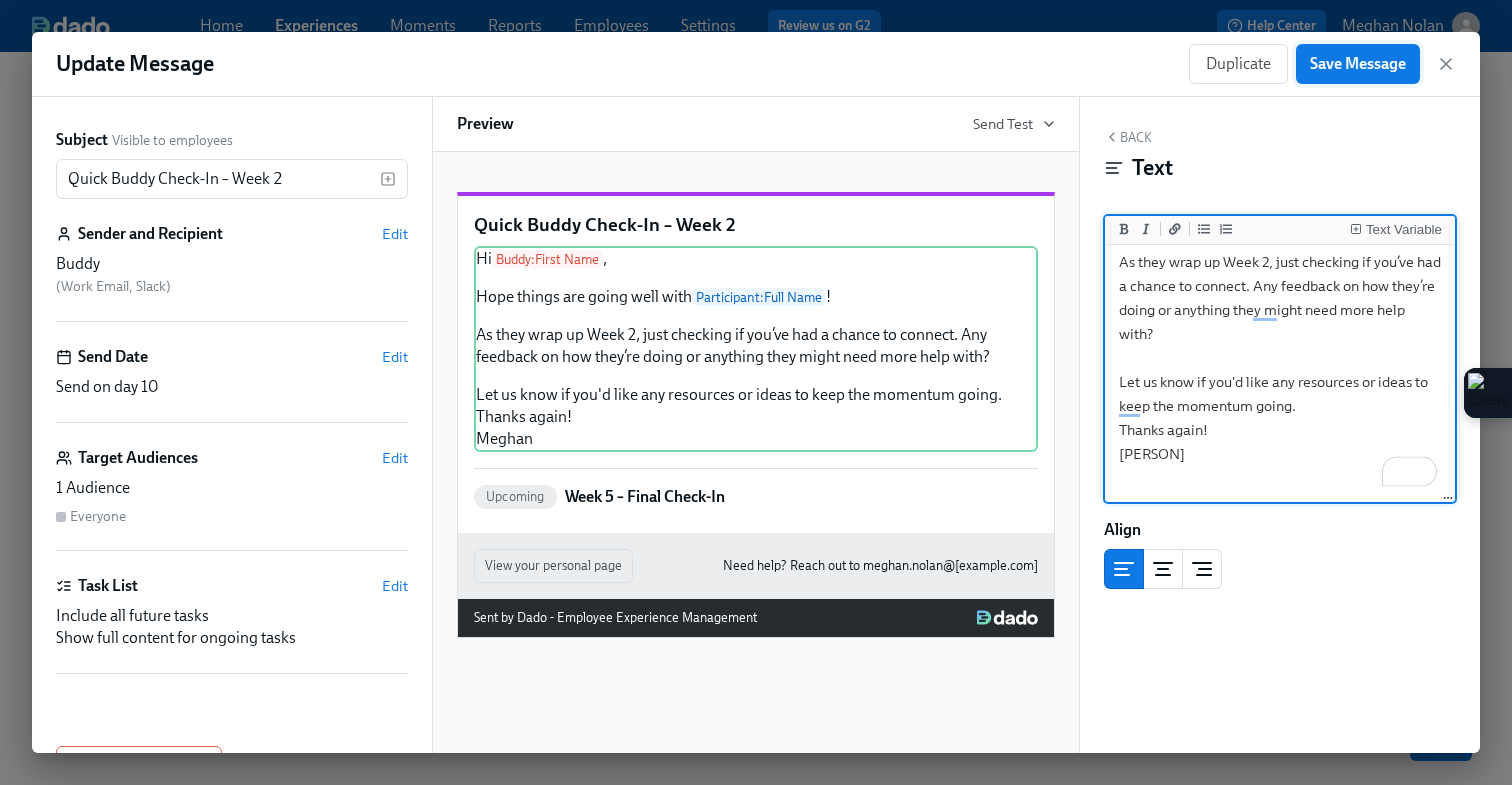 type on "Hi {{ buddy.firstName }},
Hope things are going well with {{ participant.fullName }}!
As they wrap up Week 2, just checking if you’ve had a chance to connect. Any feedback on how they’re doing or anything they might need more help with?
Let us know if you'd like any resources or ideas to keep the momentum going.
Thanks again!
Meghan" 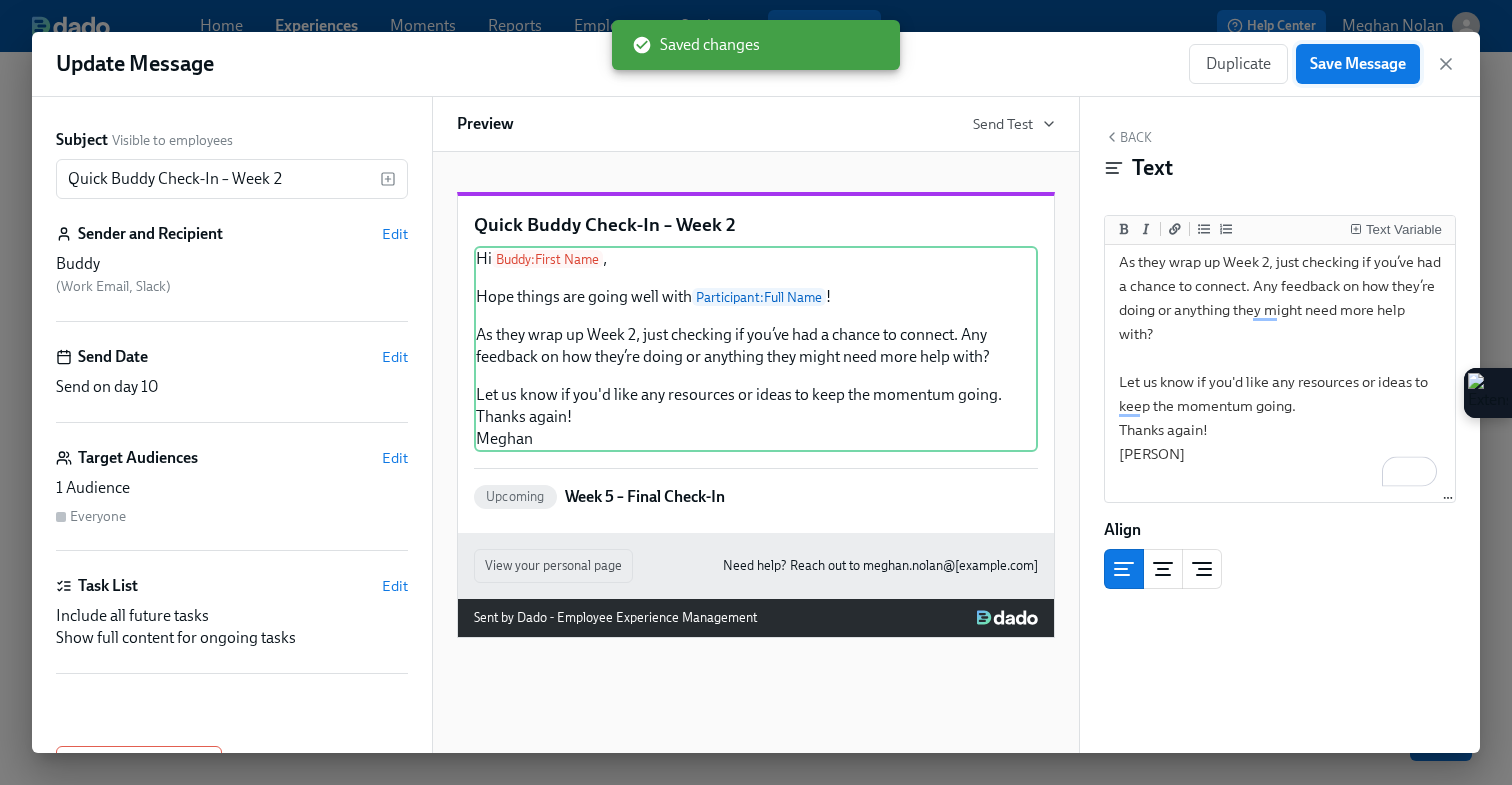 click on "Save Message" at bounding box center (1358, 64) 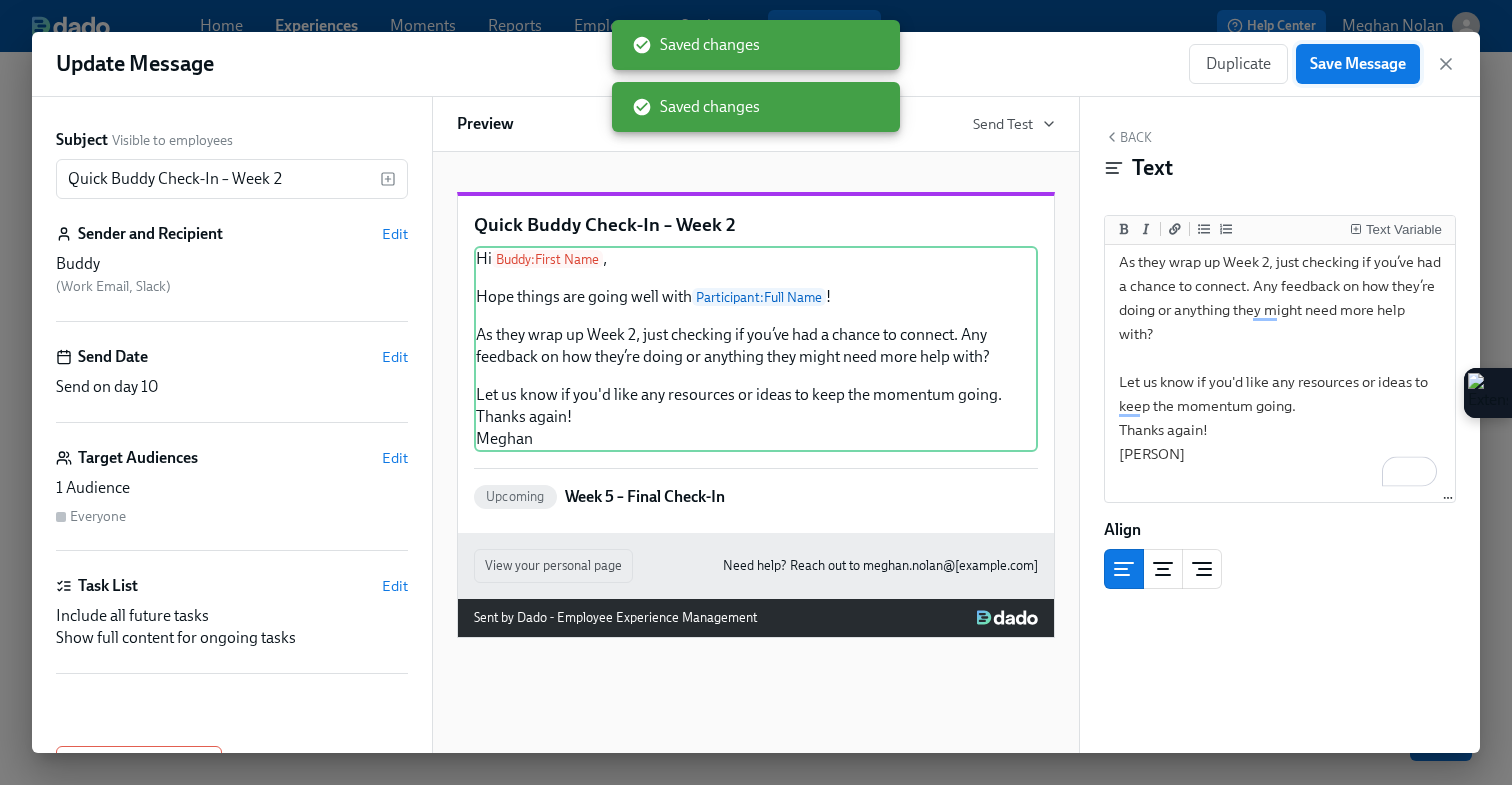 click on "Save Message" at bounding box center (1358, 64) 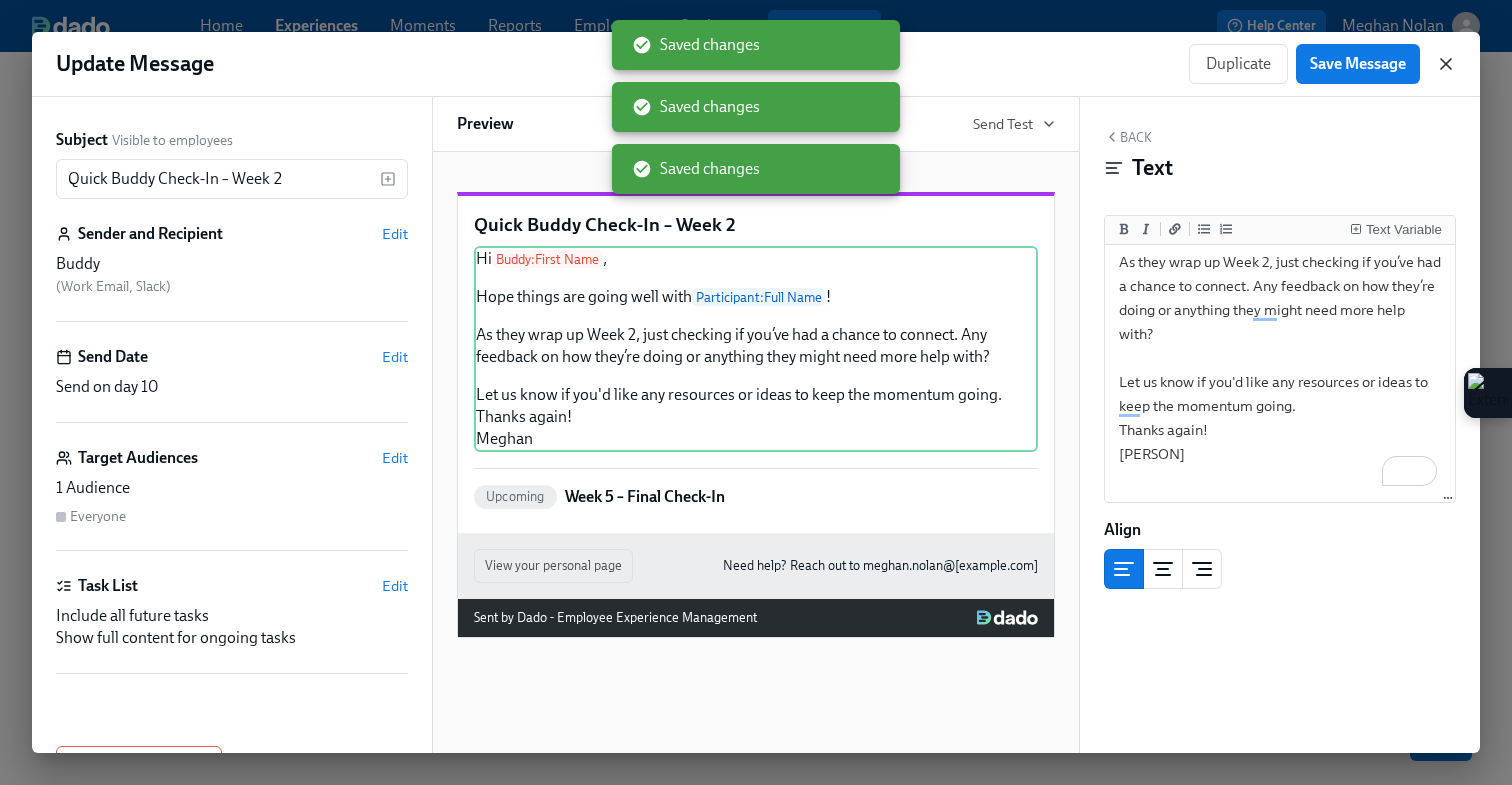 click 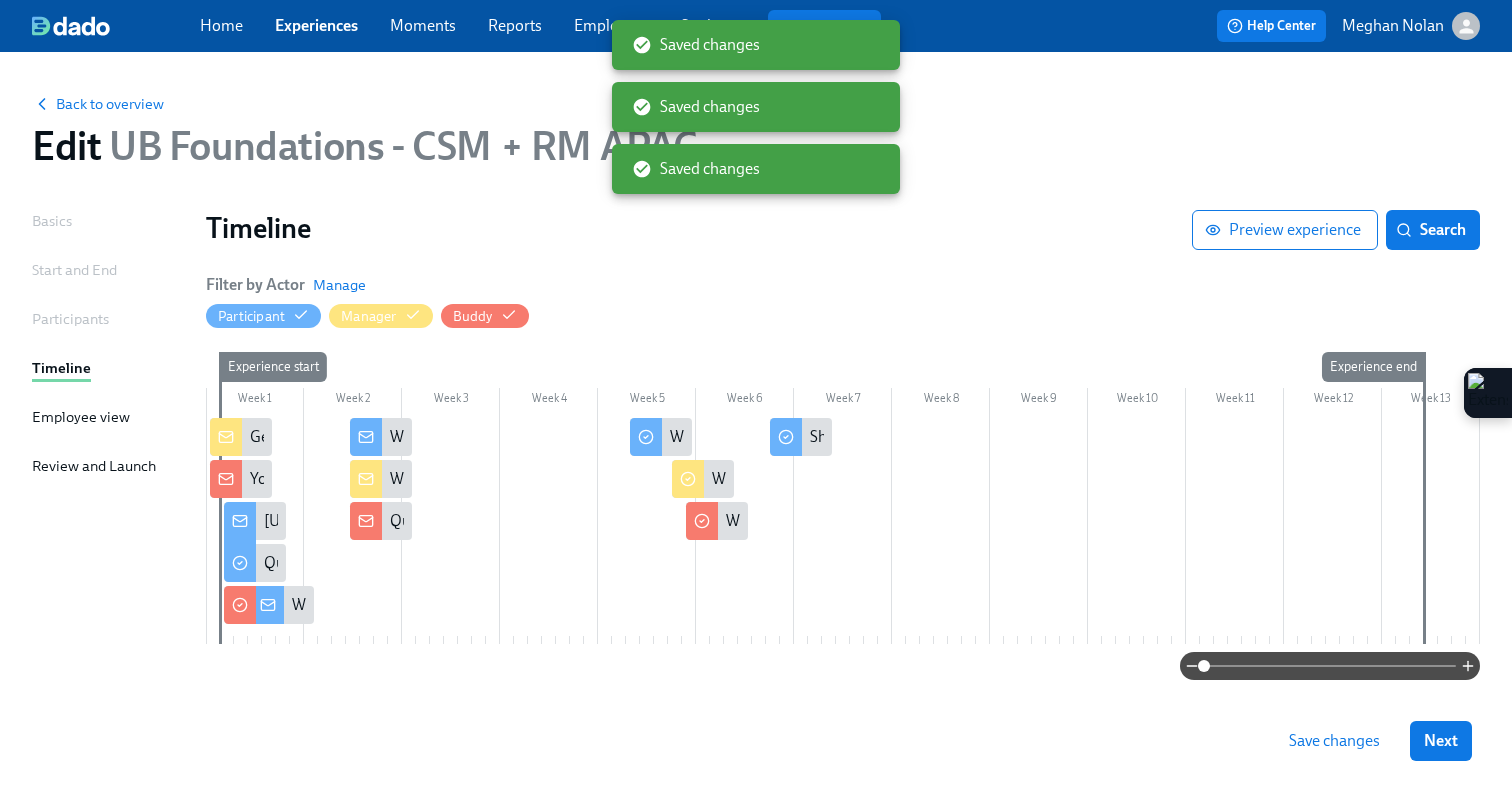 click at bounding box center (635, 437) 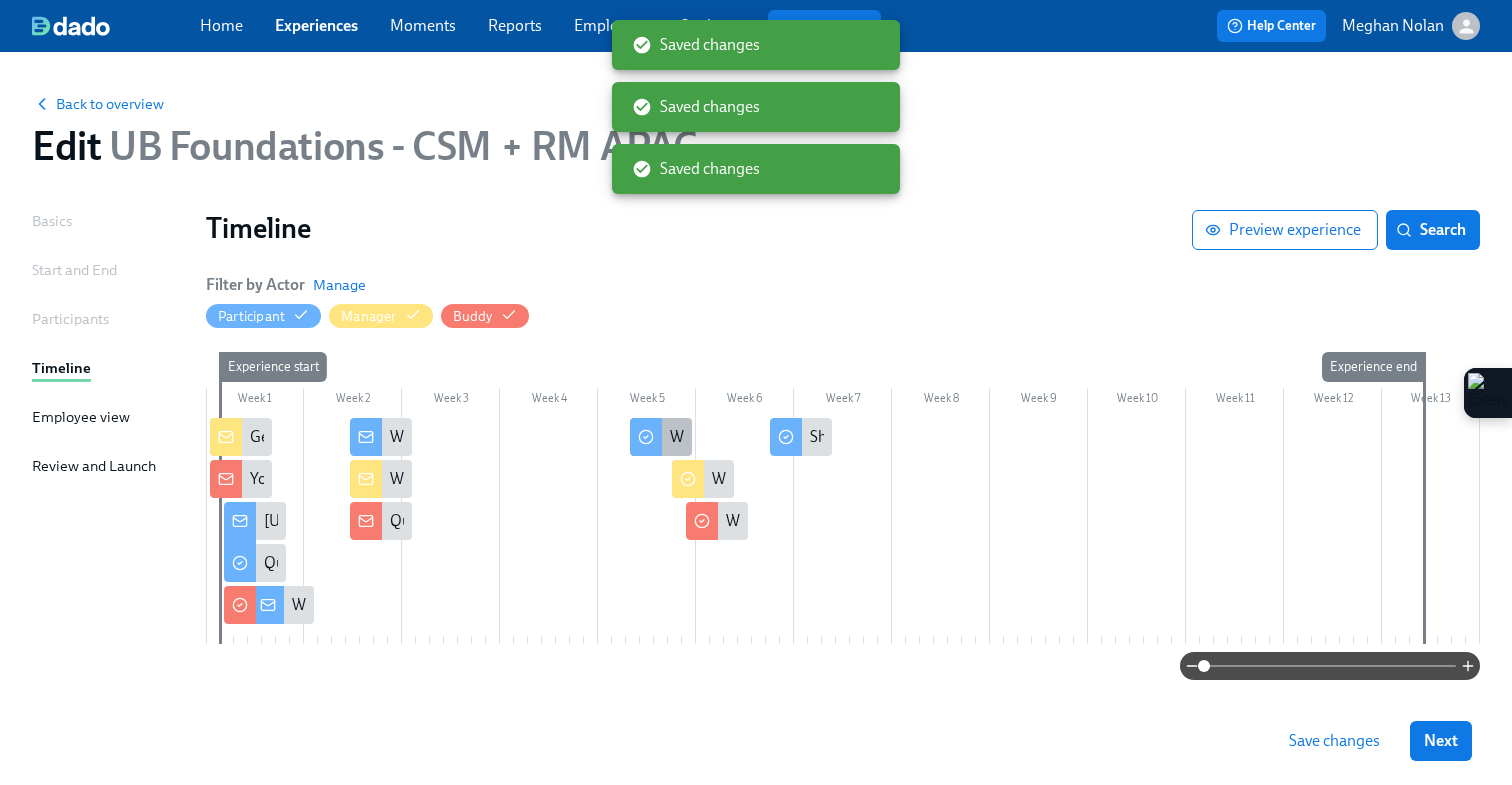 click at bounding box center (646, 437) 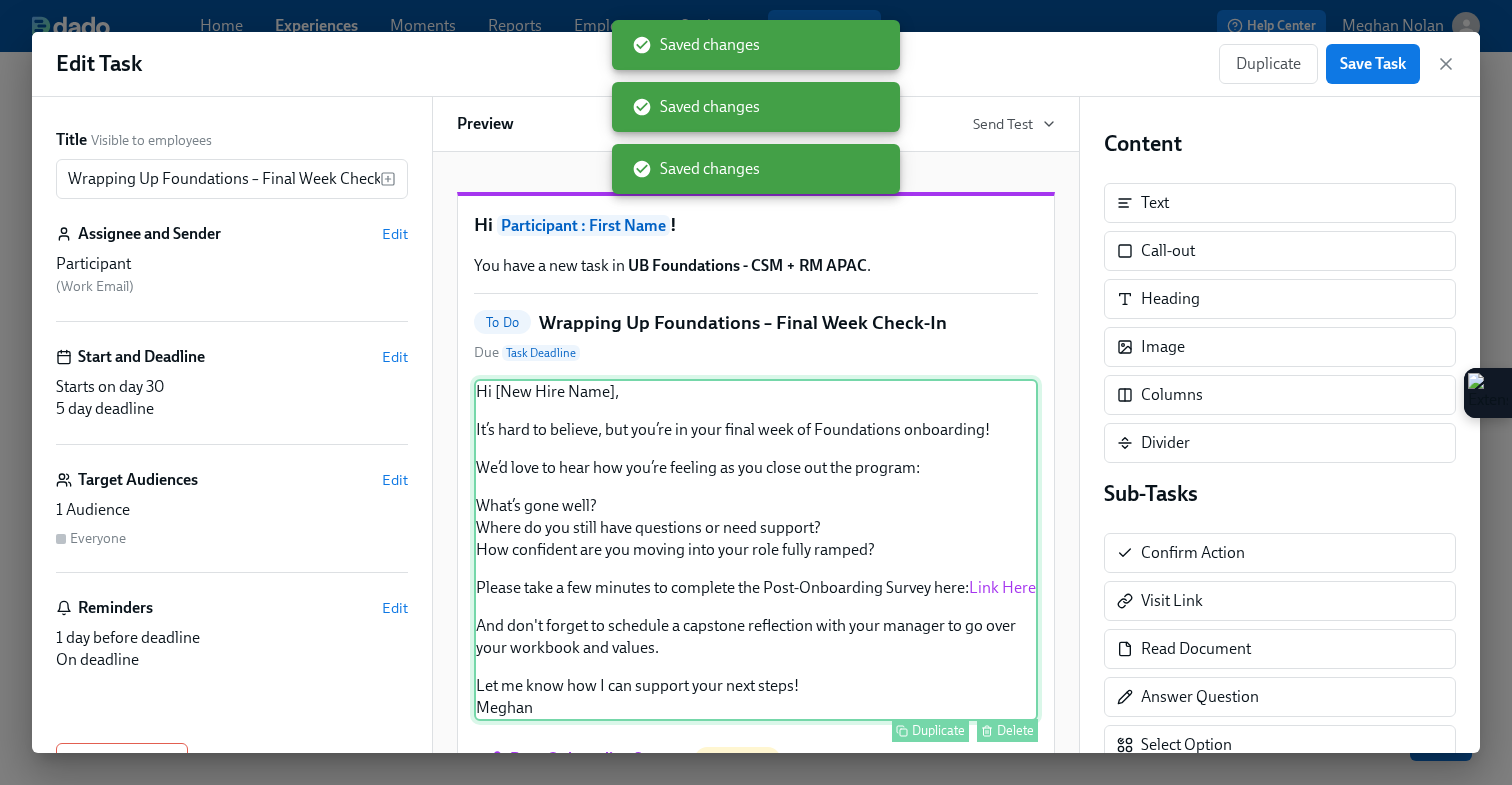 click on "Hi [New Hire Name],
It’s hard to believe, but you’re in your final week of Foundations onboarding!
We’d love to hear how you’re feeling as you close out the program:
What’s gone well?
Where do you still have questions or need support?
How confident are you moving into your role fully ramped?
Please take a few minutes to complete the Post-Onboarding Survey here:  Link Here
And don't forget to schedule a capstone reflection with your manager to go over your workbook and values.
Let me know how I can support your next steps!
Meghan   Duplicate   Delete" at bounding box center (756, 550) 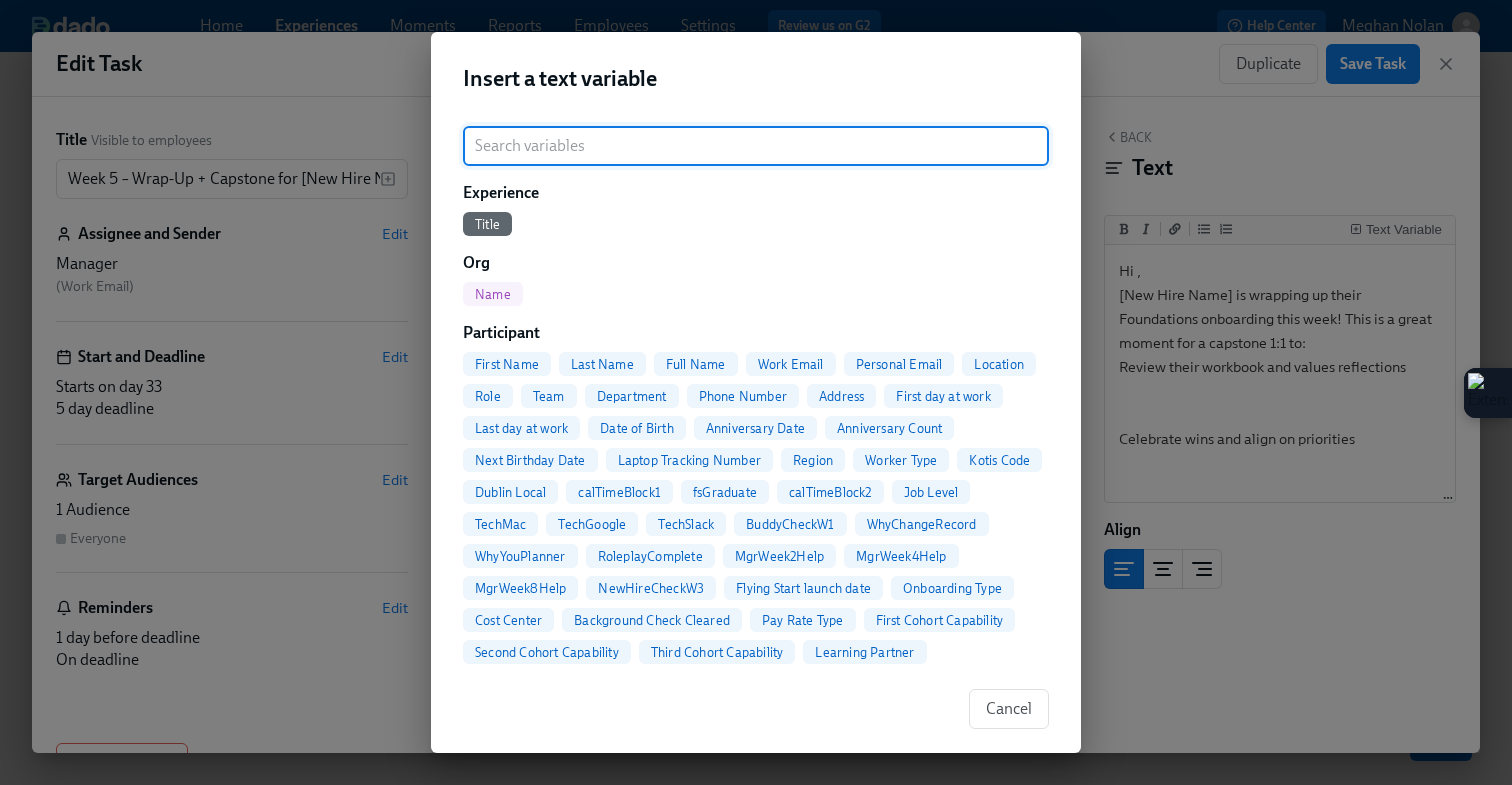 scroll, scrollTop: 0, scrollLeft: 0, axis: both 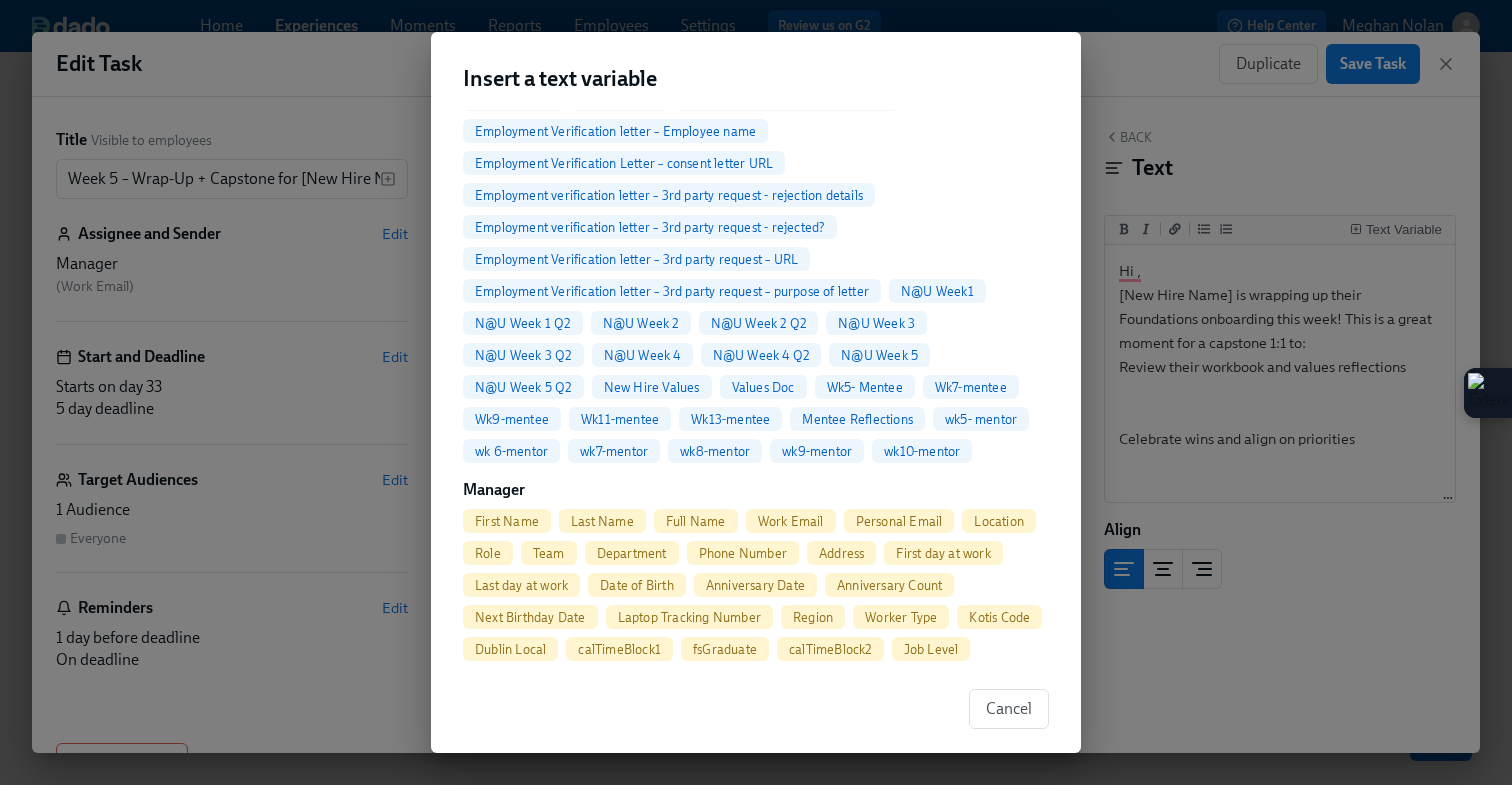 click on "First Name" at bounding box center [507, 521] 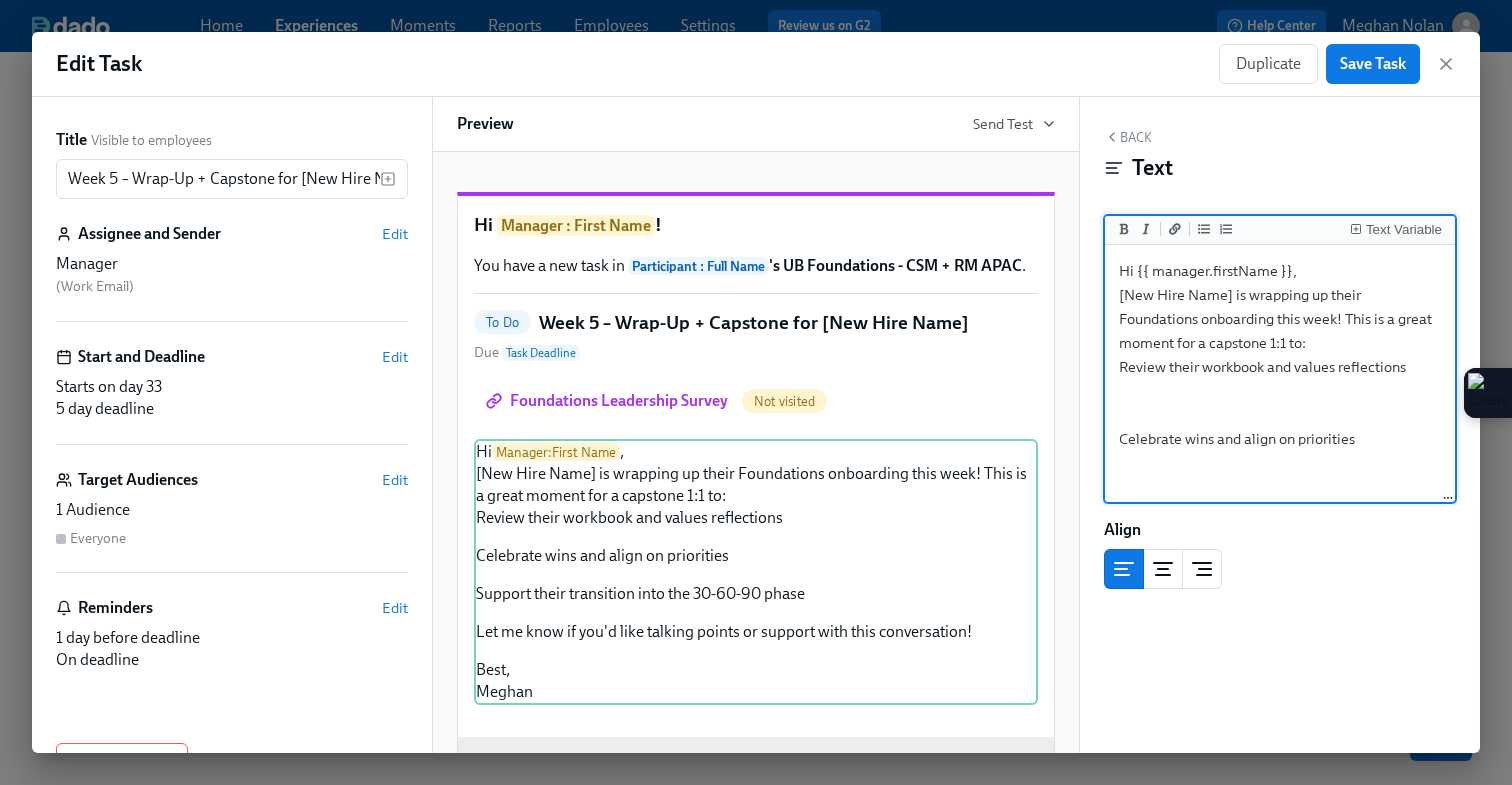 drag, startPoint x: 1229, startPoint y: 297, endPoint x: 1119, endPoint y: 296, distance: 110.00455 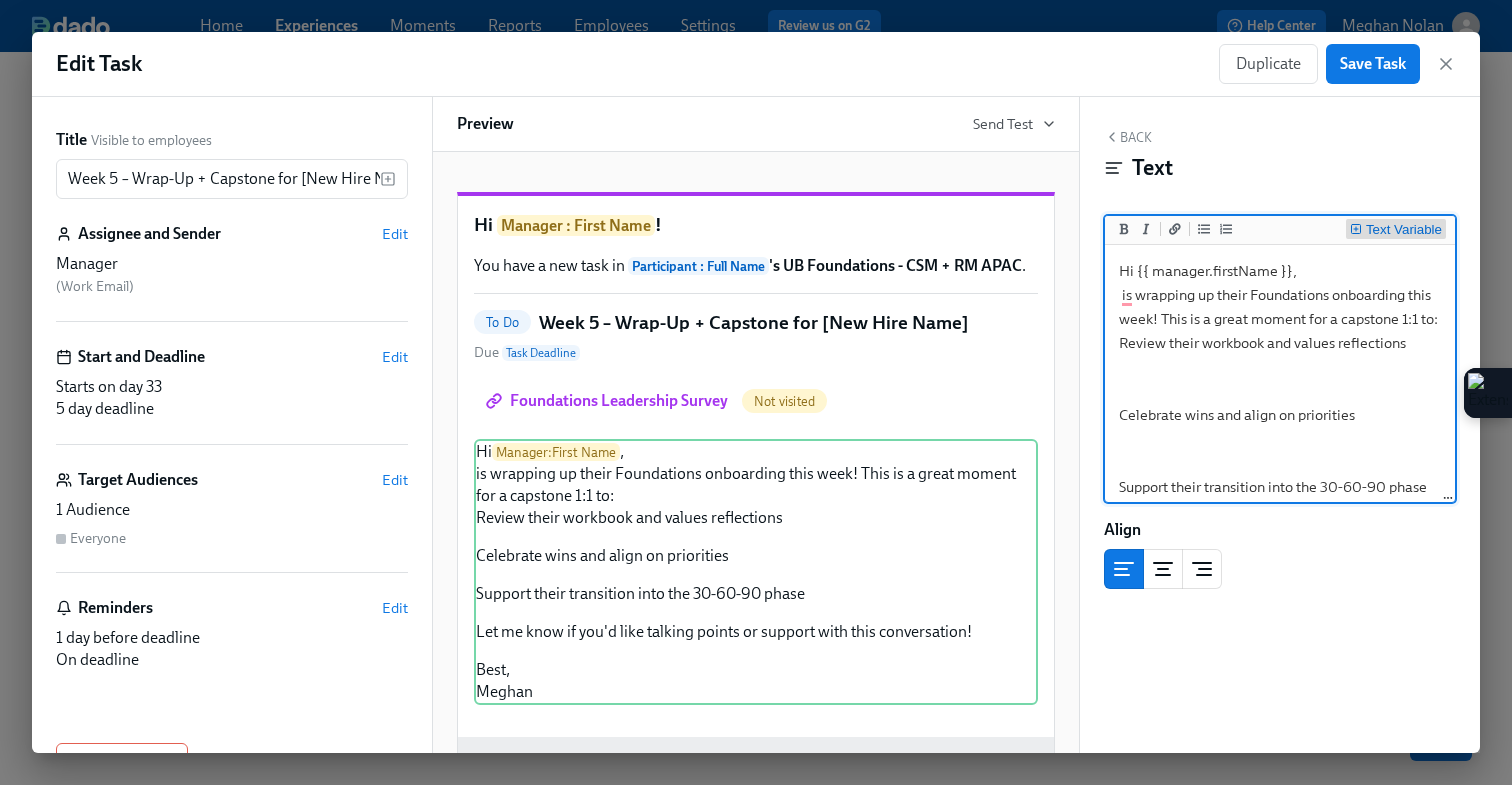 click 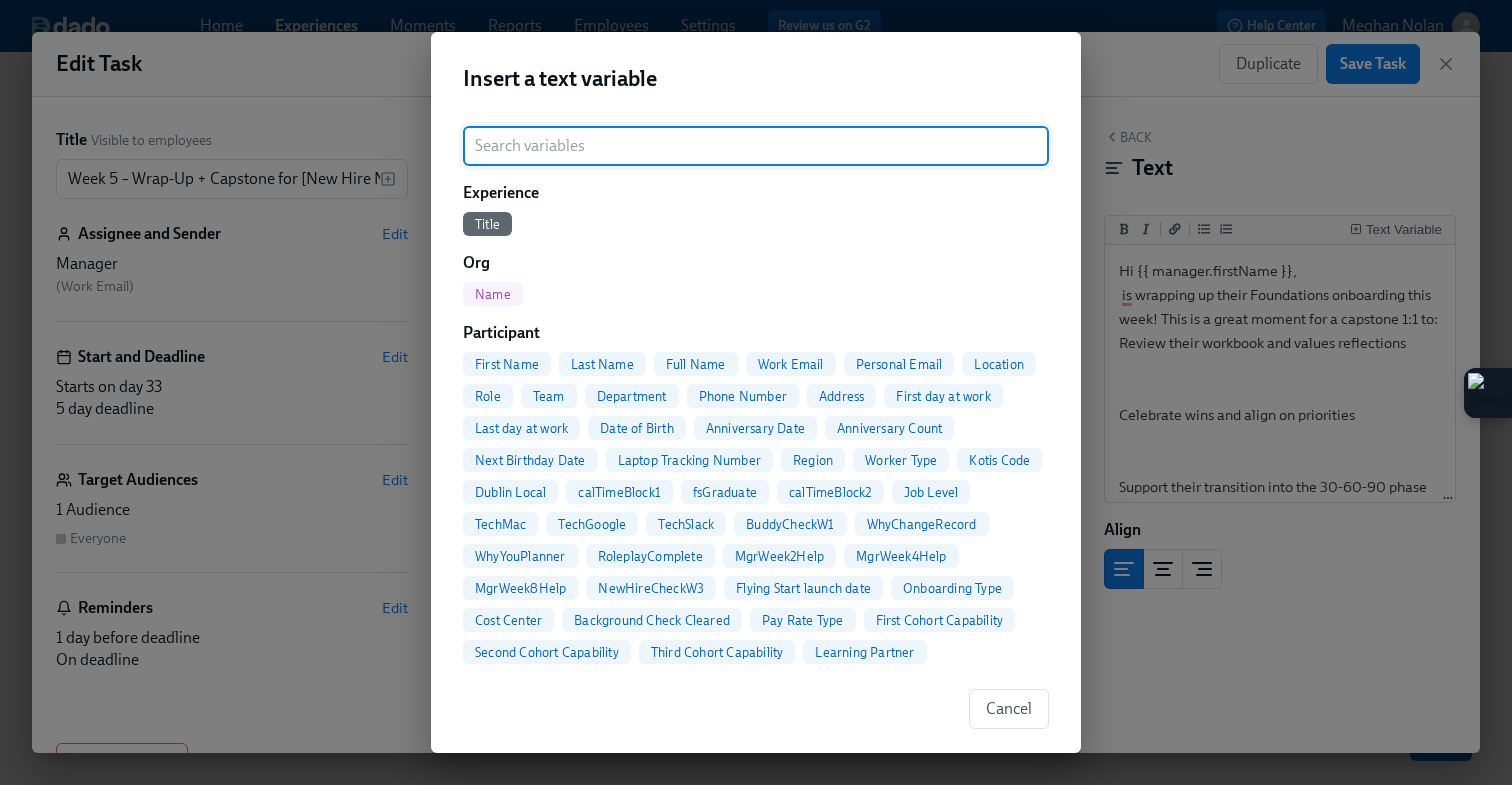 click on "First Name" at bounding box center [507, 364] 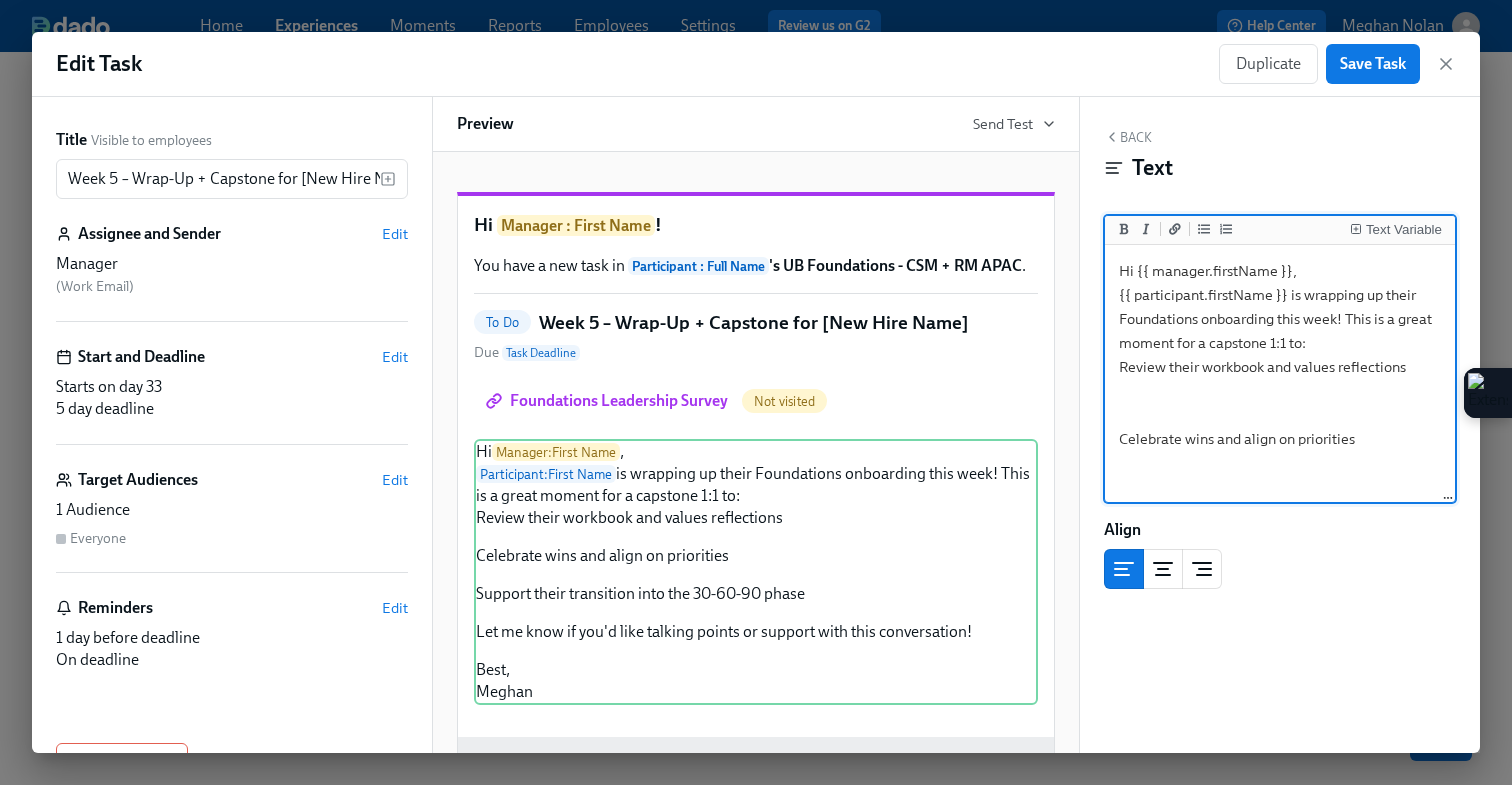 scroll, scrollTop: 201, scrollLeft: 0, axis: vertical 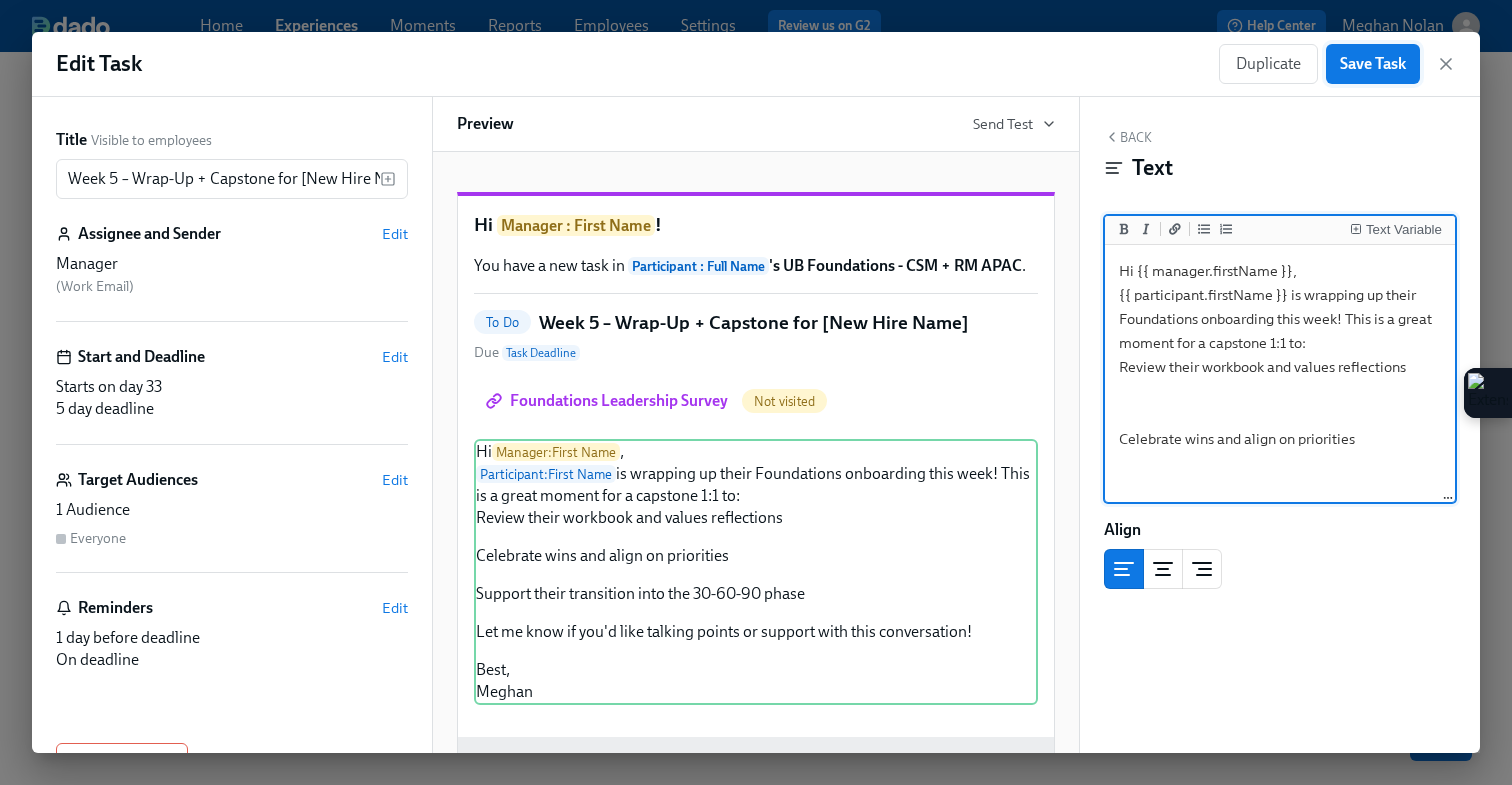 type on "Hi {{ manager.firstName }},
{{ participant.firstName }} is wrapping up their Foundations onboarding this week! This is a great moment for a capstone 1:1 to:
Review their workbook and values reflections
Celebrate wins and align on priorities
Support their transition into the 30-60-90 phase
Let me know if you'd like talking points or support with this conversation!
Best,
Meghan" 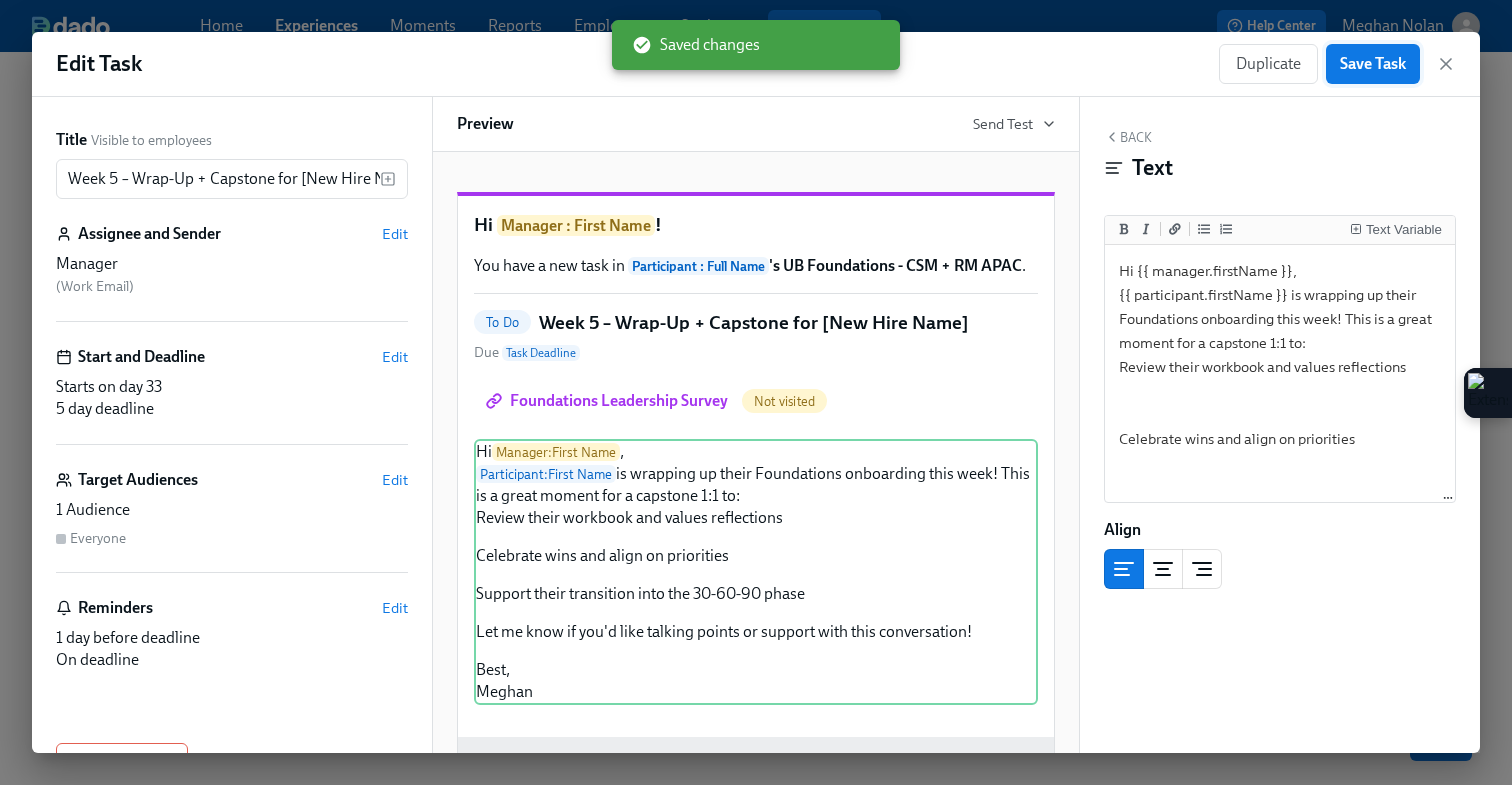 click on "Save Task" at bounding box center [1373, 64] 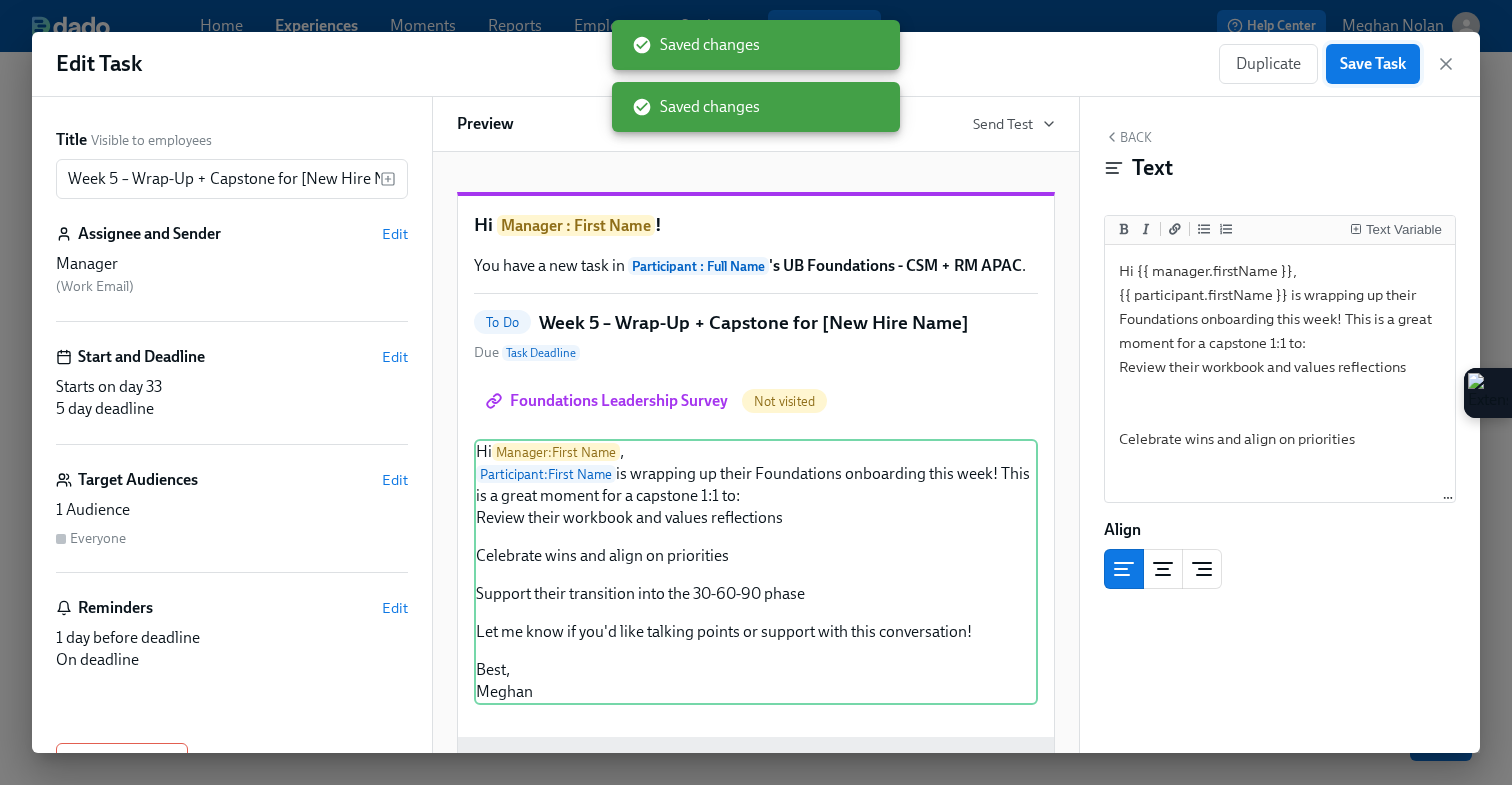 click on "Save Task" at bounding box center (1373, 64) 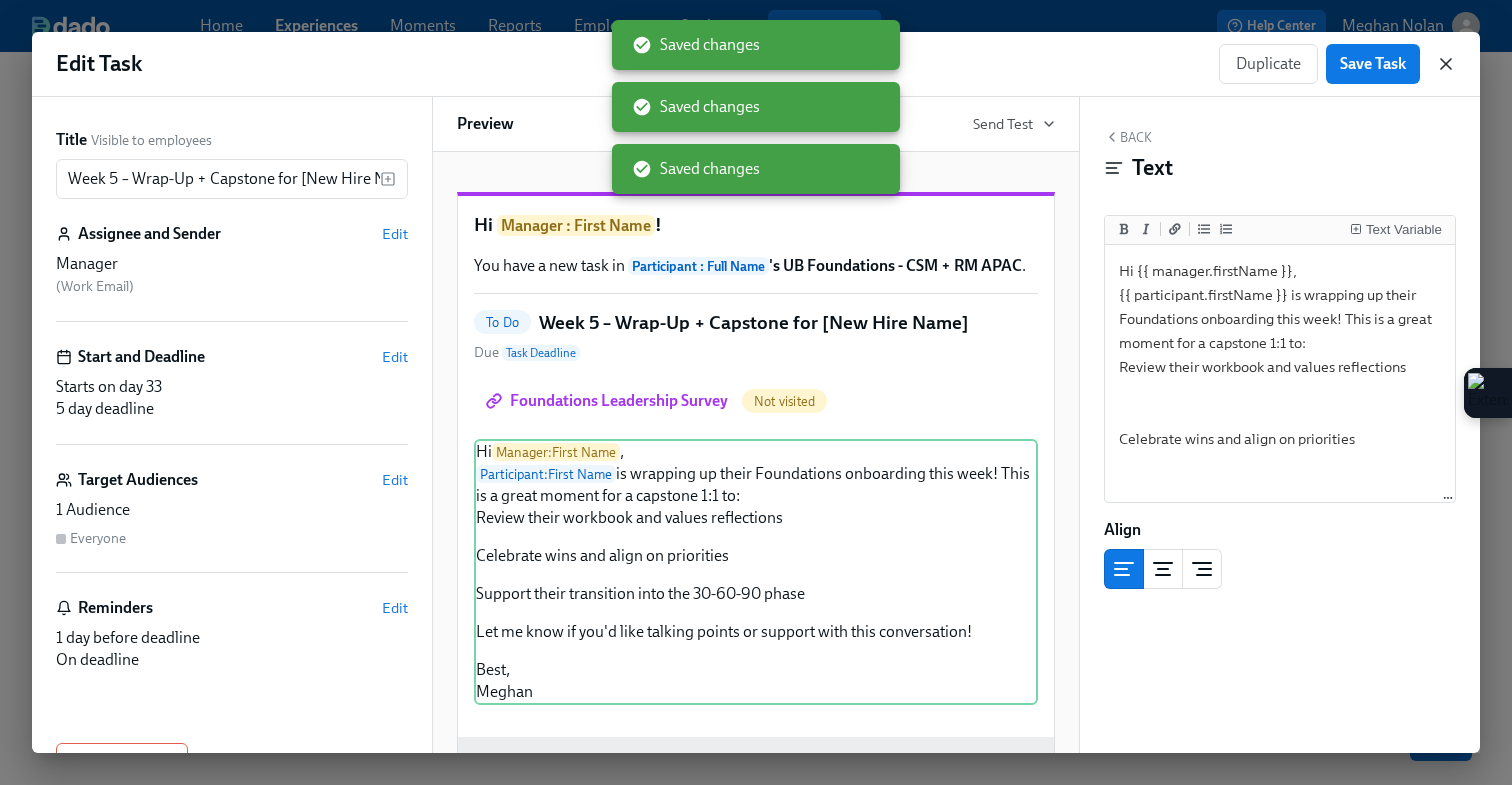 click 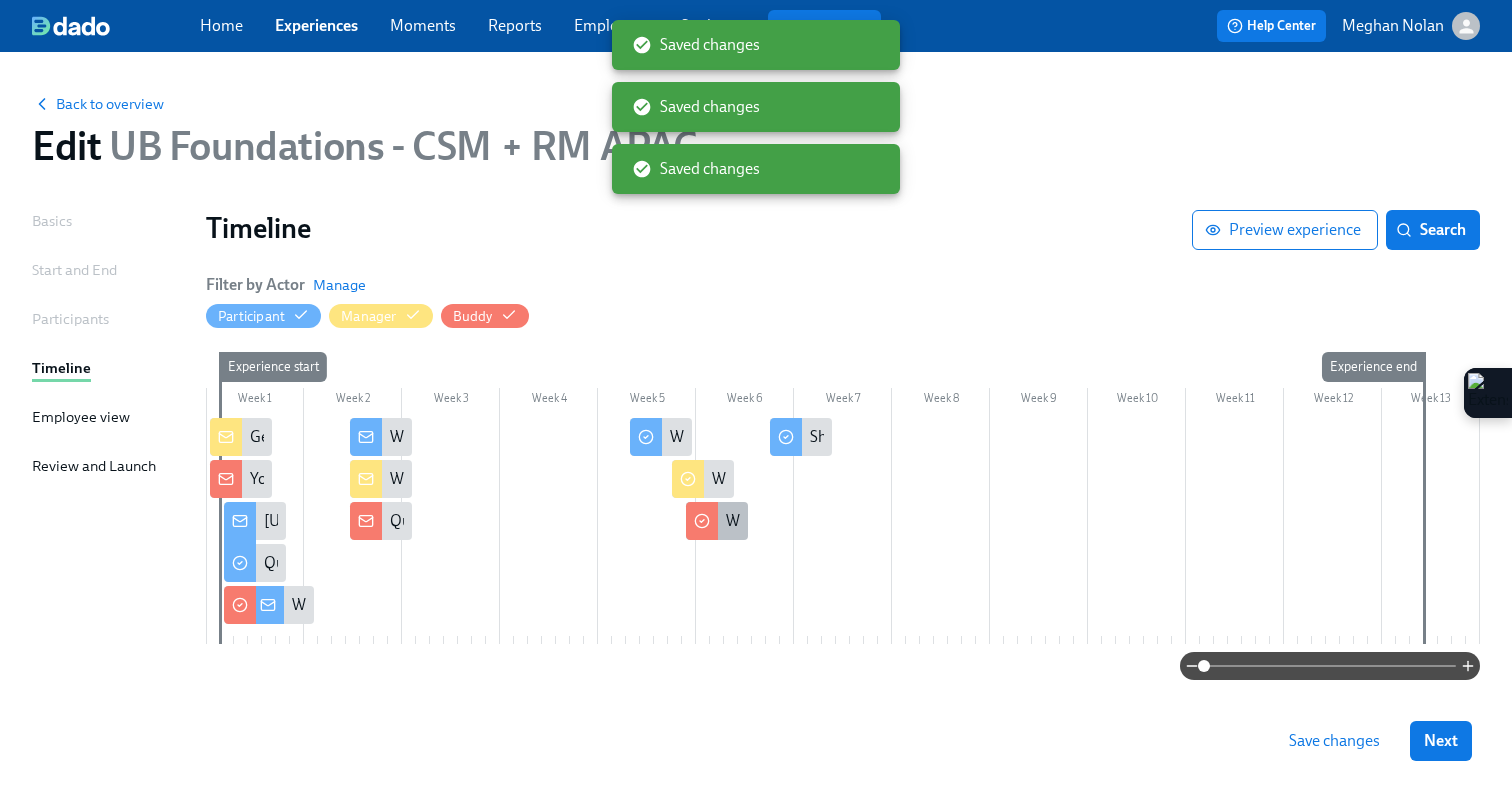 click 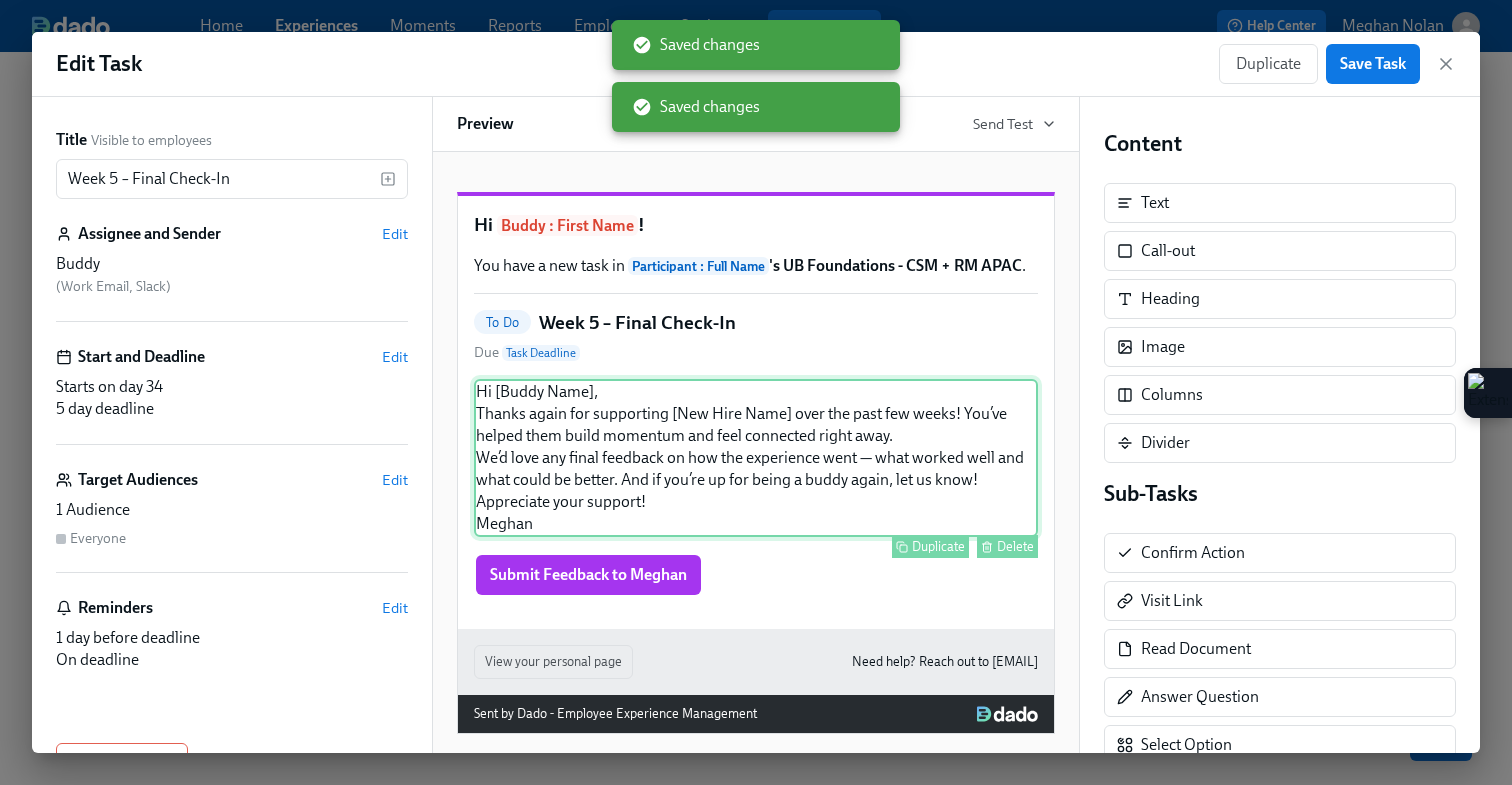 click on "Hi [Buddy Name],
Thanks again for supporting [New Hire Name] over the past few weeks! You’ve helped them build momentum and feel connected right away.
We’d love any final feedback on how the experience went — what worked well and what could be better. And if you’re up for being a buddy again, let us know!
Appreciate your support!
Meghan   Duplicate   Delete" at bounding box center (756, 458) 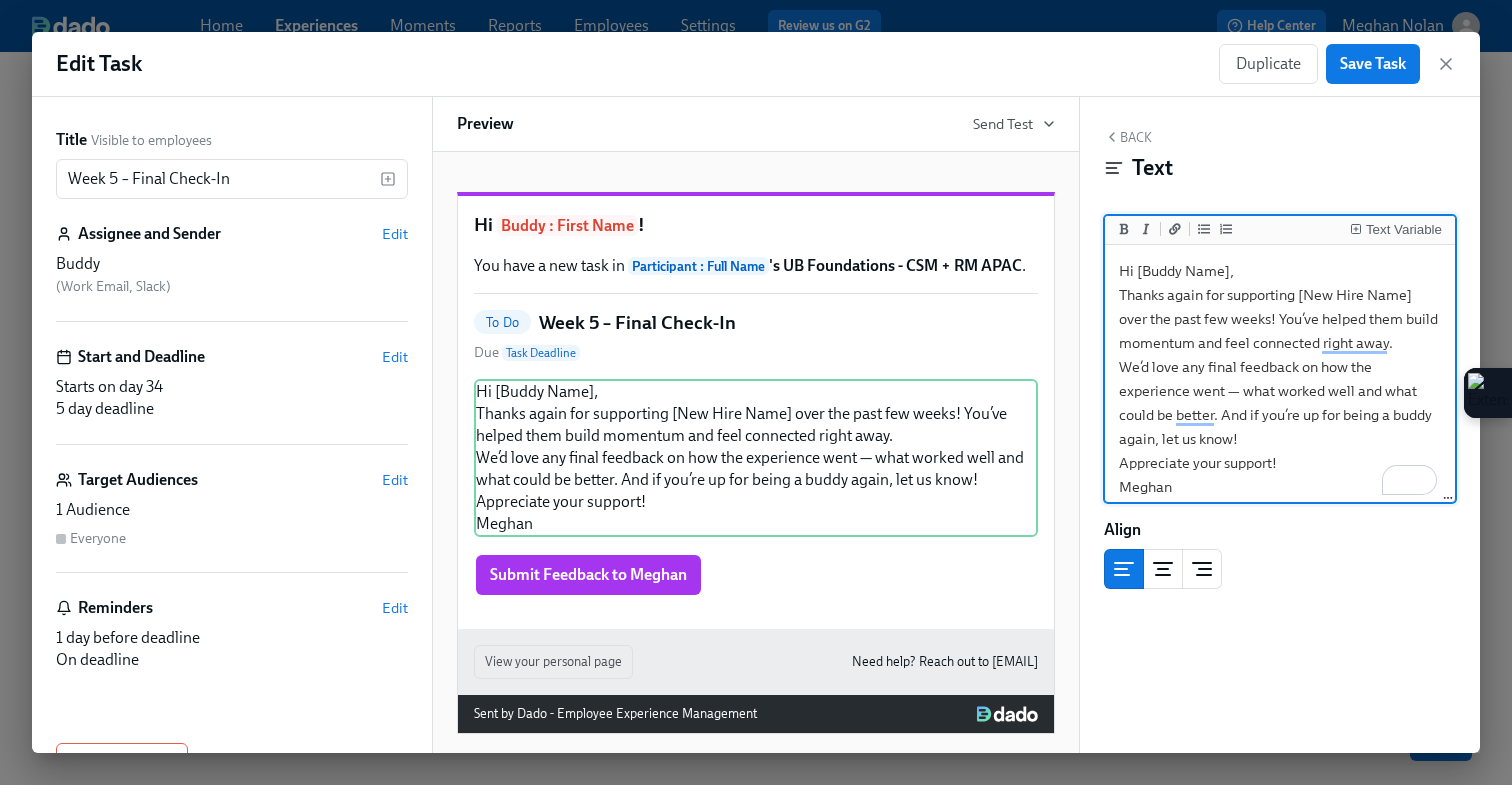 drag, startPoint x: 1228, startPoint y: 267, endPoint x: 1137, endPoint y: 277, distance: 91.5478 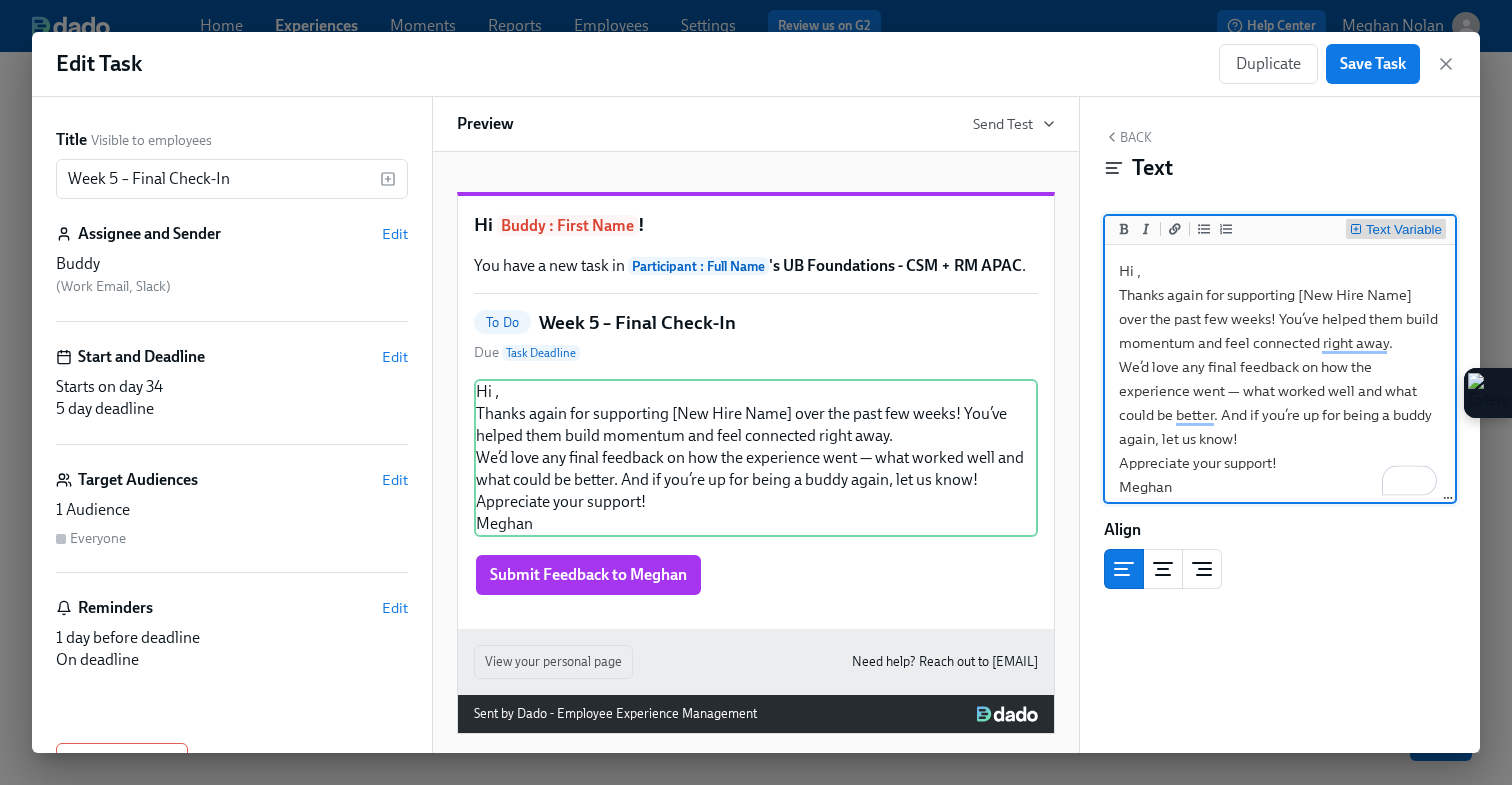 click on "Text Variable" at bounding box center [1404, 230] 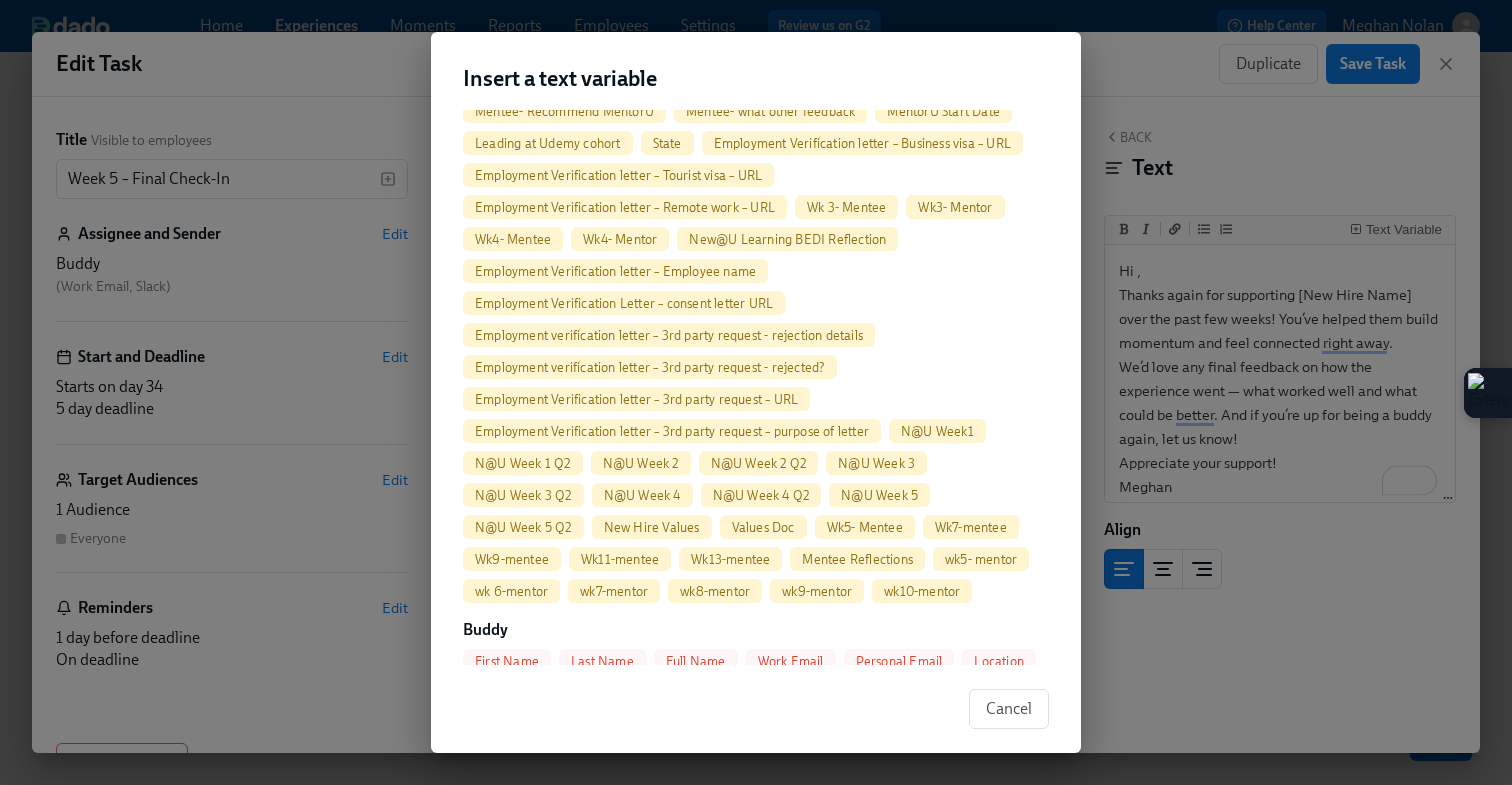scroll, scrollTop: 2516, scrollLeft: 0, axis: vertical 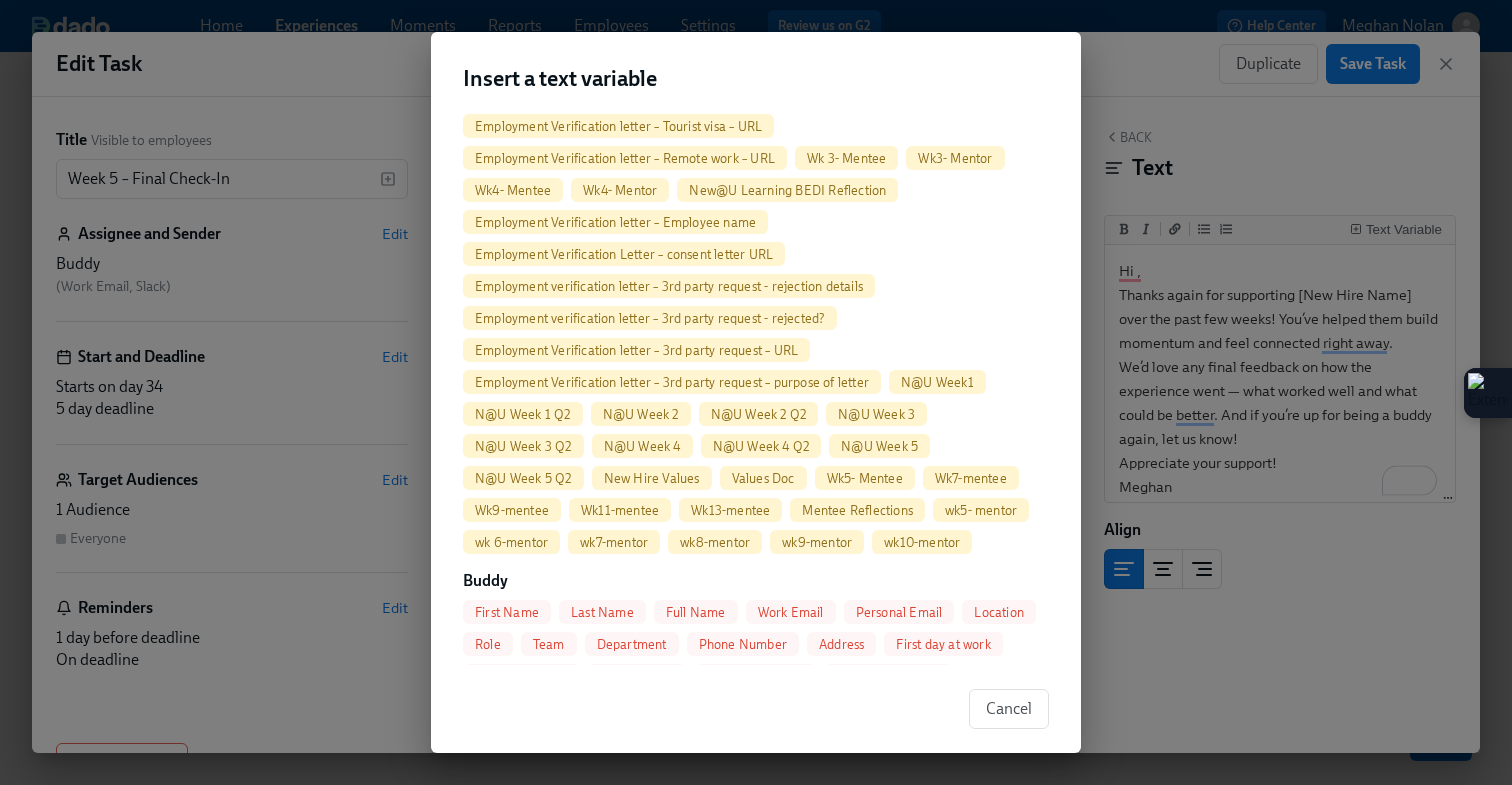 click on "First Name" at bounding box center (507, 612) 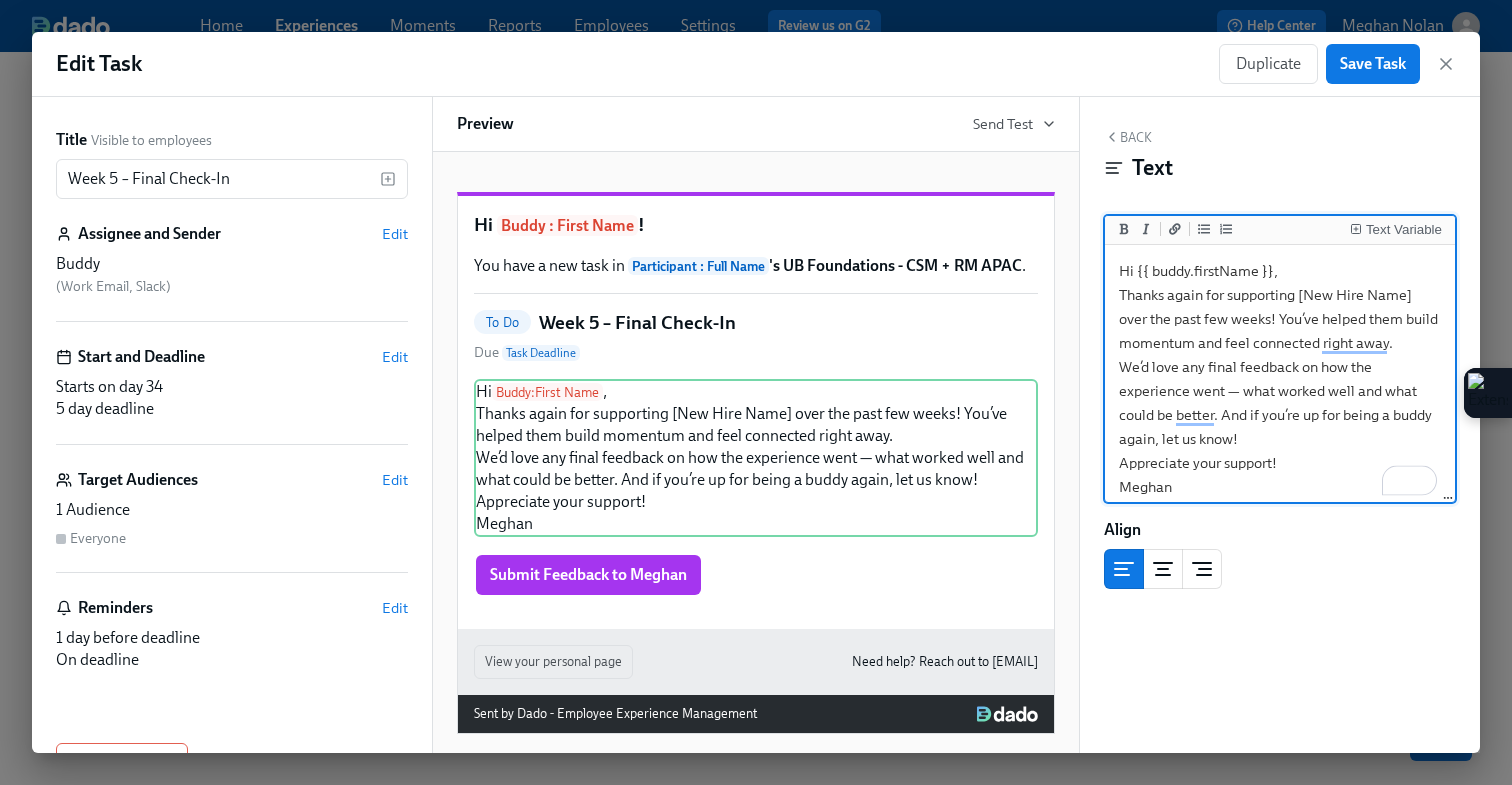 drag, startPoint x: 1421, startPoint y: 292, endPoint x: 1302, endPoint y: 297, distance: 119.104996 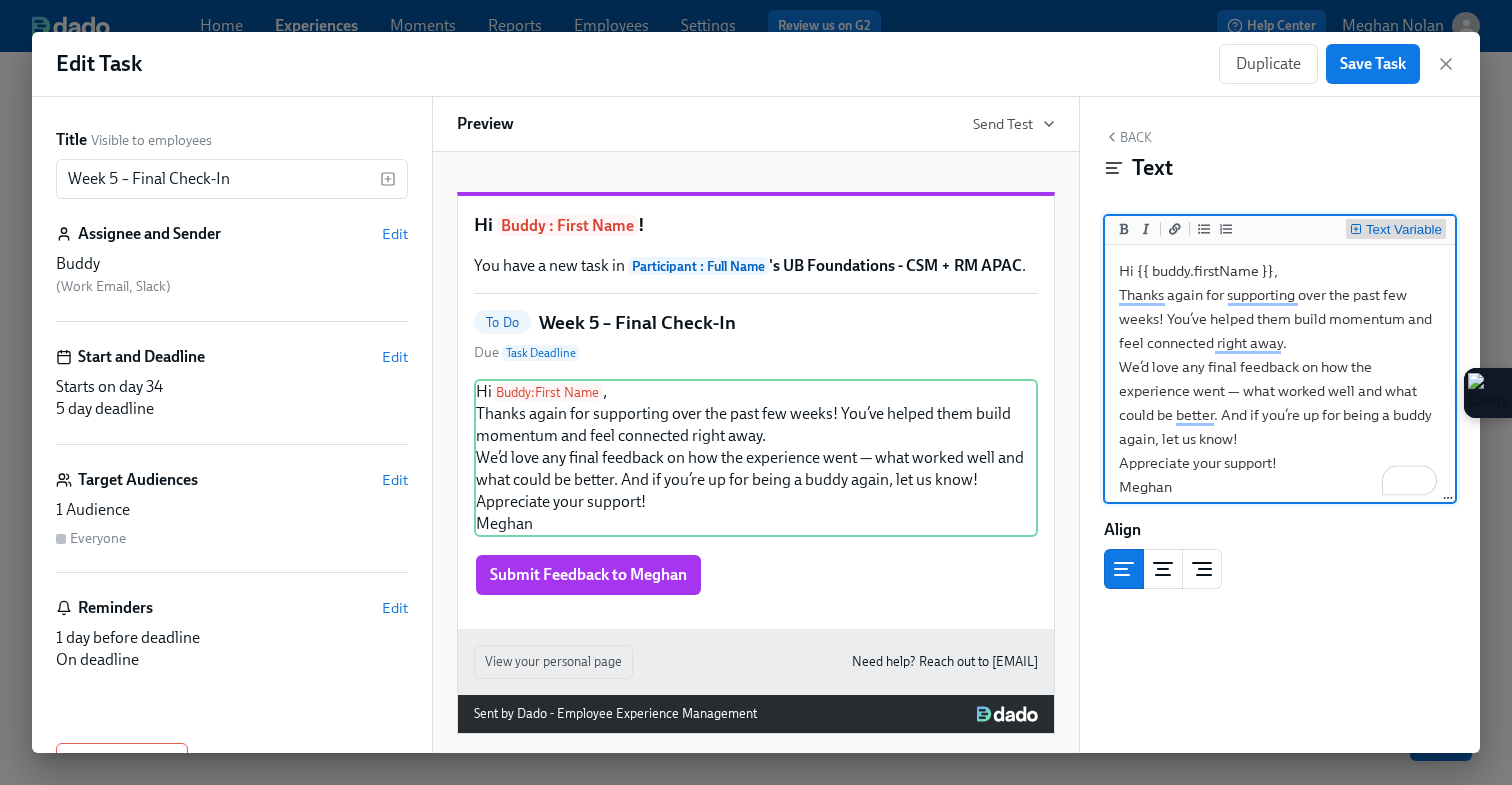 click on "Text Variable" at bounding box center [1404, 230] 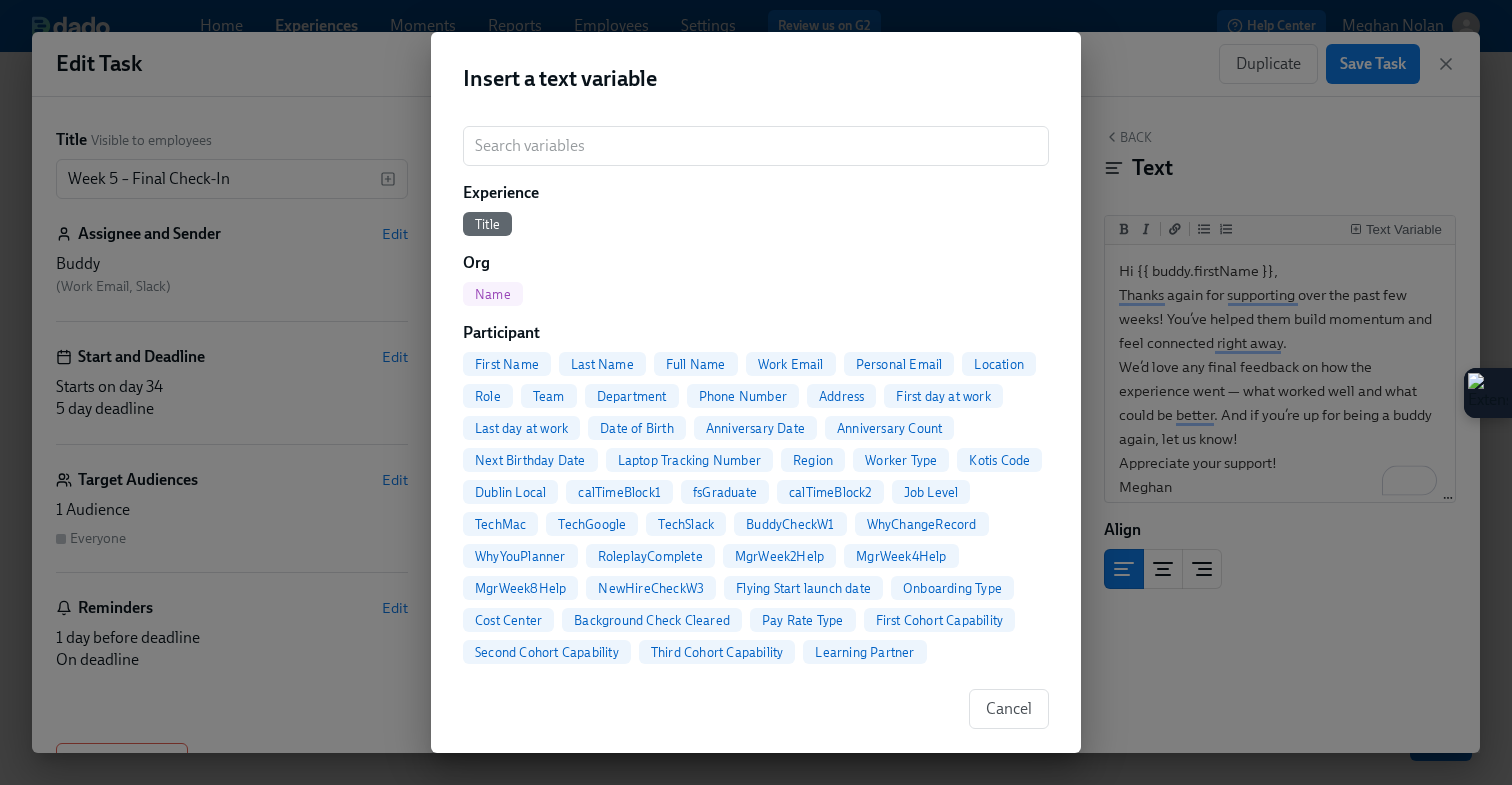 click on "First Name" at bounding box center (507, 364) 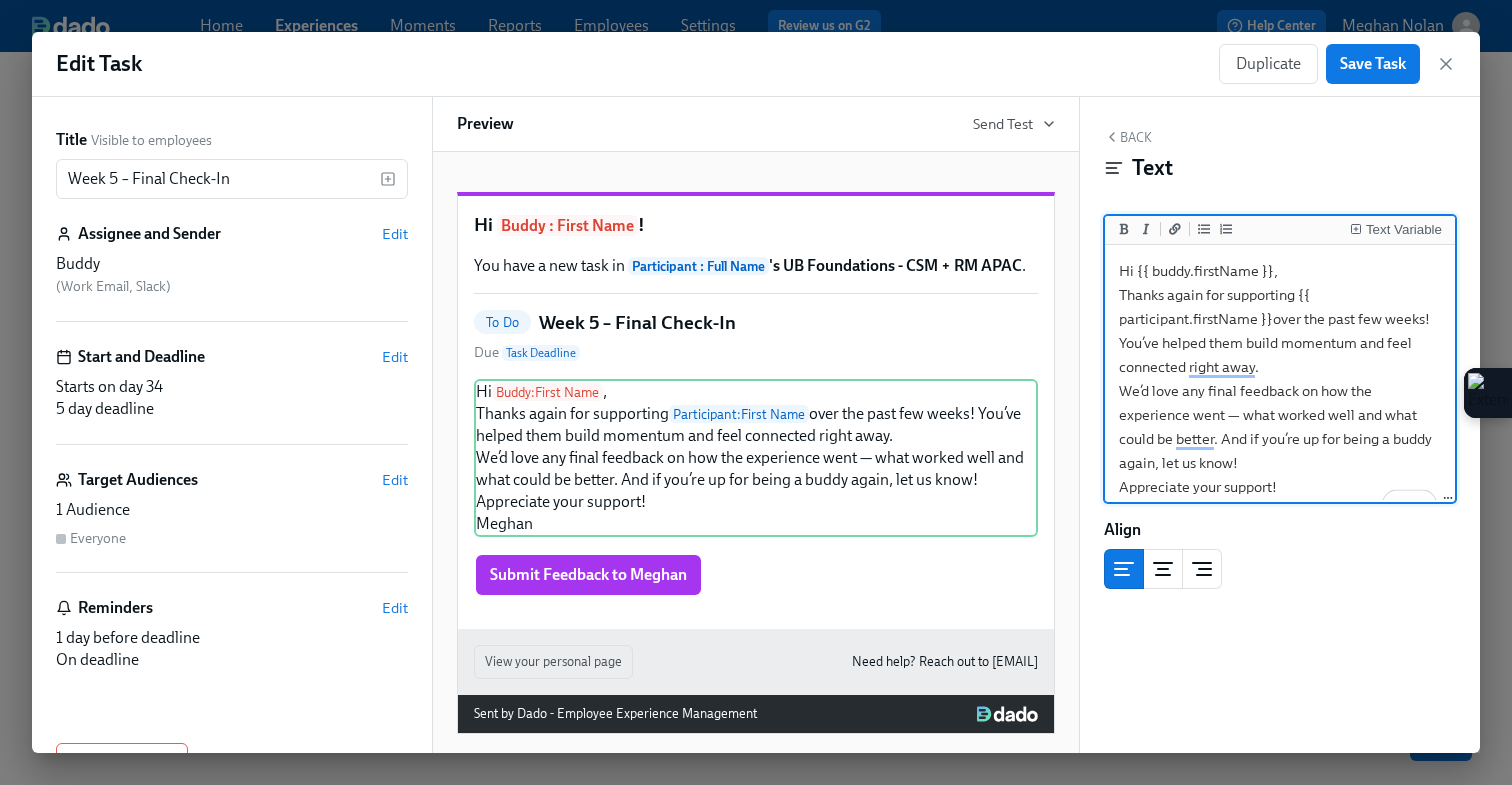 scroll, scrollTop: 33, scrollLeft: 0, axis: vertical 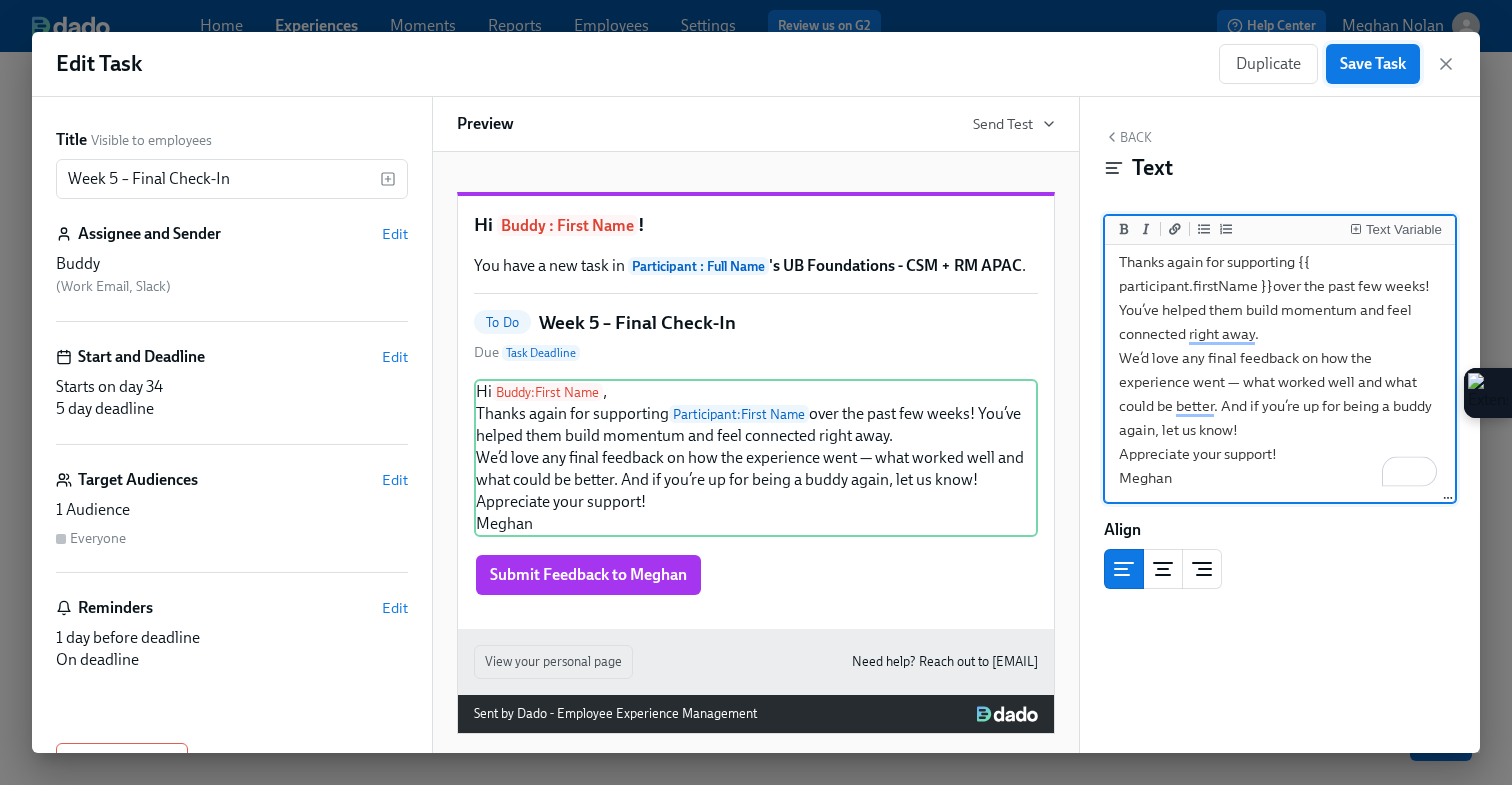 type on "Hi {{ buddy.firstName }},
Thanks again for supporting {{ participant.firstName }}over the past few weeks! You’ve helped them build momentum and feel connected right away.
We’d love any final feedback on how the experience went — what worked well and what could be better. And if you’re up for being a buddy again, let us know!
Appreciate your support!
Meghan" 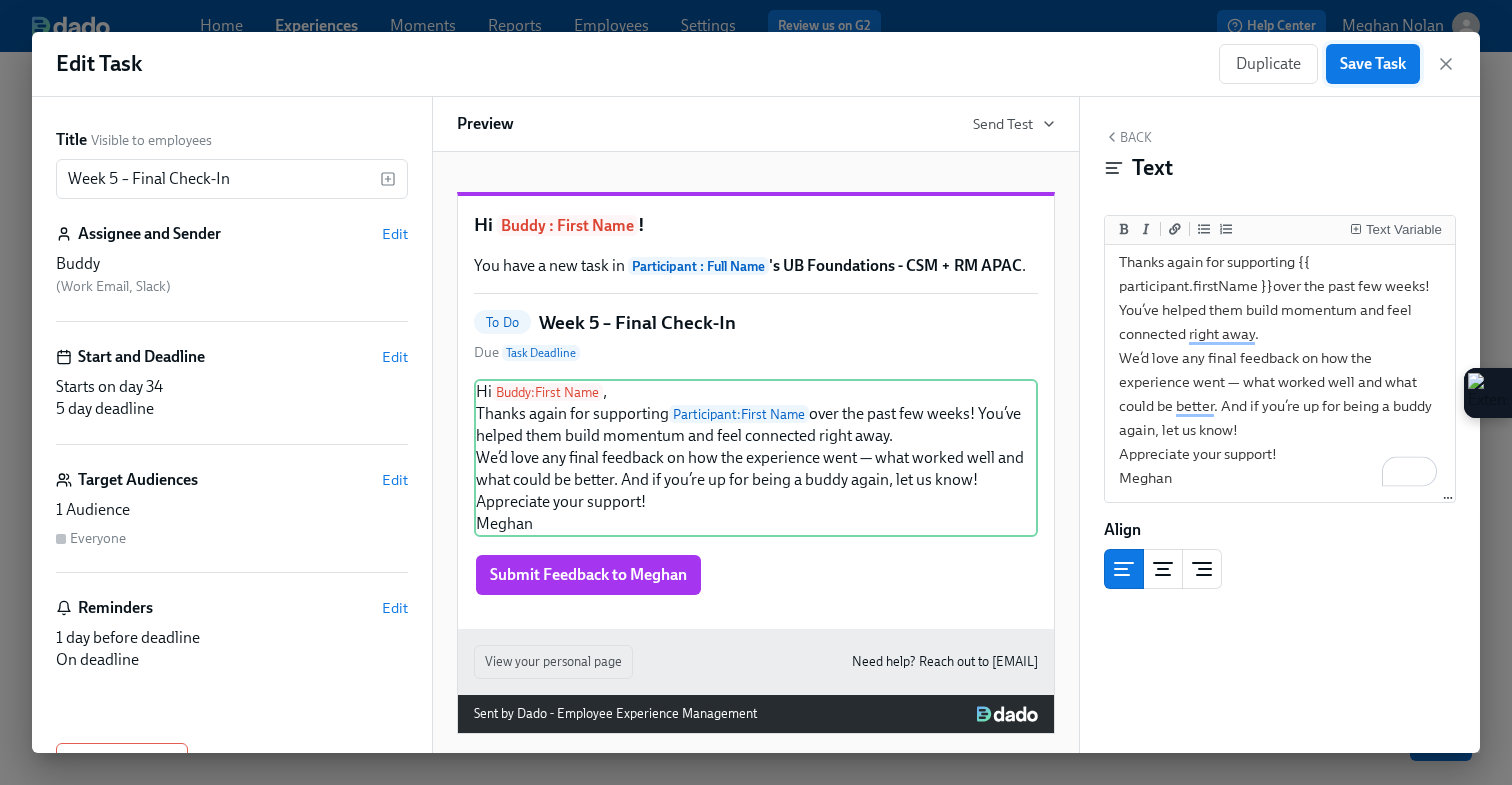 click on "Save Task" at bounding box center (1373, 64) 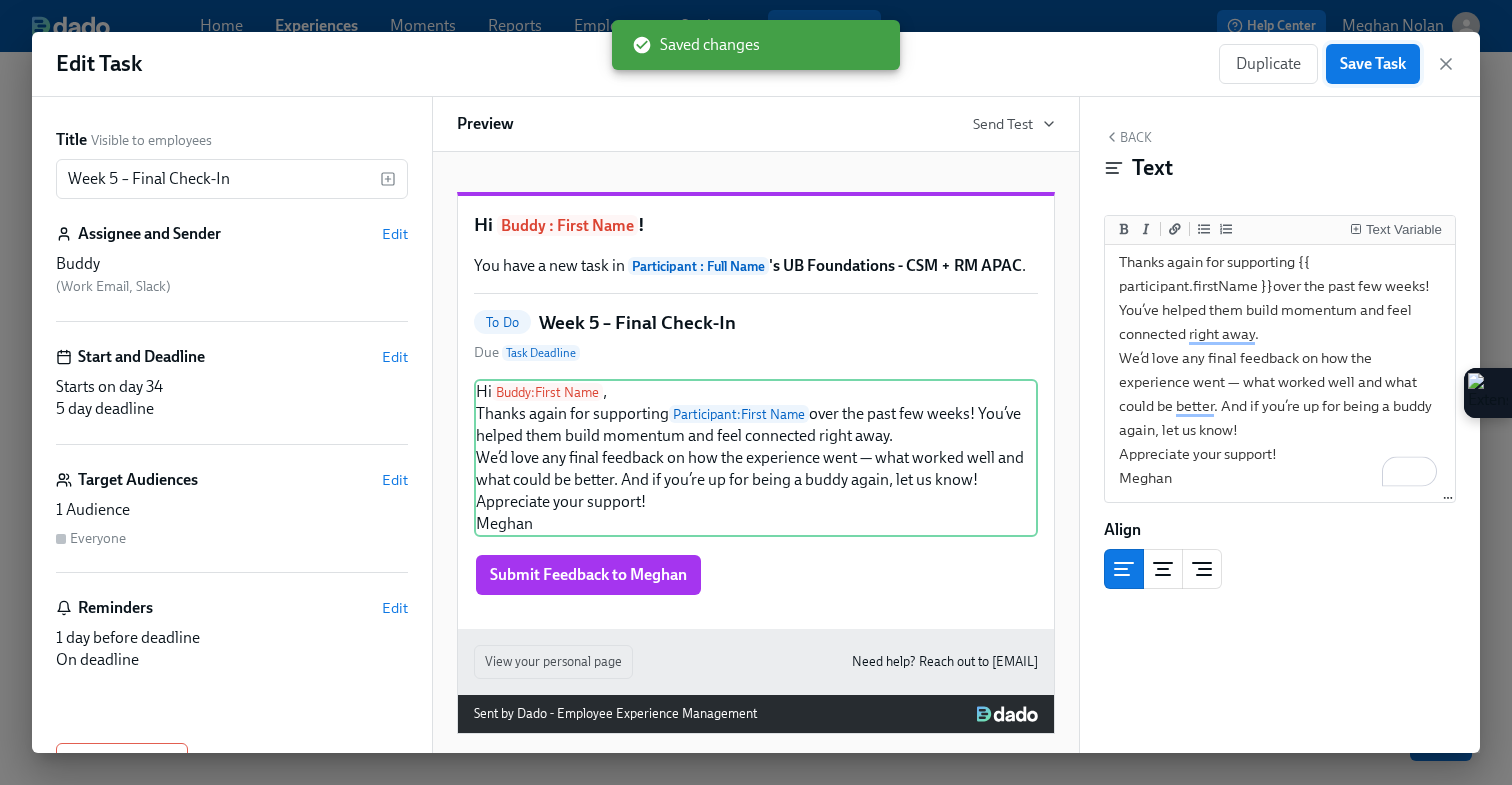 click on "Save Task" at bounding box center (1373, 64) 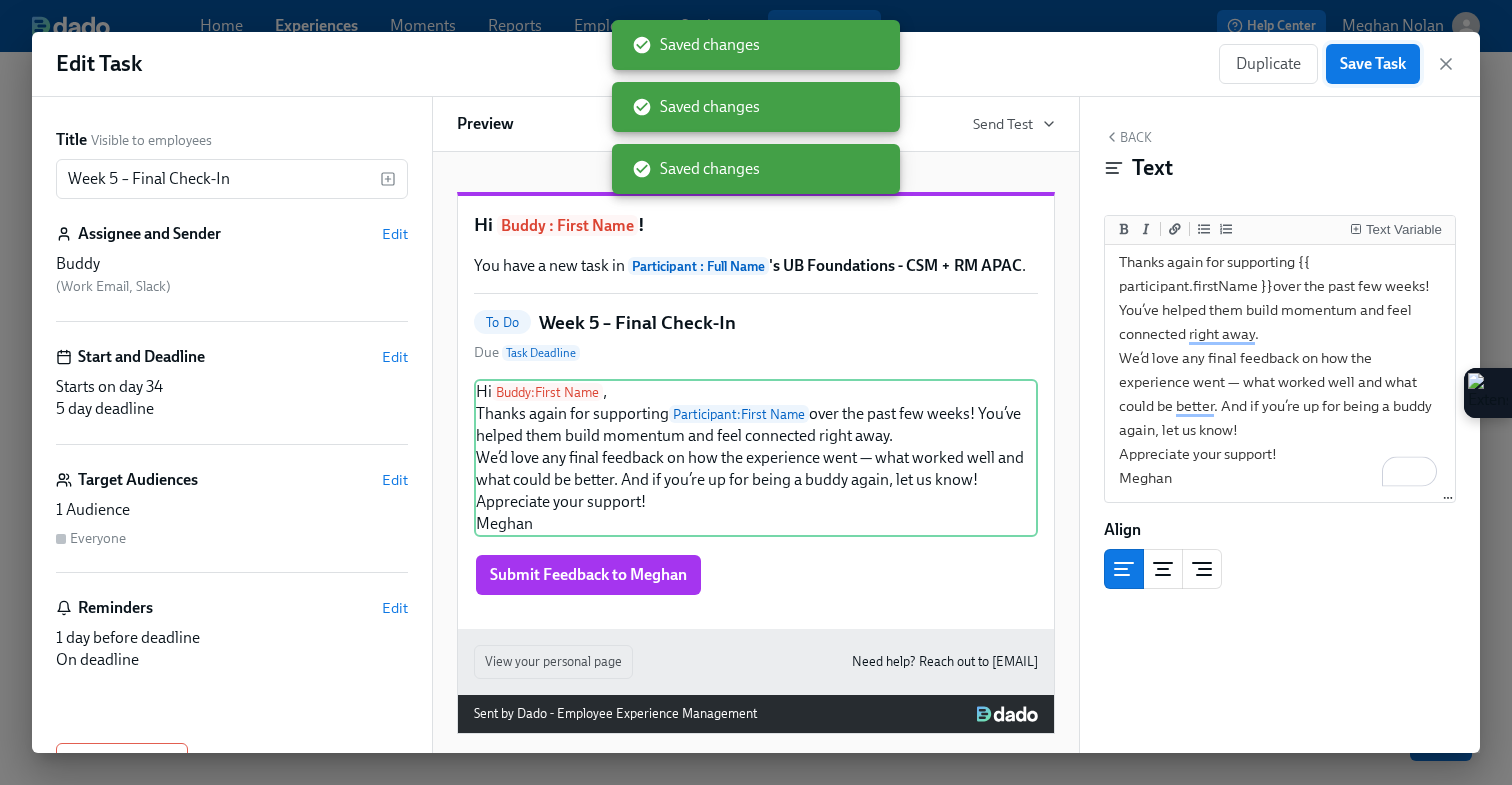 click on "Save Task" at bounding box center [1373, 64] 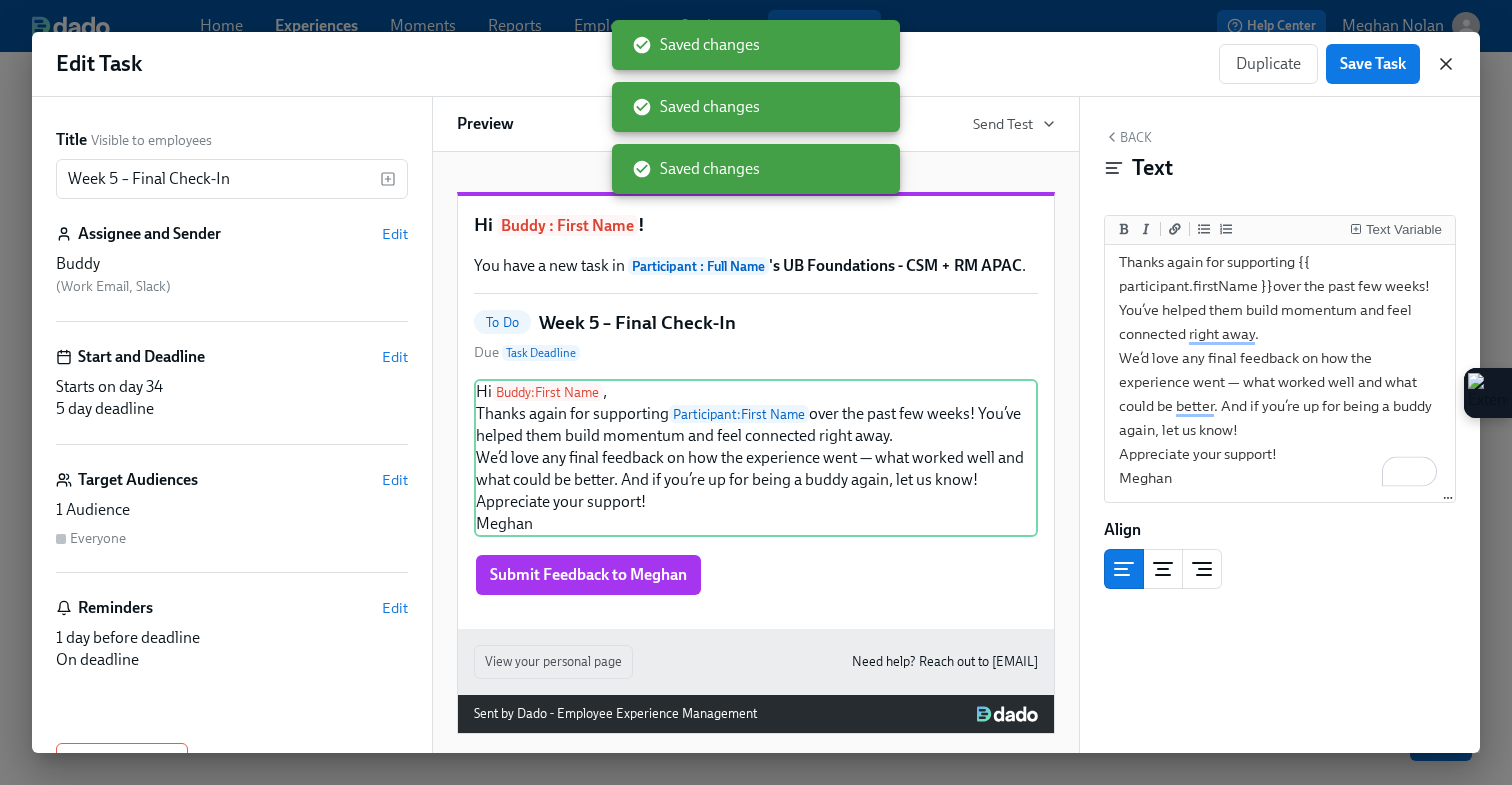 click 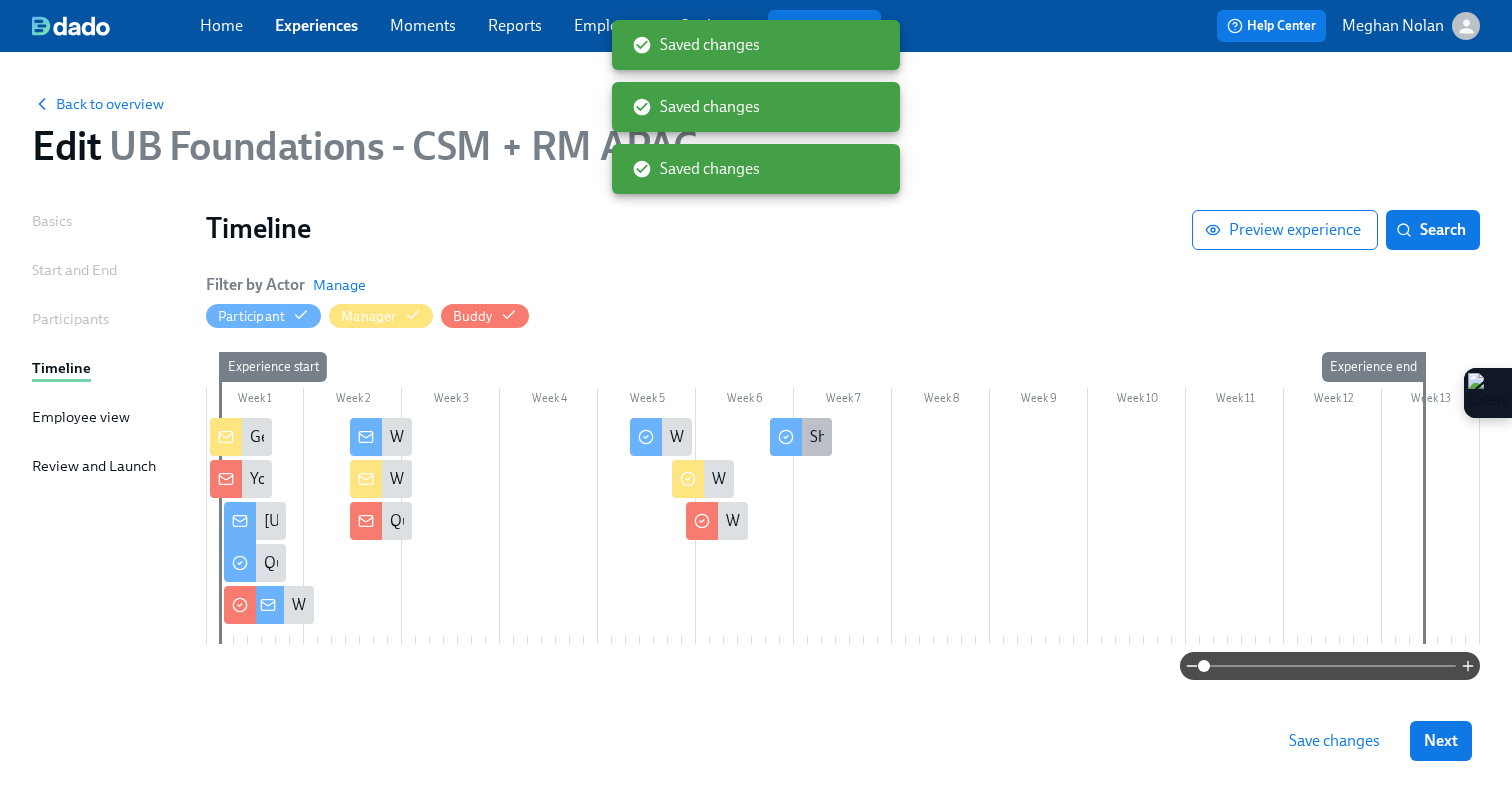 click on "Share Your Feedback on Foundations" at bounding box center [801, 437] 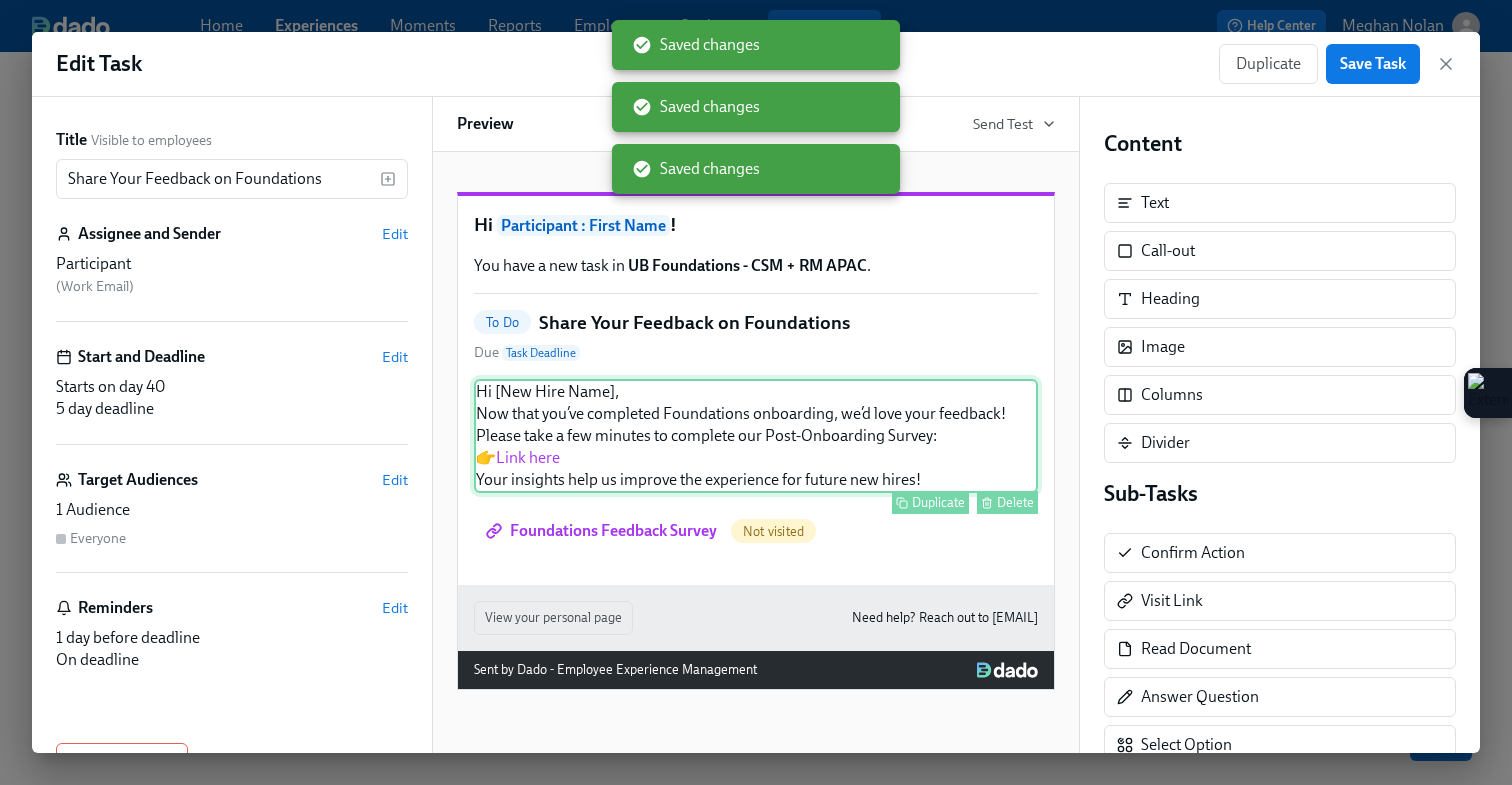 click on "Hi [New Hire Name],
Now that you’ve completed Foundations onboarding, we’d love your feedback! Please take a few minutes to complete our Post-Onboarding Survey:
👉  Link here
Your insights help us improve the experience for future new hires!   Duplicate   Delete" at bounding box center [756, 436] 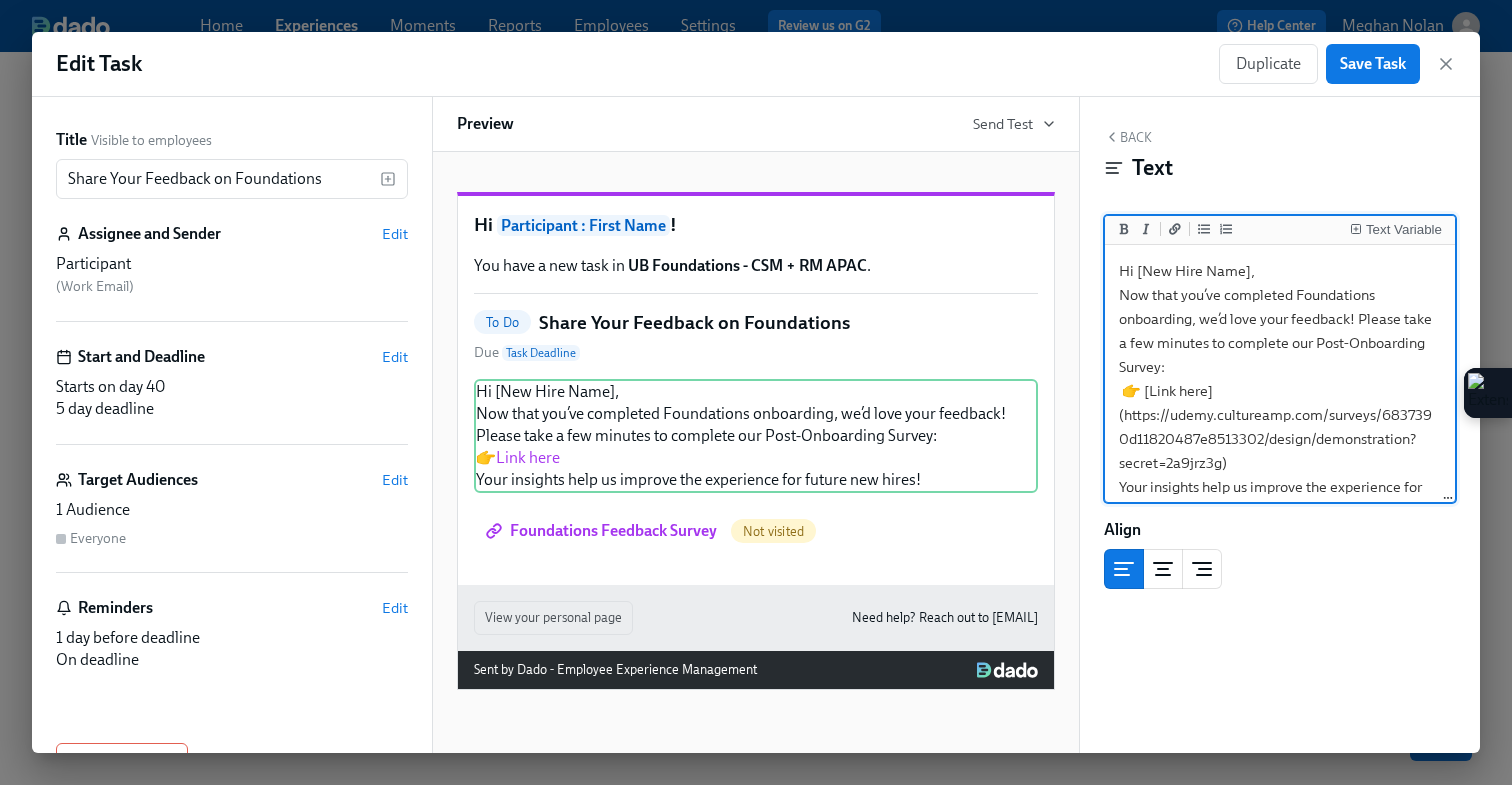 drag, startPoint x: 1246, startPoint y: 266, endPoint x: 1140, endPoint y: 278, distance: 106.677086 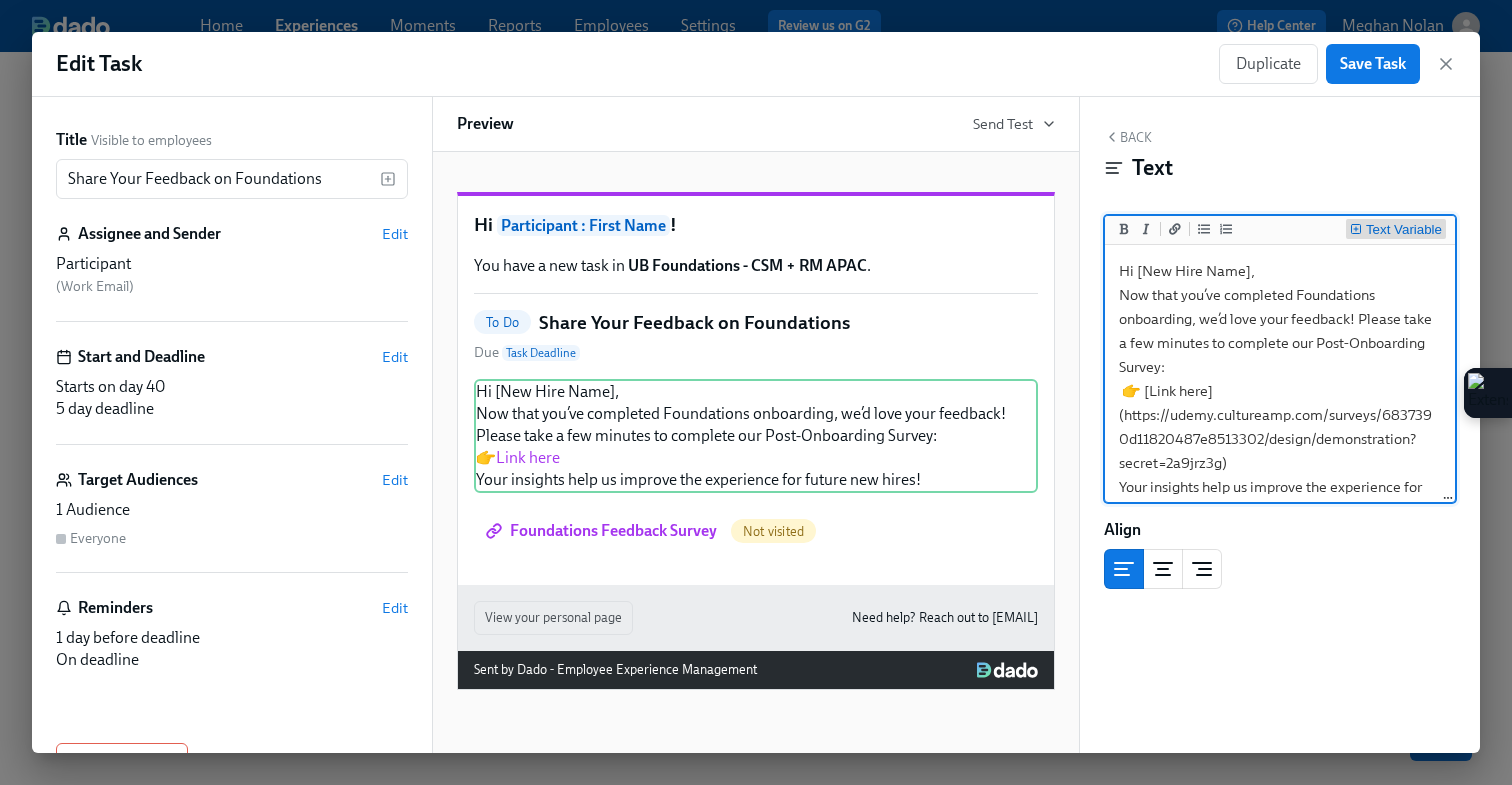 click on "Text Variable" at bounding box center (1396, 230) 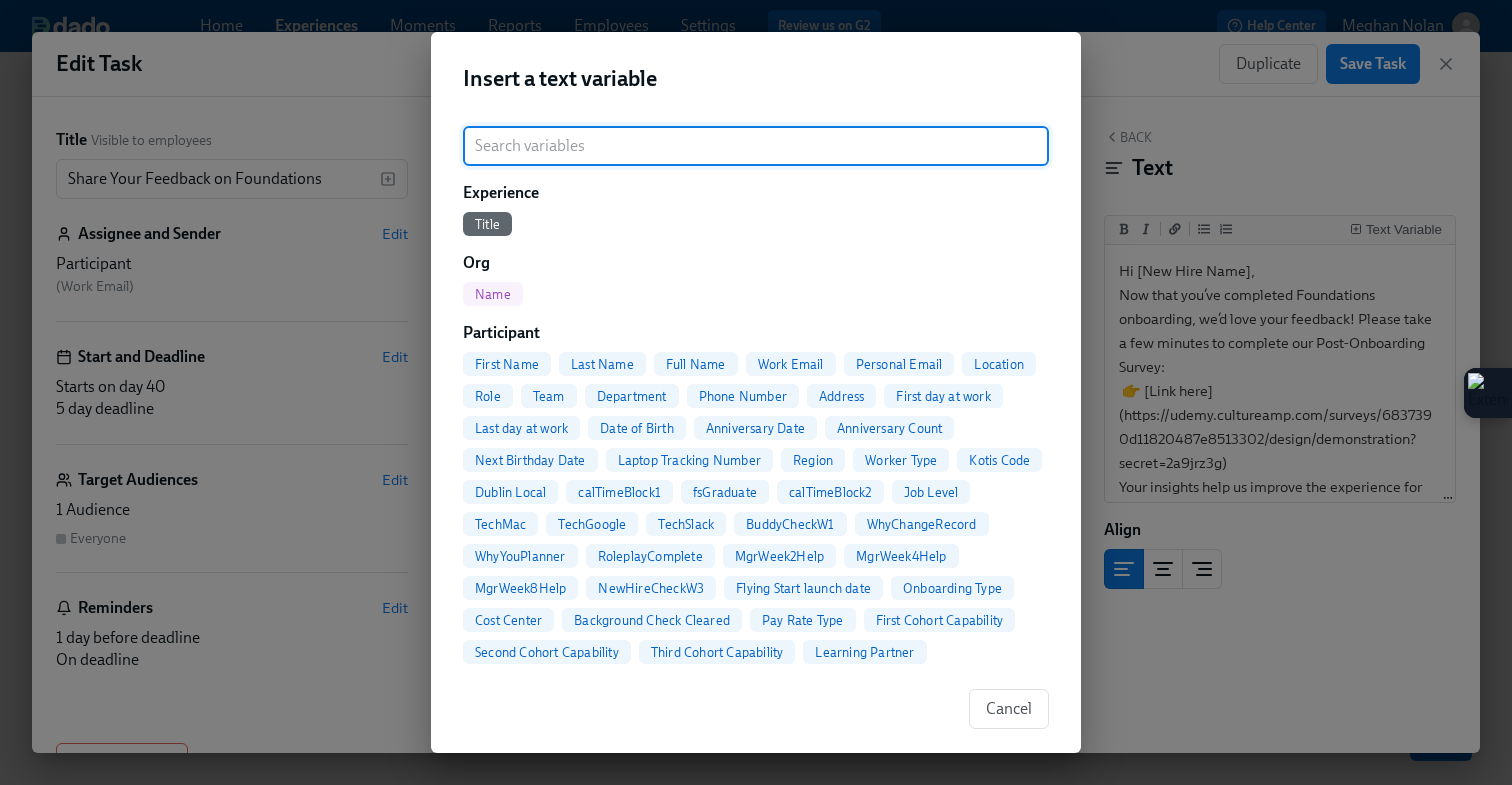 click on "First Name" at bounding box center [507, 364] 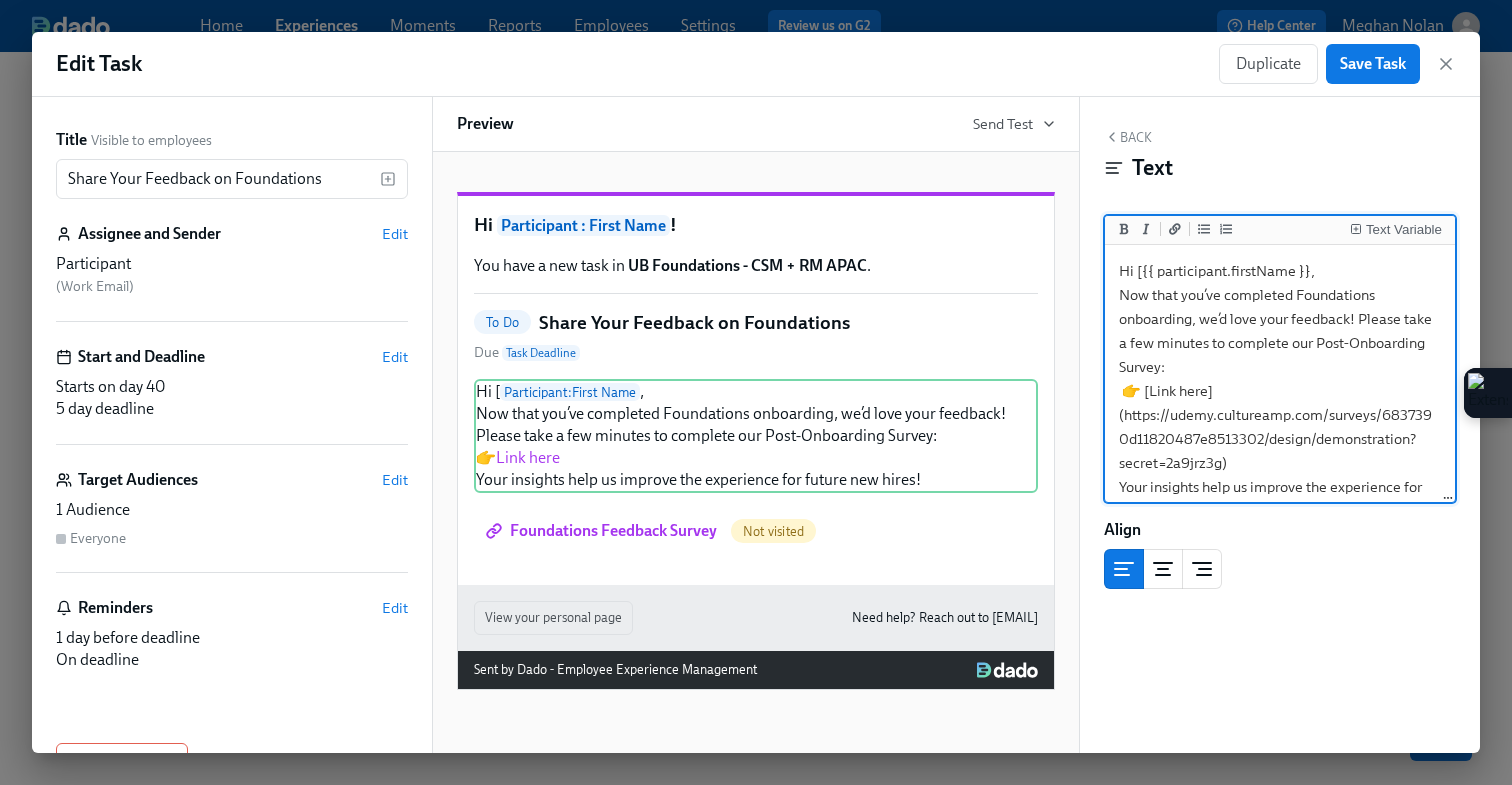 click on "Hi [{{ participant.firstName }},
Now that you’ve completed Foundations onboarding, we’d love your feedback! Please take a few minutes to complete our Post-Onboarding Survey:
👉 [Link here](https://udemy.cultureamp.com/surveys/6837390d11820487e8513302/design/demonstration?secret=2a9jrz3g)
Your insights help us improve the experience for future new hires!" at bounding box center [1280, 391] 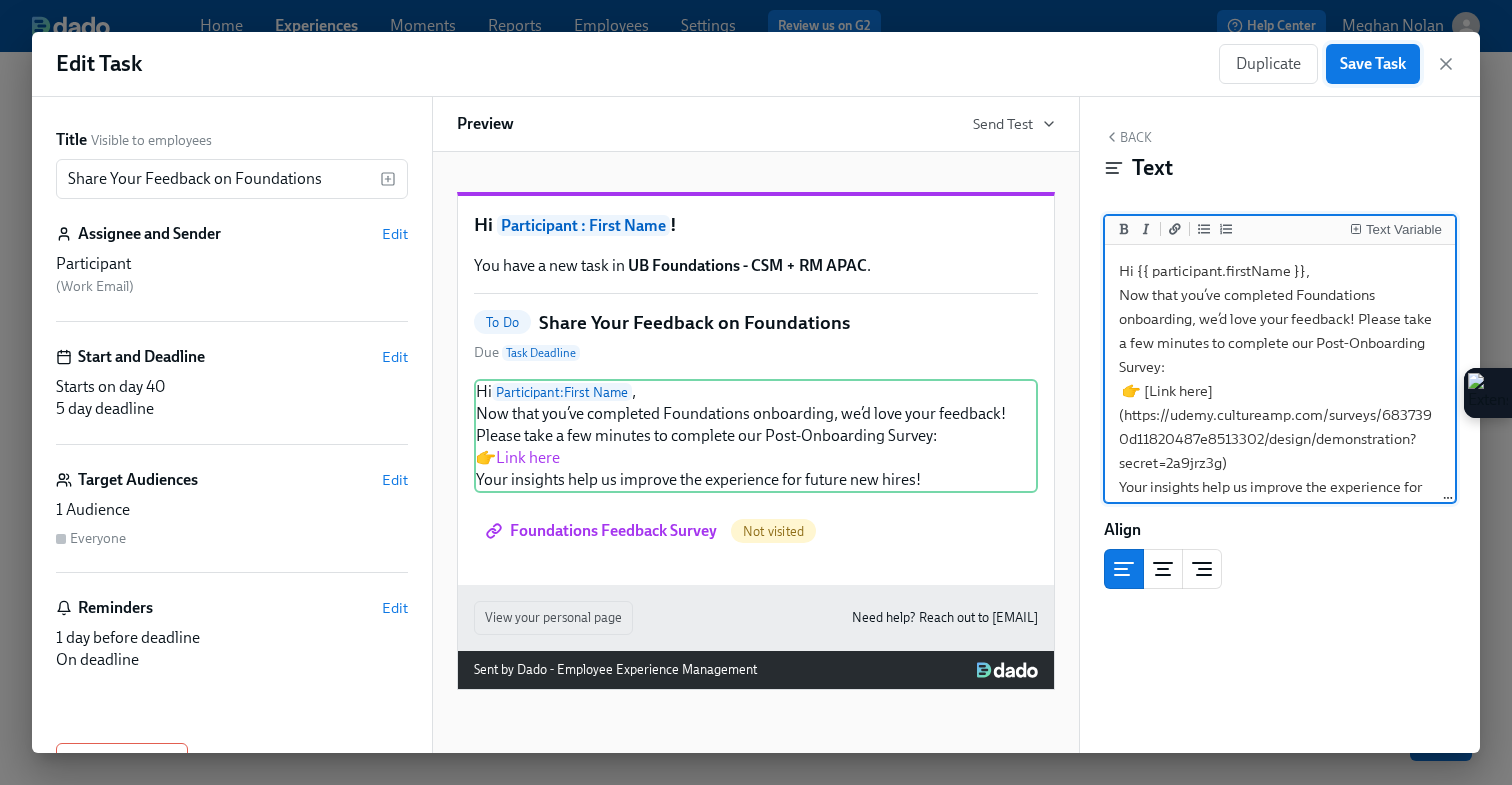 type on "Hi {{ participant.firstName }},
Now that you’ve completed Foundations onboarding, we’d love your feedback! Please take a few minutes to complete our Post-Onboarding Survey:
👉 [Link here](https://udemy.cultureamp.com/surveys/6837390d11820487e8513302/design/demonstration?secret=2a9jrz3g)
Your insights help us improve the experience for future new hires!" 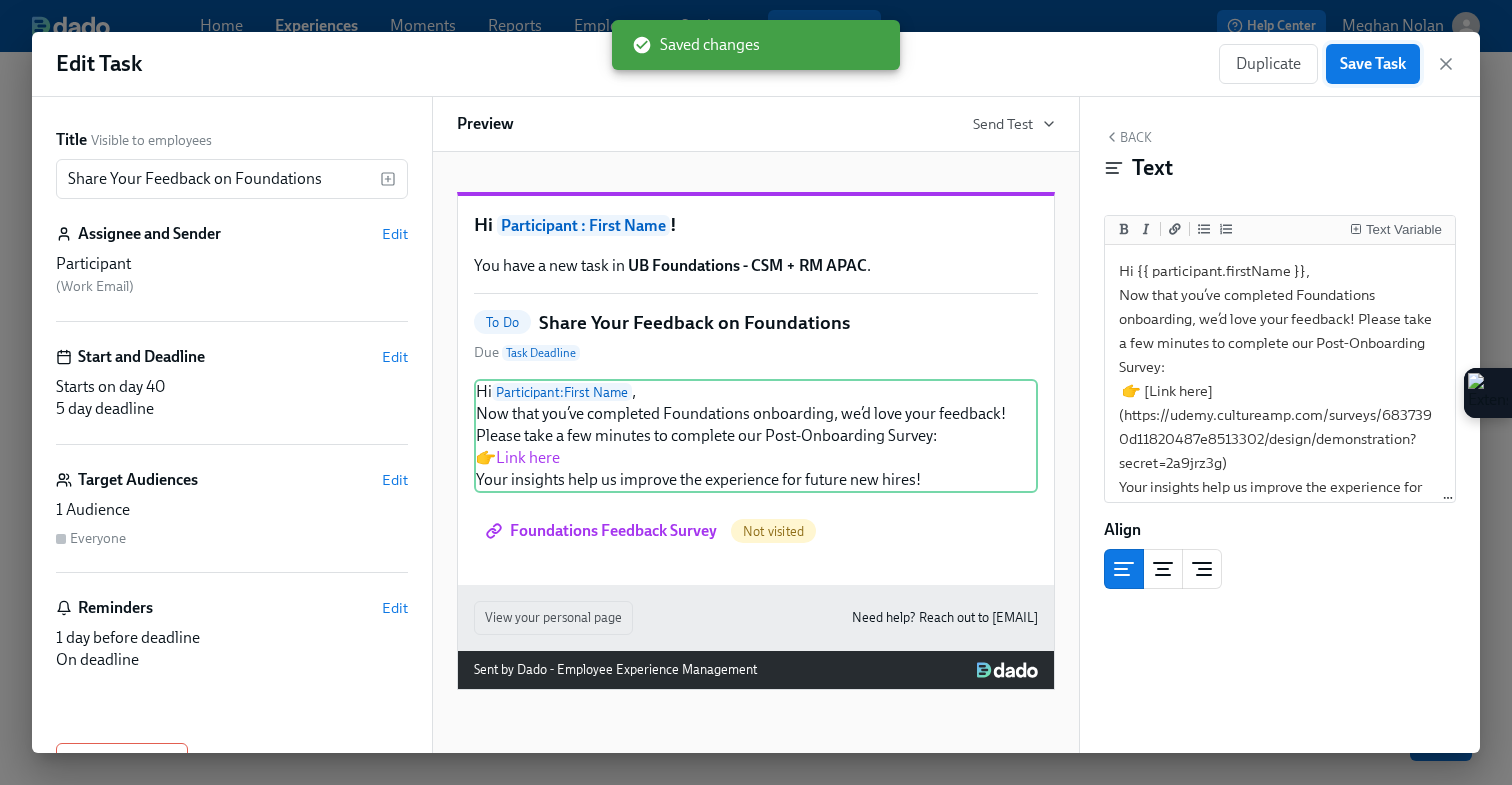 click on "Save Task" at bounding box center (1373, 64) 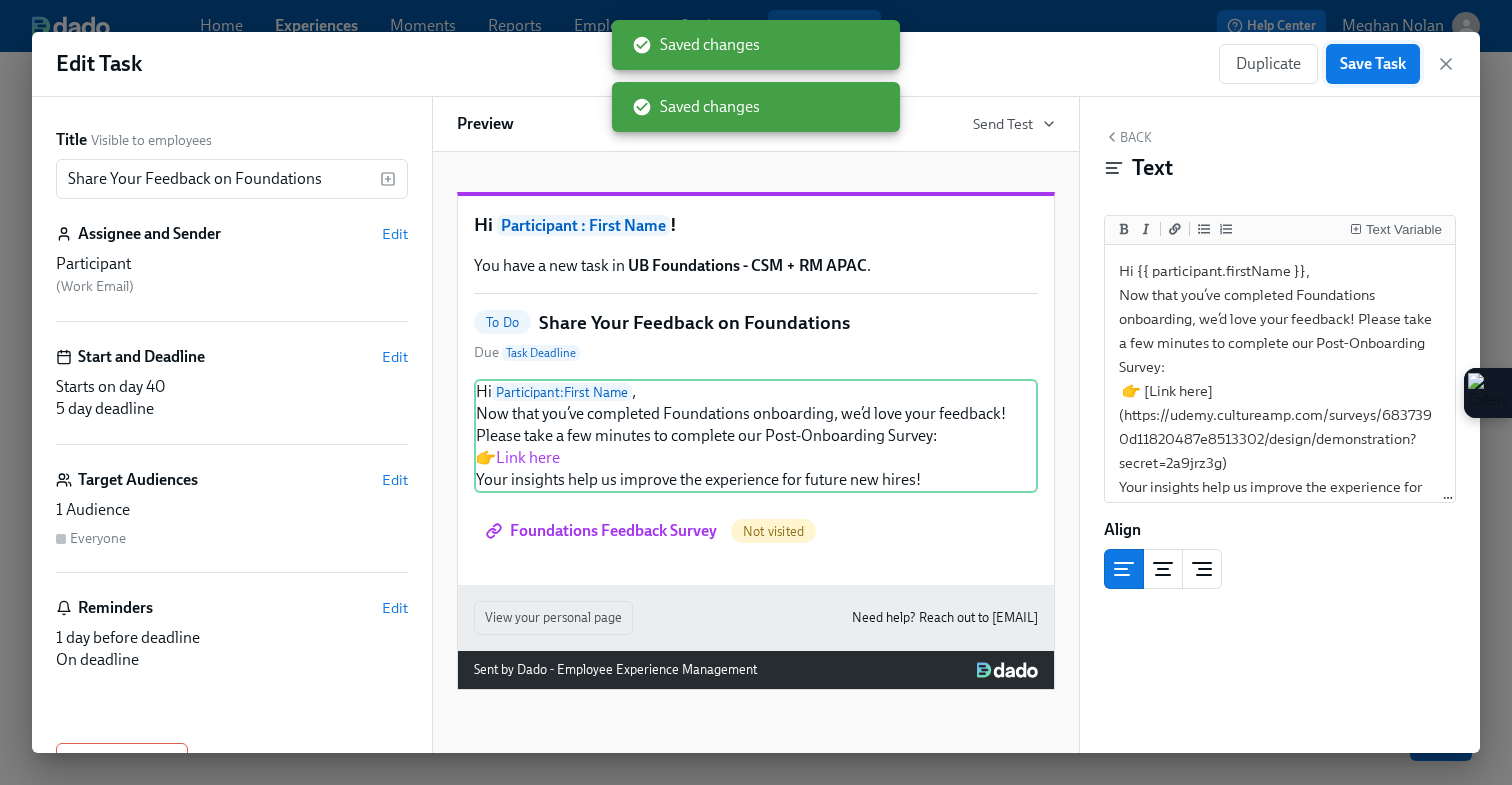click on "Save Task" at bounding box center (1373, 64) 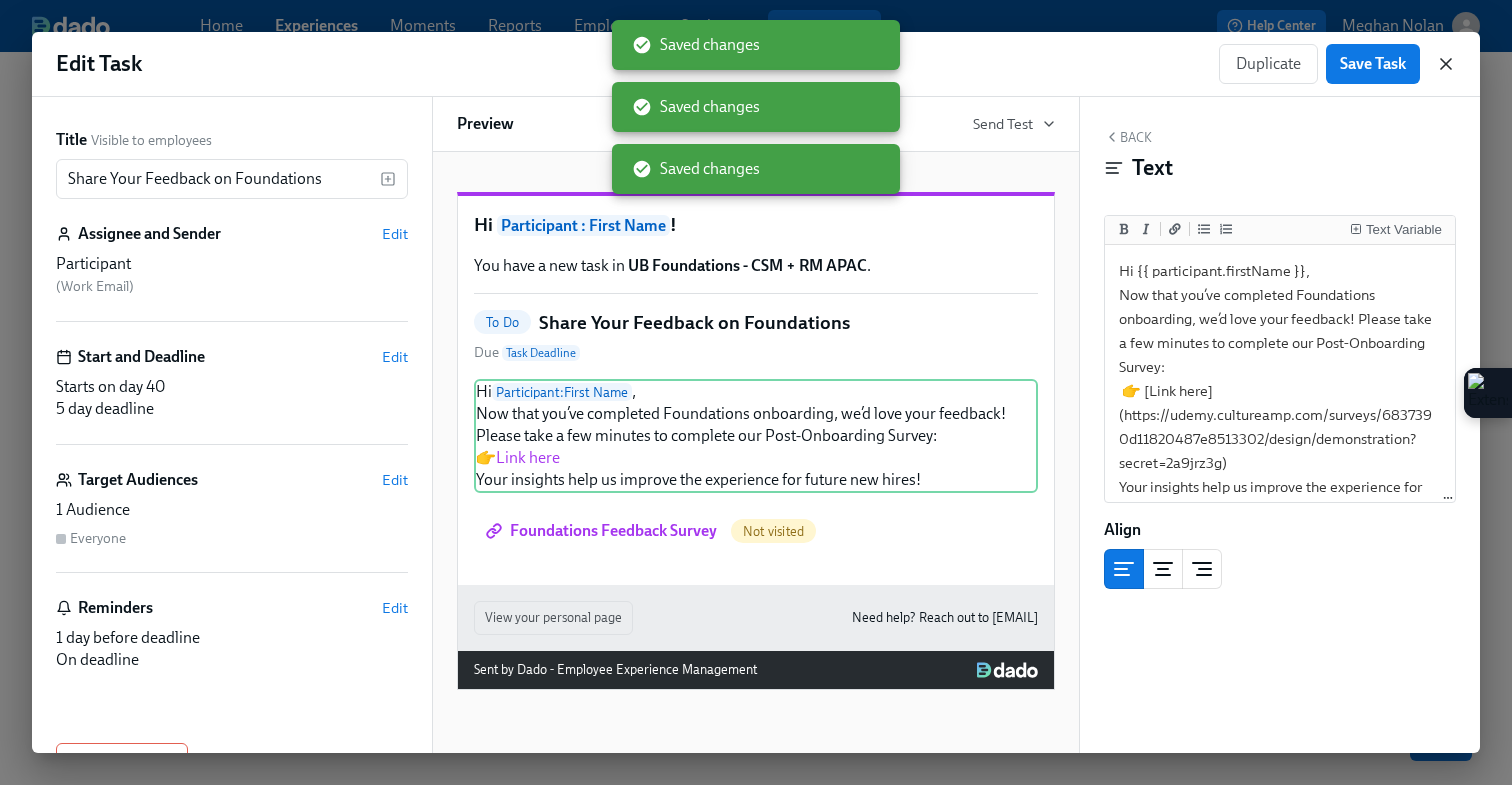click 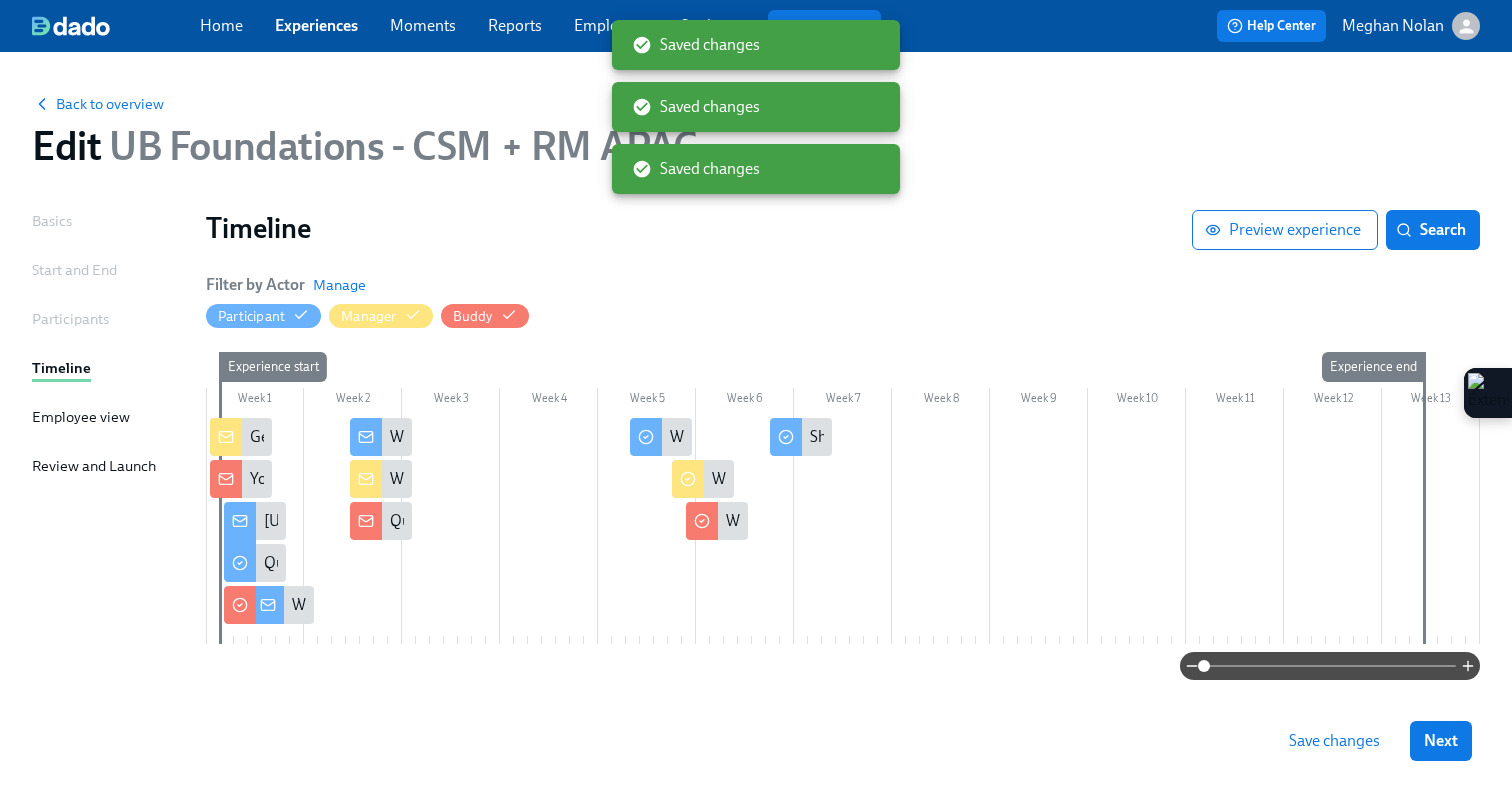 click on "Save changes" at bounding box center (1334, 741) 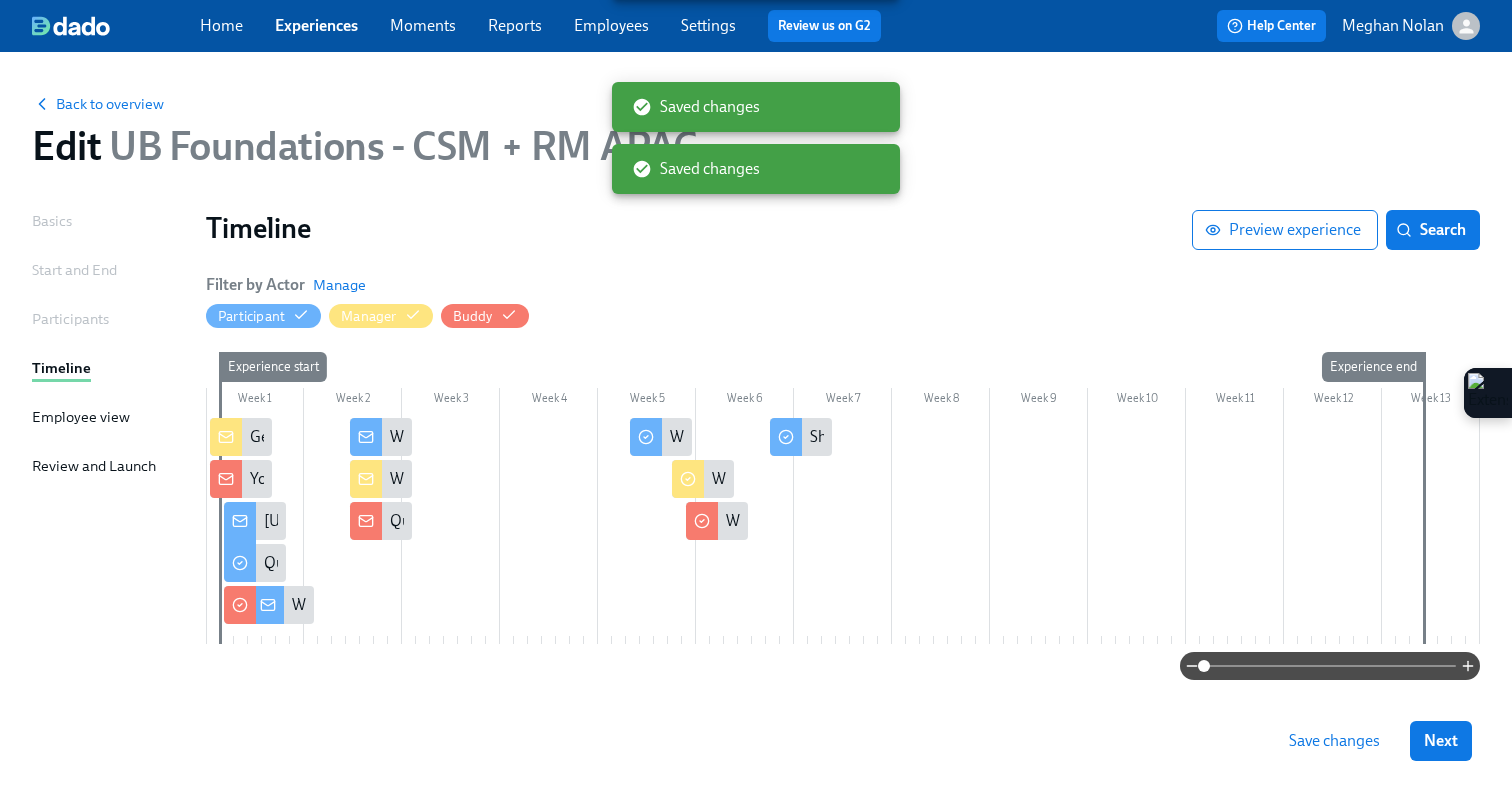 click on "Save changes" at bounding box center (1334, 741) 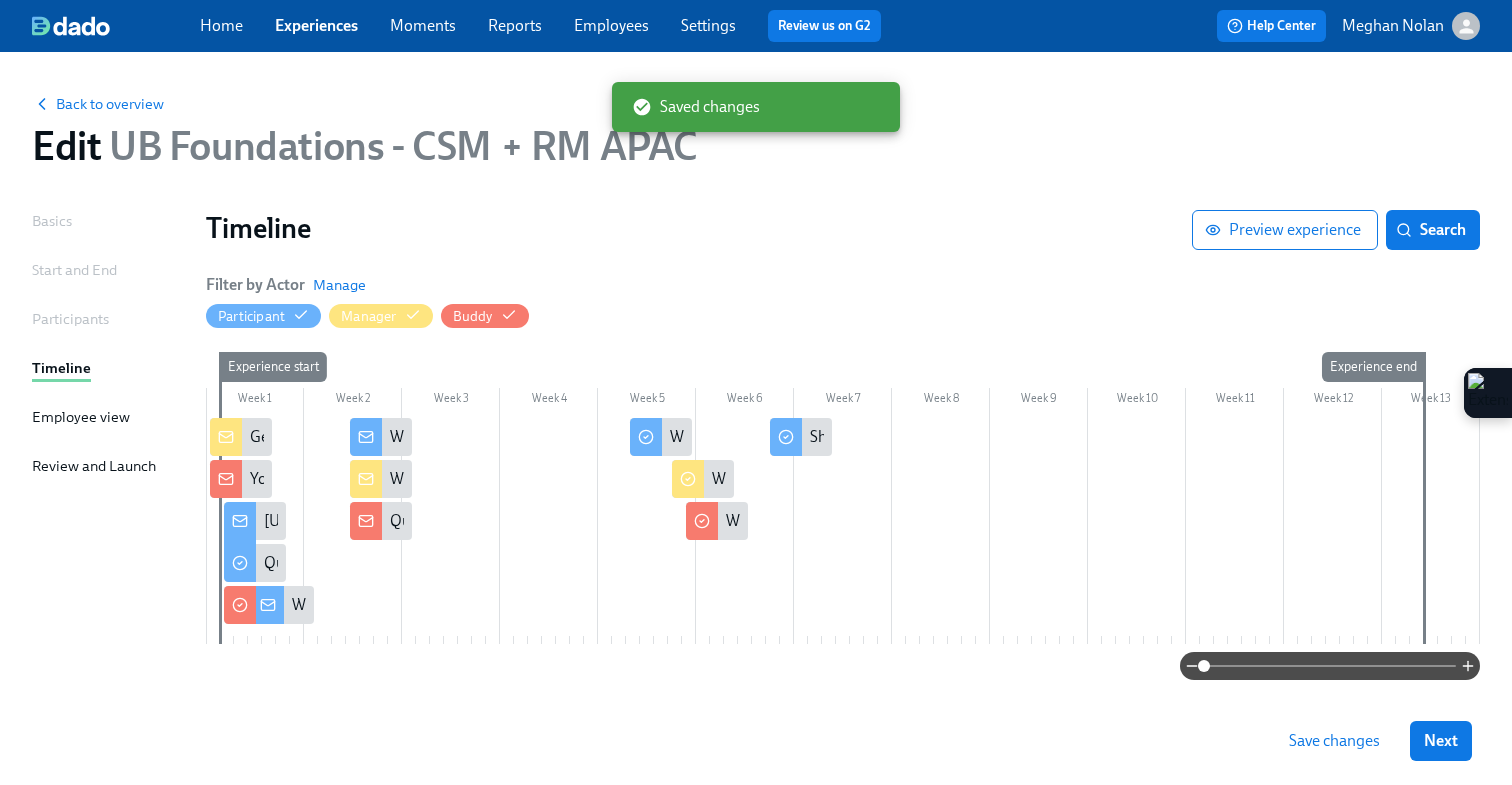 click on "Save changes" at bounding box center (1334, 741) 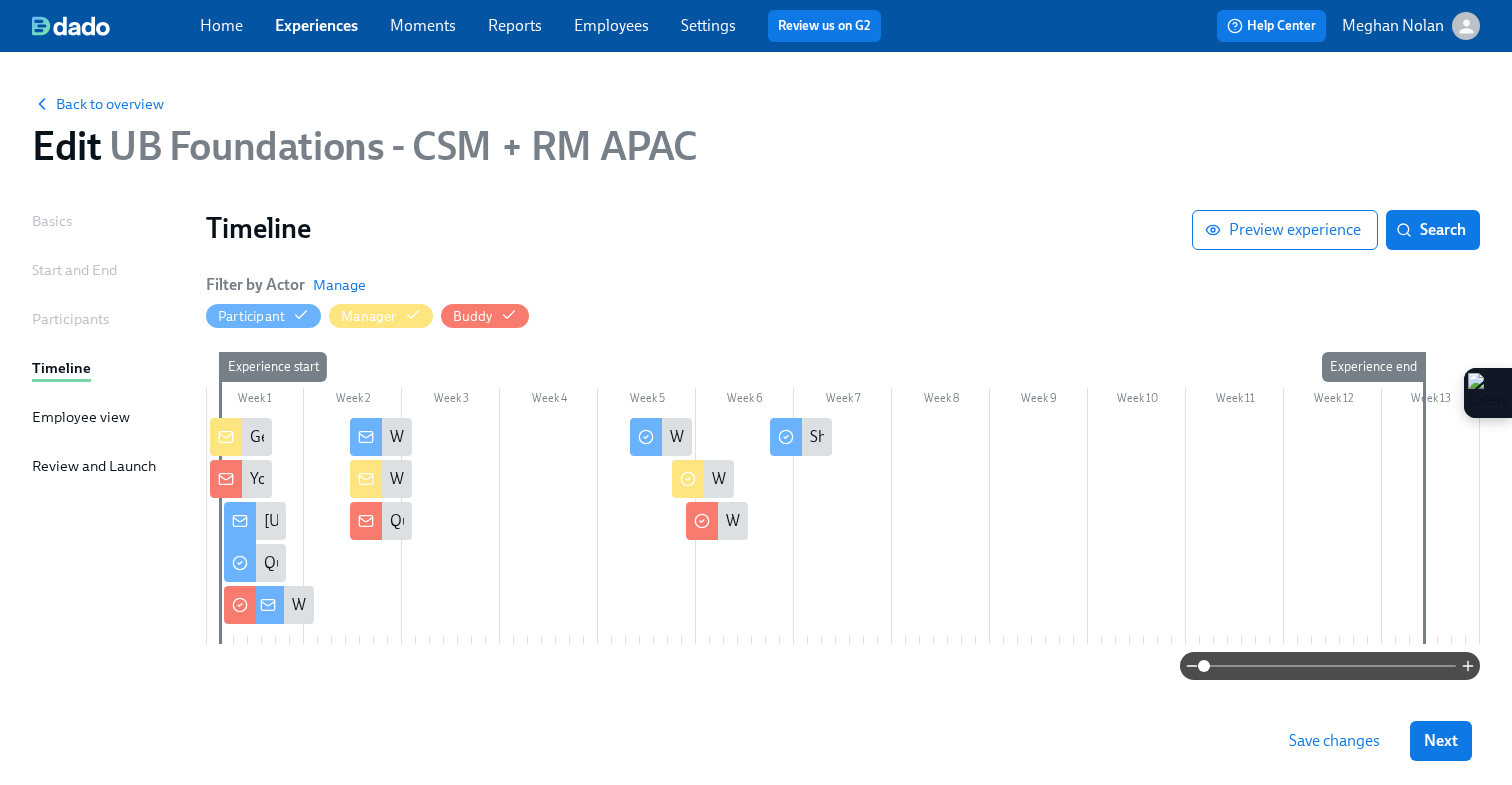 click on "Save changes" at bounding box center [1334, 741] 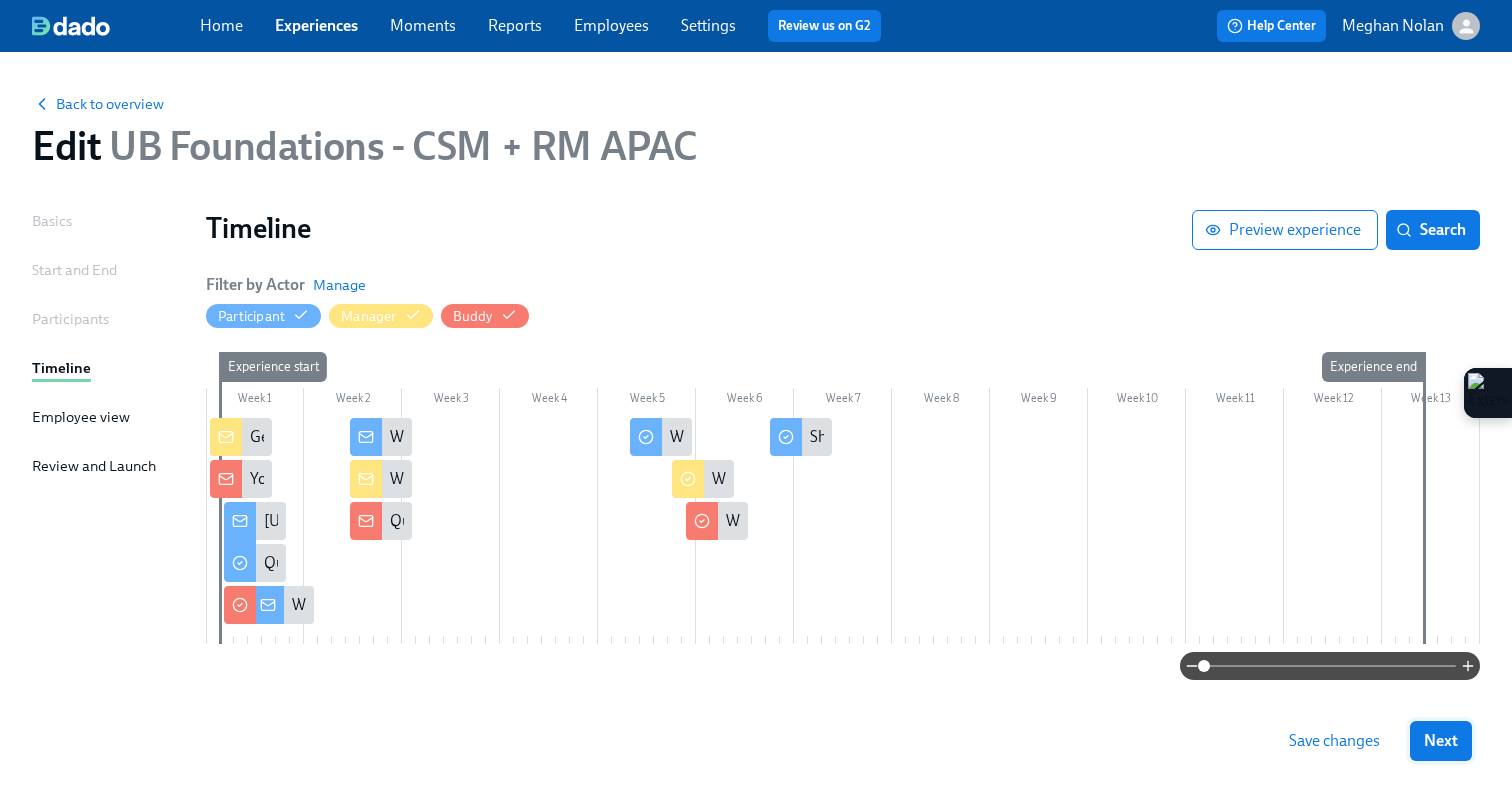click on "Next" at bounding box center [1441, 741] 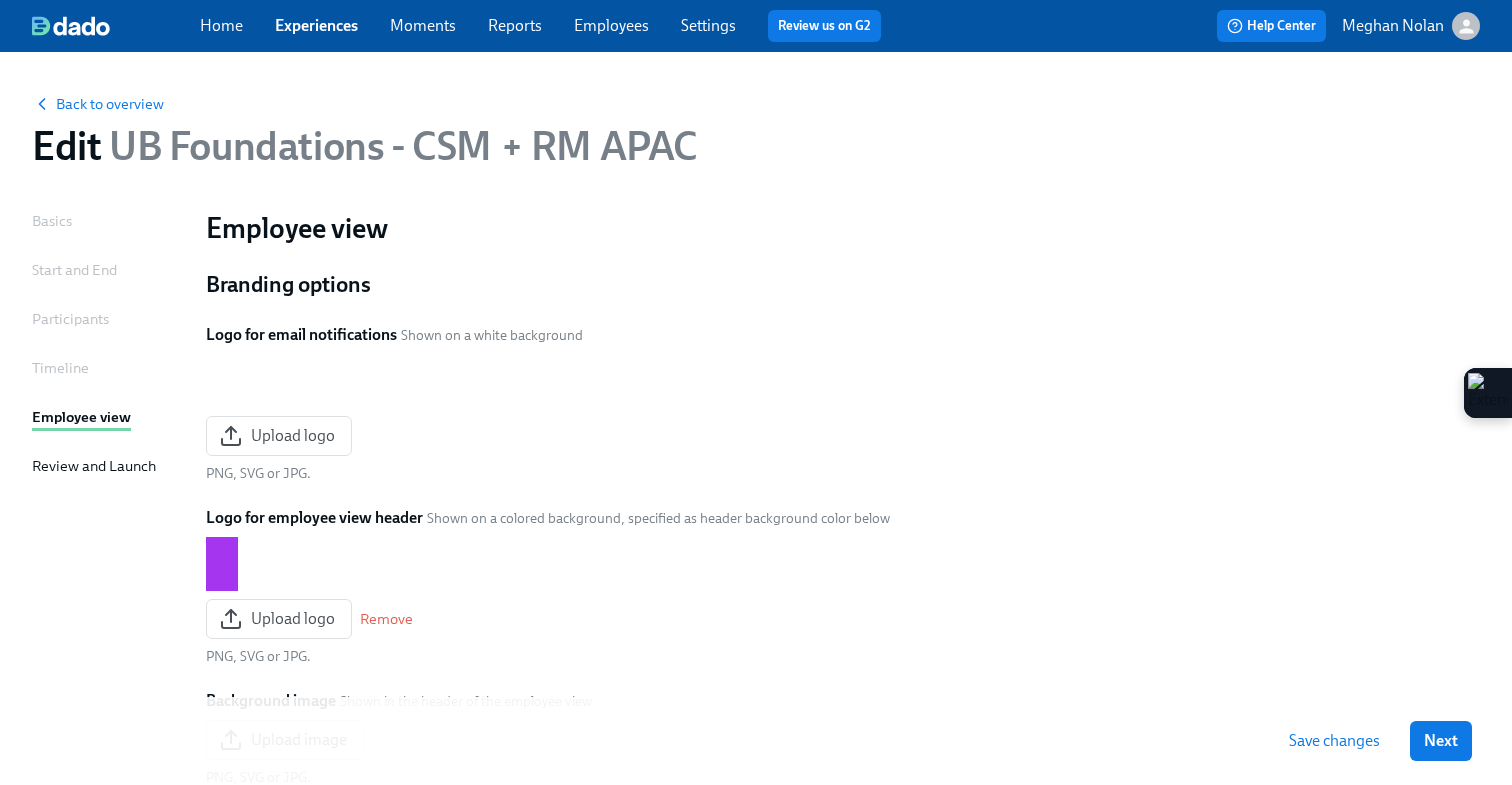 click on "Next" at bounding box center (1441, 741) 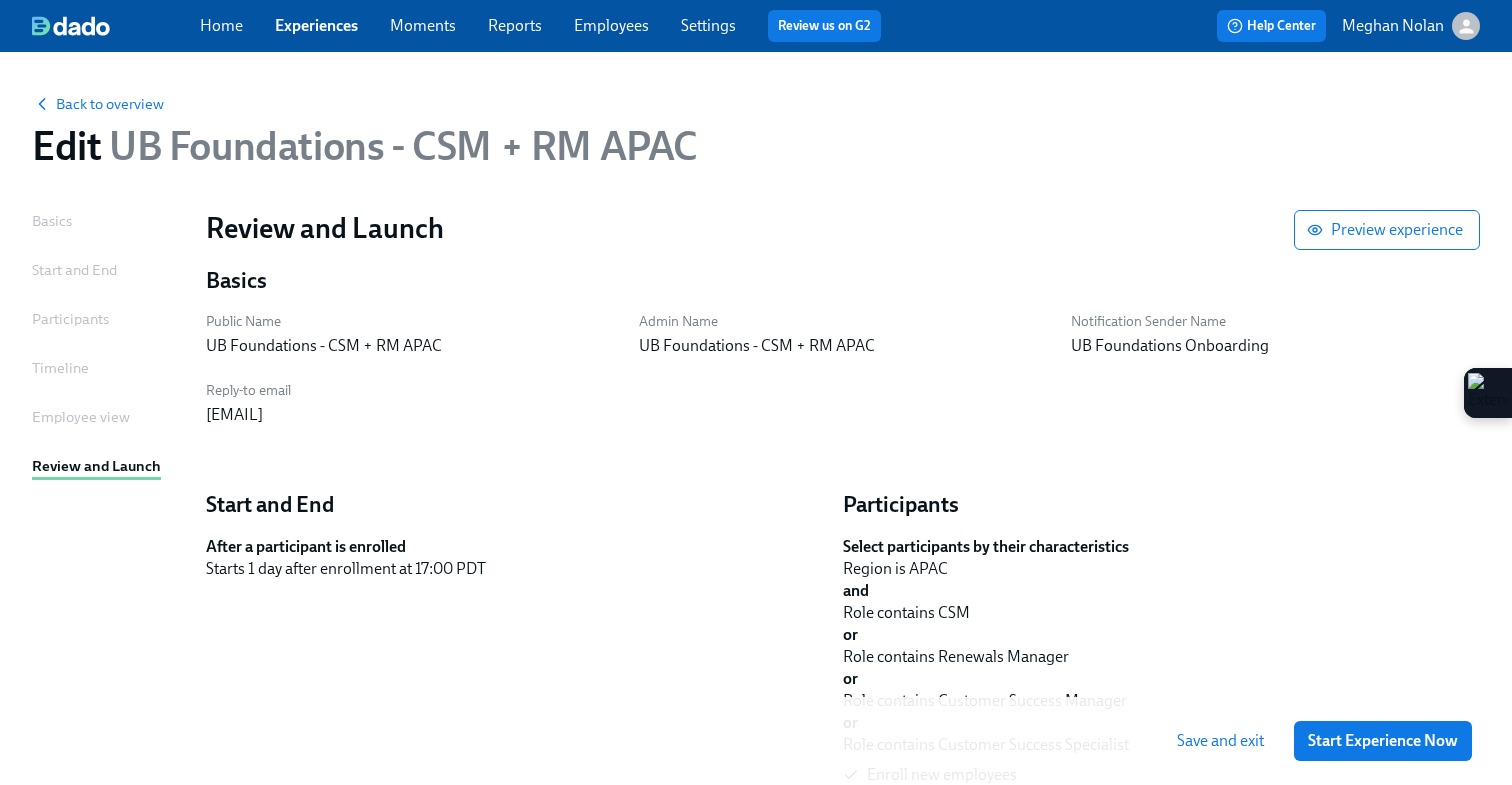 click on "Start Experience Now" at bounding box center (1383, 741) 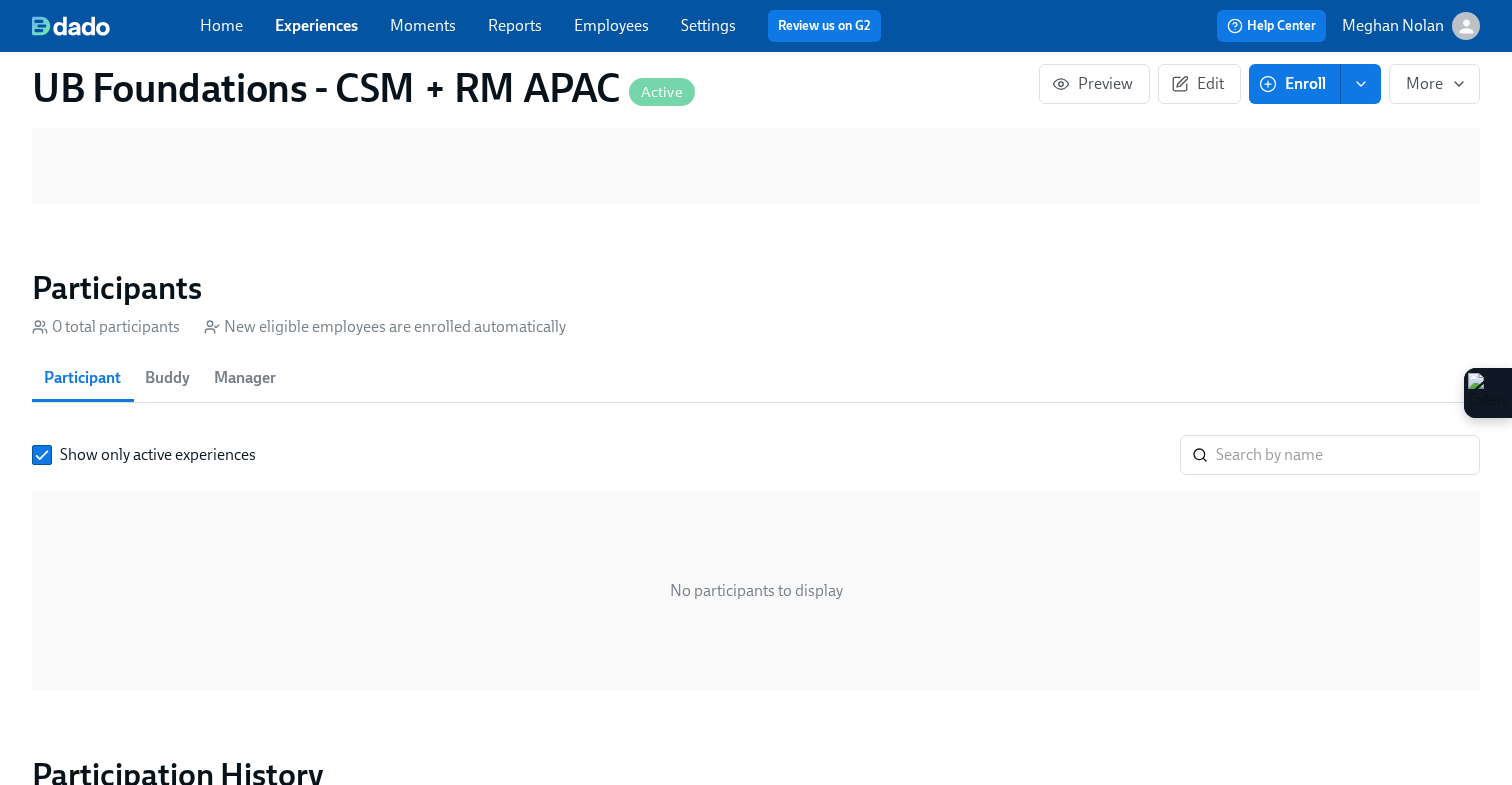 scroll, scrollTop: 0, scrollLeft: 0, axis: both 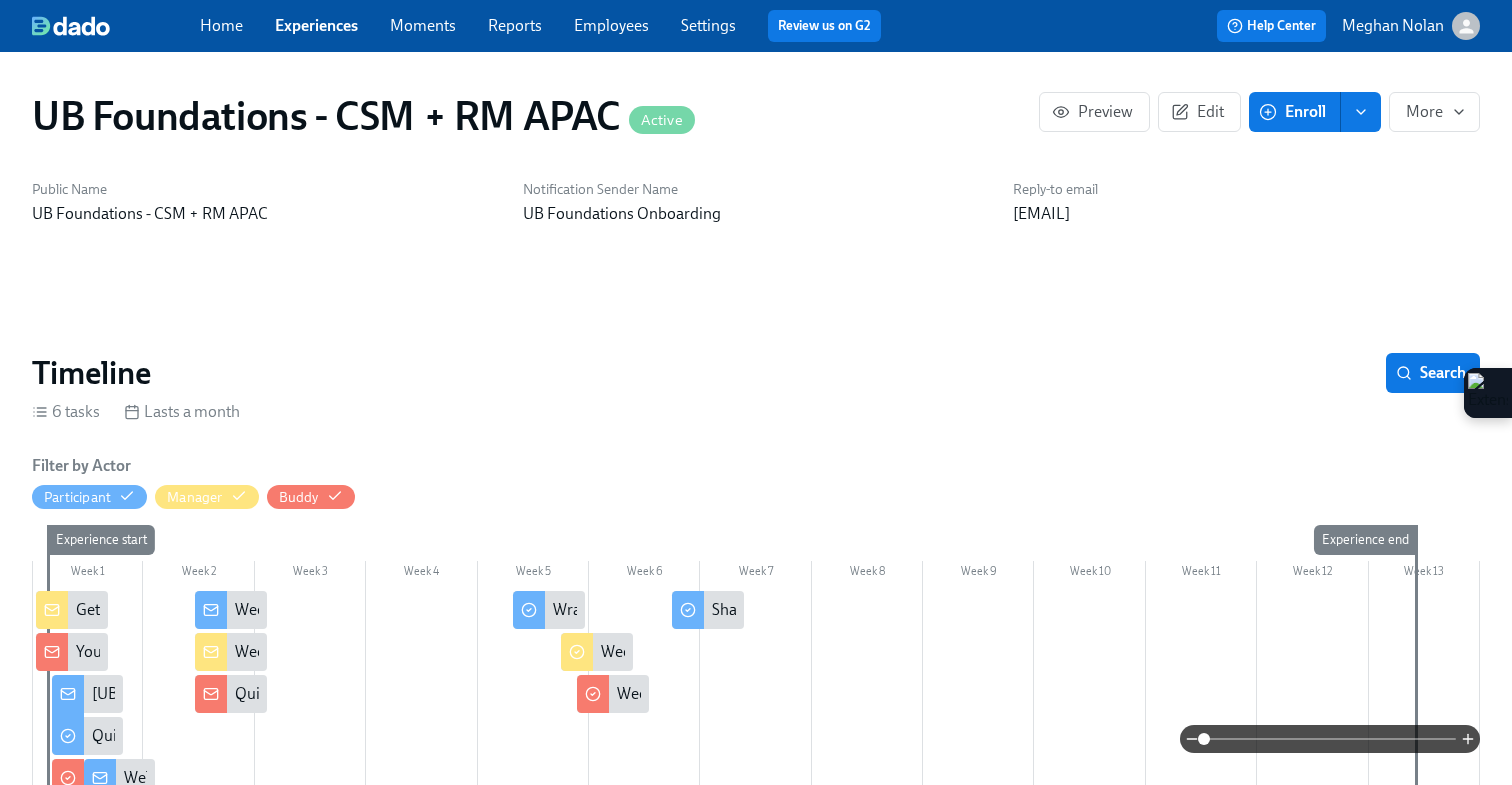 click on "Experiences" at bounding box center (316, 25) 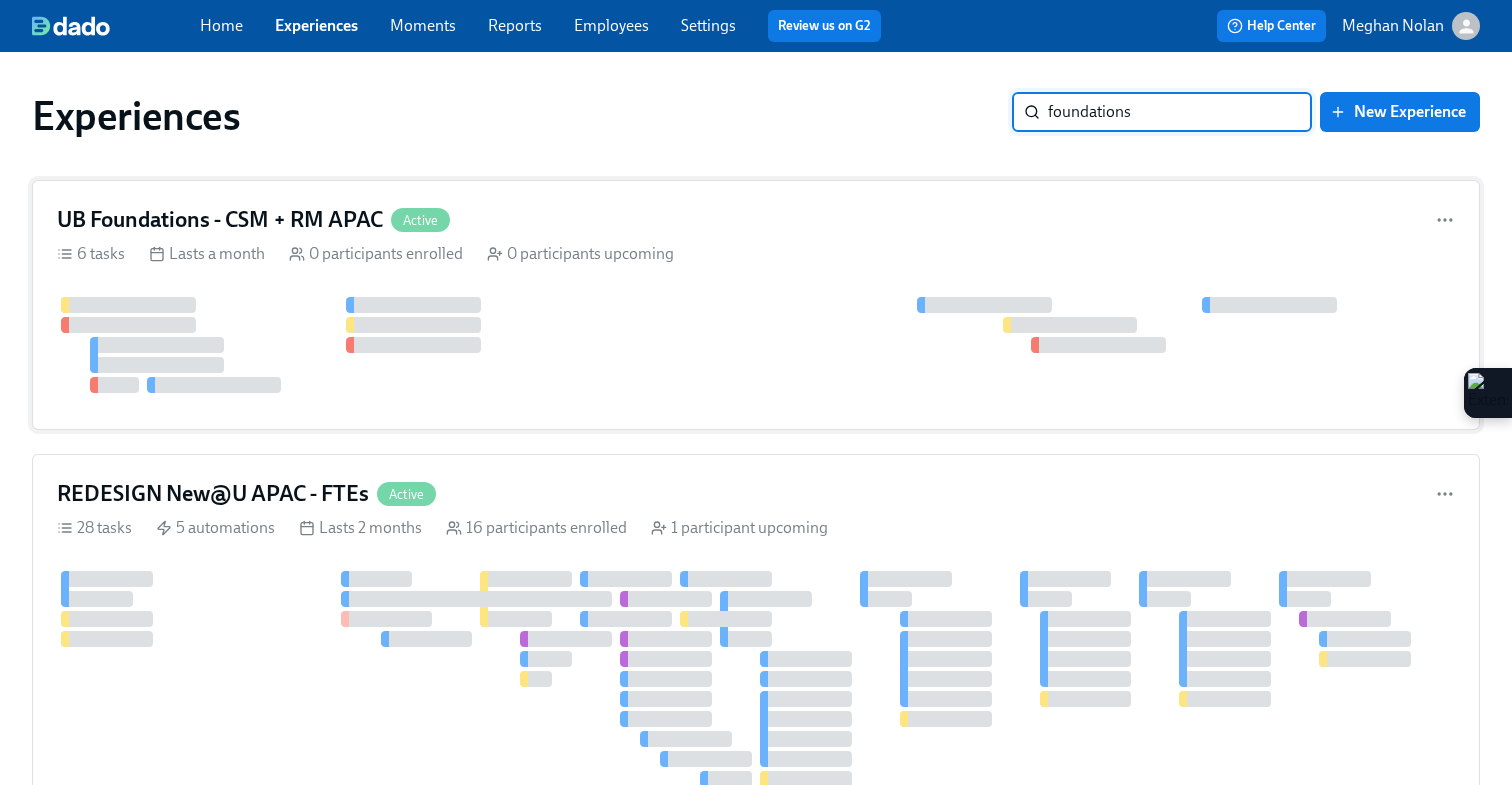 type on "foundations" 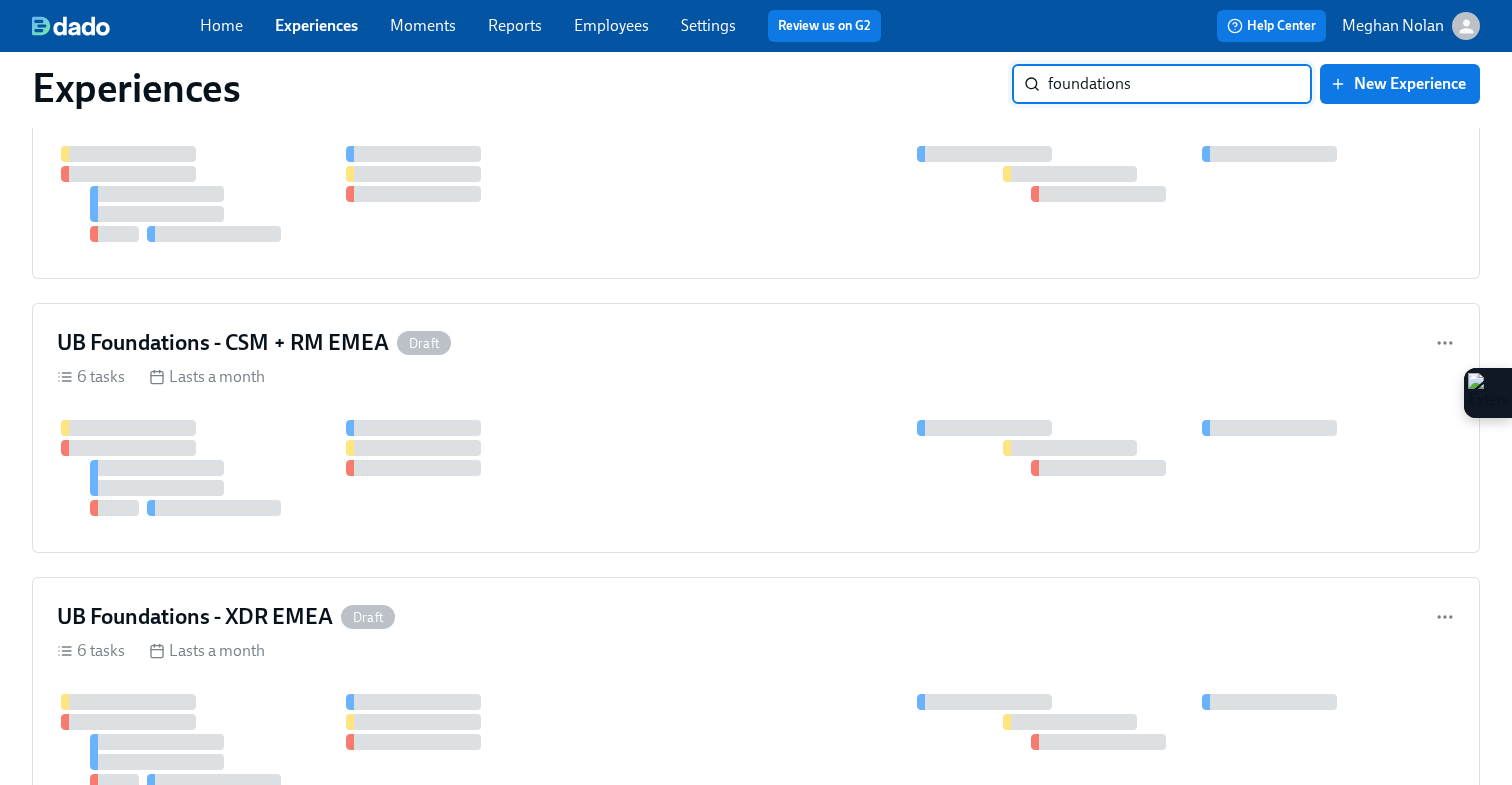 scroll, scrollTop: 2025, scrollLeft: 0, axis: vertical 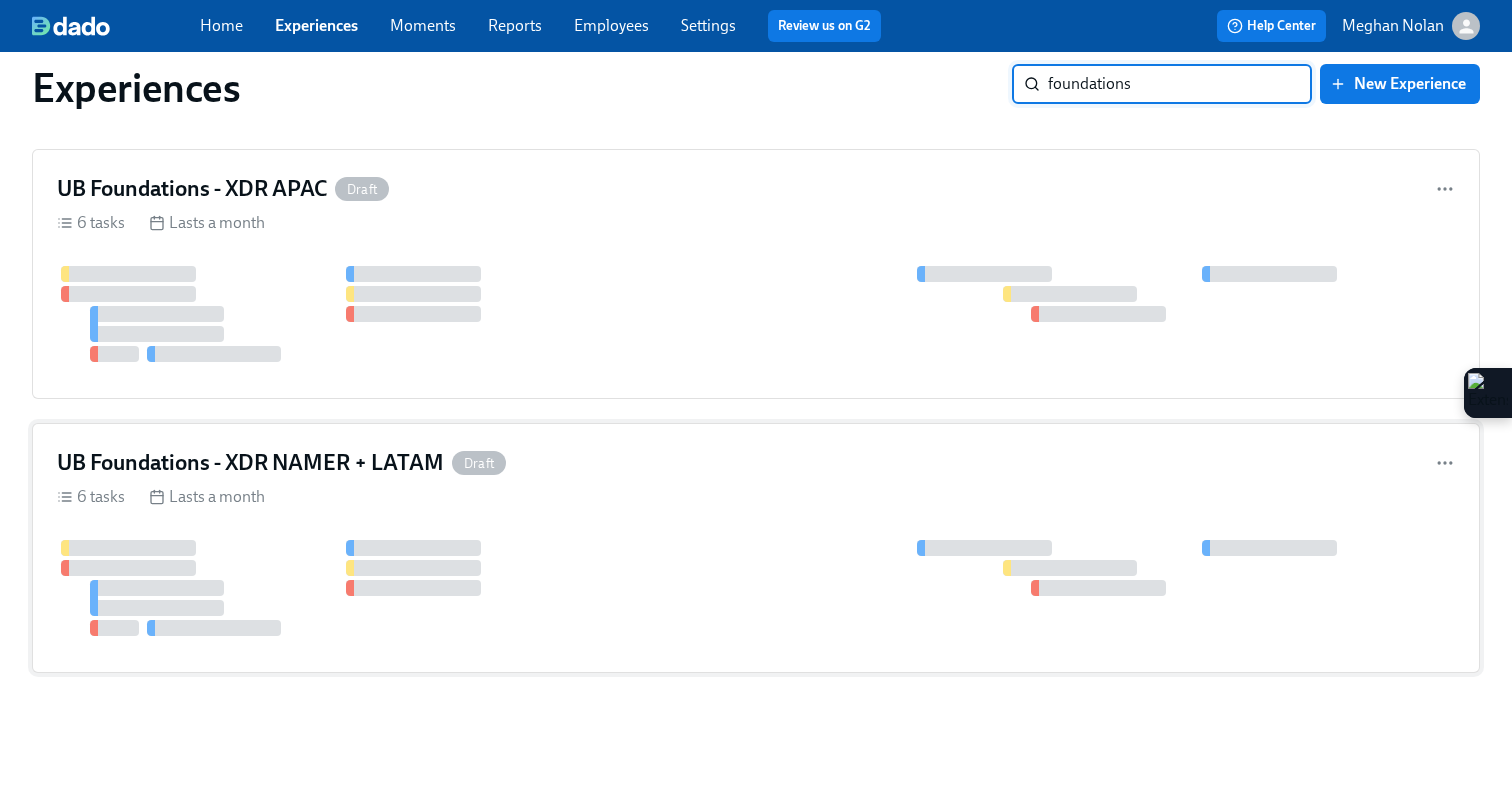 click at bounding box center (756, 588) 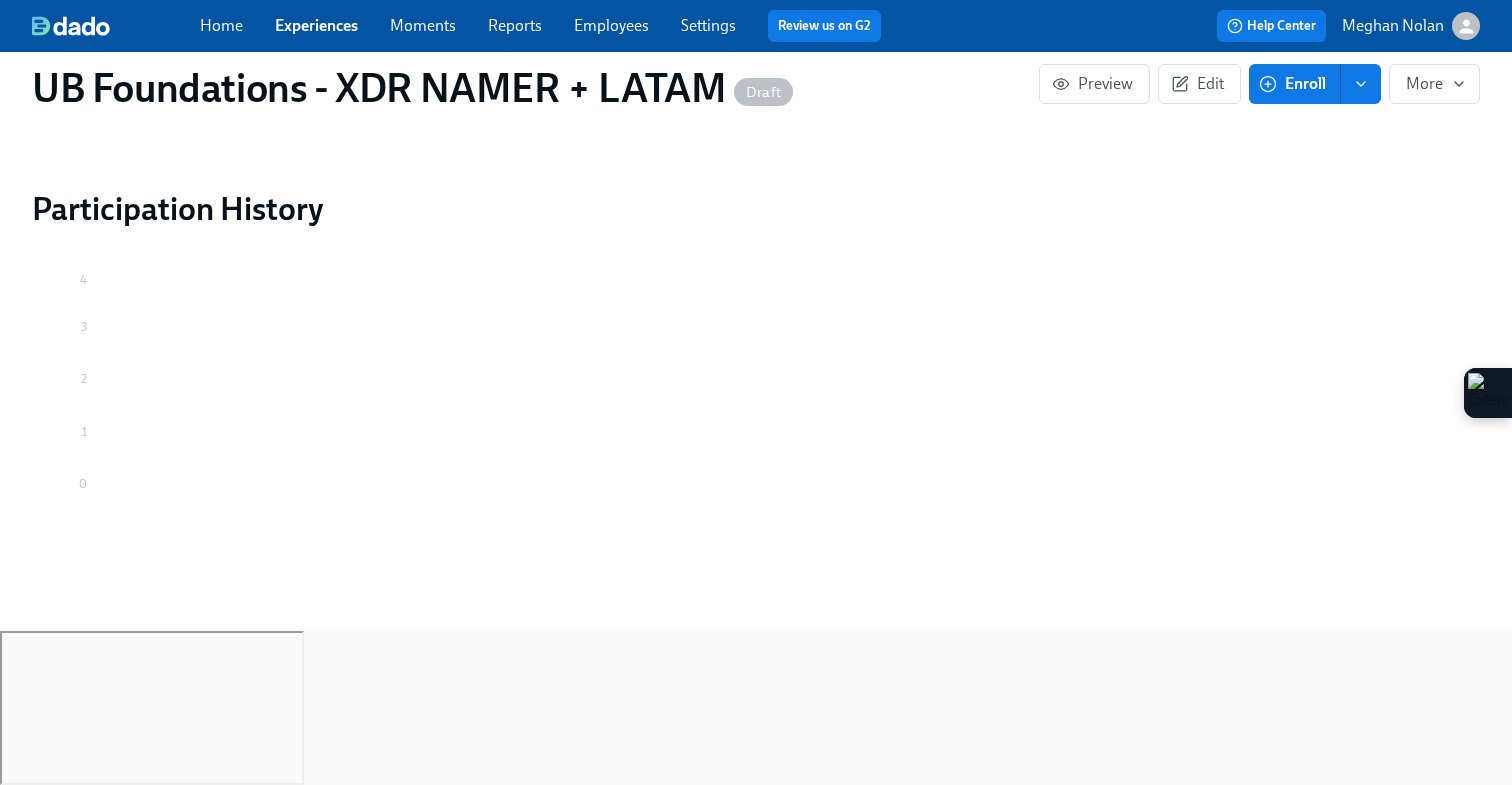 scroll, scrollTop: 0, scrollLeft: 0, axis: both 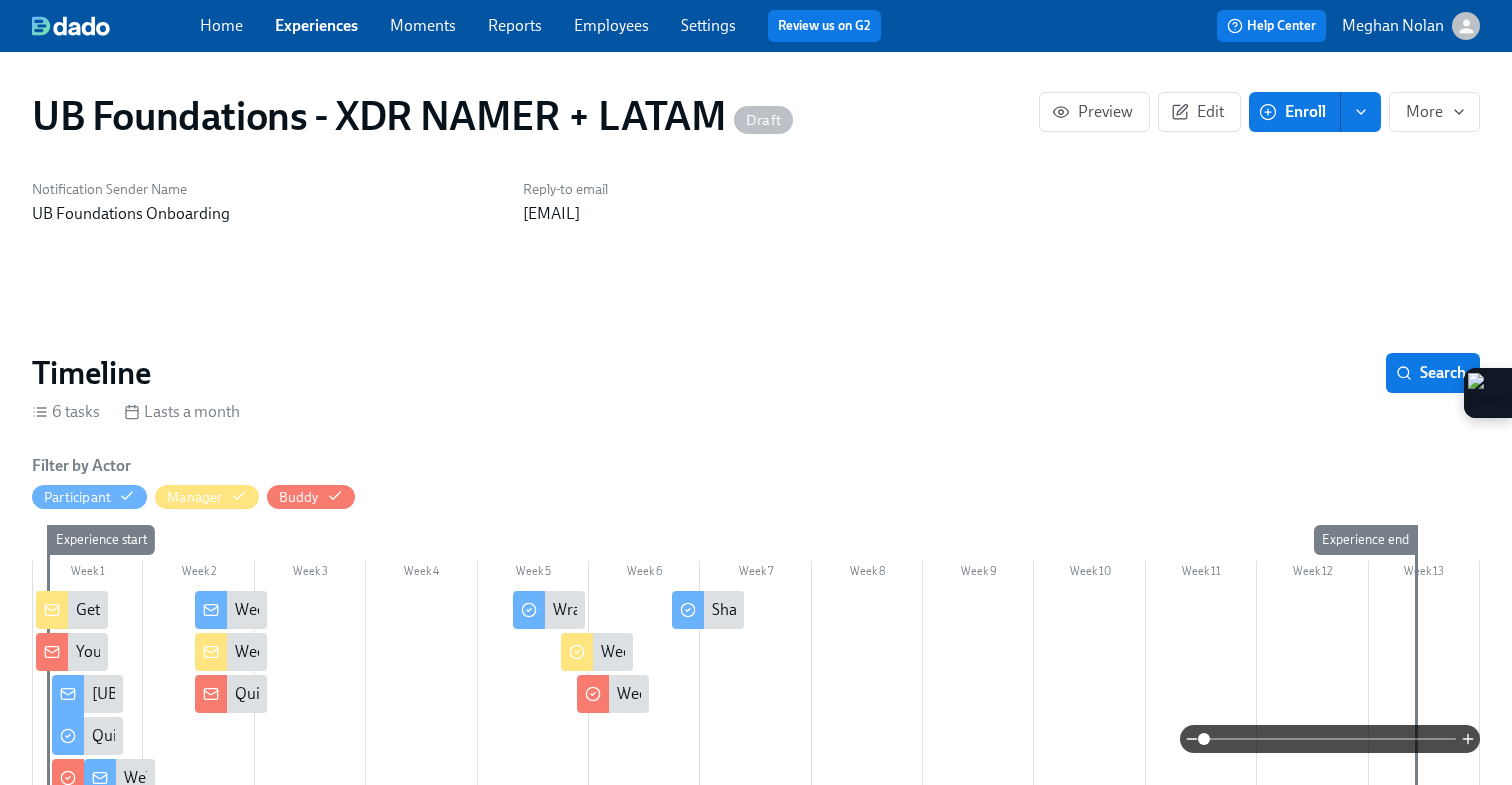 click at bounding box center (52, 610) 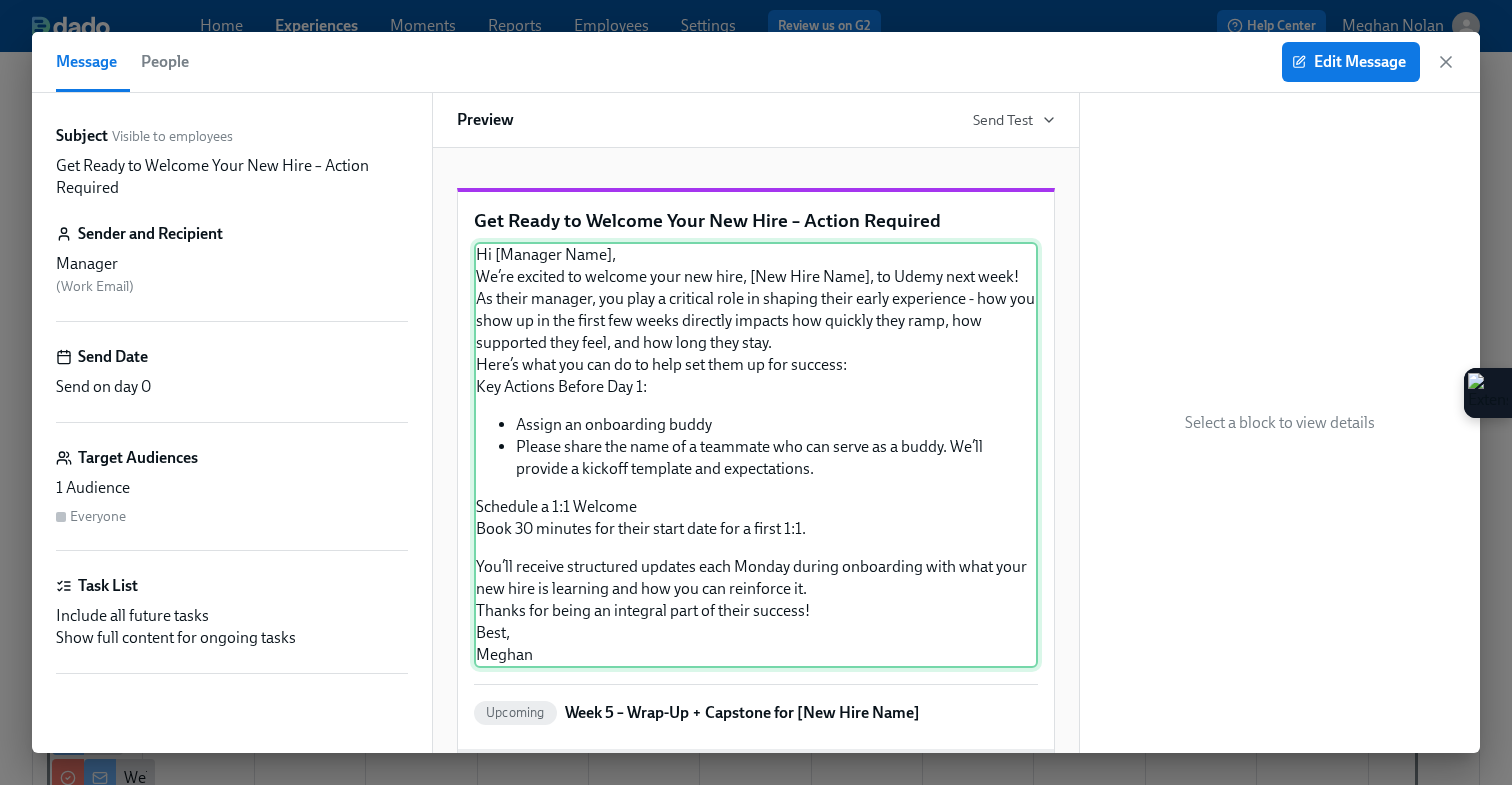 click on "Hi [Manager Name],
We’re excited to welcome your new hire, [New Hire Name], to Udemy next week! As their manager, you play a critical role in shaping their early experience - how you show up in the first few weeks directly impacts how quickly they ramp, how supported they feel, and how long they stay.
Here’s what you can do to help set them up for success:
Key Actions Before Day 1:
Assign an onboarding buddy
Please share the name of a teammate who can serve as a buddy. We’ll provide a kickoff template and expectations.
Schedule a 1:1 Welcome
Book 30 minutes for their start date for a first 1:1.
You’ll receive structured updates each Monday during onboarding with what your new hire is learning and how you can reinforce it.
Thanks for being an integral part of their success!
Best,
Meghan" at bounding box center (756, 455) 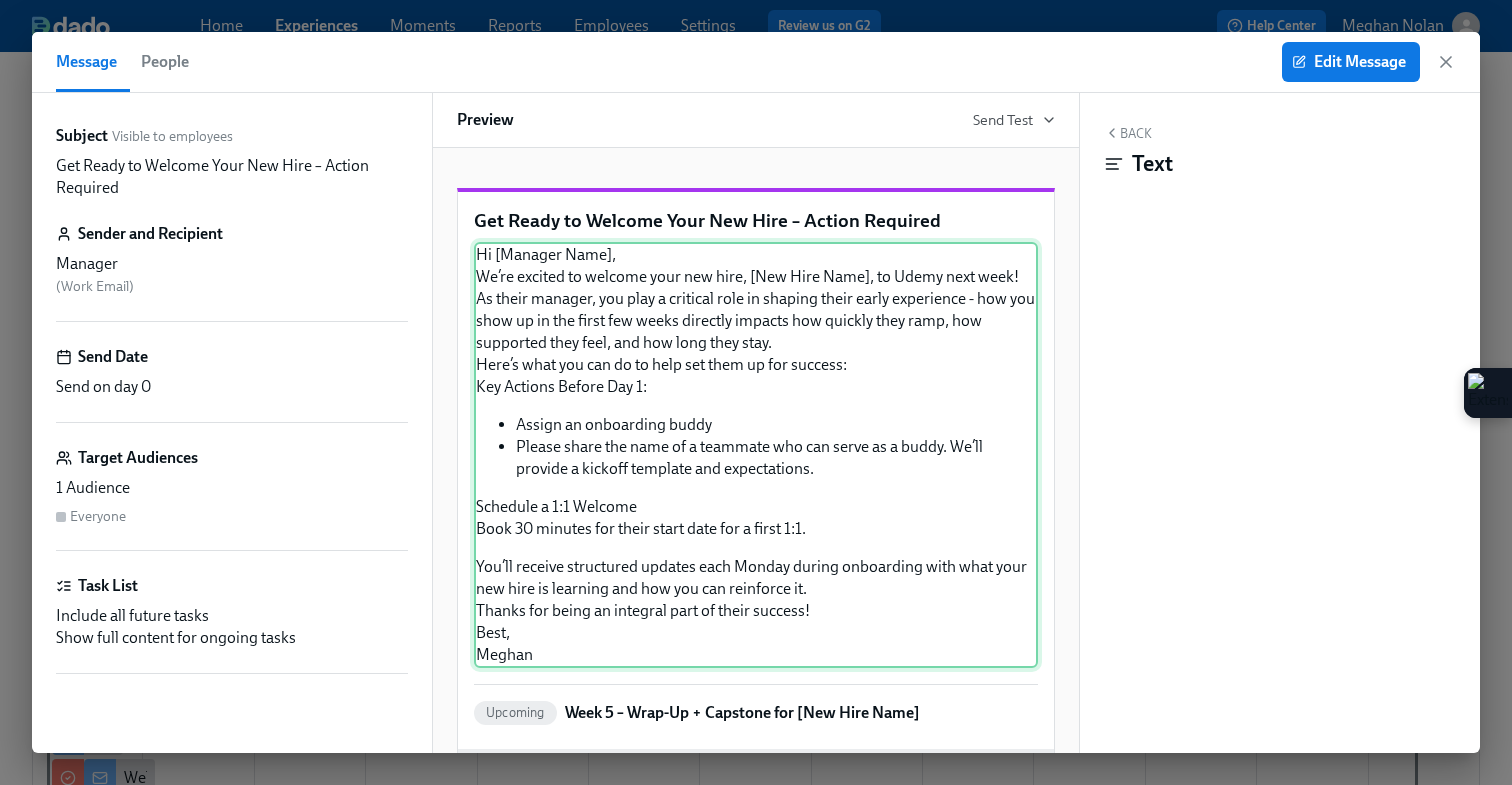 click on "Hi [Manager Name],
We’re excited to welcome your new hire, [New Hire Name], to Udemy next week! As their manager, you play a critical role in shaping their early experience - how you show up in the first few weeks directly impacts how quickly they ramp, how supported they feel, and how long they stay.
Here’s what you can do to help set them up for success:
Key Actions Before Day 1:
Assign an onboarding buddy
Please share the name of a teammate who can serve as a buddy. We’ll provide a kickoff template and expectations.
Schedule a 1:1 Welcome
Book 30 minutes for their start date for a first 1:1.
You’ll receive structured updates each Monday during onboarding with what your new hire is learning and how you can reinforce it.
Thanks for being an integral part of their success!
Best,
Meghan" at bounding box center (756, 455) 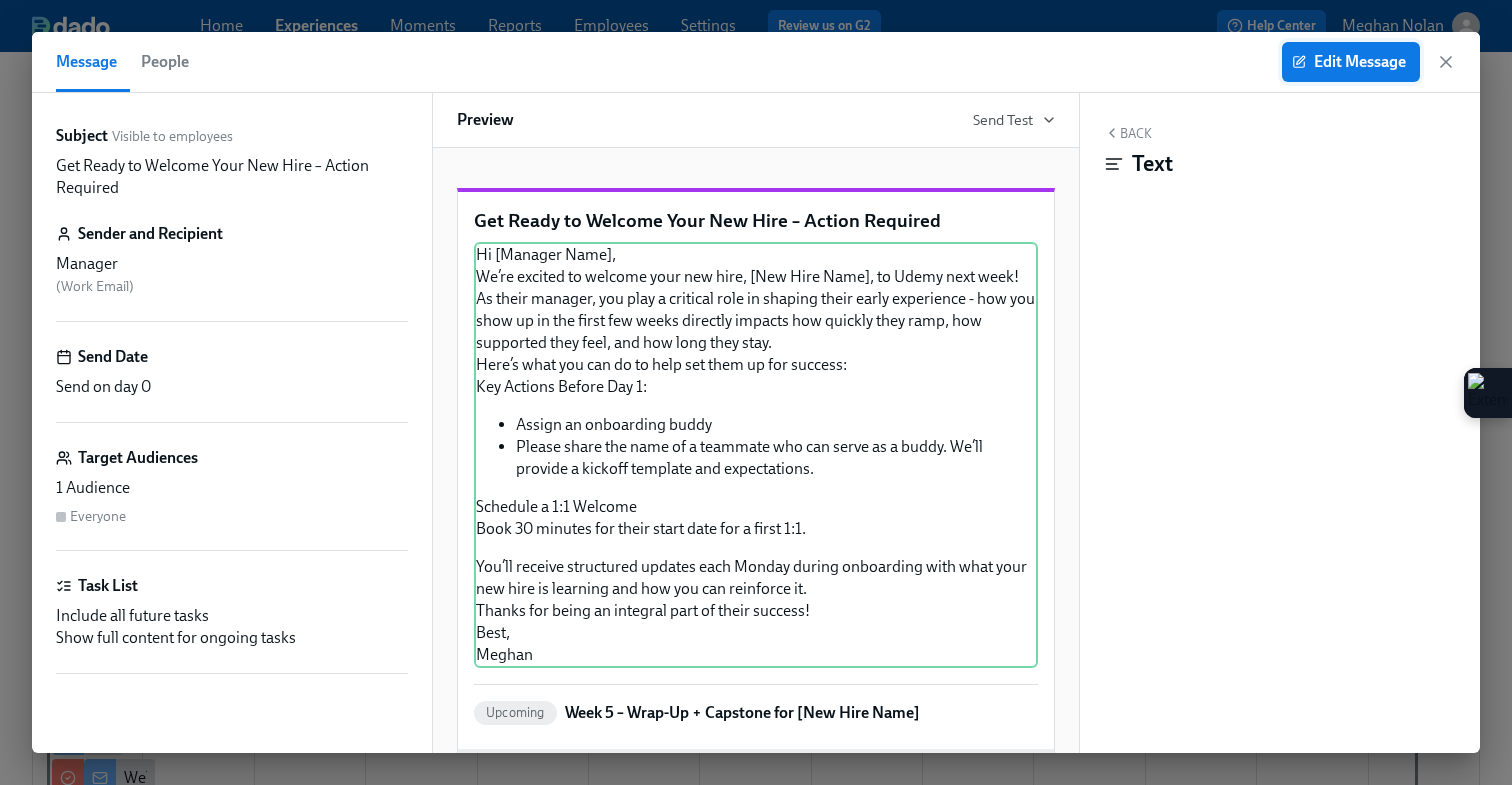click on "Edit Message" at bounding box center [1351, 62] 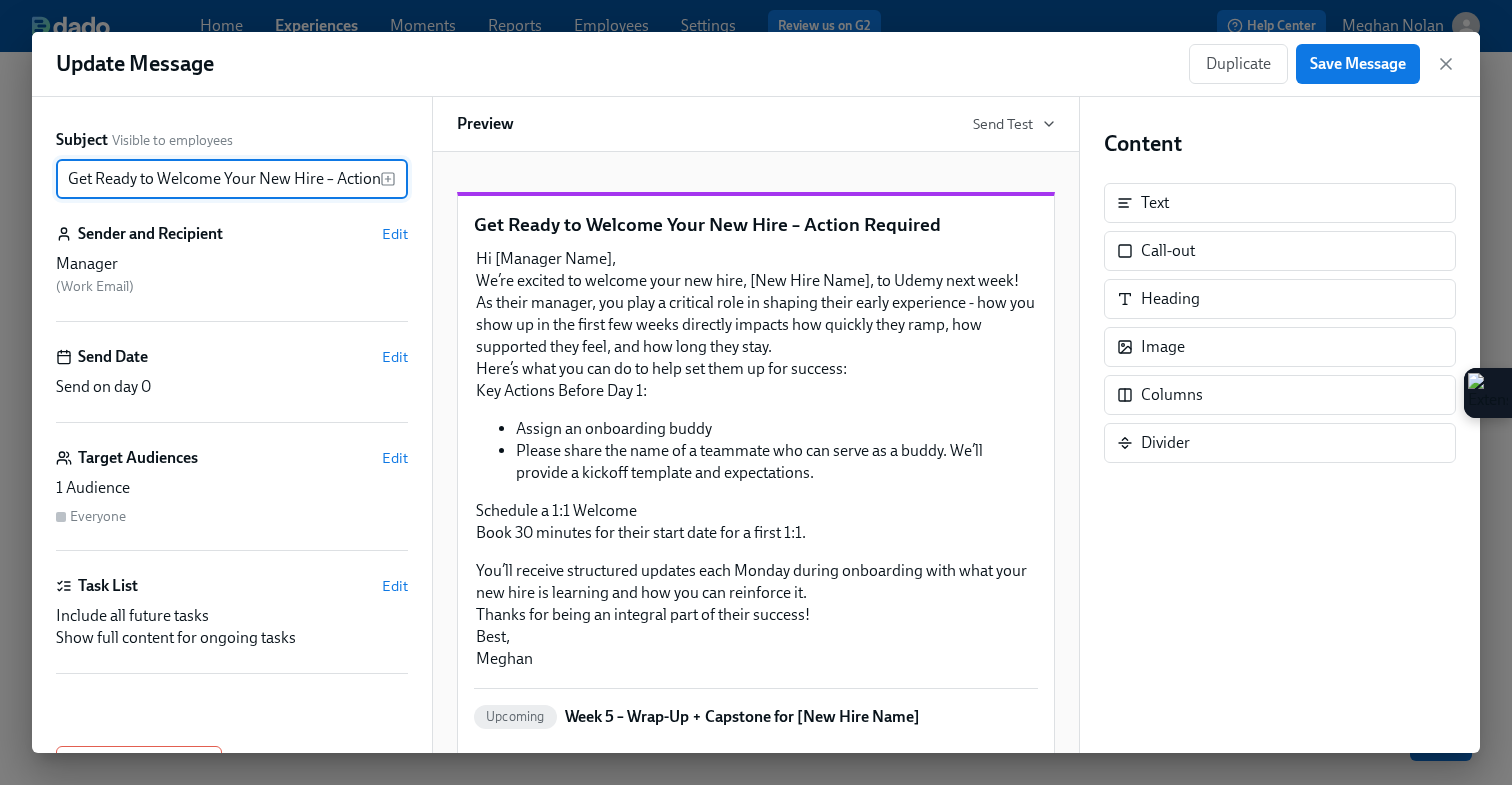 scroll, scrollTop: 0, scrollLeft: 65, axis: horizontal 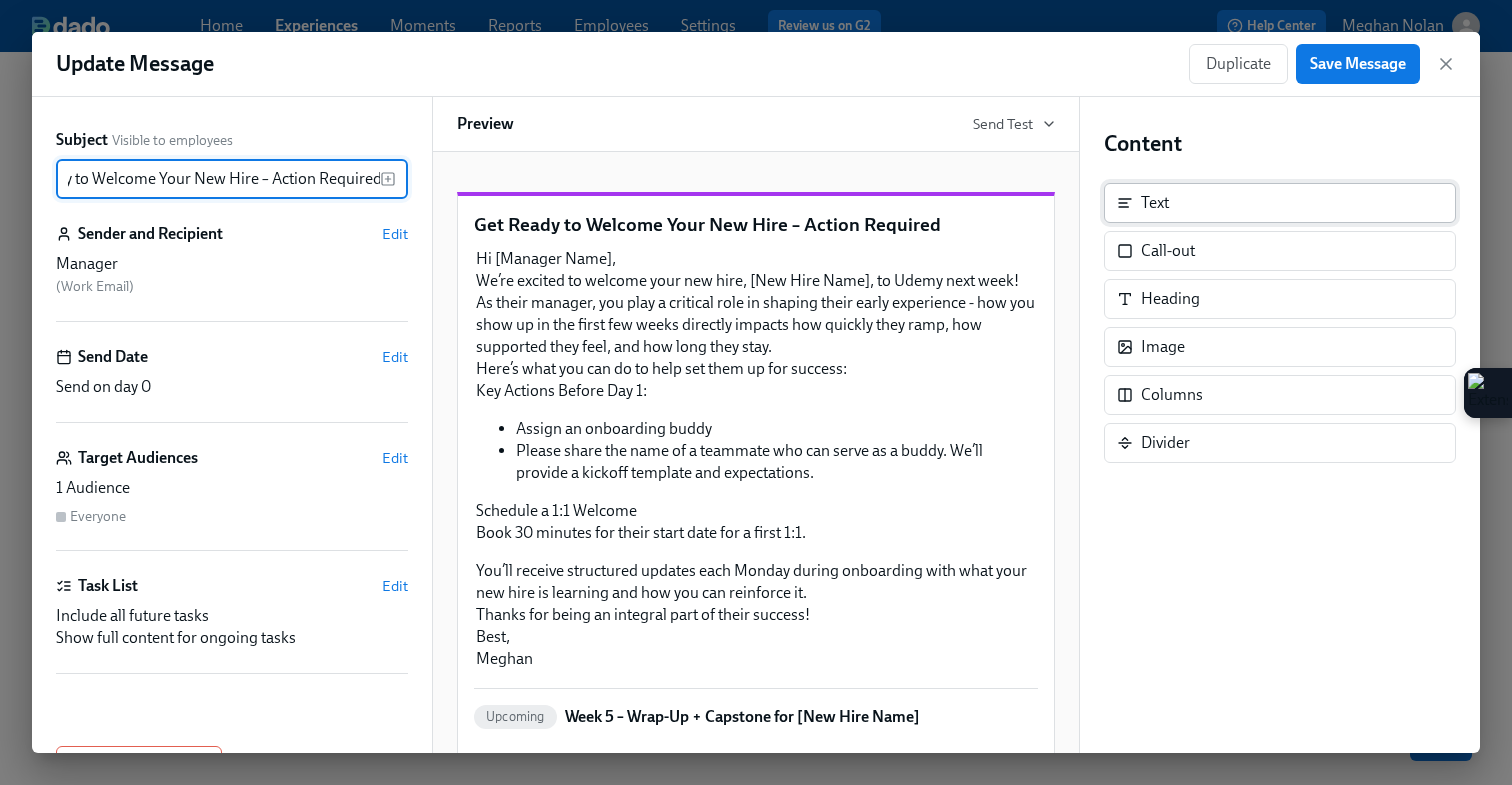 click on "Text" at bounding box center (1280, 203) 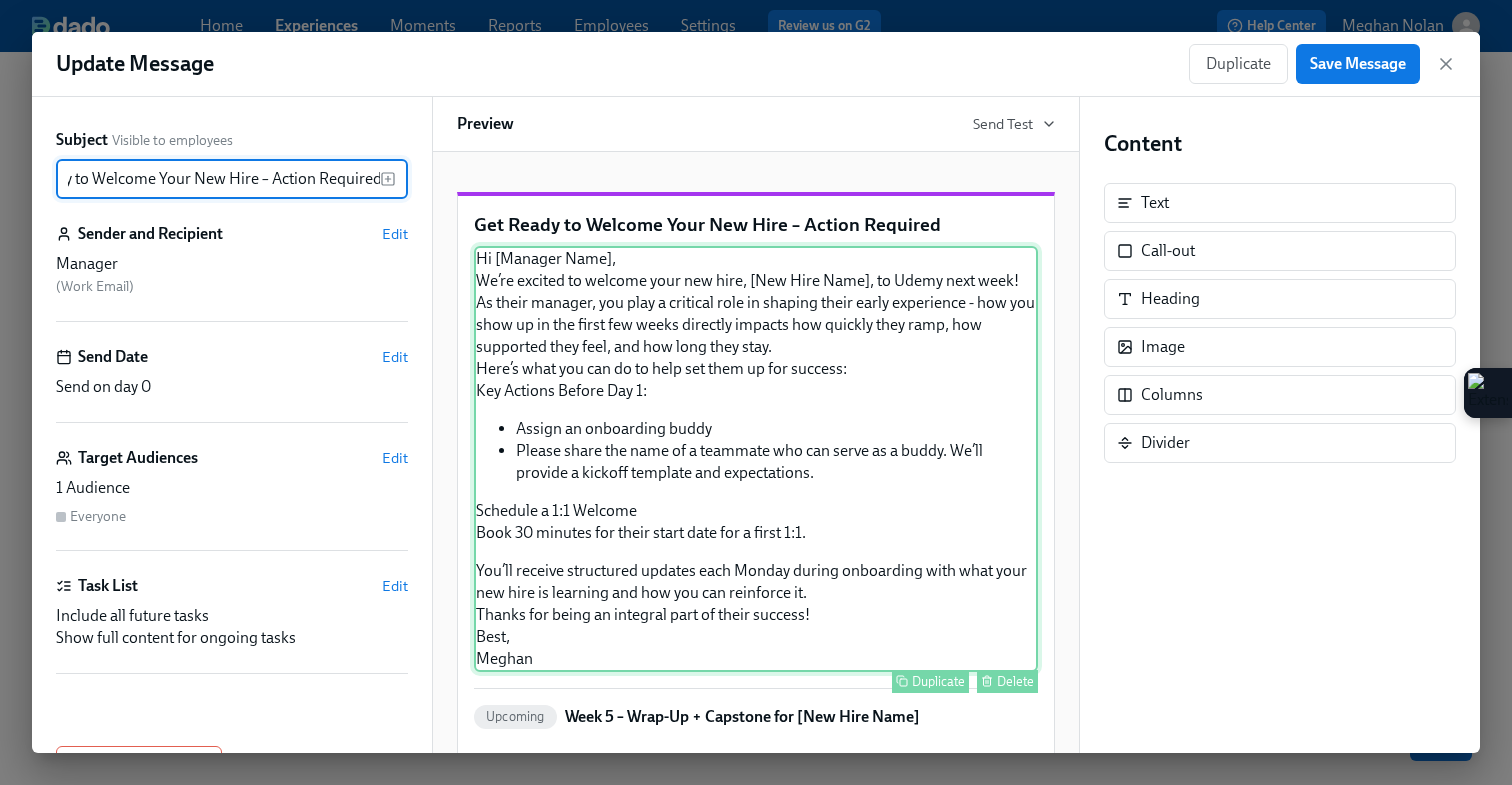 click on "Hi [Manager Name],
We’re excited to welcome your new hire, [New Hire Name], to Udemy next week! As their manager, you play a critical role in shaping their early experience - how you show up in the first few weeks directly impacts how quickly they ramp, how supported they feel, and how long they stay.
Here’s what you can do to help set them up for success:
Key Actions Before Day 1:
Assign an onboarding buddy
Please share the name of a teammate who can serve as a buddy. We’ll provide a kickoff template and expectations.
Schedule a 1:1 Welcome
Book 30 minutes for their start date for a first 1:1.
You’ll receive structured updates each Monday during onboarding with what your new hire is learning and how you can reinforce it.
Thanks for being an integral part of their success!
Best,
Meghan   Duplicate   Delete" at bounding box center (756, 459) 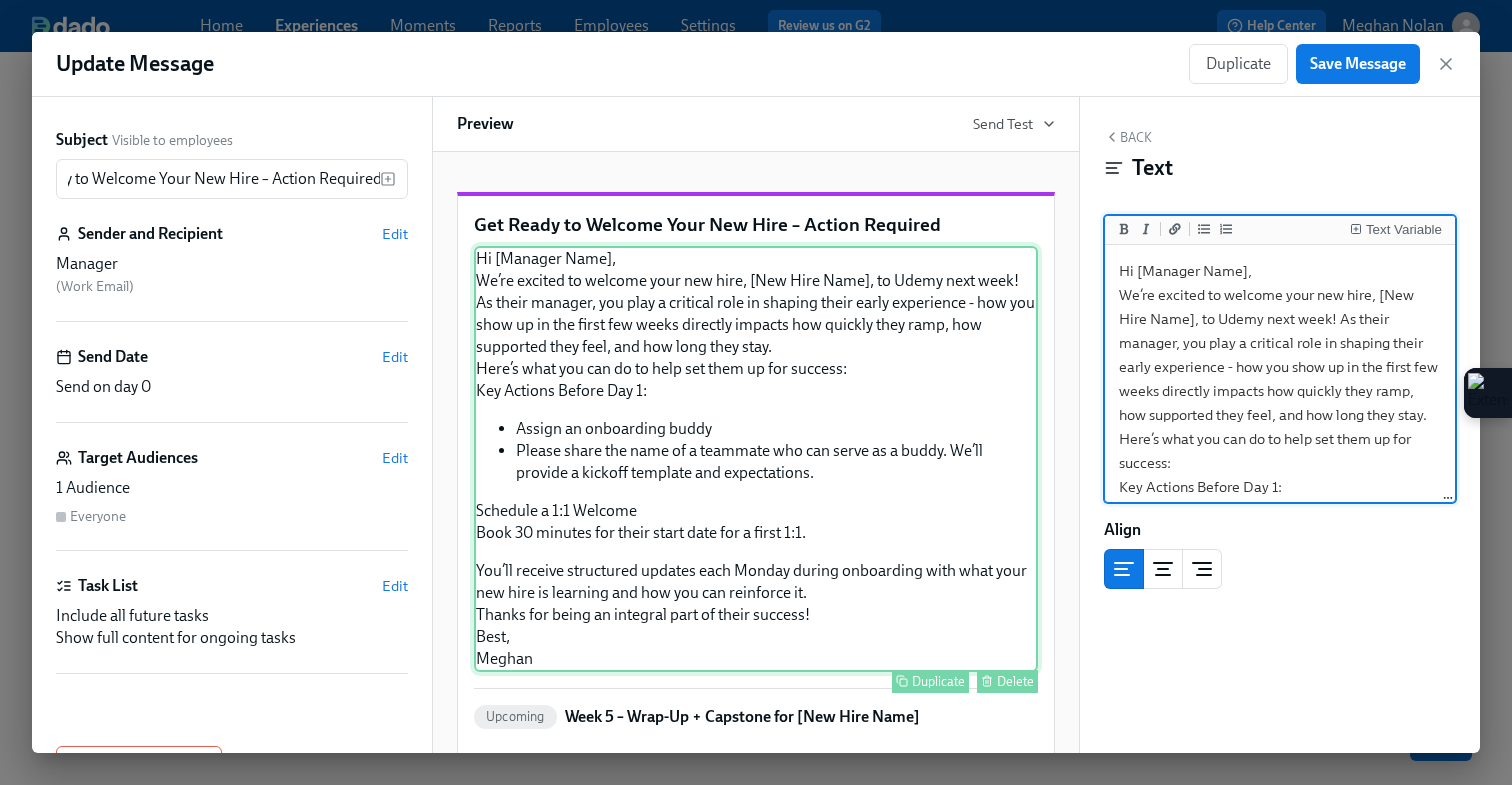 scroll, scrollTop: 0, scrollLeft: 0, axis: both 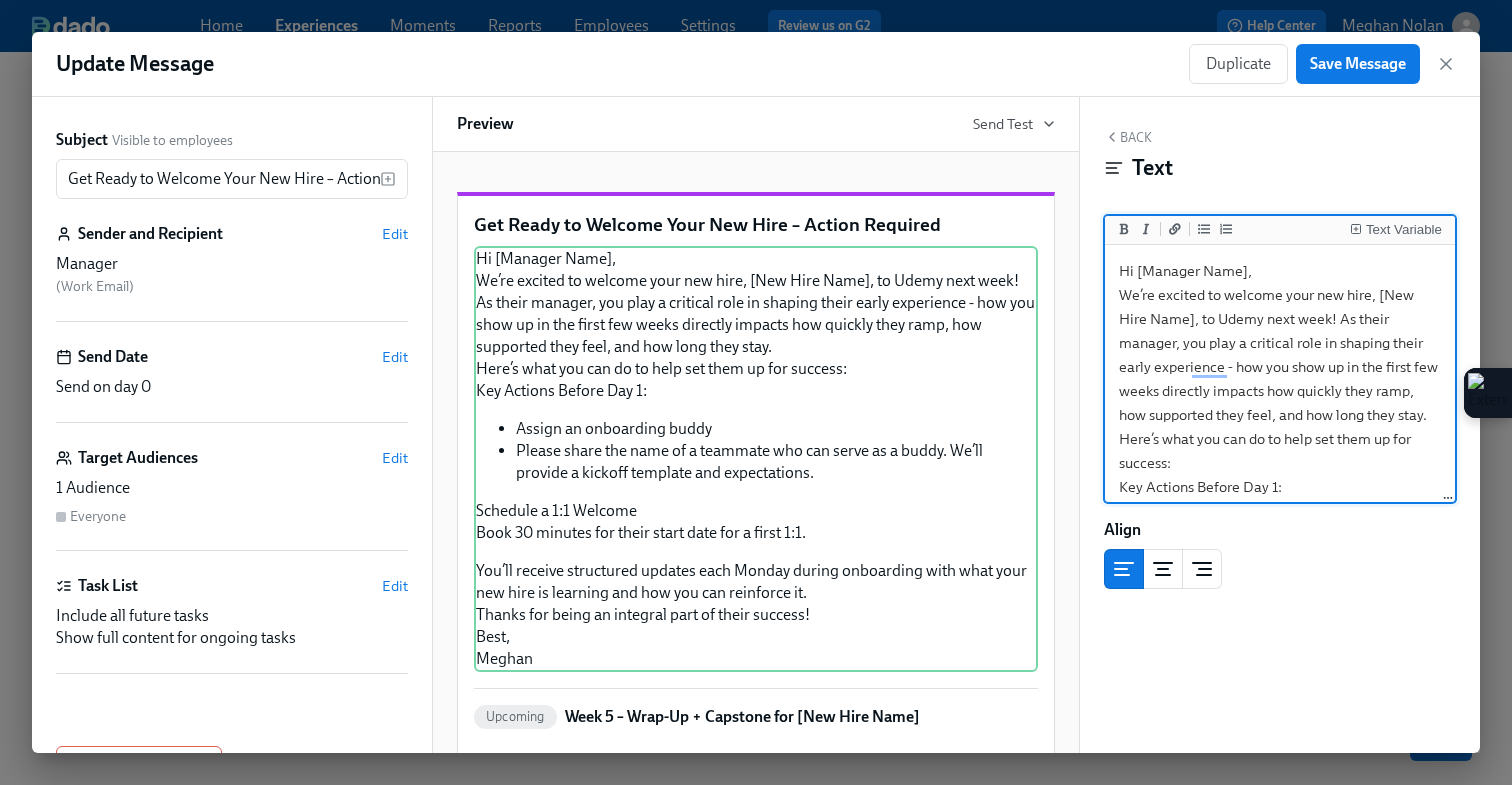 drag, startPoint x: 1246, startPoint y: 272, endPoint x: 1138, endPoint y: 267, distance: 108.11568 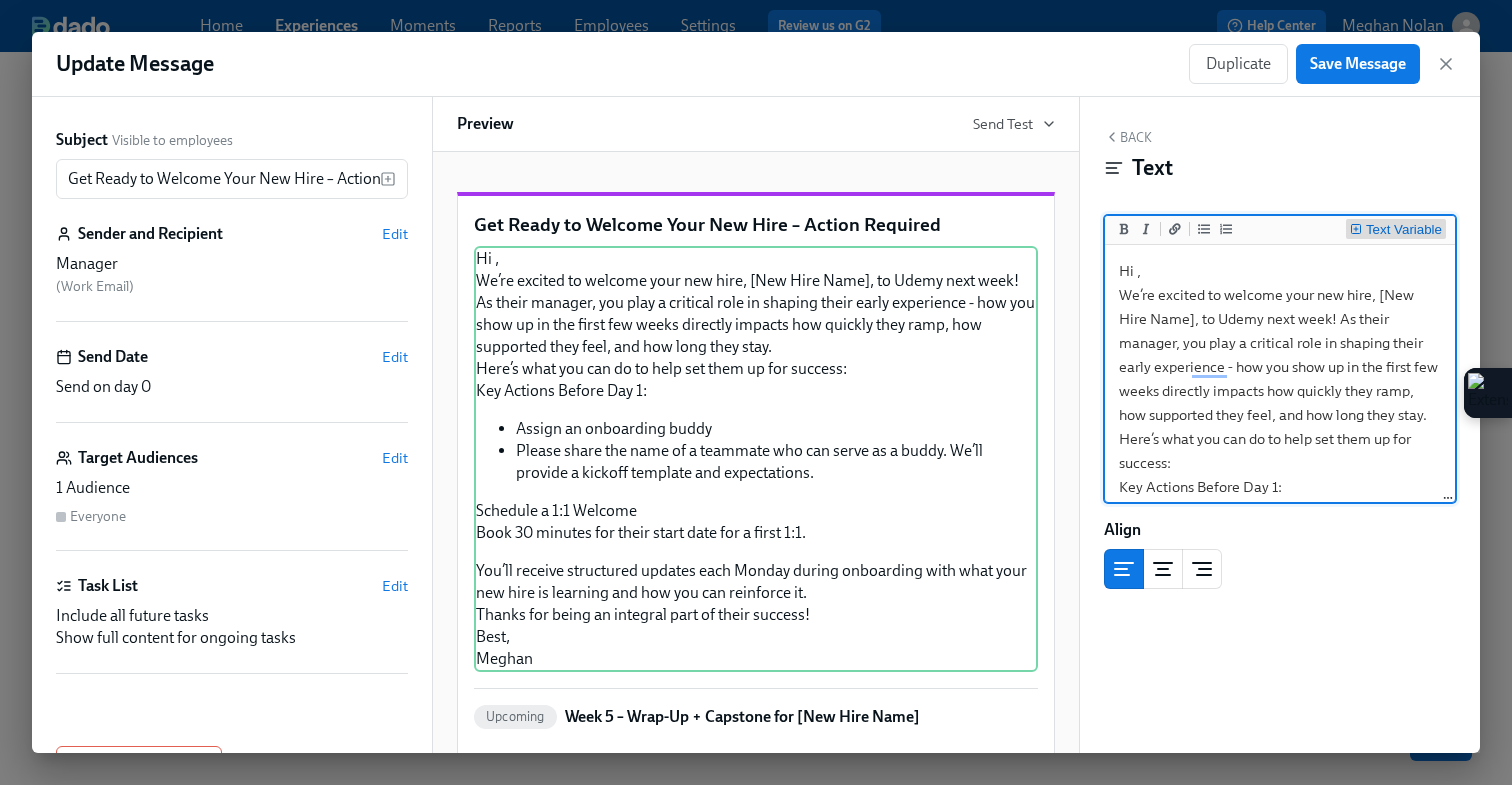 click on "Text Variable" at bounding box center [1404, 230] 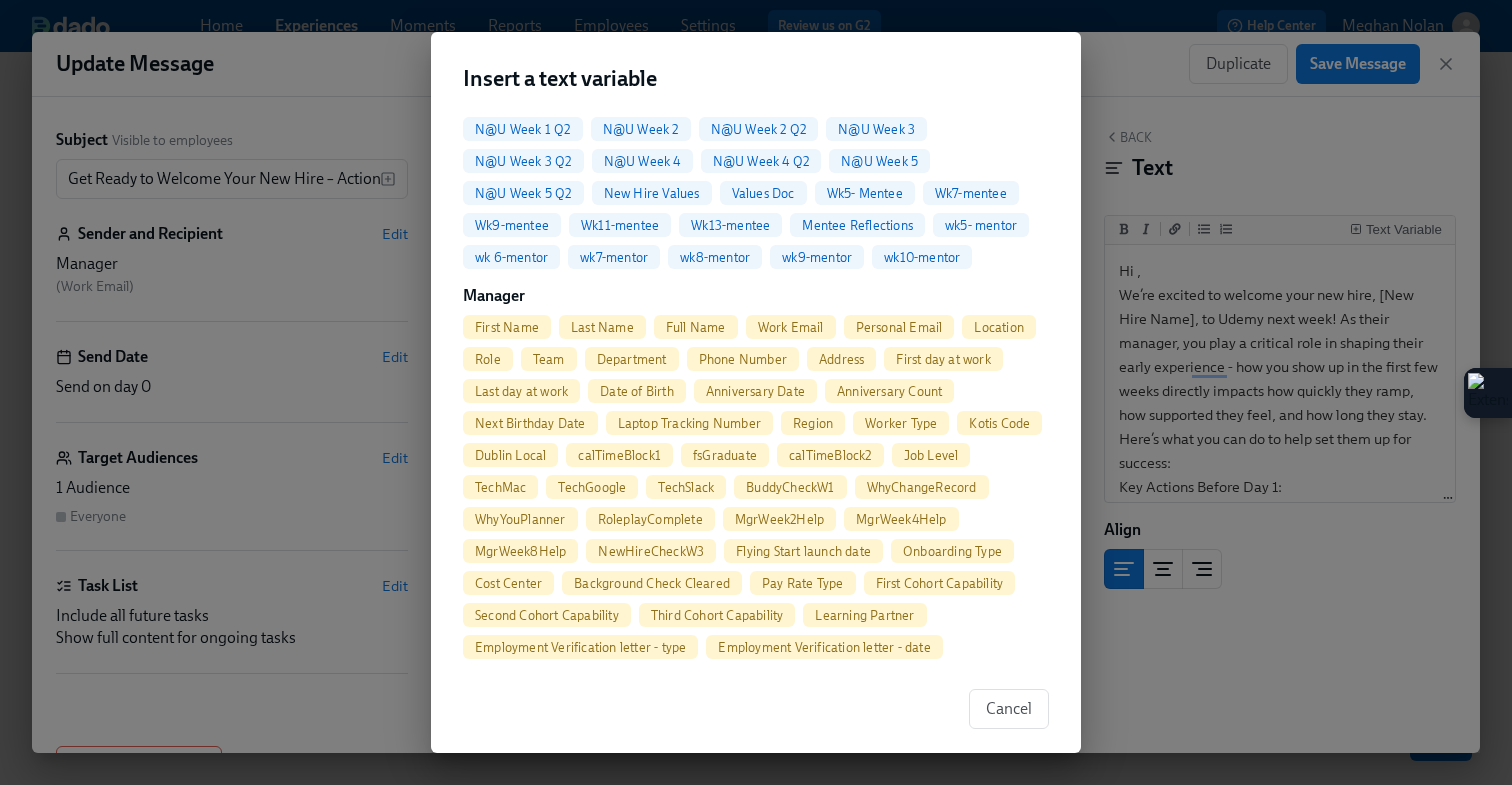 scroll, scrollTop: 1415, scrollLeft: 0, axis: vertical 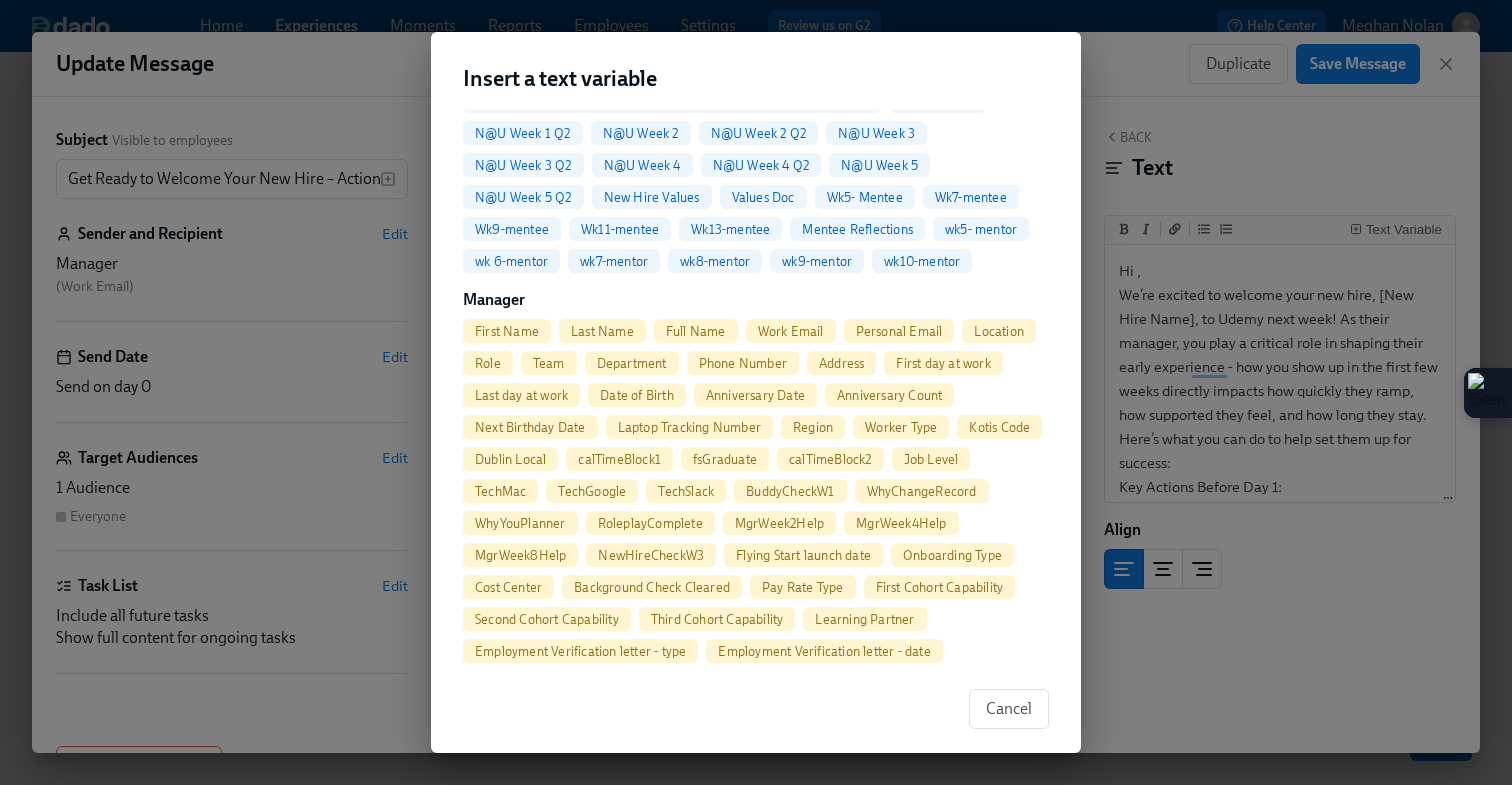click on "First Name" at bounding box center [507, 331] 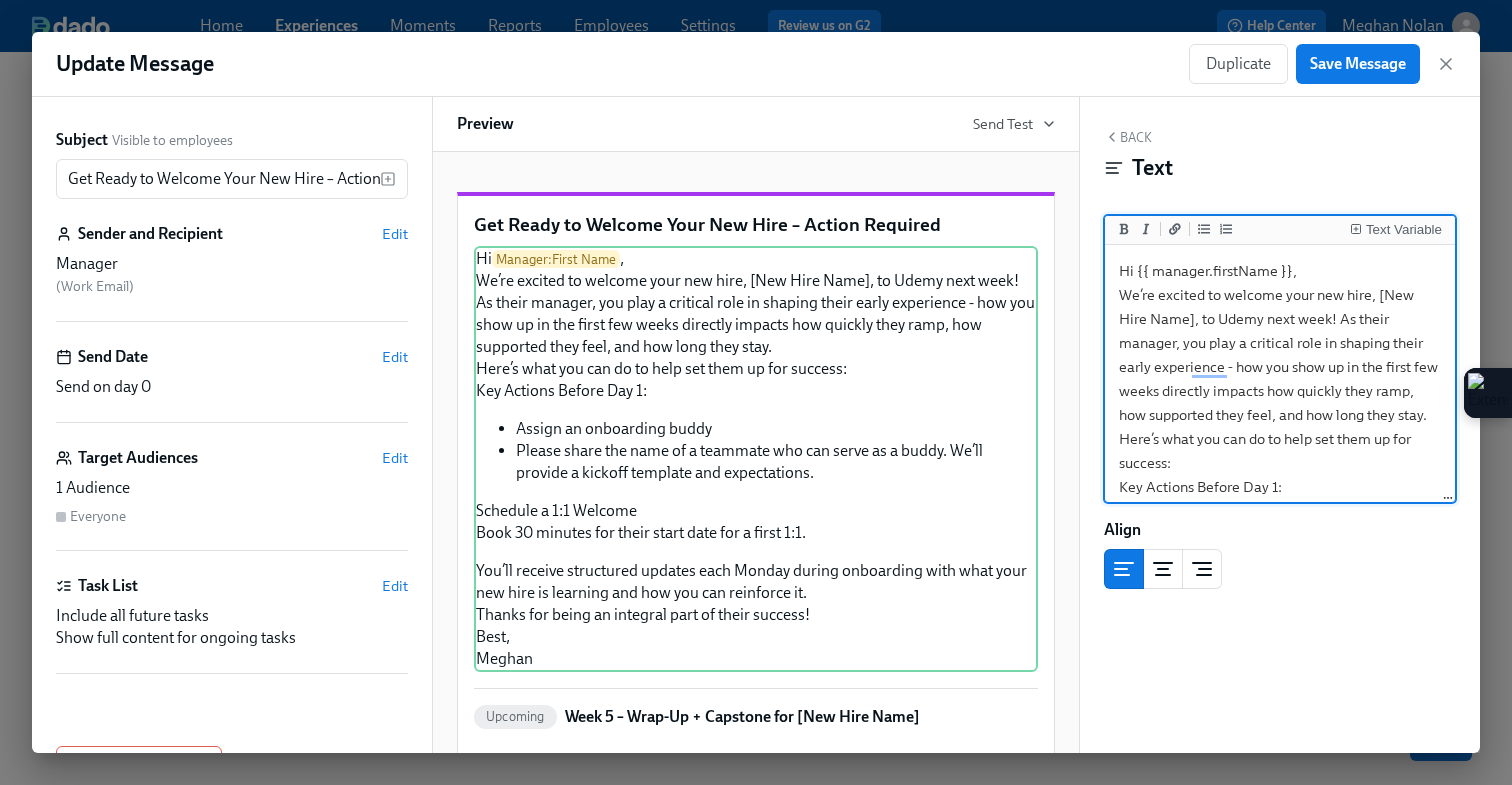 scroll, scrollTop: 393, scrollLeft: 0, axis: vertical 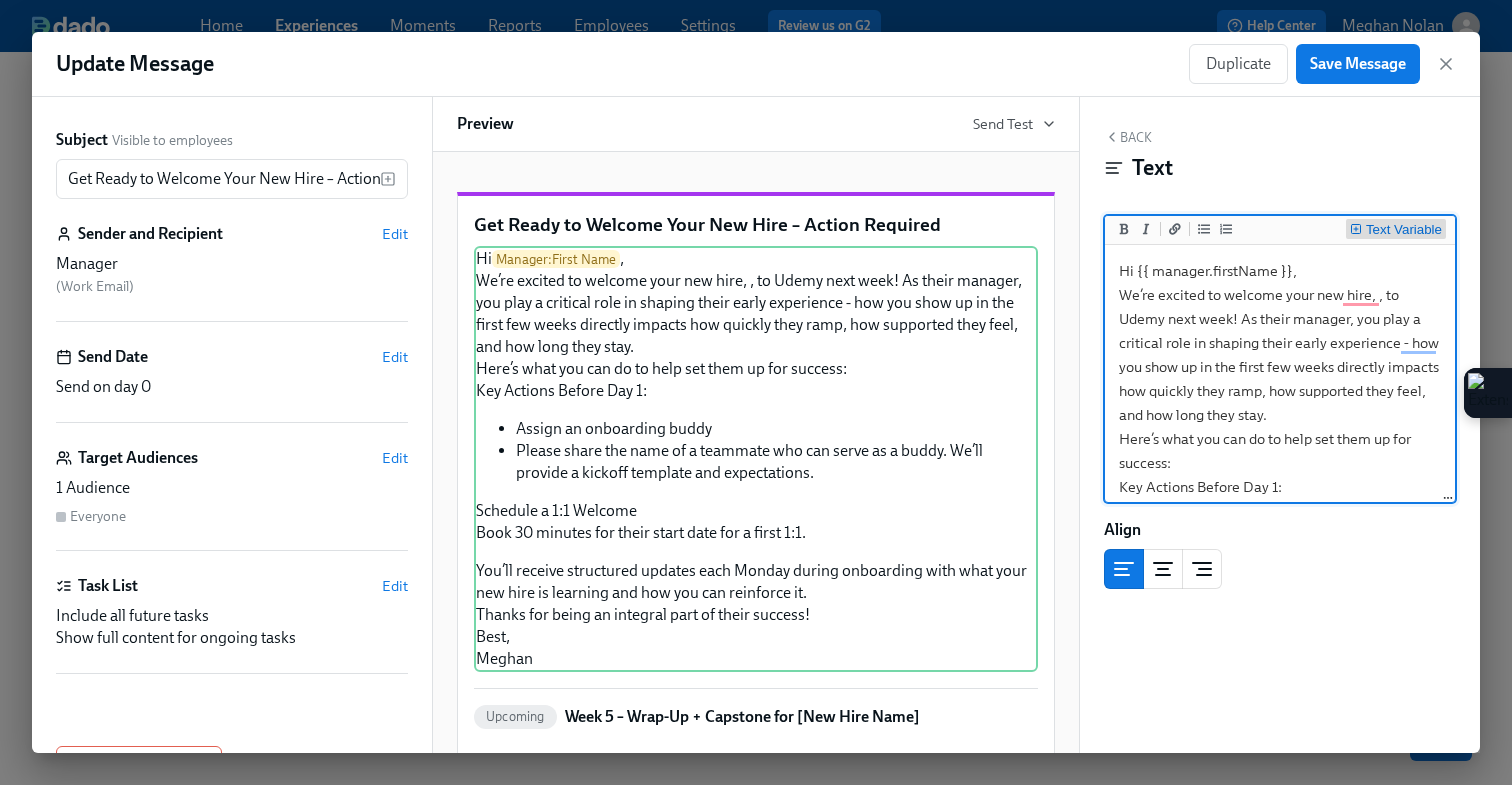 click on "Text Variable" at bounding box center (1404, 230) 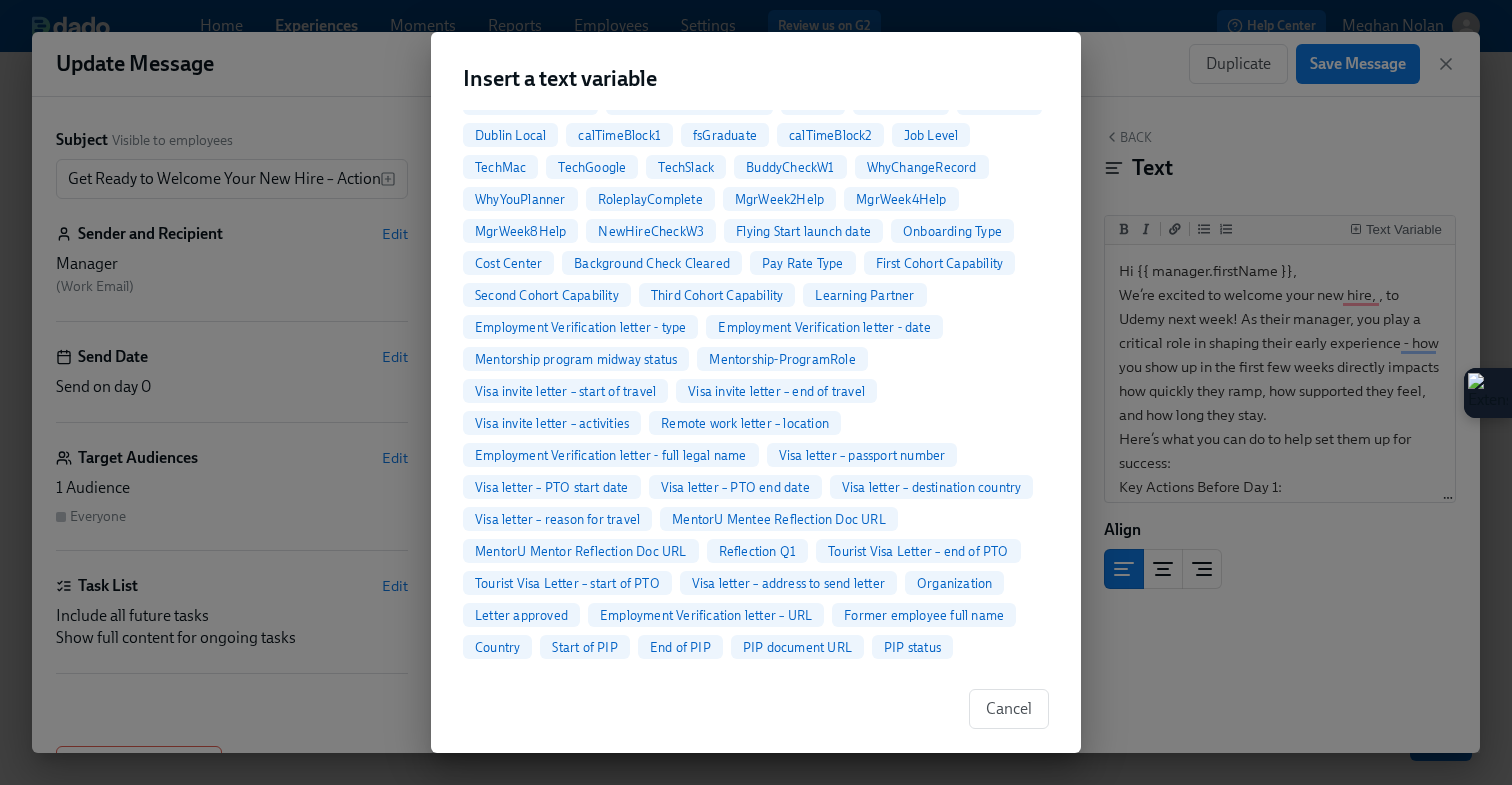 scroll, scrollTop: 0, scrollLeft: 0, axis: both 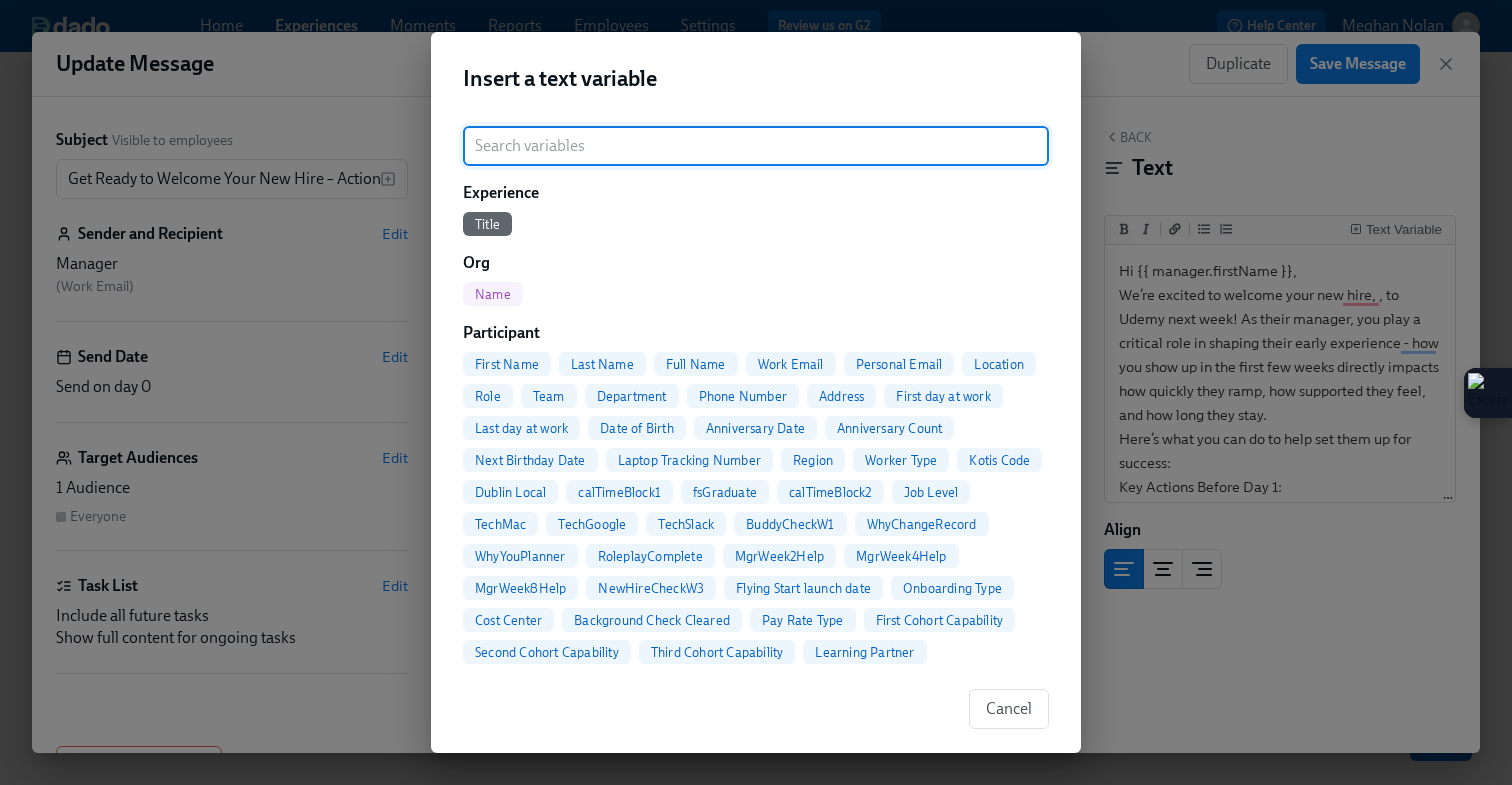 click on "Full Name" at bounding box center (696, 364) 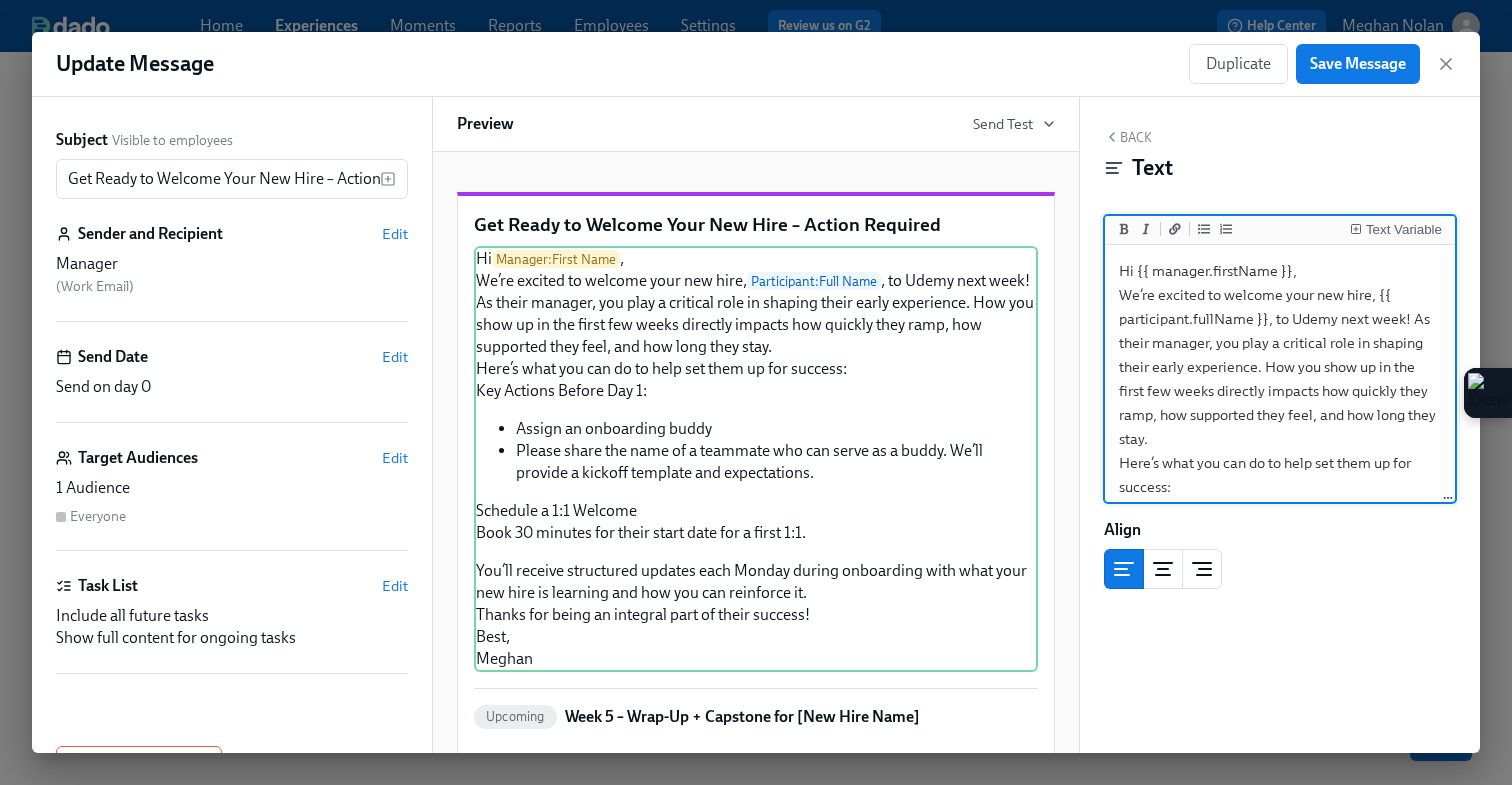 scroll, scrollTop: 14, scrollLeft: 0, axis: vertical 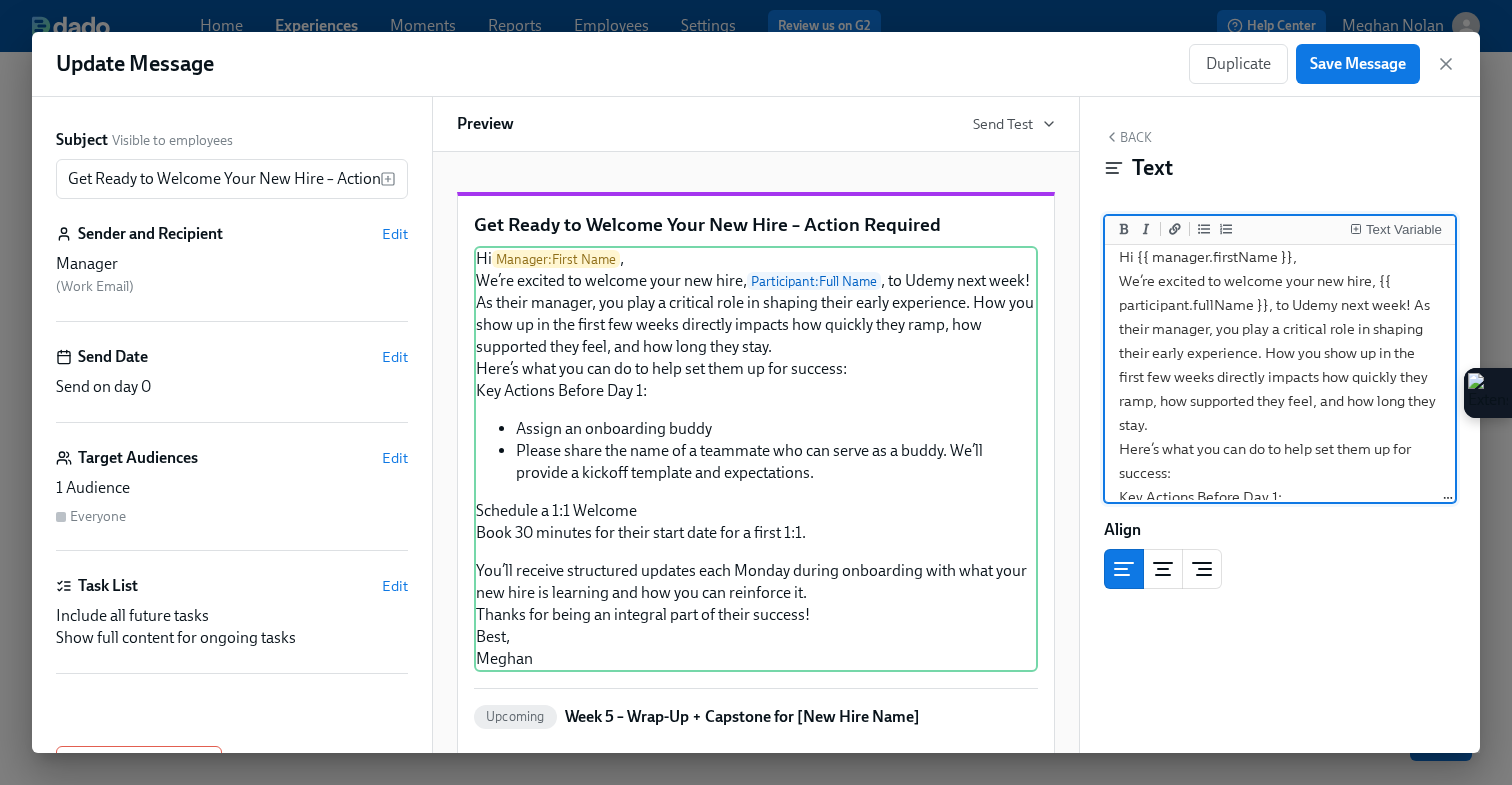 type on "Hi {{ manager.firstName }},
We’re excited to welcome your new hire, {{ participant.fullName }}, to Udemy next week! As their manager, you play a critical role in shaping their early experience. How you show up in the first few weeks directly impacts how quickly they ramp, how supported they feel, and how long they stay.
Here’s what you can do to help set them up for success:
Key Actions Before Day 1:
- Assign an onboarding buddy
- Please share the name of a teammate who can serve as a buddy. We’ll provide a kickoff template and expectations.
Schedule a 1:1 Welcome
Book 30 minutes for their start date for a first 1:1.
You’ll receive structured updates each Monday during onboarding with what your new hire is learning and how you can reinforce it.
Thanks for being an integral part of their success!
Best,
Meghan" 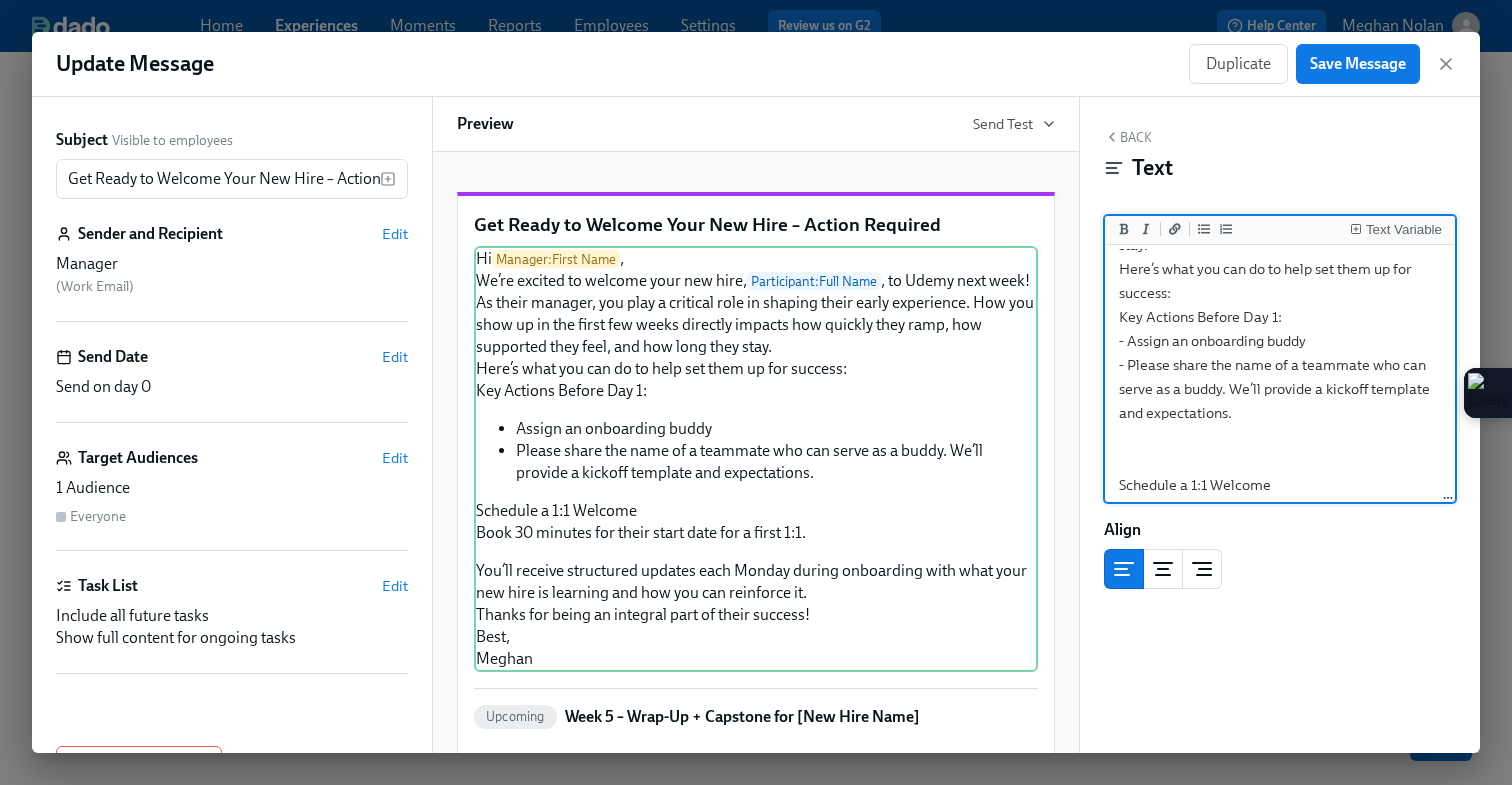 scroll, scrollTop: 246, scrollLeft: 0, axis: vertical 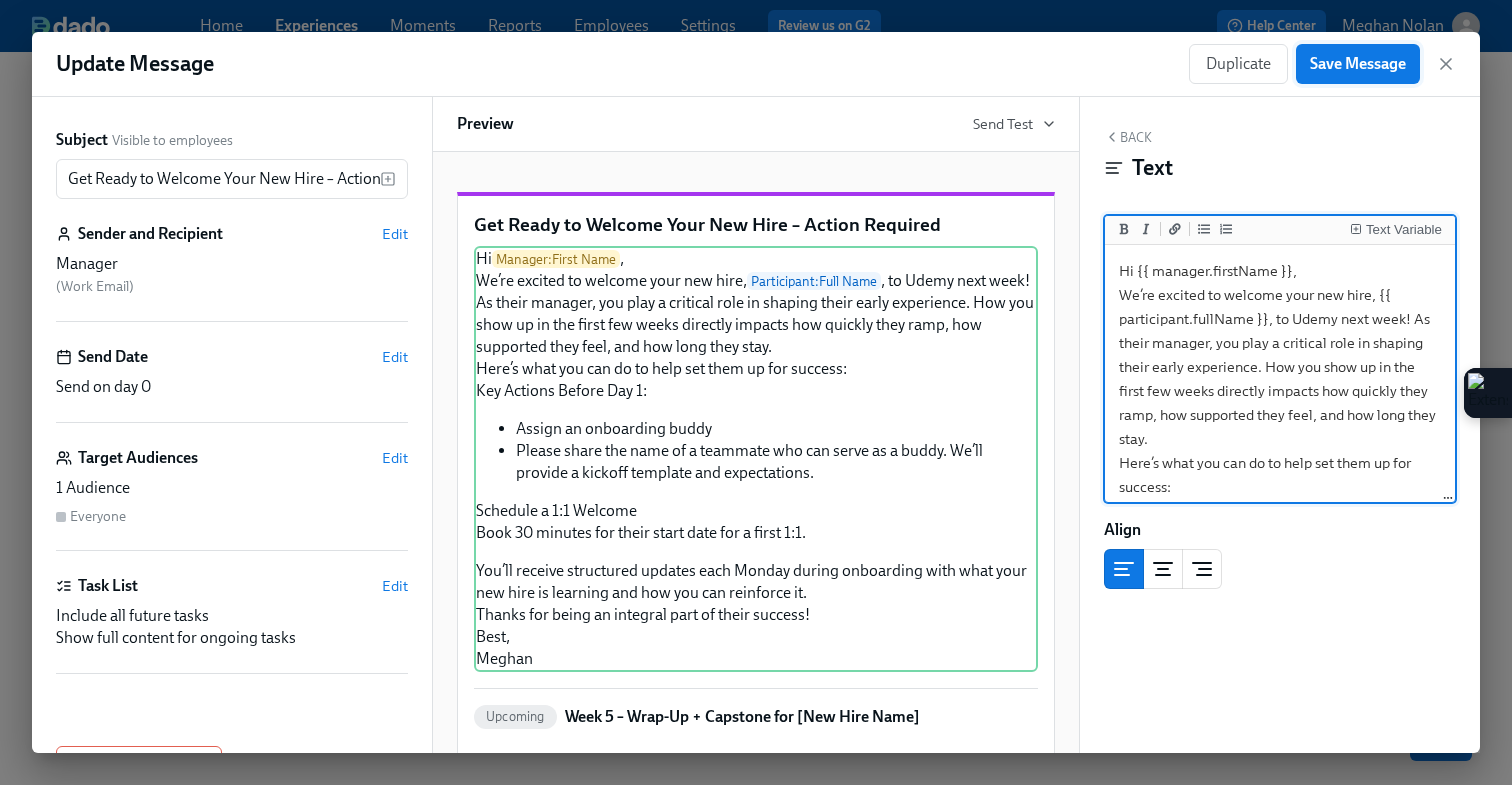 click on "Save Message" at bounding box center [1358, 64] 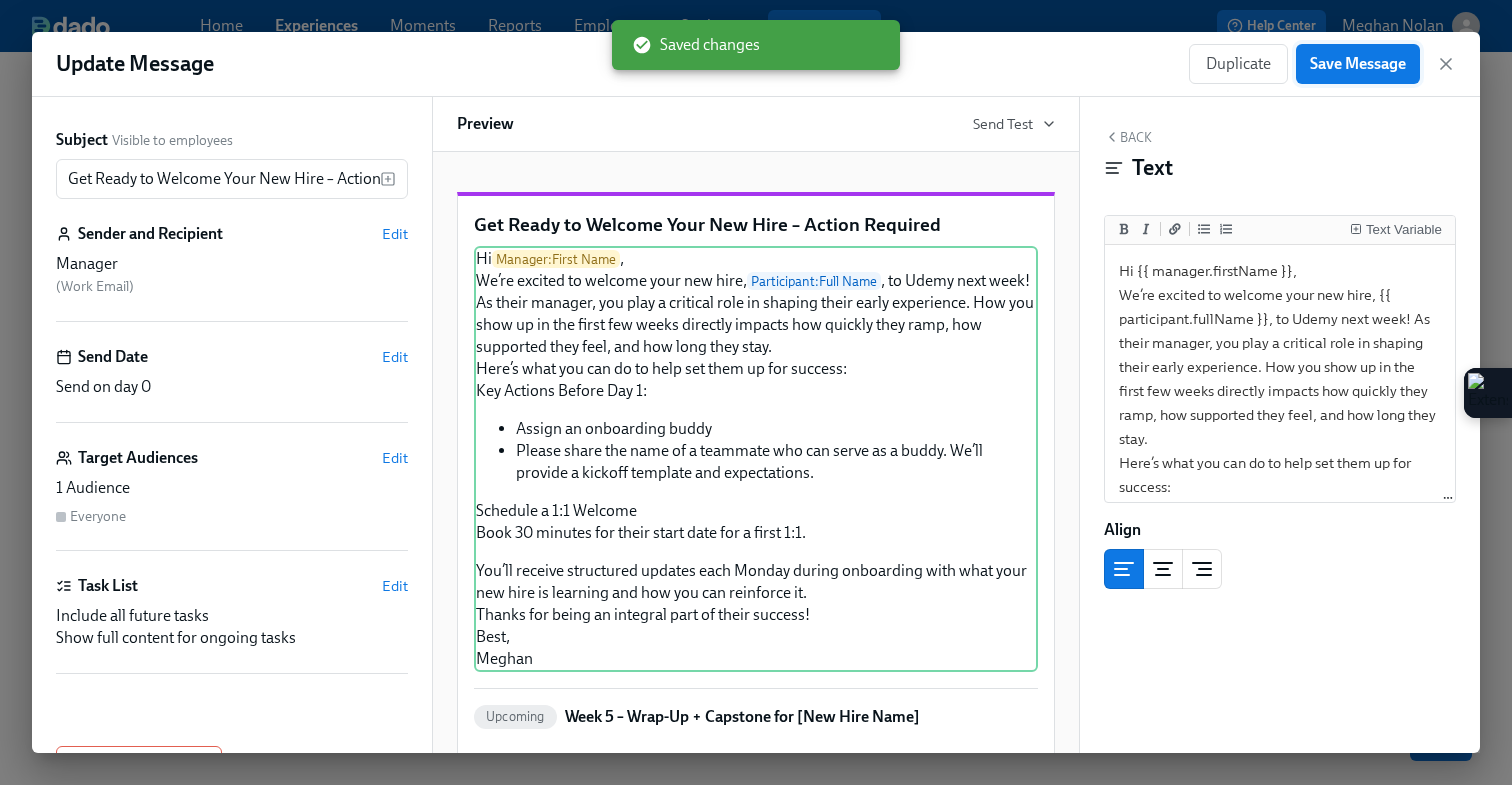 click on "Save Message" at bounding box center [1358, 64] 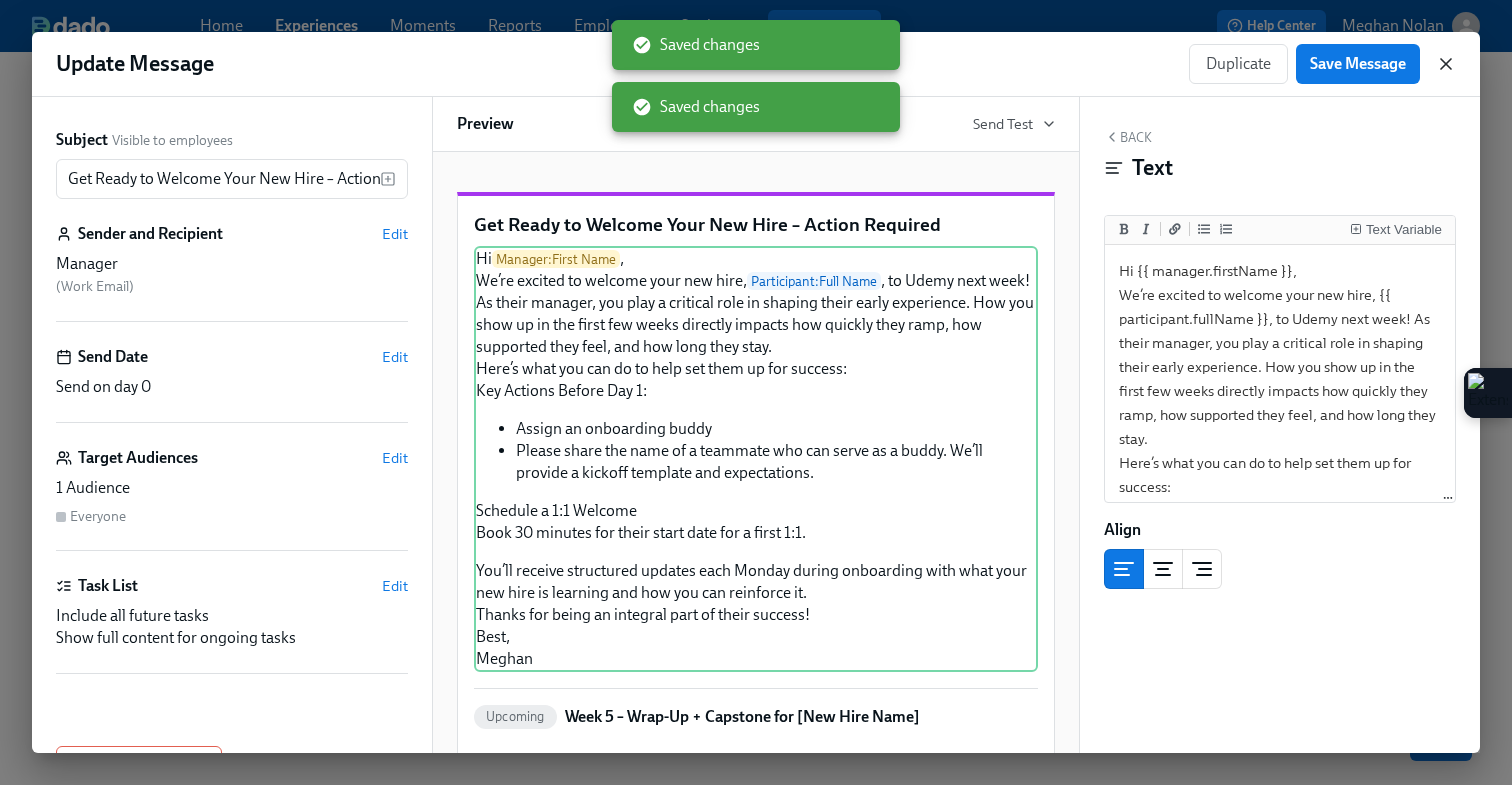 click 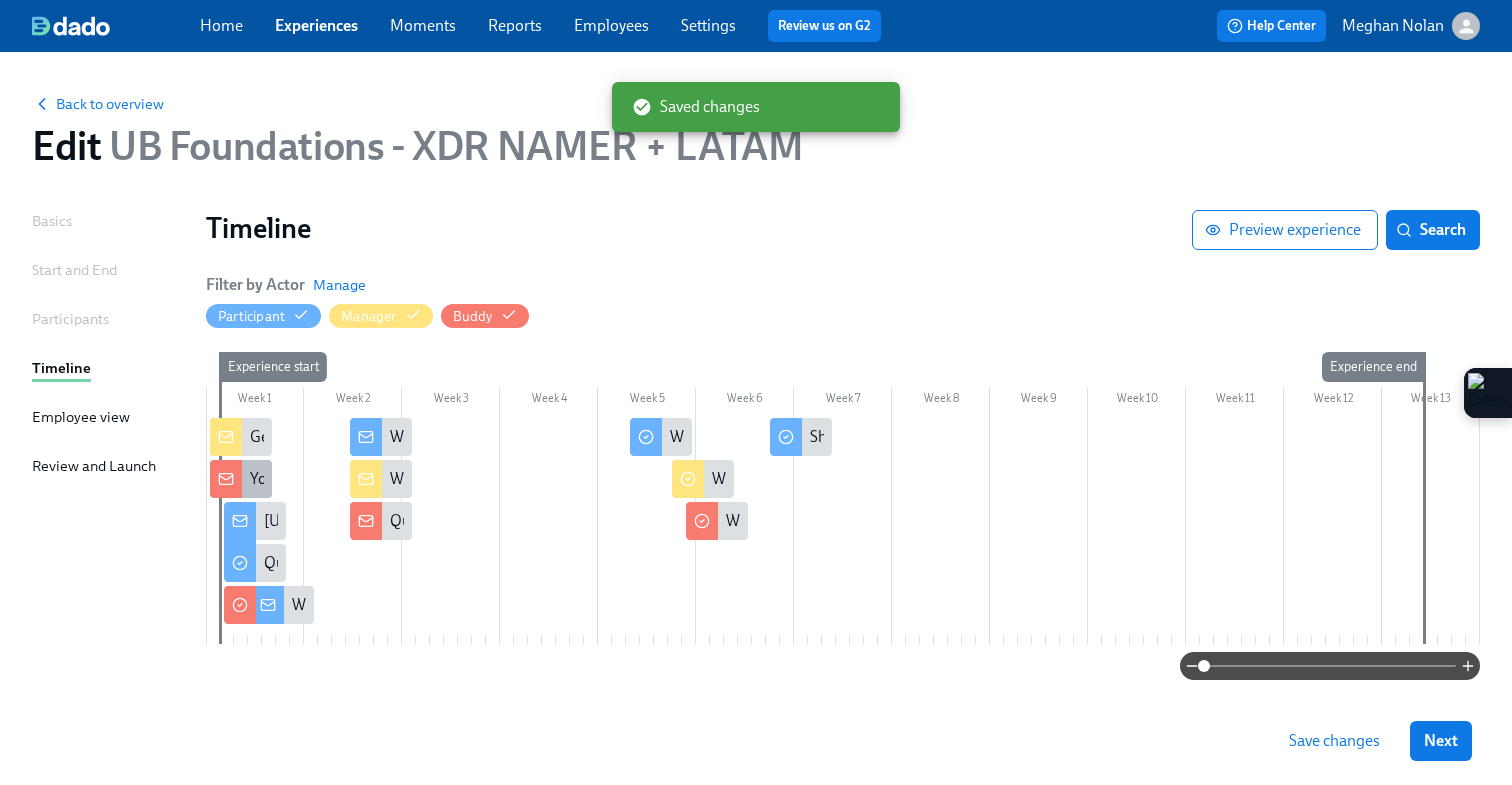 click at bounding box center [226, 479] 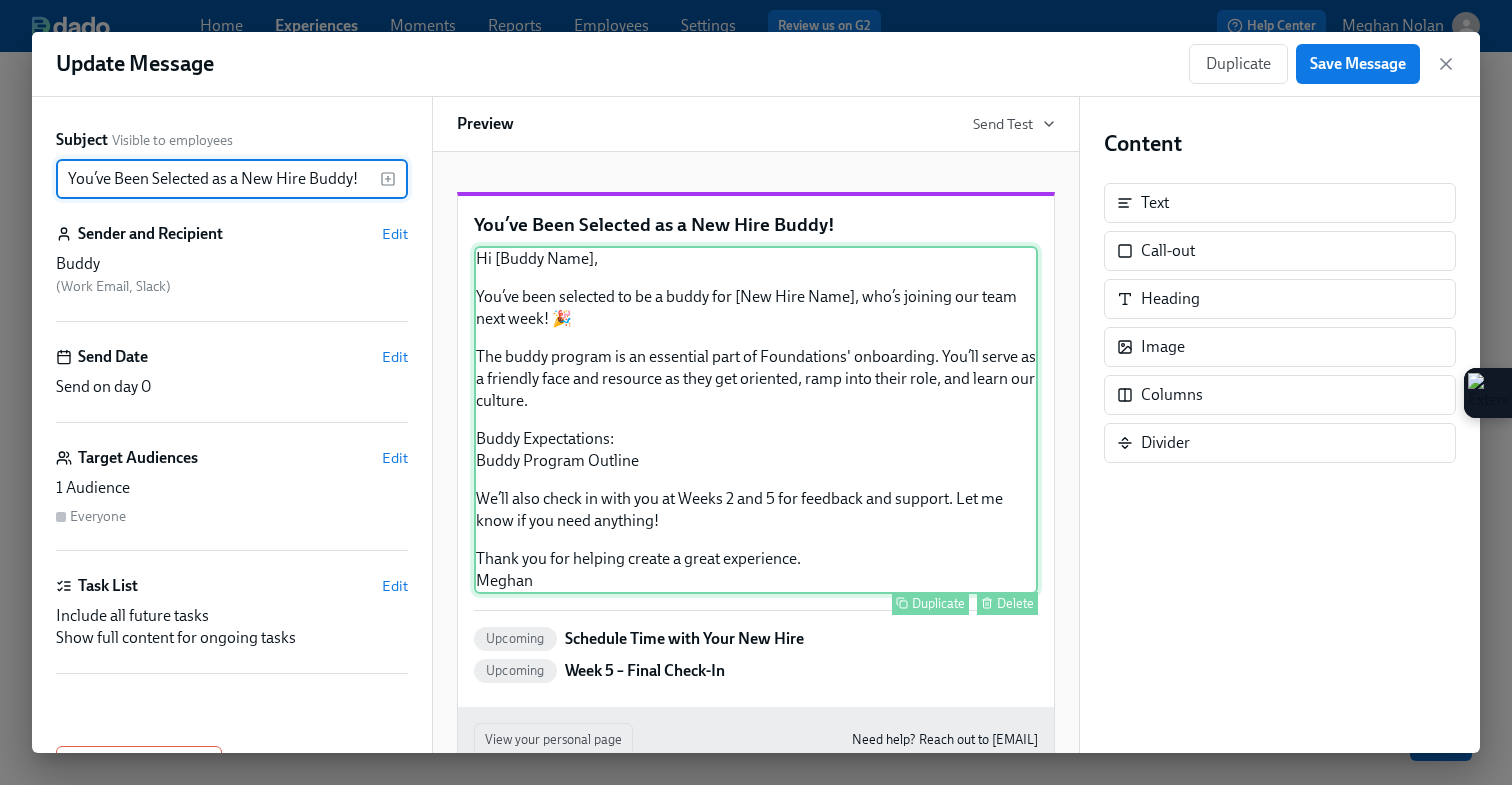 click on "Hi [Buddy Name],
You’ve been selected to be a buddy for [New Hire Name], who’s joining our team next week! 🎉
The buddy program is an essential part of Foundations' onboarding. You’ll serve as a friendly face and resource as they get oriented, ramp into their role, and learn our culture.
Buddy Expectations:
Buddy Program Outline
We’ll also check in with you at Weeks 2 and 5 for feedback and support. Let me know if you need anything!
Thank you for helping create a great experience.
Meghan   Duplicate   Delete" at bounding box center (756, 420) 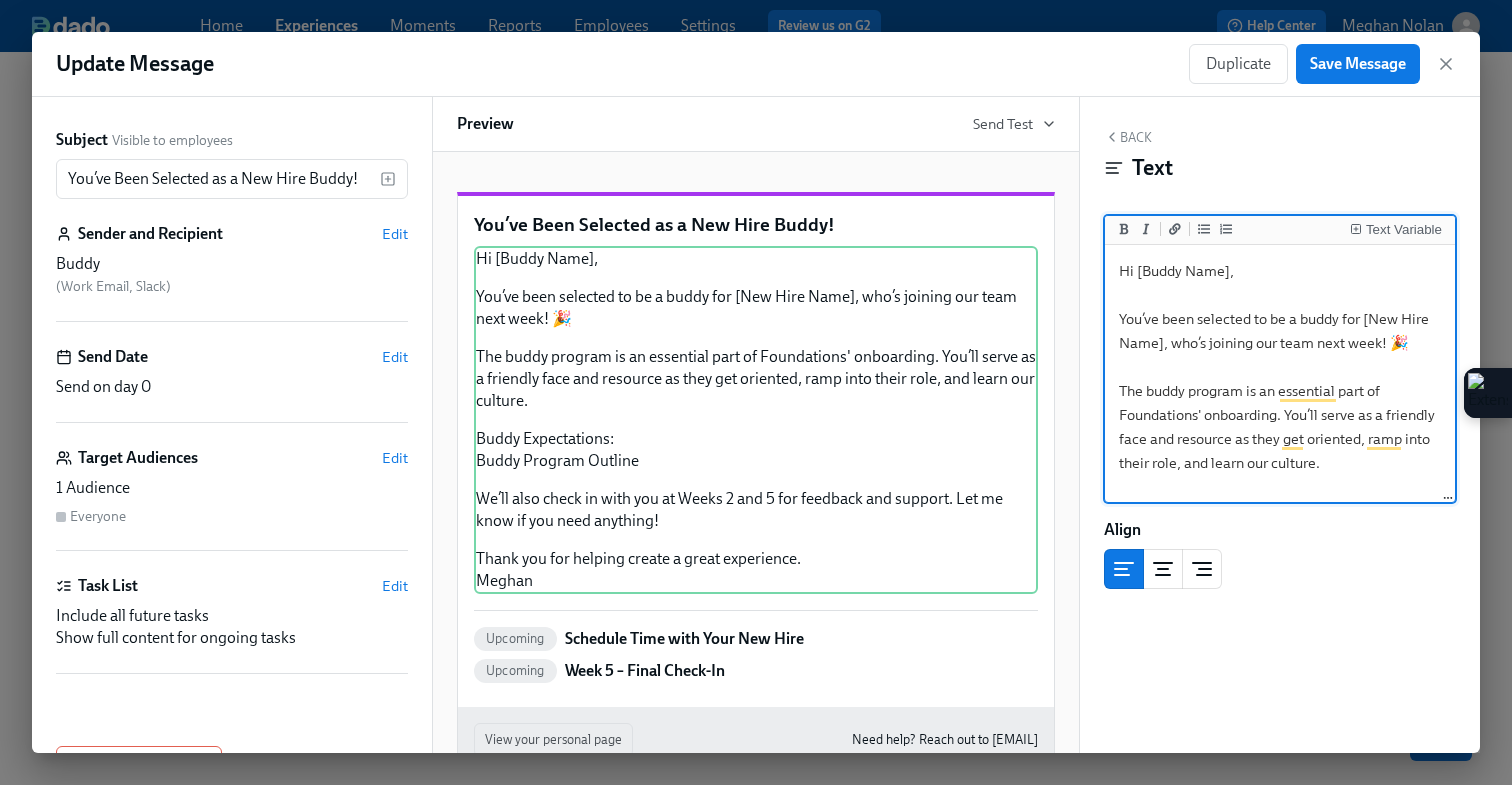 drag, startPoint x: 1228, startPoint y: 268, endPoint x: 1142, endPoint y: 268, distance: 86 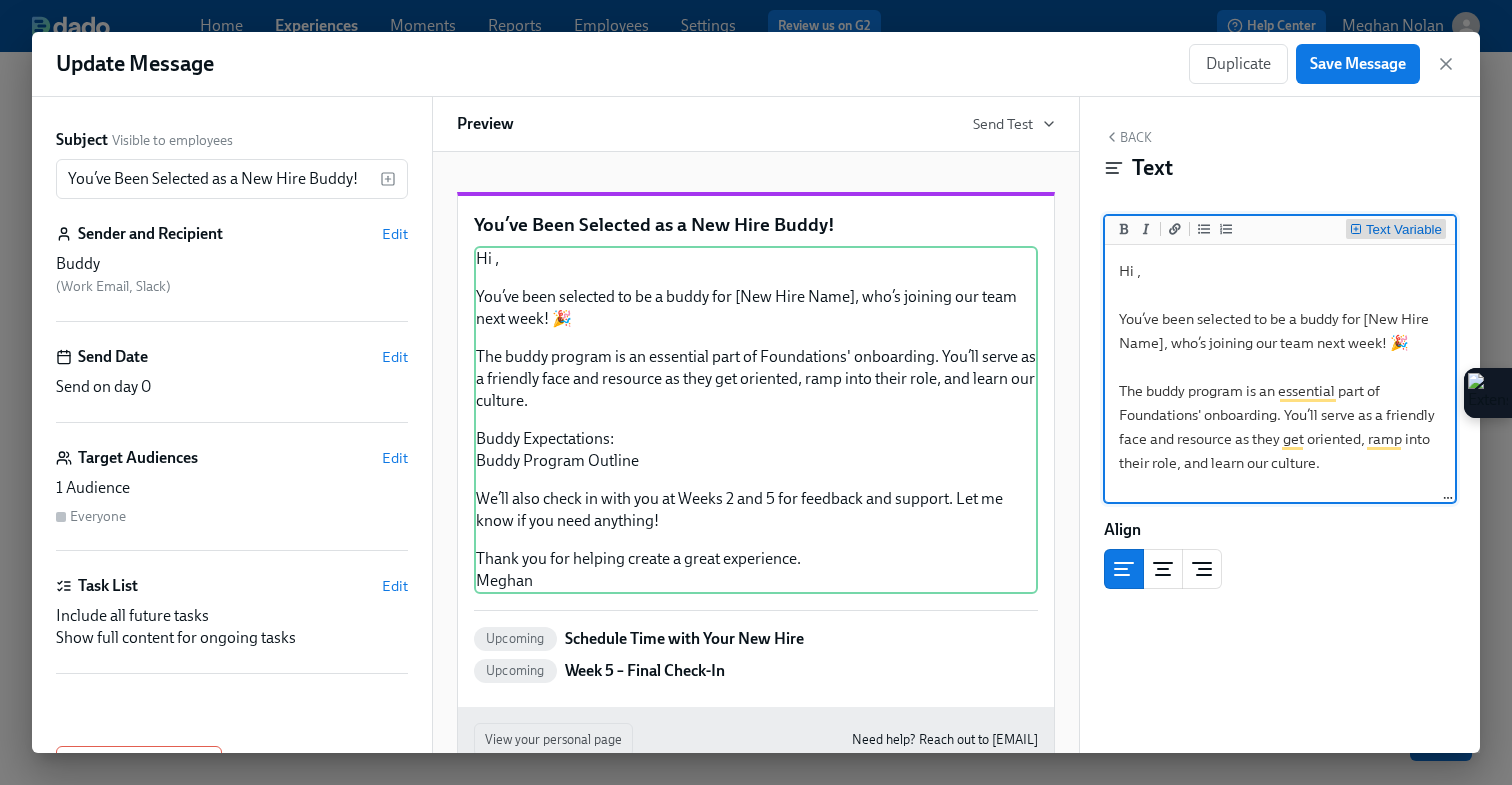 click on "Text Variable" at bounding box center [1404, 230] 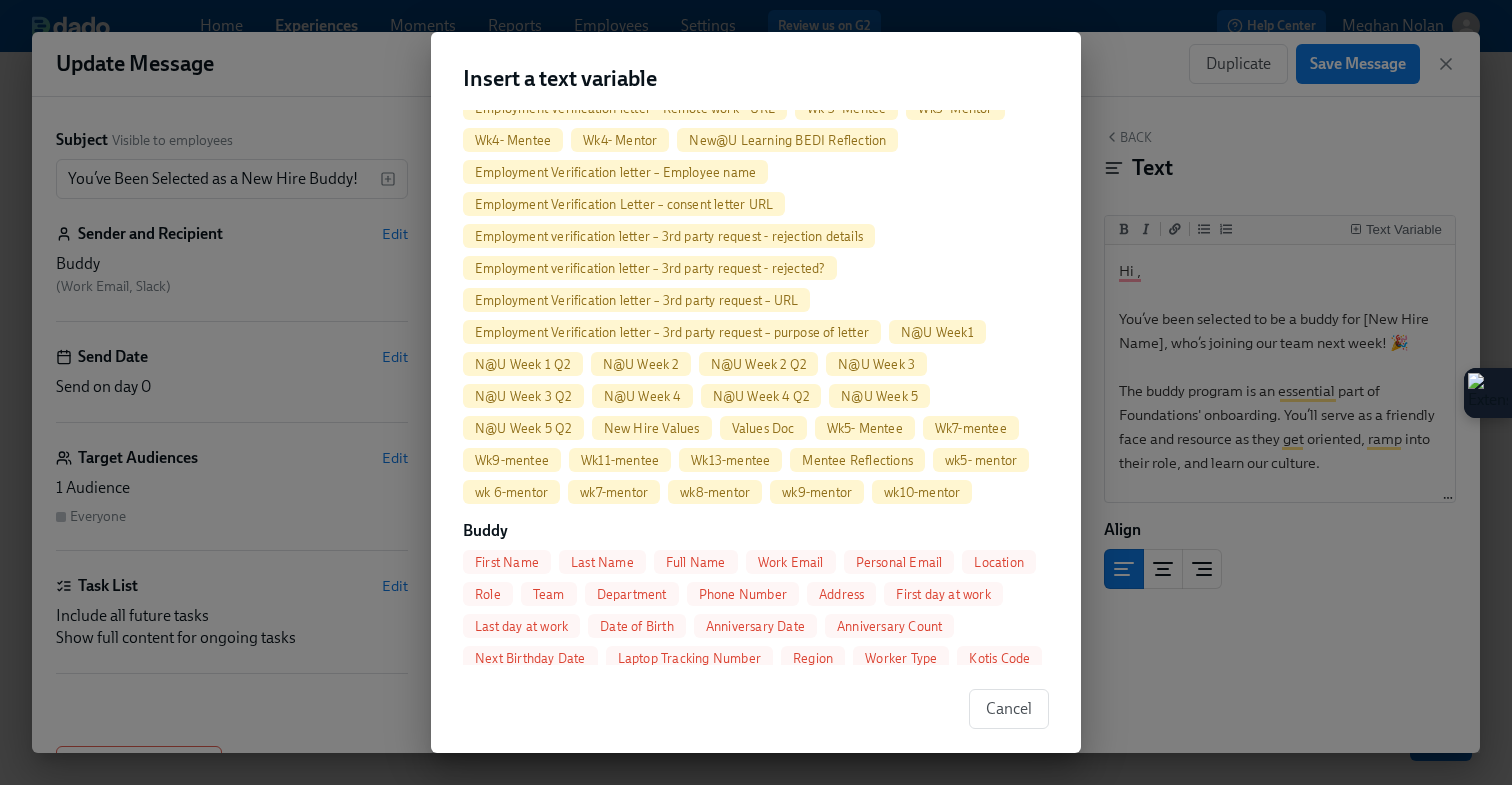 scroll, scrollTop: 2641, scrollLeft: 0, axis: vertical 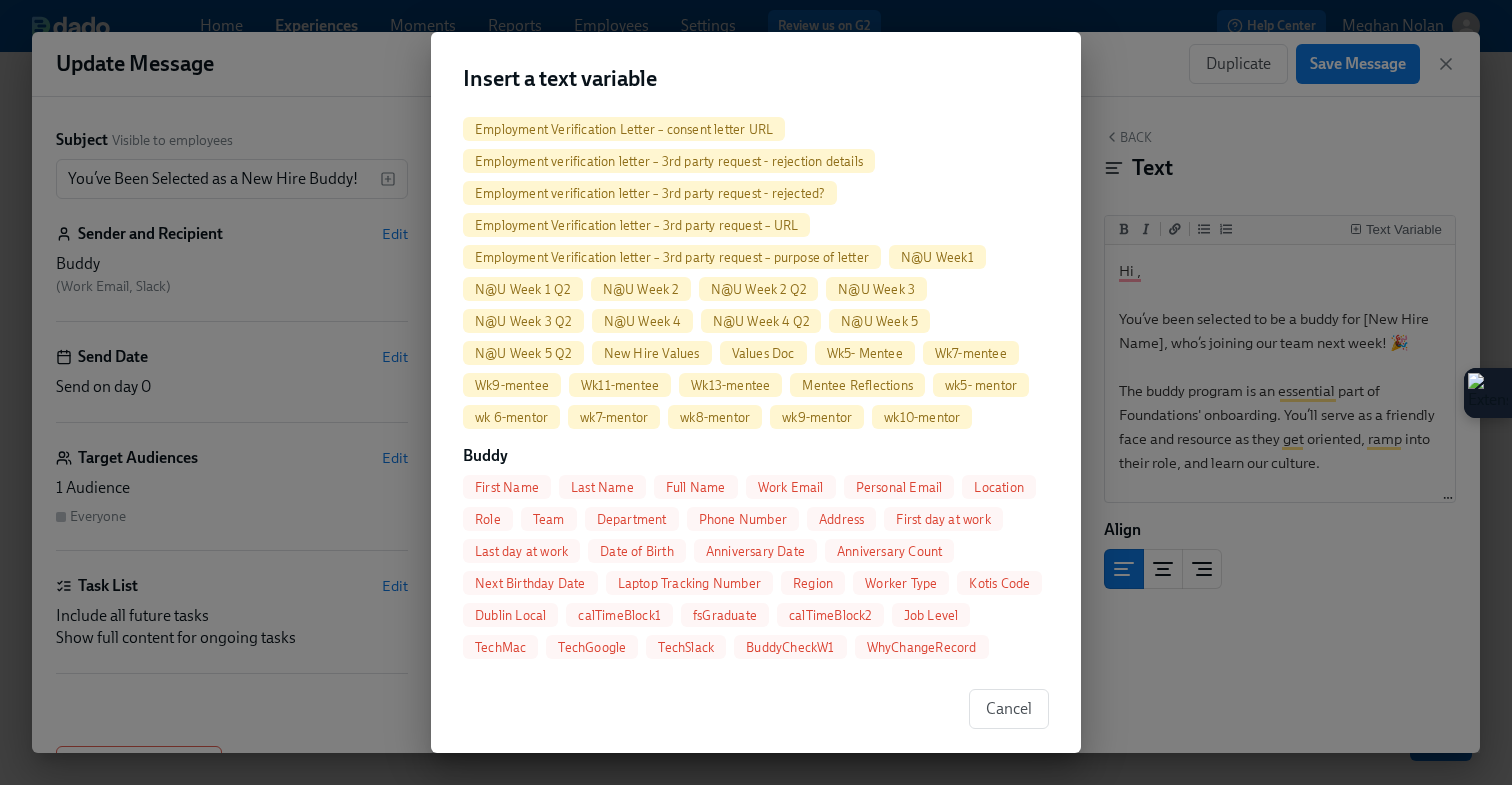 click on "First Name" at bounding box center [507, 487] 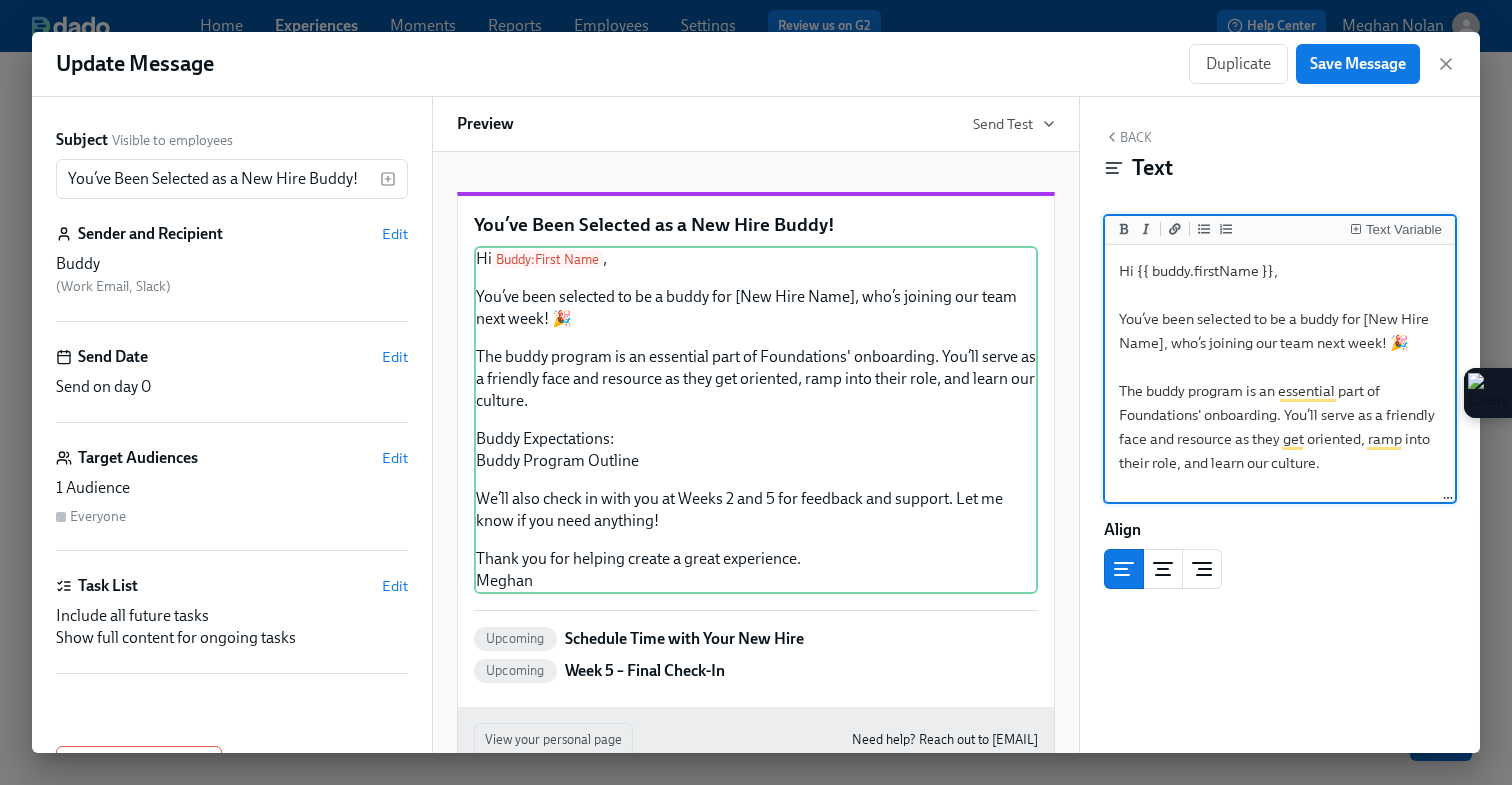 drag, startPoint x: 1161, startPoint y: 342, endPoint x: 1364, endPoint y: 319, distance: 204.2988 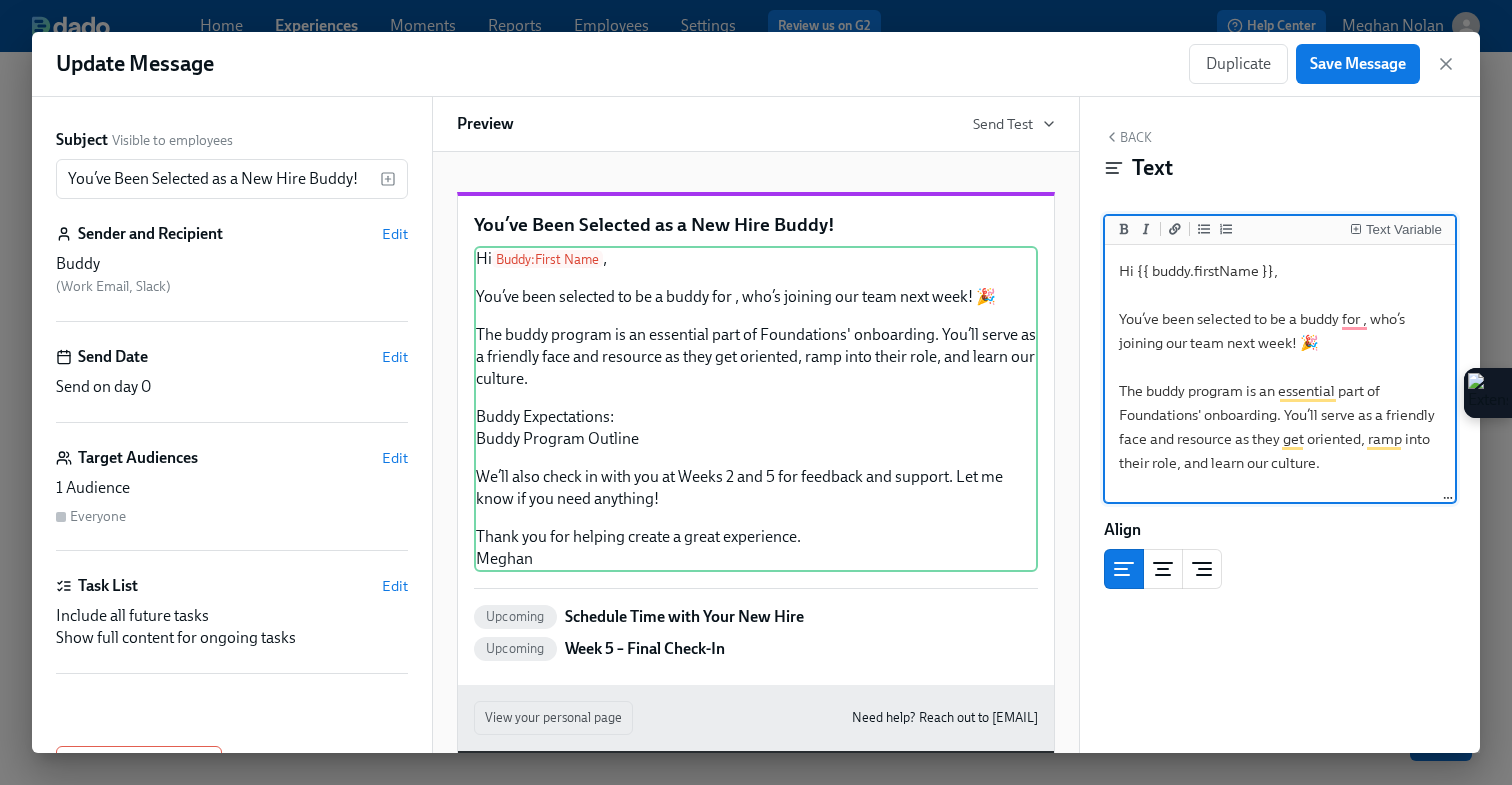 click on "Hi {{ buddy.firstName }},
You’ve been selected to be a buddy for , who’s joining our team next week! 🎉
The buddy program is an essential part of Foundations' onboarding. You’ll serve as a friendly face and resource as they get oriented, ramp into their role, and learn our culture.
Buddy Expectations:
Buddy Program Outline
We’ll also check in with you at Weeks 2 and 5 for feedback and support. Let me know if you need anything!
Thank you for helping create a great experience.
Meghan" at bounding box center (1280, 487) 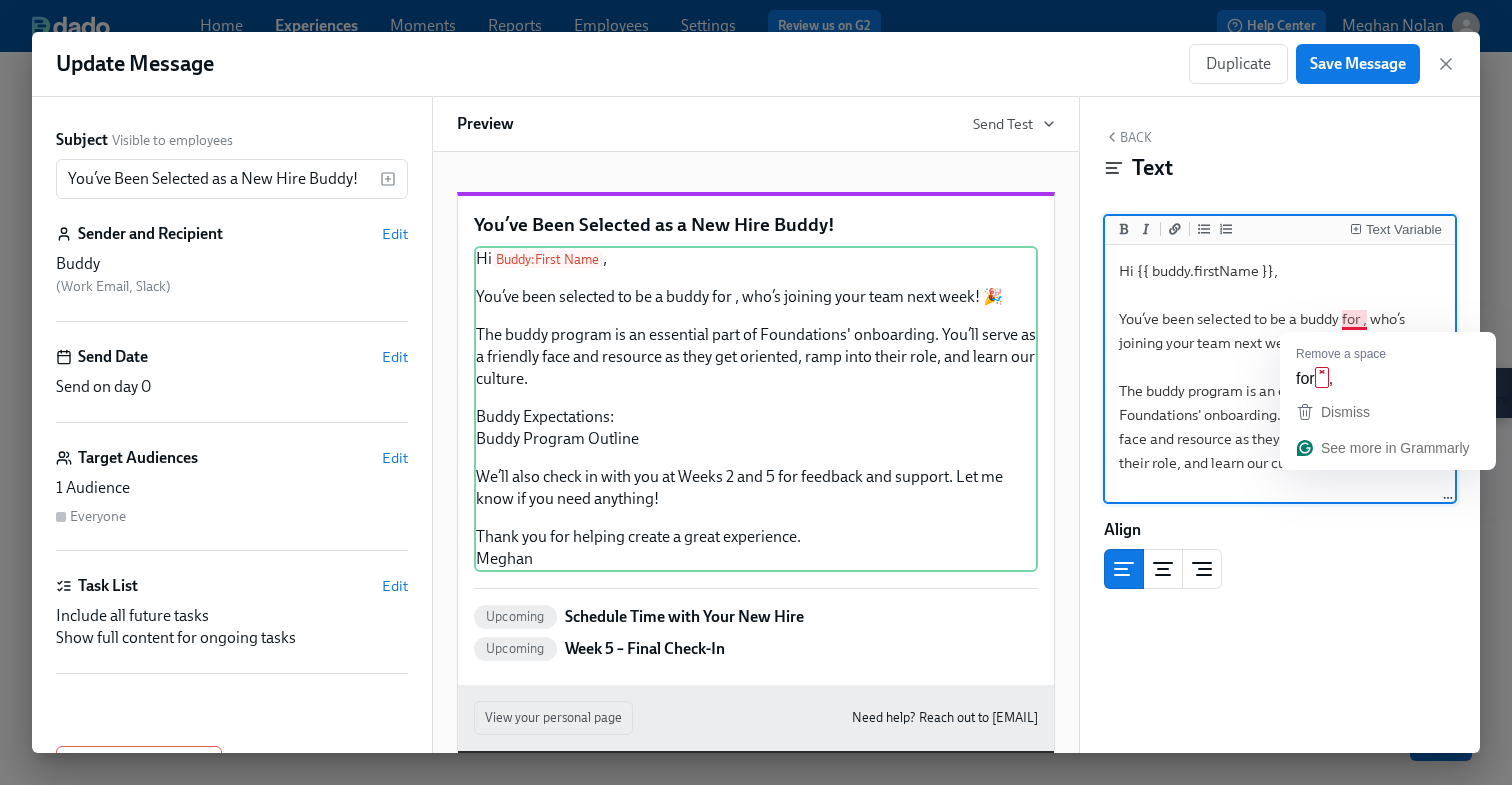 click on "Hi {{ buddy.firstName }},
You’ve been selected to be a buddy for , who’s joining your team next week! 🎉
The buddy program is an essential part of Foundations' onboarding. You’ll serve as a friendly face and resource as they get oriented, ramp into their role, and learn our culture.
Buddy Expectations:
Buddy Program Outline
We’ll also check in with you at Weeks 2 and 5 for feedback and support. Let me know if you need anything!
Thank you for helping create a great experience.
Meghan" at bounding box center [1280, 487] 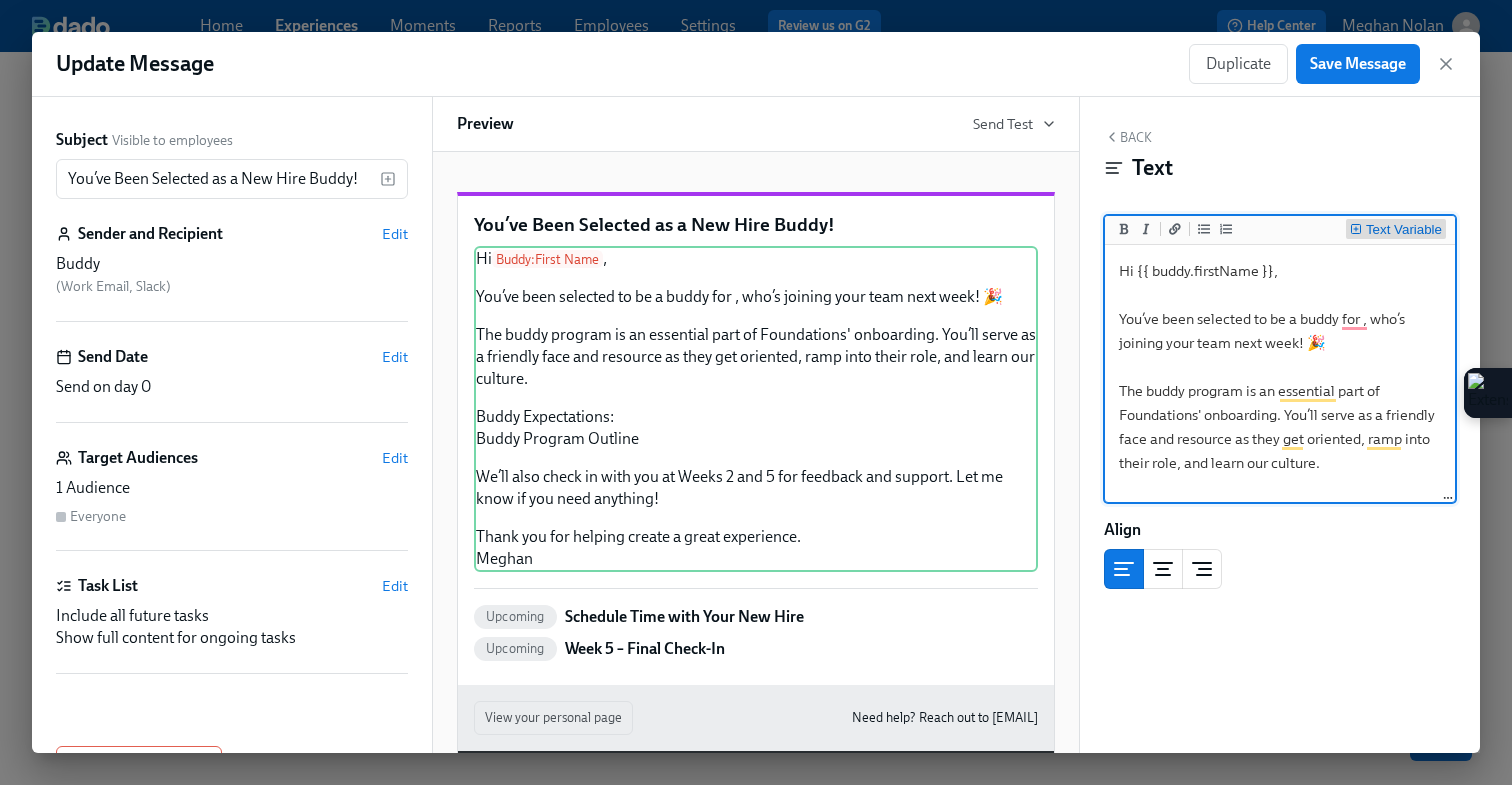 click 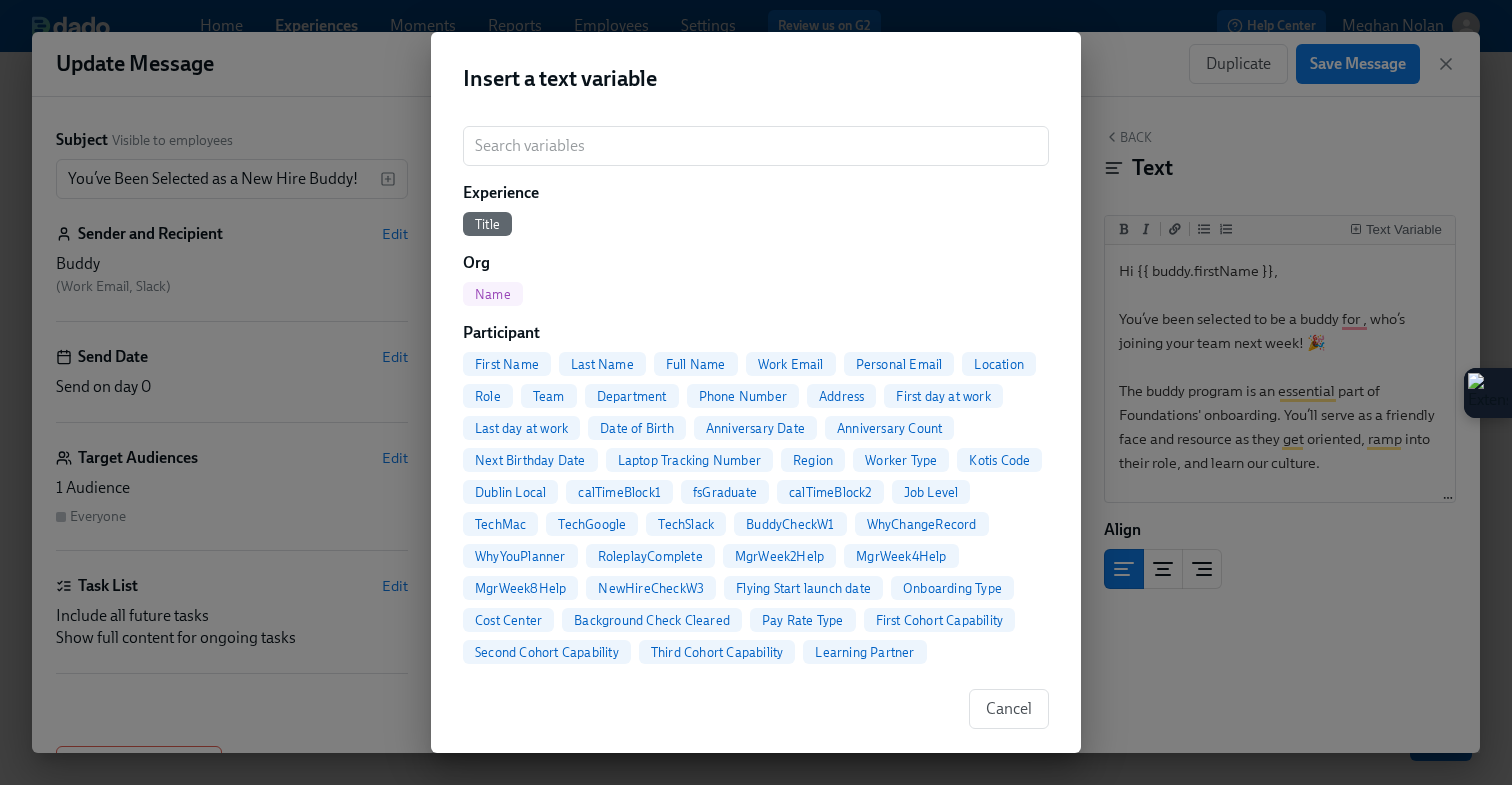 click on "Full Name" at bounding box center (696, 364) 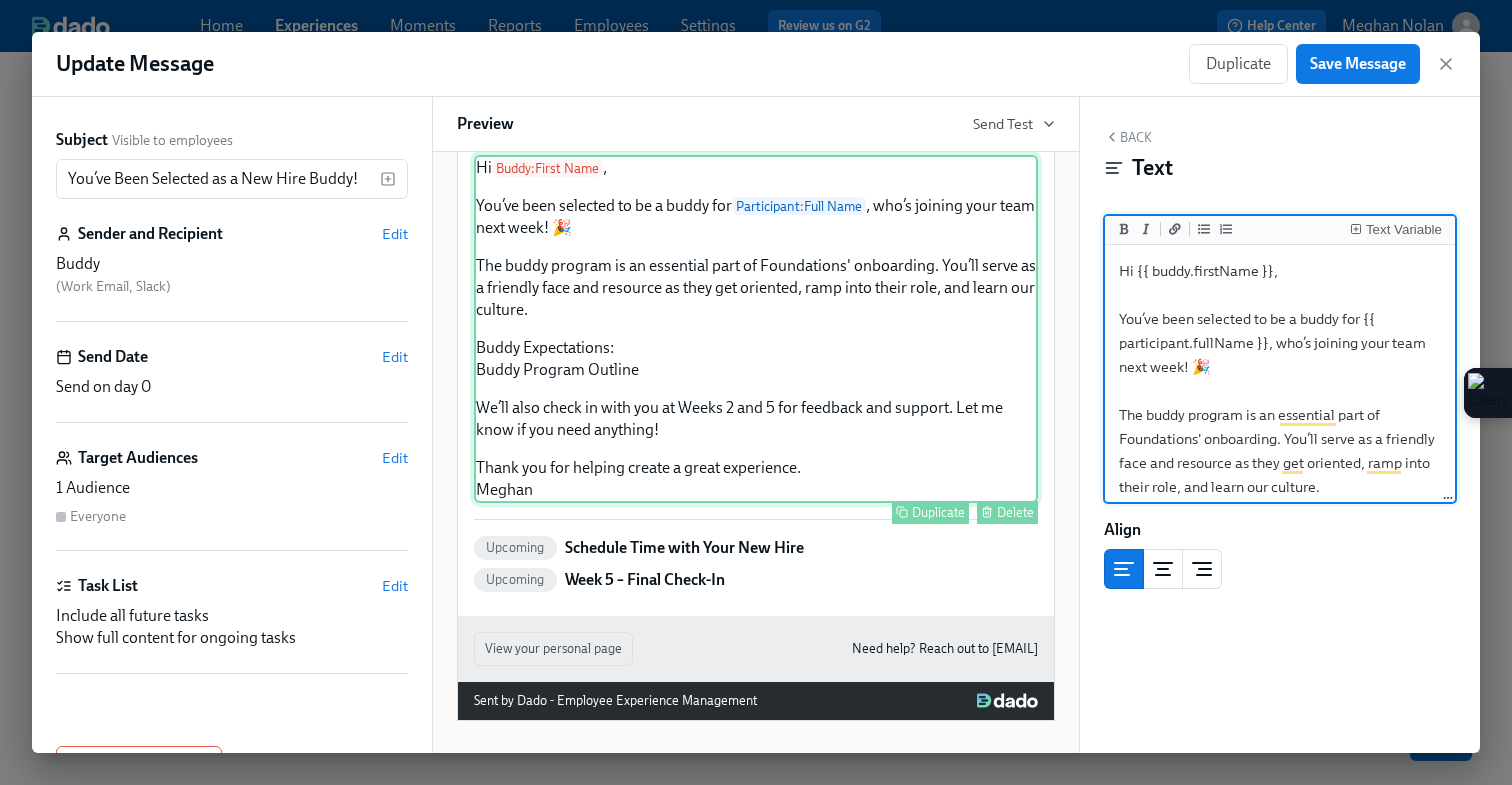 scroll, scrollTop: 113, scrollLeft: 0, axis: vertical 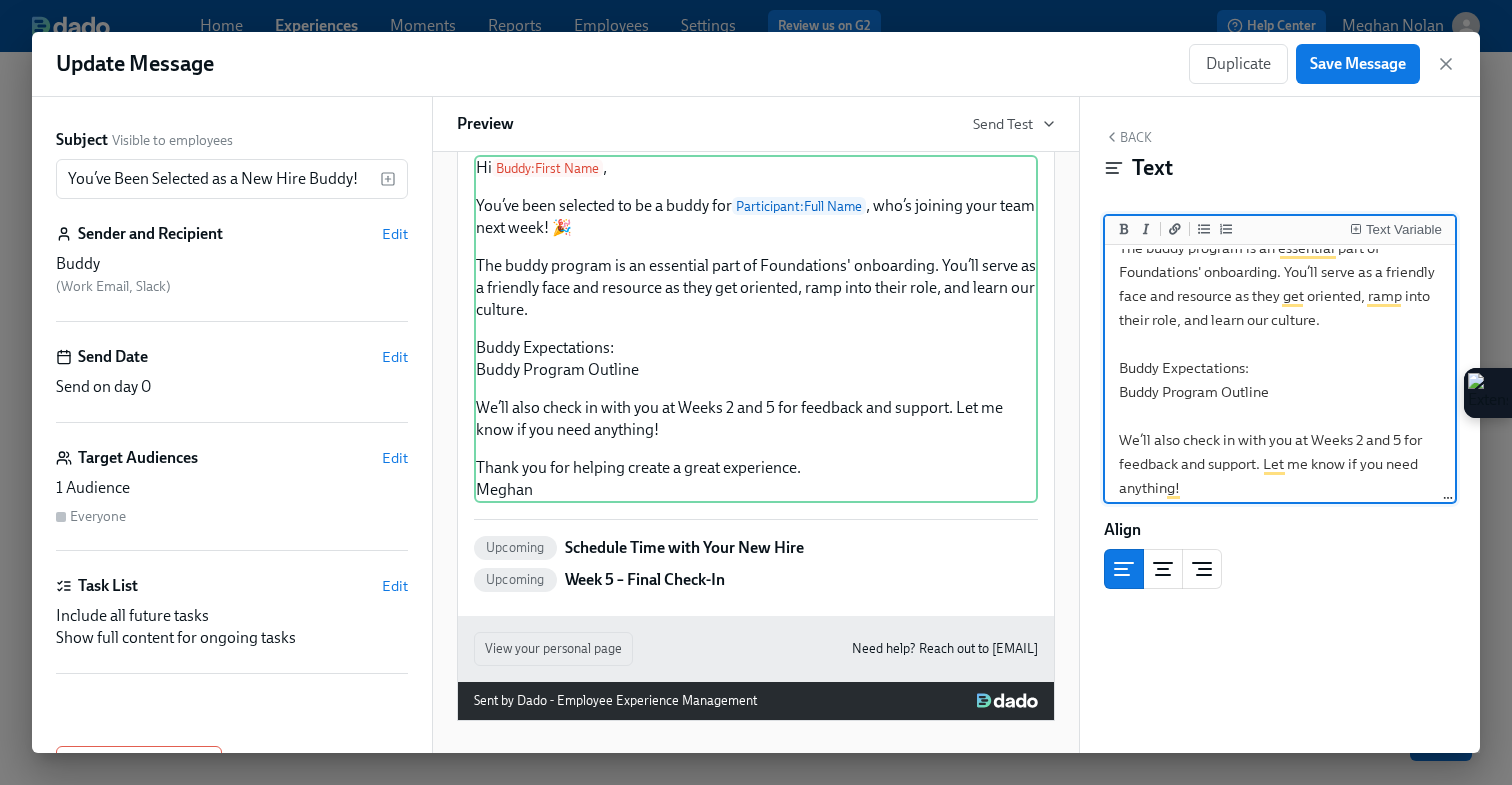 click on "Hi {{ buddy.firstName }},
You’ve been selected to be a buddy for {{ participant.fullName }}, who’s joining your team next week! 🎉
The buddy program is an essential part of Foundations' onboarding. You’ll serve as a friendly face and resource as they get oriented, ramp into their role, and learn our culture.
Buddy Expectations:
Buddy Program Outline
We’ll also check in with you at Weeks 2 and 5 for feedback and support. Let me know if you need anything!
Thank you for helping create a great experience.
Meghan" at bounding box center [1280, 332] 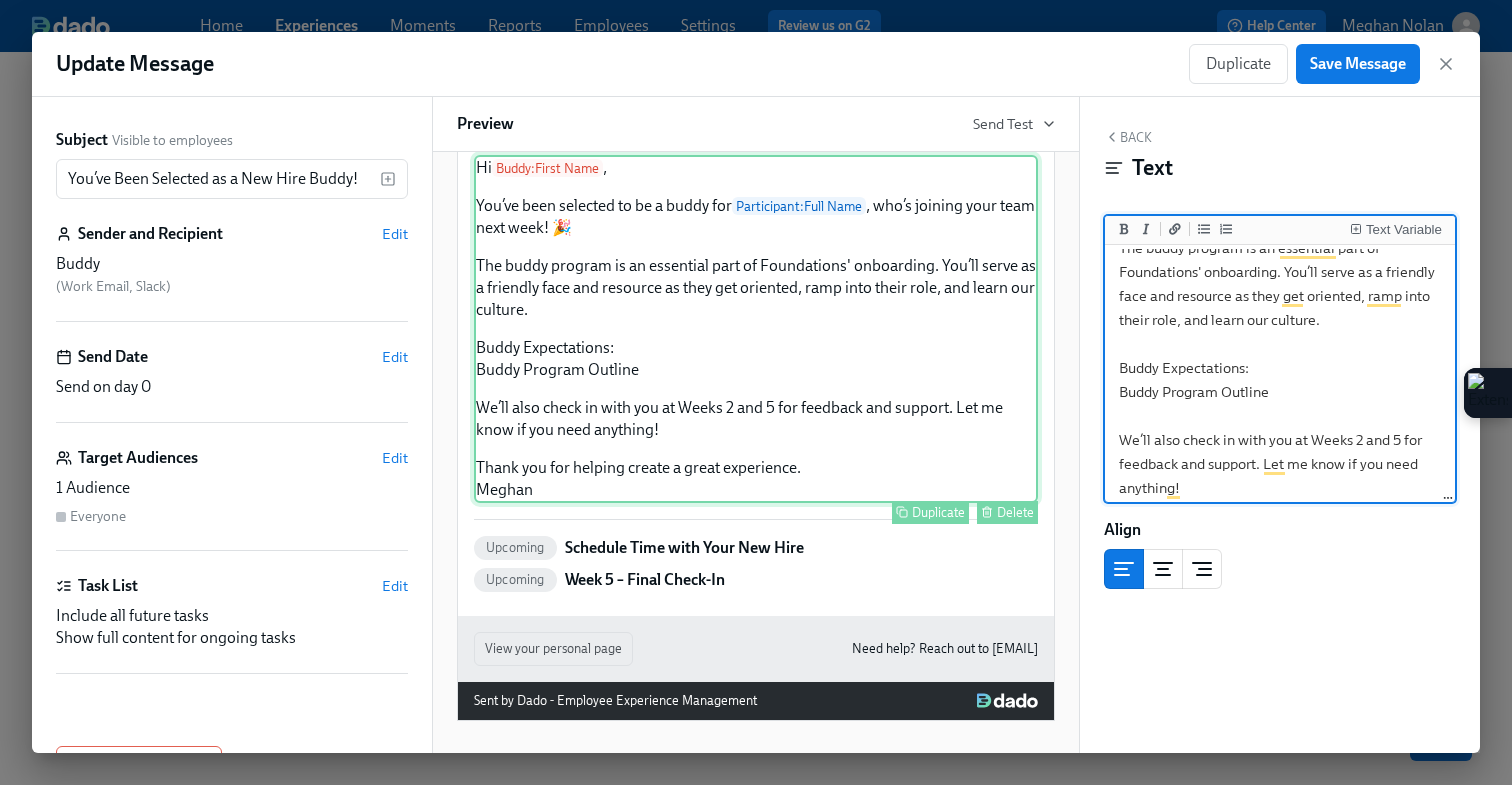 scroll, scrollTop: 0, scrollLeft: 0, axis: both 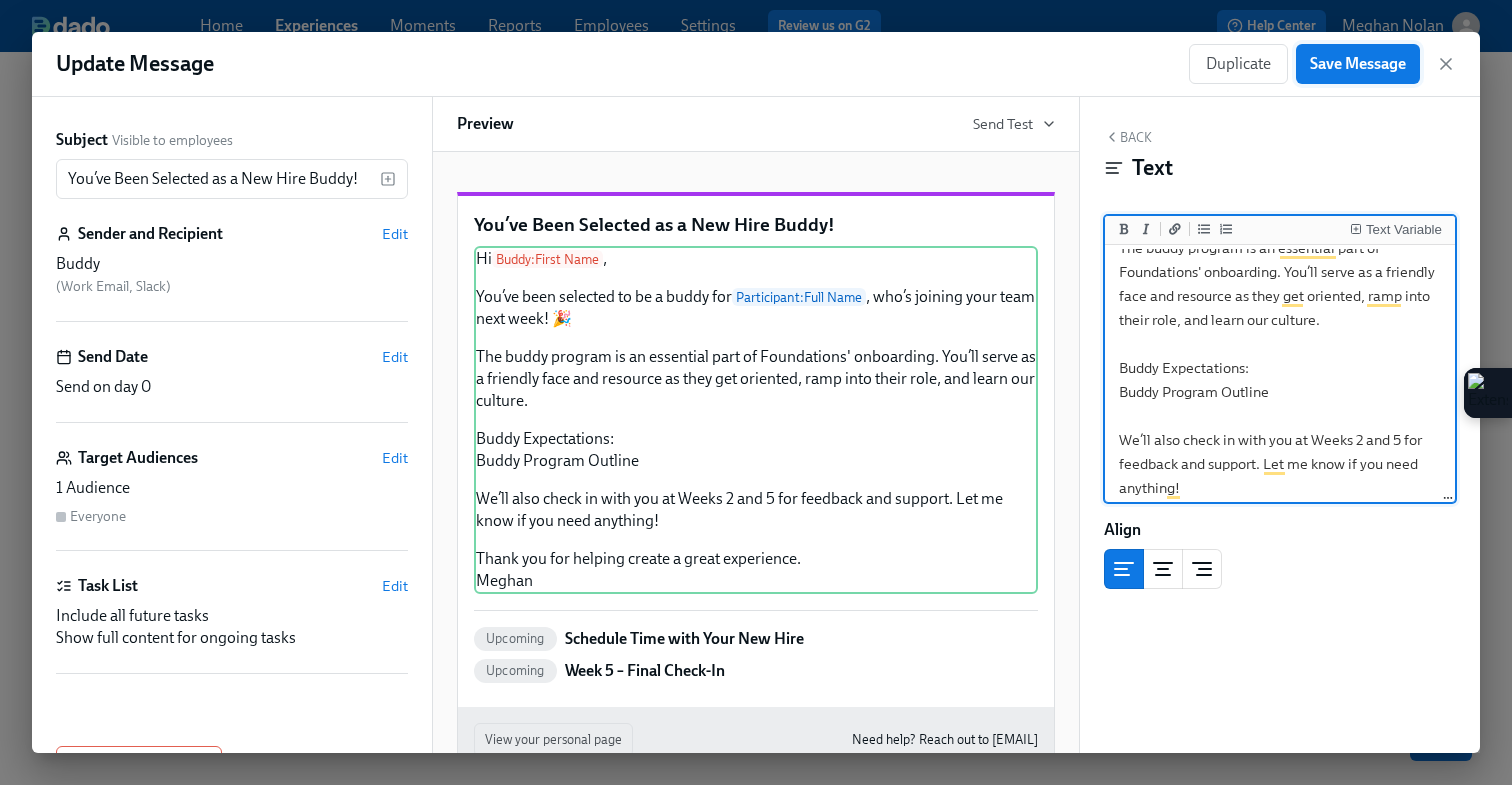 type on "Hi {{ buddy.firstName }},
You’ve been selected to be a buddy for {{ participant.fullName }}, who’s joining your team next week! 🎉
The buddy program is an essential part of Foundations' onboarding. You’ll serve as a friendly face and resource as they get oriented, ramp into their role, and learn our culture.
Buddy Expectations:
Buddy Program Outline
We’ll also check in with you at Weeks 2 and 5 for feedback and support. Let me know if you need anything!
Thank you for helping create a great experience.
Meghan" 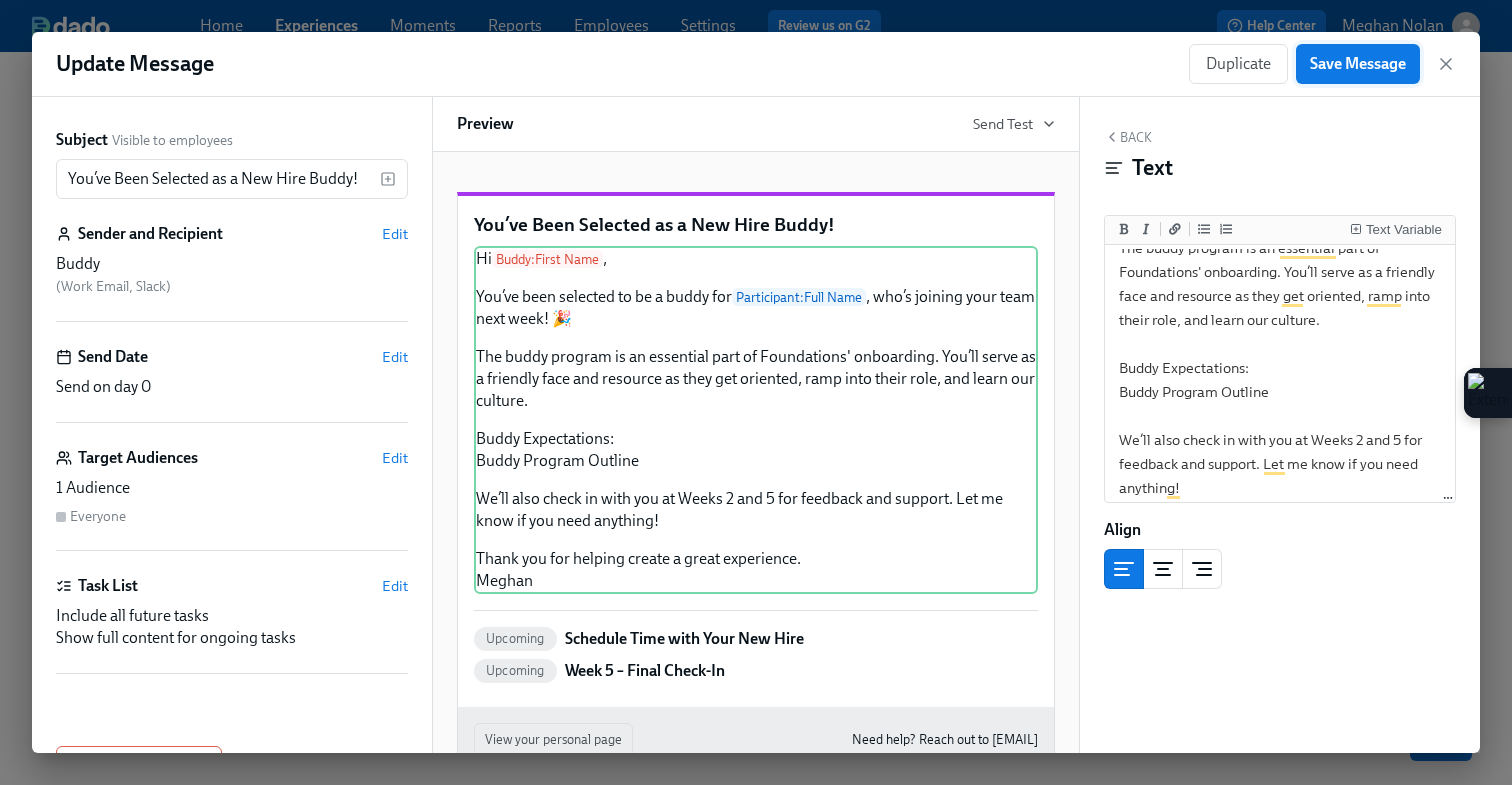 click on "Save Message" at bounding box center [1358, 64] 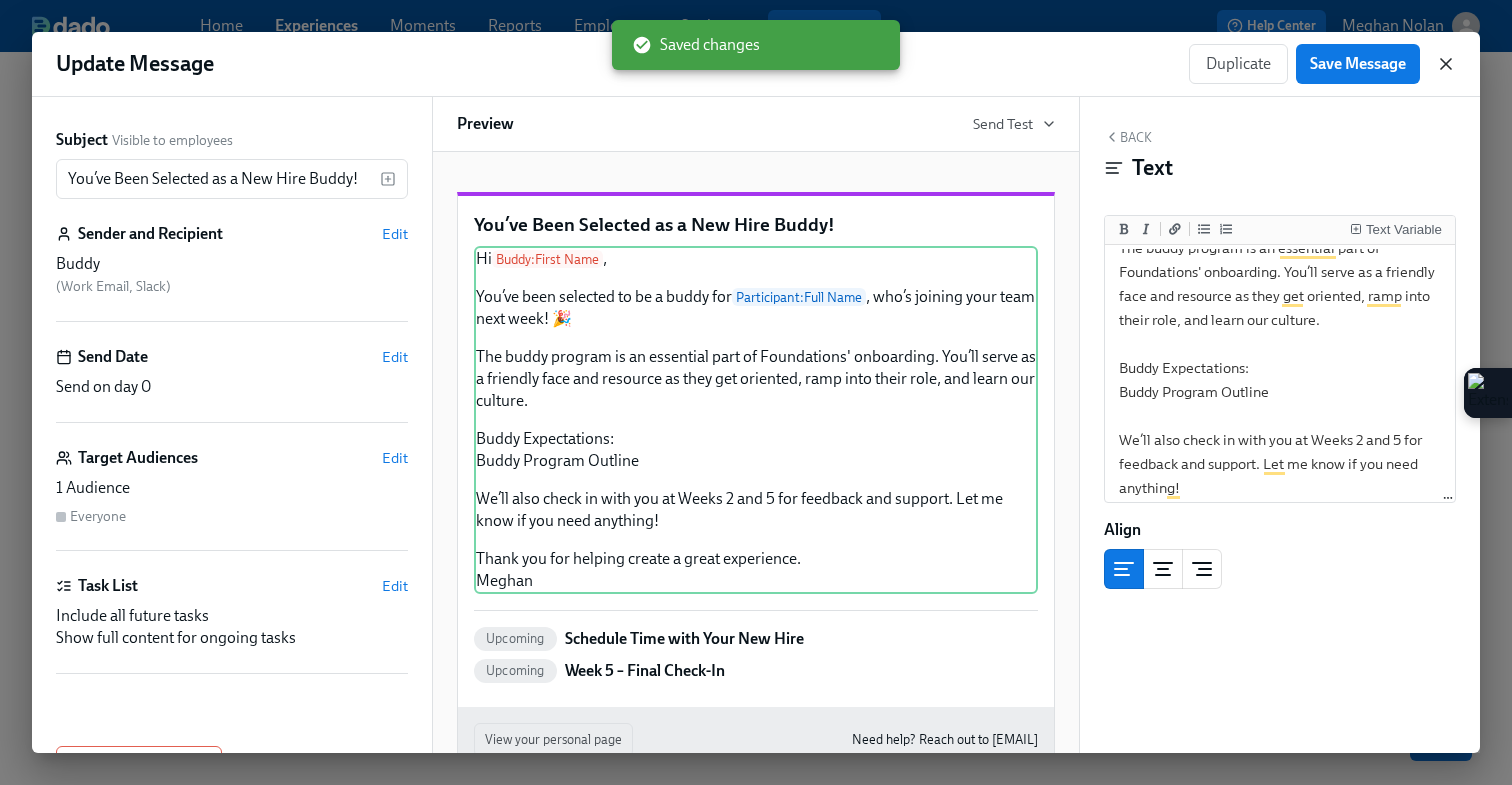 click 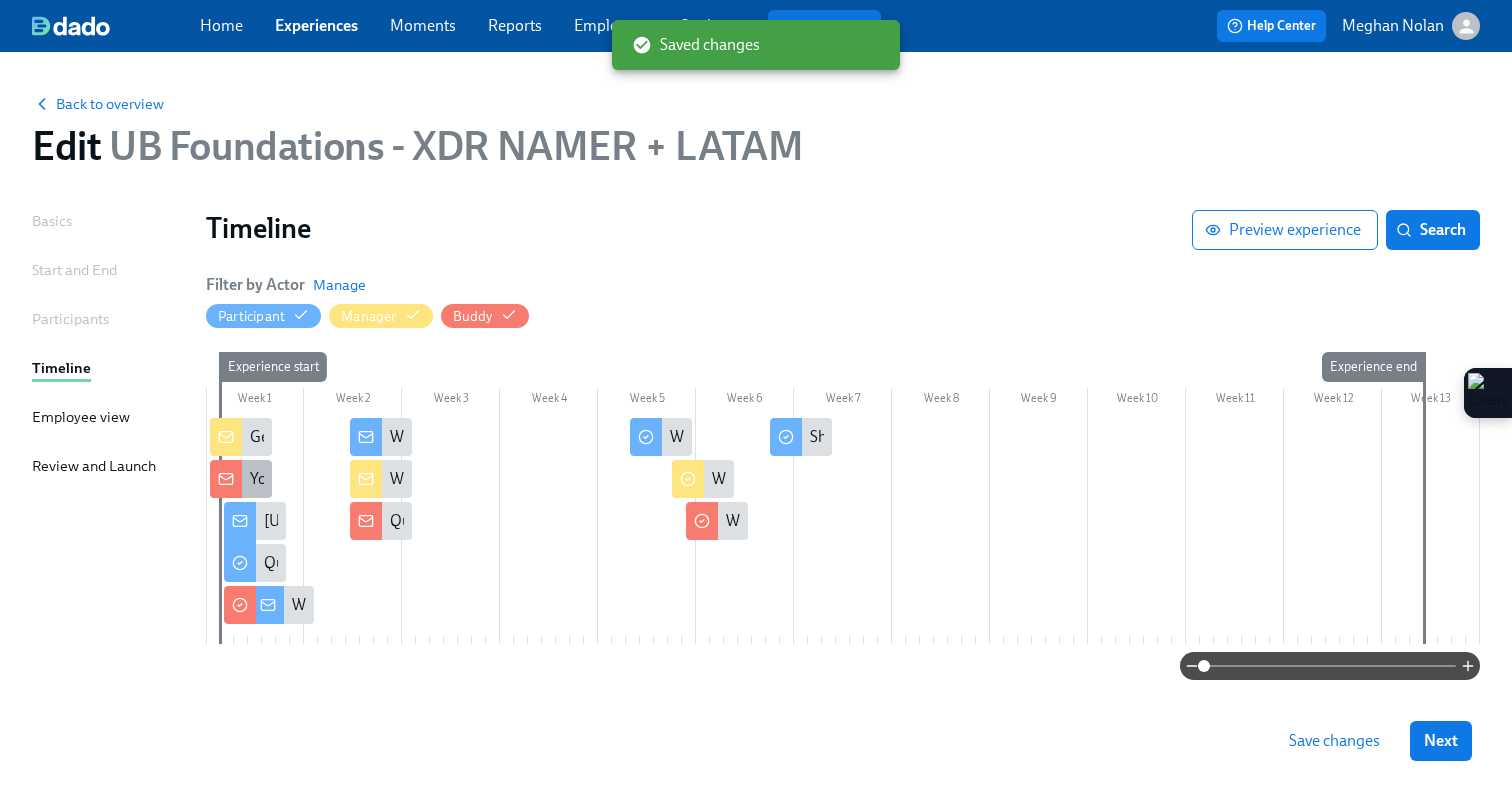 click at bounding box center [226, 479] 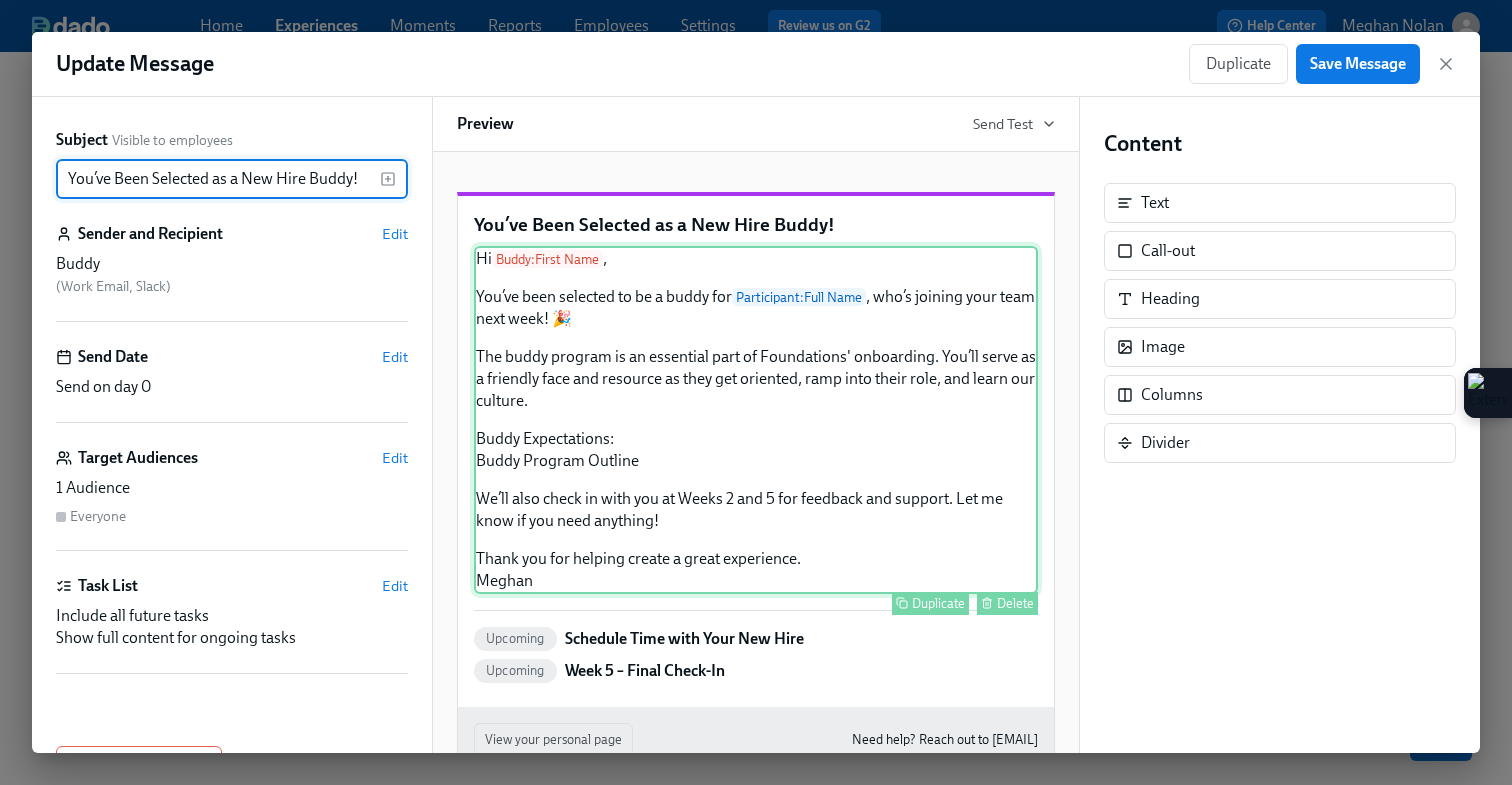 click on "Hi  Buddy :  First Name ,
You’ve been selected to be a buddy for  Participant :  Full Name , who’s joining your team next week! 🎉
The buddy program is an essential part of Foundations' onboarding. You’ll serve as a friendly face and resource as they get oriented, ramp into their role, and learn our culture.
Buddy Expectations:
Buddy Program Outline
We’ll also check in with you at Weeks 2 and 5 for feedback and support. Let me know if you need anything!
Thank you for helping create a great experience.
Meghan   Duplicate   Delete" at bounding box center (756, 420) 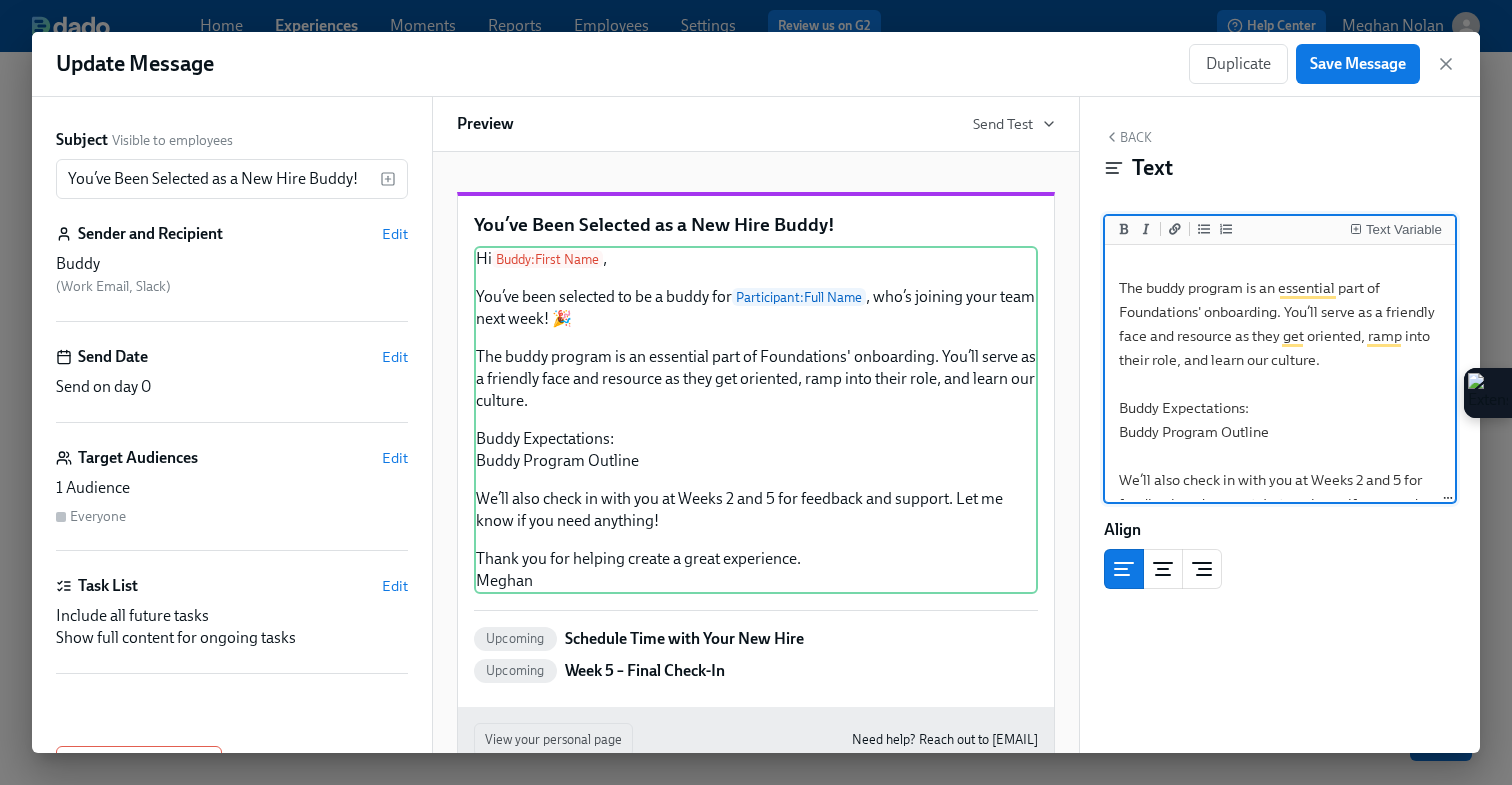 scroll, scrollTop: 129, scrollLeft: 0, axis: vertical 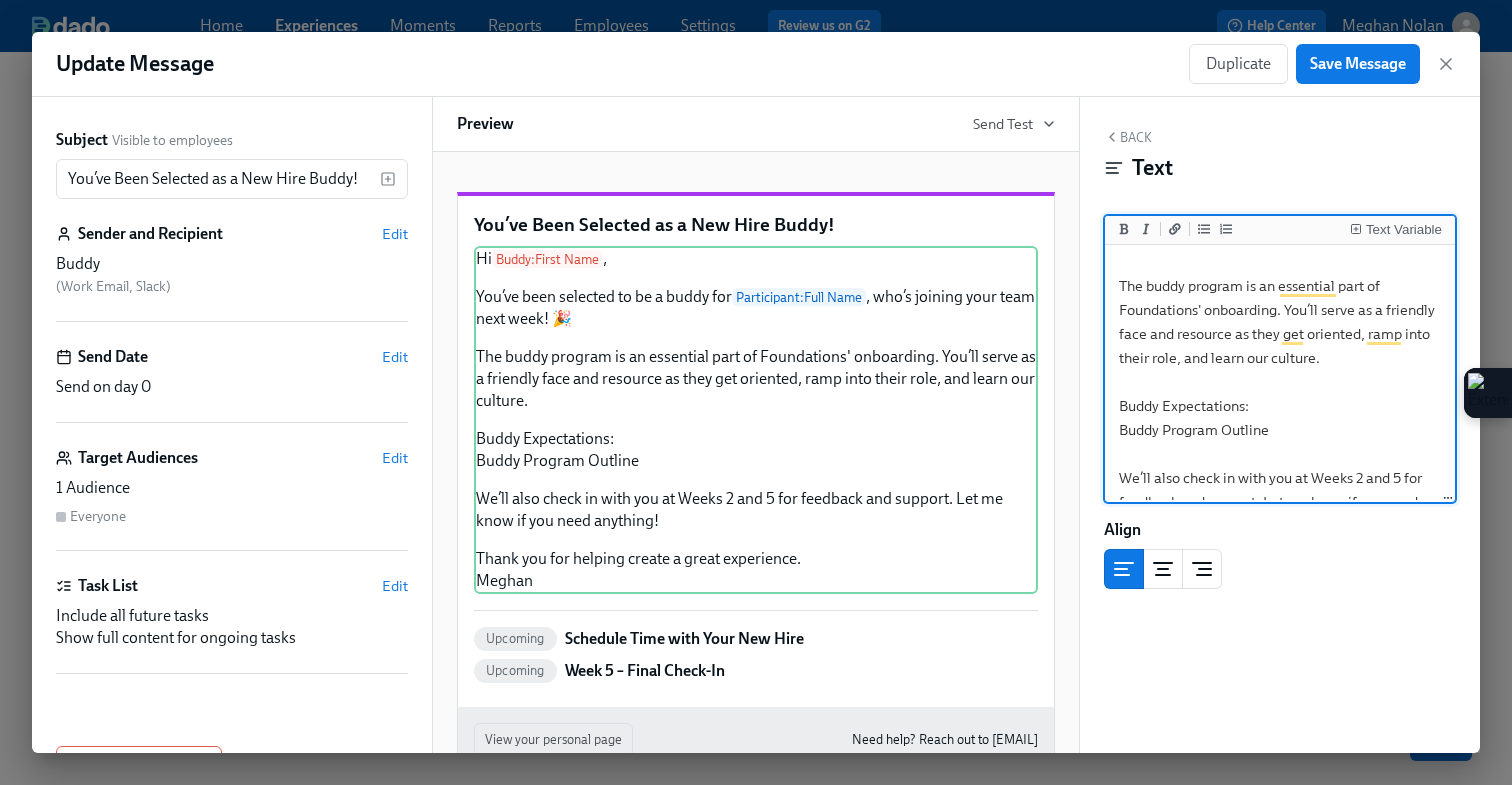 click on "Update Message Duplicate Save Message Subject Visible to employees You’ve Been Selected as a New Hire Buddy! ​ Sender and Recipient Edit Buddy   ( Work Email, Slack ) Send Date Edit Send on day 0 Target Audiences Edit 1 Audience Everyone Task List Edit Include all future tasks Show full content for ongoing tasks Delete Message Preview Send Test You’ve Been Selected as a New Hire Buddy! Hi  Buddy :  First Name ,
You’ve been selected to be a buddy for  Participant :  Full Name , who’s joining your team next week! 🎉
The buddy program is an essential part of Foundations' onboarding. You’ll serve as a friendly face and resource as they get oriented, ramp into their role, and learn our culture.
Buddy Expectations:
Buddy Program Outline
We’ll also check in with you at Weeks 2 and 5 for feedback and support. Let me know if you need anything!
Thank you for helping create a great experience.
Meghan   Duplicate   Delete Upcoming Schedule Time with Your New Hire Upcoming Back Text Align" at bounding box center [756, 392] 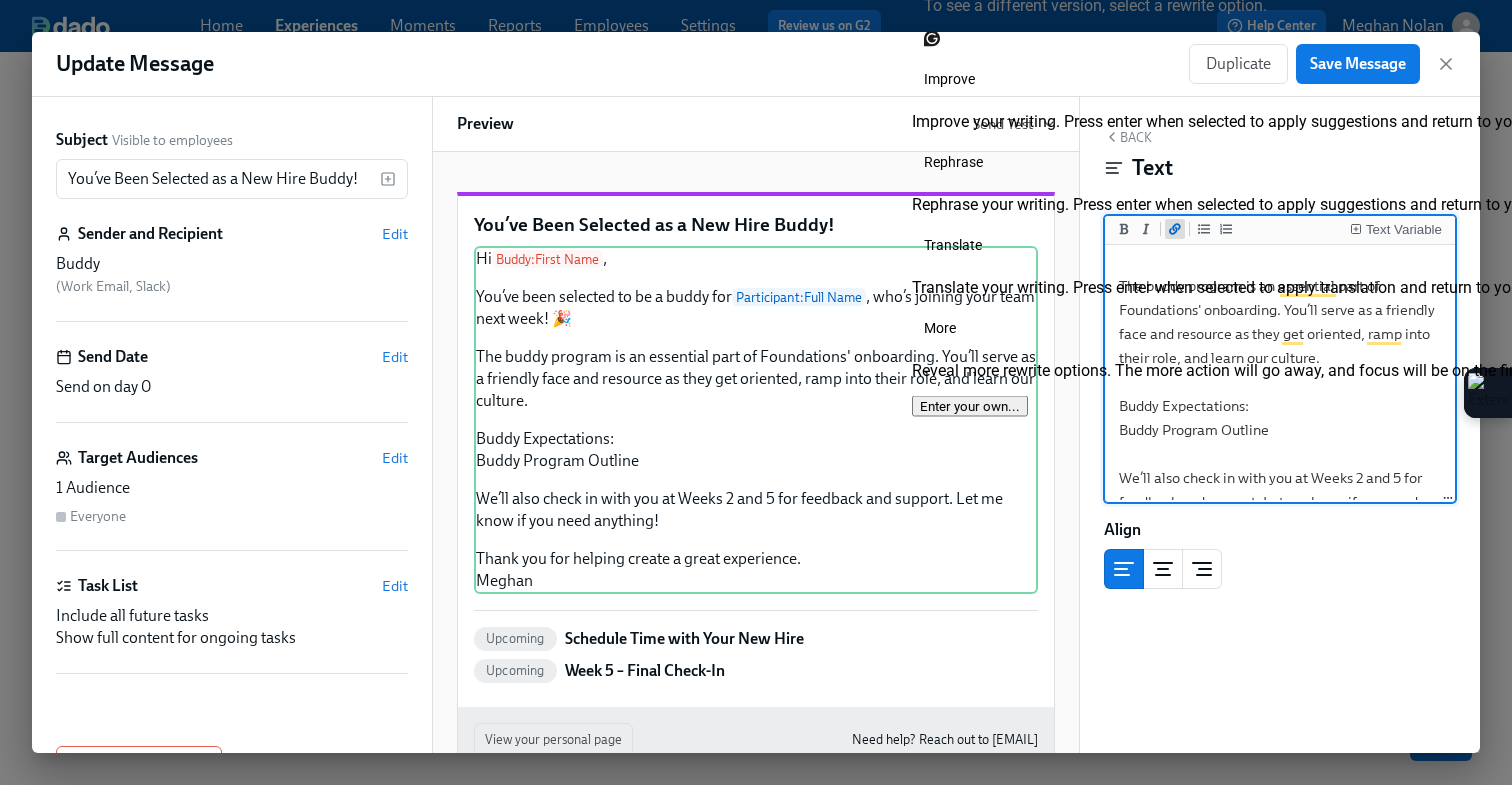 click 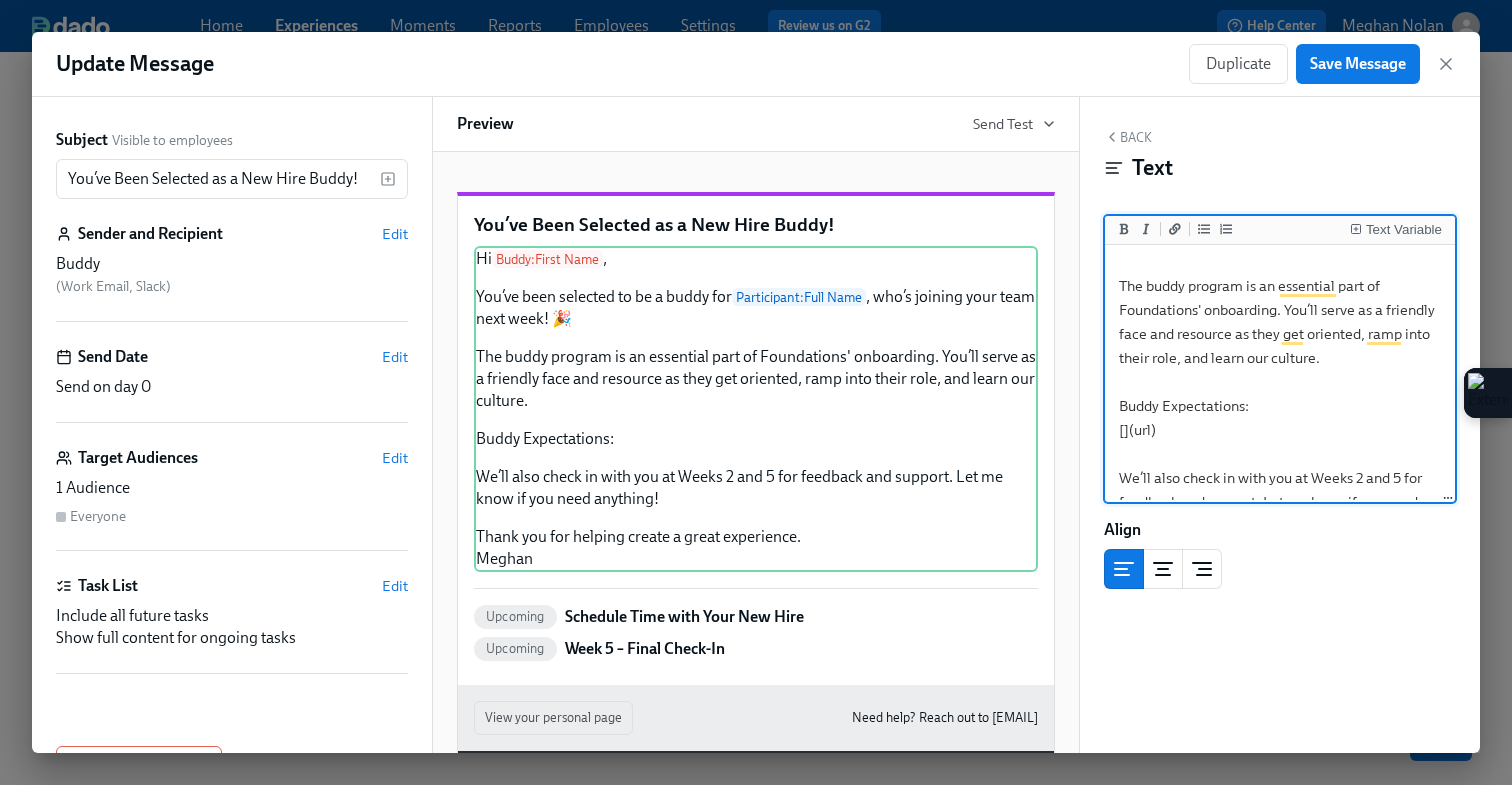 click on "Hi {{ buddy.firstName }},
You’ve been selected to be a buddy for {{ participant.fullName }}, who’s joining your team next week! 🎉
The buddy program is an essential part of Foundations' onboarding. You’ll serve as a friendly face and resource as they get oriented, ramp into their role, and learn our culture.
Buddy Expectations:
[](url)
We’ll also check in with you at Weeks 2 and 5 for feedback and support. Let me know if you need anything!
Thank you for helping create a great experience.
Meghan" at bounding box center (1280, 370) 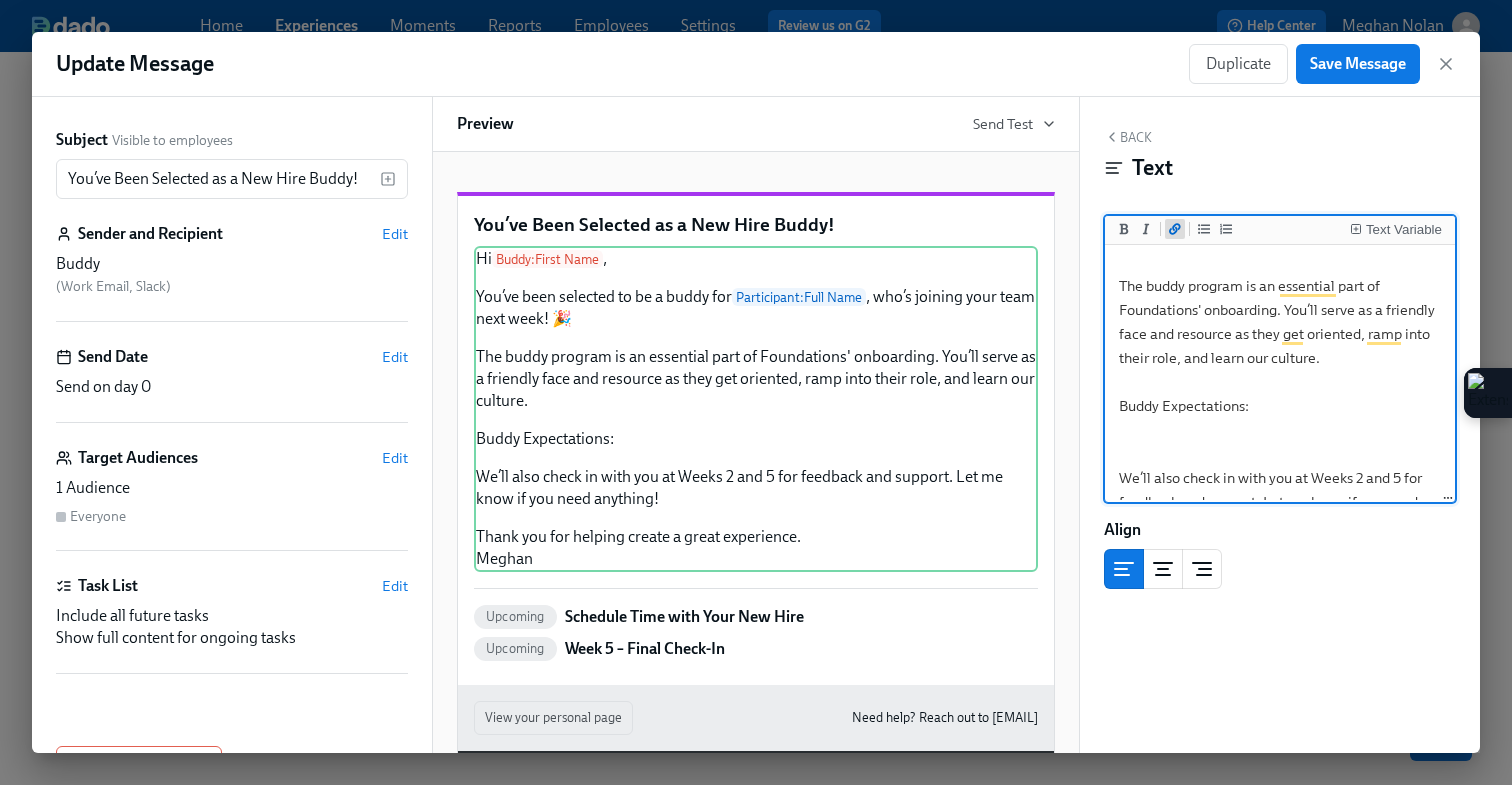 click 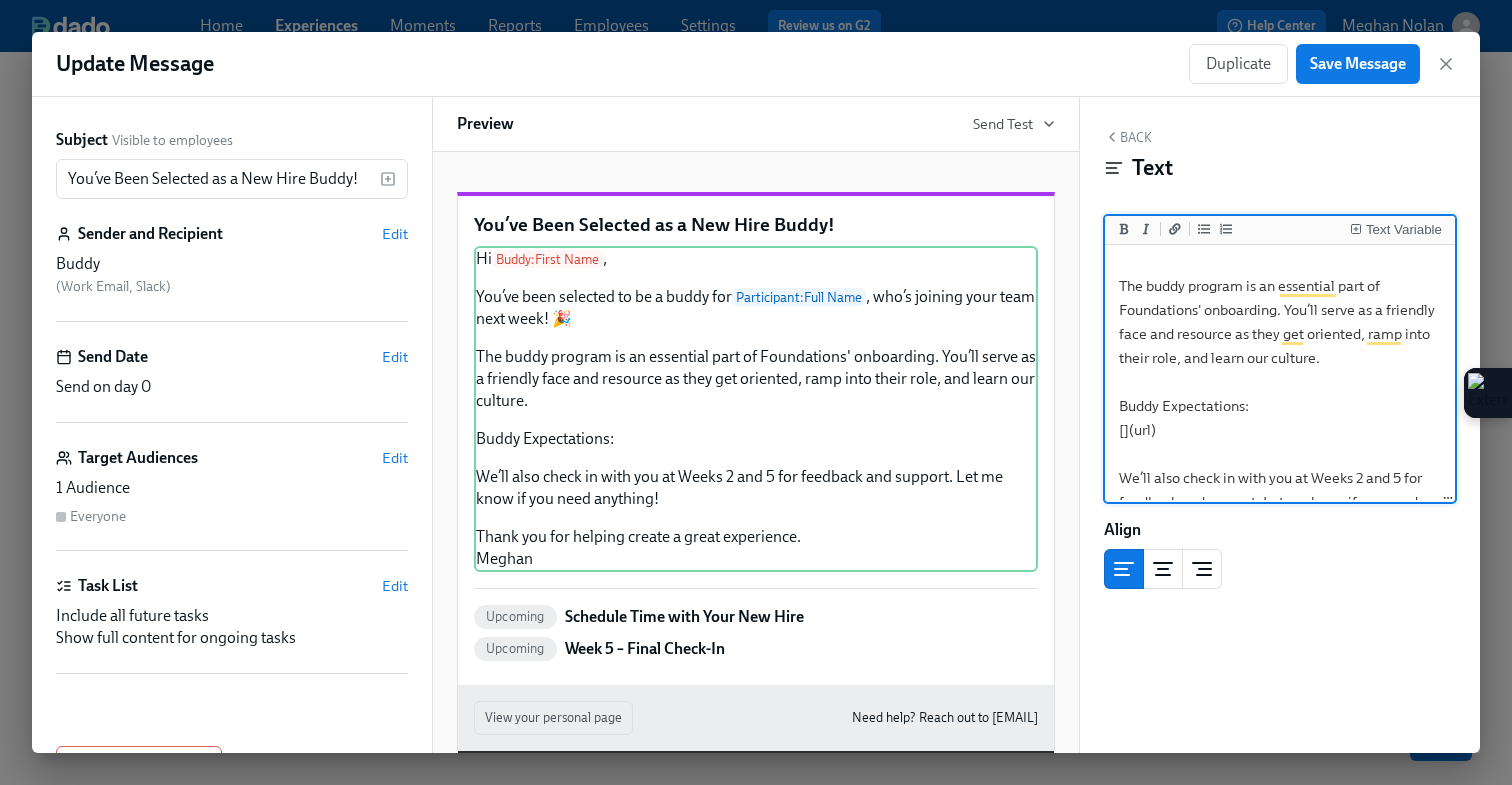 paste on "https://docs.google.com/document/d/1340mjhx1uJJ8gSc61w5NYllYCUEOGKfu__yZNtS493E/edit?tab=t.0#heading=h.zbki6dsoe06h" 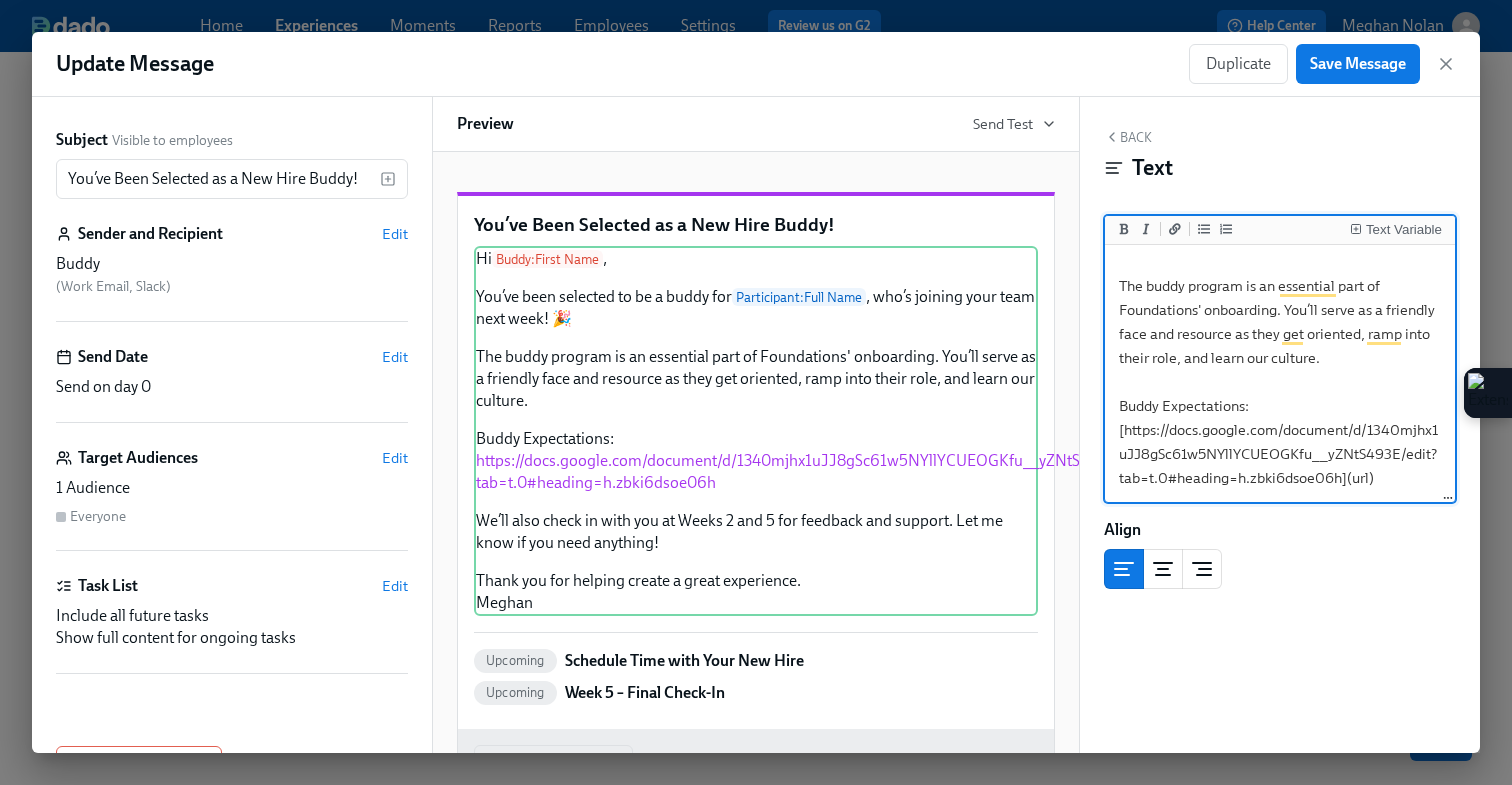 scroll, scrollTop: 185, scrollLeft: 0, axis: vertical 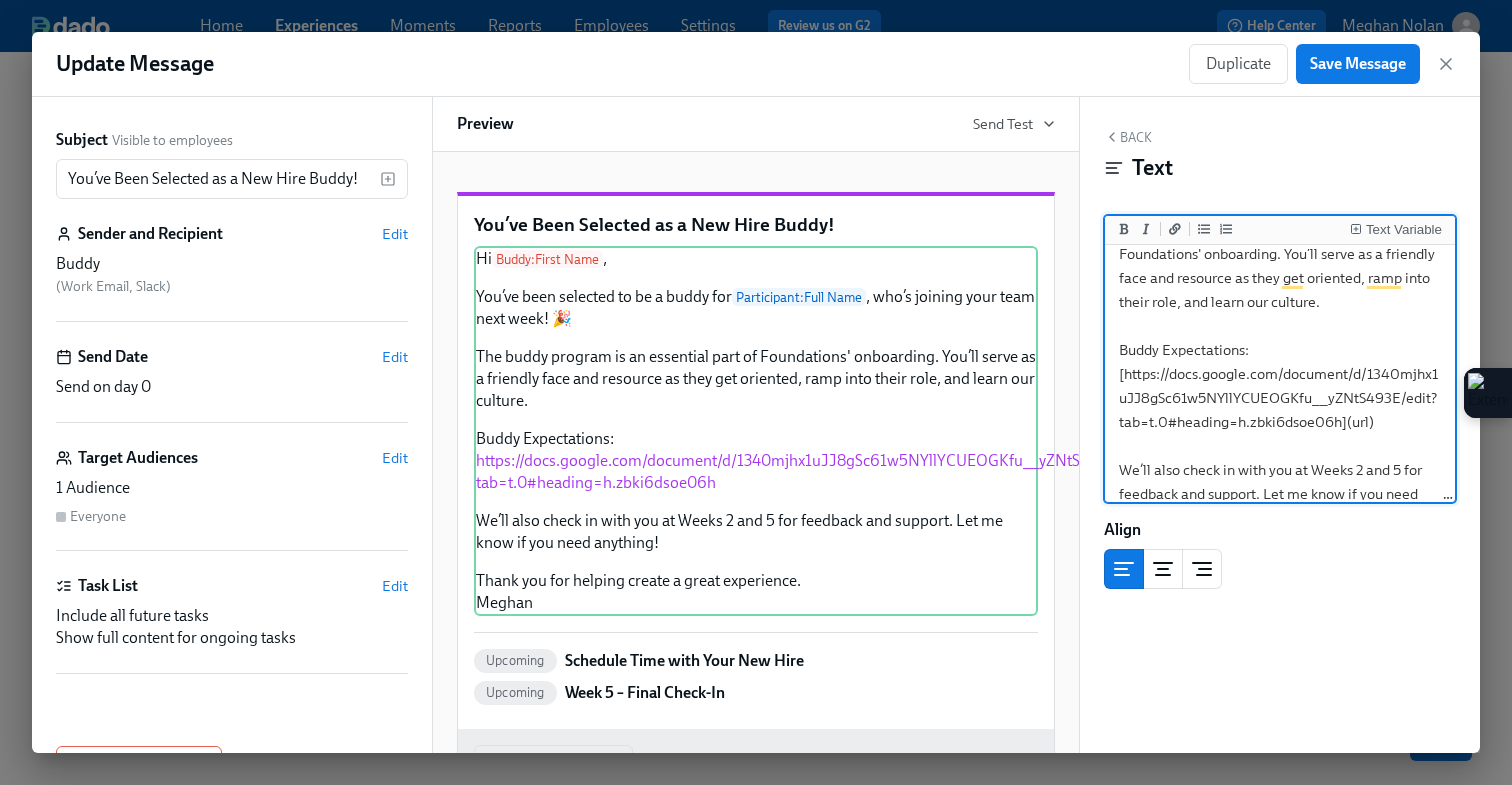 drag, startPoint x: 1381, startPoint y: 424, endPoint x: 1097, endPoint y: 375, distance: 288.1961 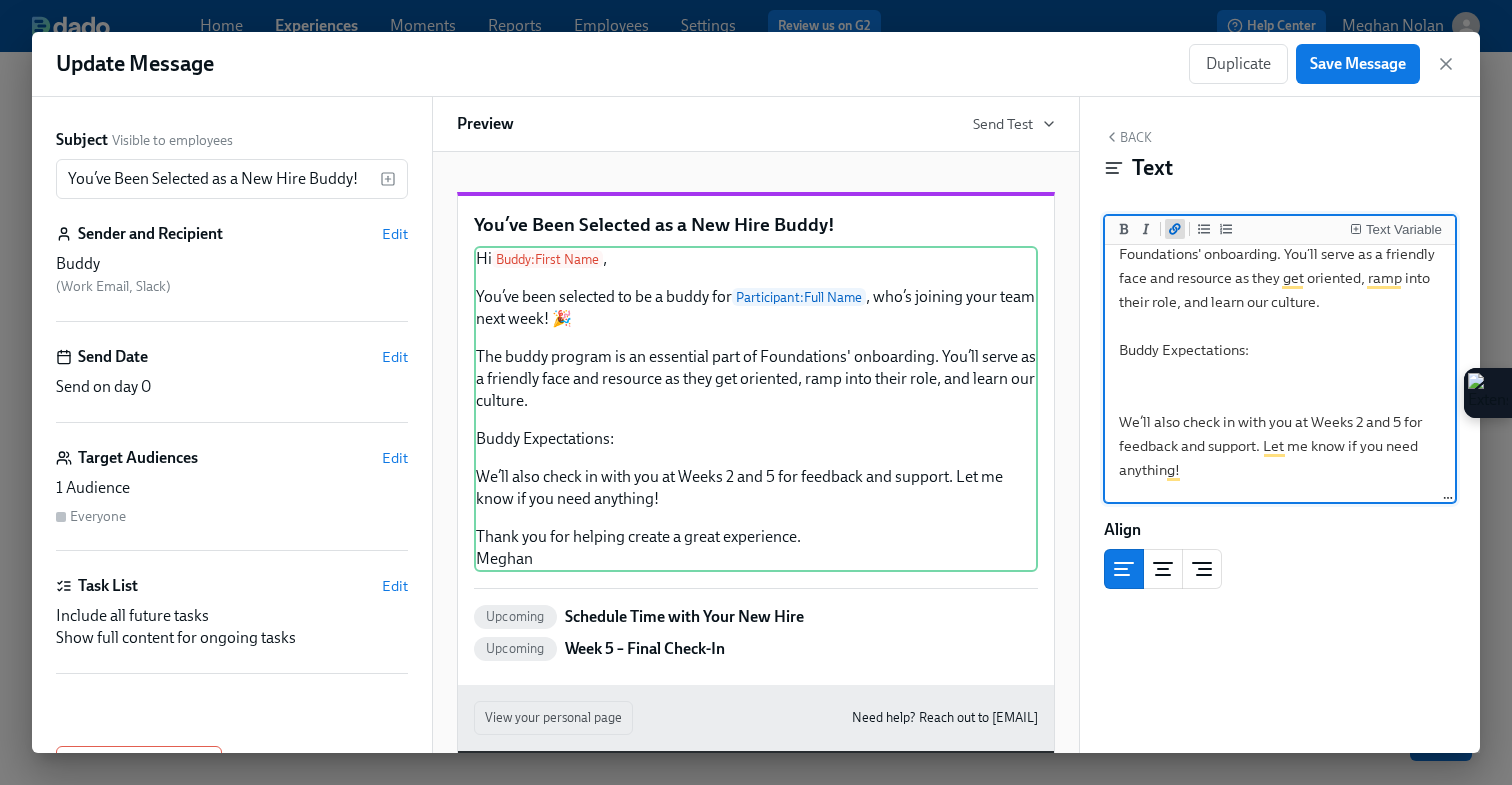 click 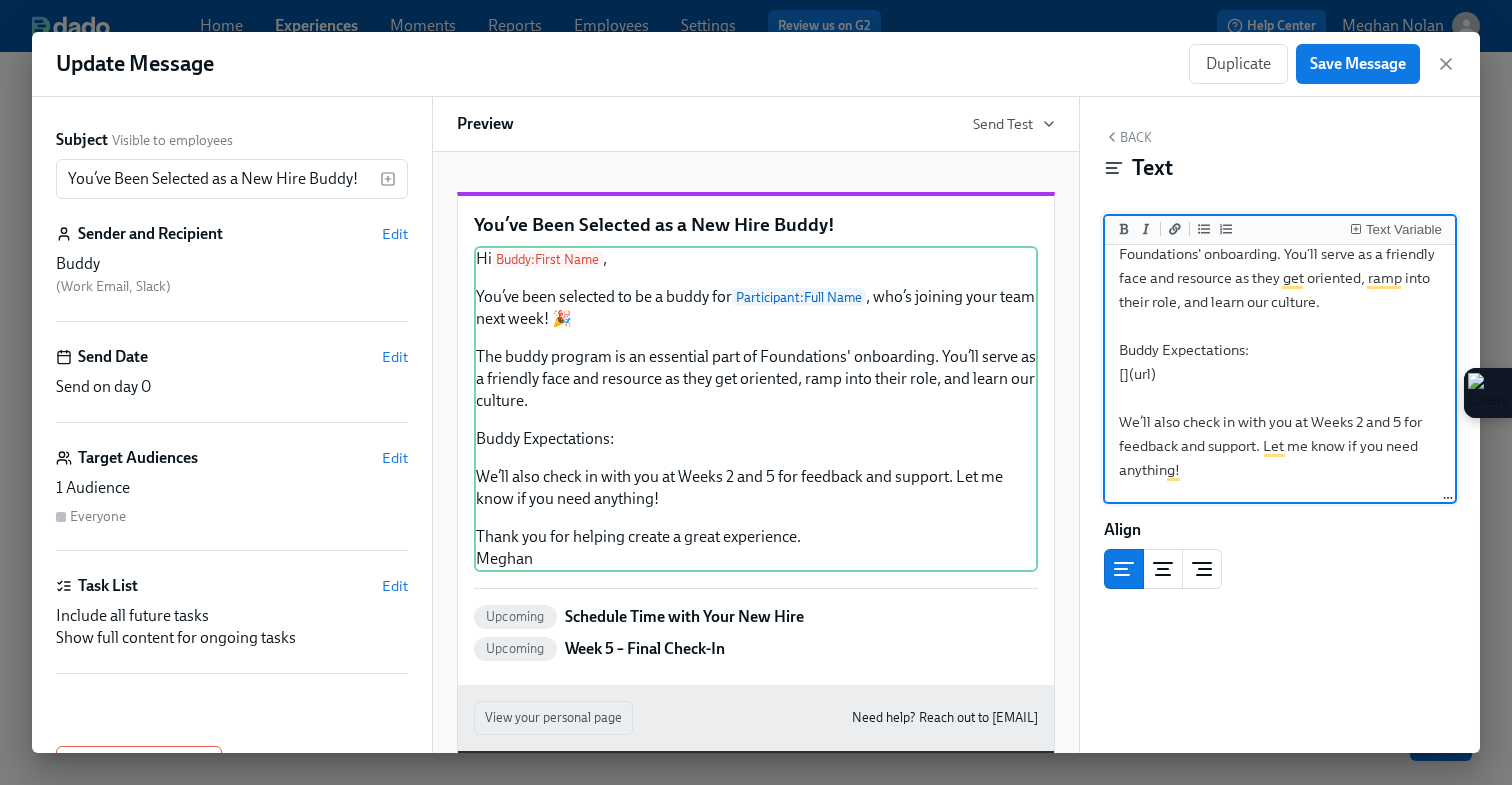 drag, startPoint x: 1152, startPoint y: 375, endPoint x: 1131, endPoint y: 375, distance: 21 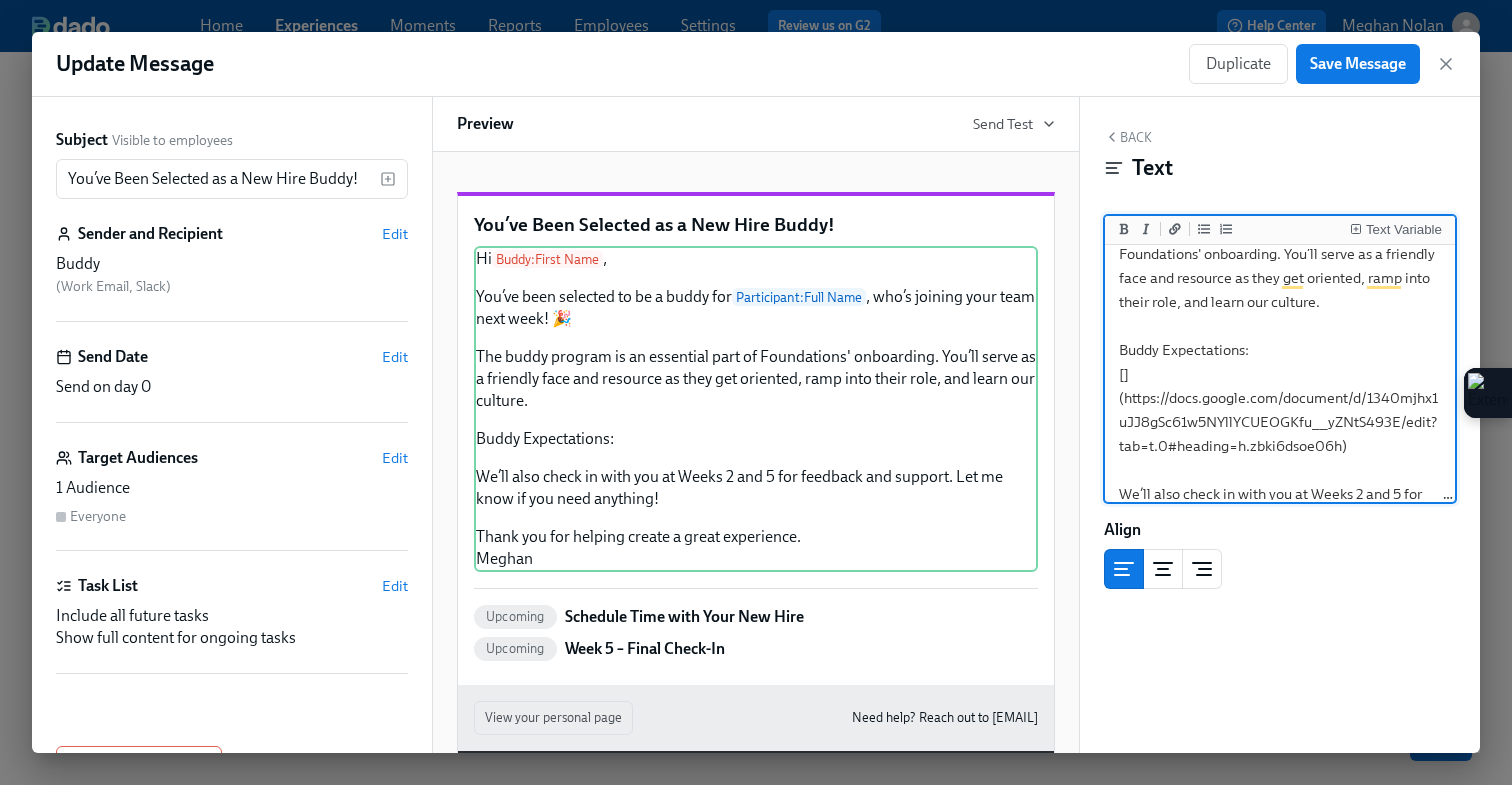 click on "Hi {{ buddy.firstName }},
You’ve been selected to be a buddy for {{ participant.fullName }}, who’s joining your team next week! 🎉
The buddy program is an essential part of Foundations' onboarding. You’ll serve as a friendly face and resource as they get oriented, ramp into their role, and learn our culture.
Buddy Expectations:
[](https://docs.google.com/document/d/1340mjhx1uJJ8gSc61w5NYllYCUEOGKfu__yZNtS493E/edit?tab=t.0#heading=h.zbki6dsoe06h)
We’ll also check in with you at Weeks 2 and 5 for feedback and support. Let me know if you need anything!
Thank you for helping create a great experience.
Meghan" at bounding box center (1280, 350) 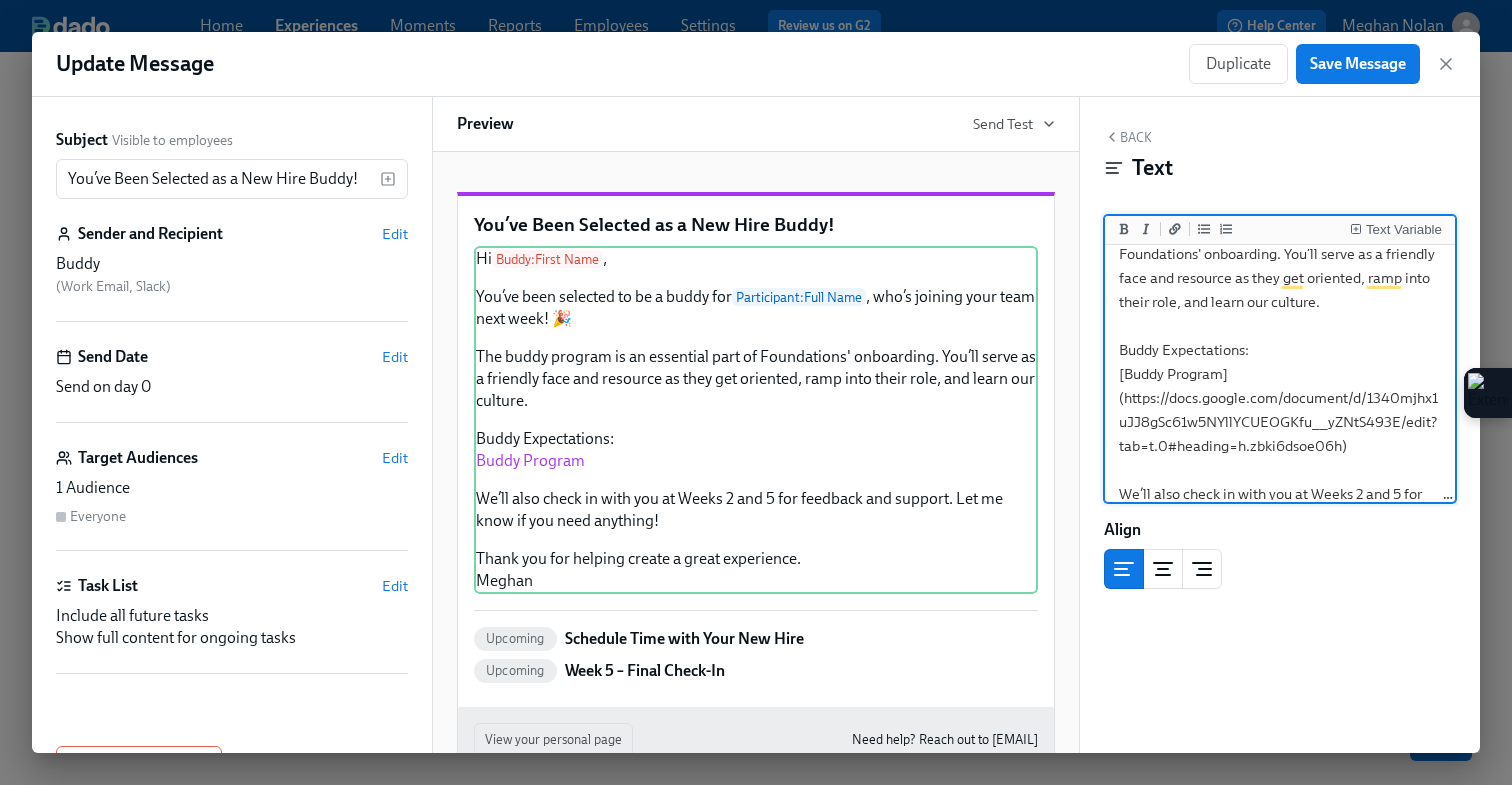click on "Hi {{ buddy.firstName }},
You’ve been selected to be a buddy for {{ participant.fullName }}, who’s joining your team next week! 🎉
The buddy program is an essential part of Foundations' onboarding. You’ll serve as a friendly face and resource as they get oriented, ramp into their role, and learn our culture.
Buddy Expectations:
[Buddy Program](https://docs.google.com/document/d/1340mjhx1uJJ8gSc61w5NYllYCUEOGKfu__yZNtS493E/edit?tab=t.0#heading=h.zbki6dsoe06h)
We’ll also check in with you at Weeks 2 and 5 for feedback and support. Let me know if you need anything!
Thank you for helping create a great experience.
Meghan" at bounding box center [1280, 350] 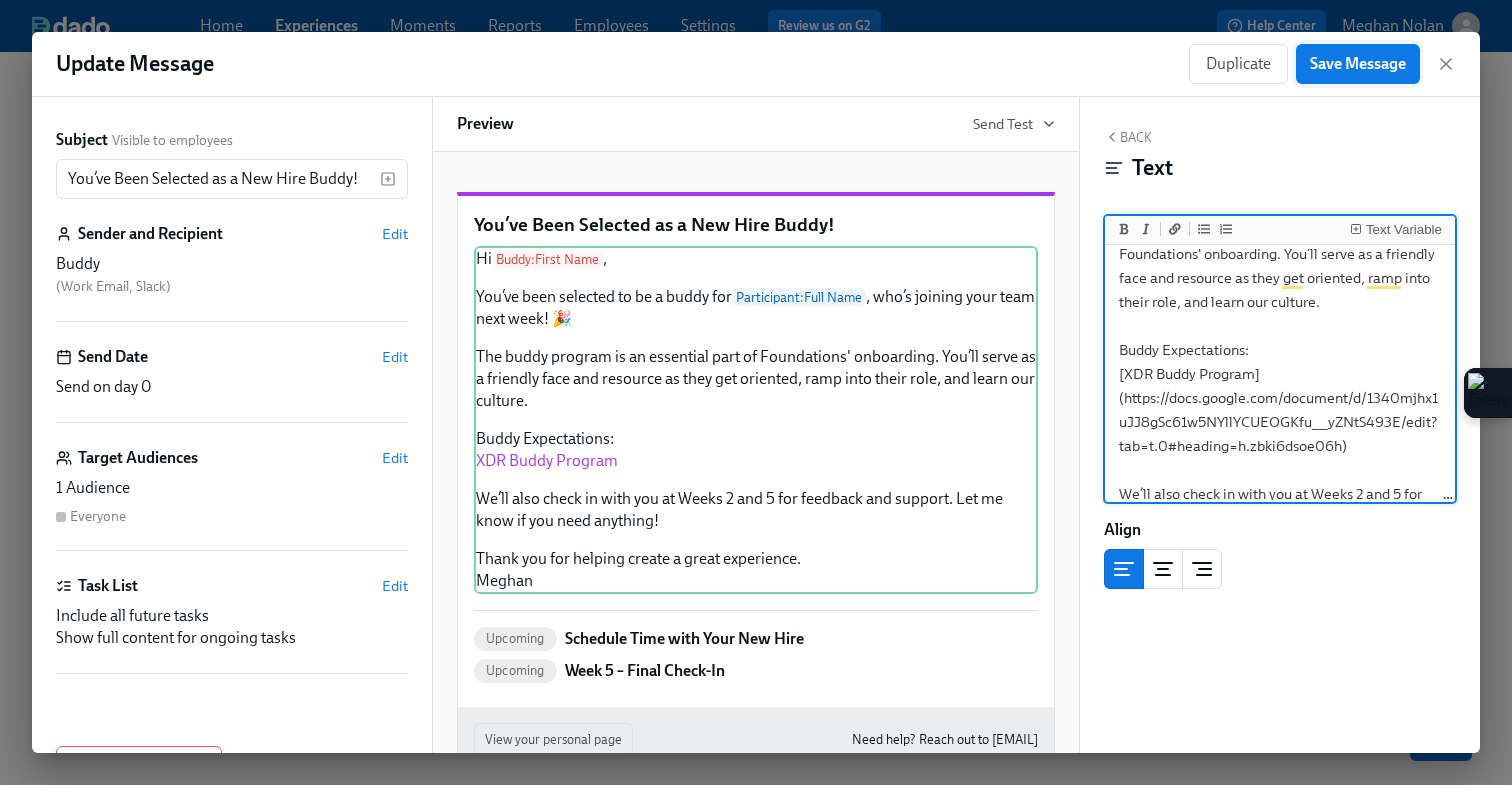 type on "Hi {{ buddy.firstName }},
You’ve been selected to be a buddy for {{ participant.fullName }}, who’s joining your team next week! 🎉
The buddy program is an essential part of Foundations' onboarding. You’ll serve as a friendly face and resource as they get oriented, ramp into their role, and learn our culture.
Buddy Expectations:
[XDR Buddy Program](https://docs.google.com/document/d/1340mjhx1uJJ8gSc61w5NYllYCUEOGKfu__yZNtS493E/edit?tab=t.0#heading=h.zbki6dsoe06h)
We’ll also check in with you at Weeks 2 and 5 for feedback and support. Let me know if you need anything!
Thank you for helping create a great experience.
Meghan" 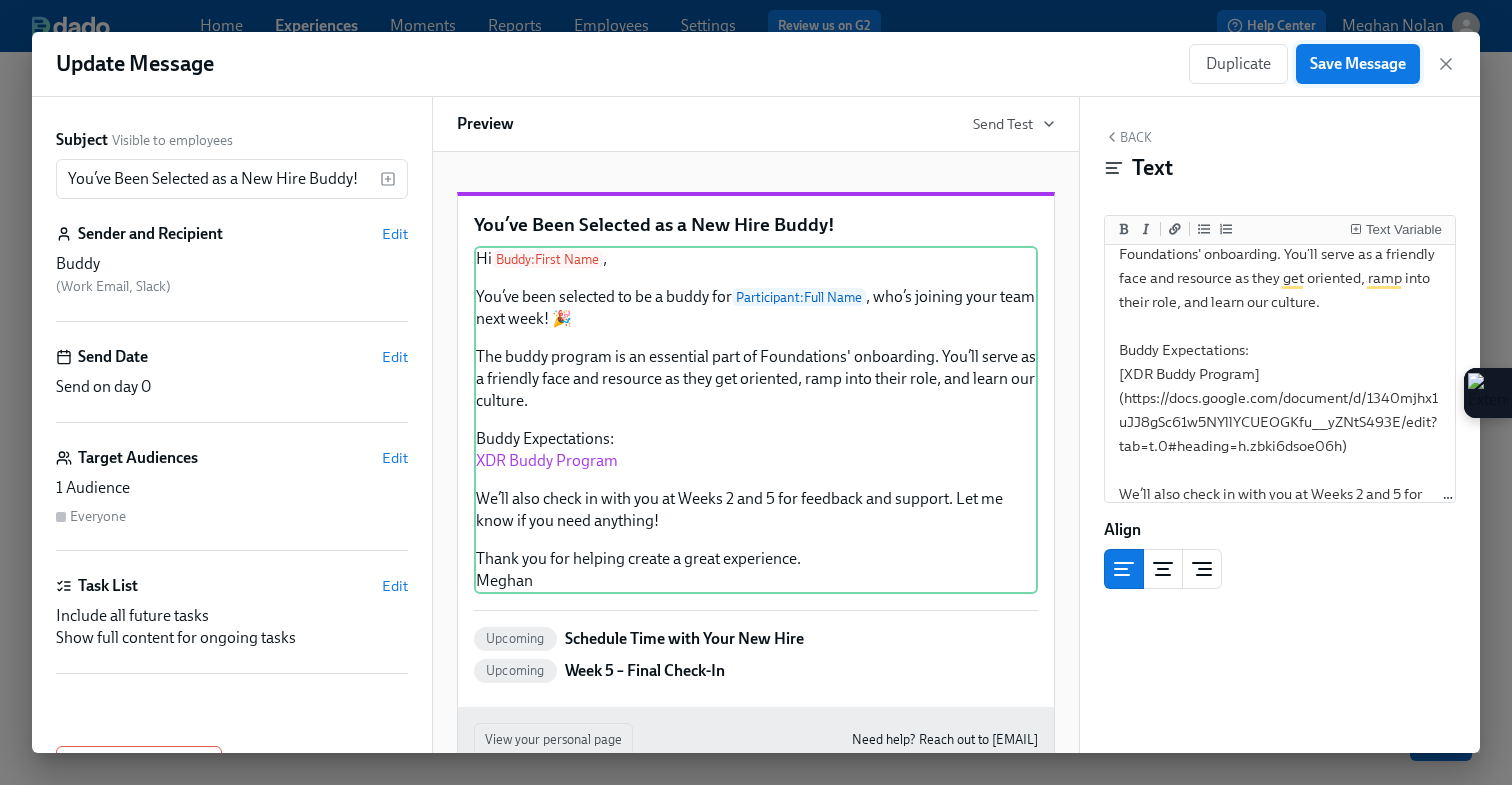 click on "Save Message" at bounding box center [1358, 64] 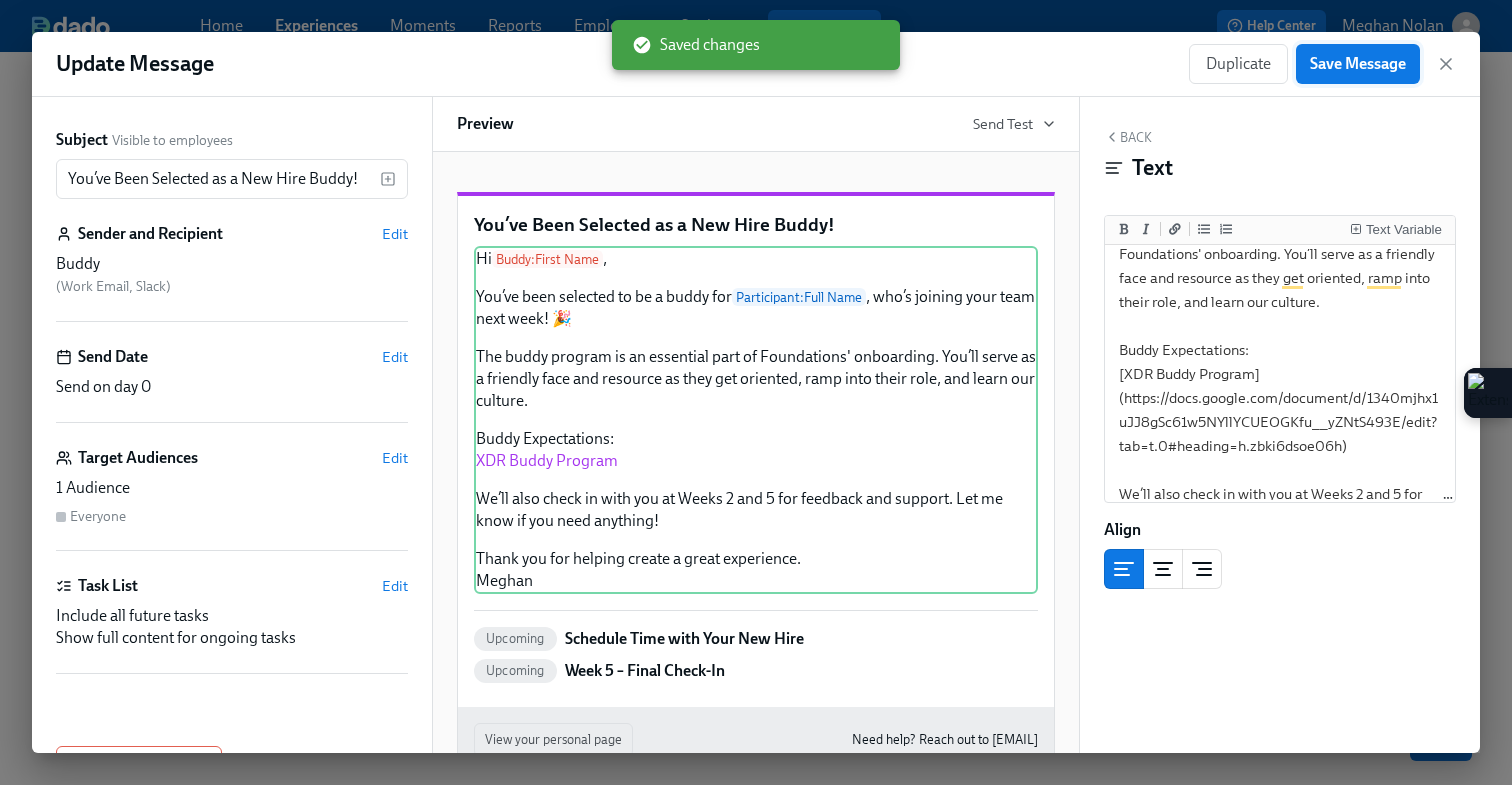 click on "Save Message" at bounding box center [1358, 64] 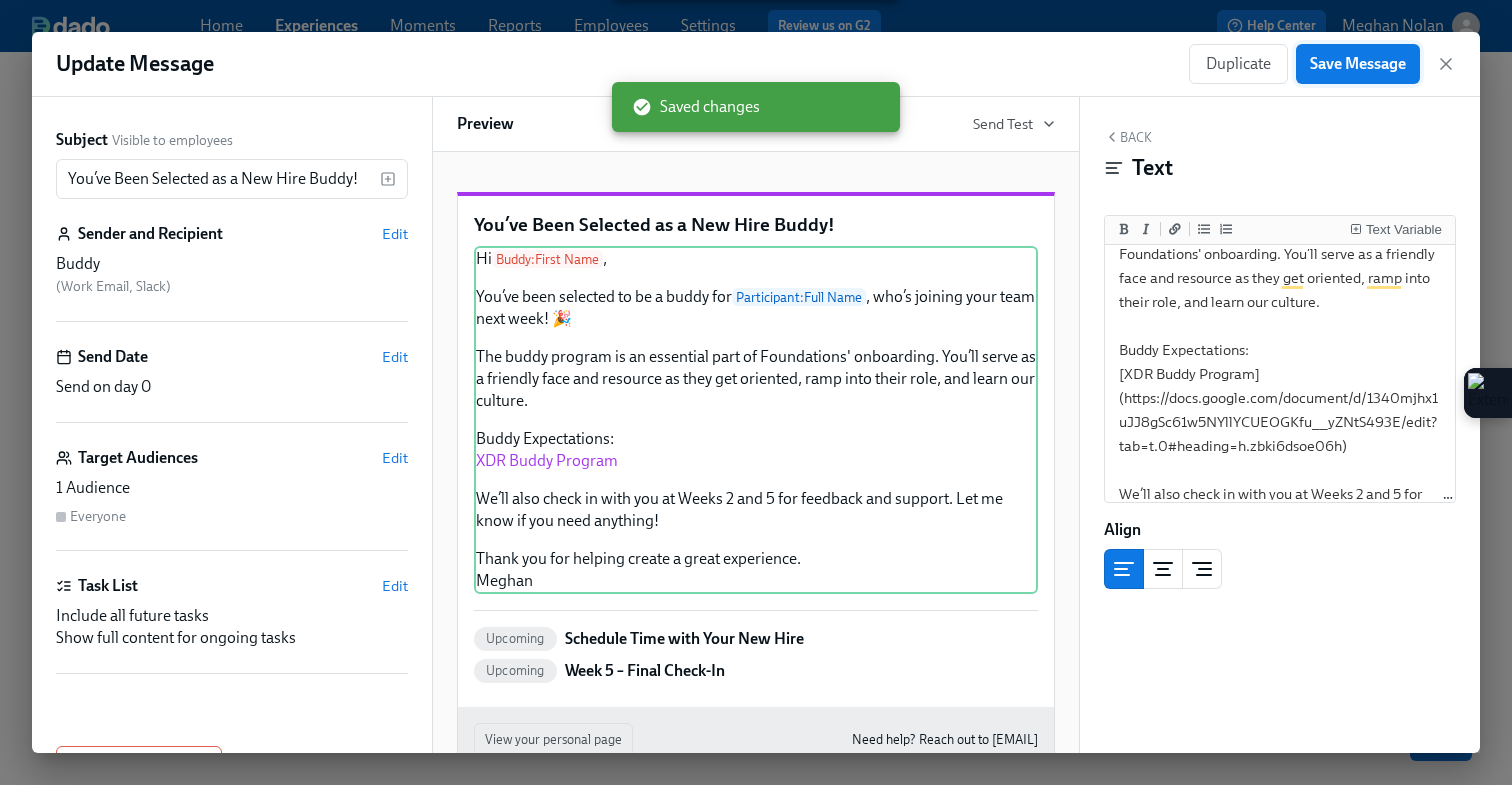 click on "Save Message" at bounding box center (1358, 64) 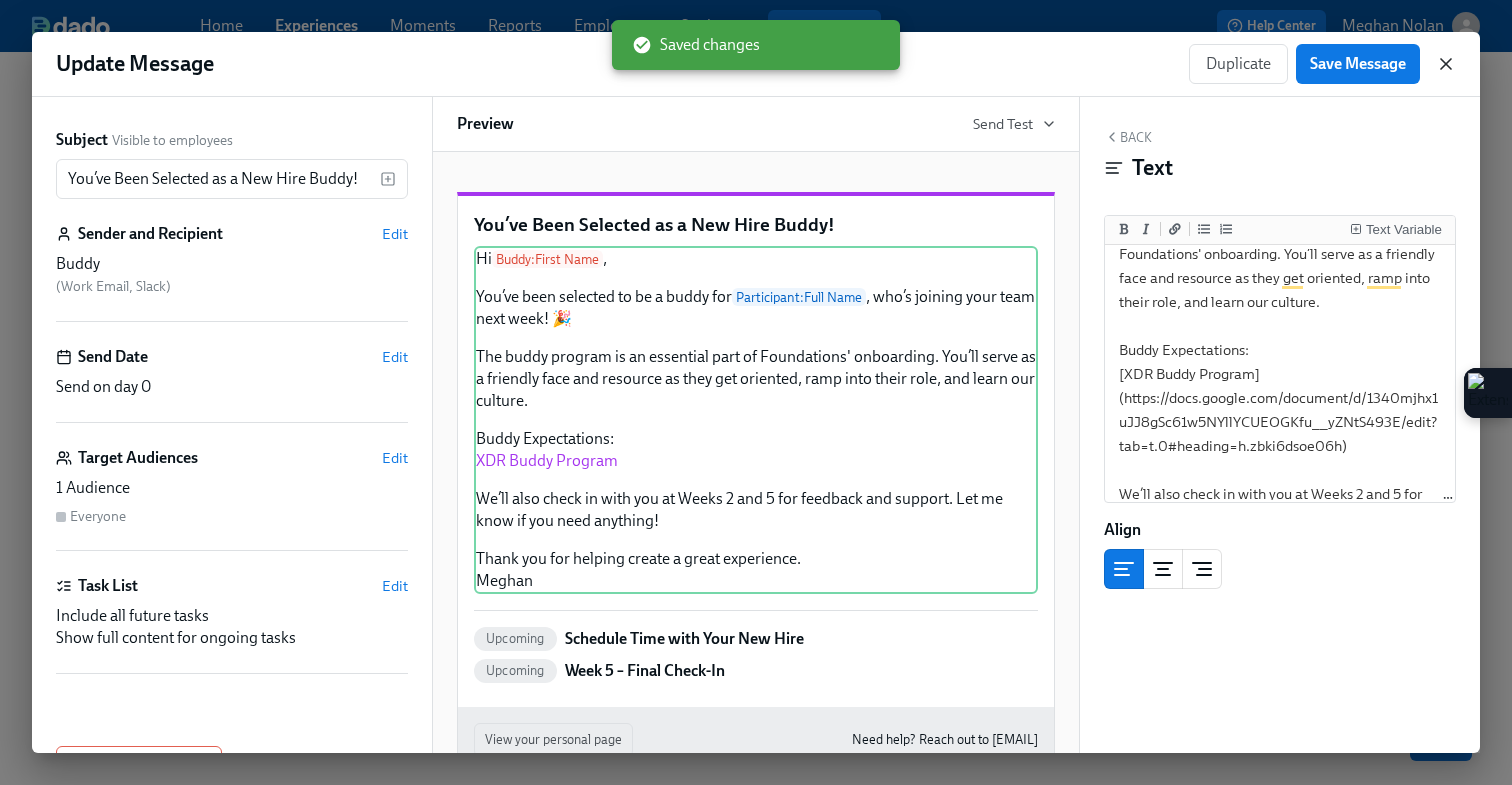 click 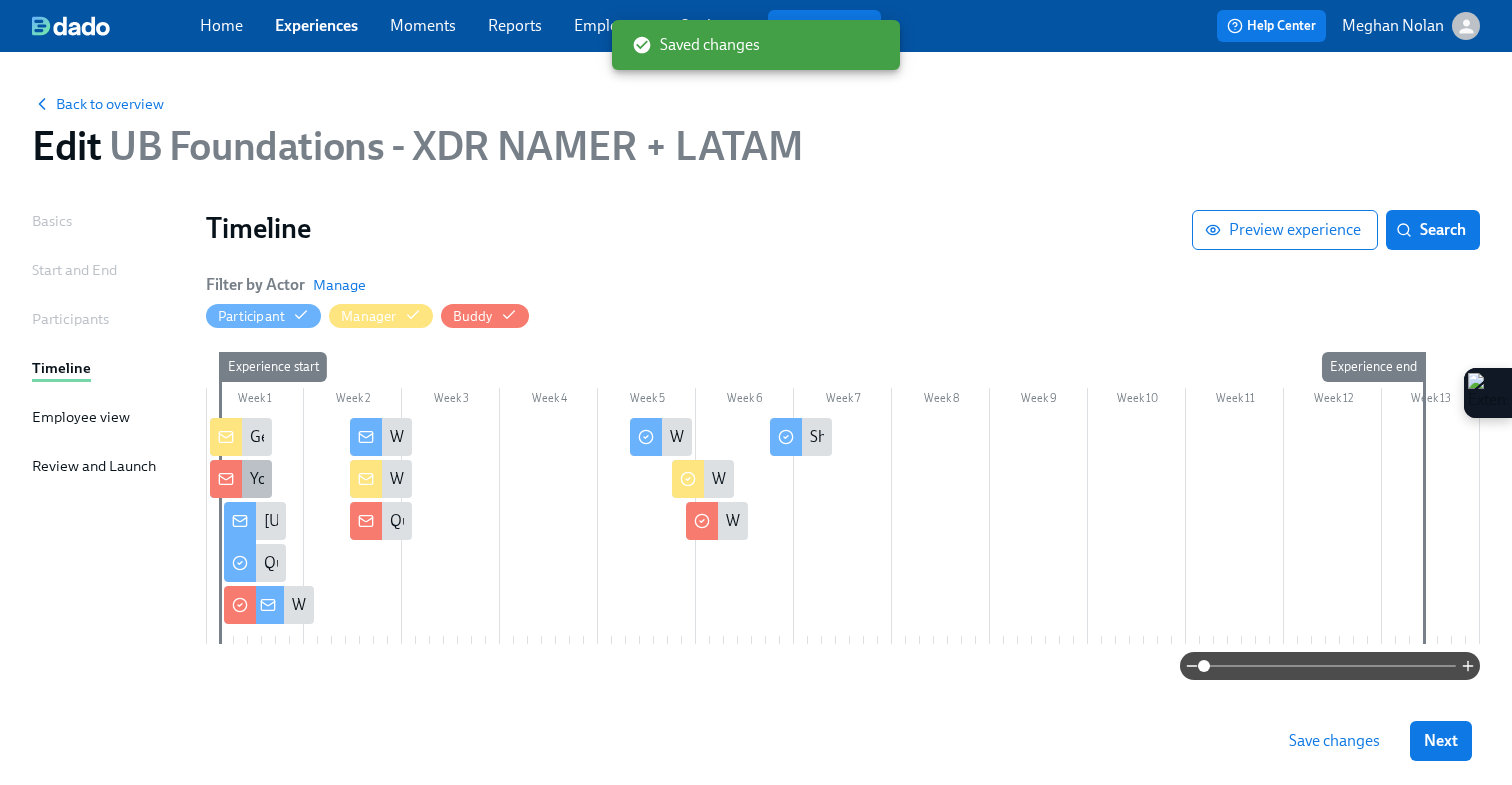 click 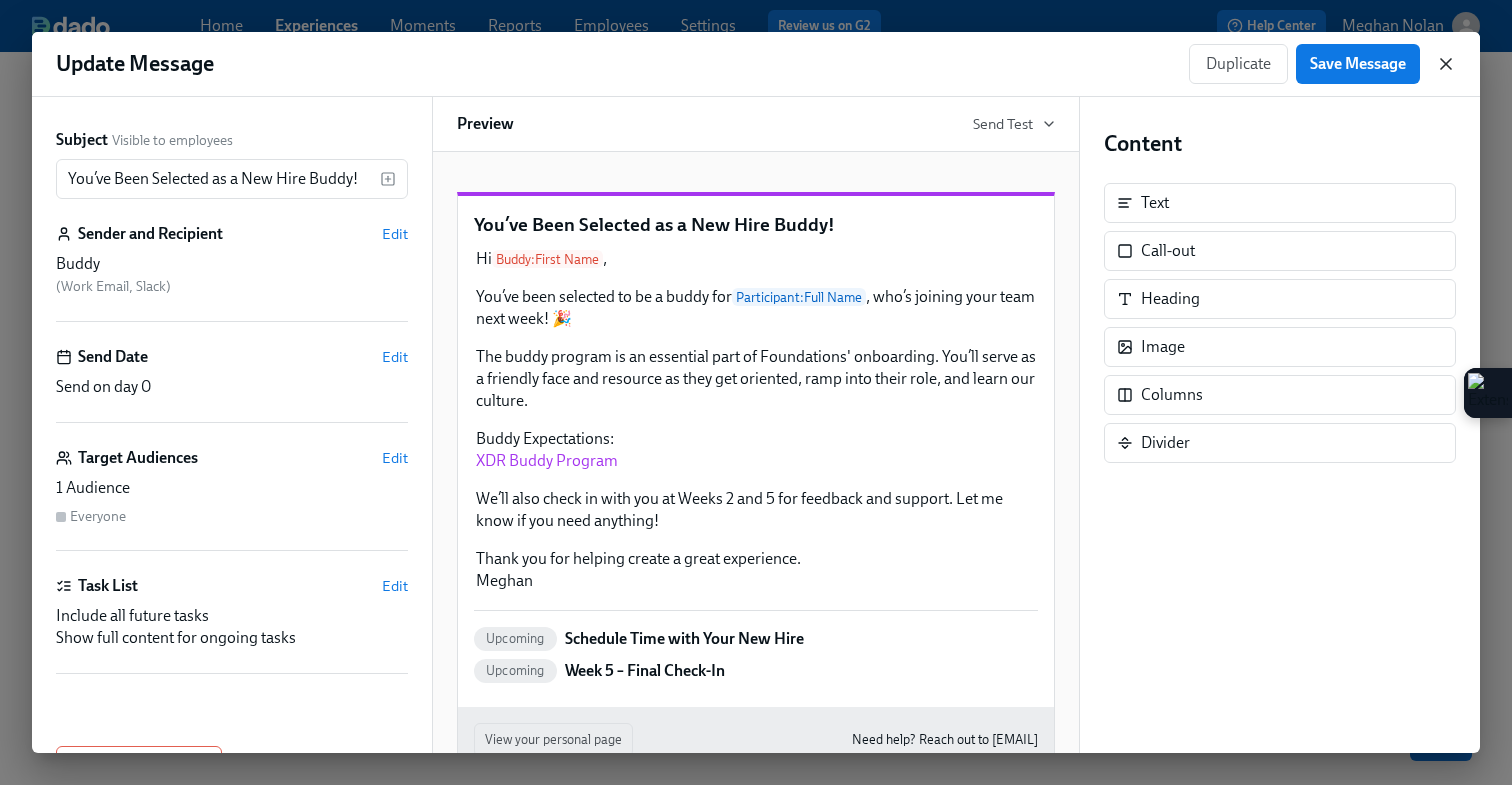 click 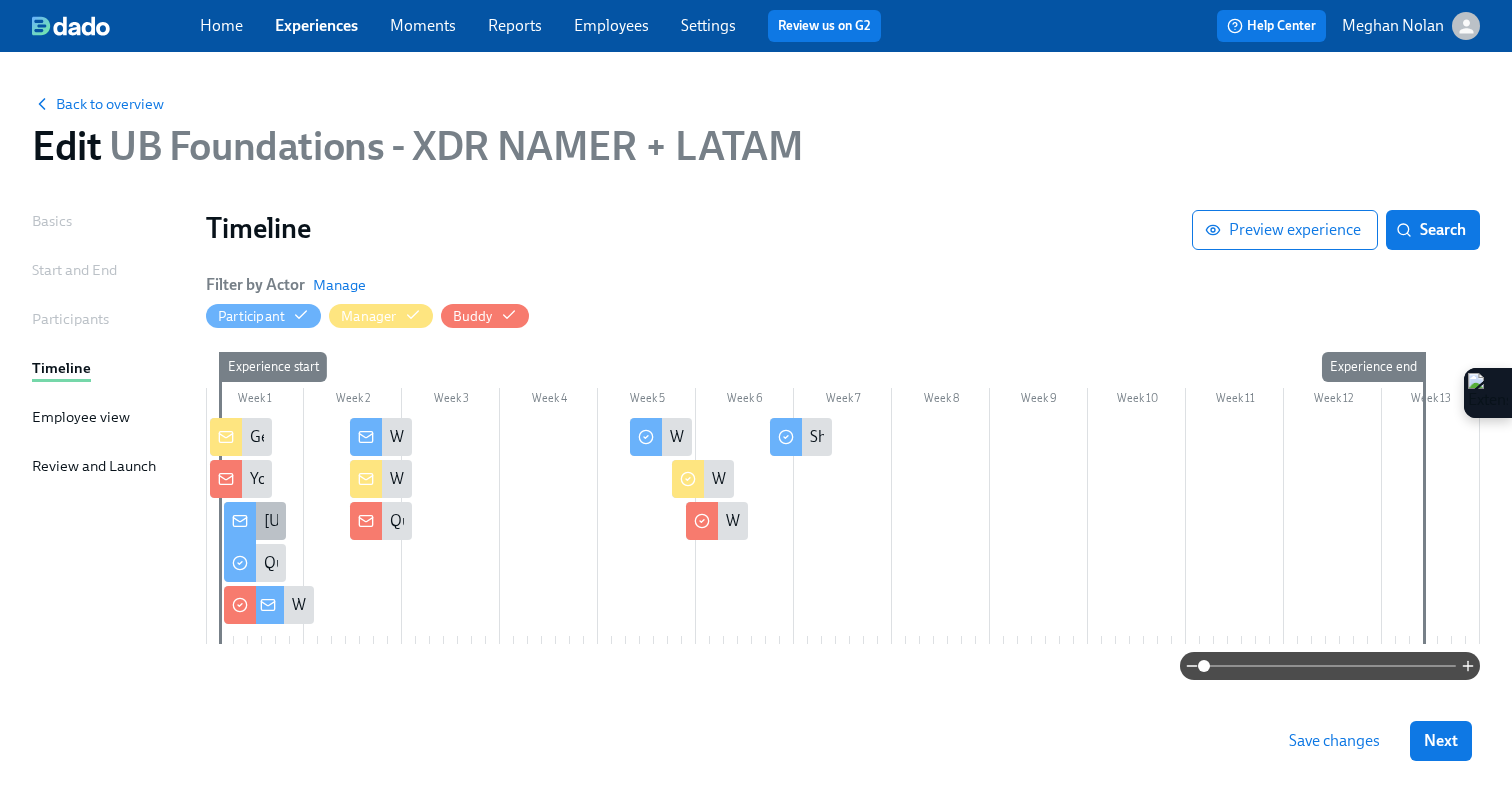 click at bounding box center (240, 523) 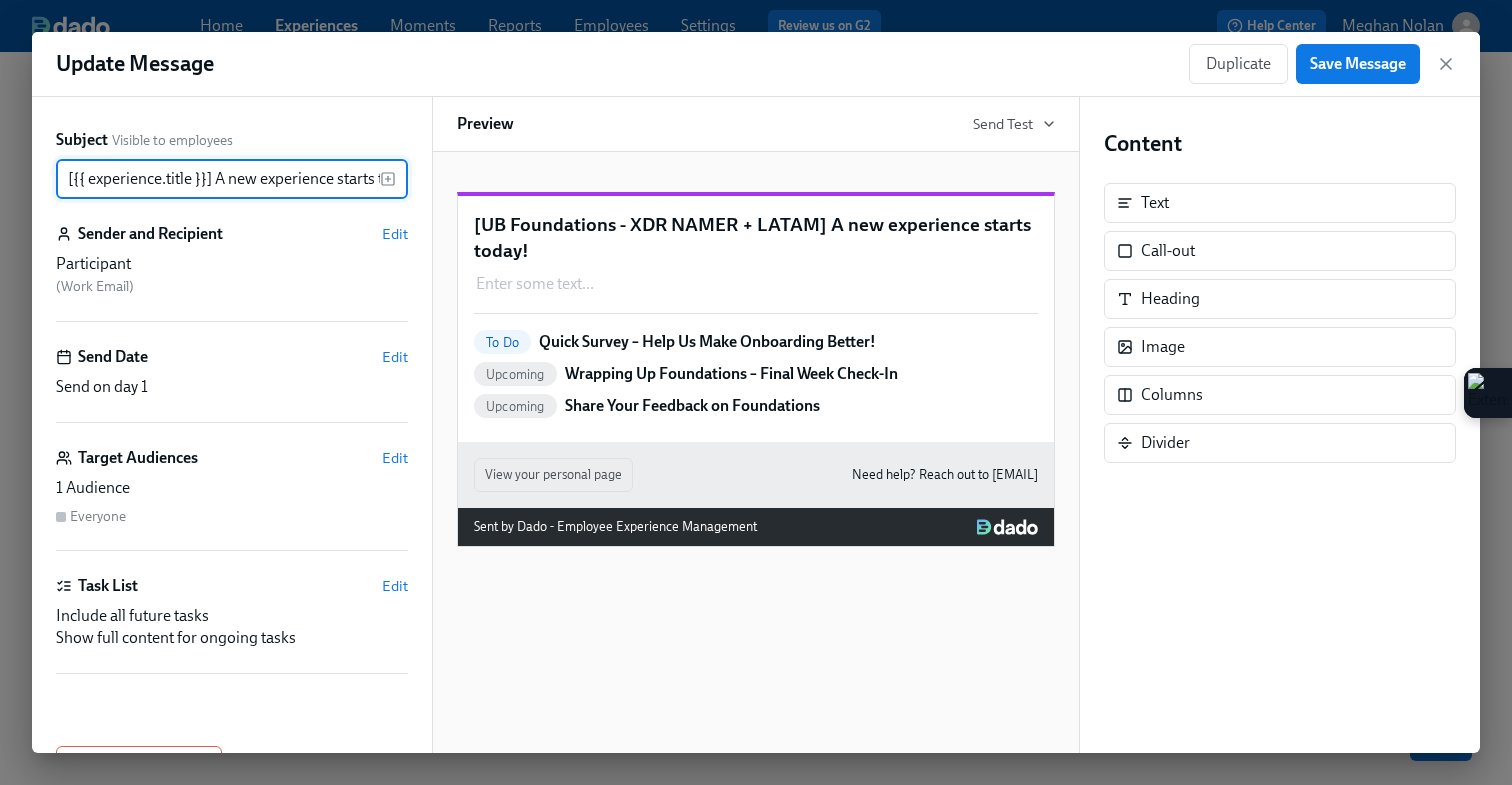 scroll, scrollTop: 0, scrollLeft: 44, axis: horizontal 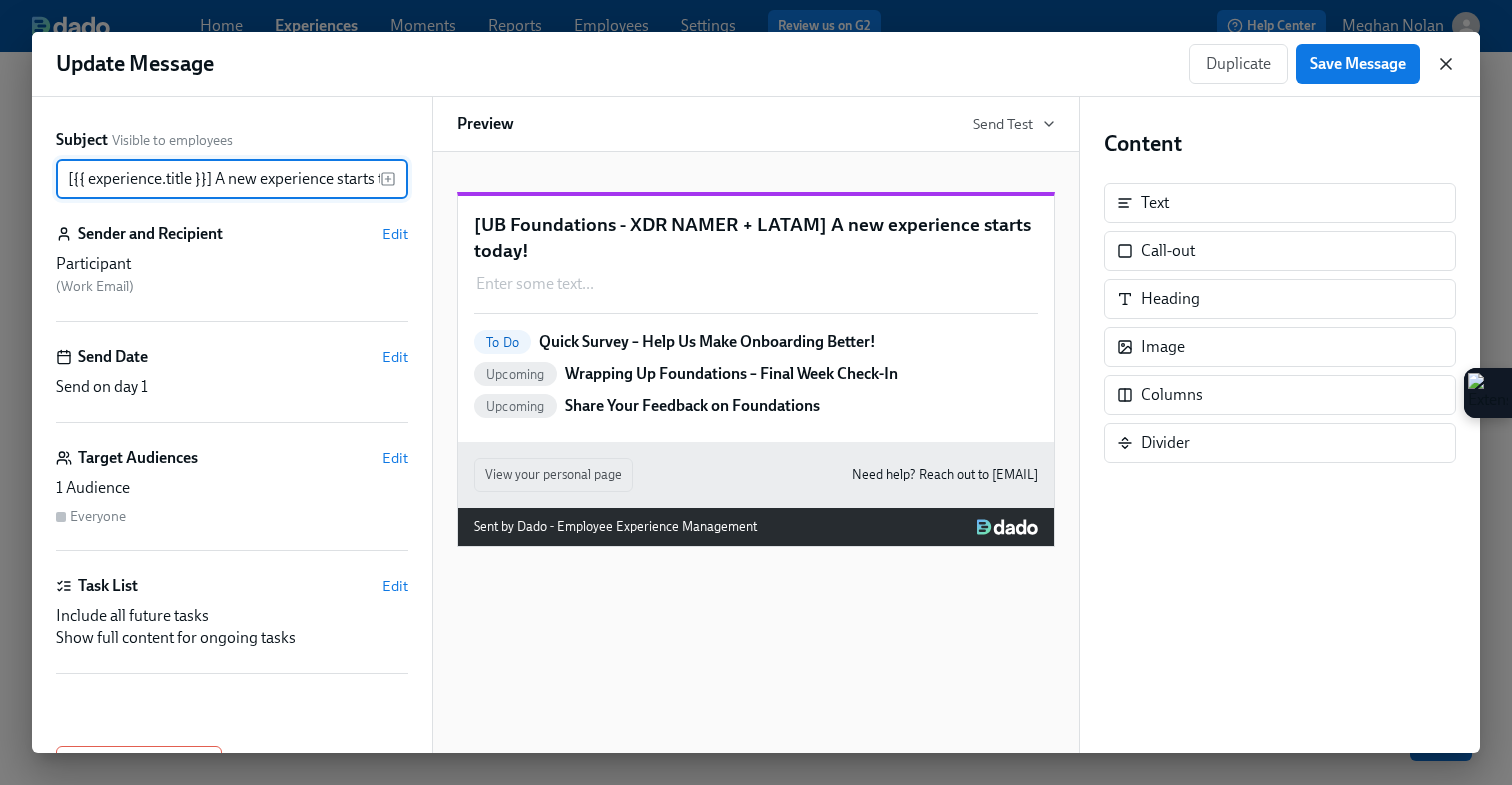 click 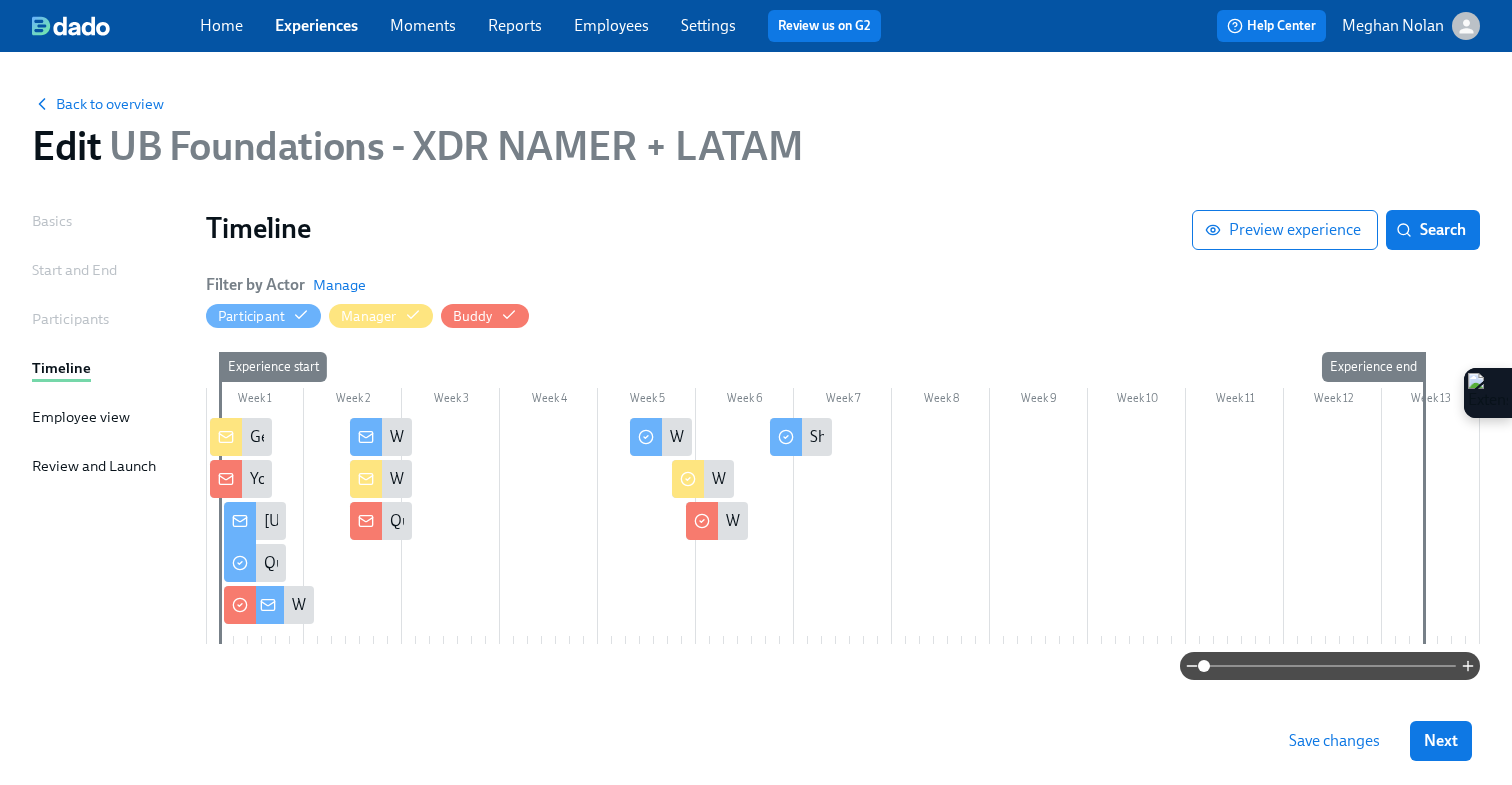 click at bounding box center [229, 563] 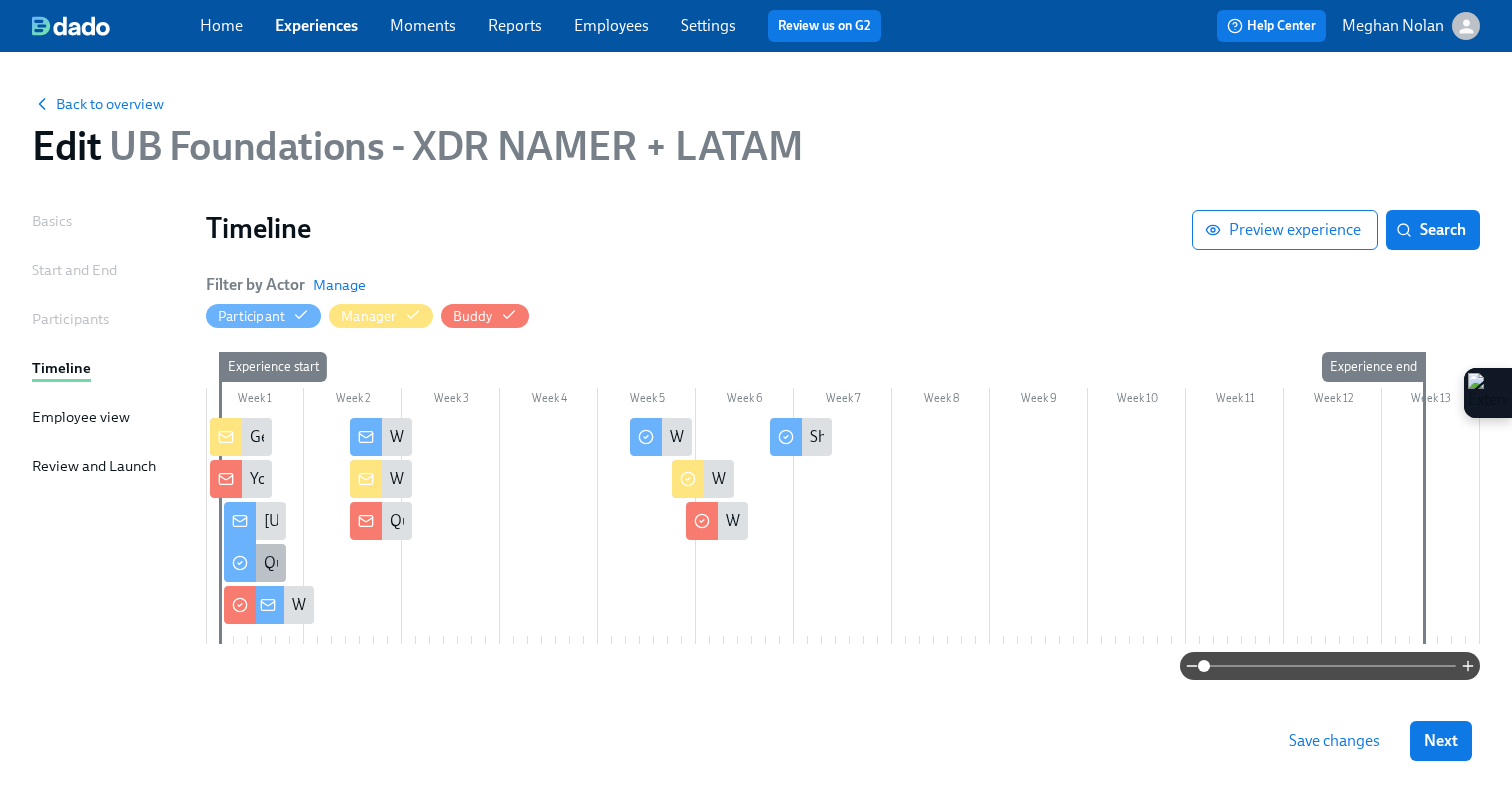 click 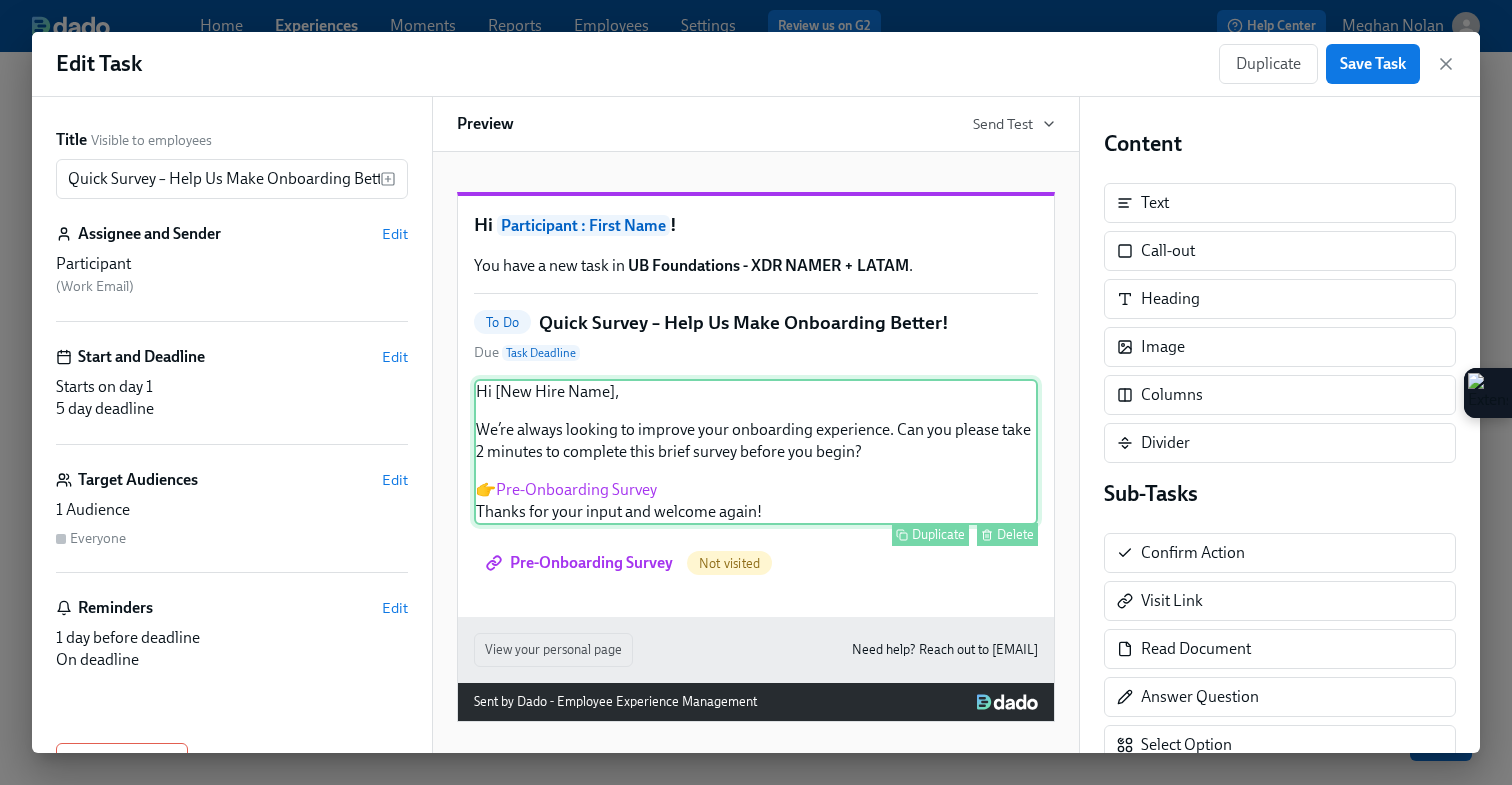 click on "Hi [New Hire Name],
We’re always looking to improve your onboarding experience. Can you please take 2 minutes to complete this brief survey before you begin?
👉  Pre-Onboarding Survey
Thanks for your input and welcome again!   Duplicate   Delete" at bounding box center (756, 452) 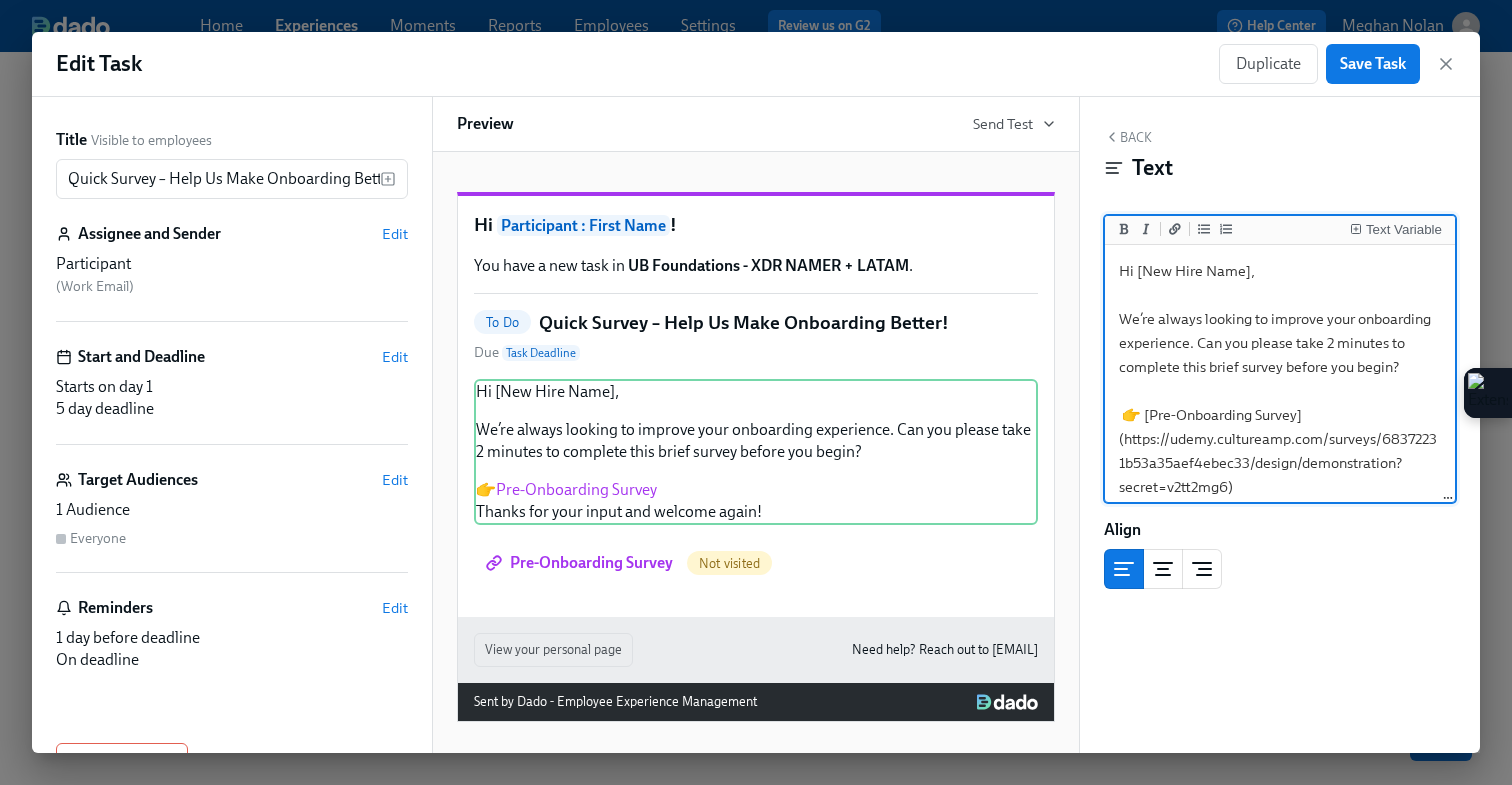 drag, startPoint x: 1248, startPoint y: 271, endPoint x: 1141, endPoint y: 270, distance: 107.00467 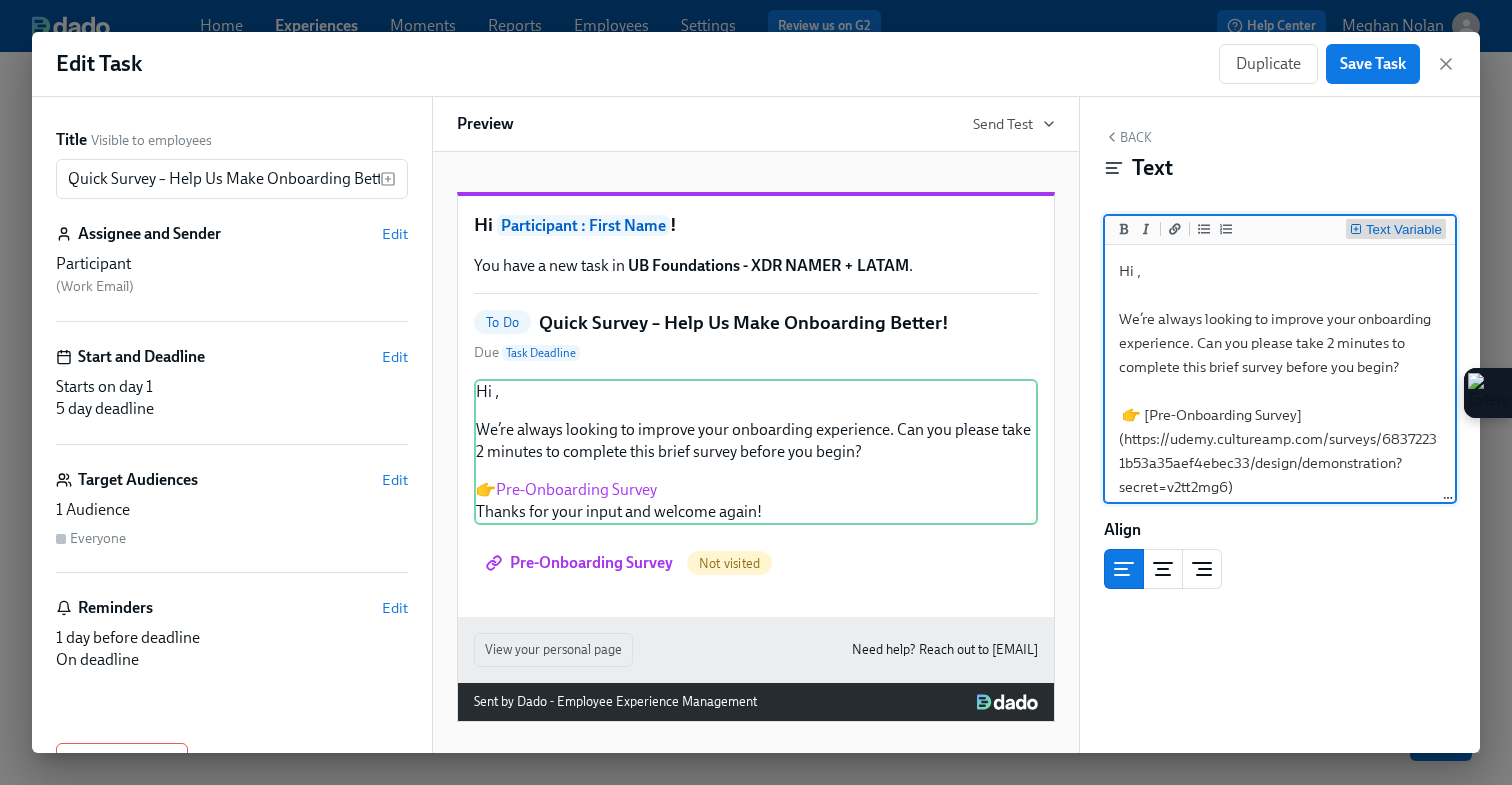 click 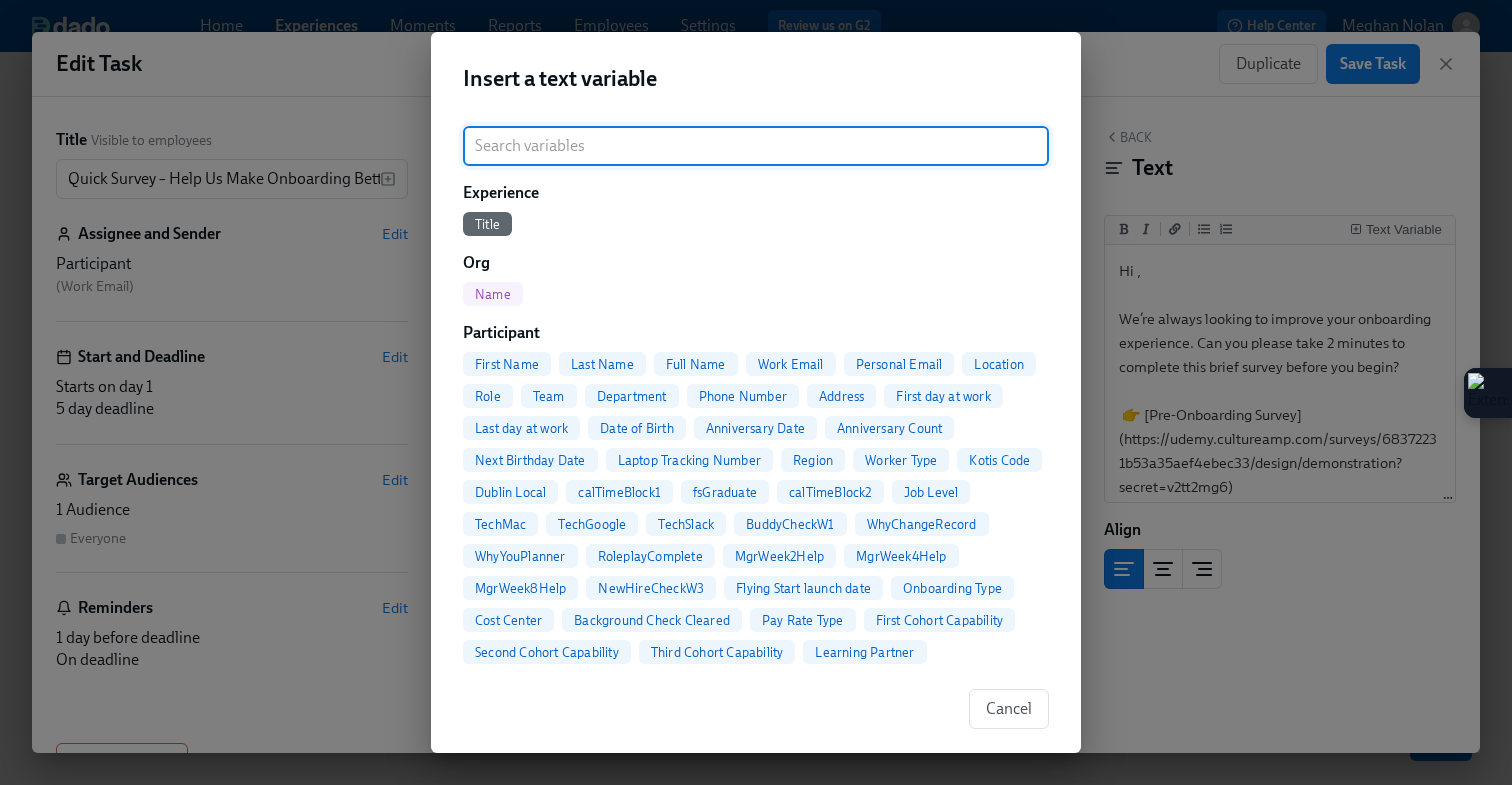 click on "First Name" at bounding box center (507, 364) 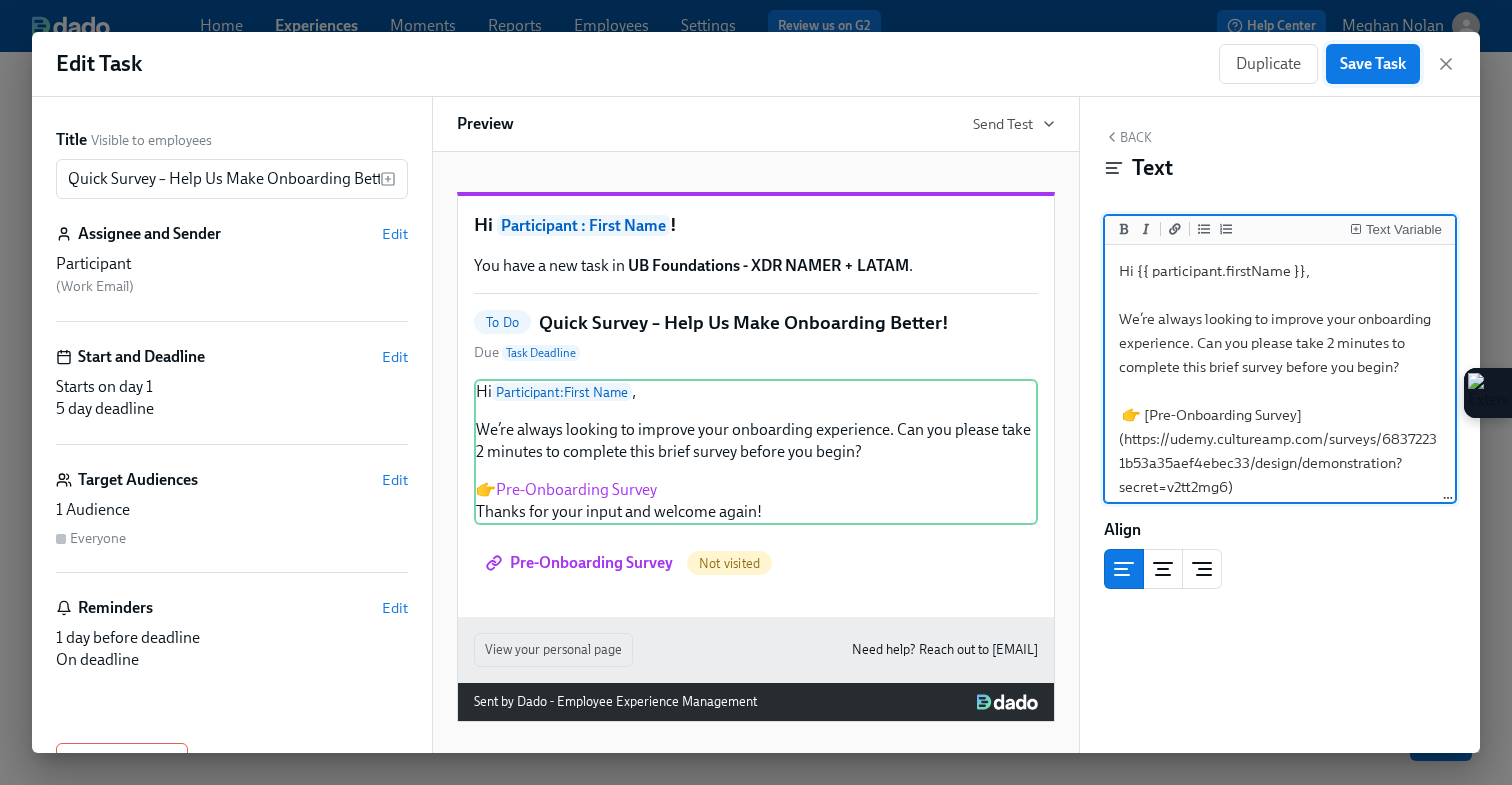 type on "Hi {{ participant.firstName }},
We’re always looking to improve your onboarding experience. Can you please take 2 minutes to complete this brief survey before you begin?
👉 [Pre-Onboarding Survey](https://udemy.cultureamp.com/surveys/68372231b53a35aef4ebec33/design/demonstration?secret=v2tt2mg6)
Thanks for your input and welcome again!" 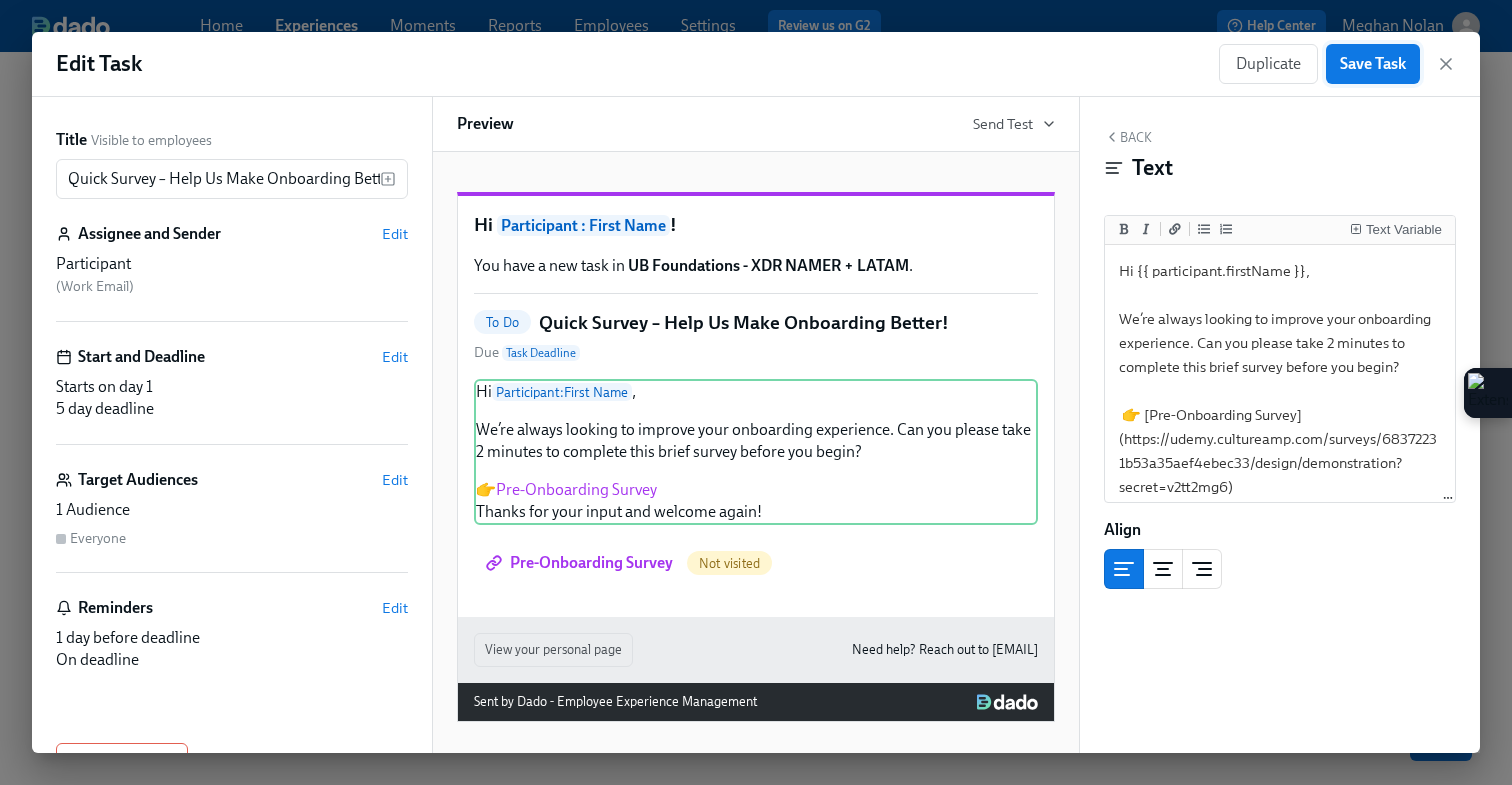 click on "Save Task" at bounding box center (1373, 64) 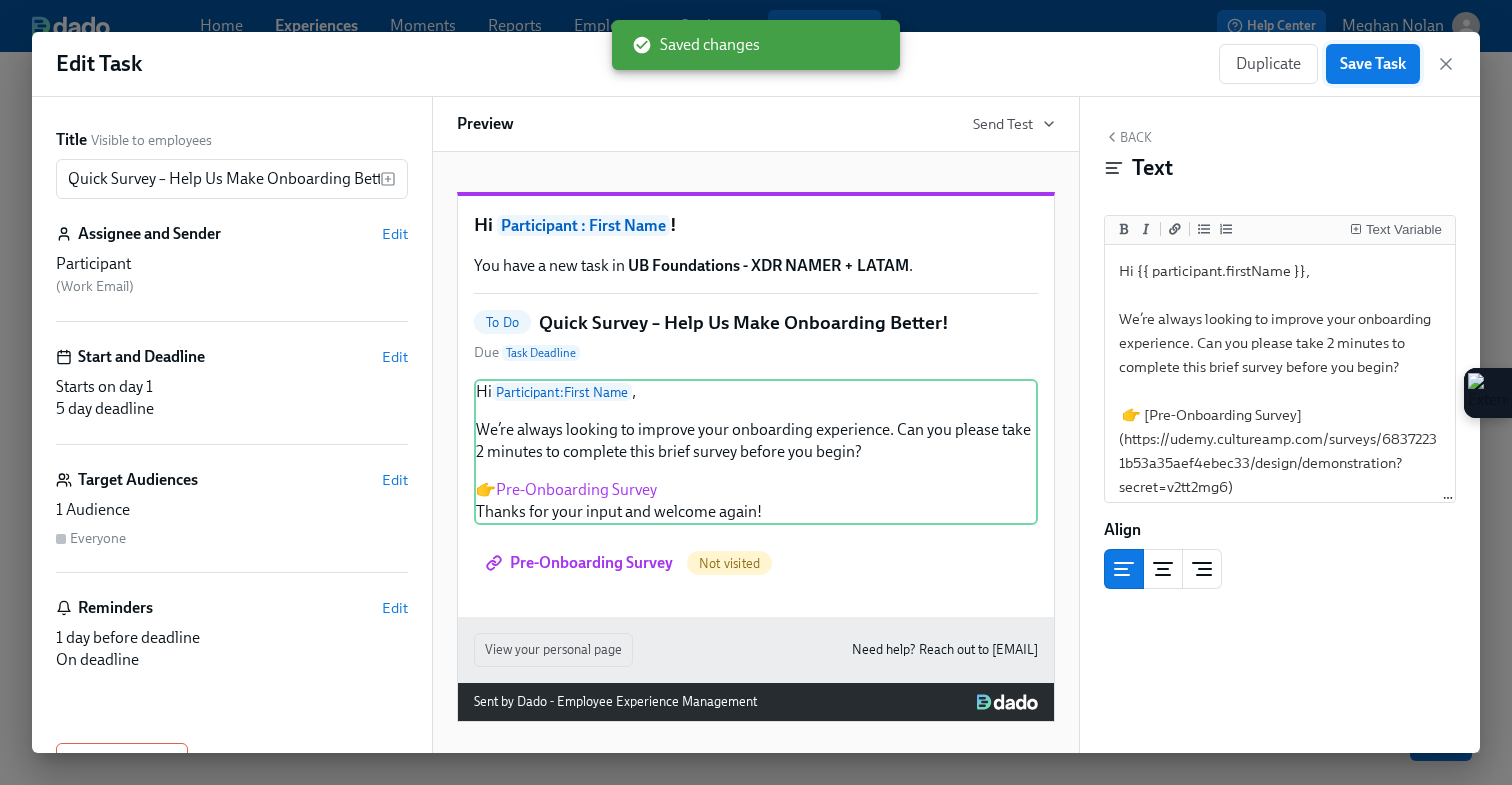 click on "Save Task" at bounding box center (1373, 64) 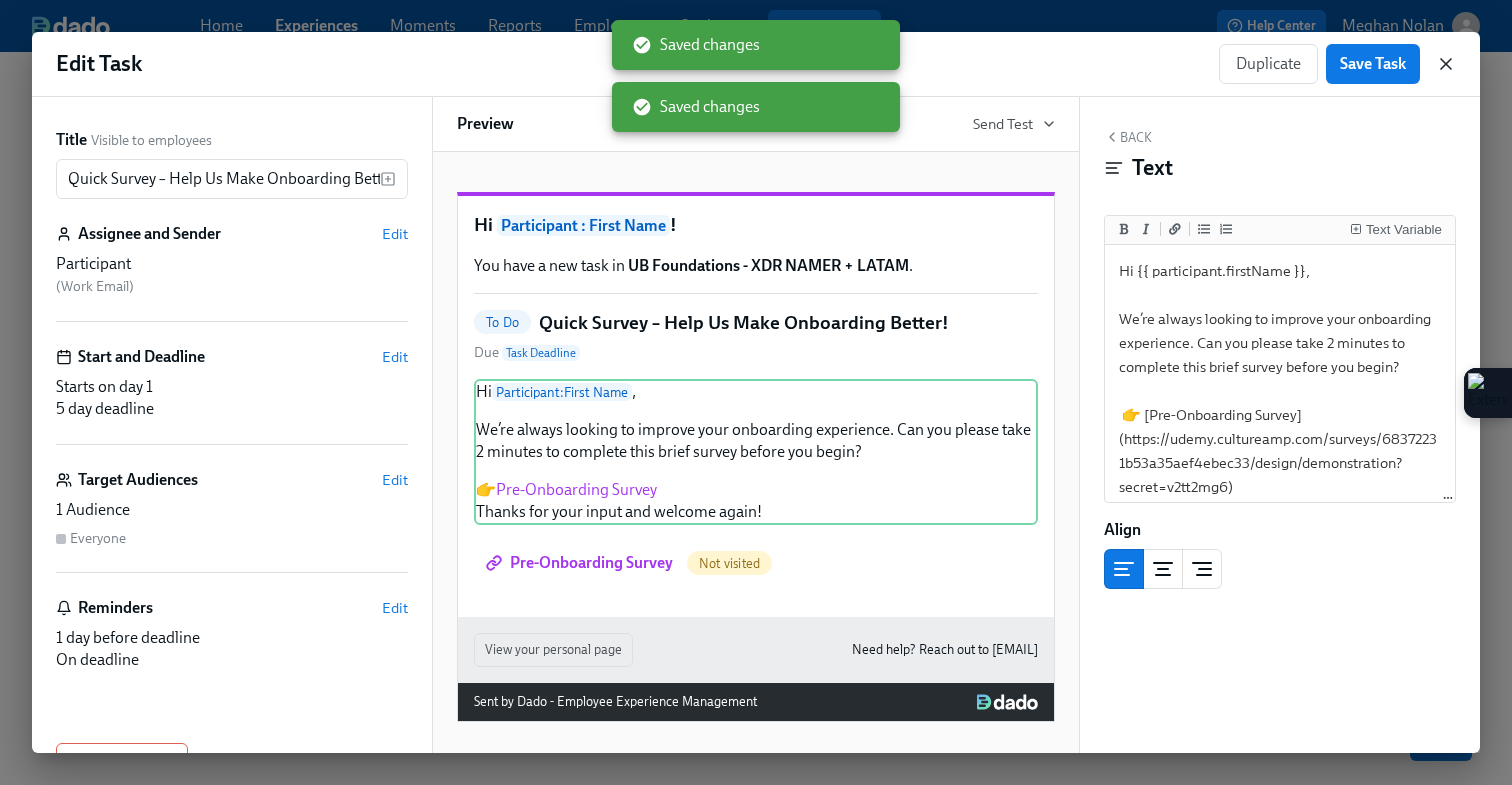 click 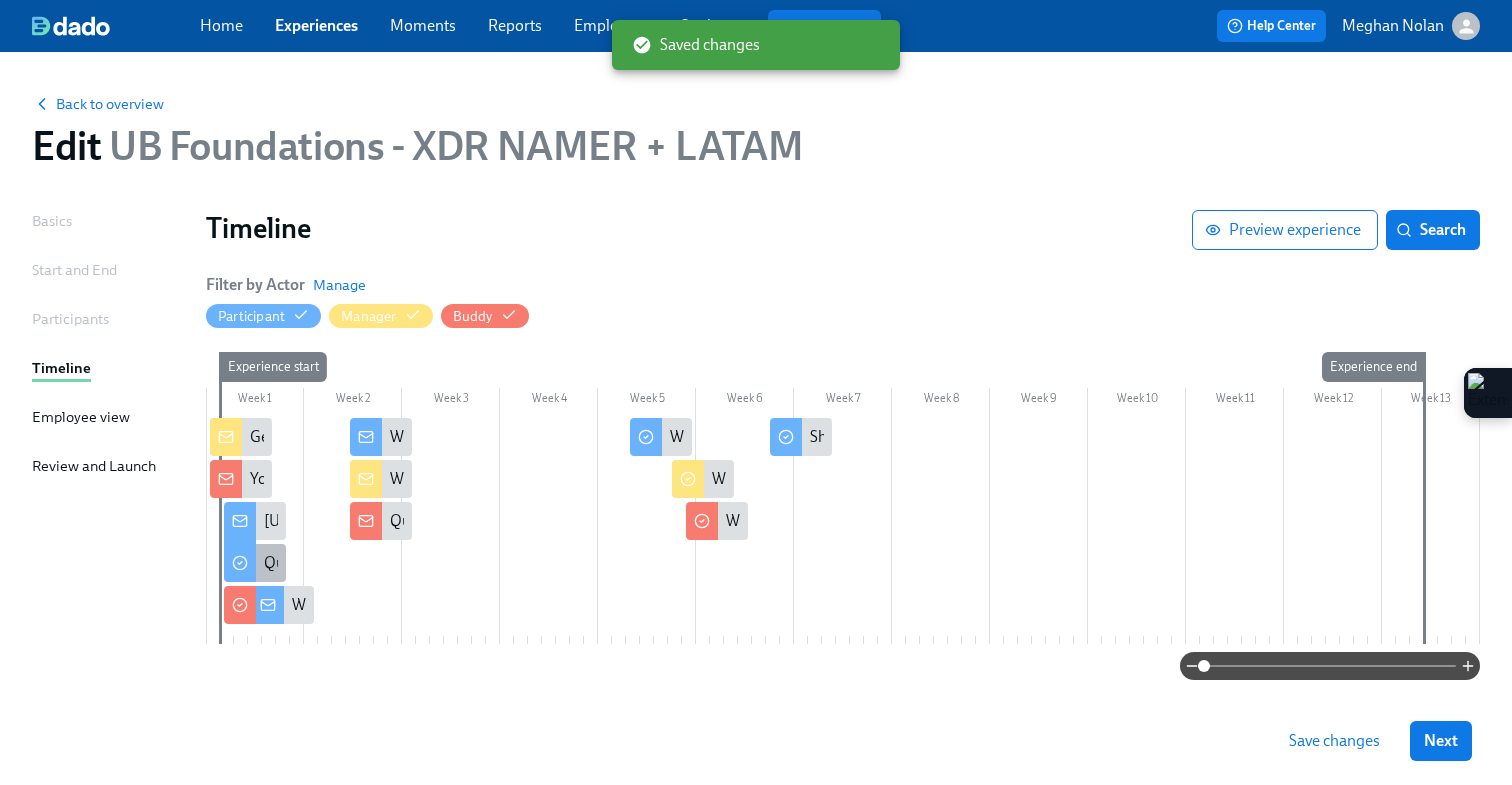 click at bounding box center (240, 561) 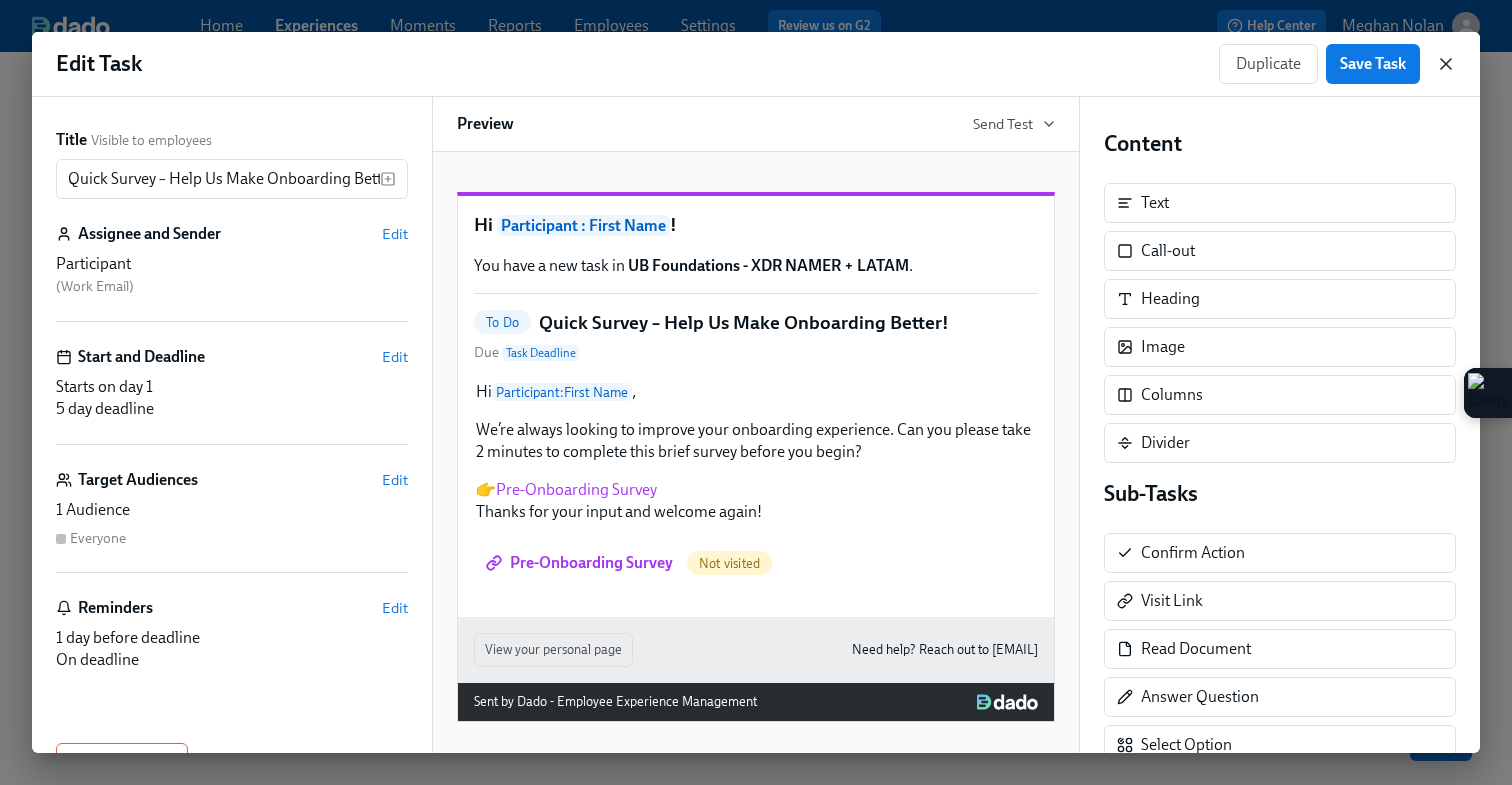 click 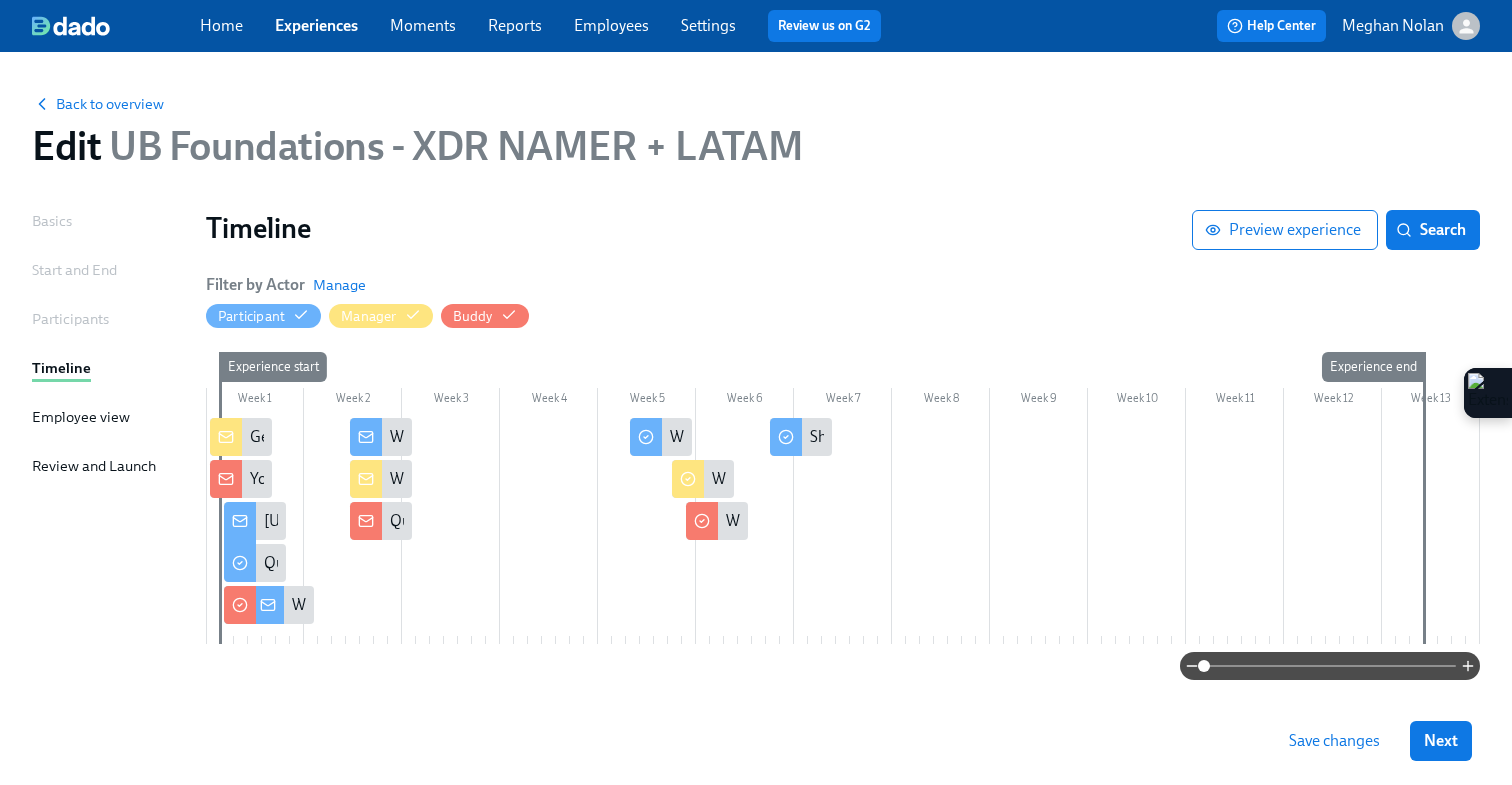 click 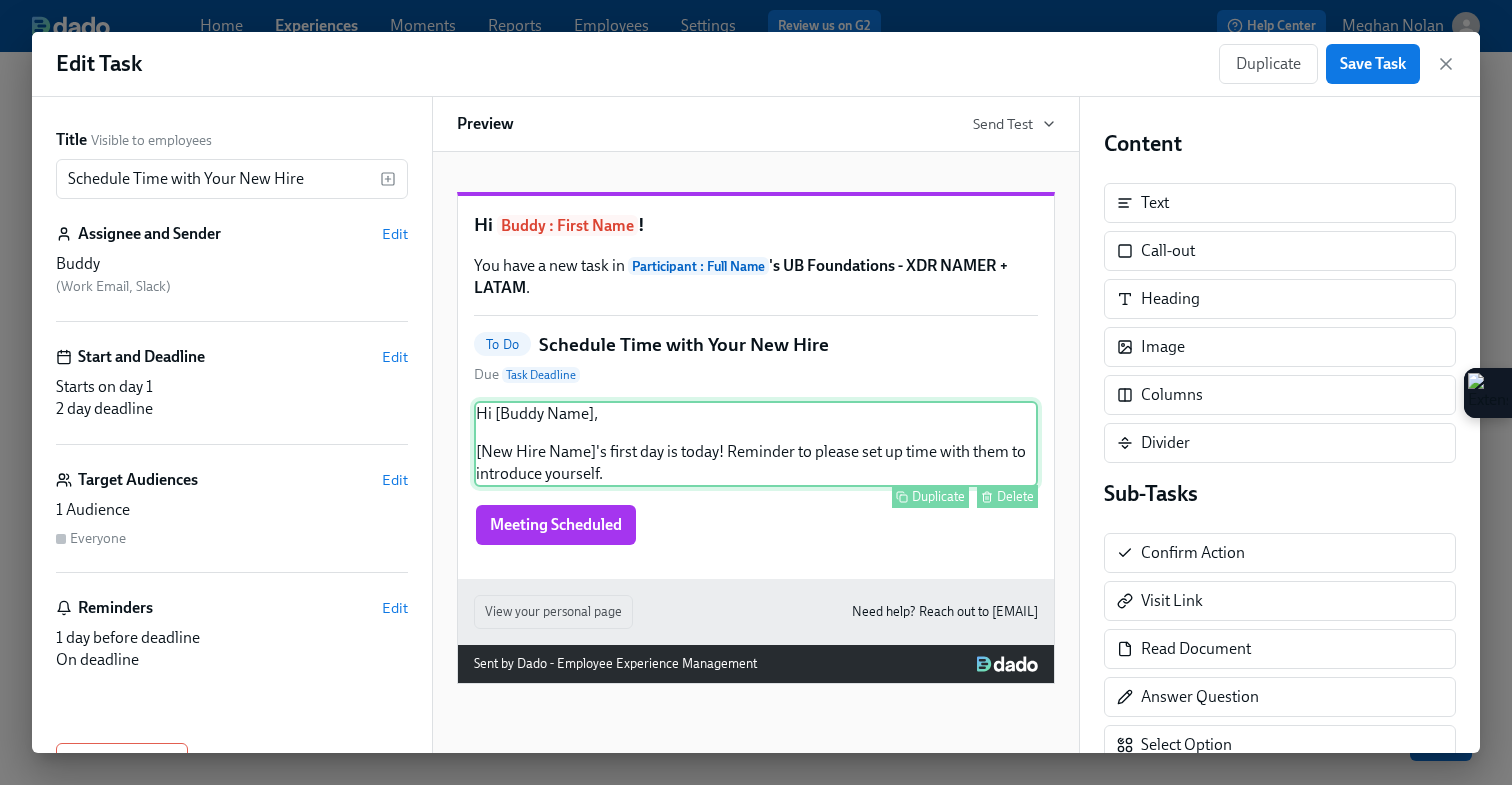 click on "Hi [Buddy Name],
[New Hire Name]'s first day is today! Reminder to please set up time with them to introduce yourself.   Duplicate   Delete" at bounding box center [756, 444] 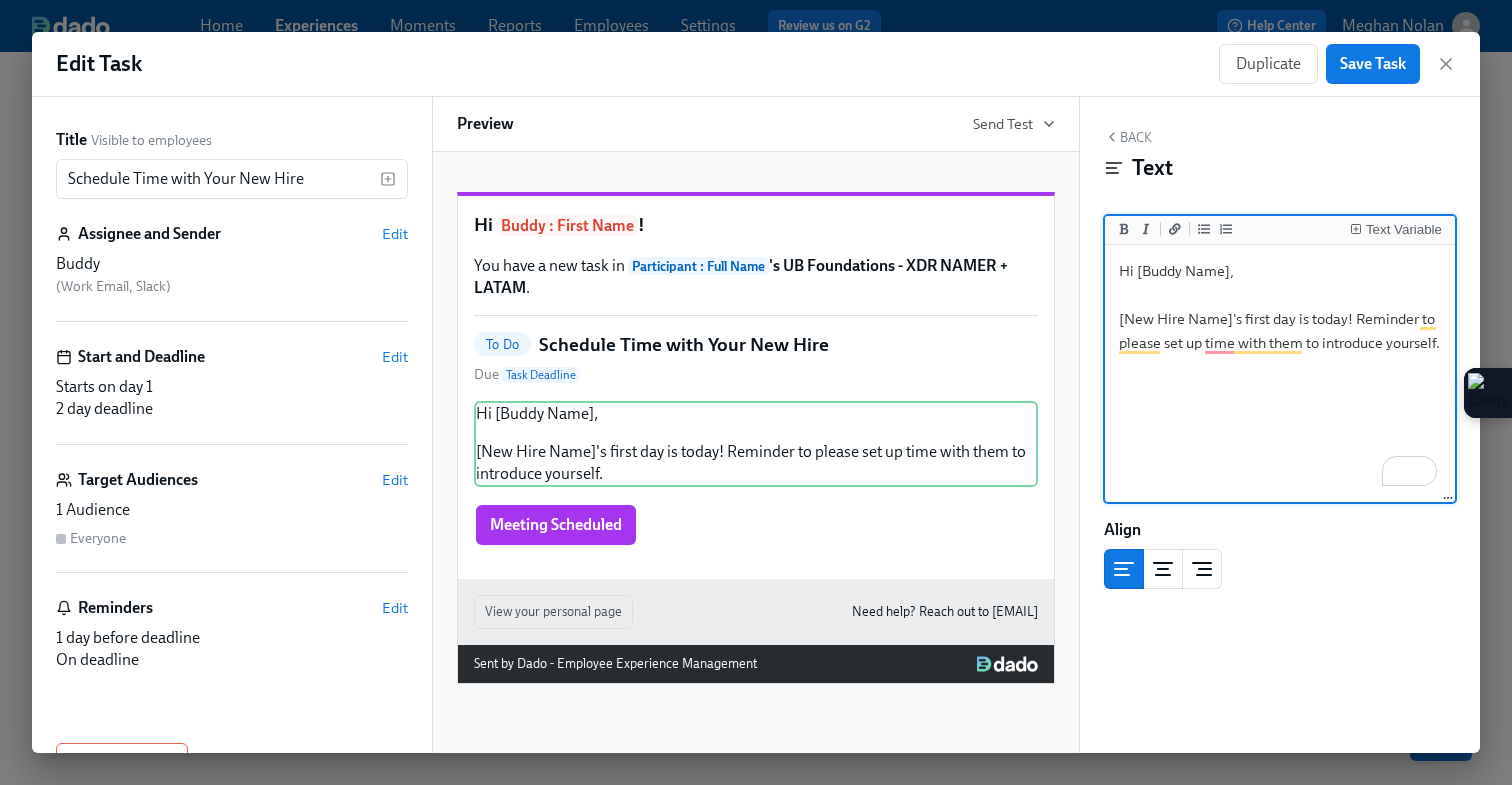 drag, startPoint x: 1229, startPoint y: 273, endPoint x: 1139, endPoint y: 272, distance: 90.005554 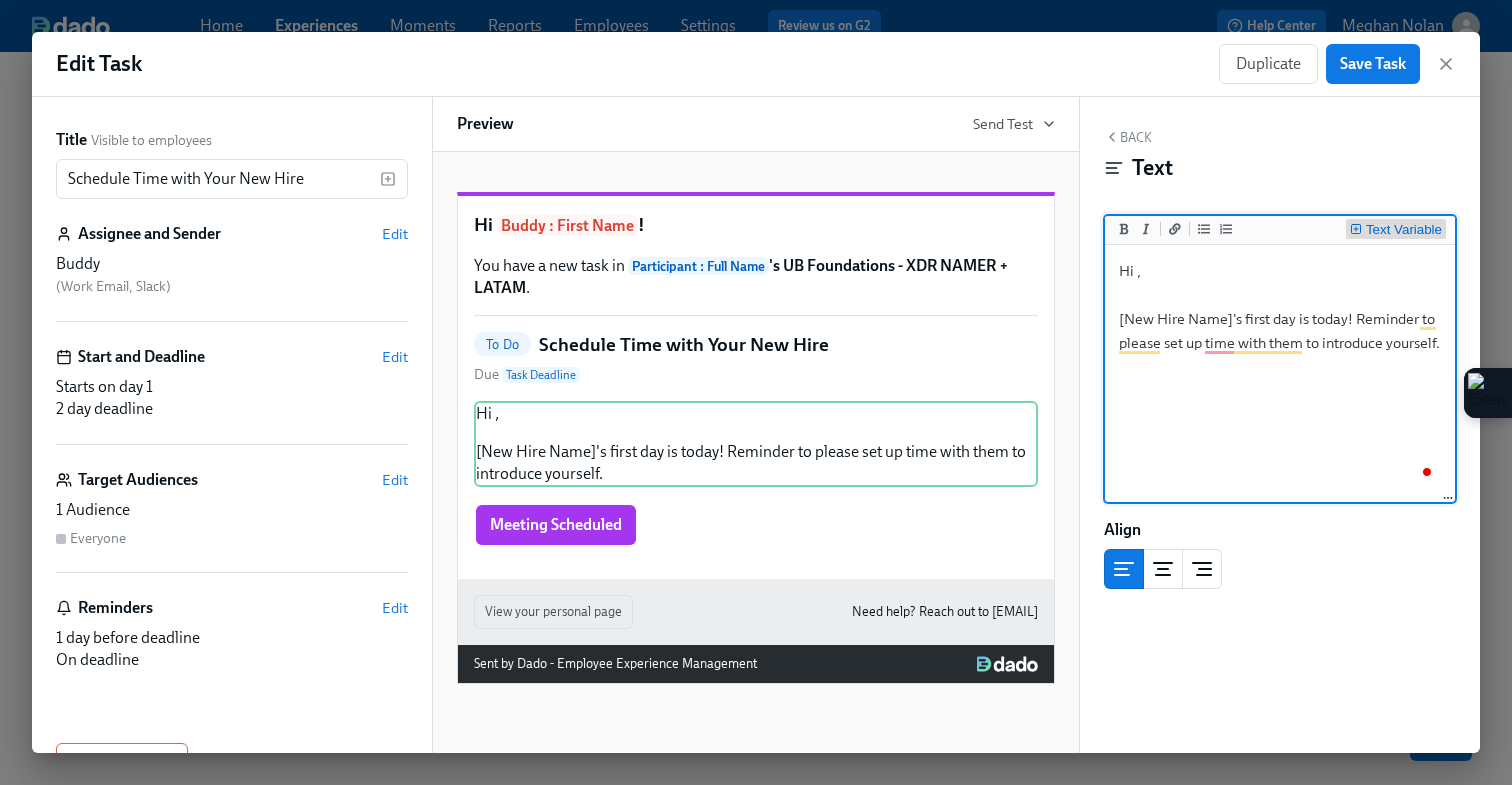 click on "Text Variable" at bounding box center [1404, 230] 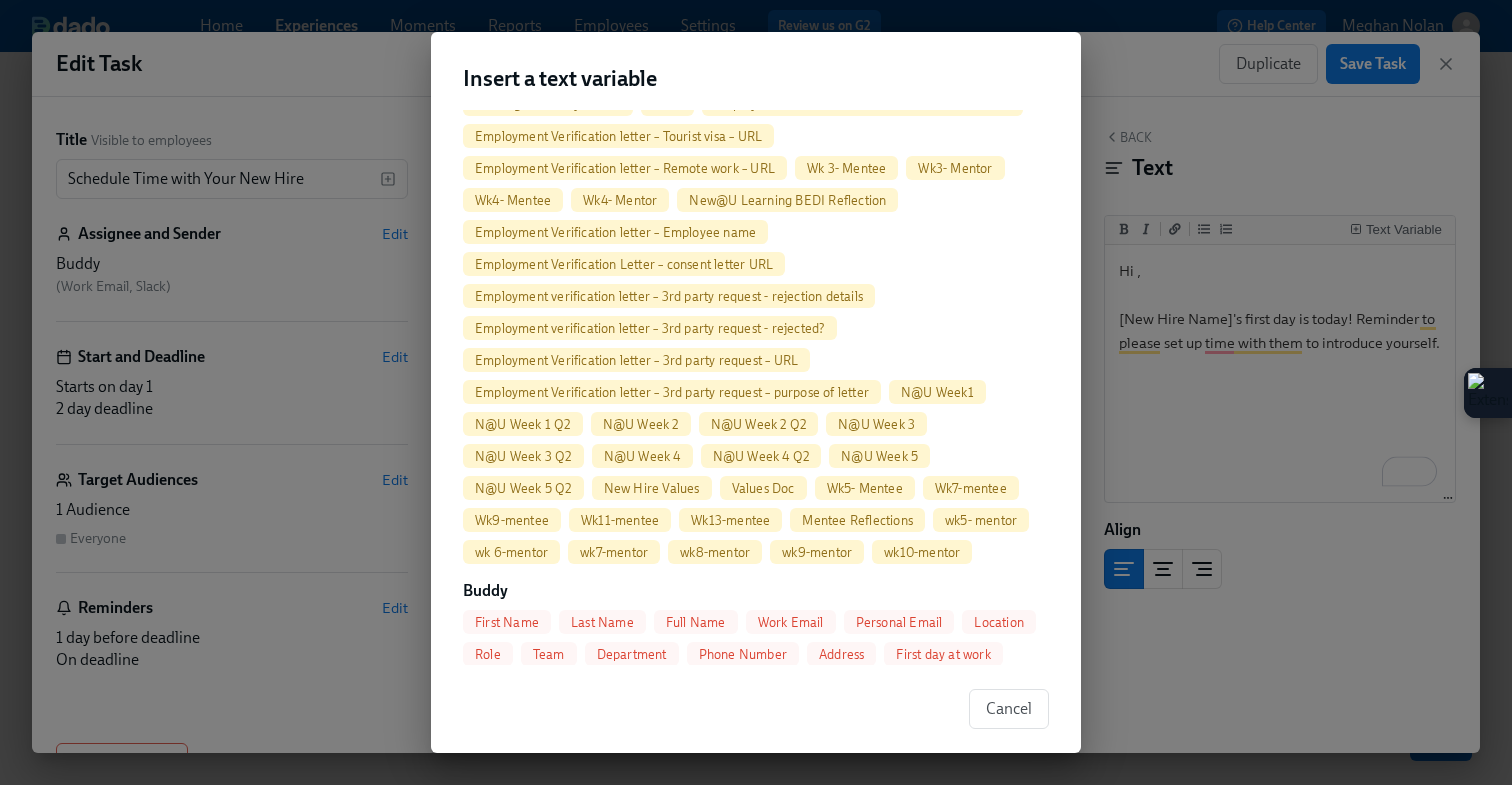 scroll, scrollTop: 2690, scrollLeft: 0, axis: vertical 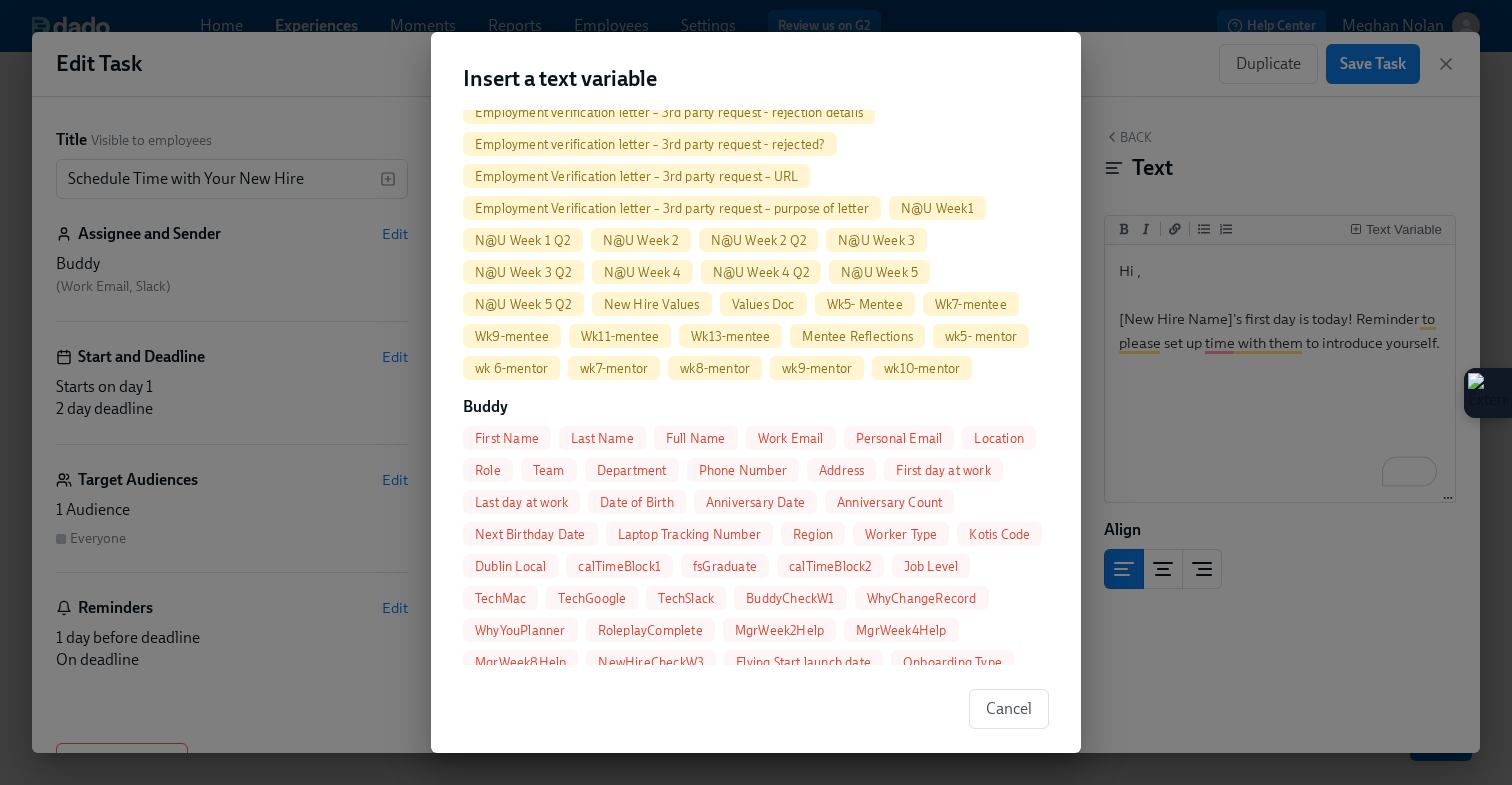 click on "First Name" at bounding box center [507, 438] 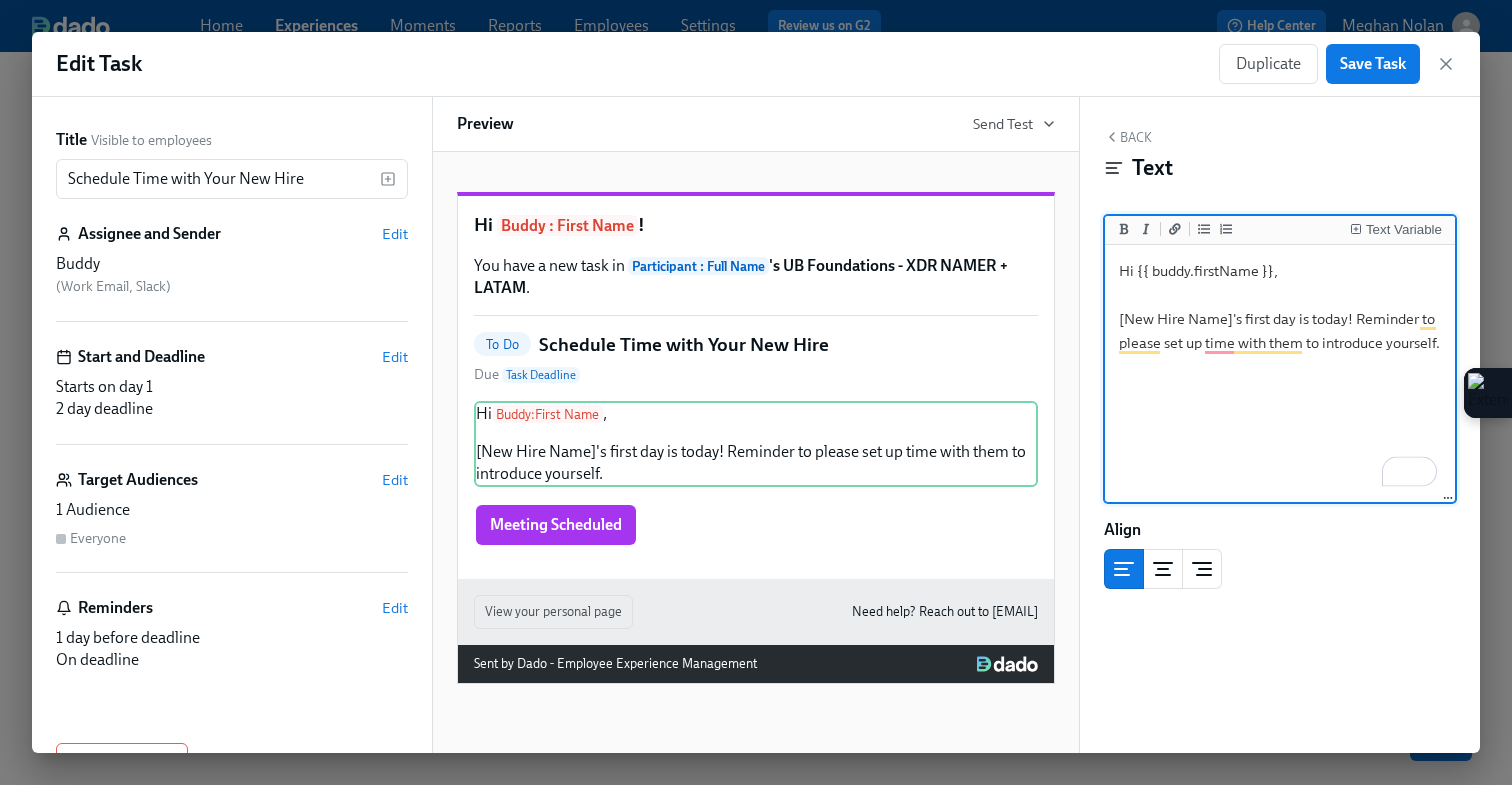 drag, startPoint x: 1231, startPoint y: 322, endPoint x: 1119, endPoint y: 320, distance: 112.01785 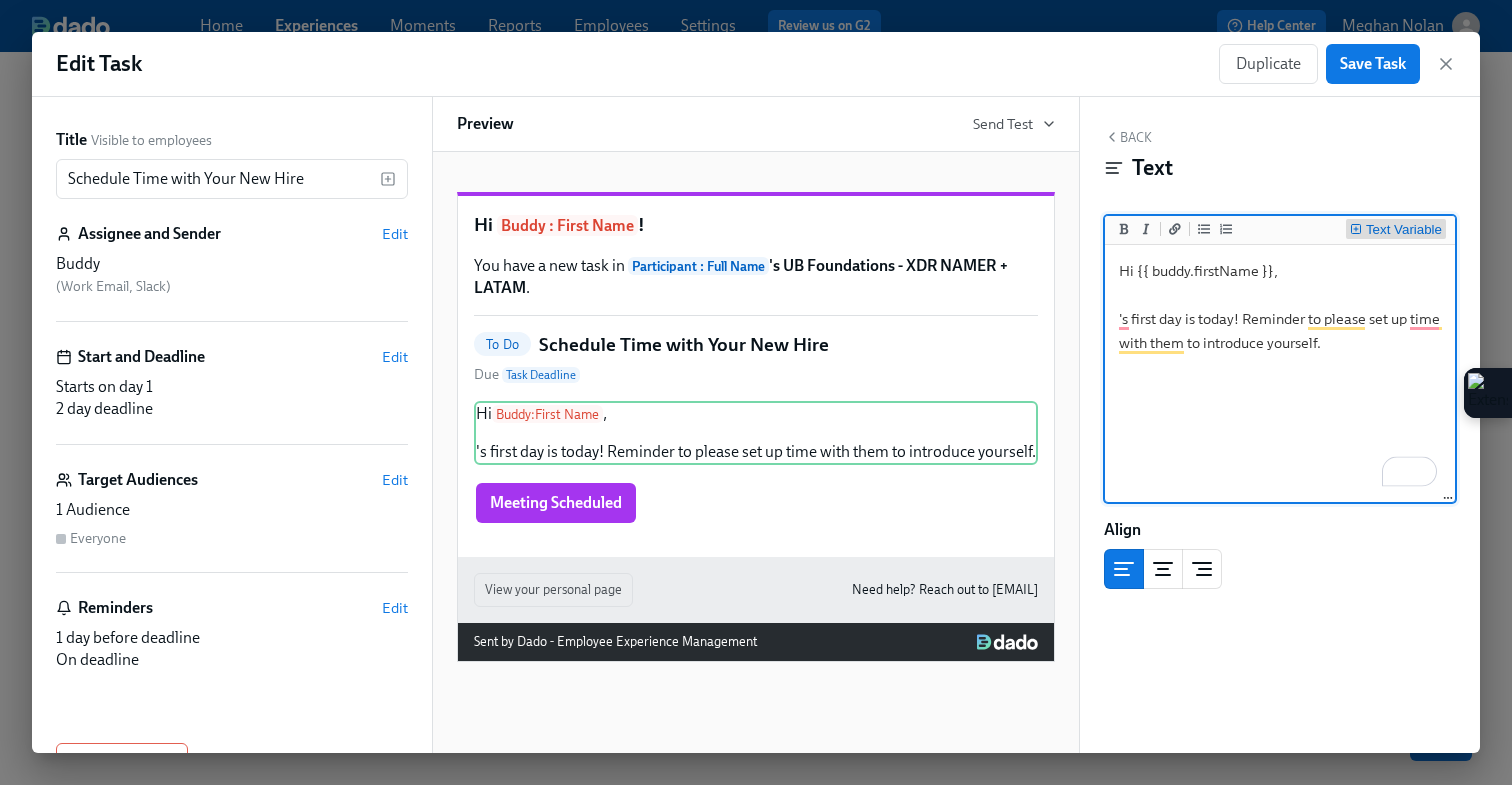 click on "Text Variable" at bounding box center [1404, 230] 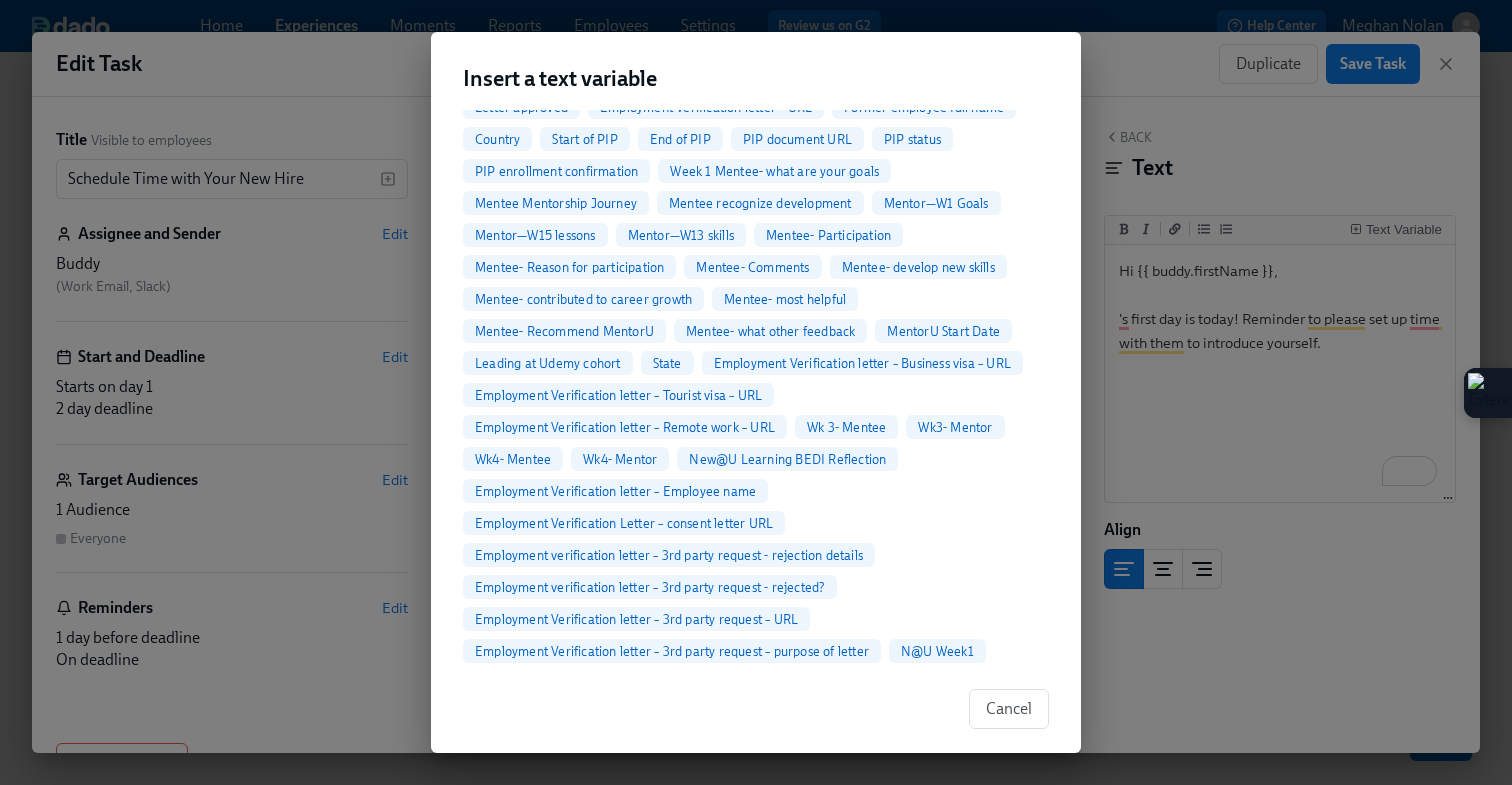 scroll, scrollTop: 0, scrollLeft: 0, axis: both 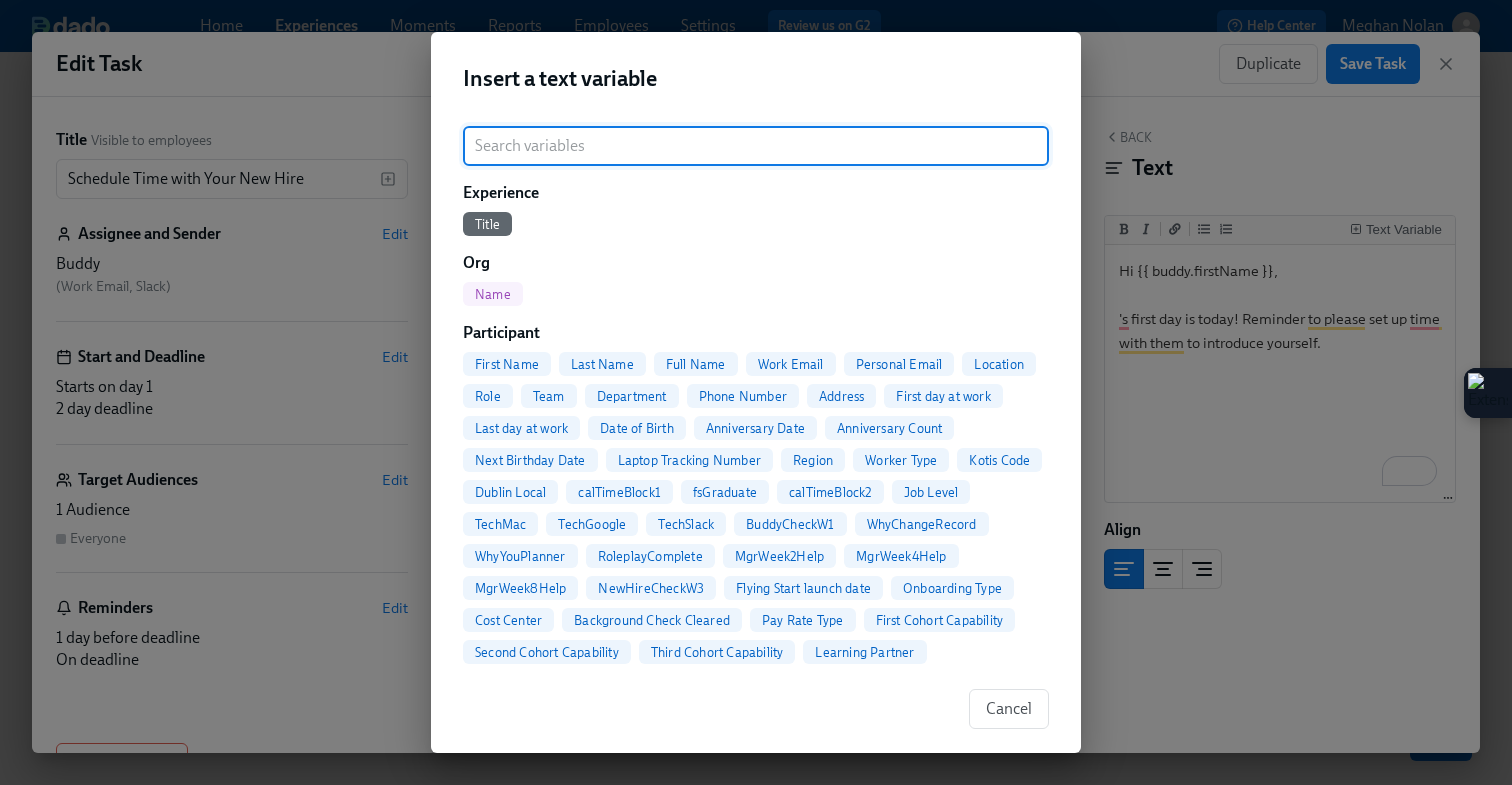 click on "Full Name" at bounding box center (696, 364) 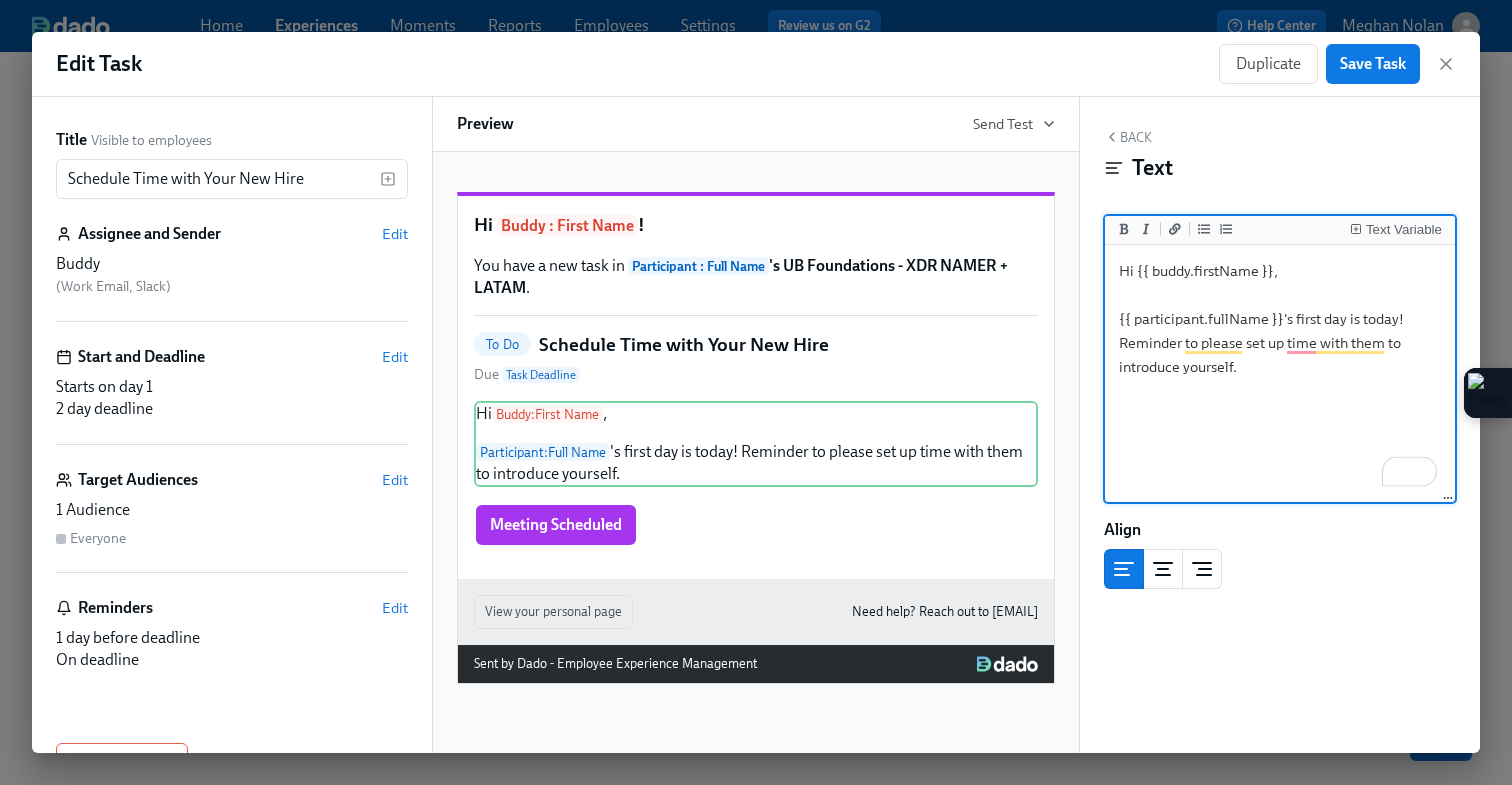 click on "Hi {{ buddy.firstName }},
{{ participant.fullName }}'s first day is today! Reminder to please set up time with them to introduce yourself." at bounding box center (1280, 374) 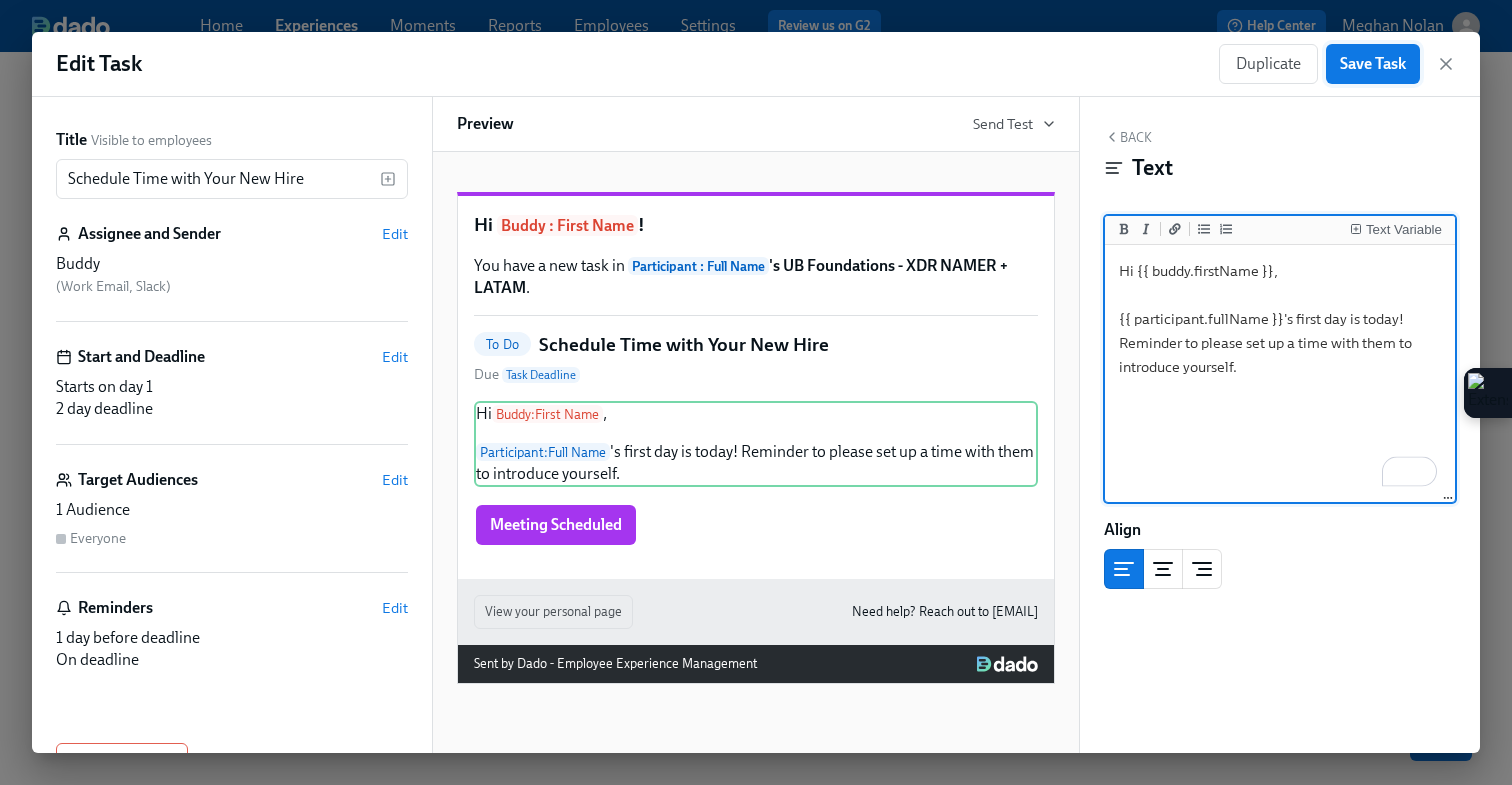 type on "Hi {{ buddy.firstName }},
{{ participant.fullName }}'s first day is today! Reminder to please set up a time with them to introduce yourself." 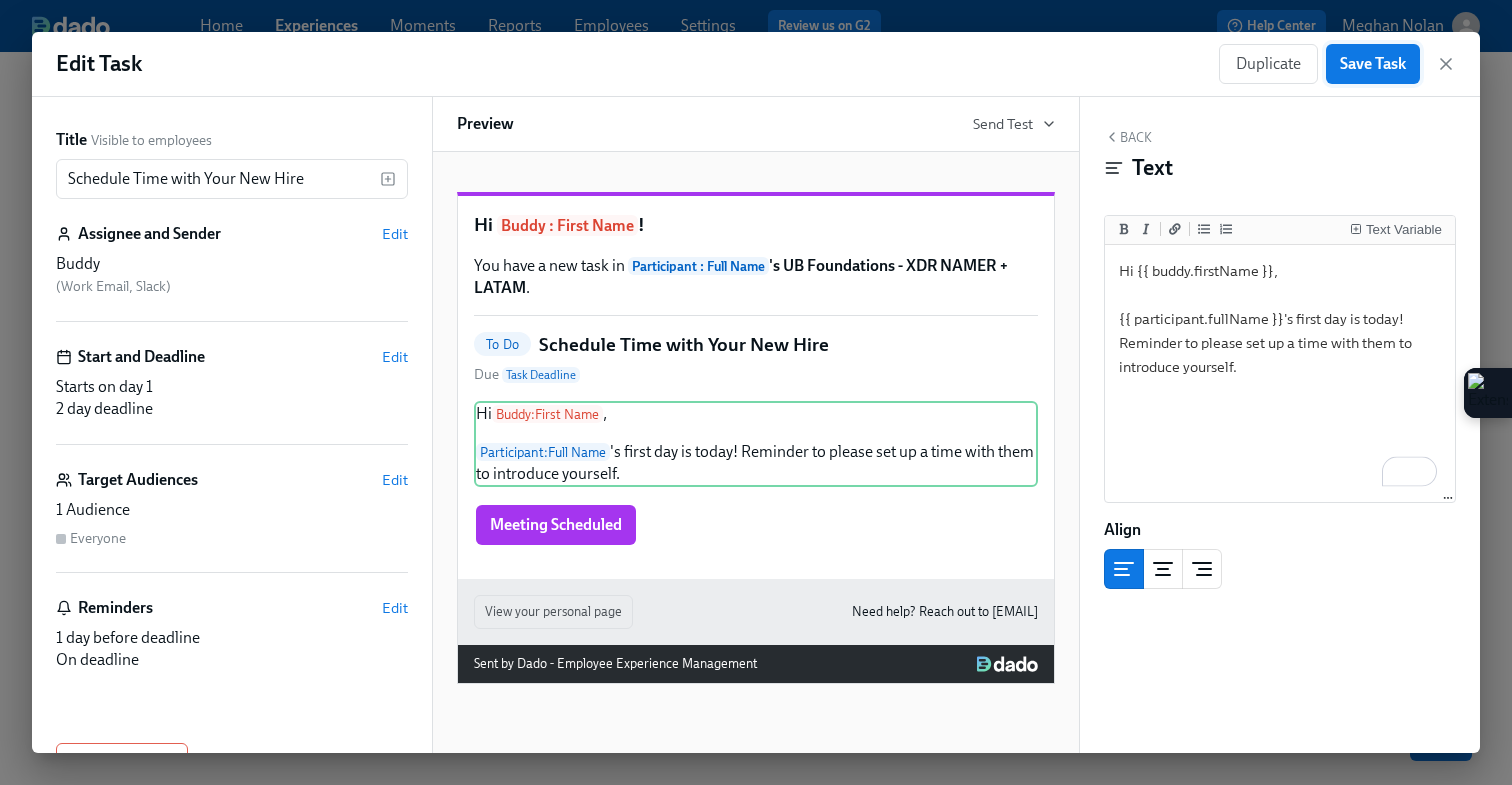 click on "Save Task" at bounding box center (1373, 64) 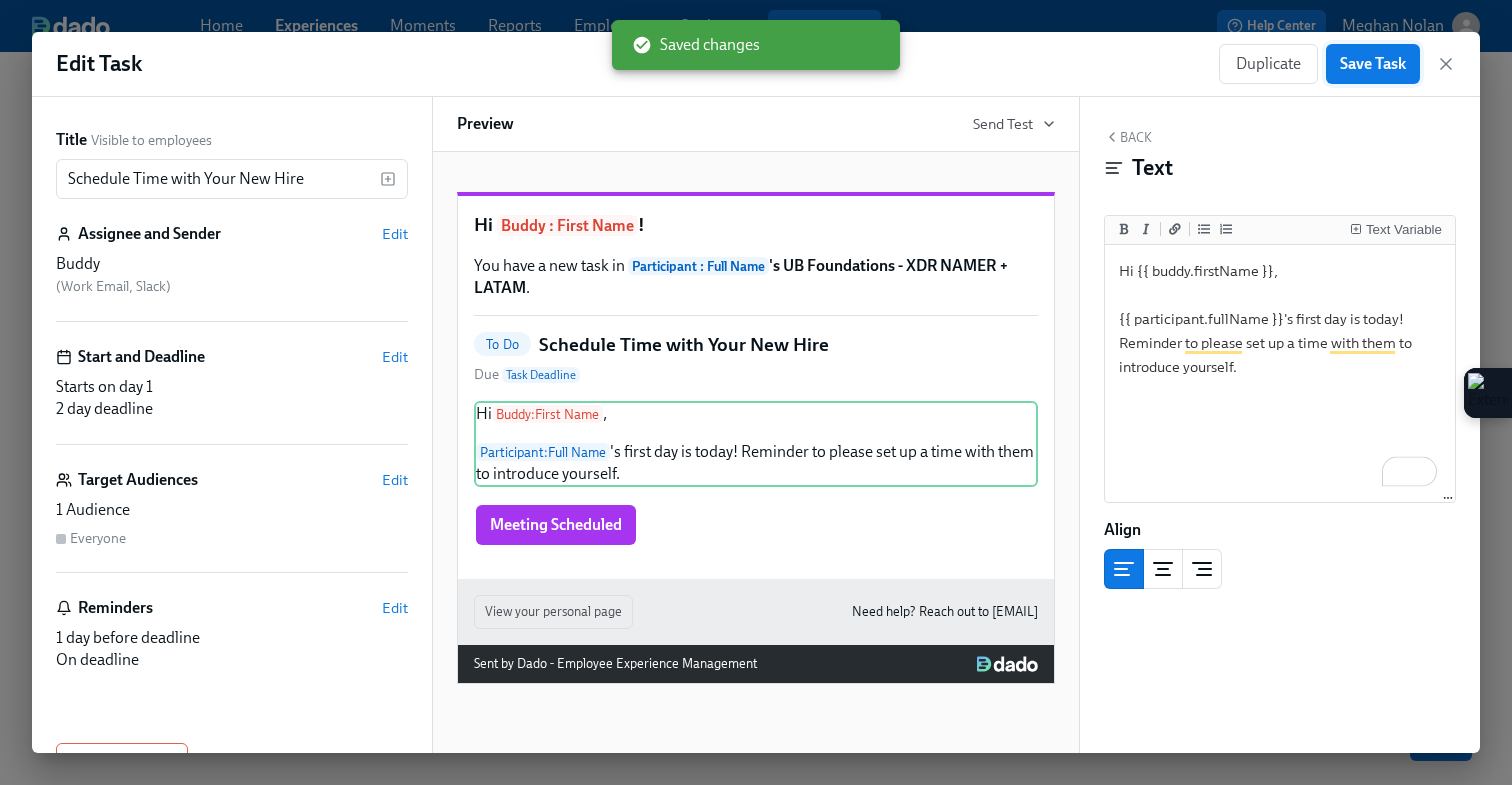 click on "Save Task" at bounding box center (1373, 64) 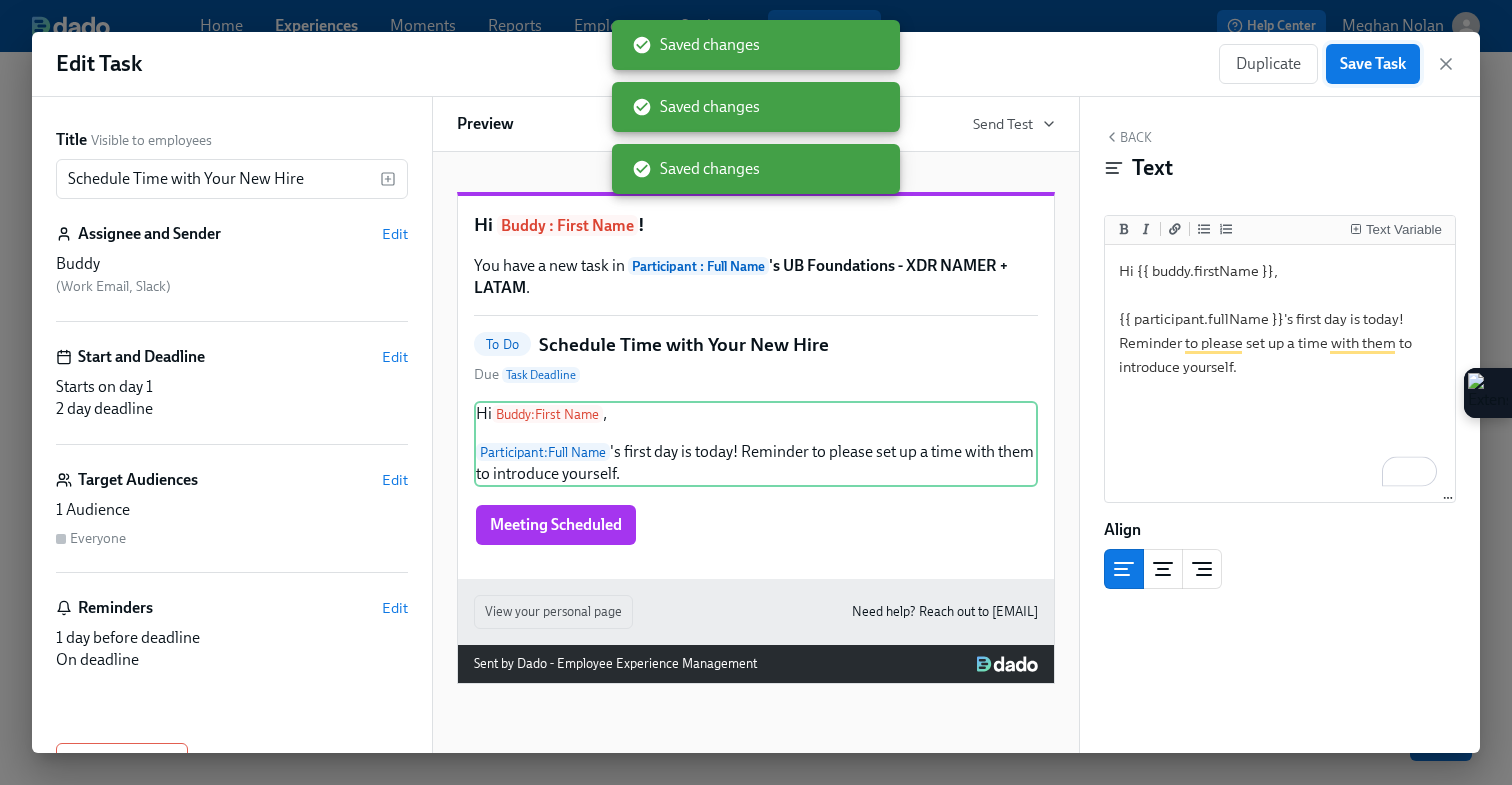 click on "Save Task" at bounding box center (1373, 64) 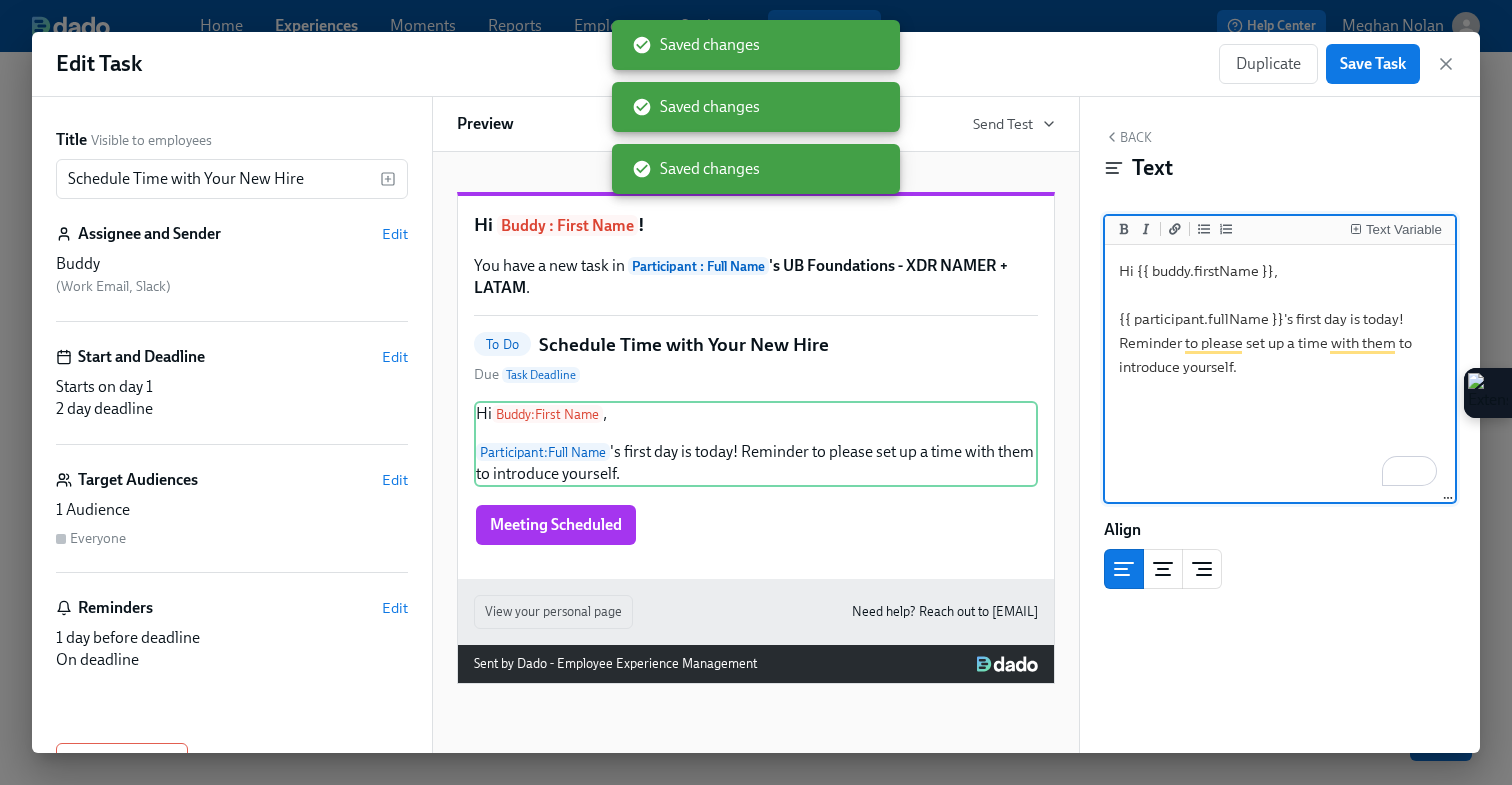 click on "Hi {{ buddy.firstName }},
{{ participant.fullName }}'s first day is today! Reminder to please set up a time with them to introduce yourself." at bounding box center [1280, 374] 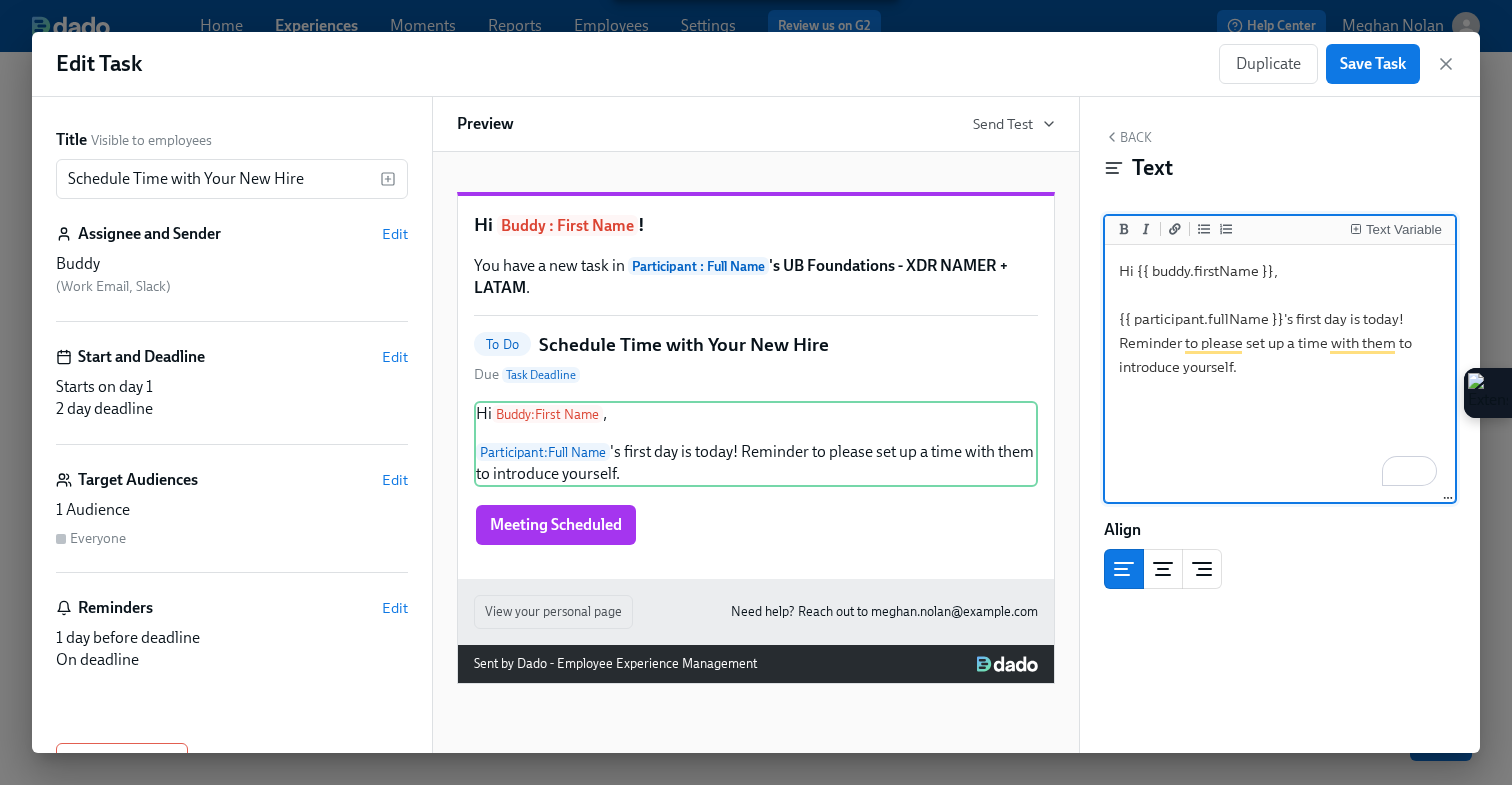scroll, scrollTop: 0, scrollLeft: 0, axis: both 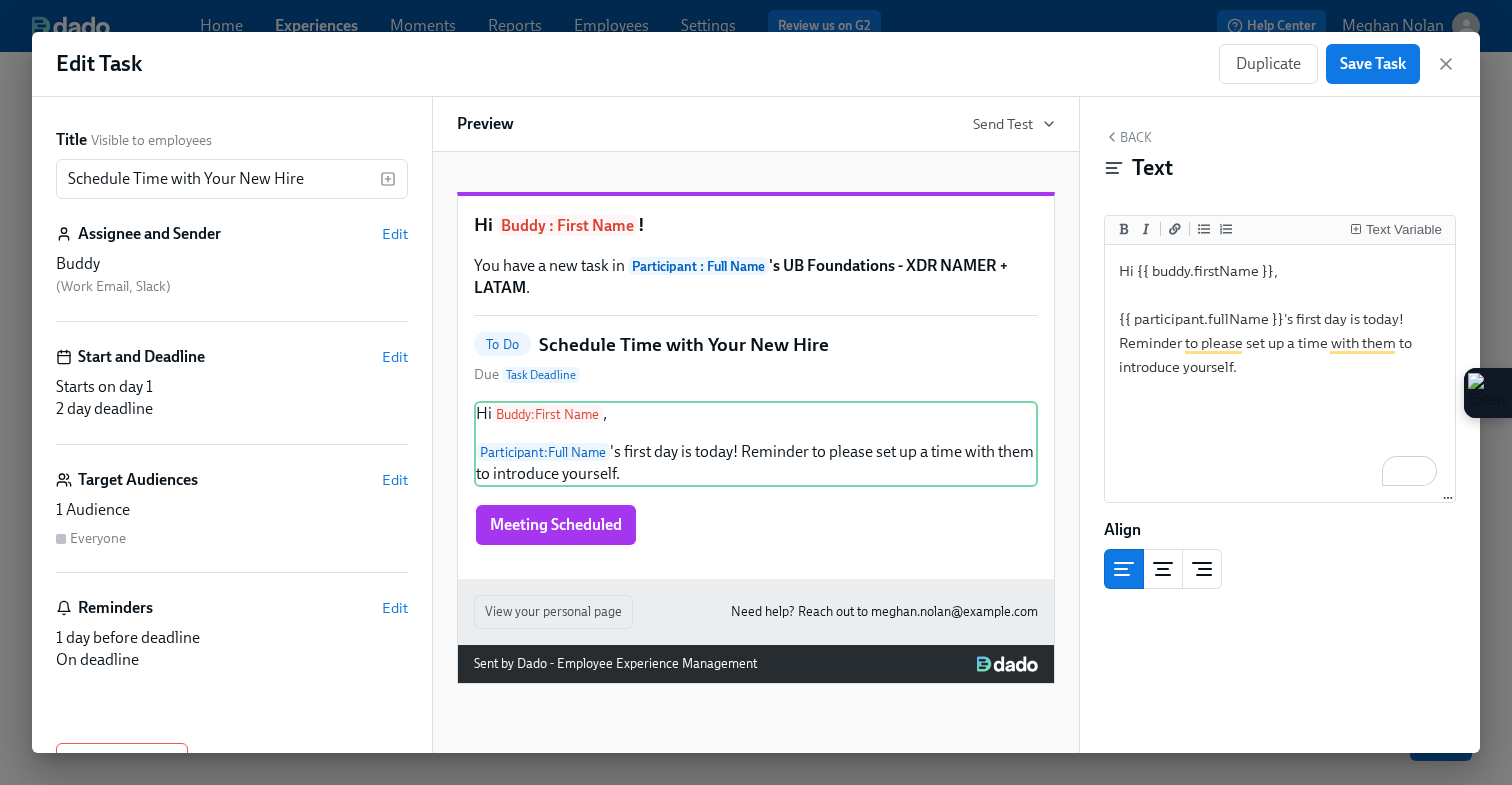 click on "Edit Task Duplicate Save Task" at bounding box center [756, 64] 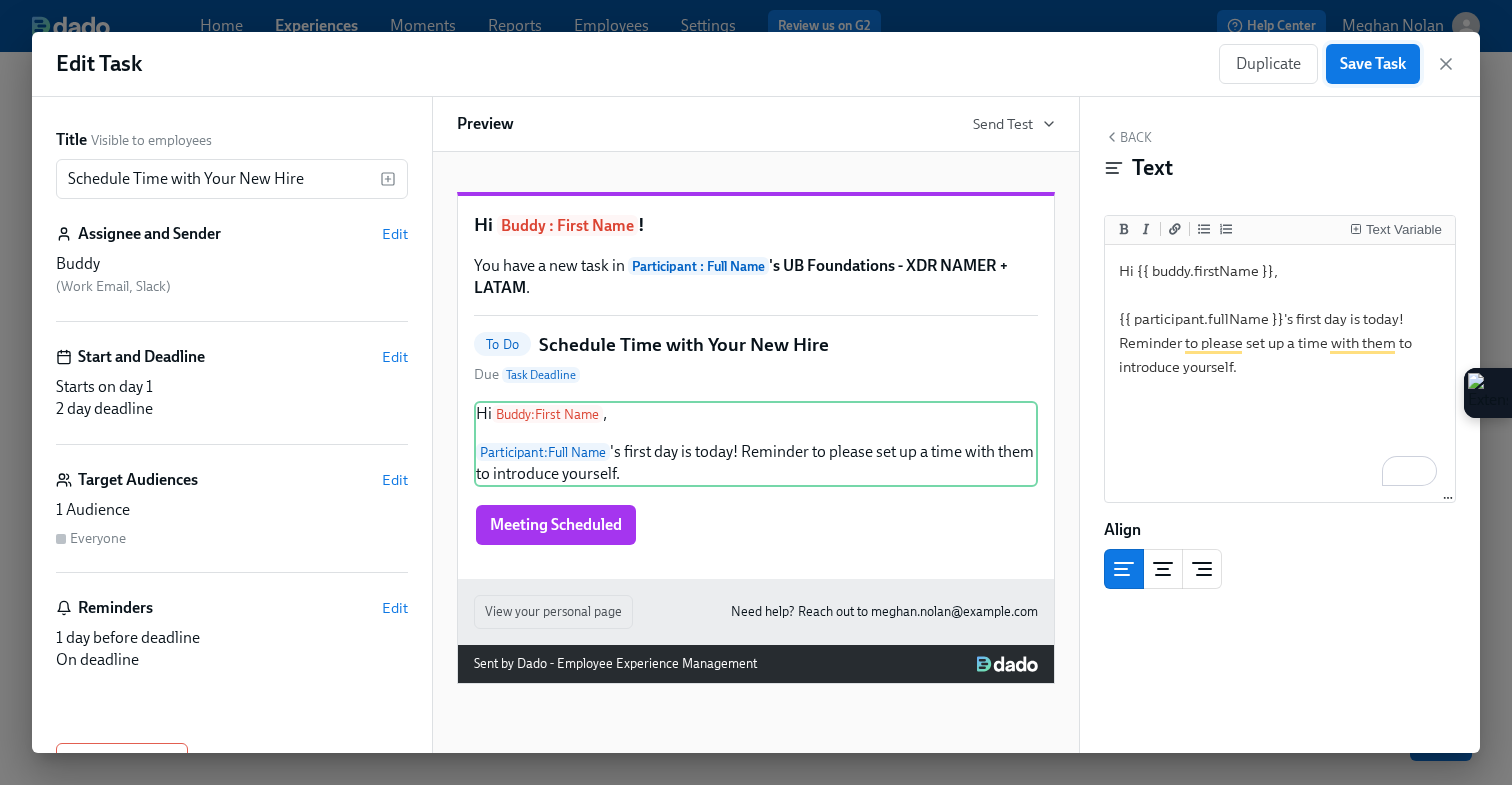 click on "Save Task" at bounding box center [1373, 64] 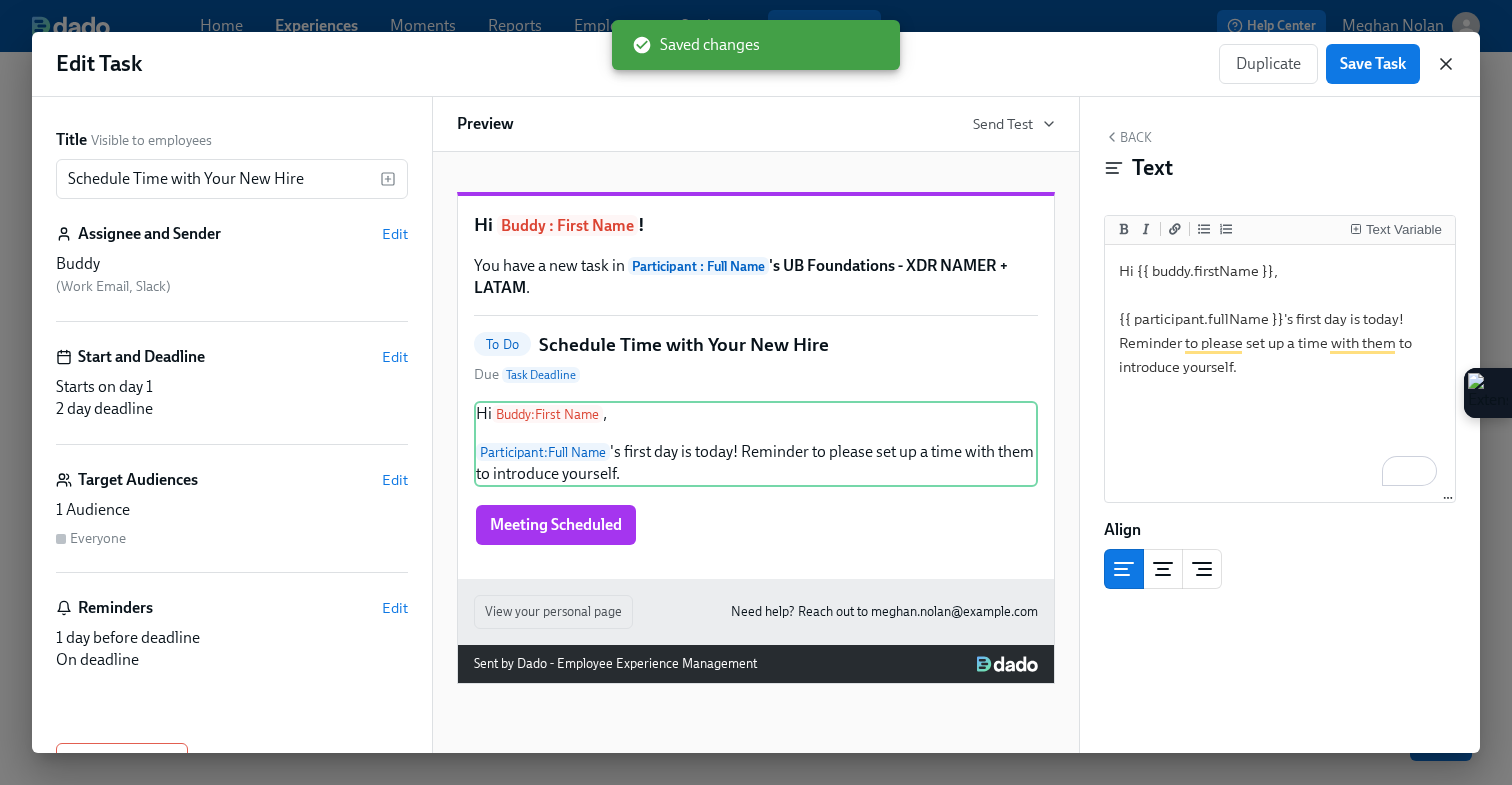 click 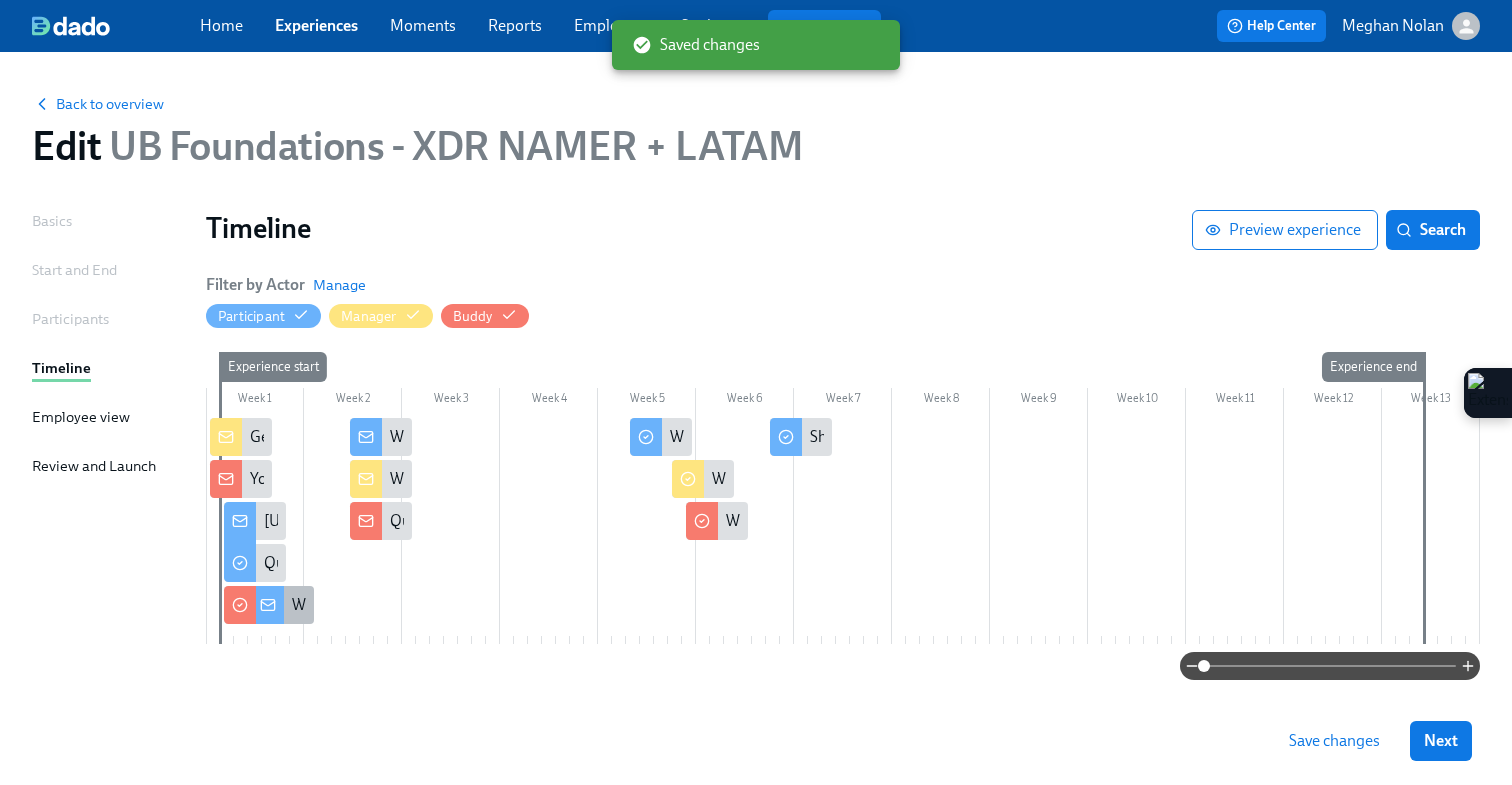 click on "Welcome to Foundations – What to Expect!" at bounding box center (283, 605) 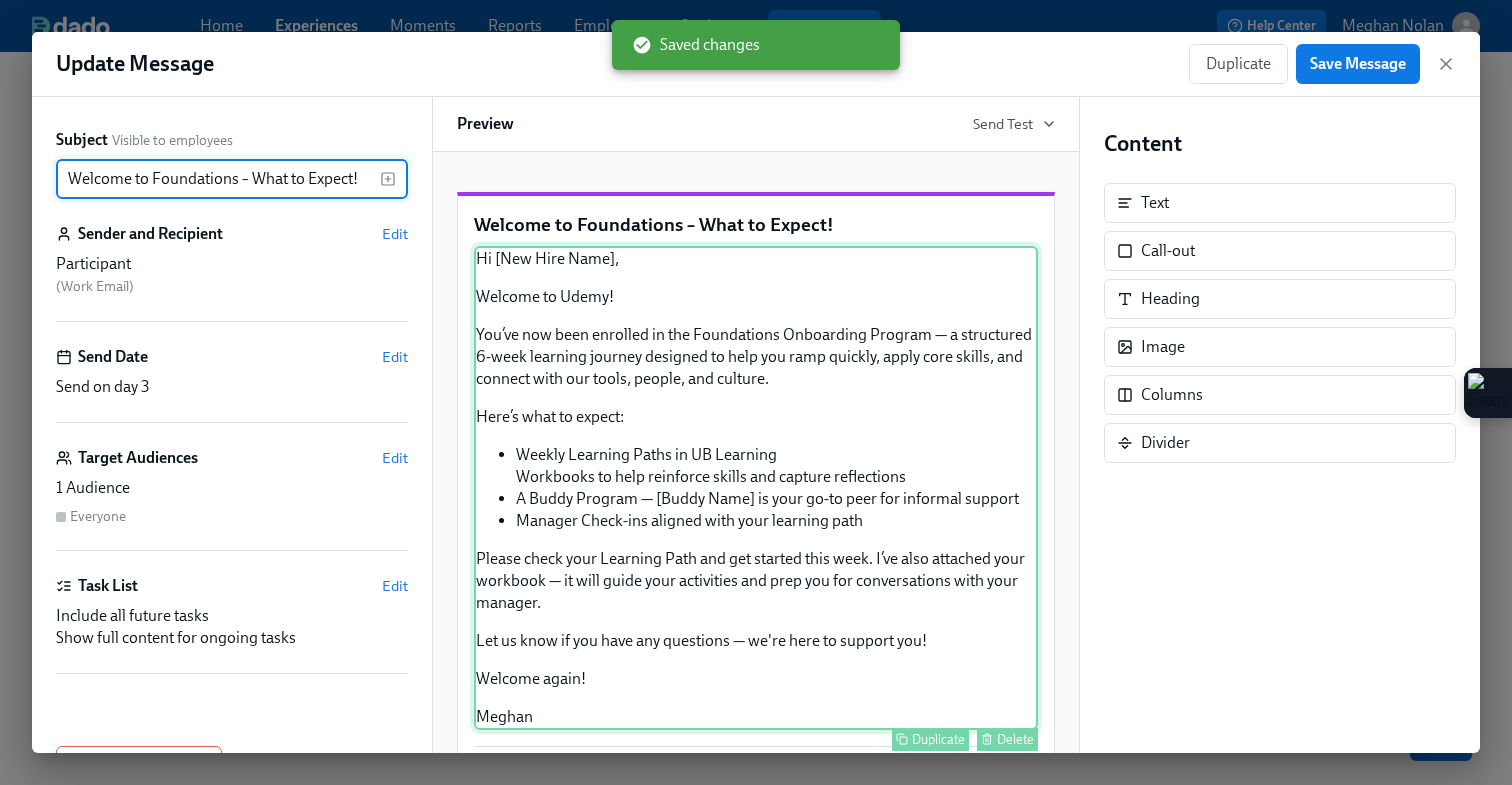 click on "Hi [New Hire Name],
Welcome to Udemy!
You’ve now been enrolled in the Foundations Onboarding Program — a structured 6-week learning journey designed to help you ramp quickly, apply core skills, and connect with our tools, people, and culture.
Here’s what to expect:
Weekly  Learning Paths in UB Learning
Workbooks to help reinforce skills and capture reflections
A Buddy Program — [Buddy Name] is your go-to peer for informal support
Manager Check-ins aligned with your learning path
Please check your Learning Path and get started this week. I’ve also attached your workbook — it will guide your activities and prep you for conversations with your manager.
Let us know if you have any questions — we're here to support you!
Welcome again!
Meghan   Duplicate   Delete" at bounding box center [756, 488] 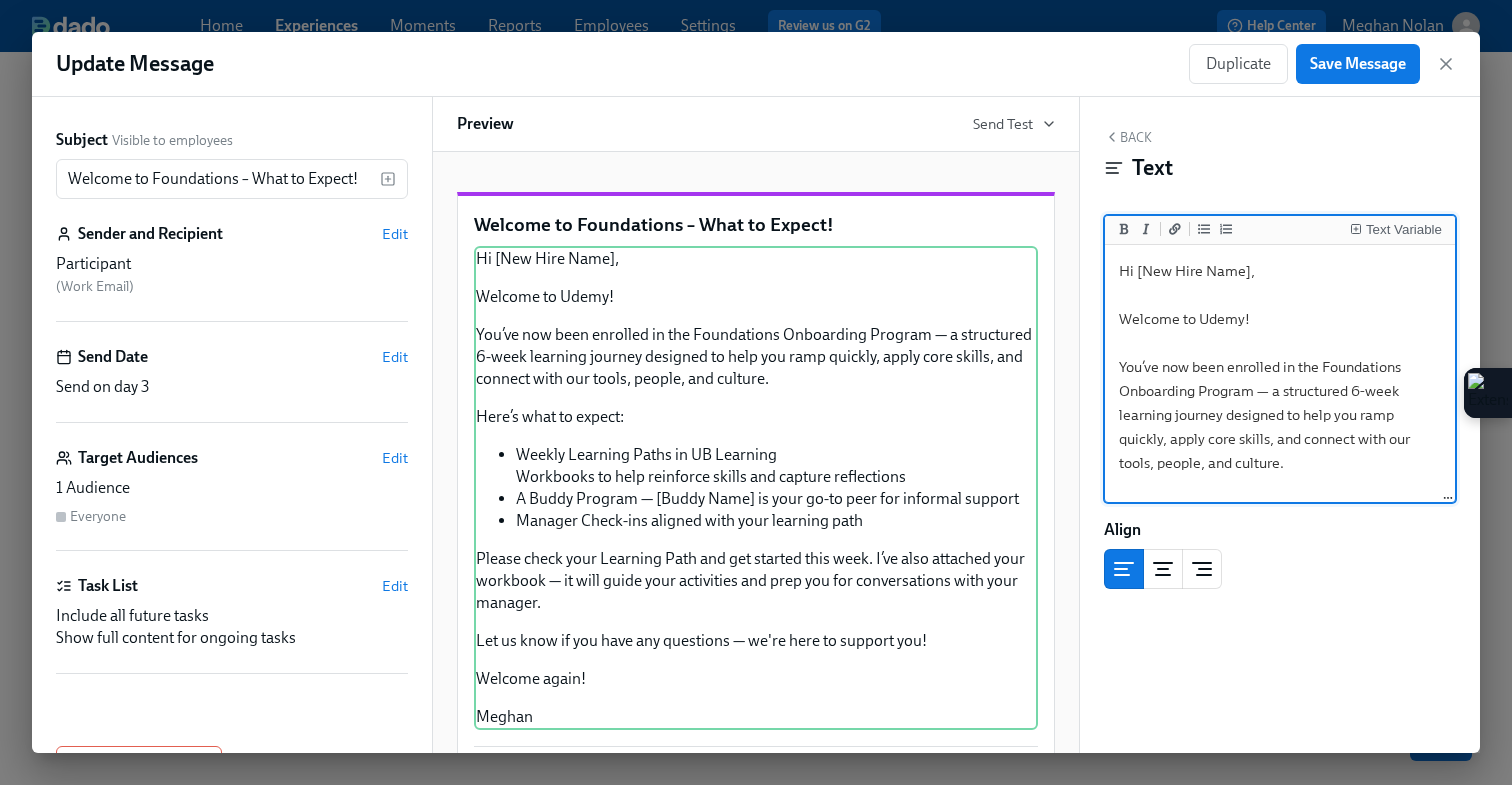 drag, startPoint x: 1247, startPoint y: 274, endPoint x: 1139, endPoint y: 274, distance: 108 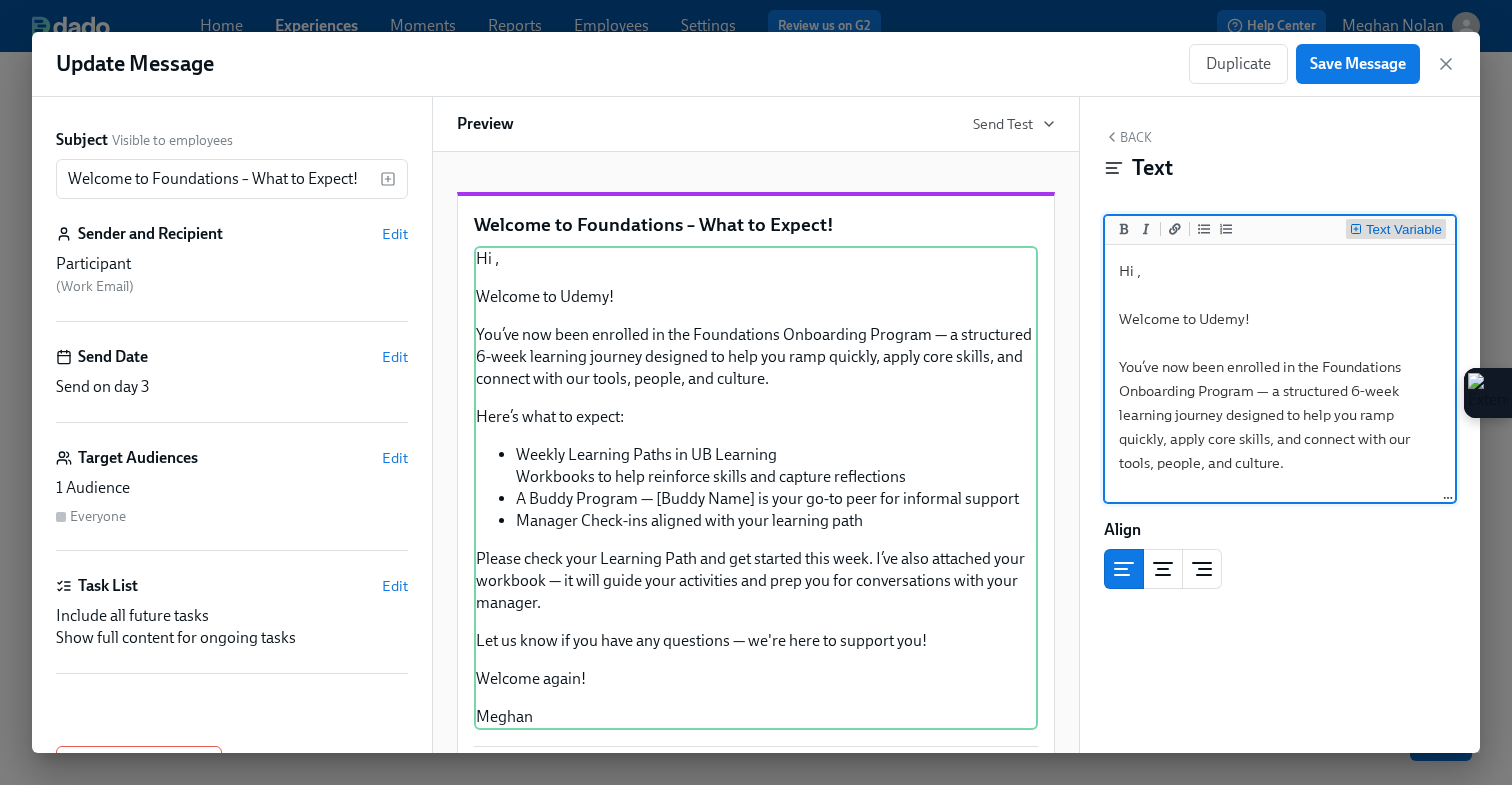 click on "Text Variable" at bounding box center [1404, 230] 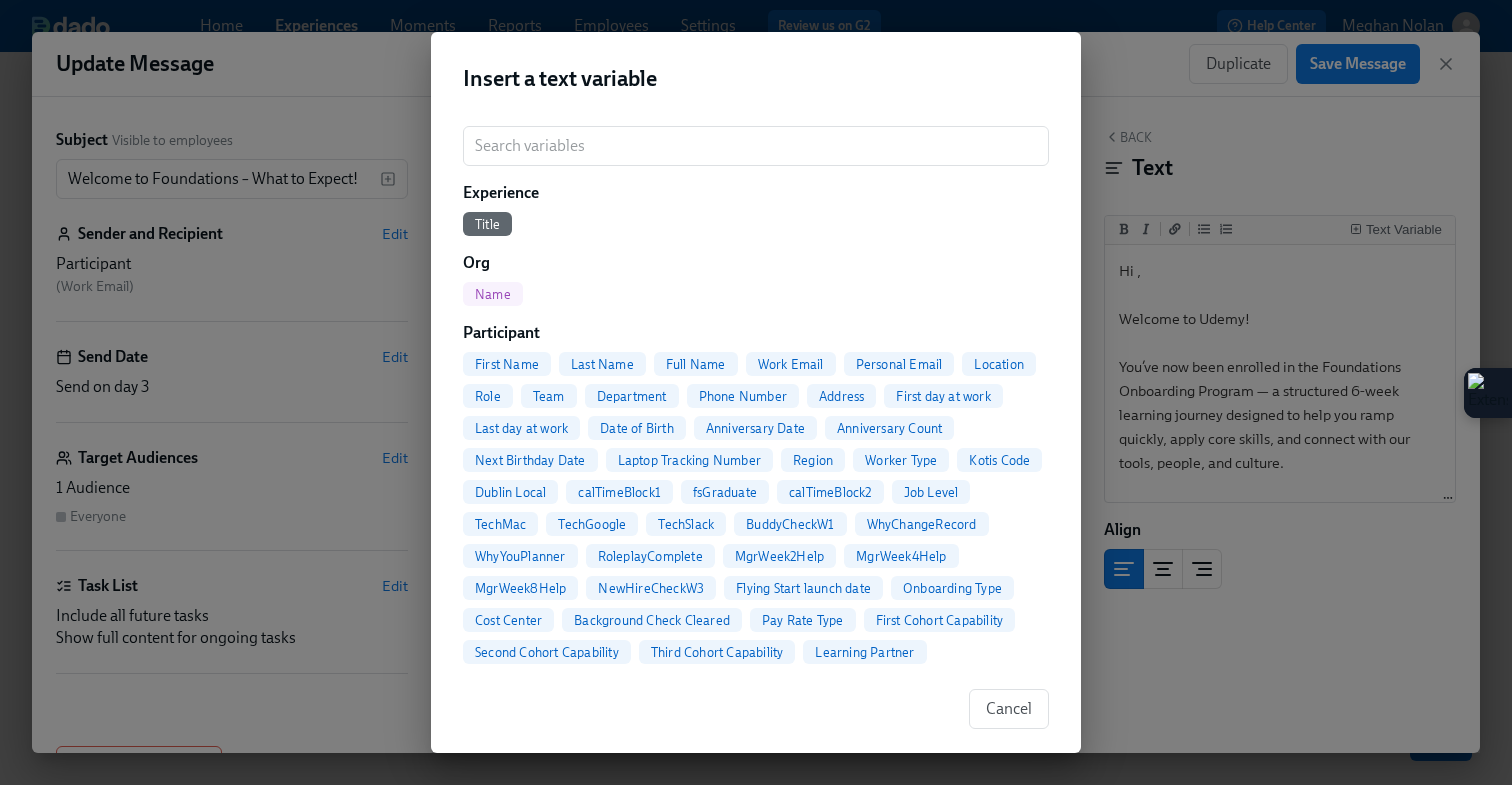 click on "First Name" at bounding box center (507, 364) 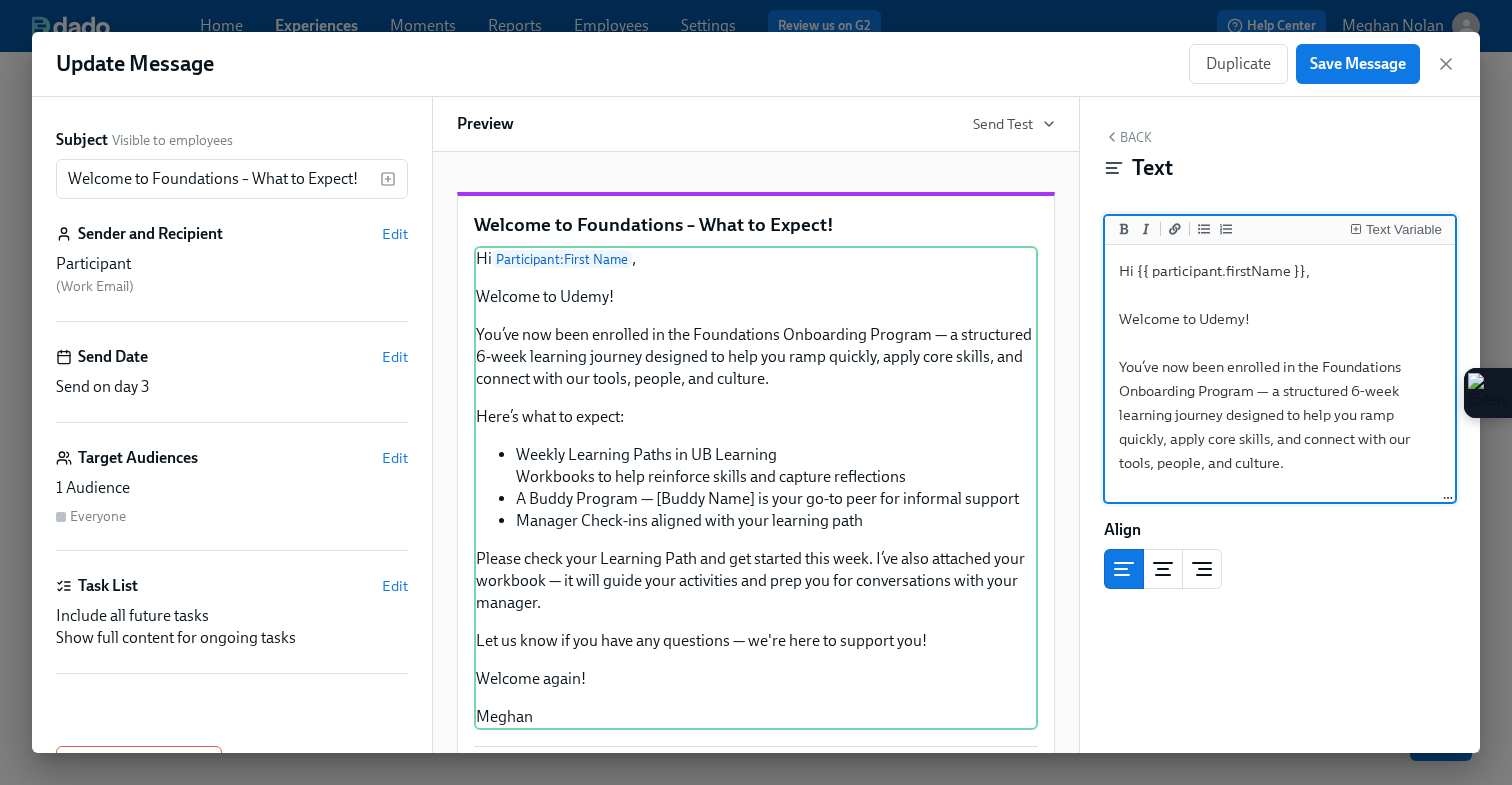 scroll, scrollTop: 75, scrollLeft: 0, axis: vertical 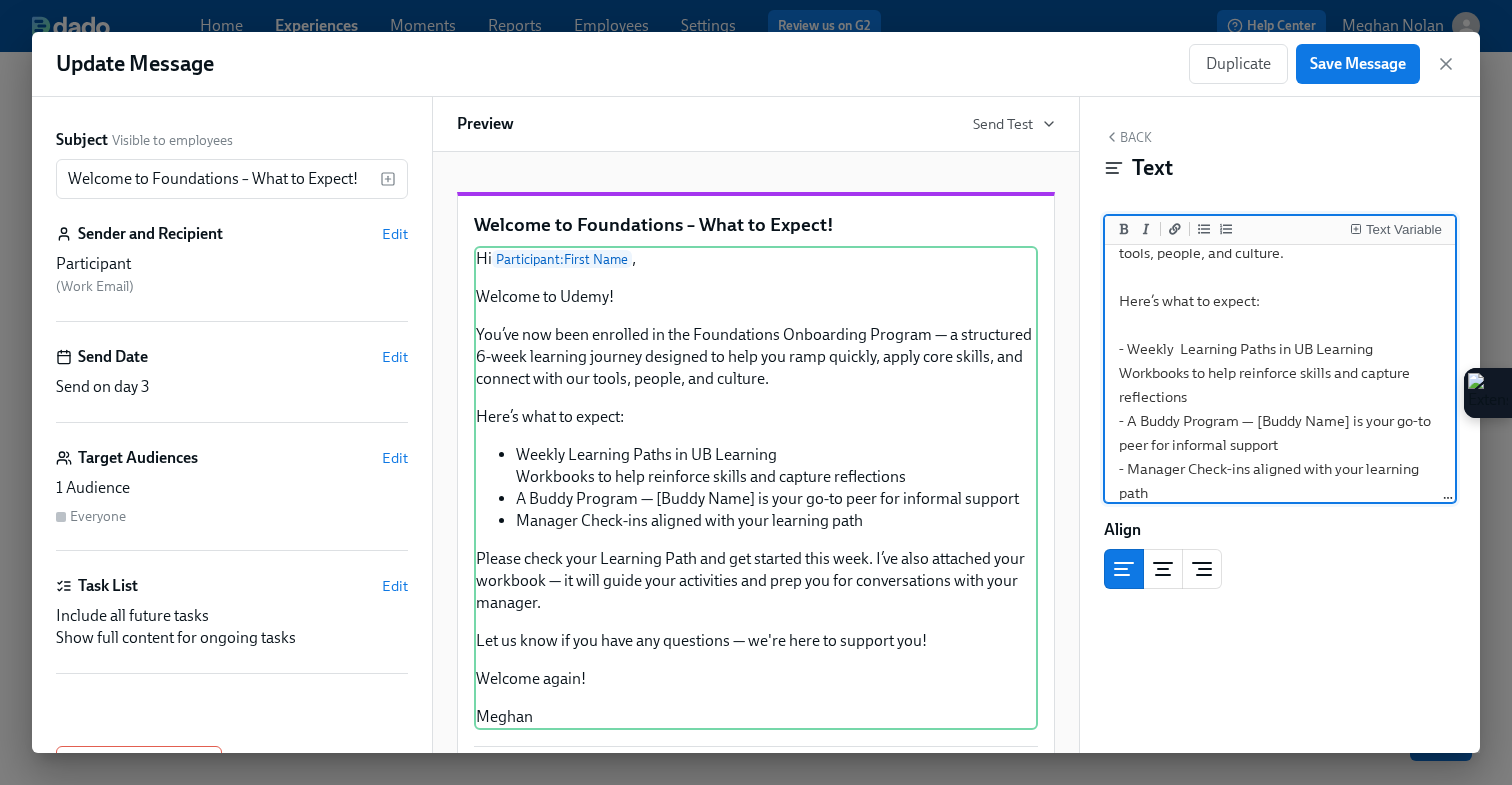 drag, startPoint x: 1347, startPoint y: 423, endPoint x: 1258, endPoint y: 421, distance: 89.02247 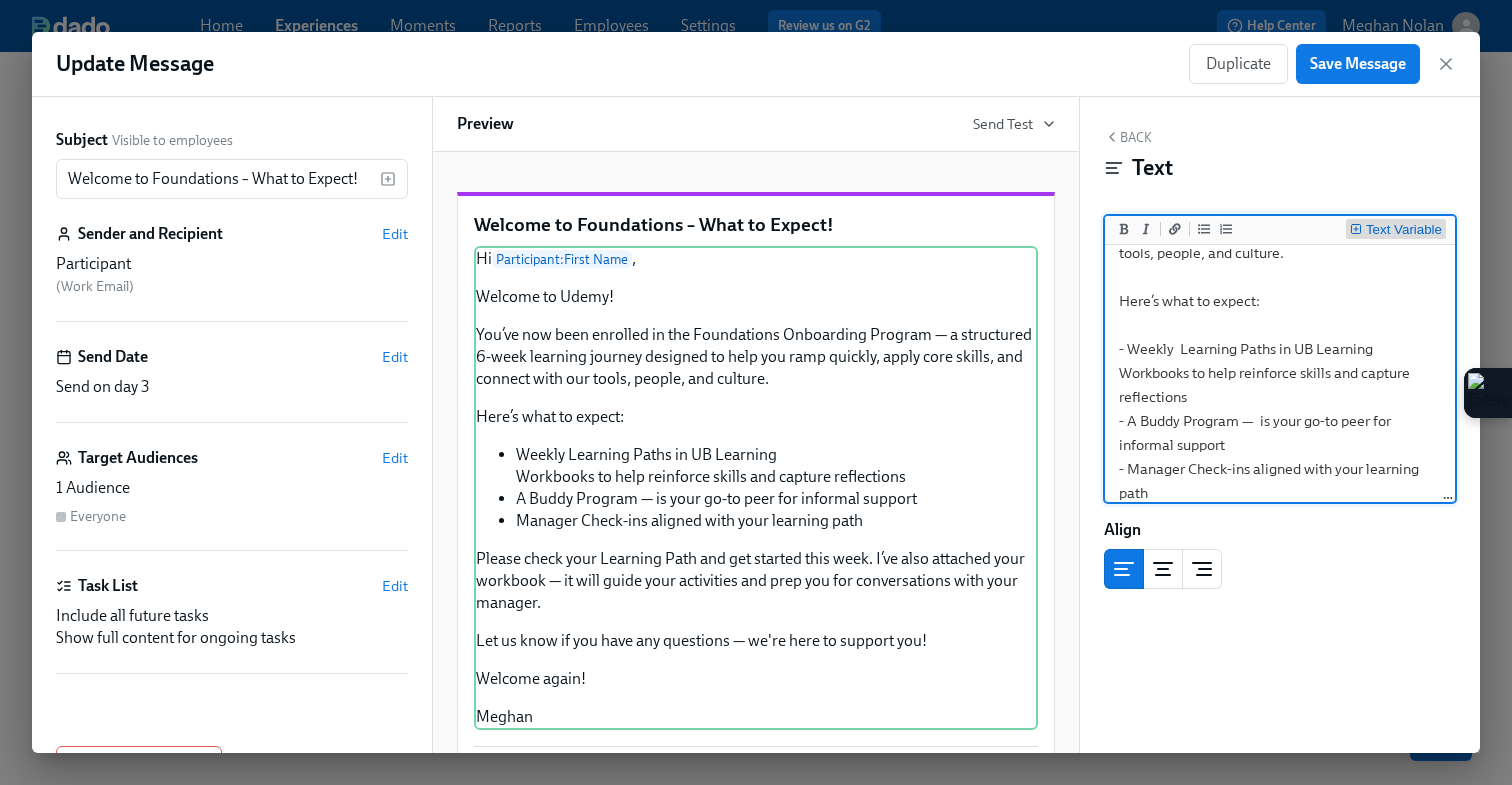 click on "Text Variable" at bounding box center (1404, 230) 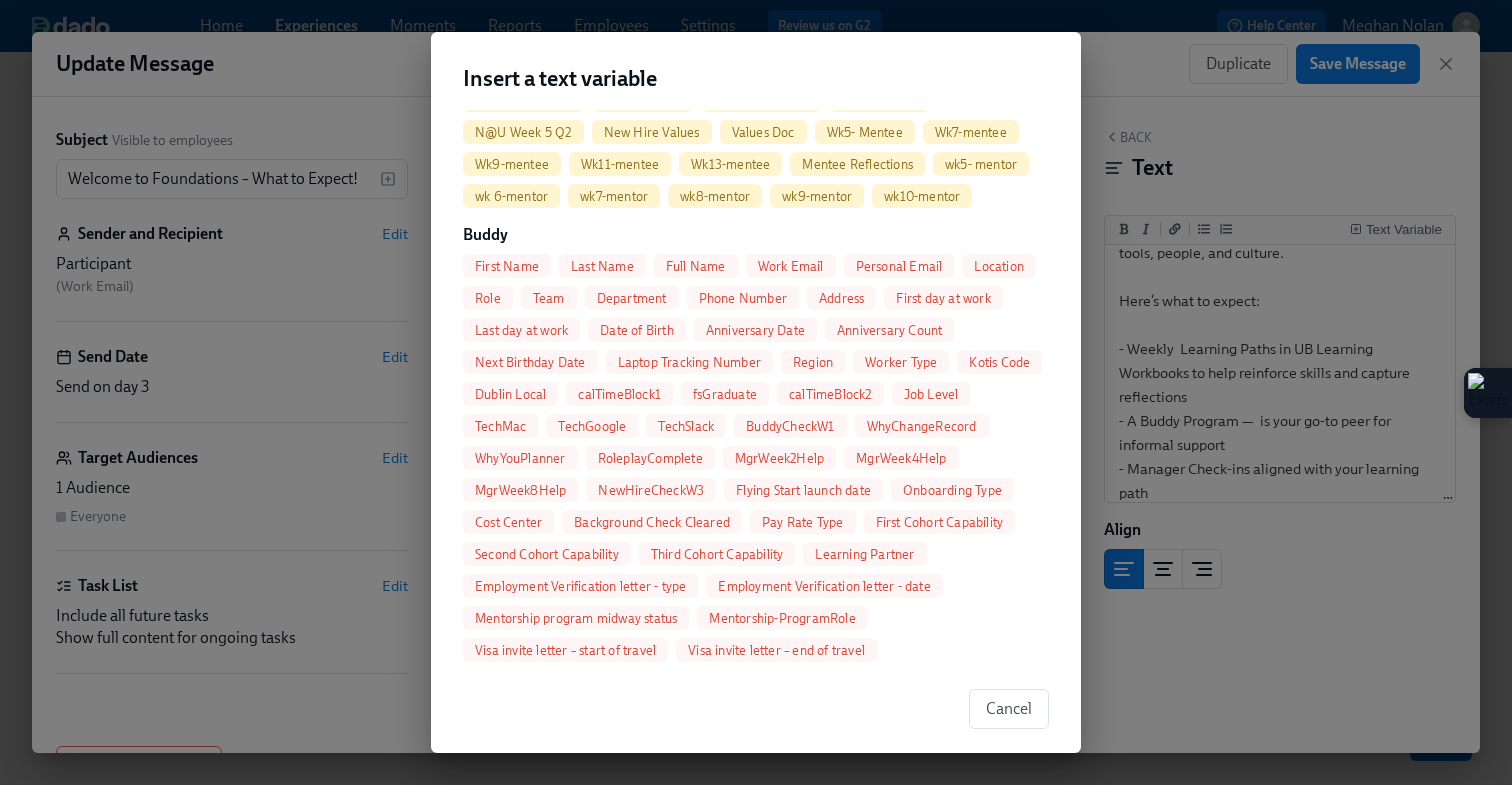 scroll, scrollTop: 2840, scrollLeft: 0, axis: vertical 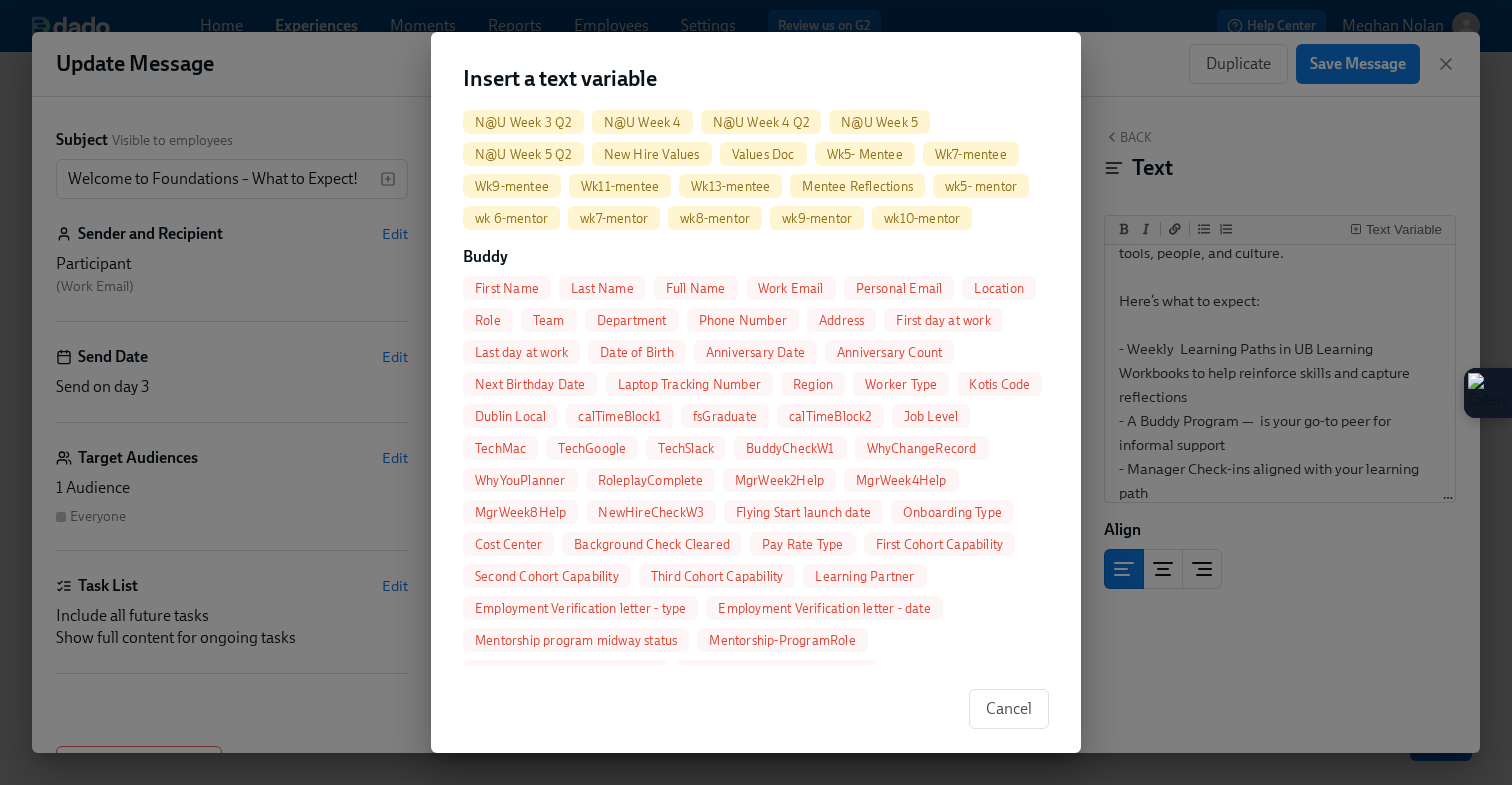 click on "Full Name" at bounding box center (696, 288) 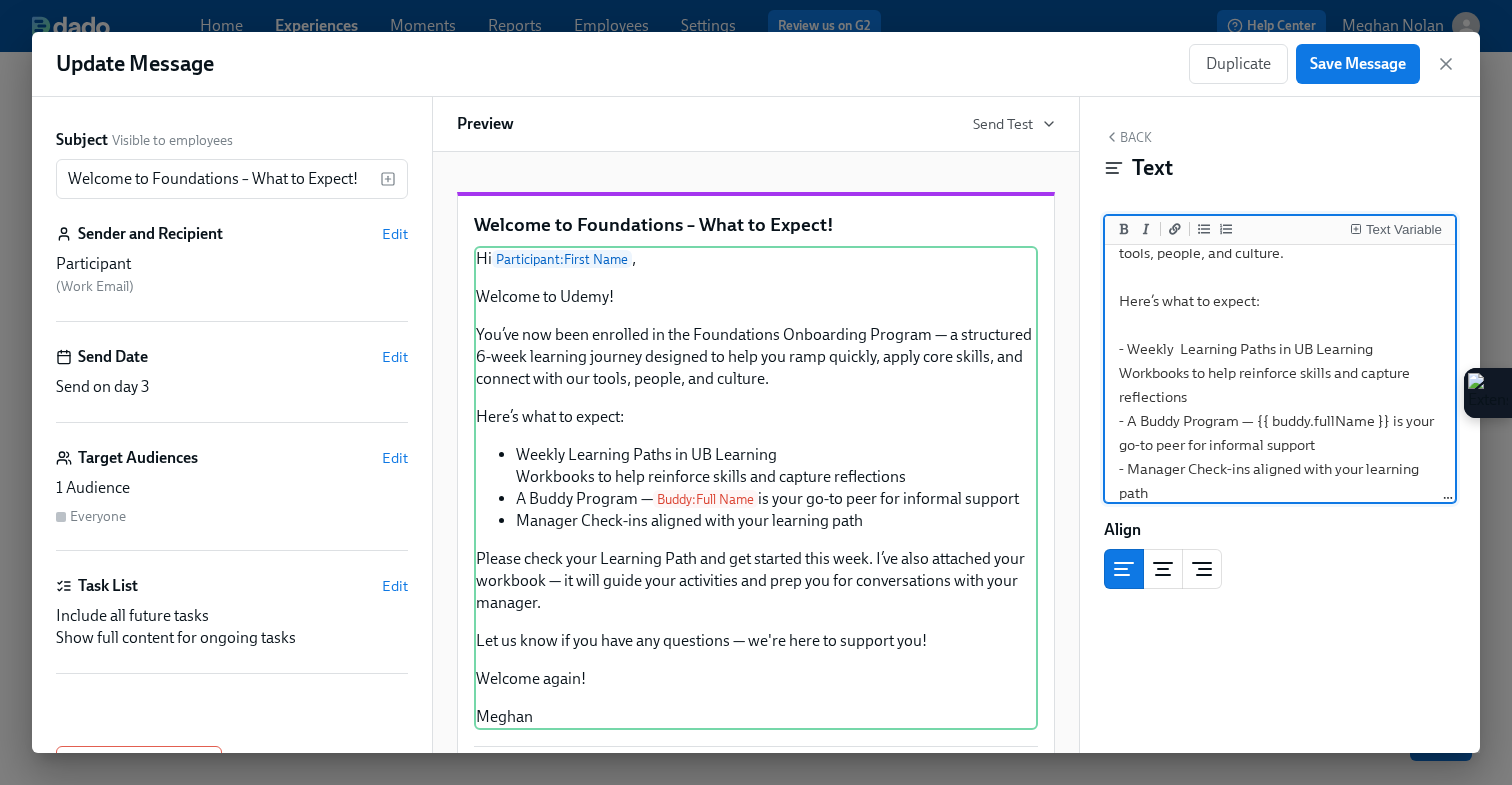 scroll, scrollTop: 268, scrollLeft: 0, axis: vertical 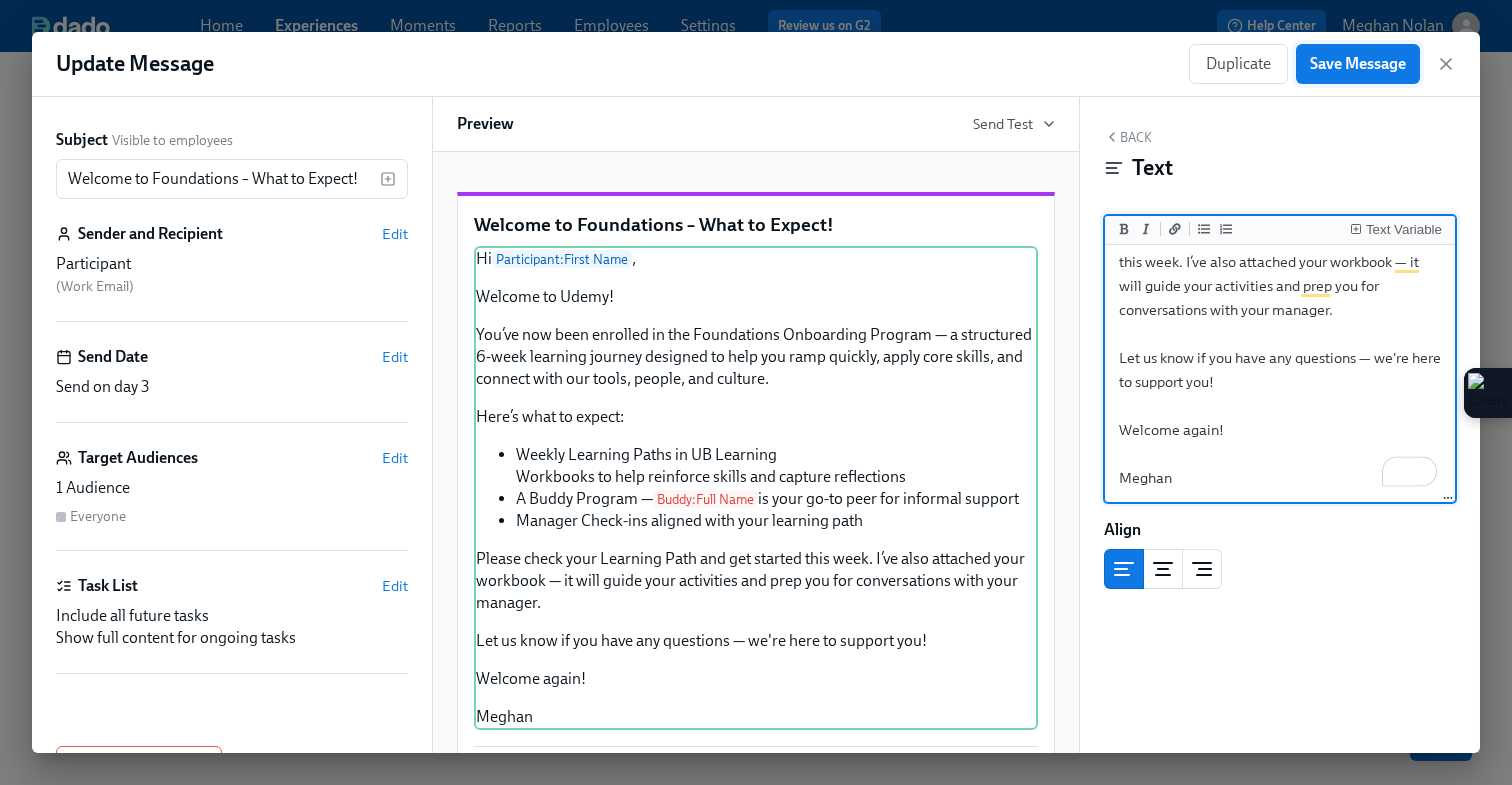 type on "Hi {{ participant.firstName }},
Welcome to Udemy!
You’ve now been enrolled in the Foundations Onboarding Program — a structured 6-week learning journey designed to help you ramp quickly, apply core skills, and connect with our tools, people, and culture.
Here’s what to expect:
- Weekly  Learning Paths in UB Learning
Workbooks to help reinforce skills and capture reflections
- A Buddy Program — {{ buddy.fullName }} is your go-to peer for informal support
- Manager Check-ins aligned with your learning path
Please check your Learning Path and get started this week. I’ve also attached your workbook — it will guide your activities and prep you for conversations with your manager.
Let us know if you have any questions — we're here to support you!
Welcome again!
Meghan" 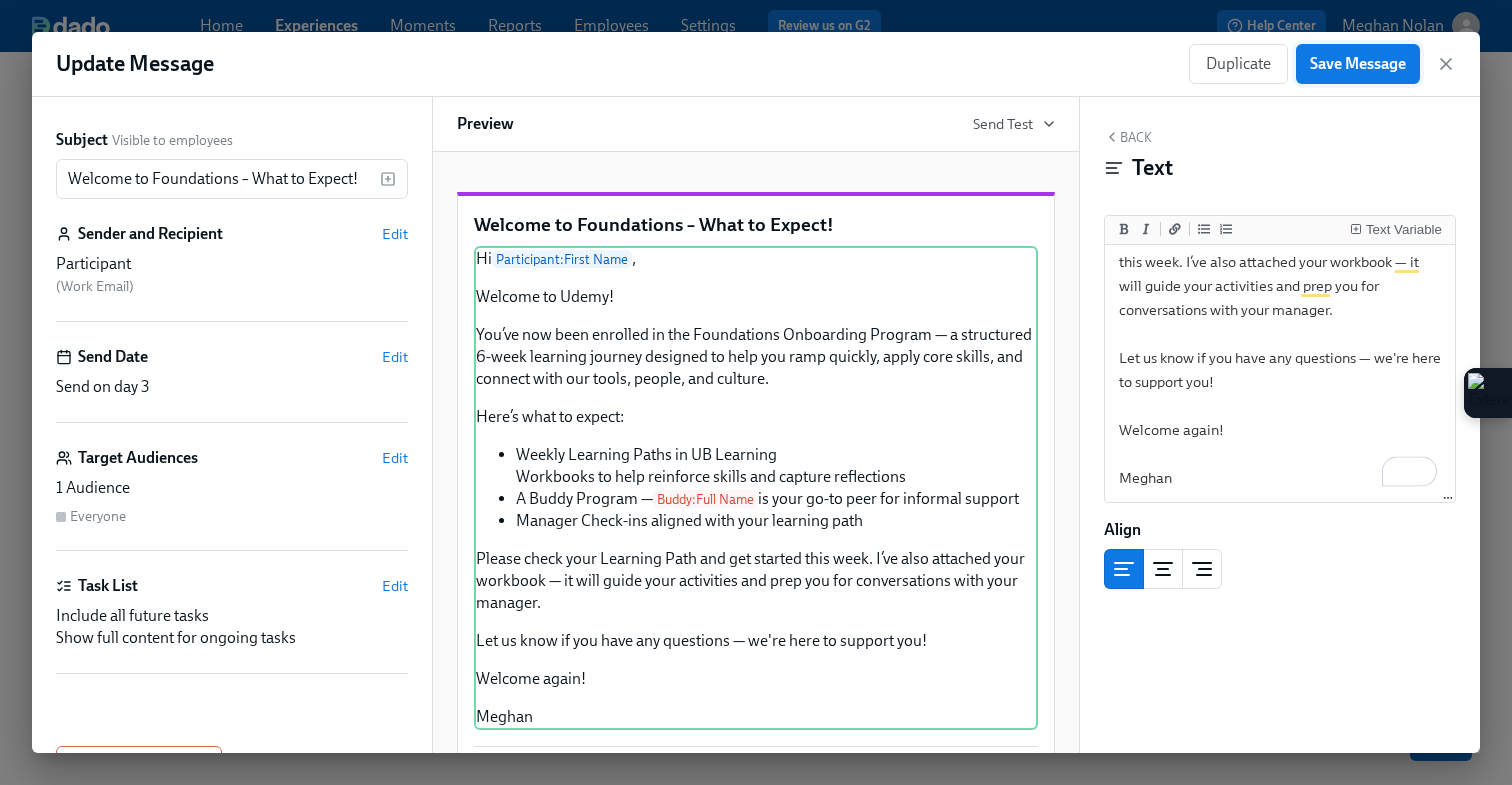 click on "Save Message" at bounding box center [1358, 64] 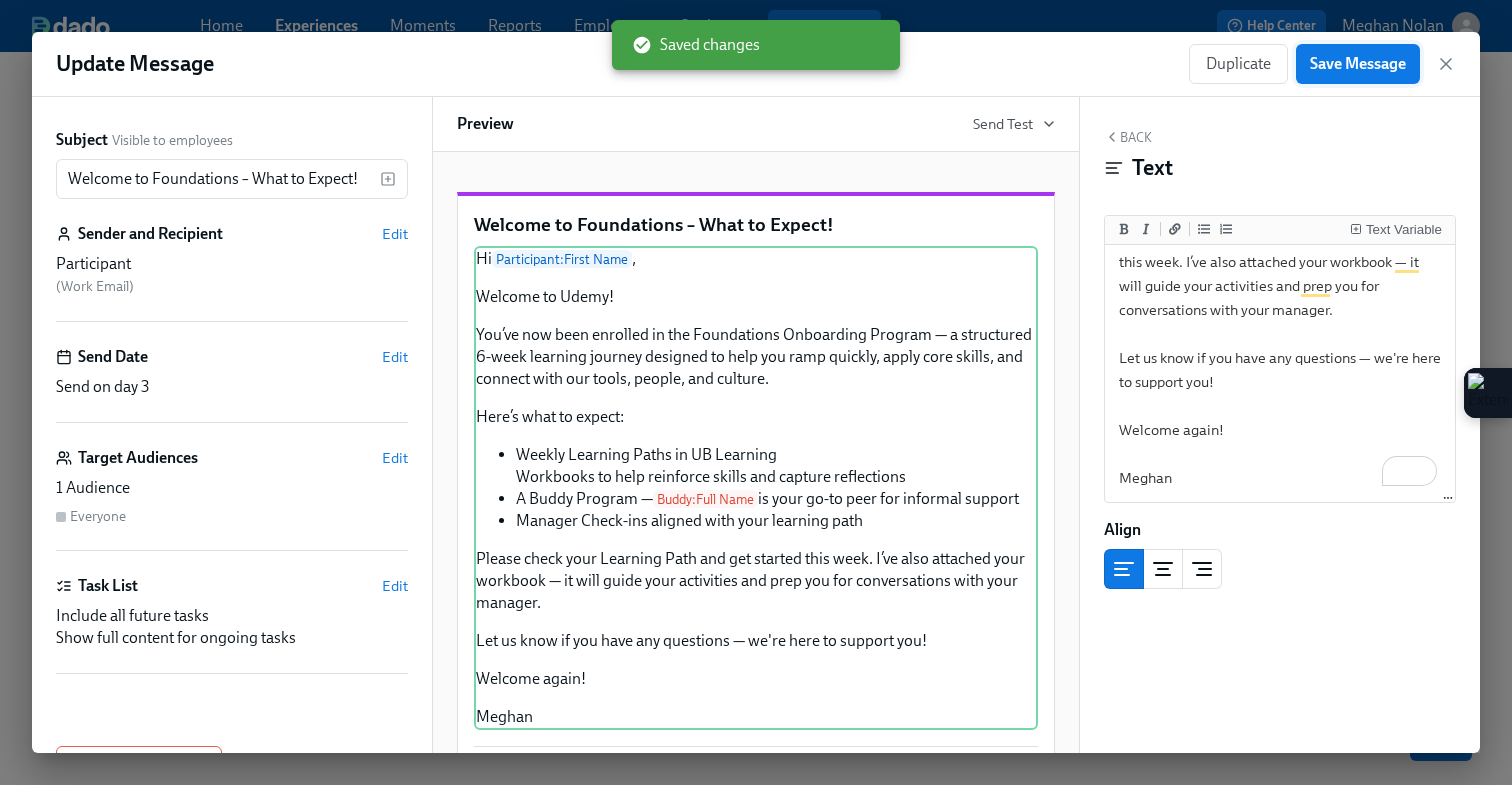 click on "Save Message" at bounding box center [1358, 64] 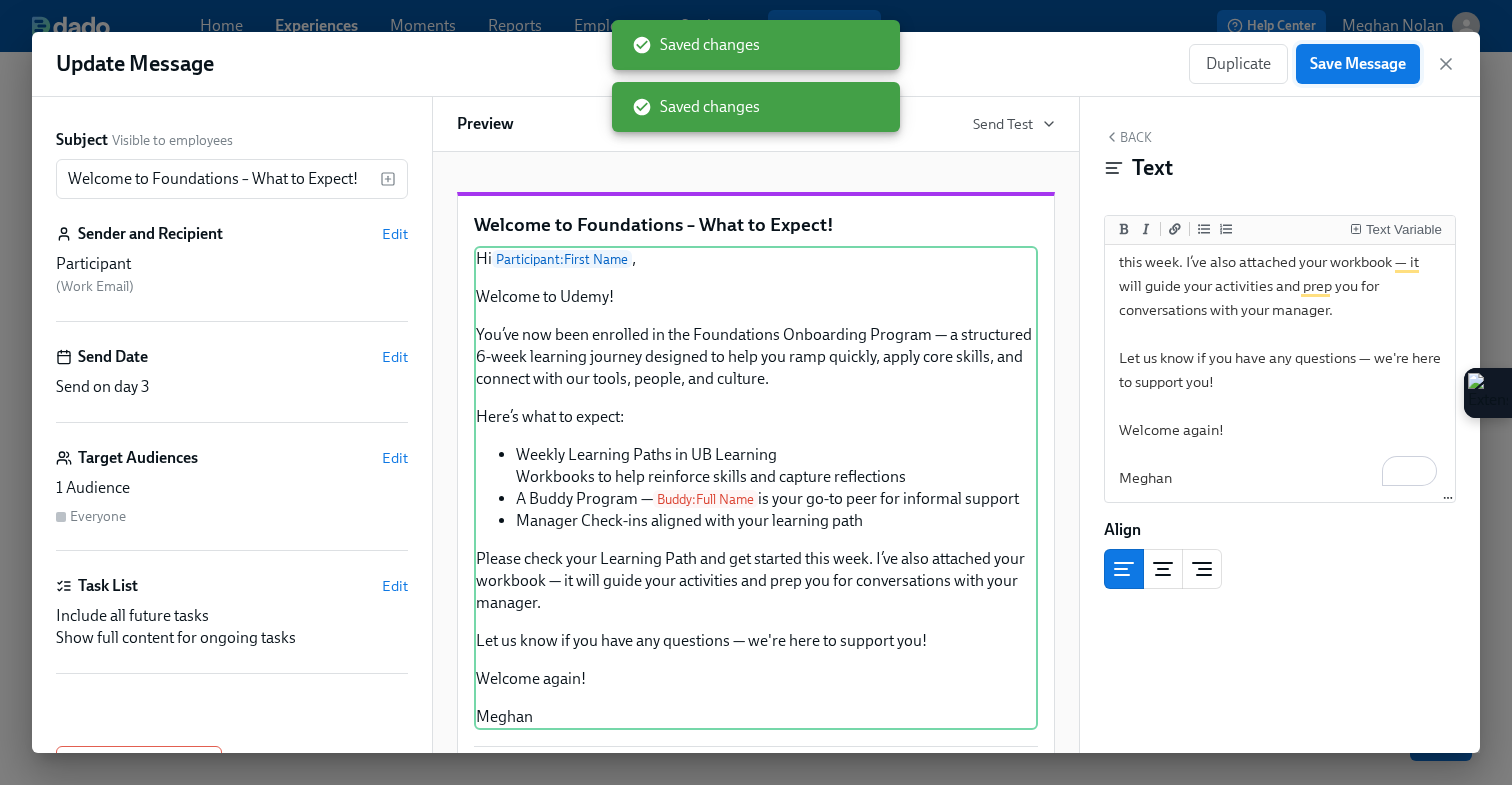 click on "Save Message" at bounding box center (1358, 64) 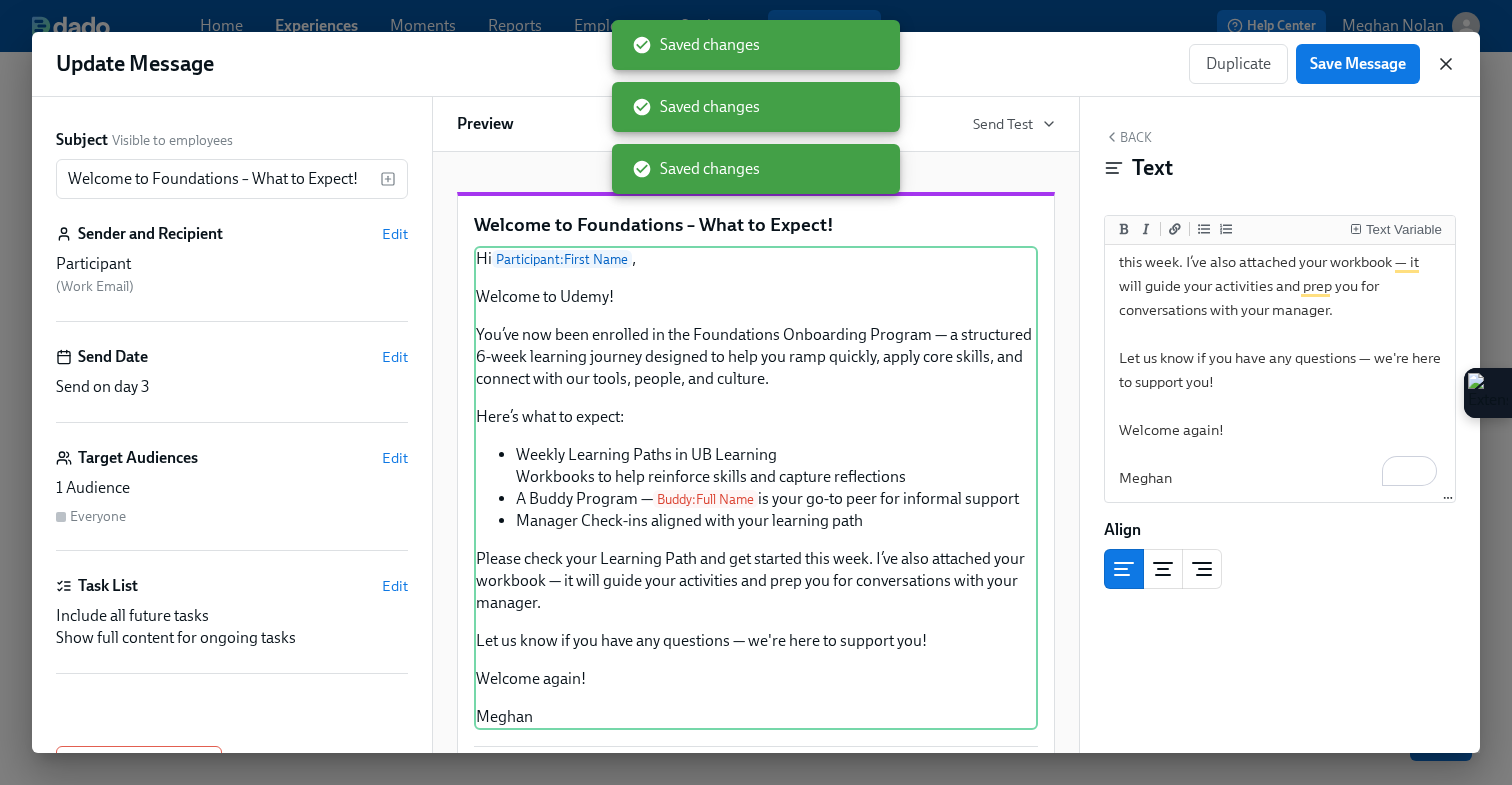 click 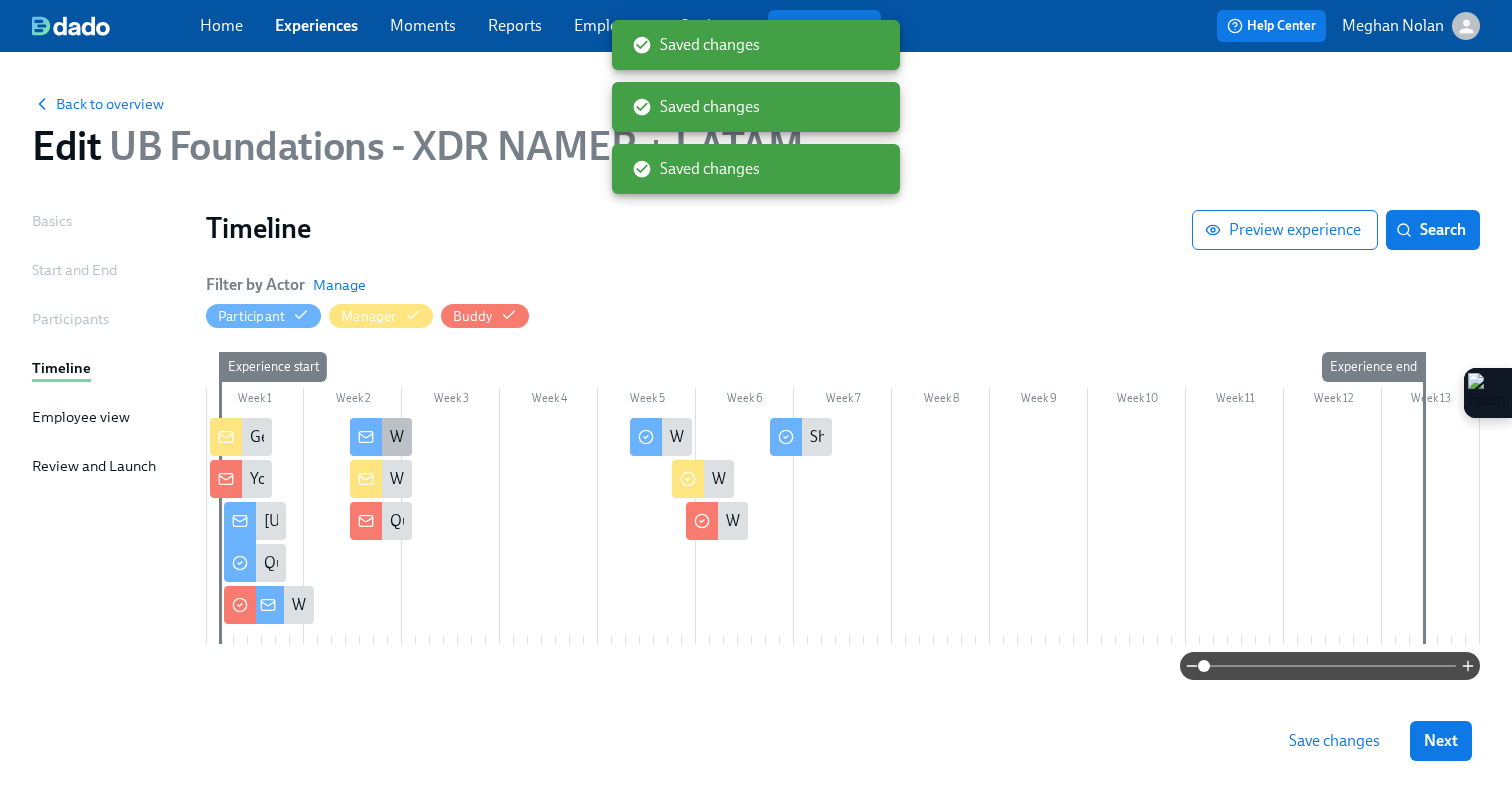 click 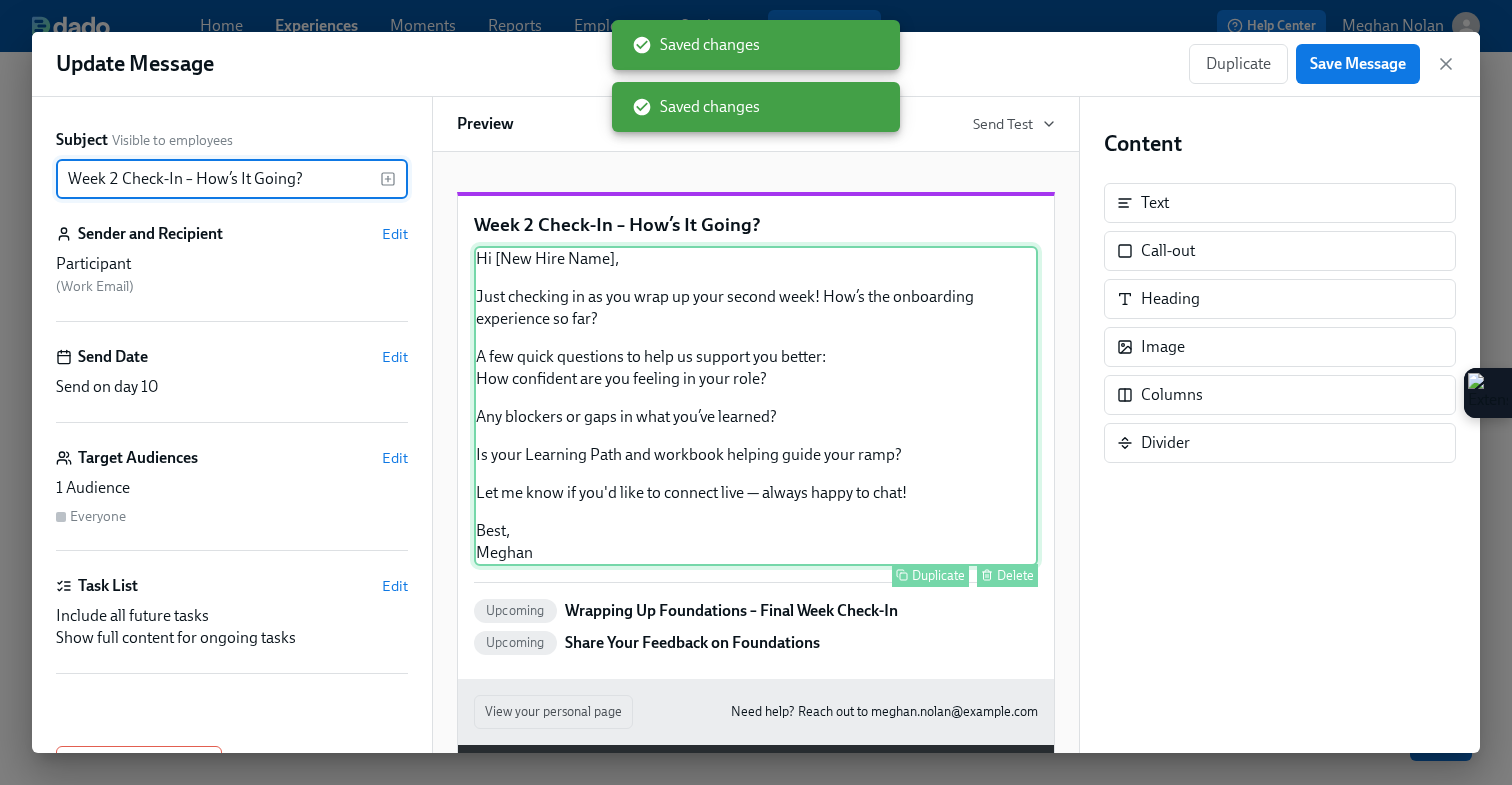 click on "Hi [New Hire Name],
Just checking in as you wrap up your second week! How’s the onboarding experience so far?
A few quick questions to help us support you better:
How confident are you feeling in your role?
Any blockers or gaps in what you’ve learned?
Is your Learning Path and workbook helping guide your ramp?
Let me know if you'd like to connect live — always happy to chat!
Best,
Meghan   Duplicate   Delete" at bounding box center (756, 406) 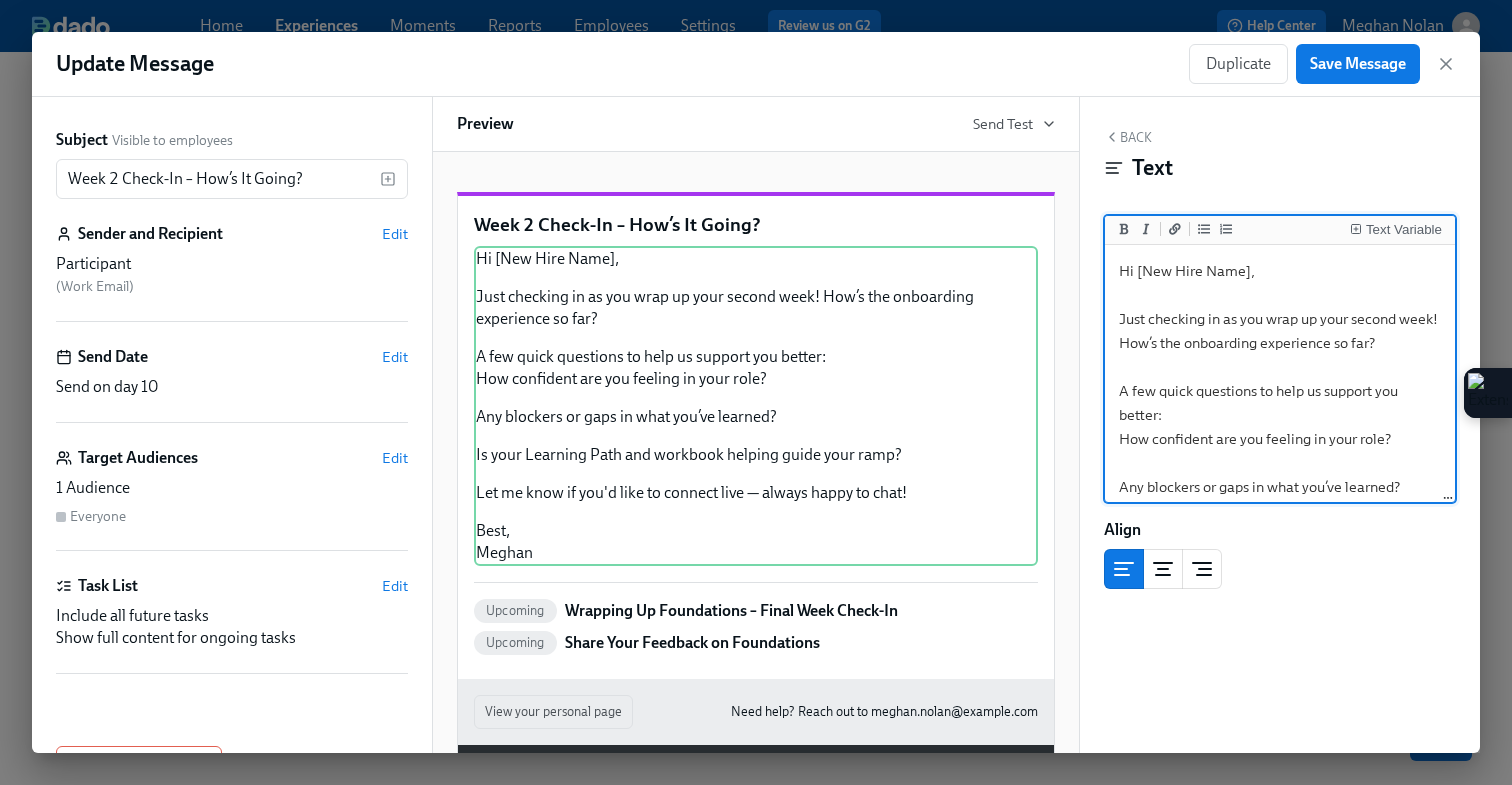 drag, startPoint x: 1249, startPoint y: 274, endPoint x: 1140, endPoint y: 275, distance: 109.004585 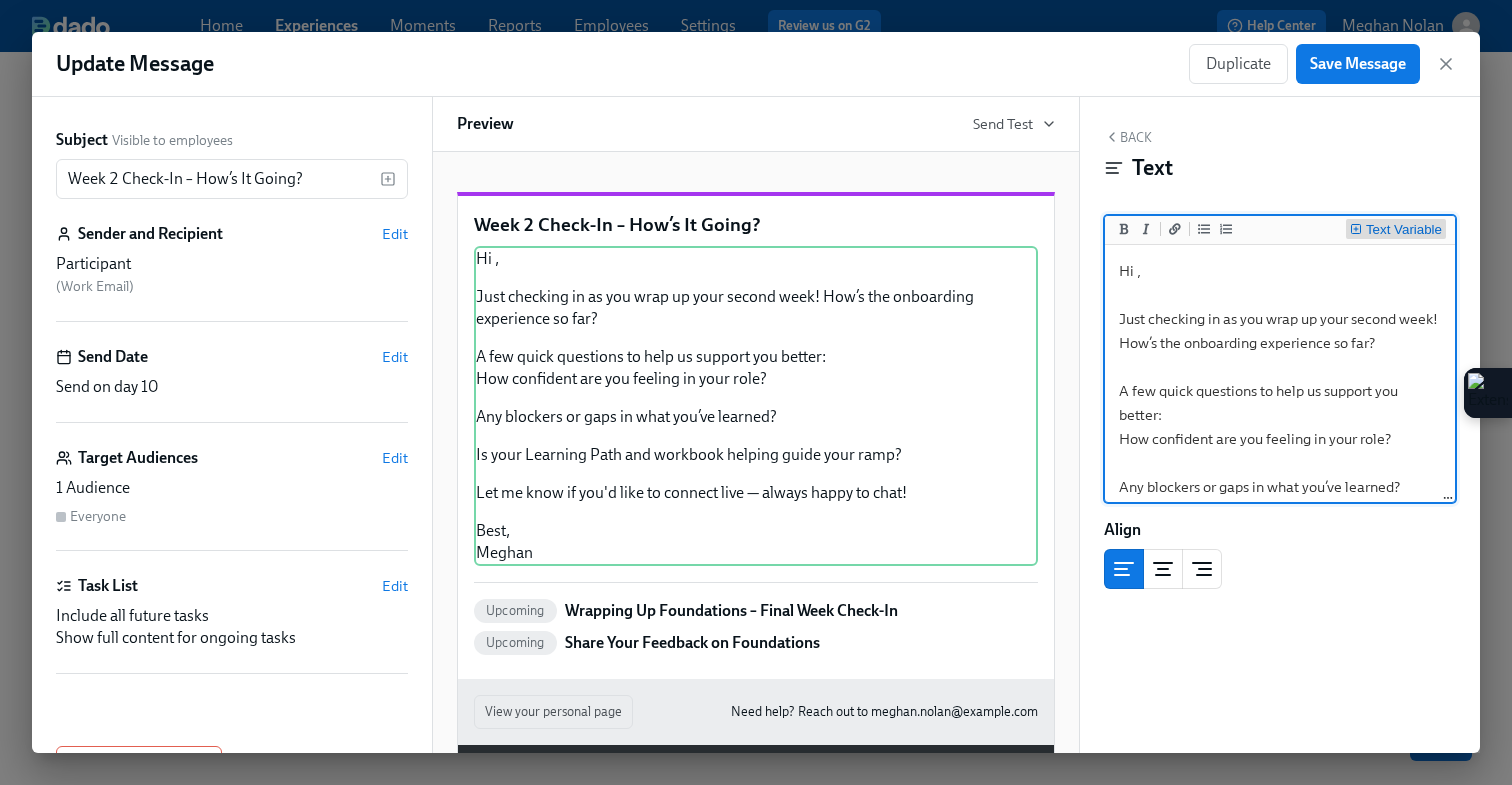 click on "Text Variable" at bounding box center [1404, 230] 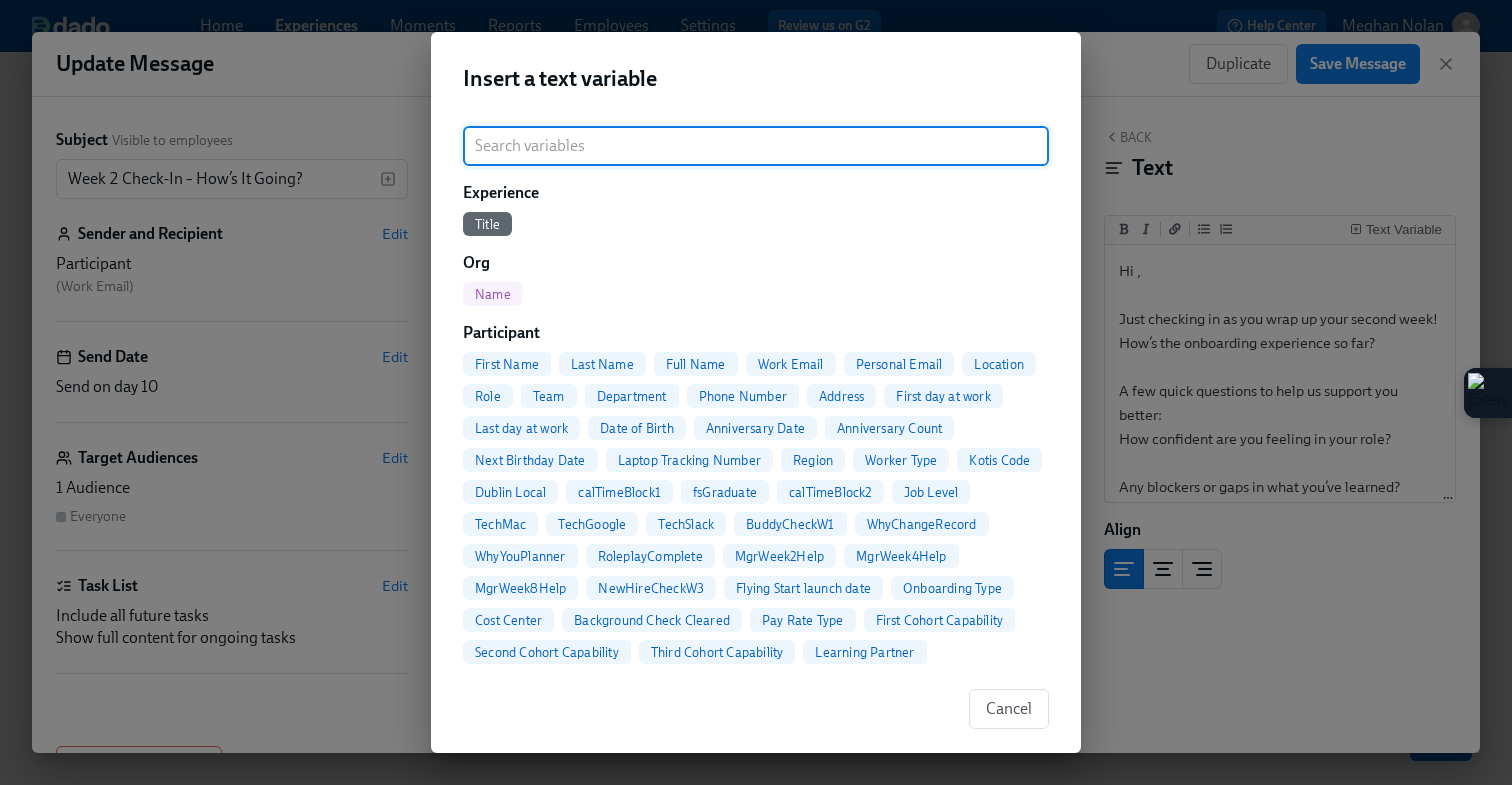 click on "First Name" at bounding box center [507, 364] 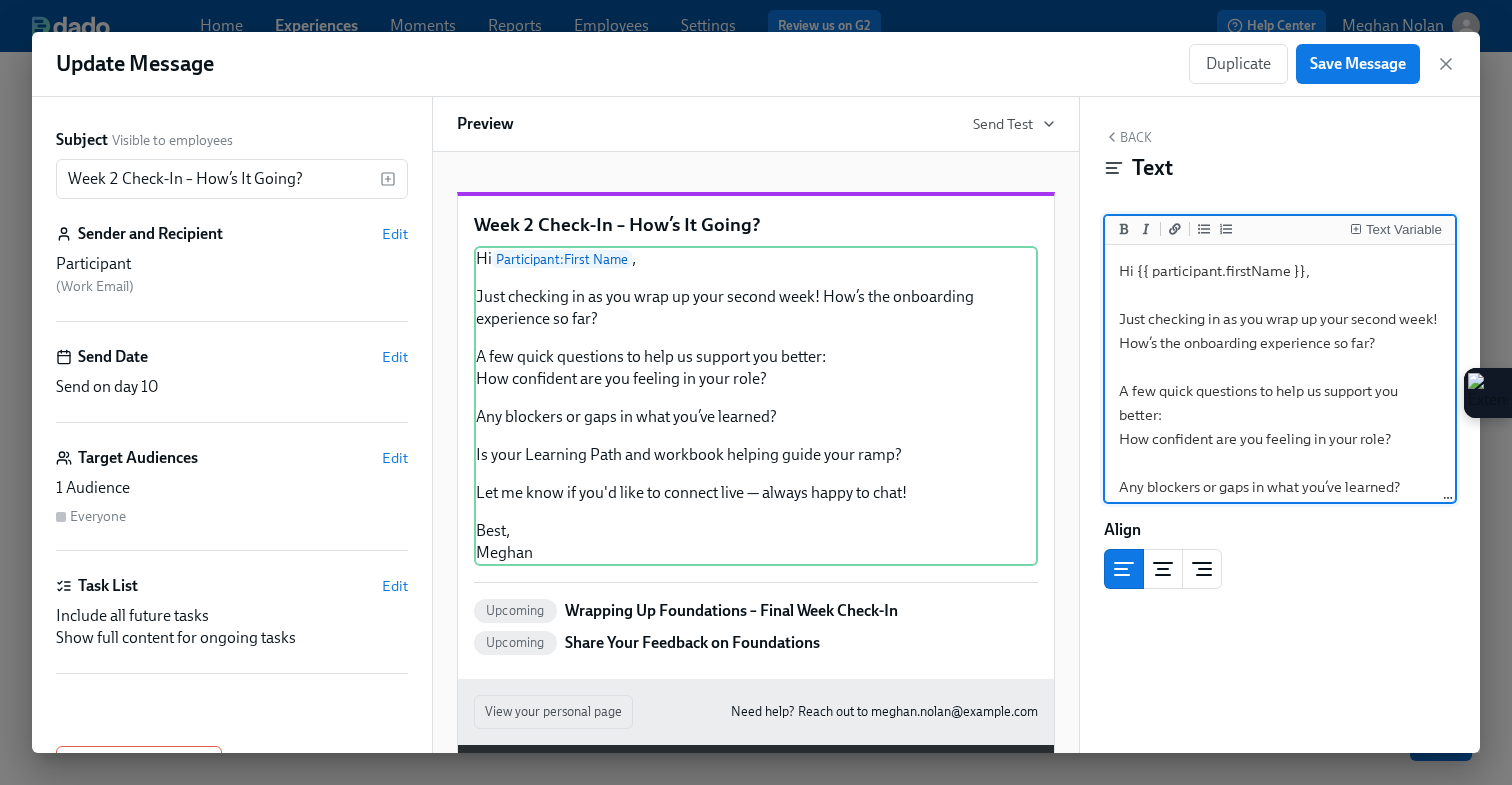 scroll, scrollTop: 225, scrollLeft: 0, axis: vertical 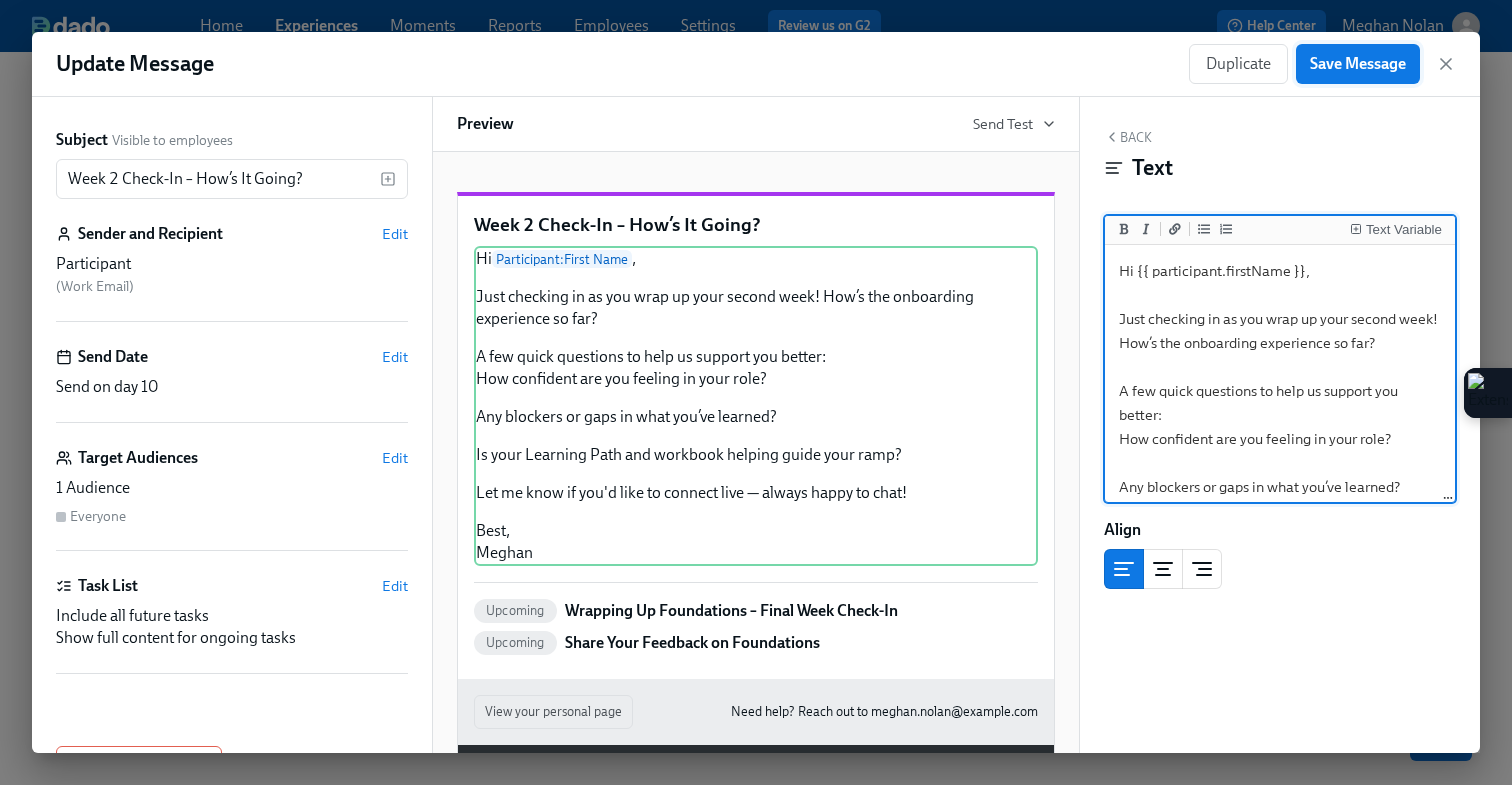type on "Hi {{ participant.firstName }},
Just checking in as you wrap up your second week! How’s the onboarding experience so far?
A few quick questions to help us support you better:
How confident are you feeling in your role?
Any blockers or gaps in what you’ve learned?
Is your Learning Path and workbook helping guide your ramp?
Let me know if you'd like to connect live — always happy to chat!
Best,
[LAST]" 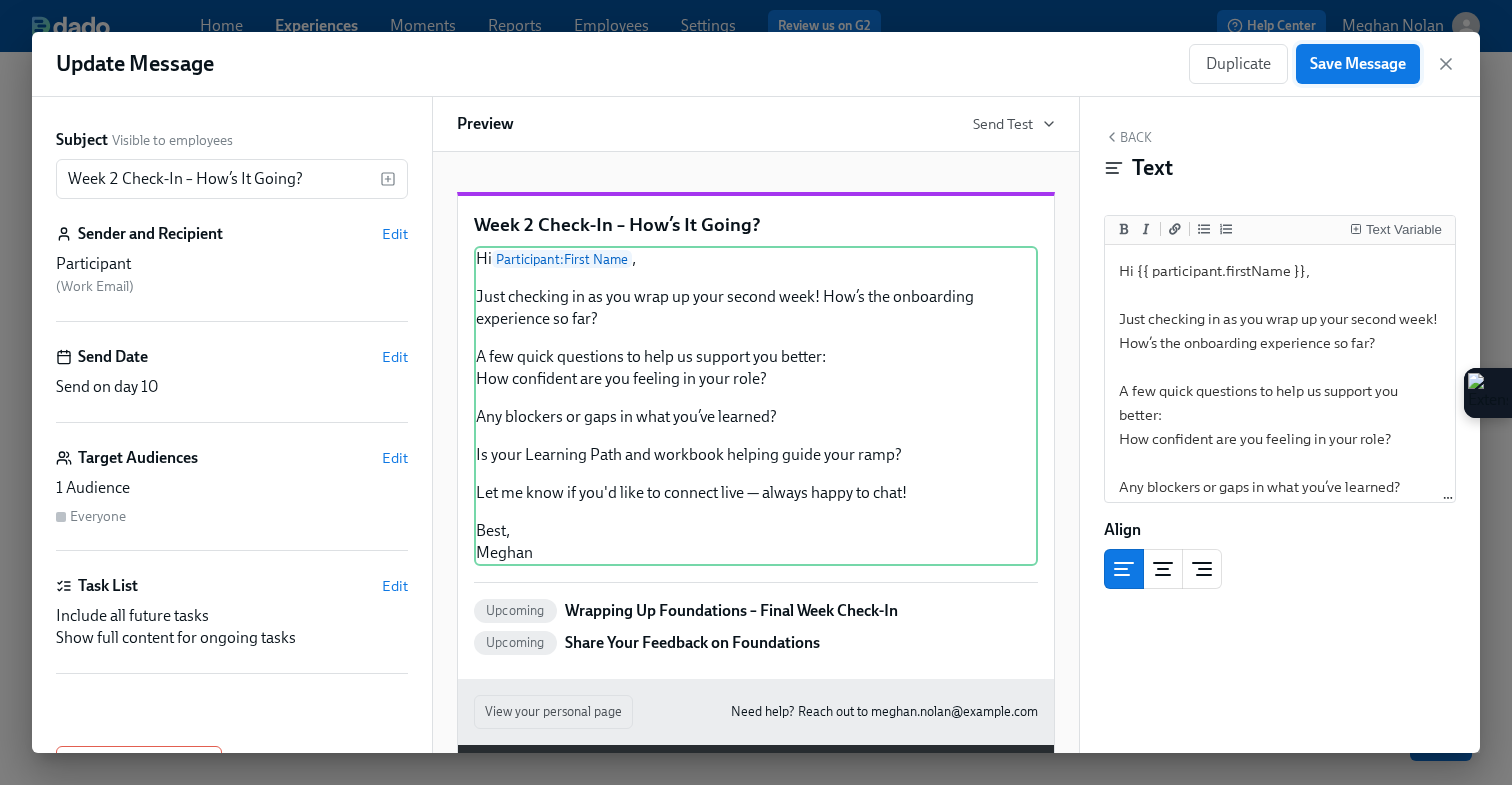 click on "Save Message" at bounding box center [1358, 64] 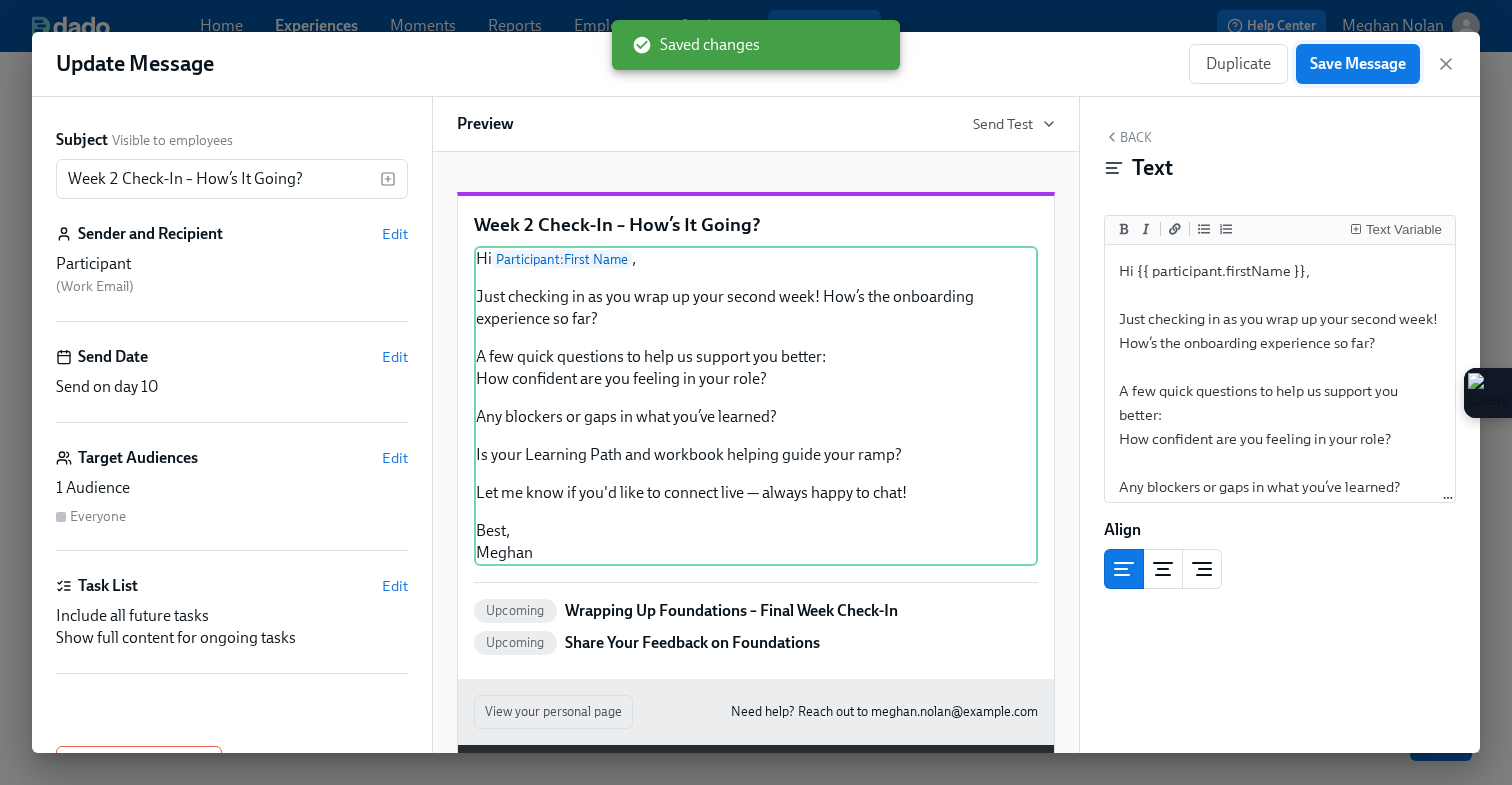 click on "Save Message" at bounding box center [1358, 64] 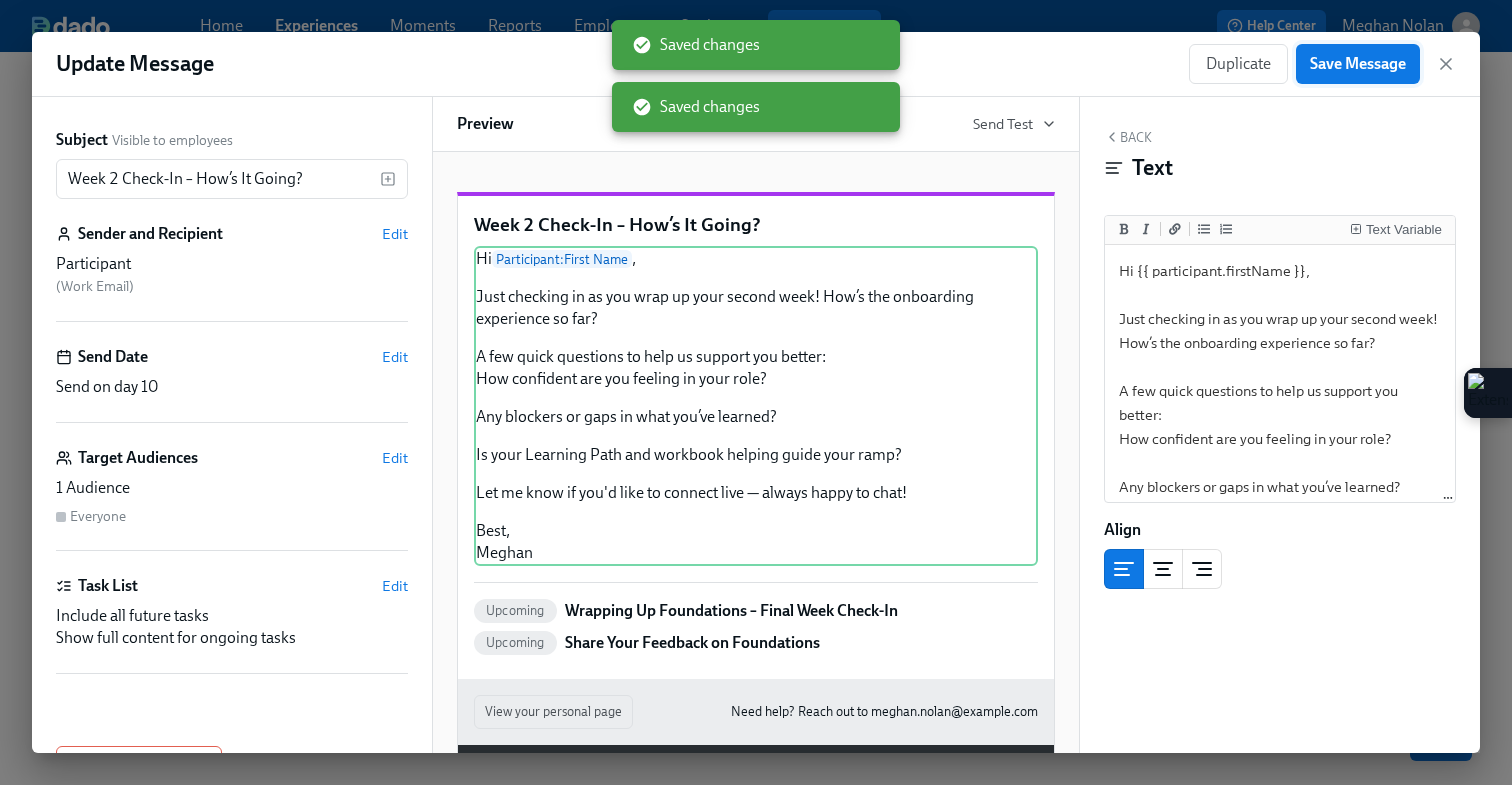 click on "Save Message" at bounding box center [1358, 64] 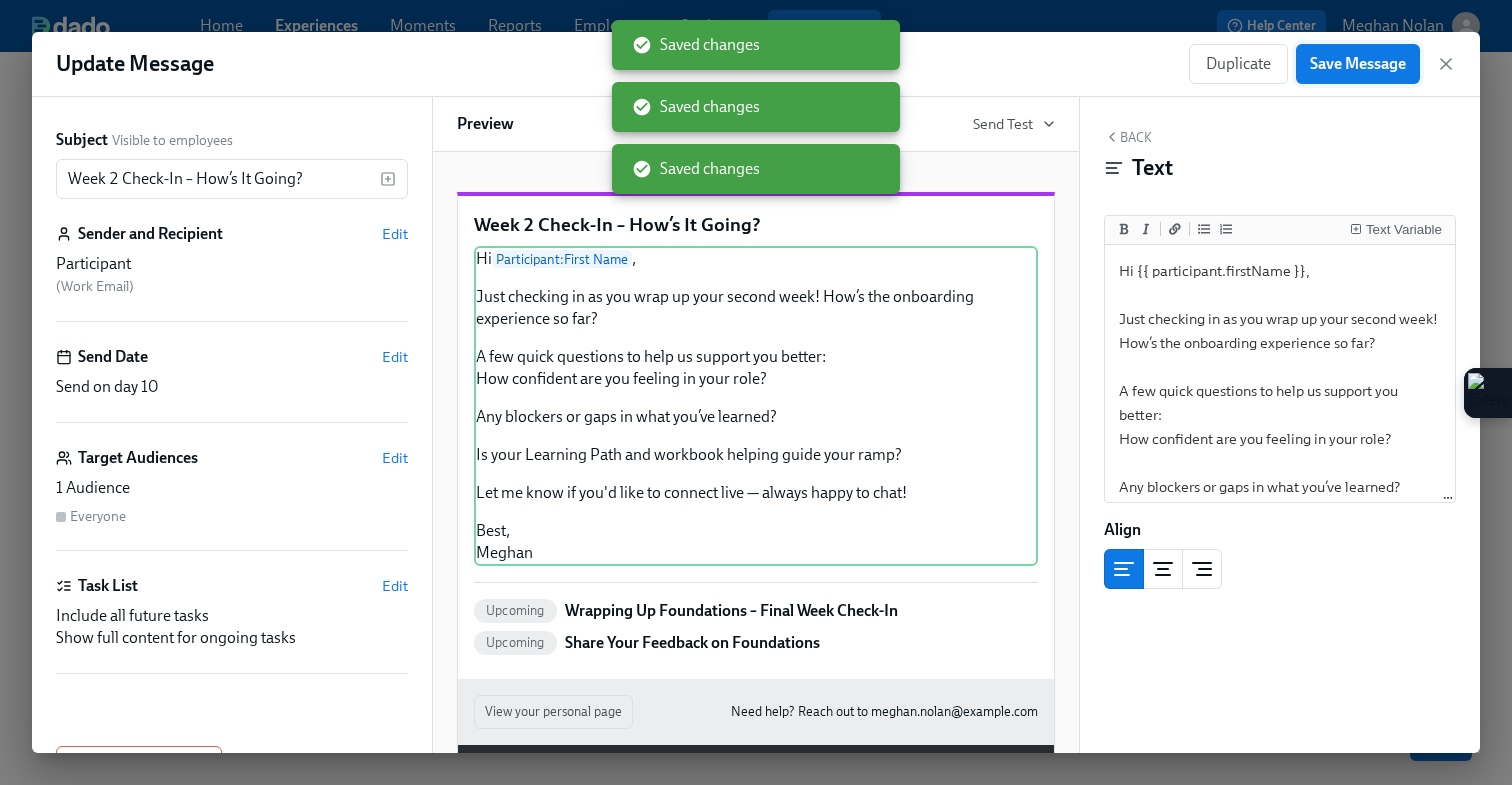click on "Save Message" at bounding box center (1358, 64) 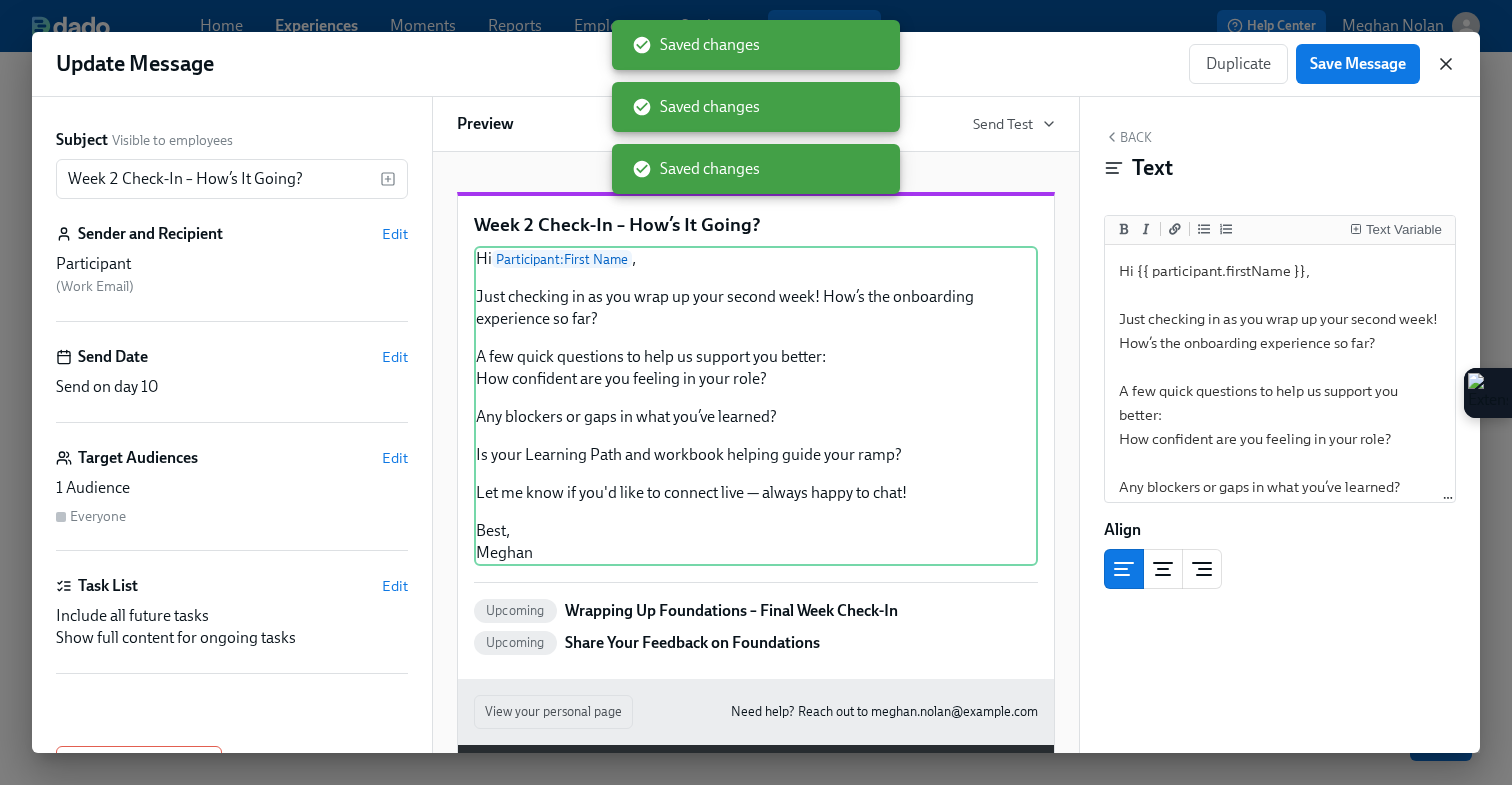 click 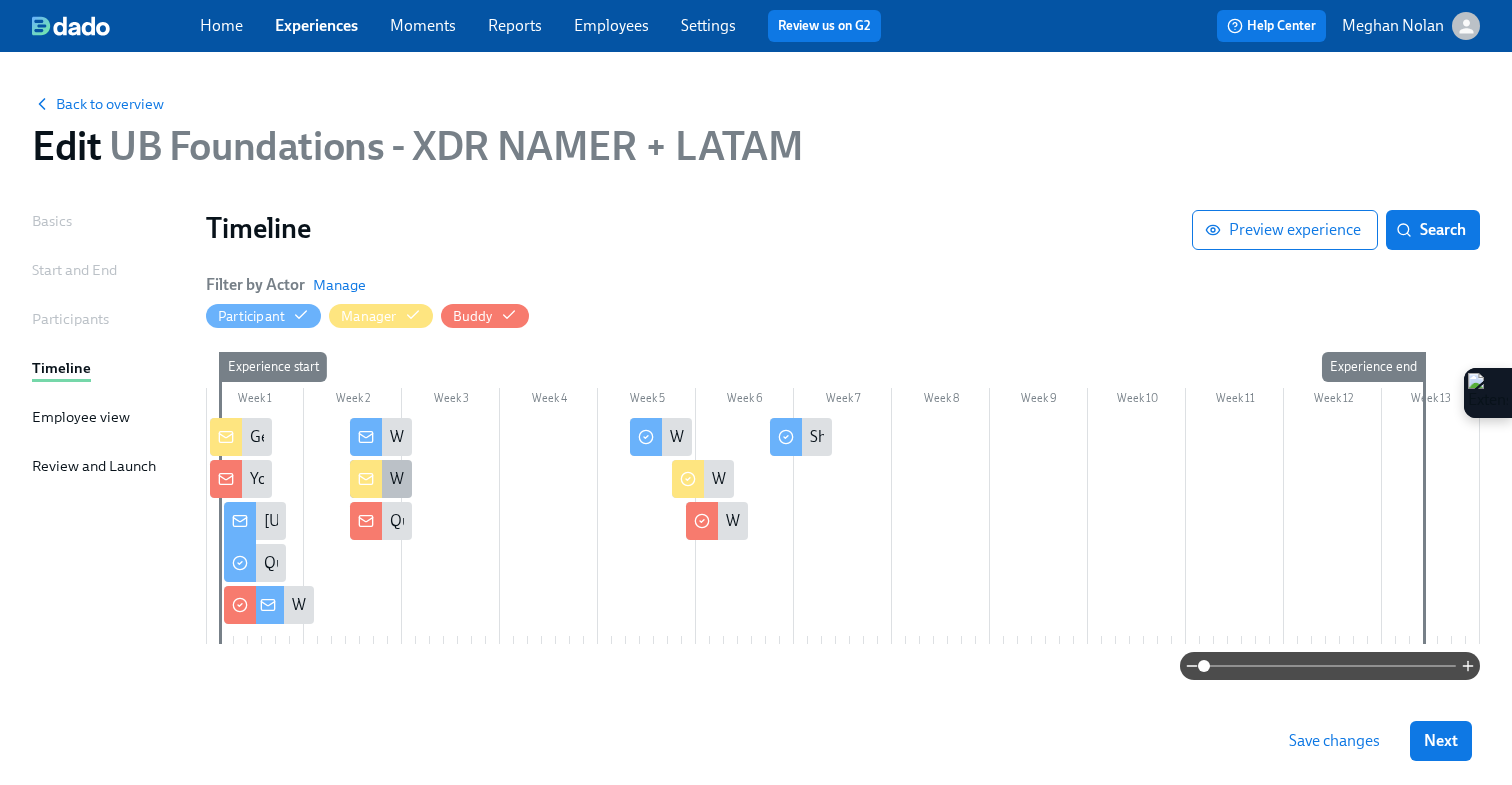click at bounding box center [366, 479] 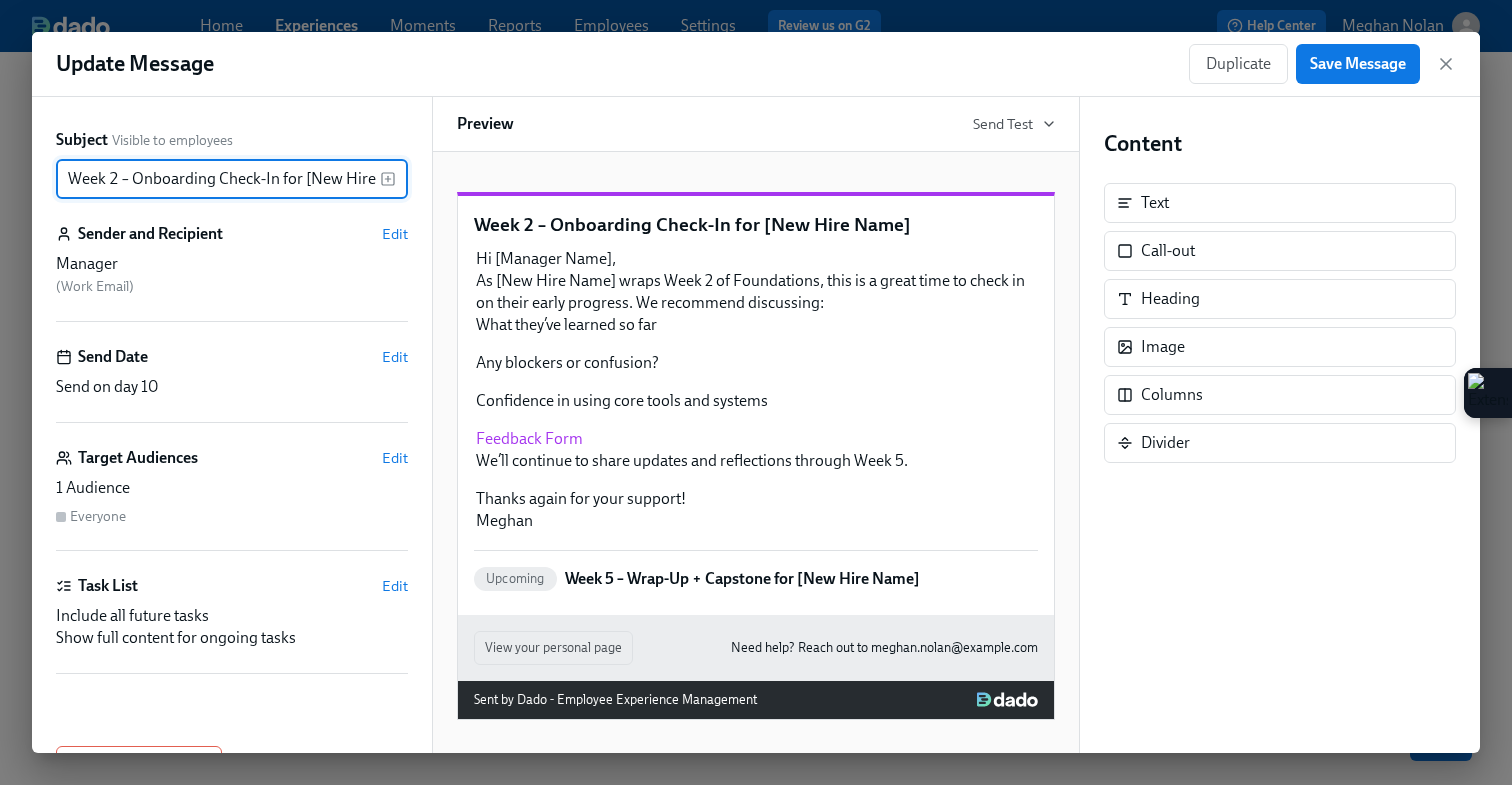 scroll, scrollTop: 0, scrollLeft: 42, axis: horizontal 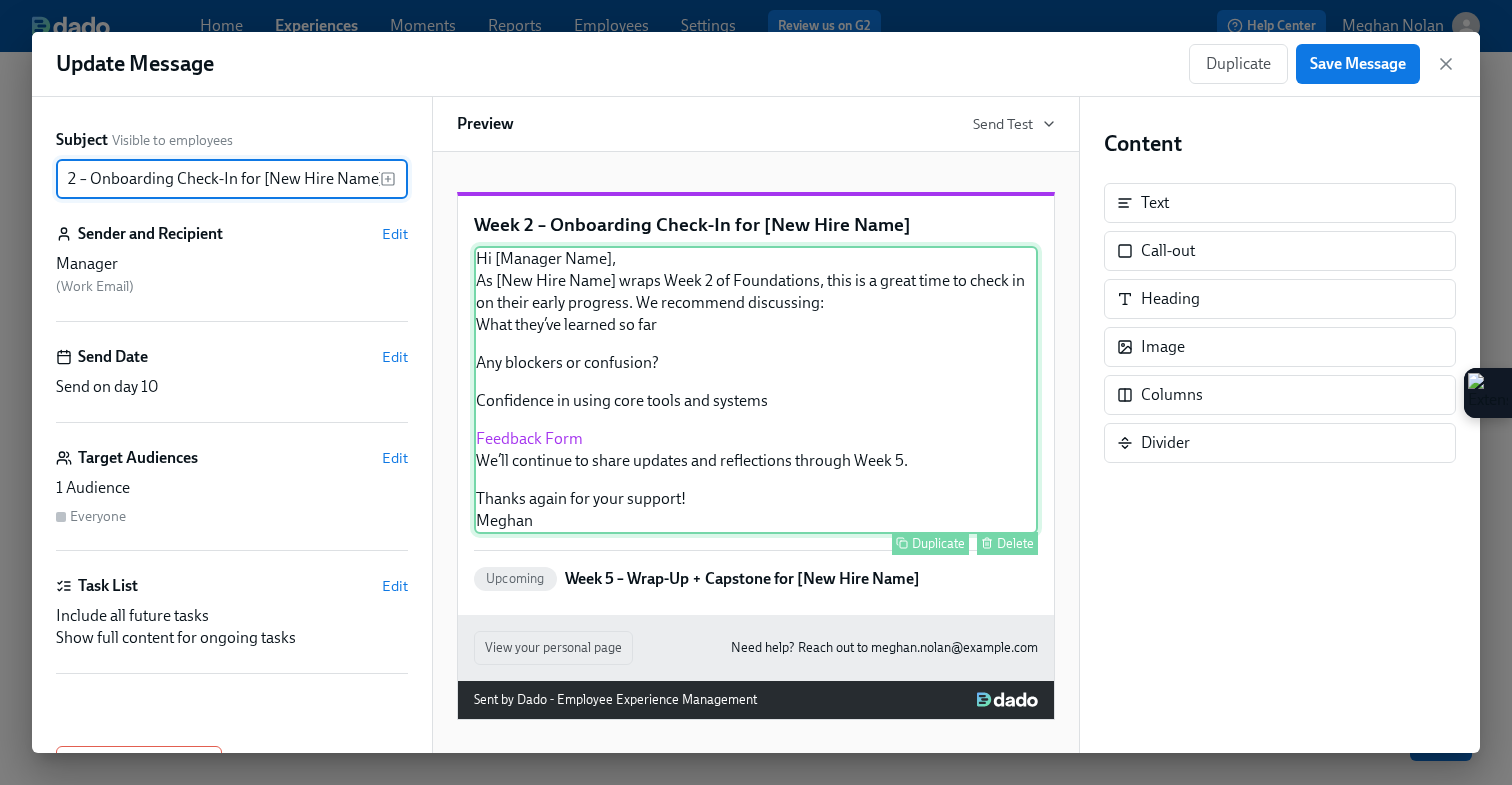 click on "Hi [Manager Name],
As [New Hire Name] wraps Week 2 of Foundations, this is a great time to check in on their early progress. We recommend discussing:
What they’ve learned so far
Any blockers or confusion?
Confidence in using core tools and systems
Feedback Form
We’ll continue to share updates and reflections through Week 5.
Thanks again for your support!
[LAST]   Duplicate   Delete" at bounding box center [756, 390] 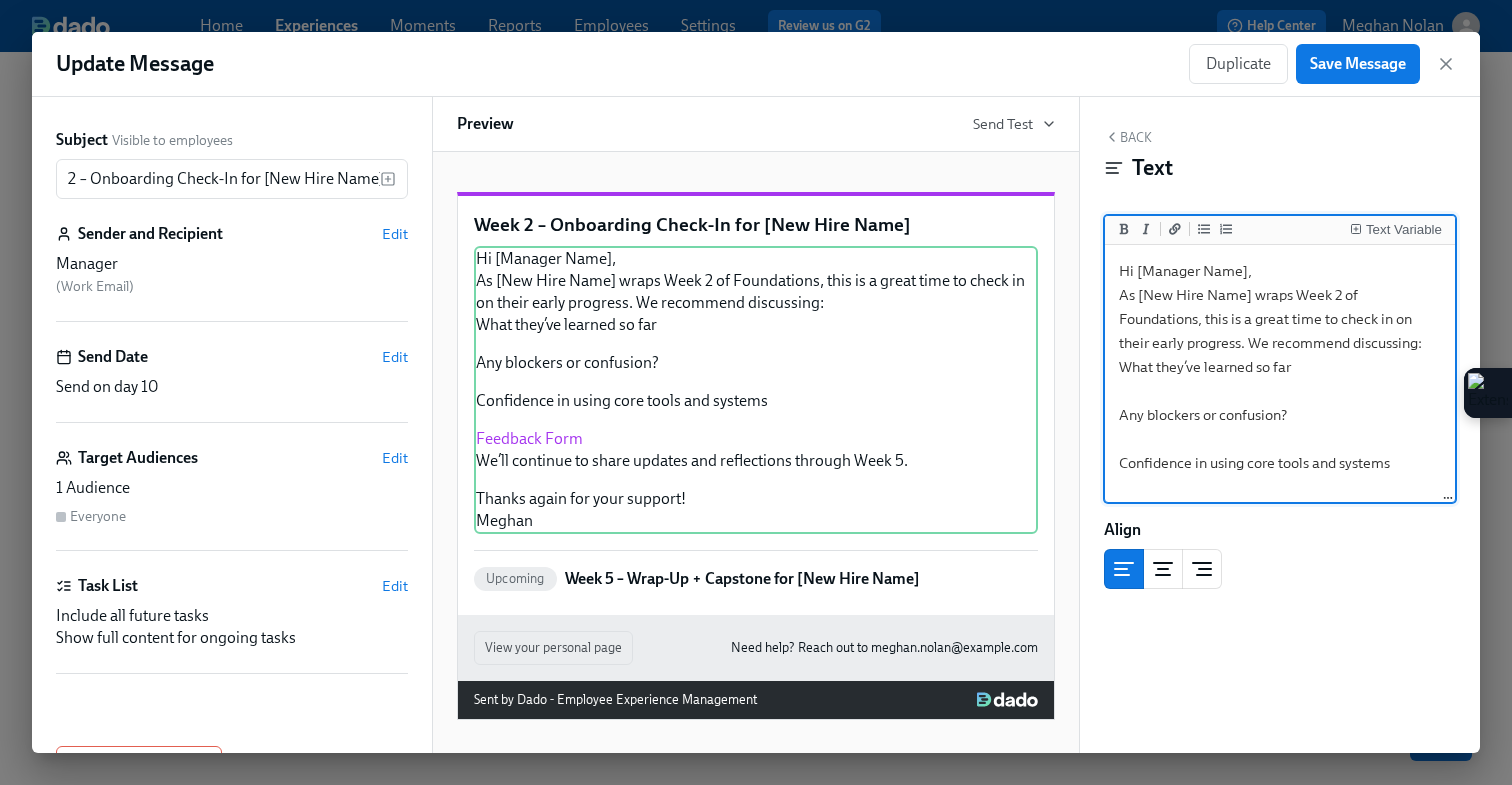 scroll, scrollTop: 0, scrollLeft: 0, axis: both 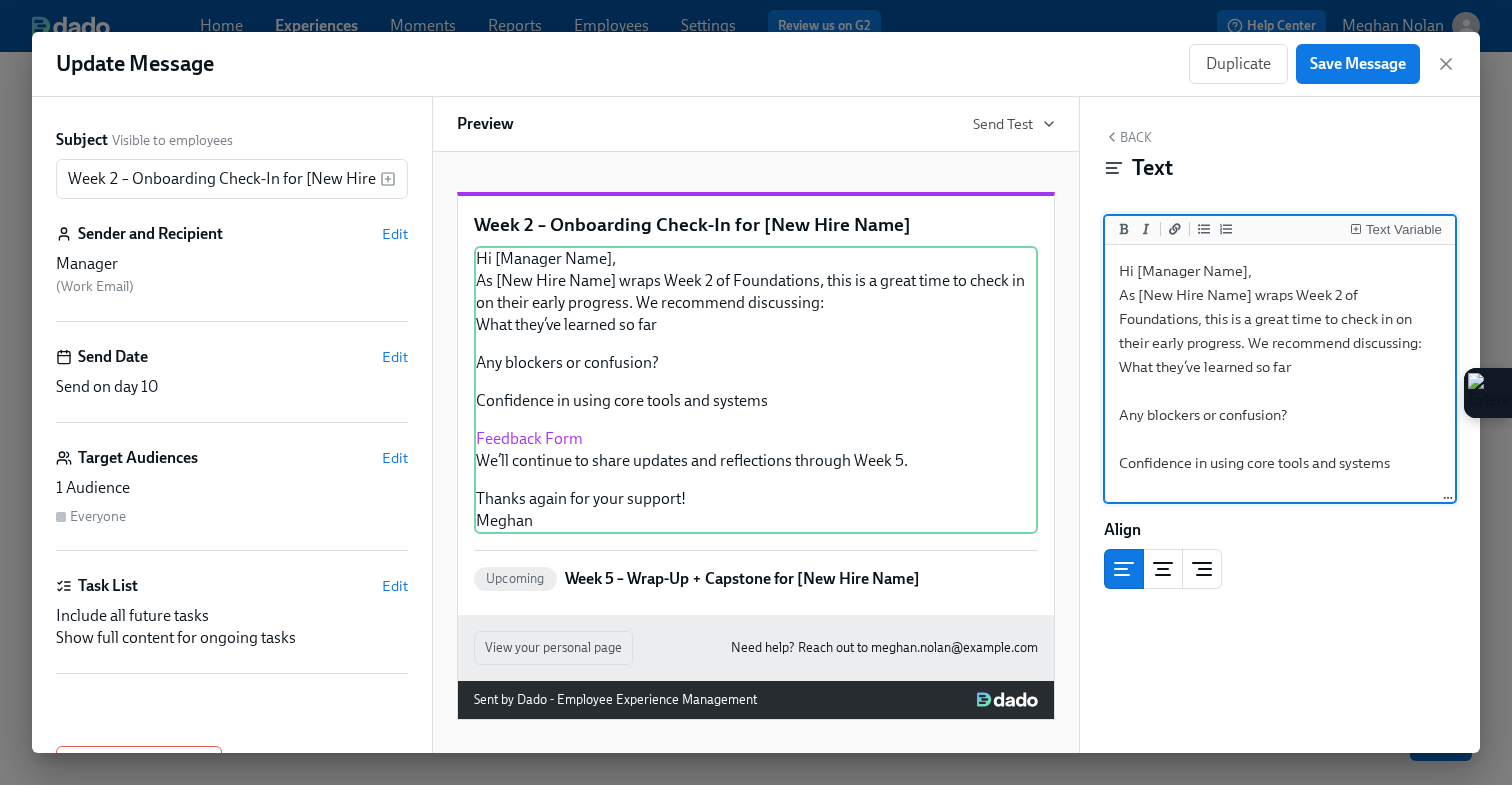 drag, startPoint x: 1246, startPoint y: 273, endPoint x: 1137, endPoint y: 277, distance: 109.07337 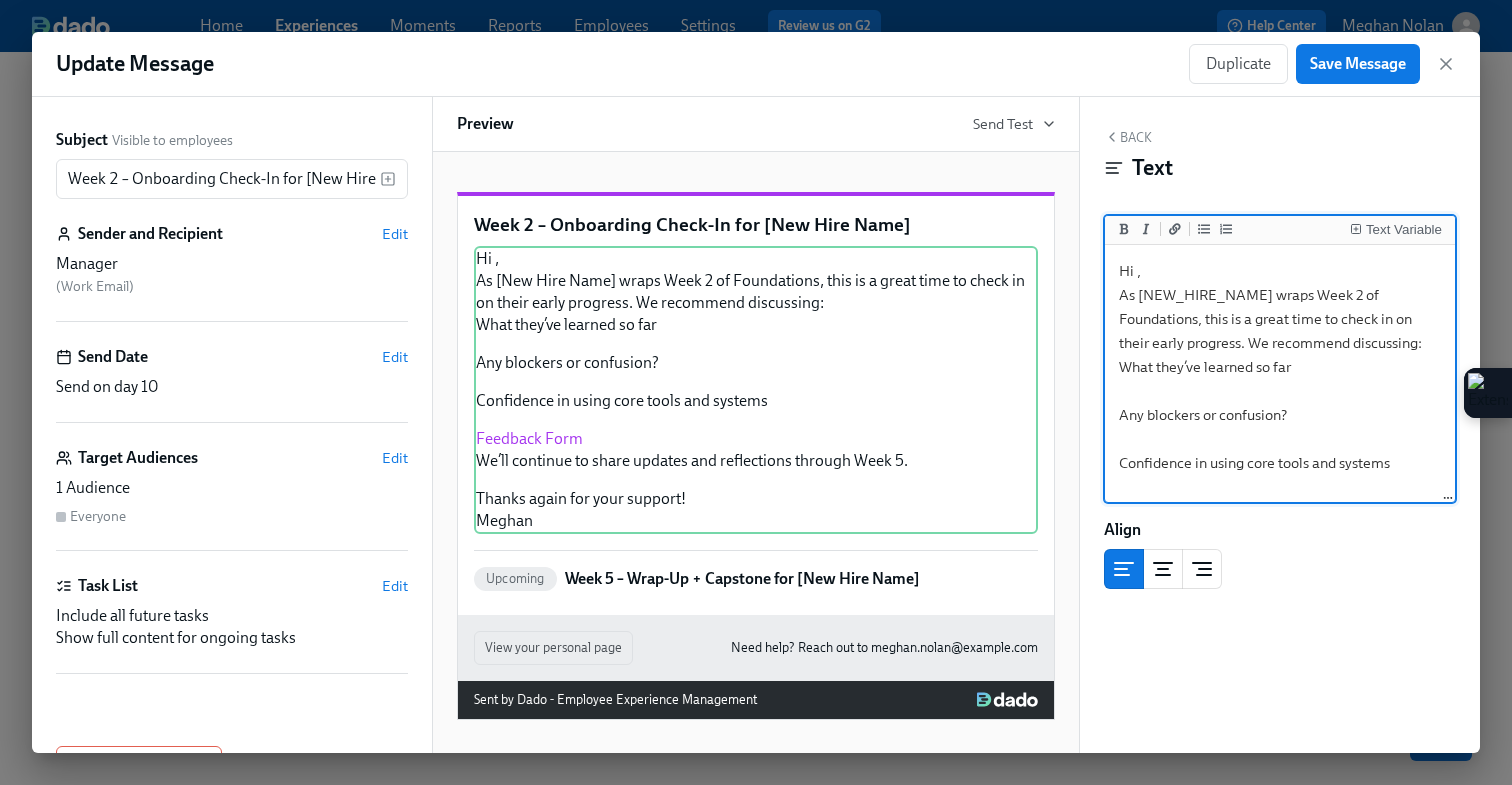 click on "Text Variable" at bounding box center [1396, 230] 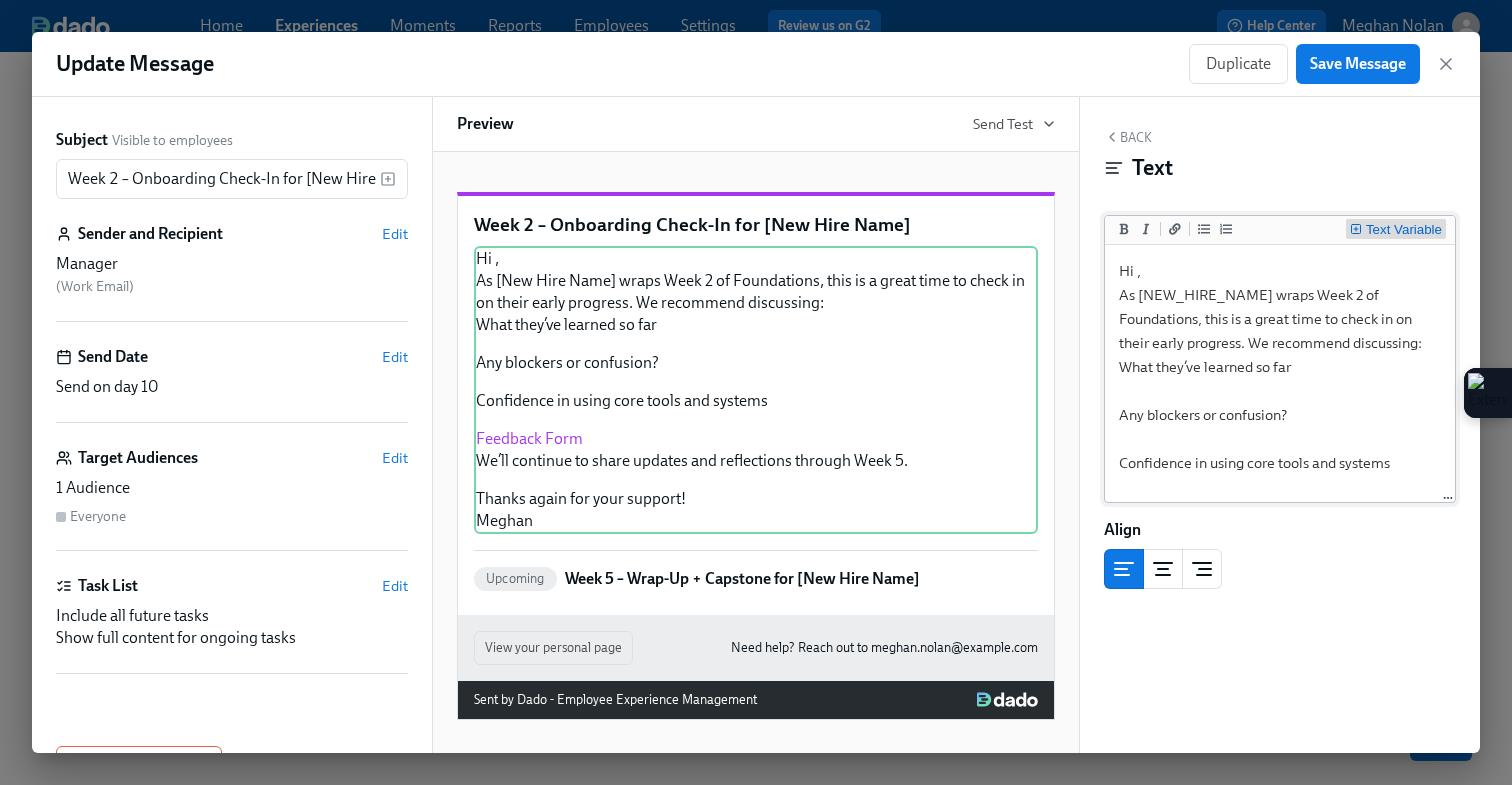 click 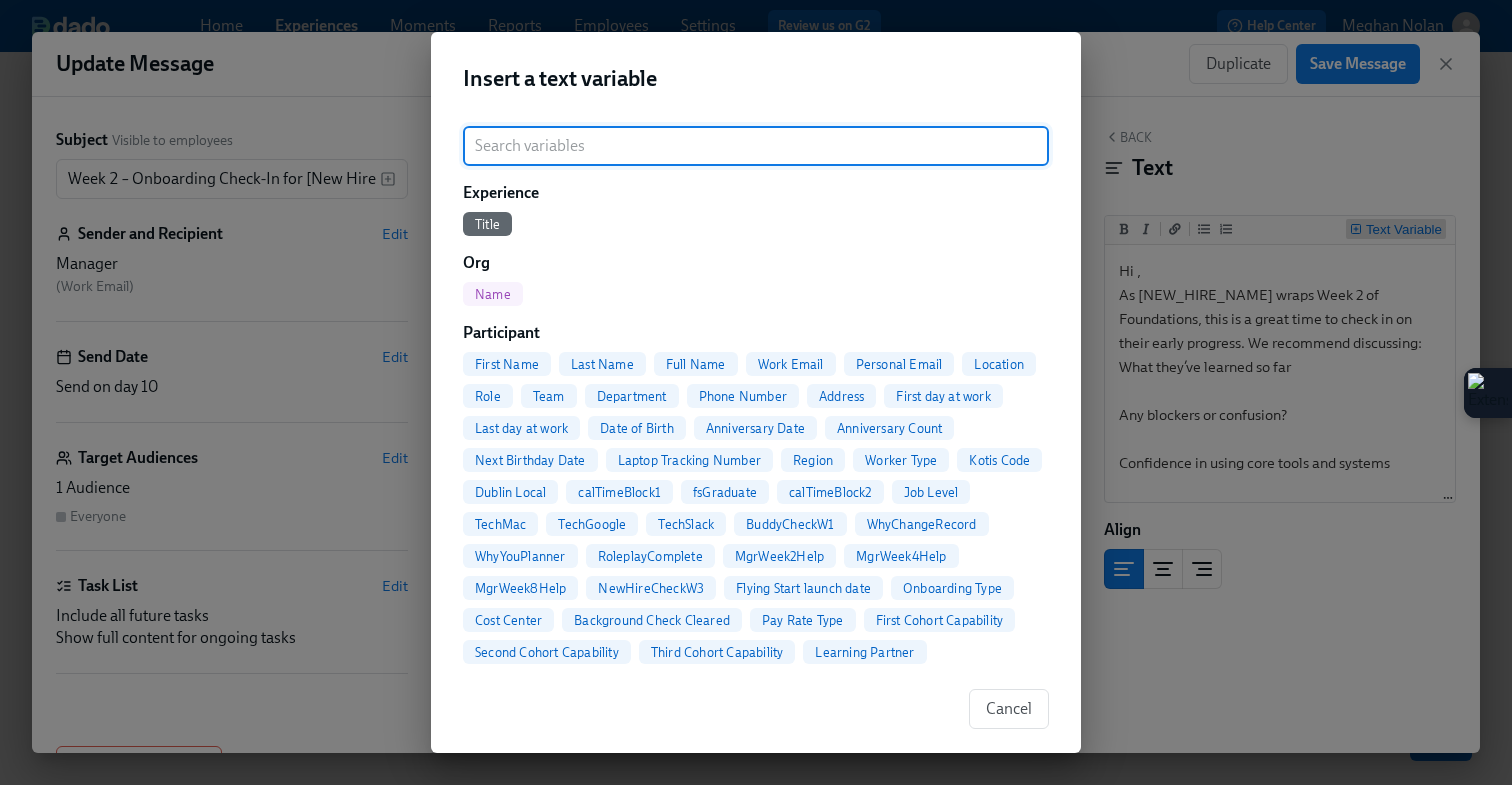 click on "Insert a text variable ​ Experience Title Org Name Participant First Name Last Name Full Name Work Email Personal Email Location Role Team Department Phone Number Address First day at work Last day at work Date of Birth Anniversary Date Anniversary Count Next Birthday Date Laptop Tracking Number Region Worker Type Kotis Code Dublin Local calTimeBlock1 fsGraduate calTimeBlock2 Job Level TechMac TechGoogle TechSlack BuddyCheckW1 WhyChangeRecord WhyYouPlanner RoleplayComplete MgrWeek2Help MgrWeek4Help MgrWeek8Help NewHireCheckW3 Flying Start launch date Onboarding Type Cost Center Background Check Cleared Pay Rate Type First Cohort Capability Second Cohort Capability Third Cohort Capability Learning Partner Employment Verification letter - type Employment Verification letter - date Mentorship program midway status Mentorship-ProgramRole Visa invite letter – start of travel Visa invite letter – end of travel Visa invite letter – activities Remote work letter – location Visa letter – passport number" at bounding box center (756, 392) 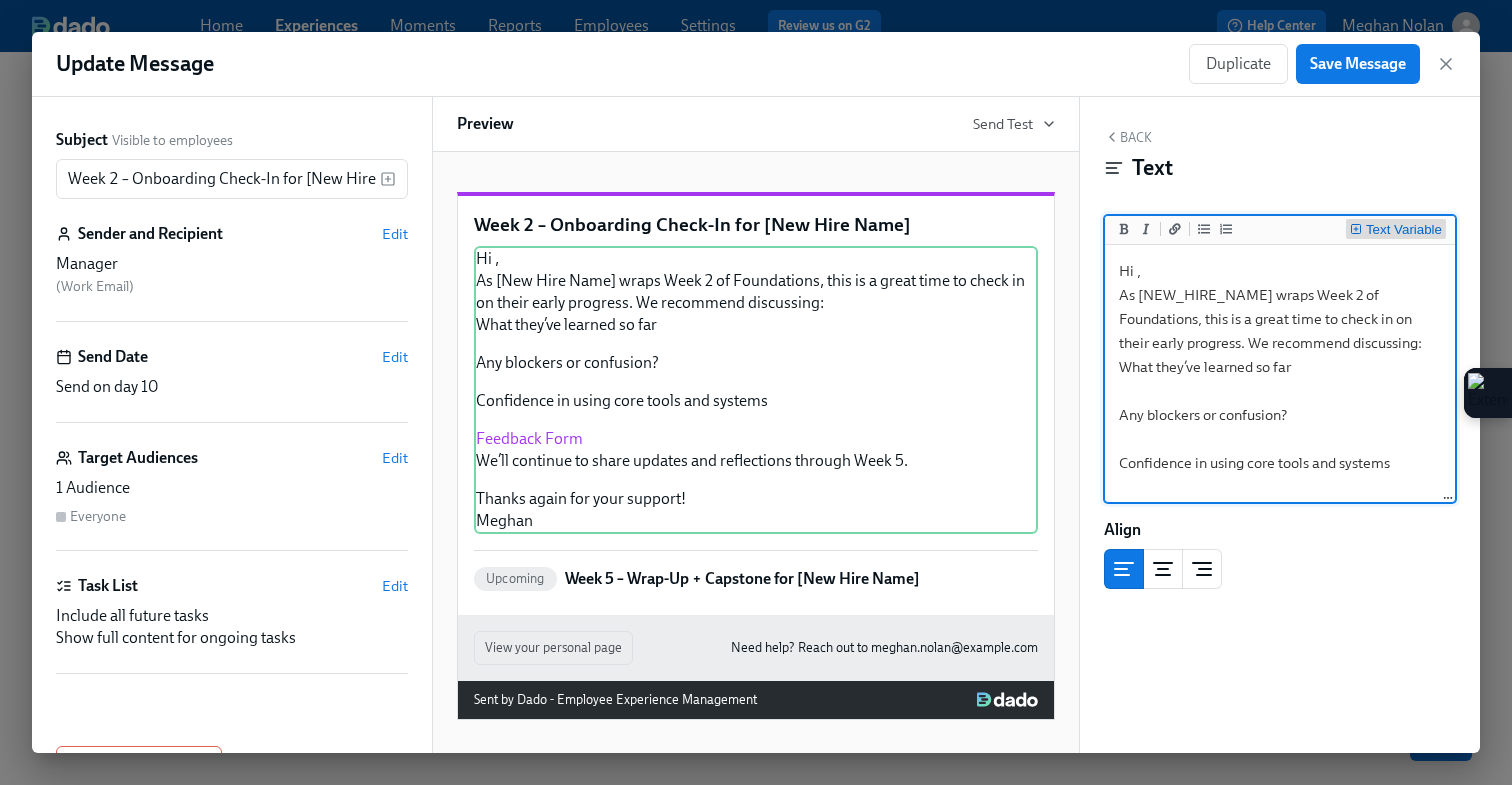 click 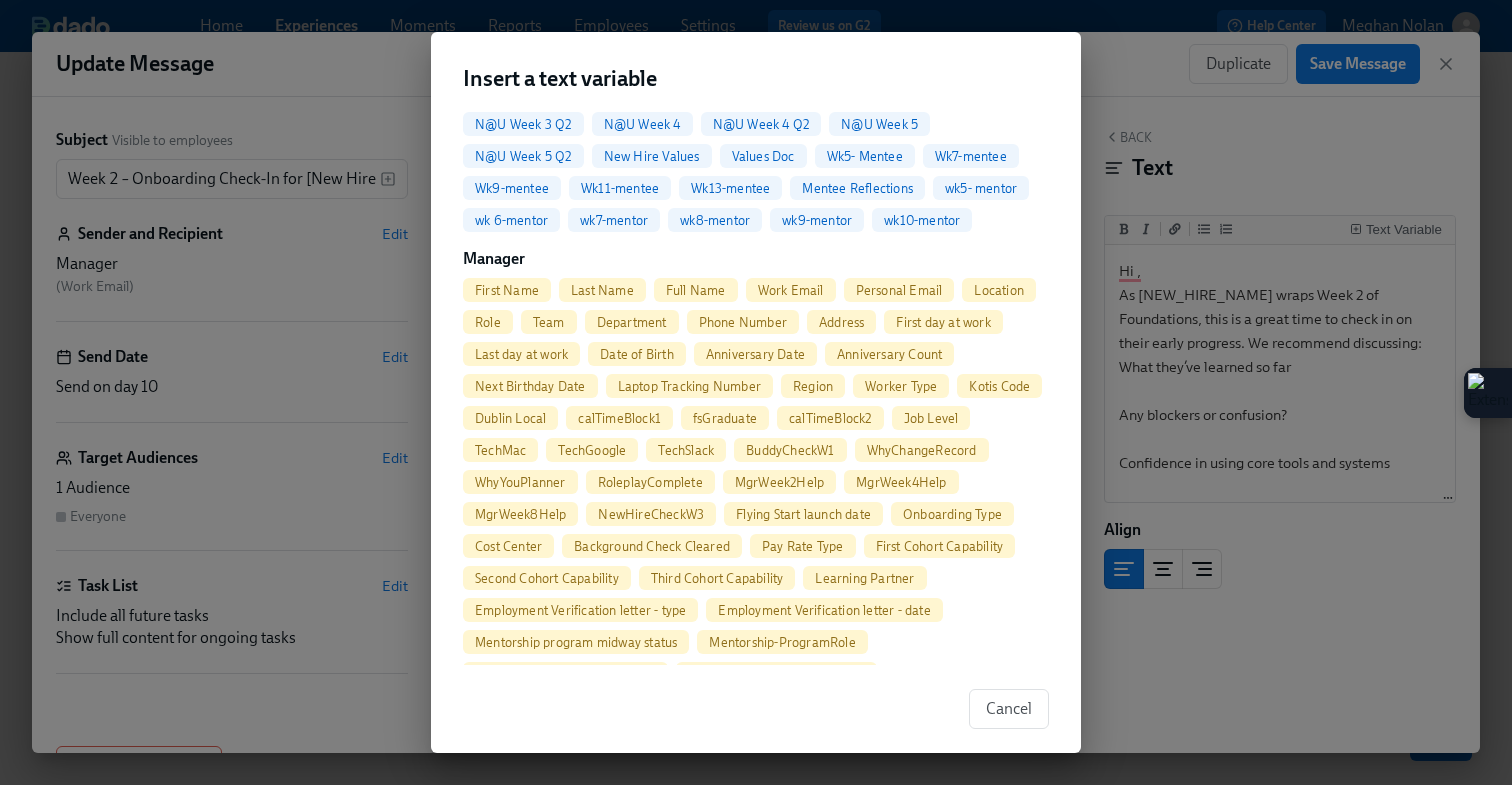 scroll, scrollTop: 1400, scrollLeft: 0, axis: vertical 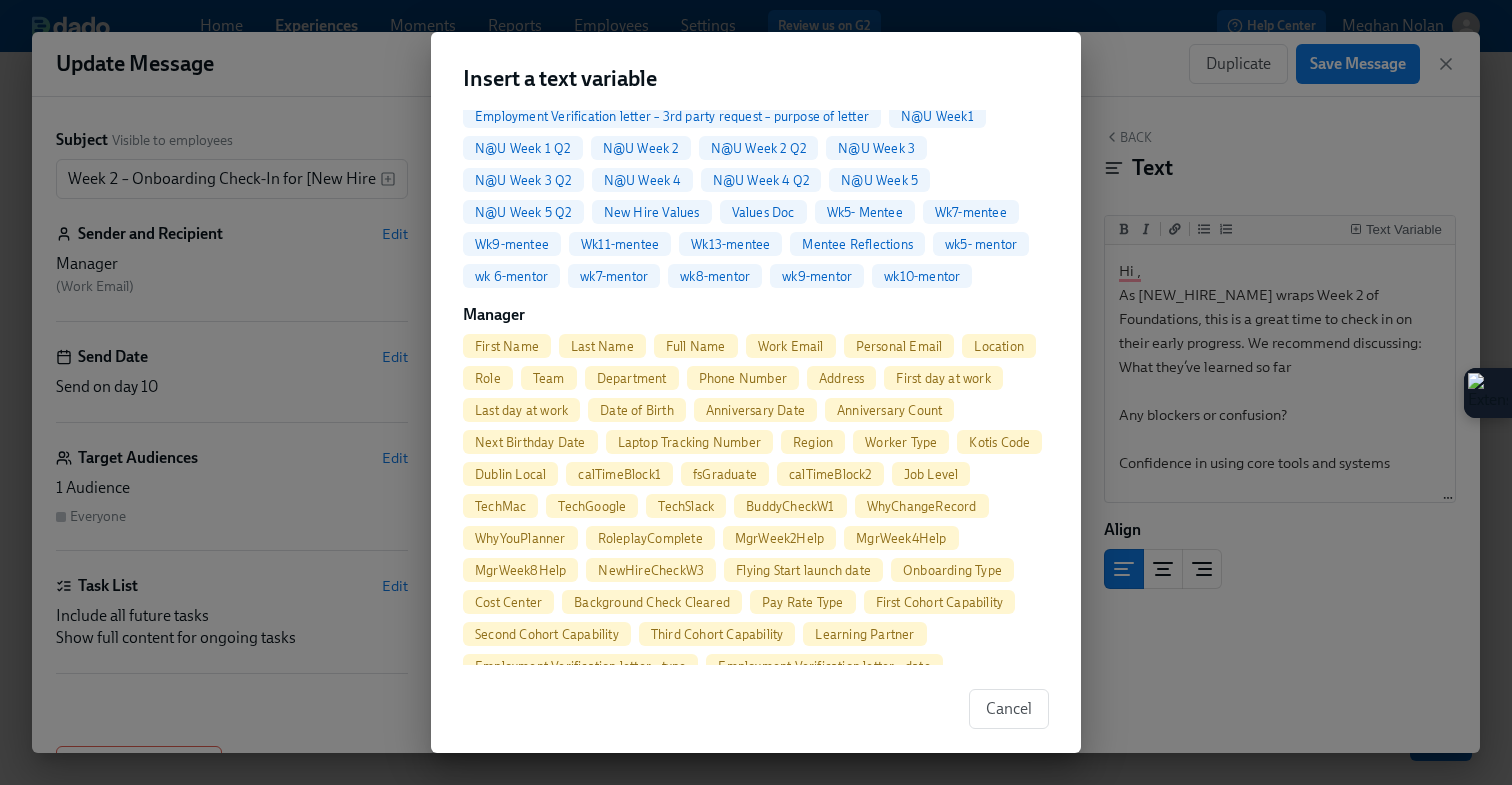 click on "First Name" at bounding box center (507, 346) 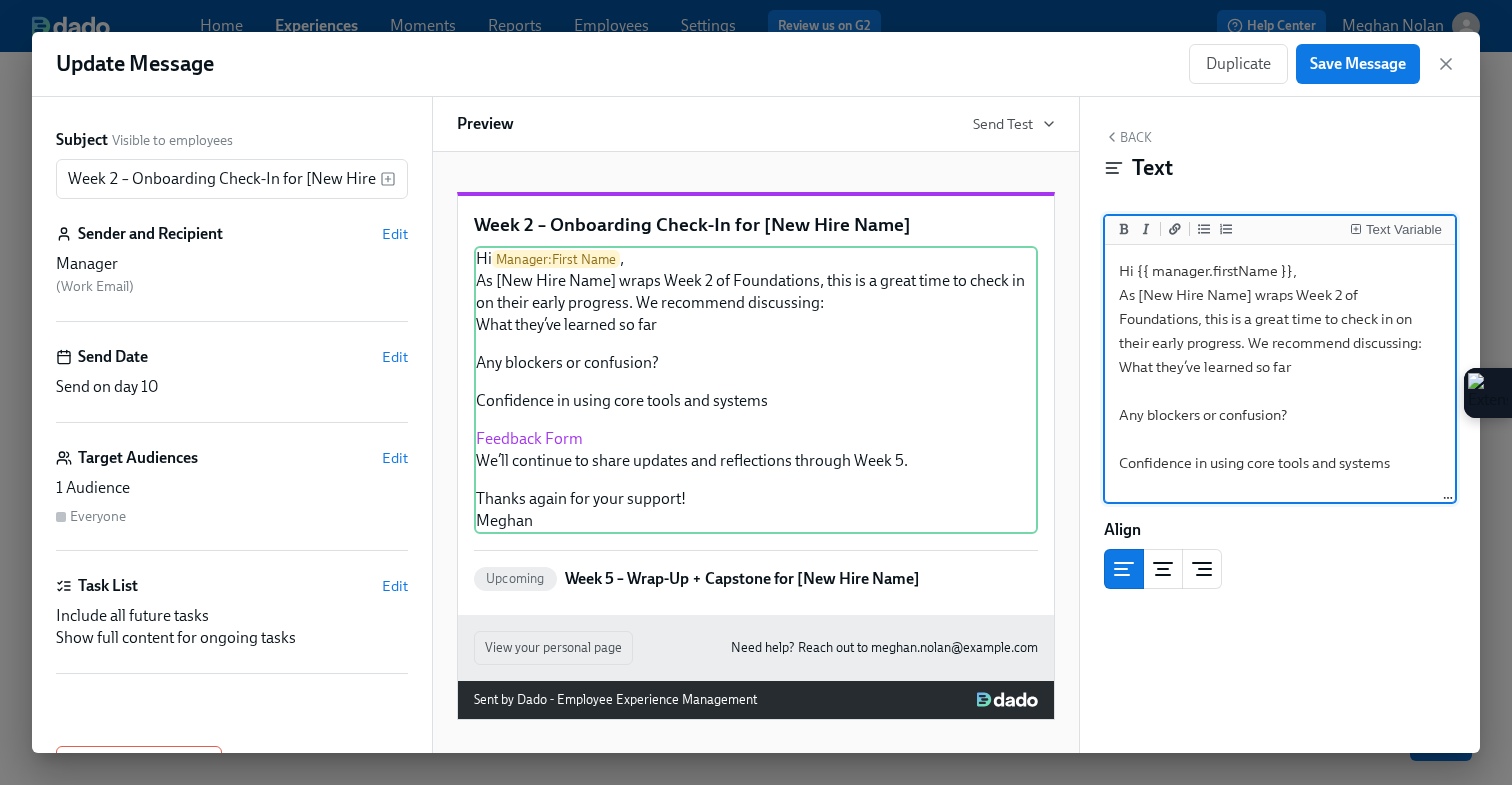 drag, startPoint x: 1251, startPoint y: 297, endPoint x: 1137, endPoint y: 289, distance: 114.28036 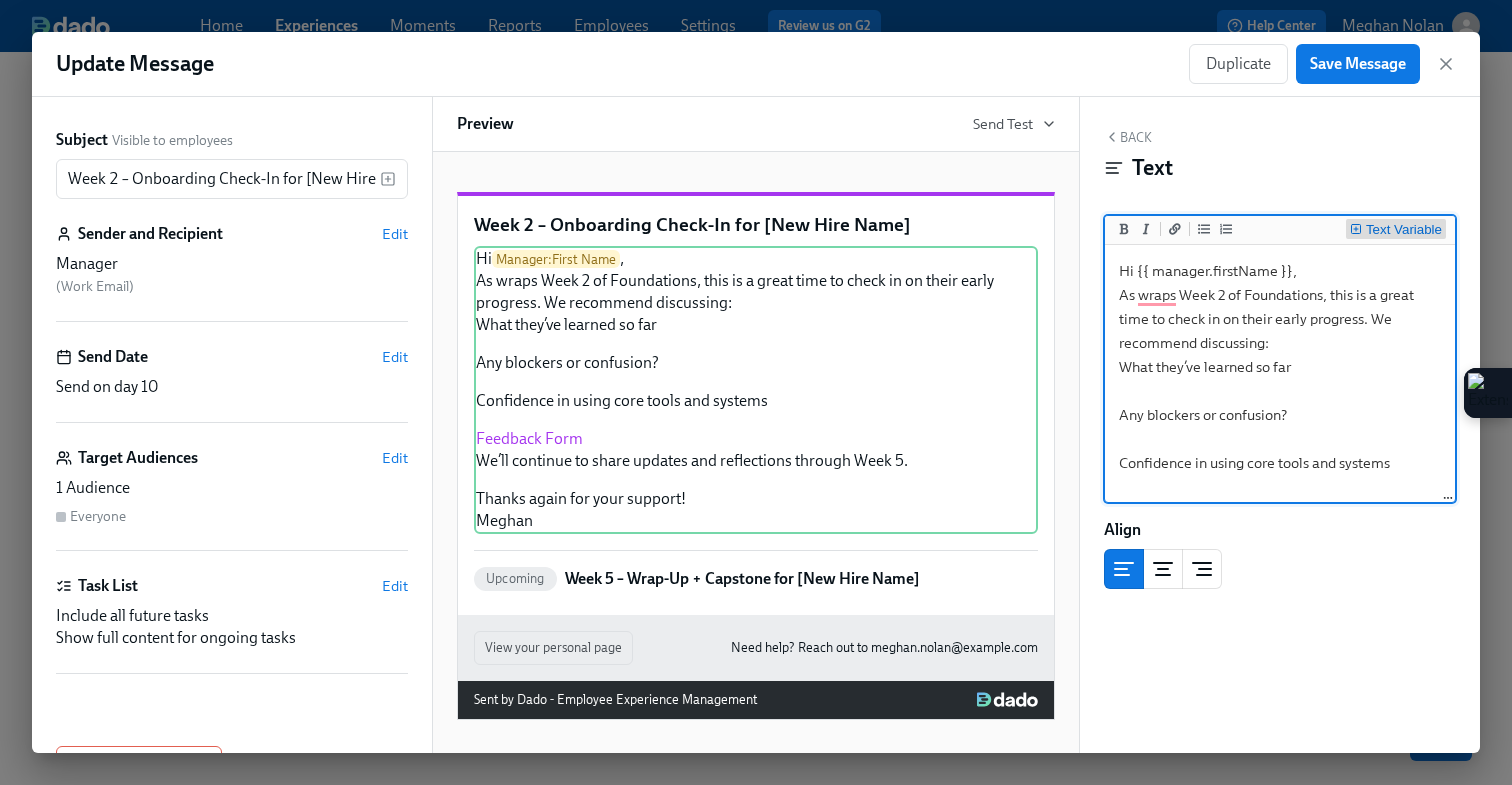 click on "Text Variable" at bounding box center [1396, 230] 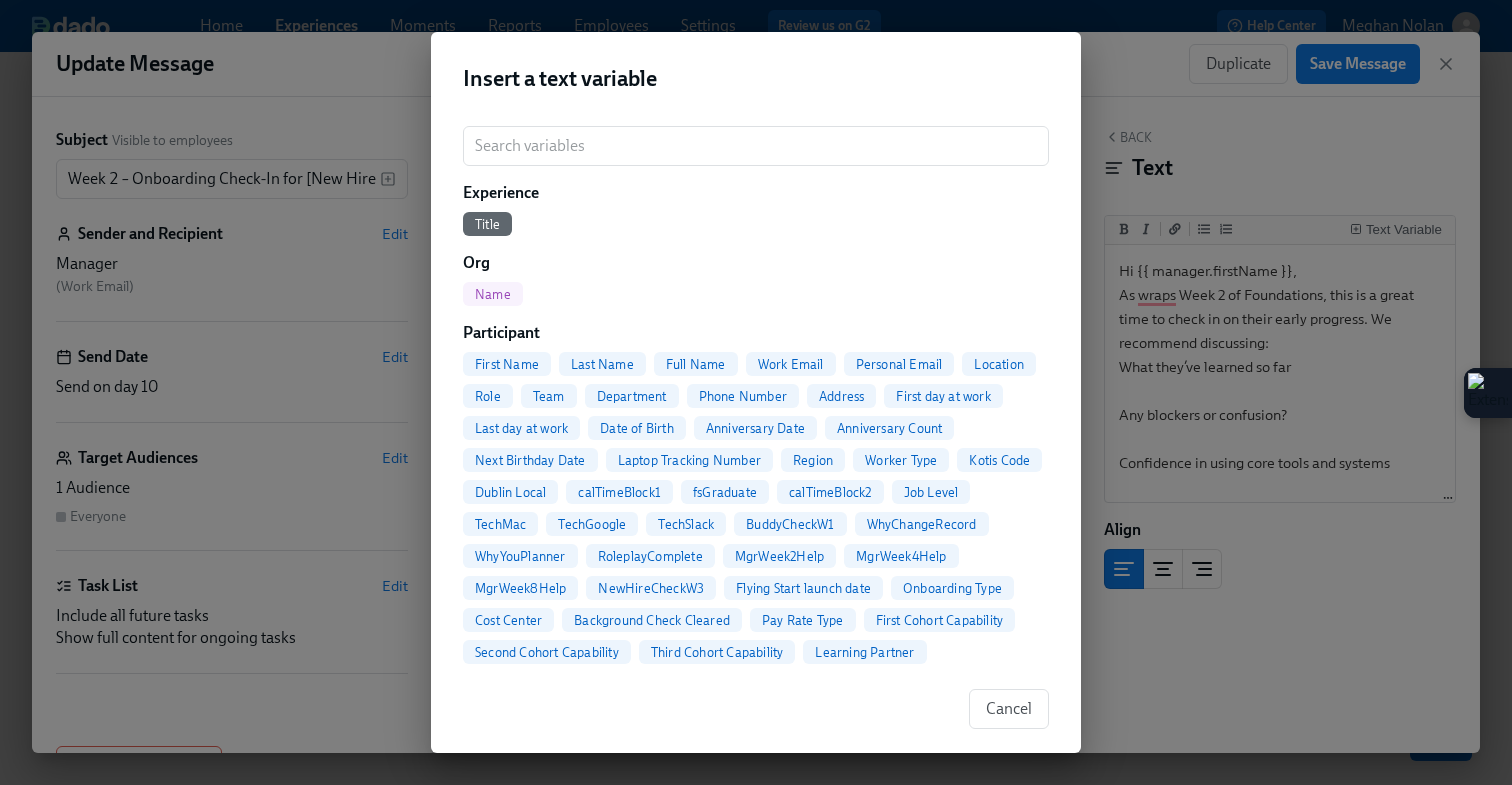 click on "Full Name" at bounding box center (696, 364) 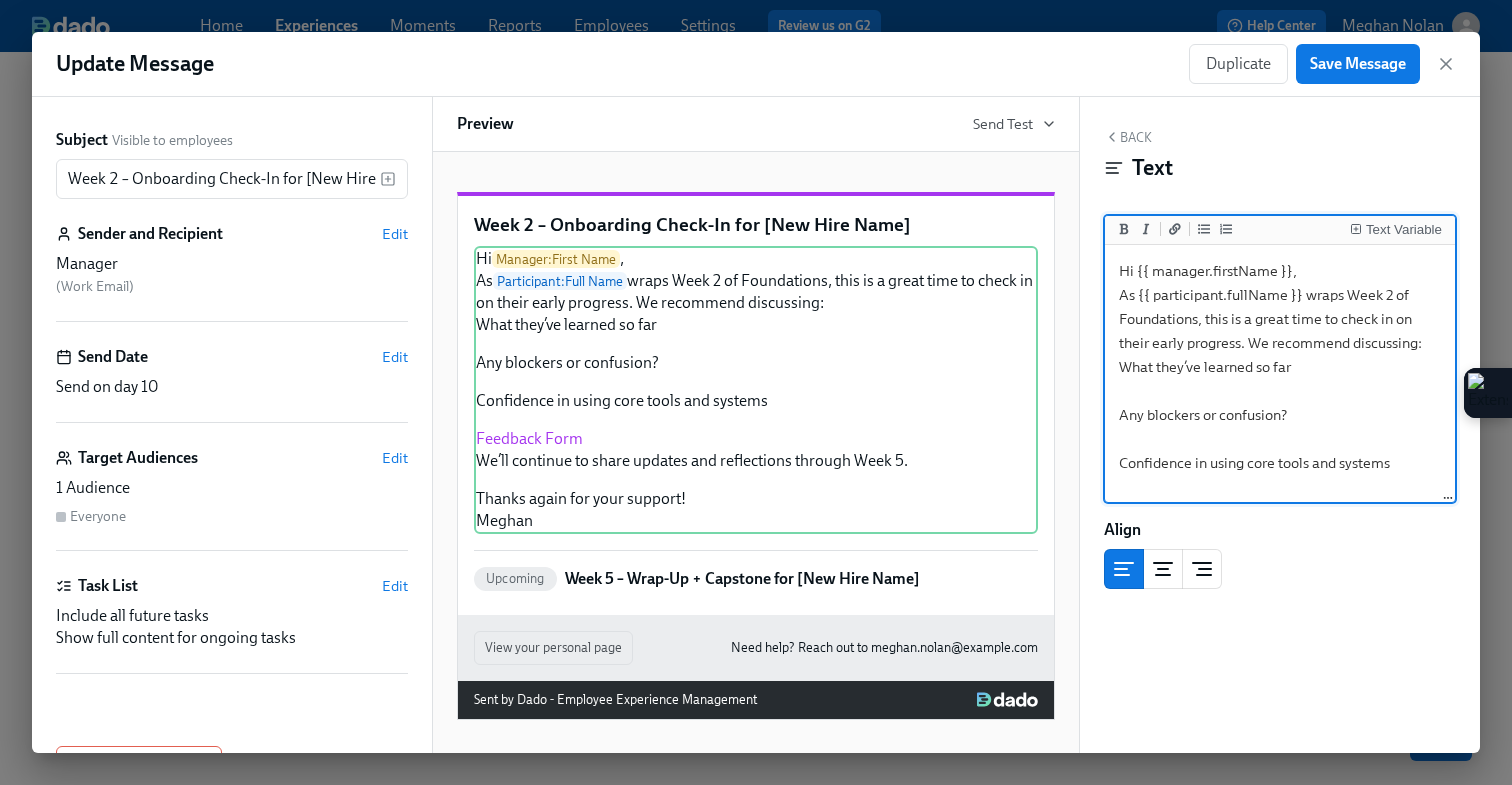 click on "Hi {{ manager.firstName }},
As {{ participant.fullName }} wraps Week 2 of Foundations, this is a great time to check in on their early progress. We recommend discussing:
What they’ve learned so far
Any blockers or confusion?
Confidence in using core tools and systems
[Feedback Form](https://docs.google.com/spreadsheets/d/1FANJENhbrCTgflkfae1_UyM8cRLsVrmoujnNvuUkIqk/edit?gid=0#gid=0)
We’ll continue to share updates and reflections through Week 5.
Thanks again for your support!
Meghan" at bounding box center (1280, 487) 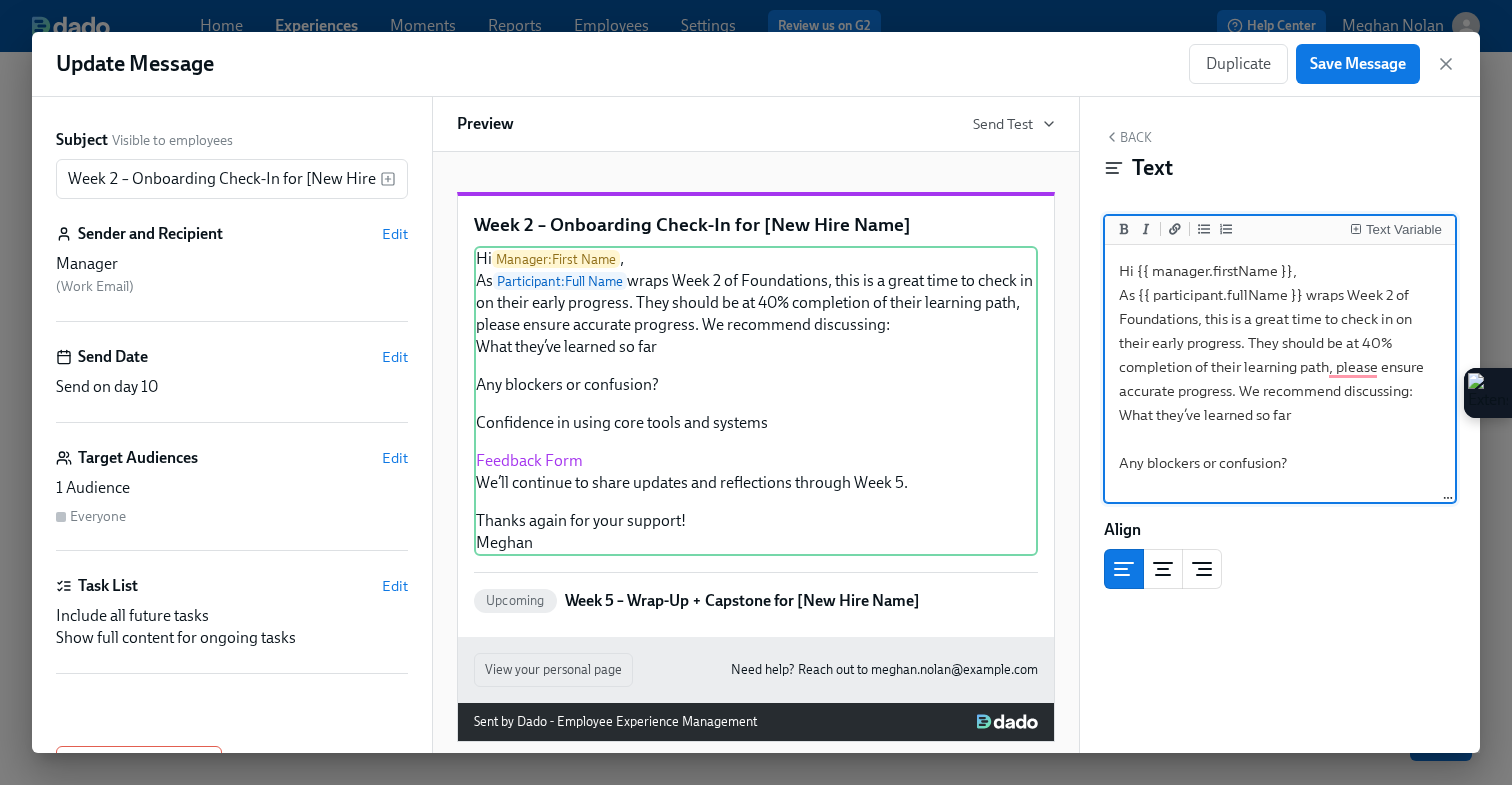 scroll, scrollTop: 186, scrollLeft: 0, axis: vertical 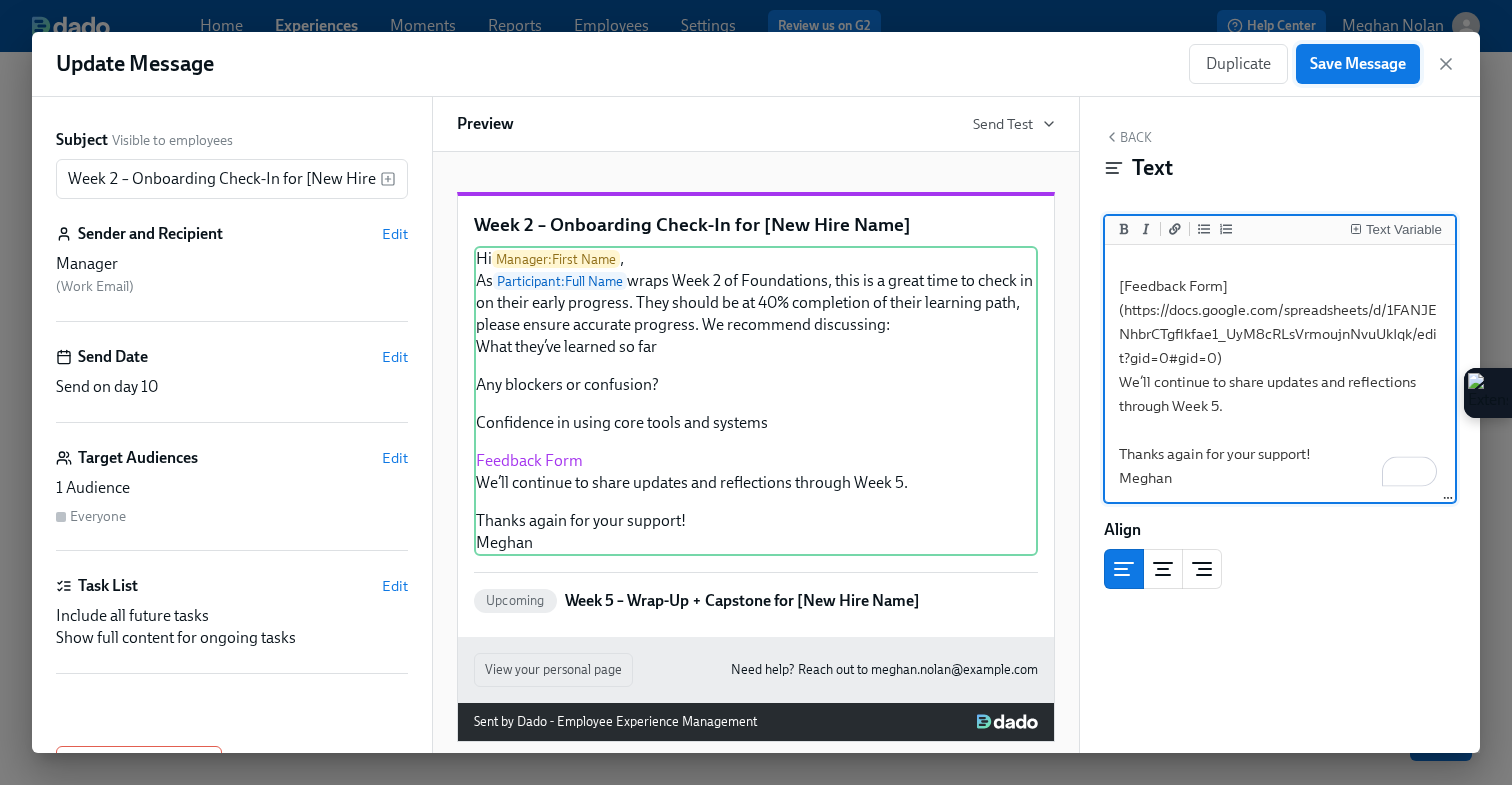 type on "Hi {{ manager.firstName }},
As {{ participant.fullName }} wraps Week 2 of Foundations, this is a great time to check in on their early progress. They should be at 40% completion of their learning path, please ensure accurate progress. We recommend discussing:
What they’ve learned so far
Any blockers or confusion?
Confidence in using core tools and systems
[Feedback Form](https://docs.google.com/spreadsheets/d/1FANJENhbrCTgflkfae1_UyM8cRLsVrmoujnNvuUkIqk/edit?gid=0#gid=0)
We’ll continue to share updates and reflections through Week 5.
Thanks again for your support!
Meghan" 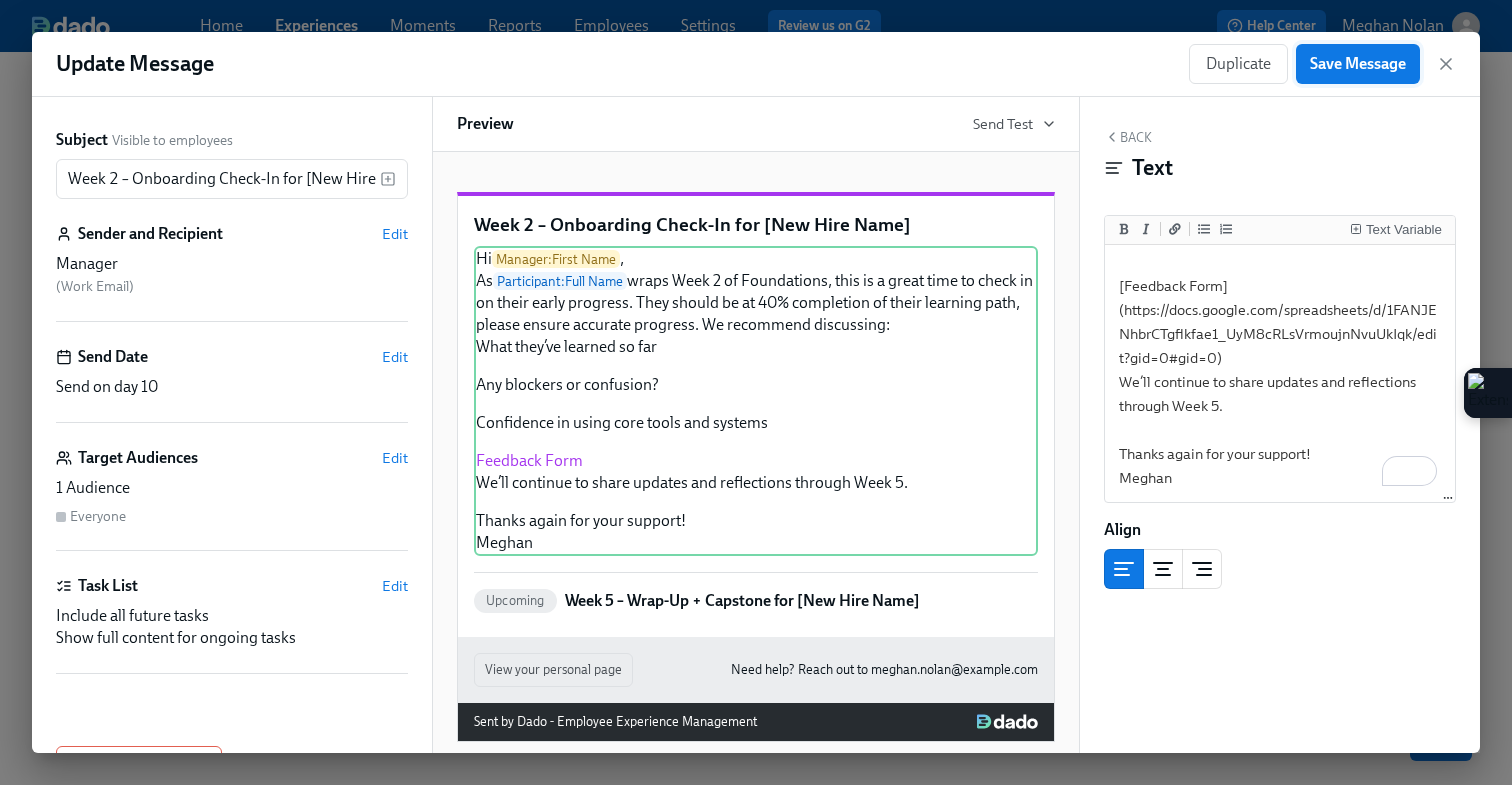 click on "Save Message" at bounding box center (1358, 64) 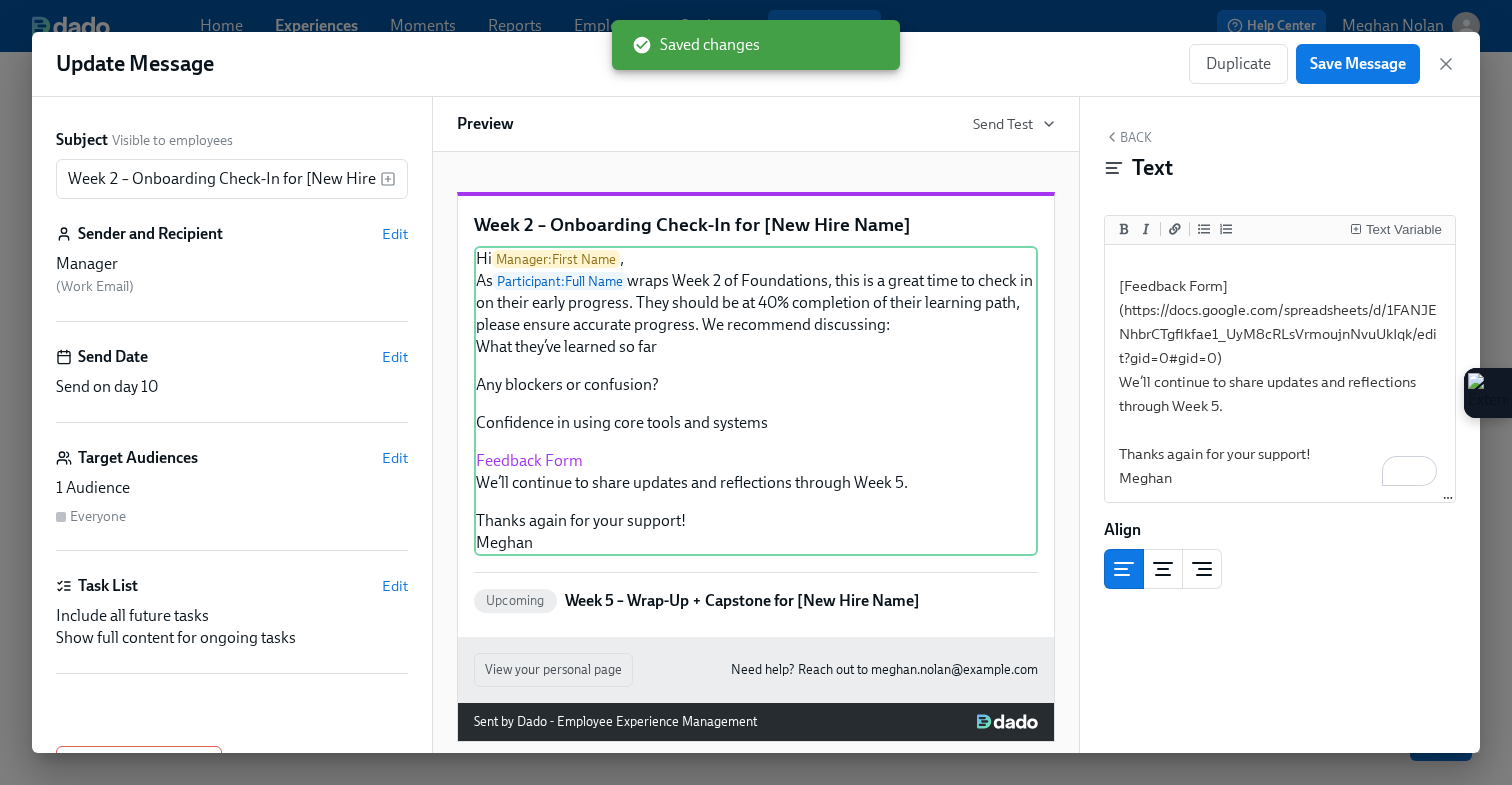 click 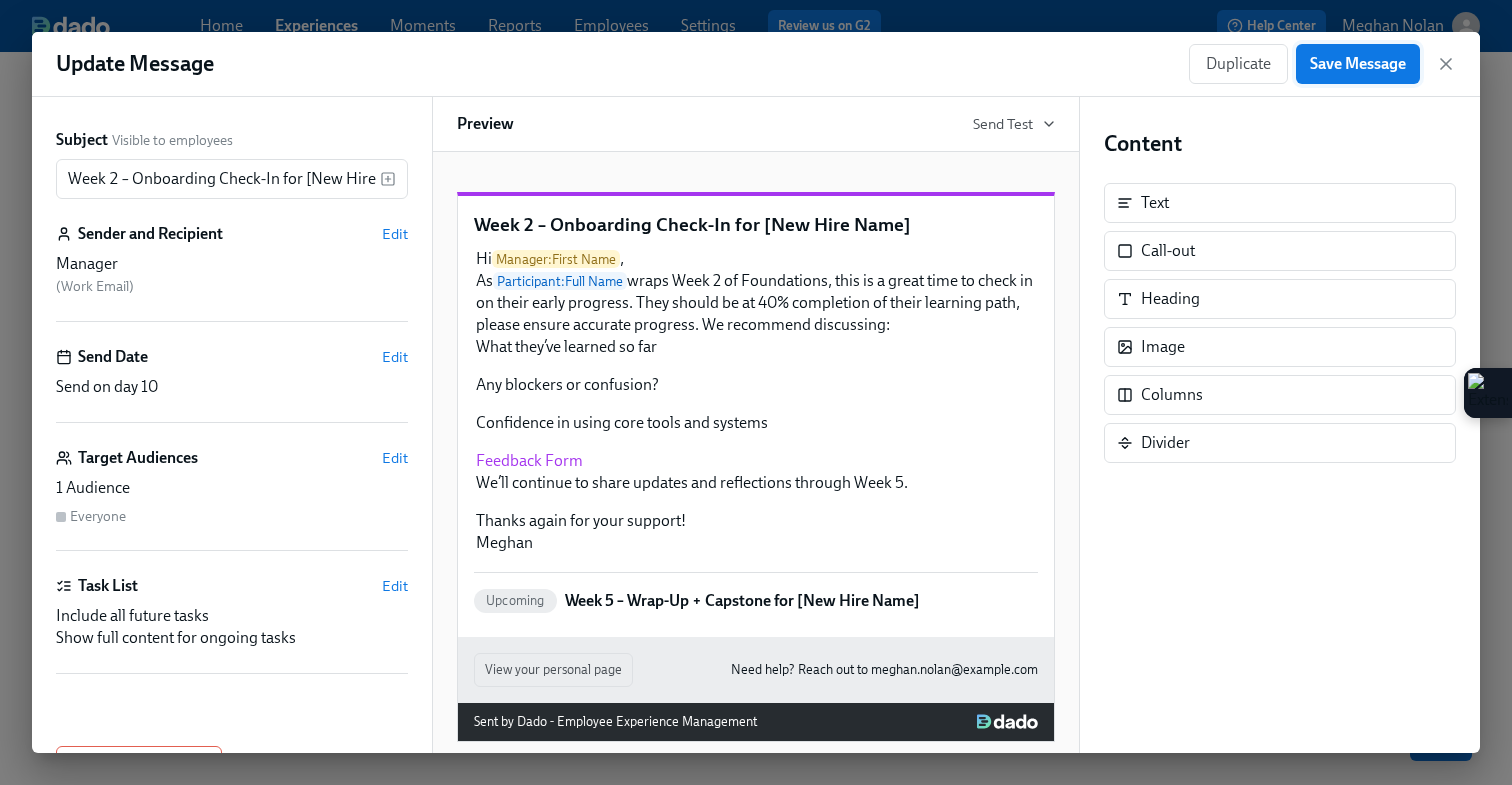click on "Save Message" at bounding box center [1358, 64] 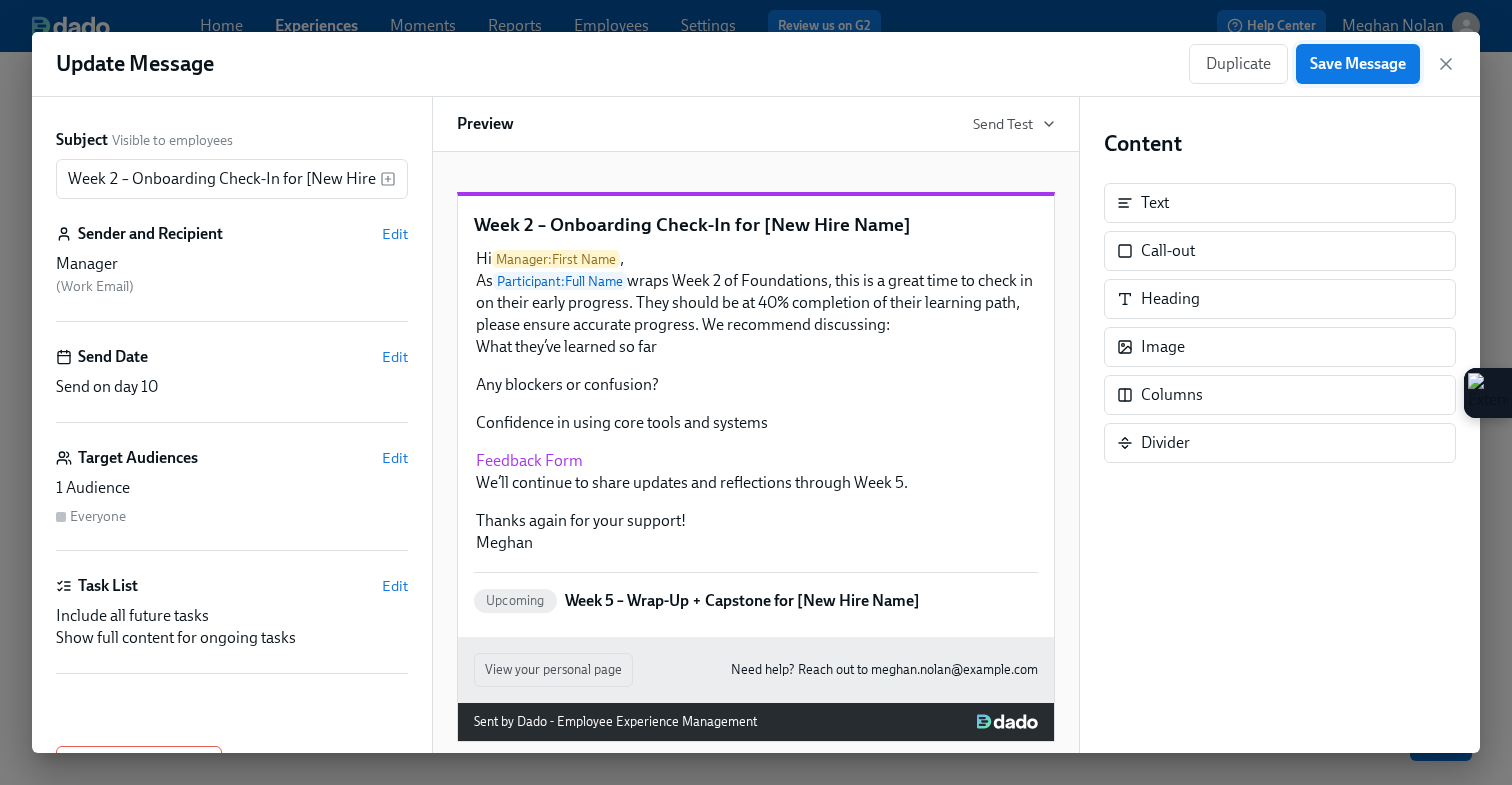 click on "Save Message" at bounding box center [1358, 64] 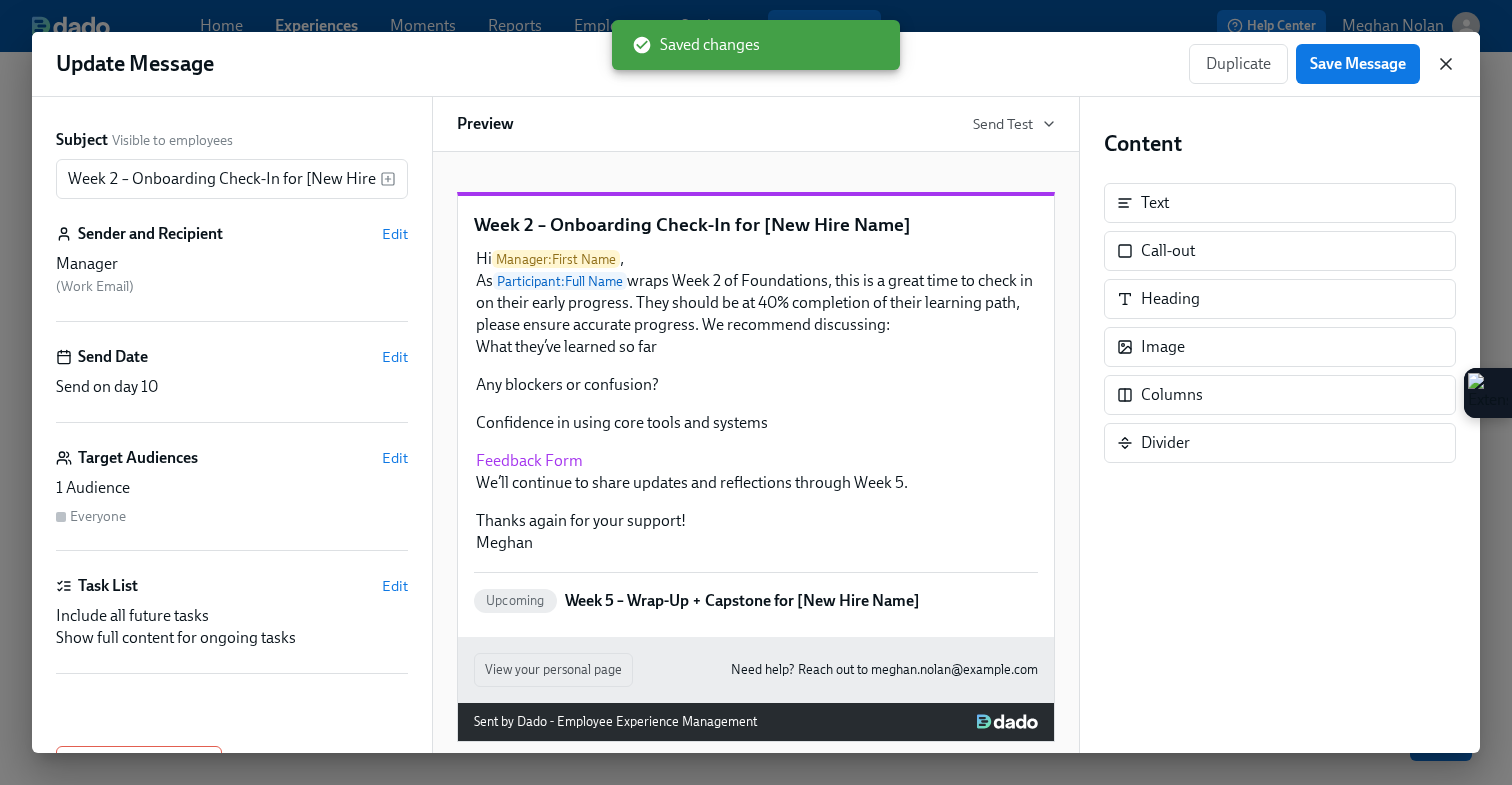click 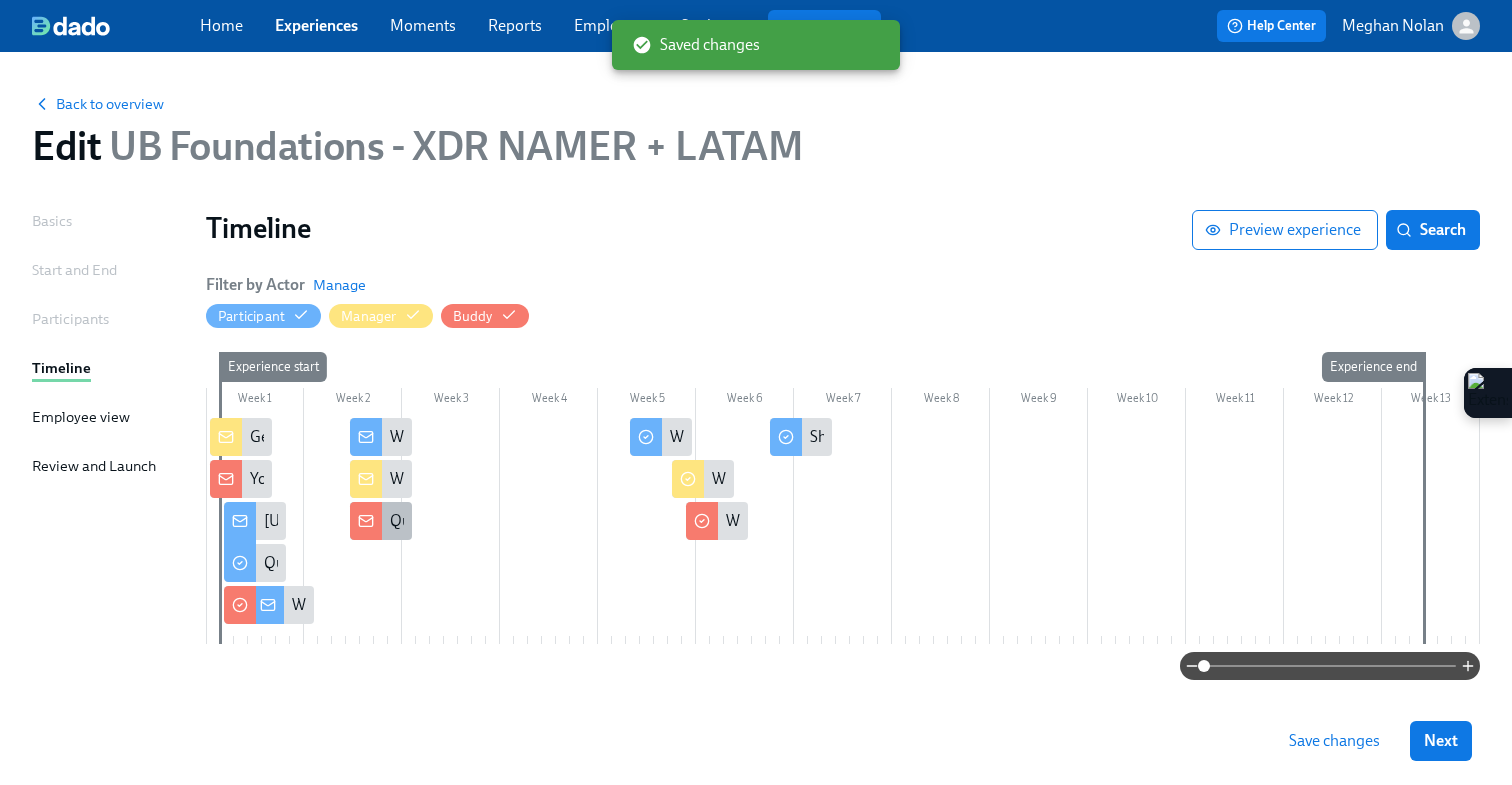 click at bounding box center (366, 521) 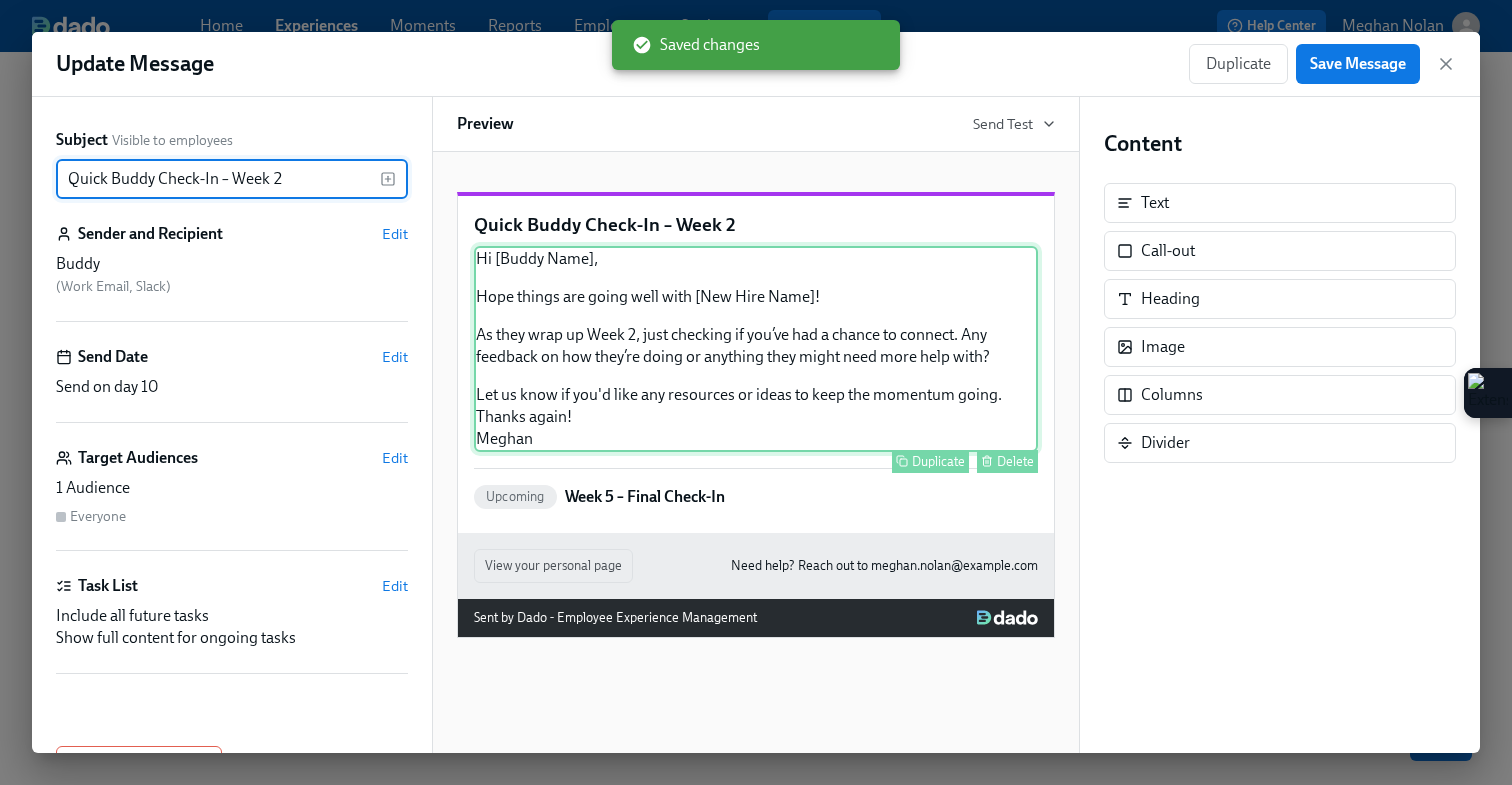 click on "Hi [Buddy Name],
Hope things are going well with [New Hire Name]!
As they wrap up Week 2, just checking if you’ve had a chance to connect. Any feedback on how they’re doing or anything they might need more help with?
Let us know if you'd like any resources or ideas to keep the momentum going.
Thanks again!
Meghan   Duplicate   Delete" at bounding box center (756, 349) 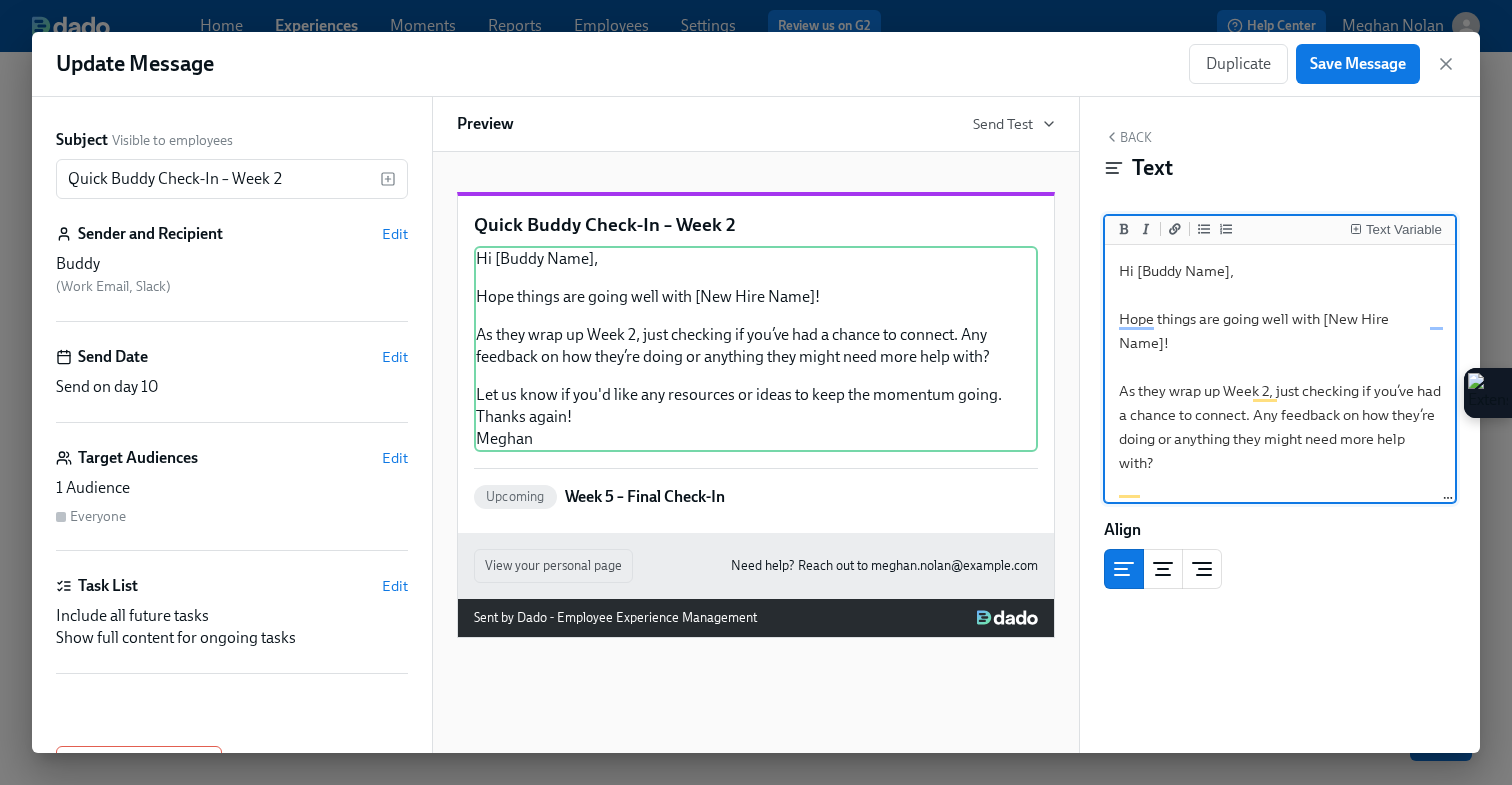 drag, startPoint x: 1229, startPoint y: 274, endPoint x: 1136, endPoint y: 272, distance: 93.0215 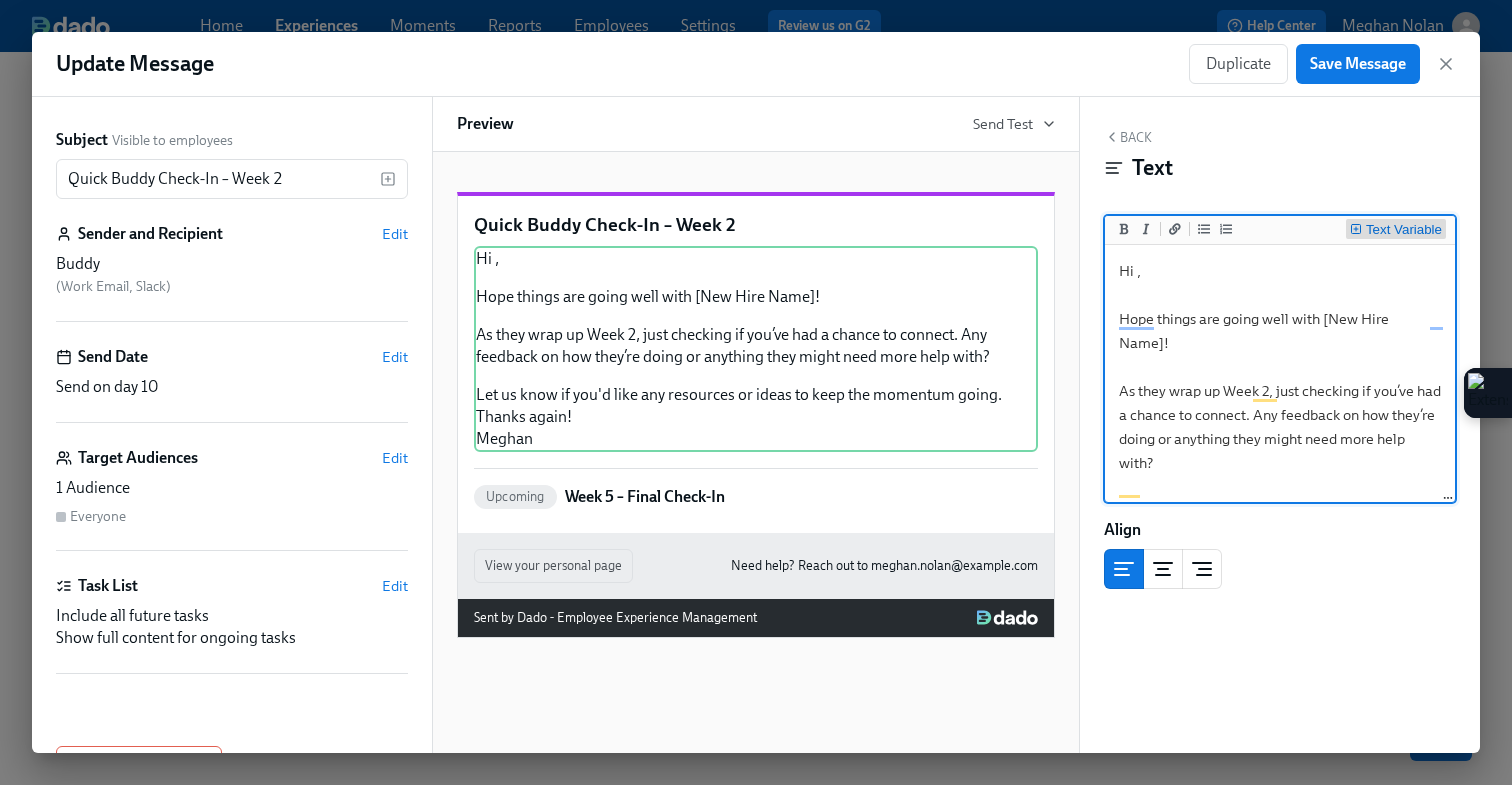 click on "Text Variable" at bounding box center [1396, 229] 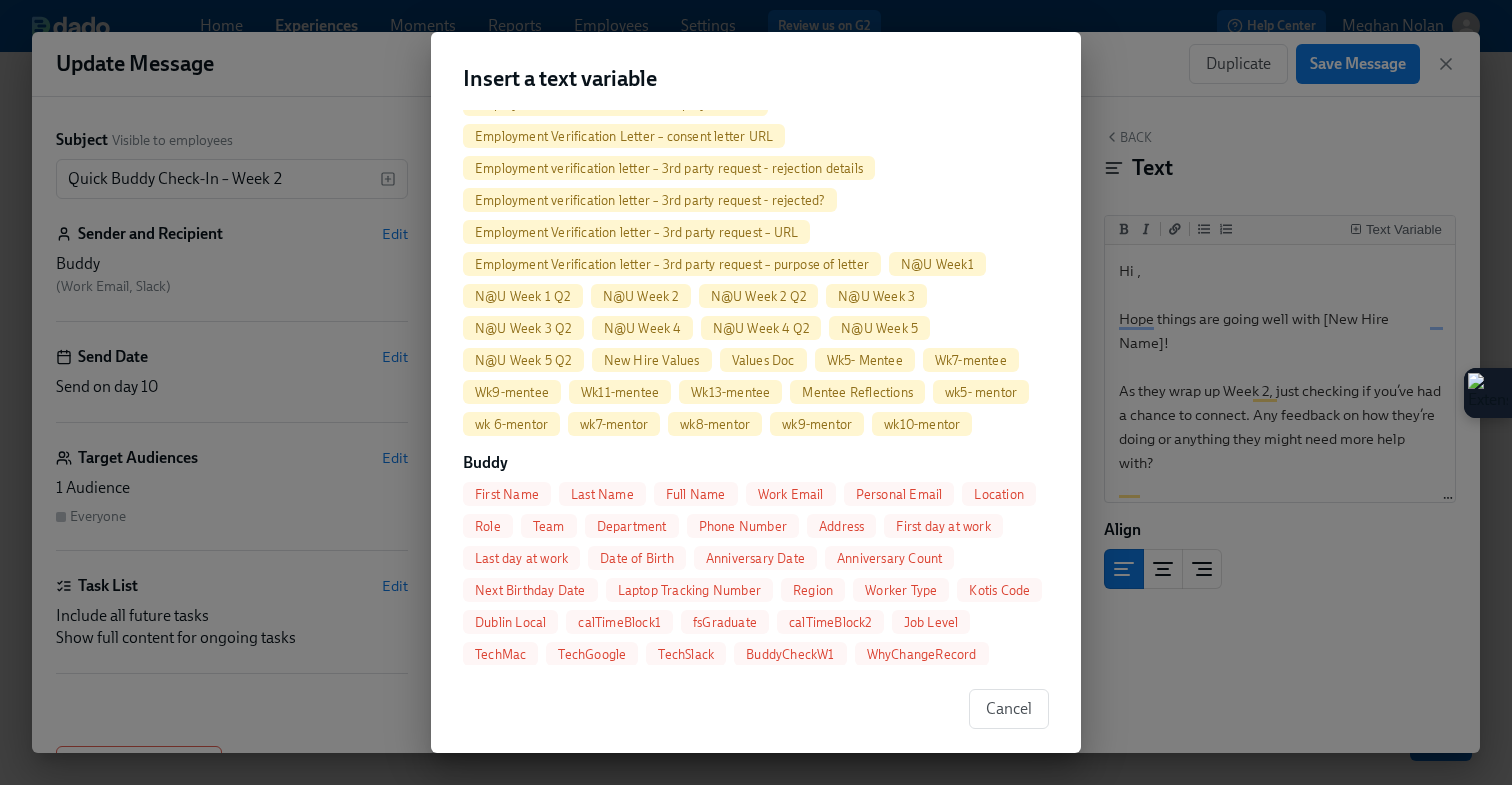 scroll, scrollTop: 2841, scrollLeft: 0, axis: vertical 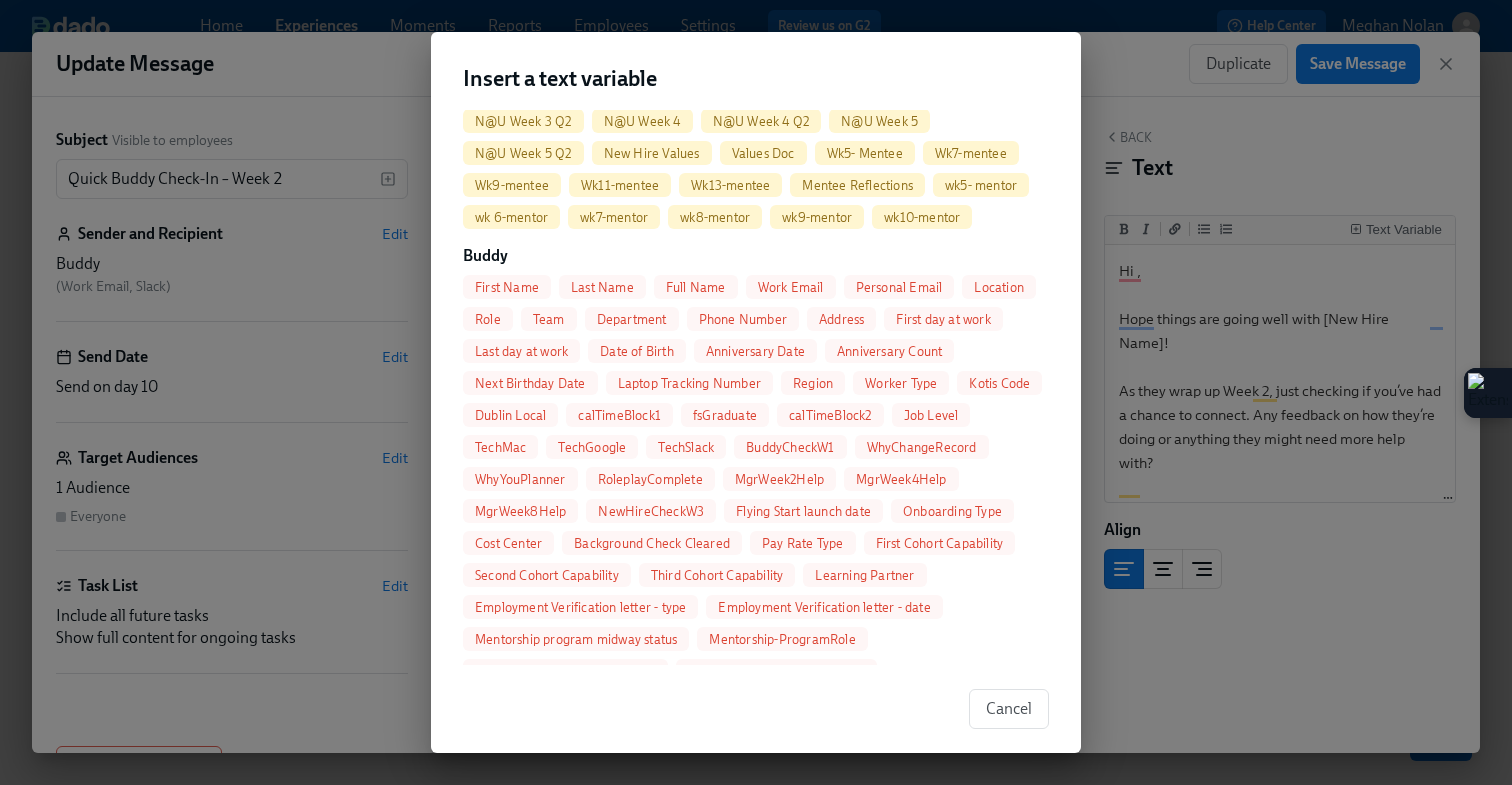 click on "First Name" at bounding box center (507, 287) 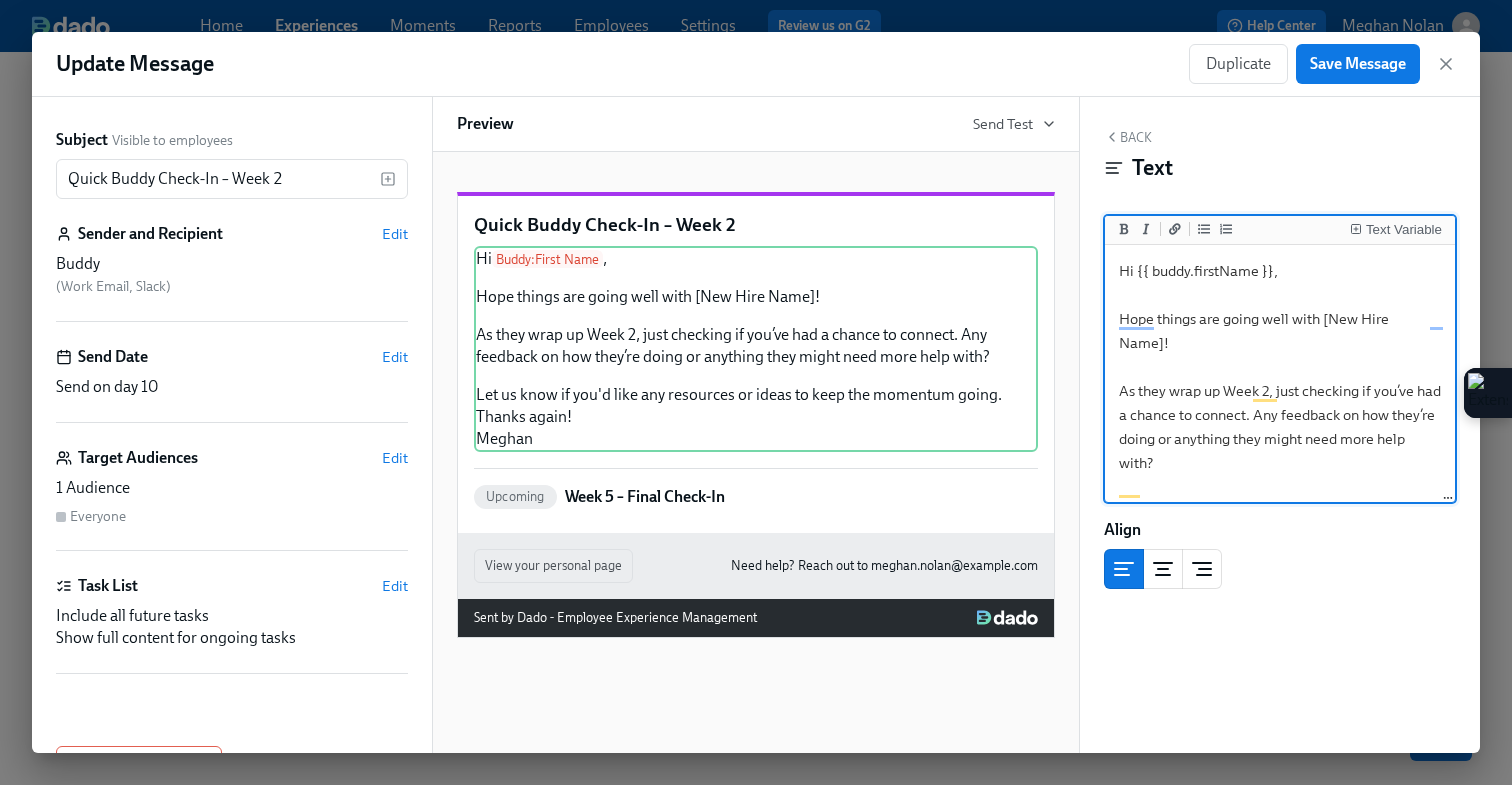 drag, startPoint x: 1433, startPoint y: 322, endPoint x: 1325, endPoint y: 323, distance: 108.00463 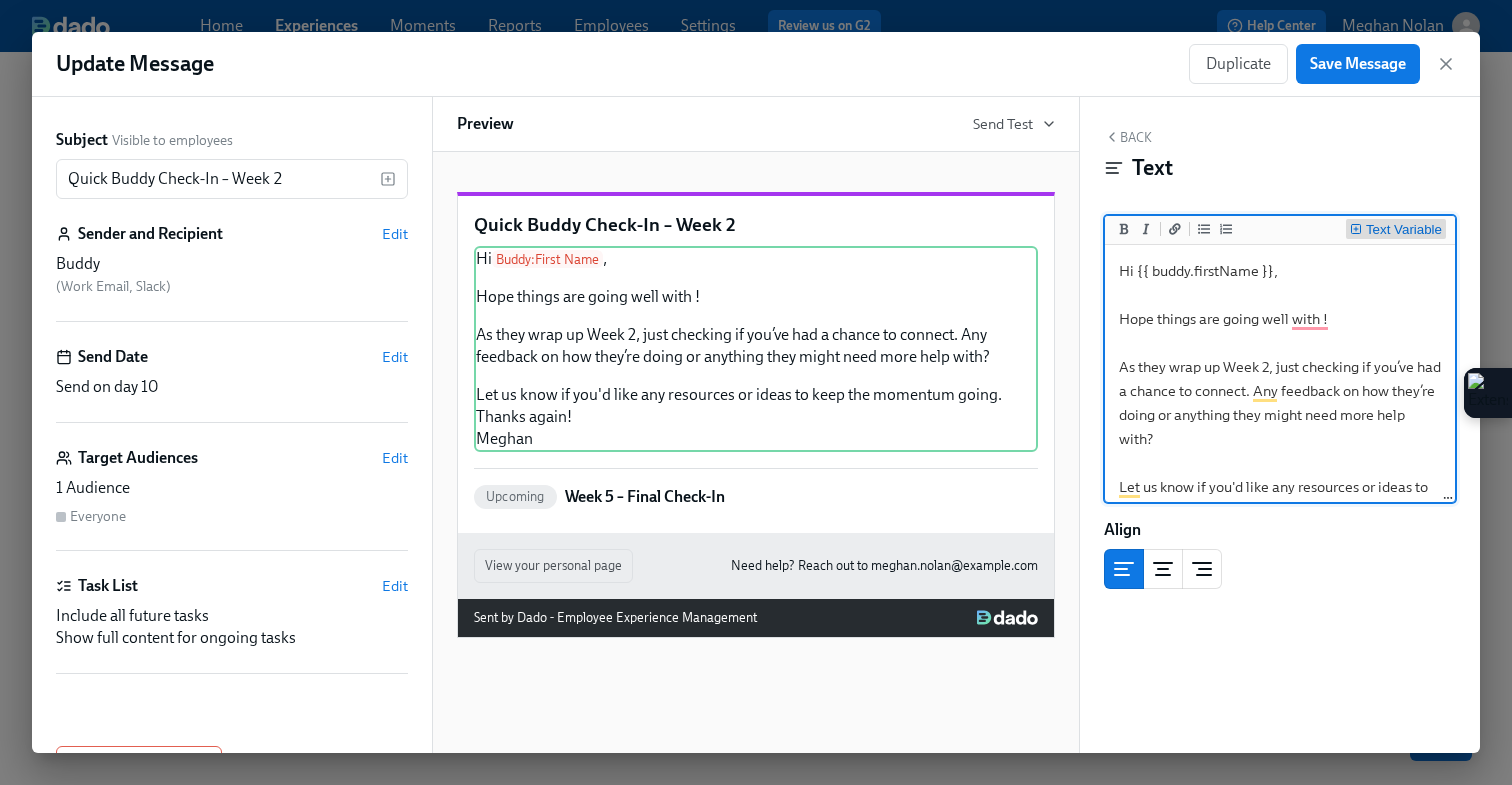 click on "Text Variable" at bounding box center [1404, 230] 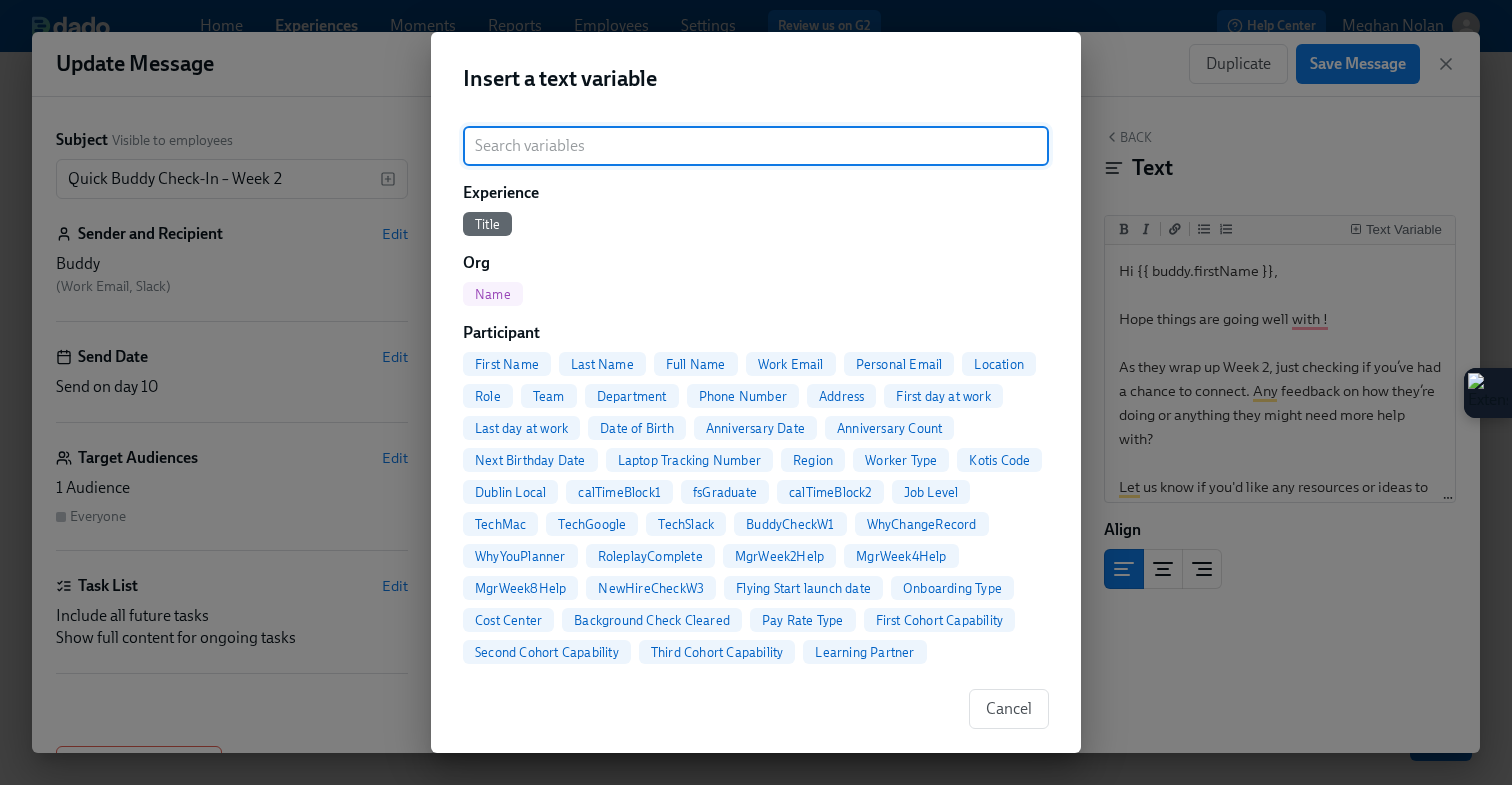 click on "Full Name" at bounding box center (696, 364) 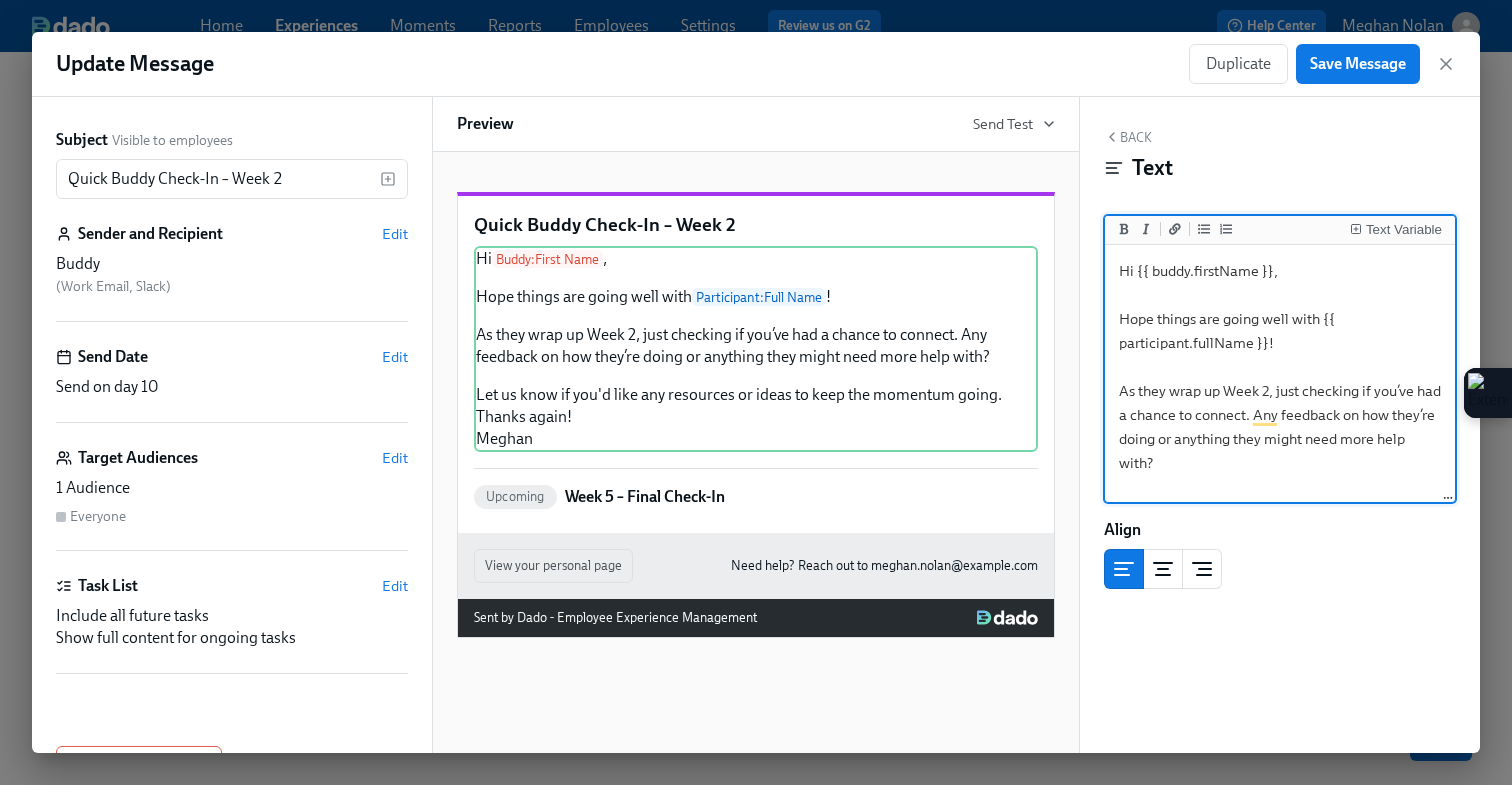 scroll, scrollTop: 46, scrollLeft: 0, axis: vertical 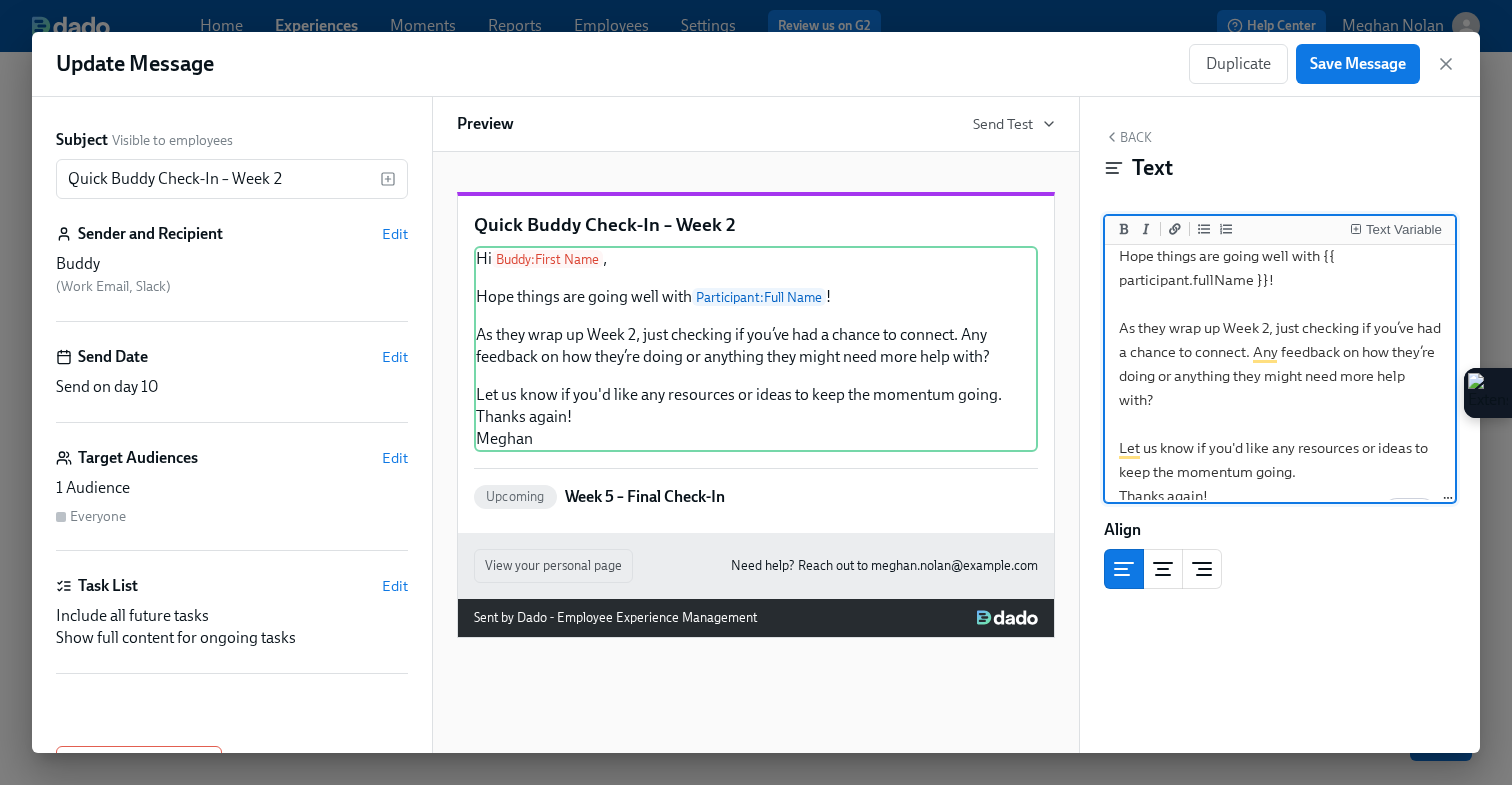 click on "Hi {{ buddy.firstName }},
Hope things are going well with {{ participant.fullName }}!
As they wrap up Week 2, just checking if you’ve had a chance to connect. Any feedback on how they’re doing or anything they might need more help with?
Let us know if you'd like any resources or ideas to keep the momentum going.
Thanks again!
Meghan" at bounding box center [1280, 364] 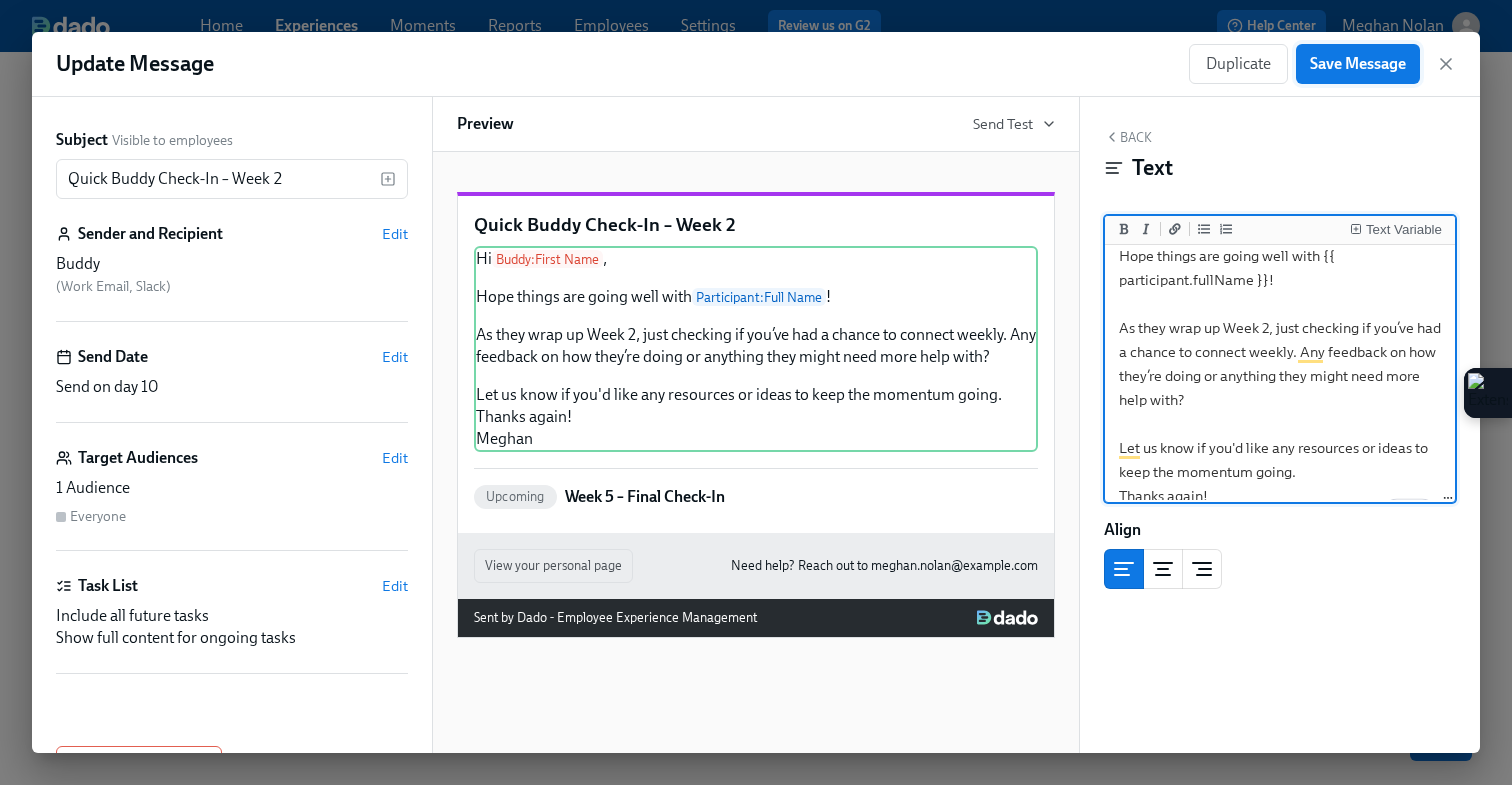 type on "Hi {{ buddy.firstName }},
Hope things are going well with {{ participant.fullName }}!
As they wrap up Week 2, just checking if you’ve had a chance to connect weekly. Any feedback on how they’re doing or anything they might need more help with?
Let us know if you'd like any resources or ideas to keep the momentum going.
Thanks again!
[NAME]" 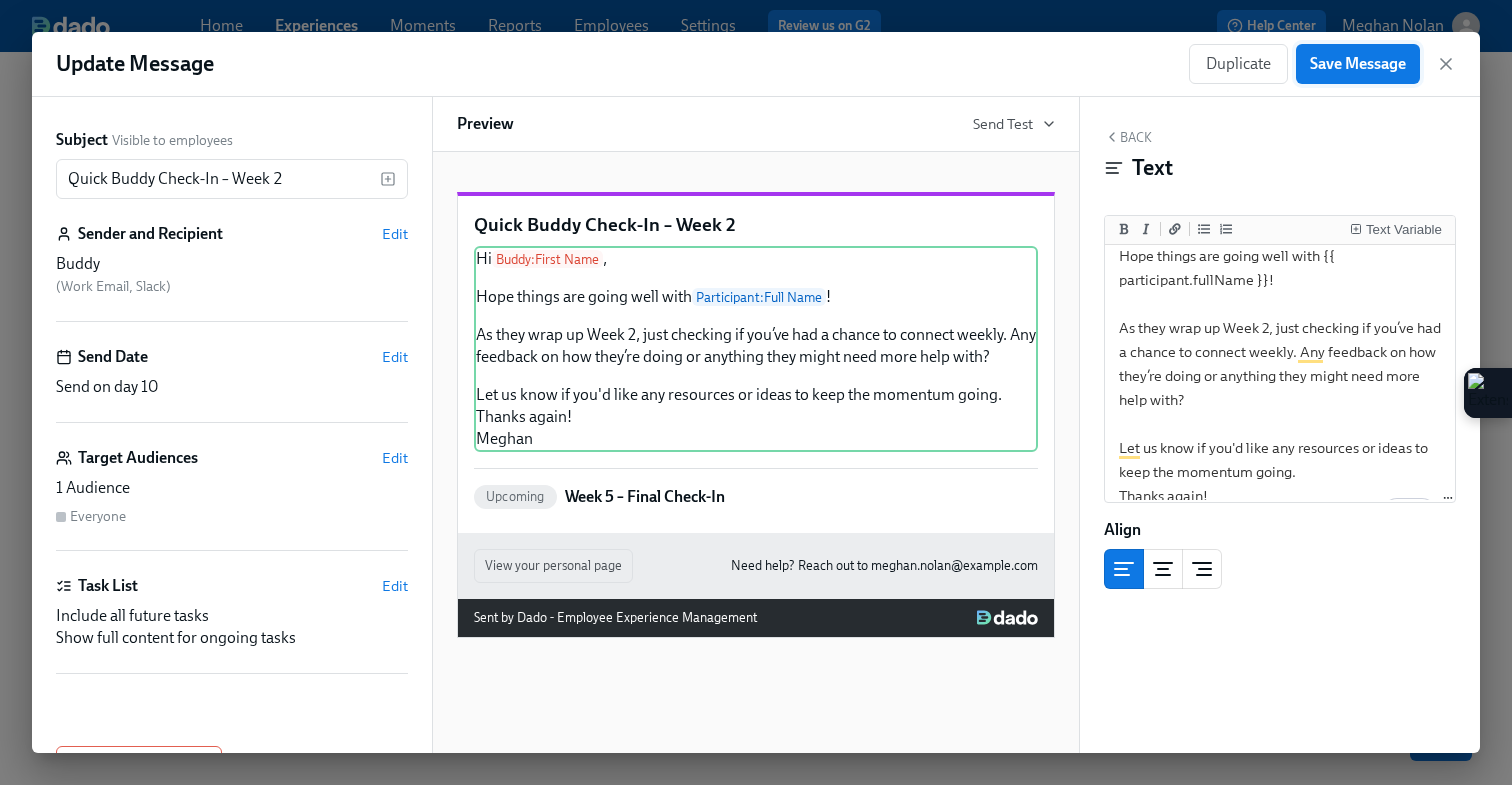 click on "Save Message" at bounding box center (1358, 64) 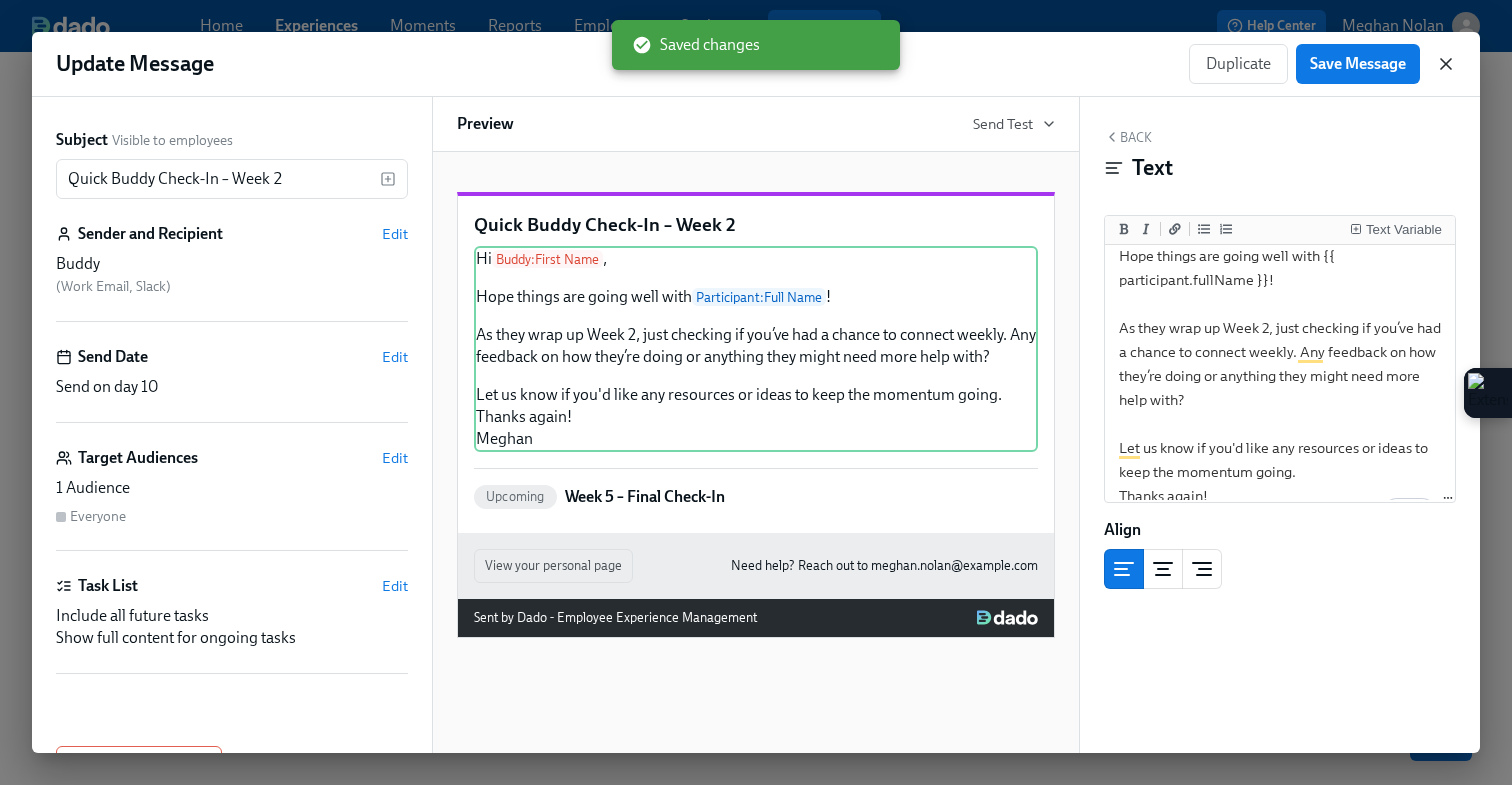 click 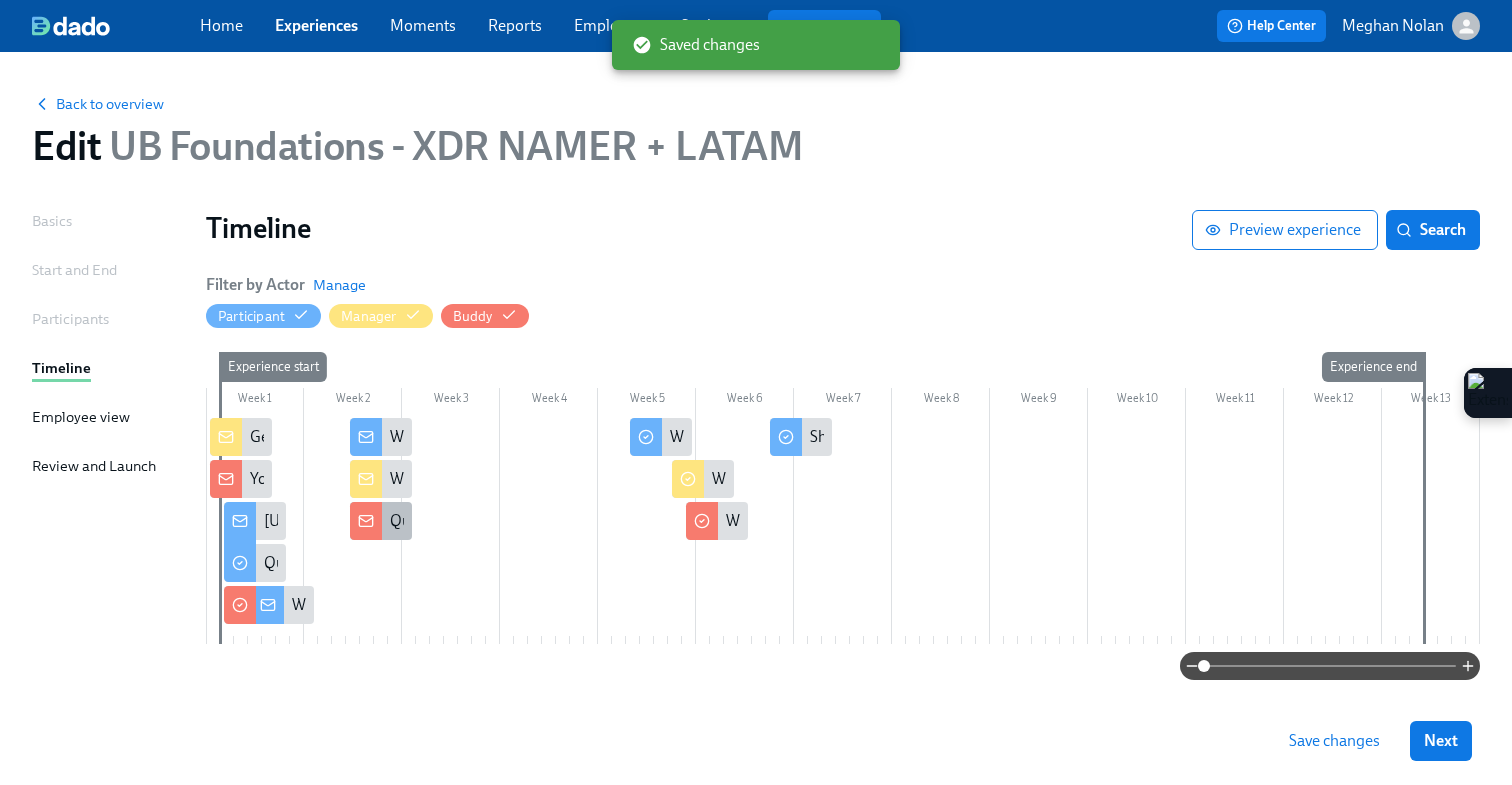 click at bounding box center (366, 521) 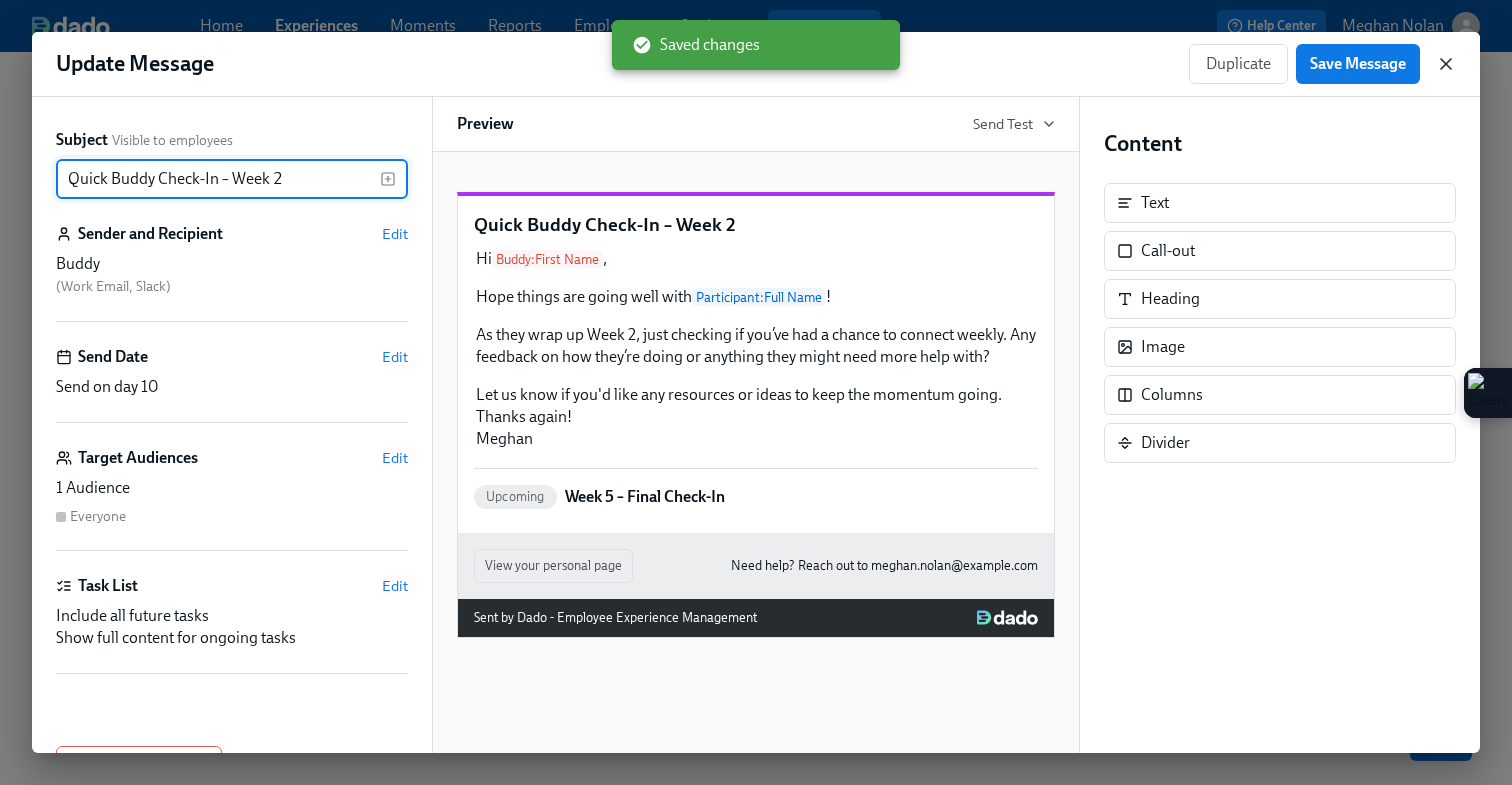 click 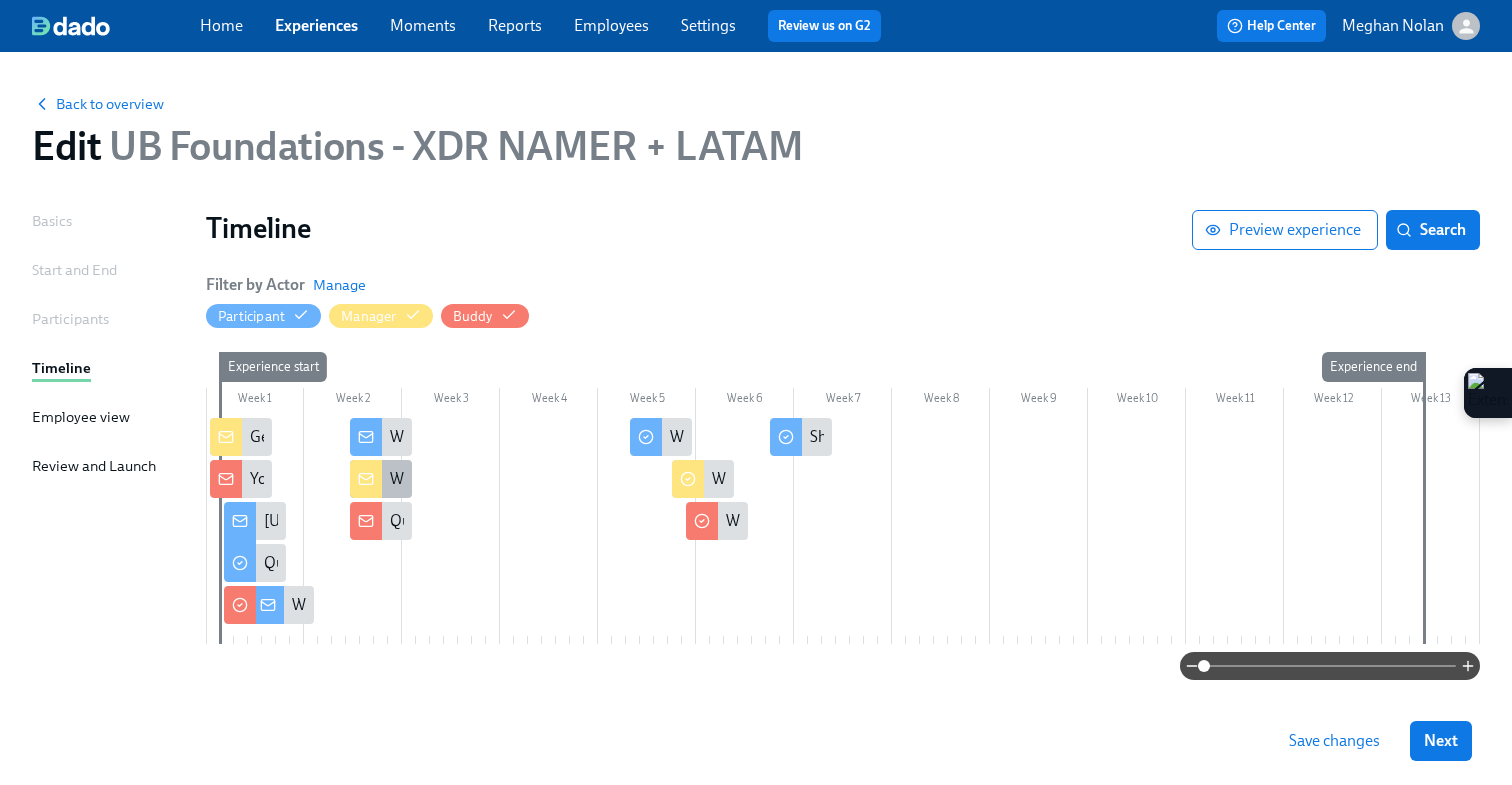 click on "Week 2 – Onboarding Check-In for [New Hire Name]" at bounding box center [568, 479] 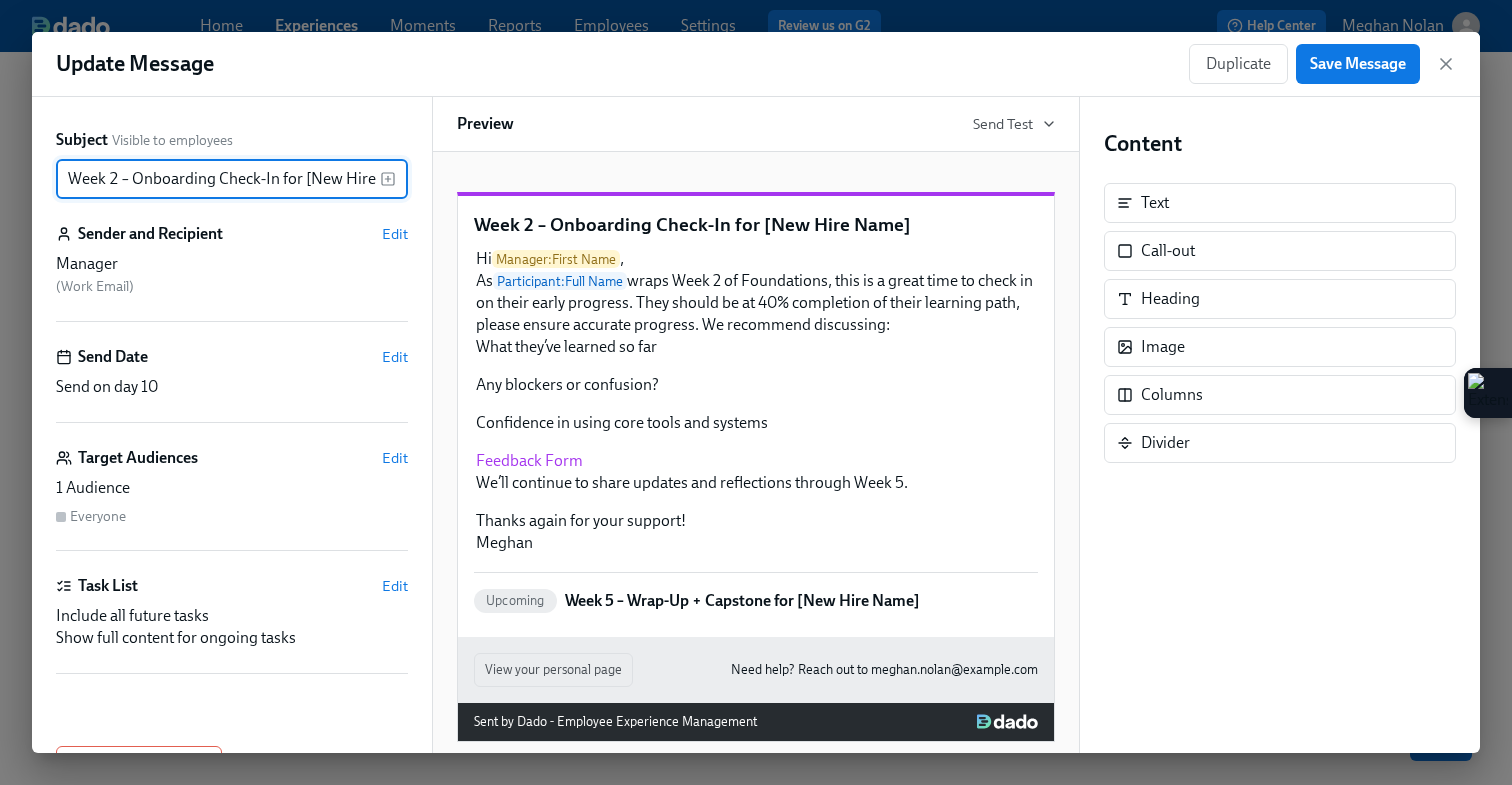 scroll, scrollTop: 0, scrollLeft: 42, axis: horizontal 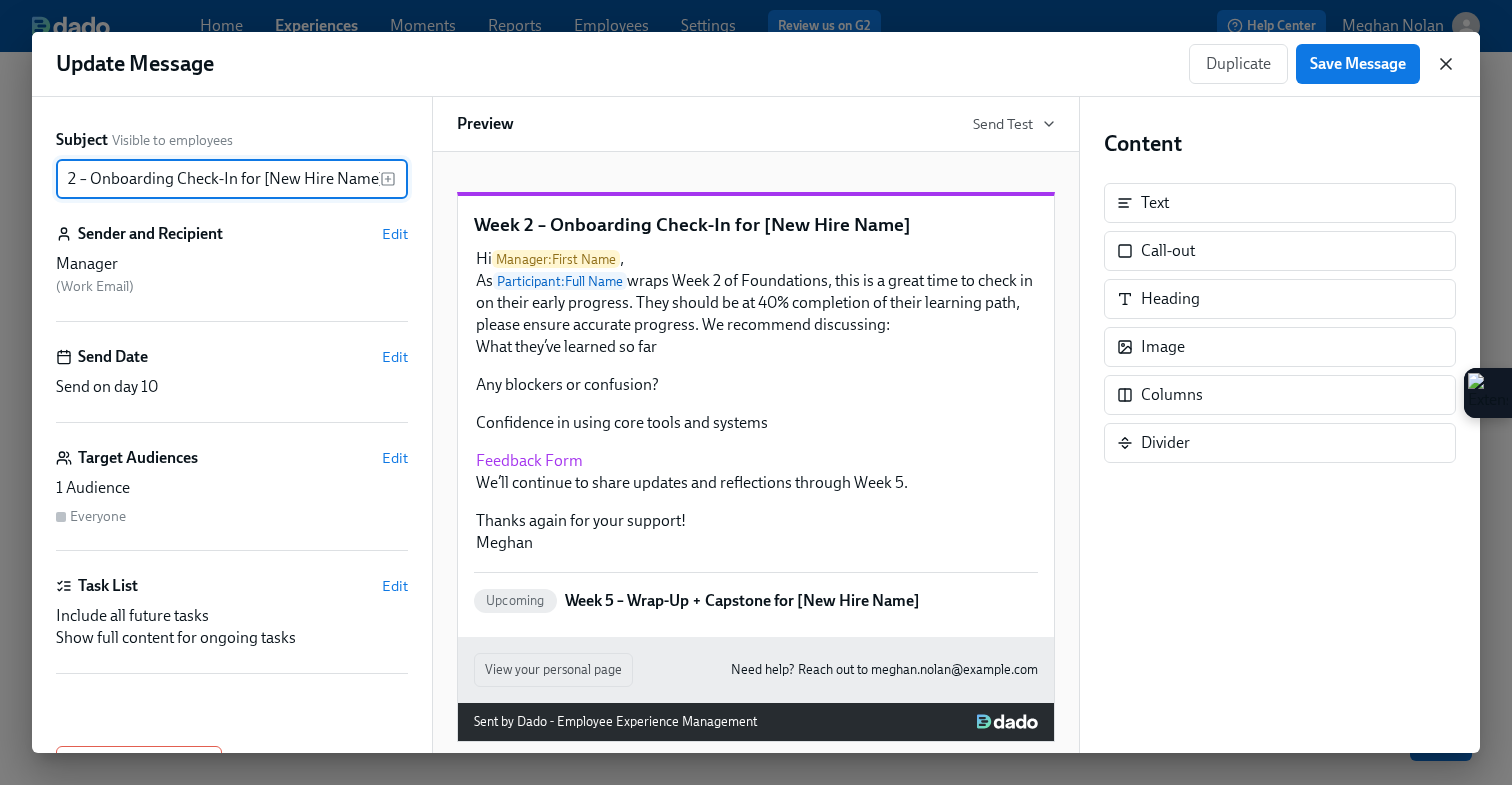 click 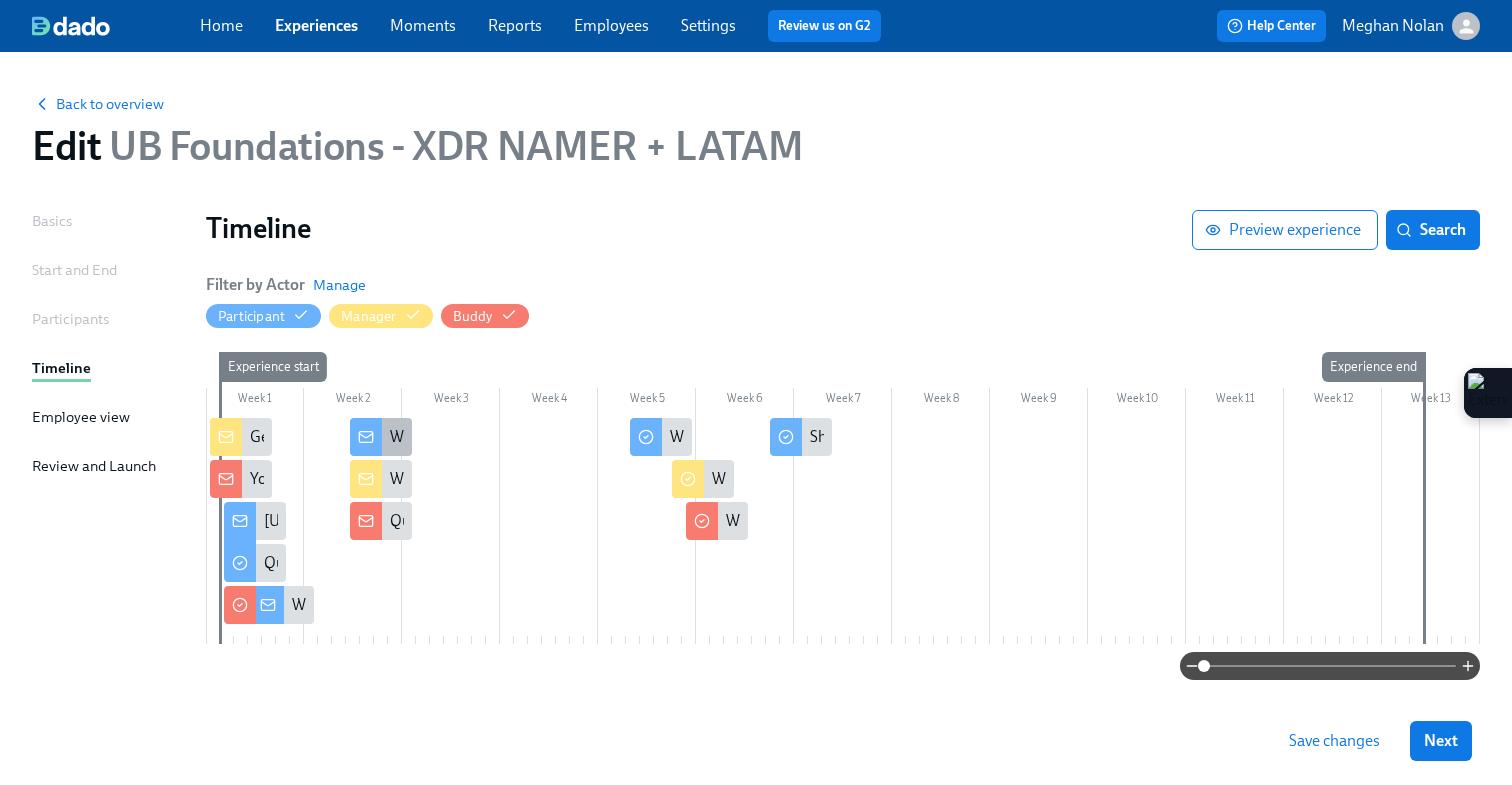 click on "Week 2 Check-In – How’s It Going?" at bounding box center (381, 437) 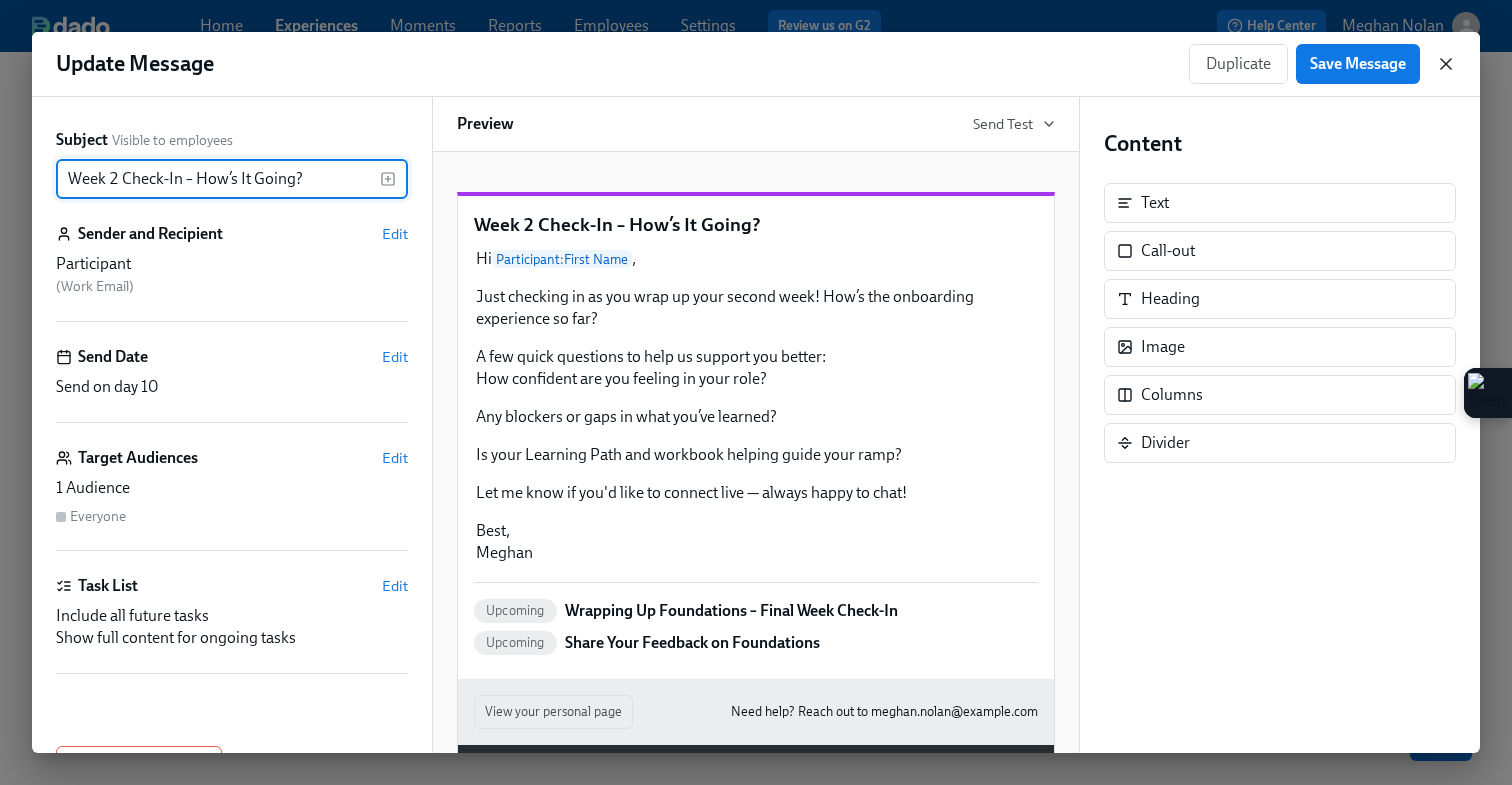click 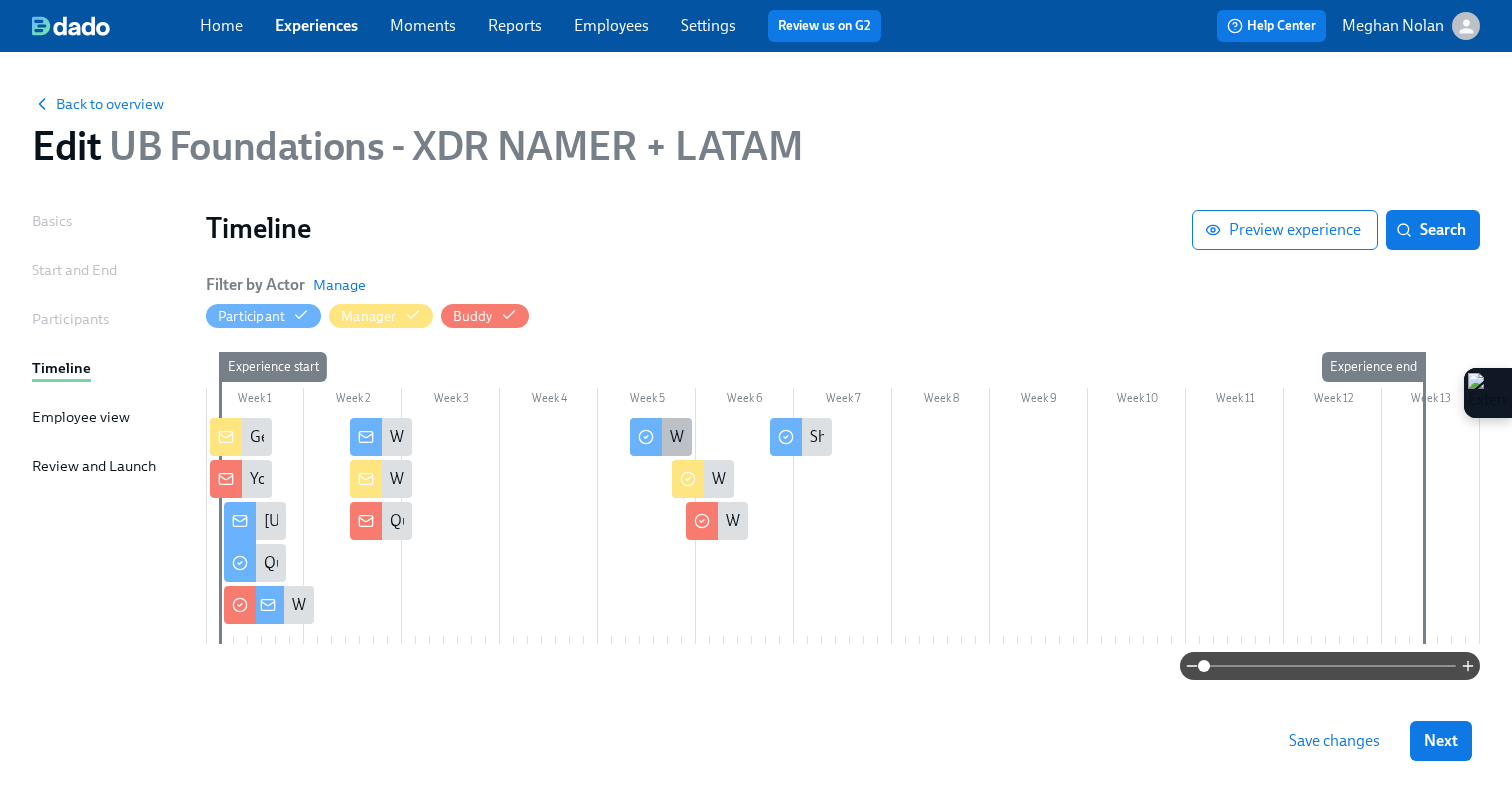 click at bounding box center (646, 437) 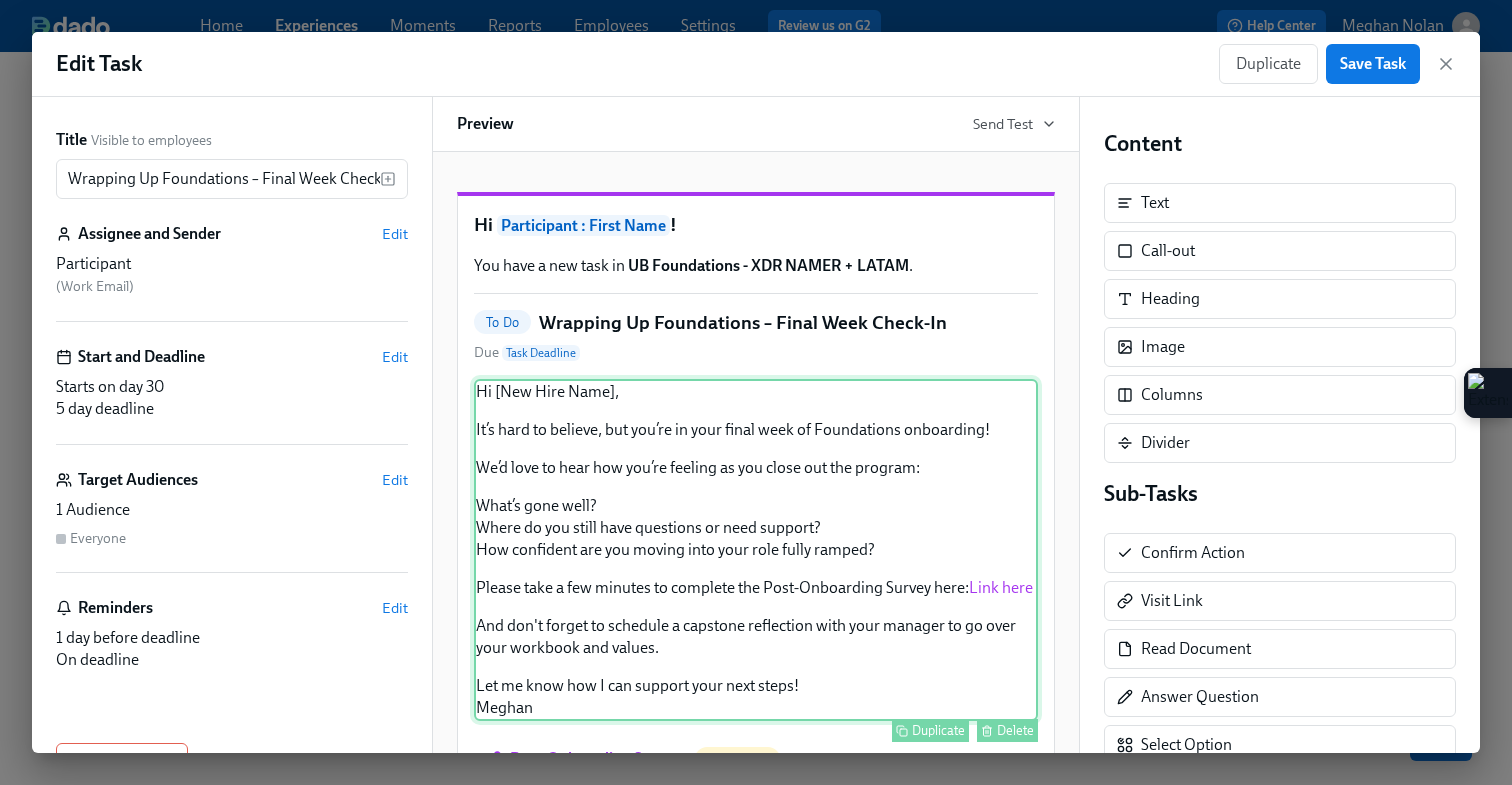 click on "Hi [New Hire Name],
It’s hard to believe, but you’re in your final week of Foundations onboarding!
We’d love to hear how you’re feeling as you close out the program:
What’s gone well?
Where do you still have questions or need support?
How confident are you moving into your role fully ramped?
Please take a few minutes to complete the Post-Onboarding Survey here:  Link here
And don't forget to schedule a capstone reflection with your manager to go over your workbook and values.
Let me know how I can support your next steps!
Meghan   Duplicate   Delete" at bounding box center (756, 550) 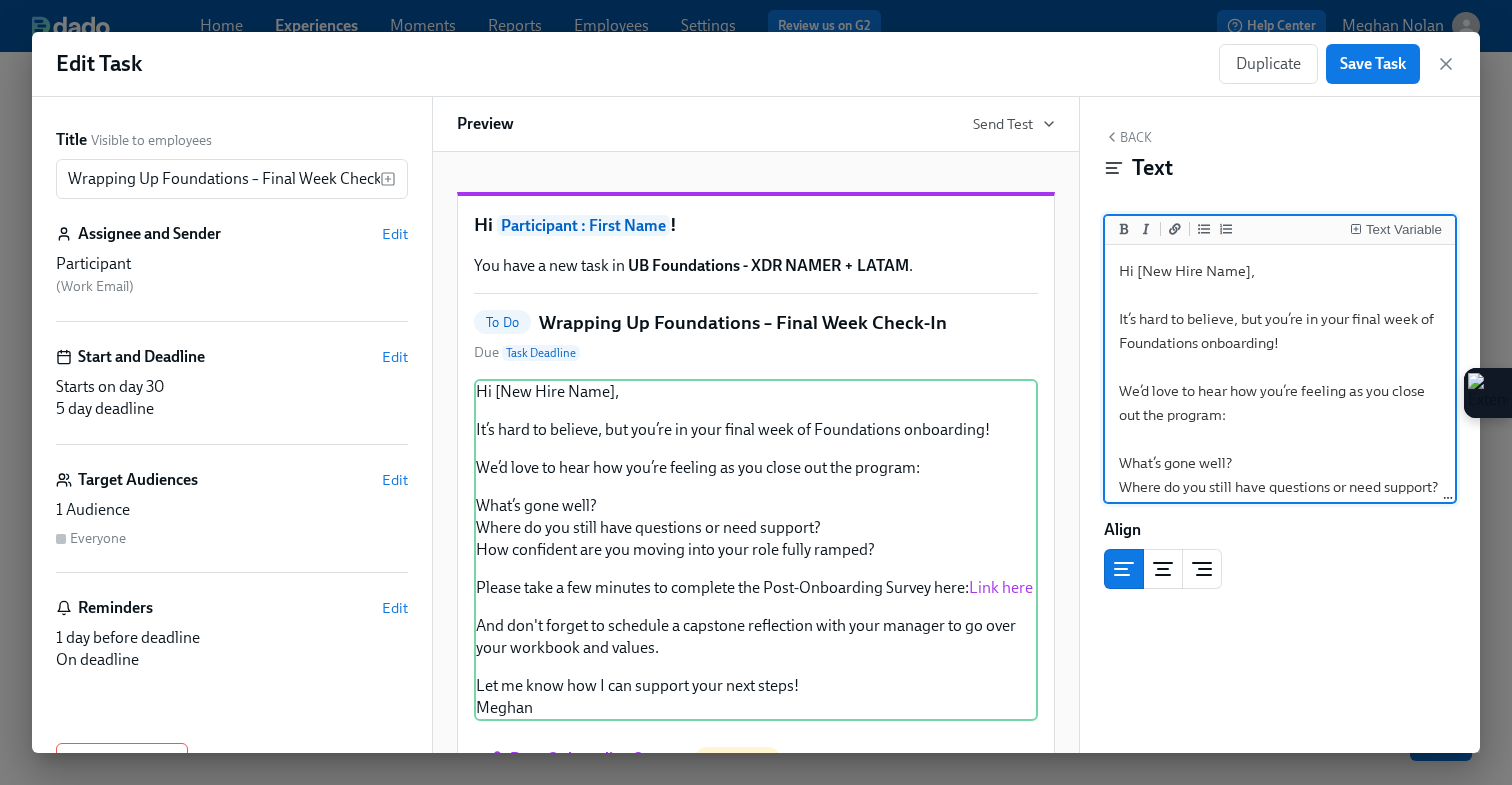 drag, startPoint x: 1248, startPoint y: 271, endPoint x: 1137, endPoint y: 273, distance: 111.01801 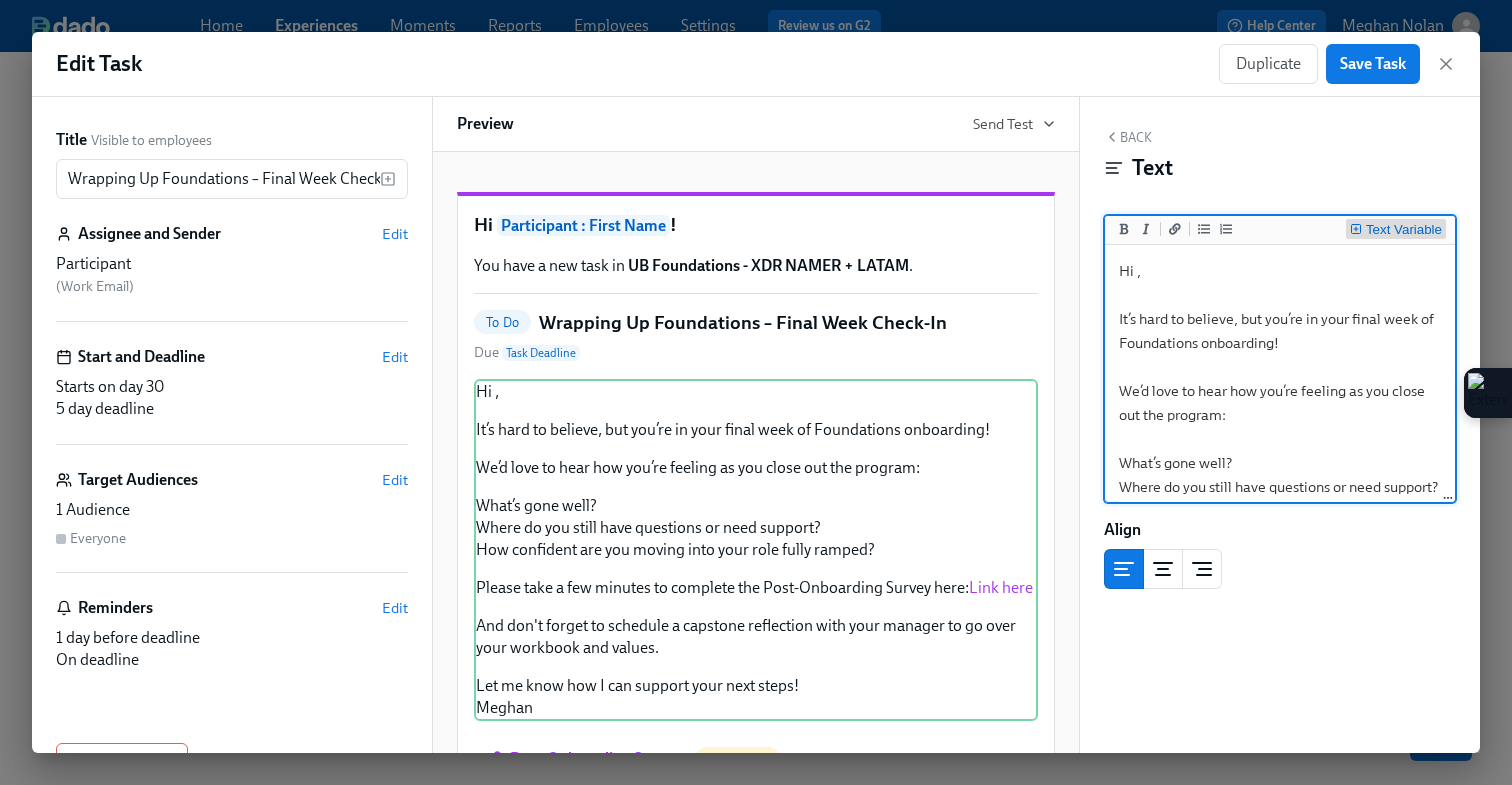 click 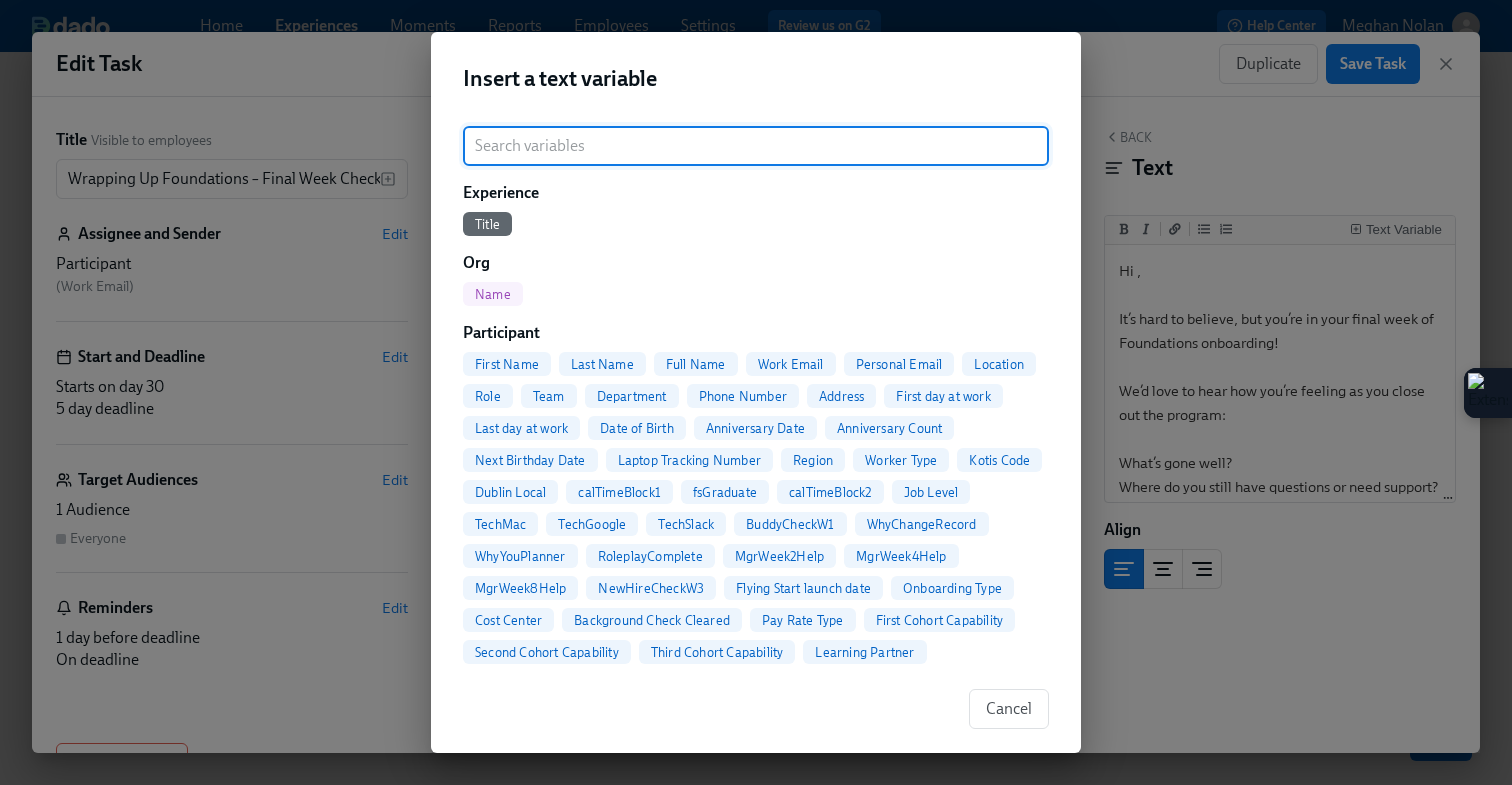 click on "First Name" at bounding box center (507, 364) 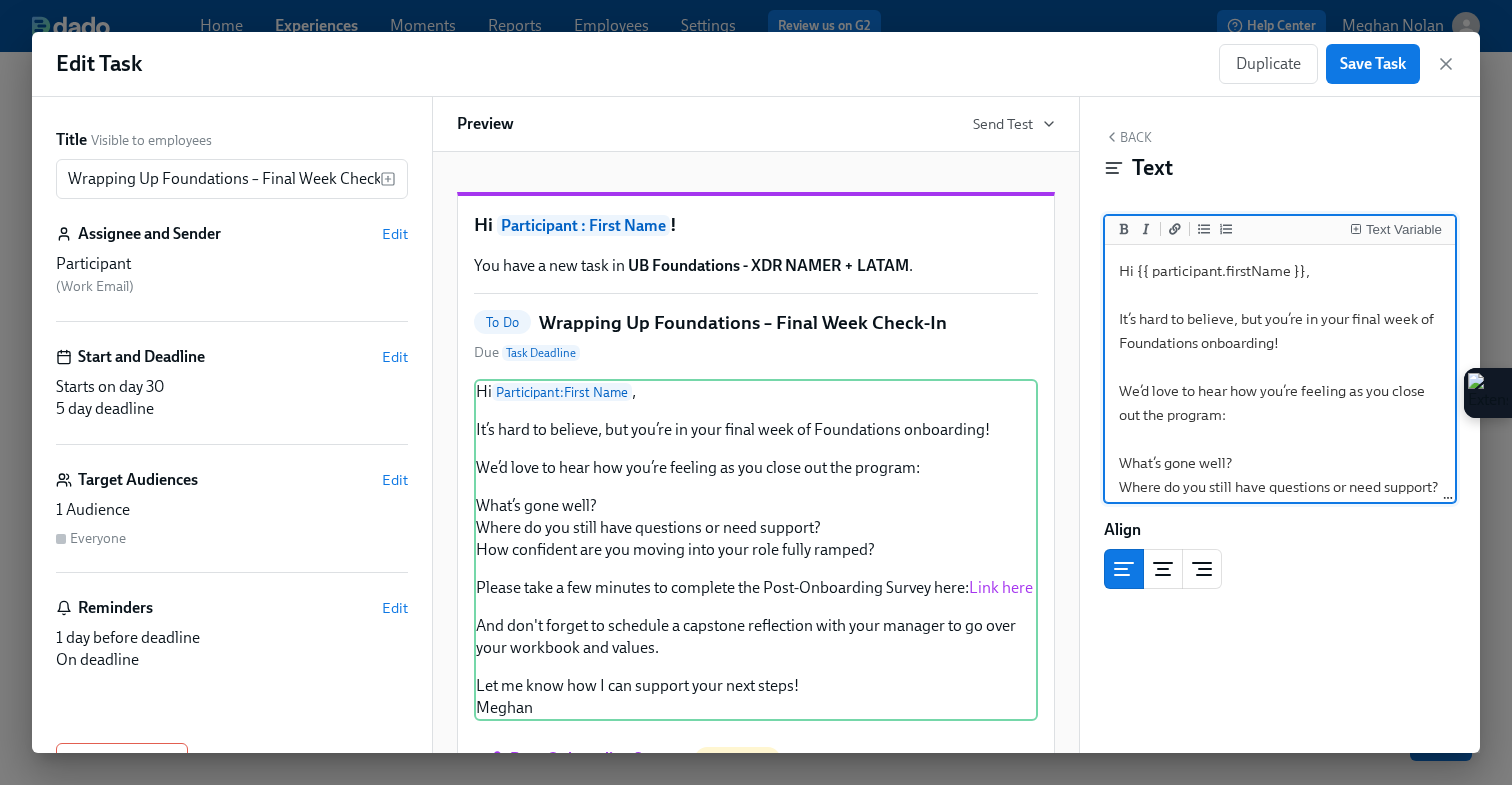 scroll, scrollTop: 122, scrollLeft: 0, axis: vertical 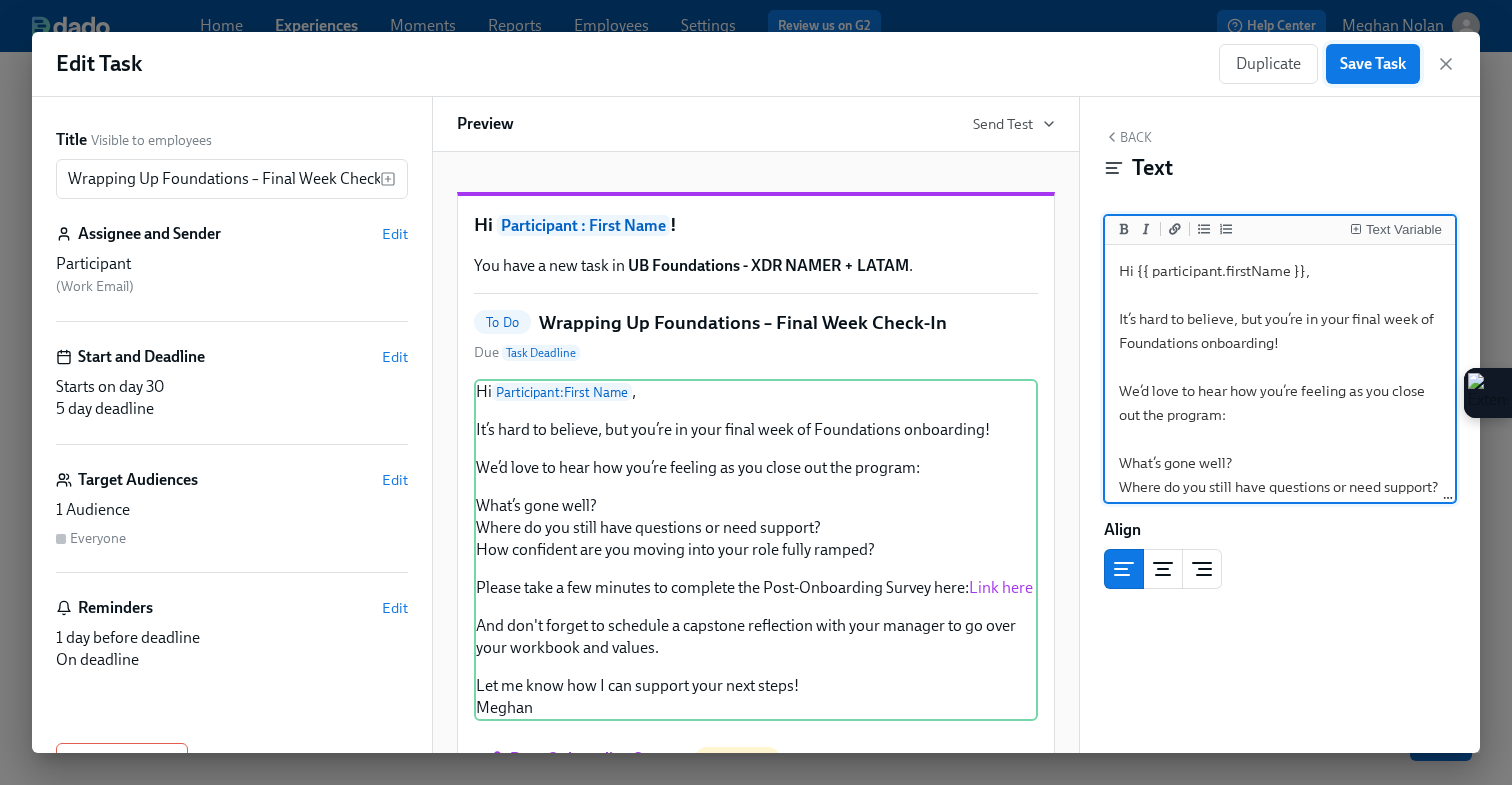 type on "Hi {{ participant.firstName }},
It’s hard to believe, but you’re in your final week of Foundations onboarding!
We’d love to hear how you’re feeling as you close out the program:
What’s gone well?
Where do you still have questions or need support?
How confident are you moving into your role fully ramped?
Please take a few minutes to complete the Post-Onboarding Survey here: [Link here](https://udemy.cultureamp.com/surveys/6837390d11820487e8513302/design/demonstration?secret=2a9jrz3g)
And don't forget to schedule a capstone reflection with your manager to go over your workbook and values.
Let me know how I can support your next steps!
Meghan" 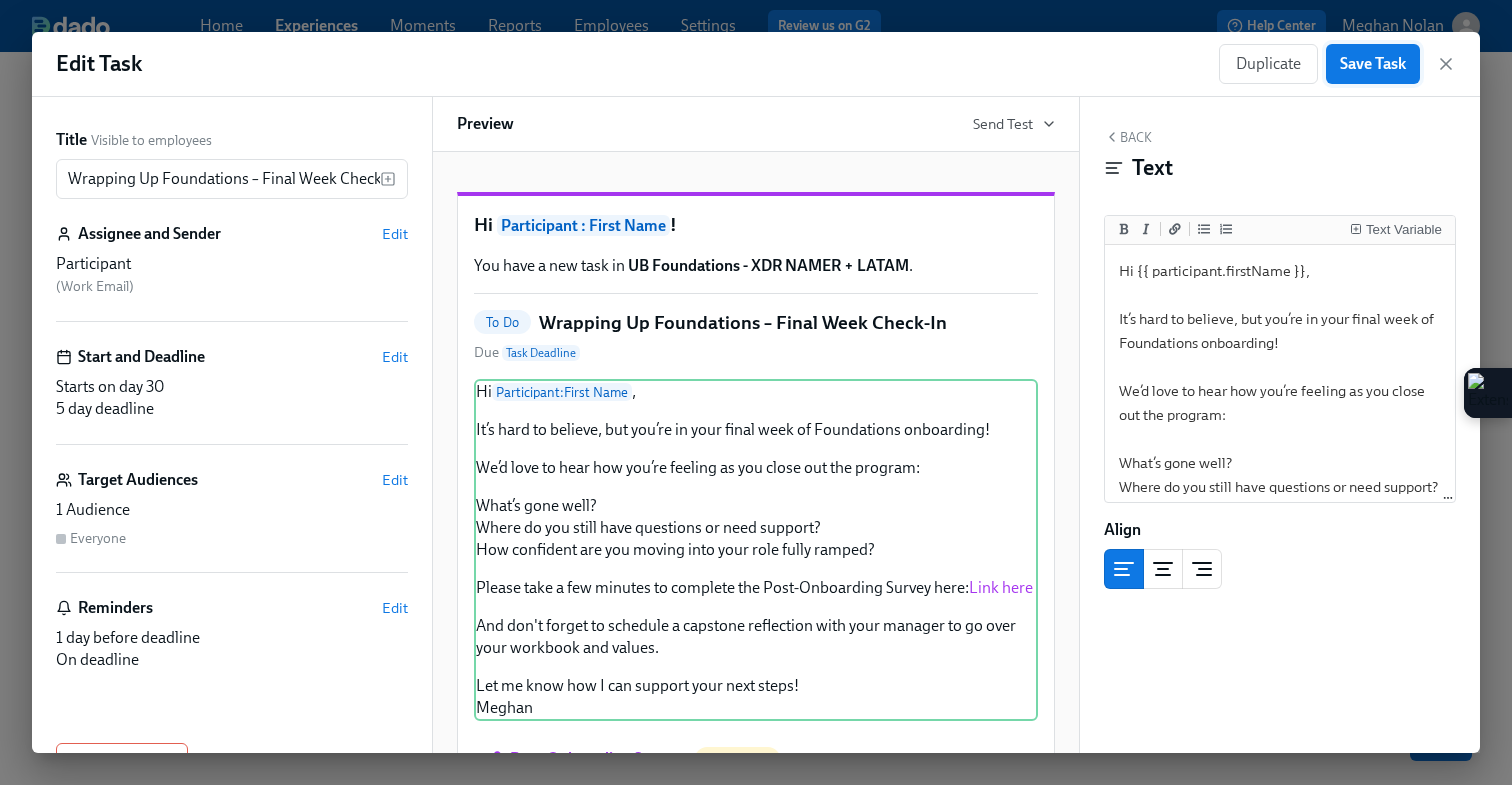 click on "Save Task" at bounding box center [1373, 64] 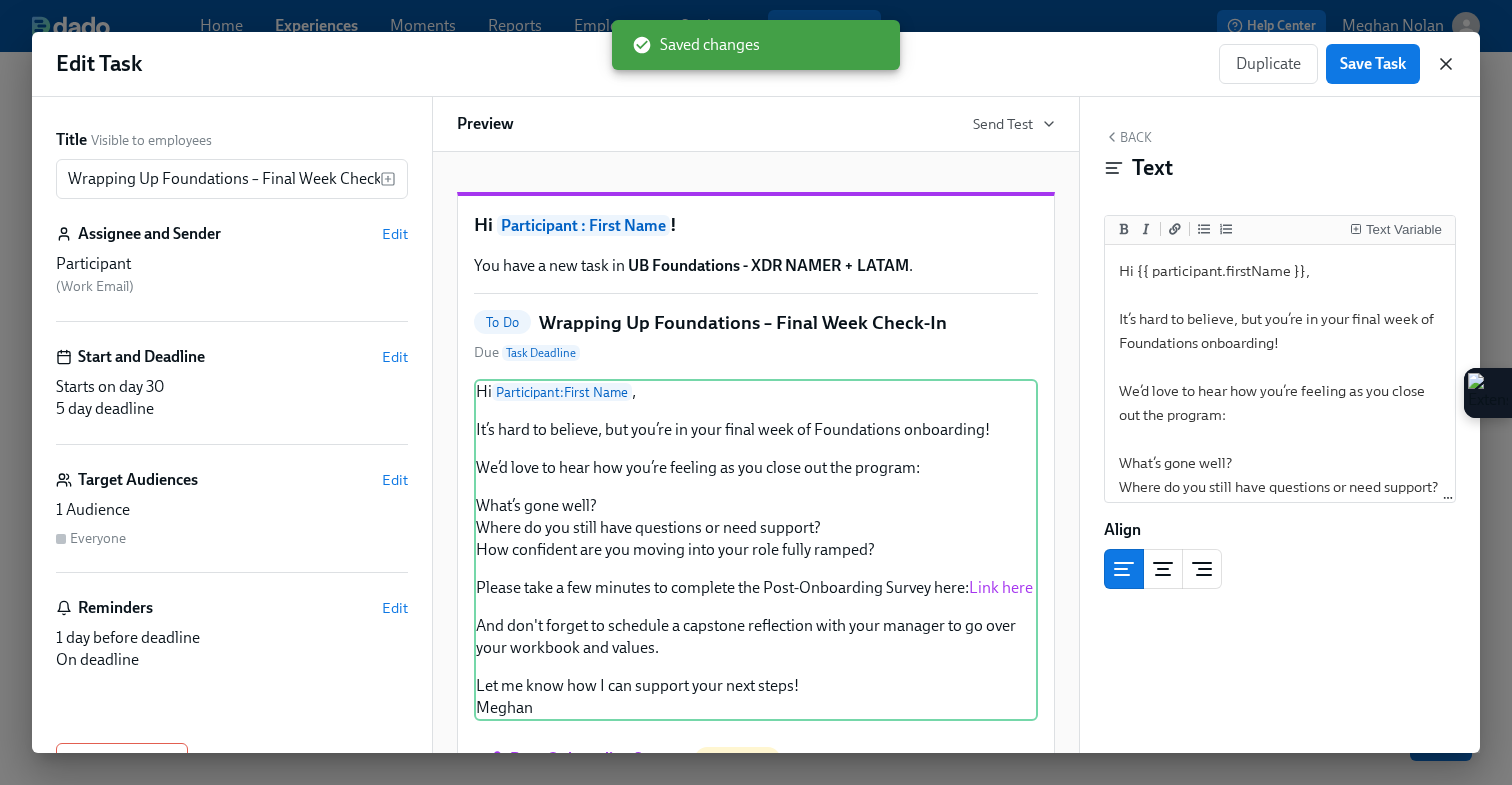 click 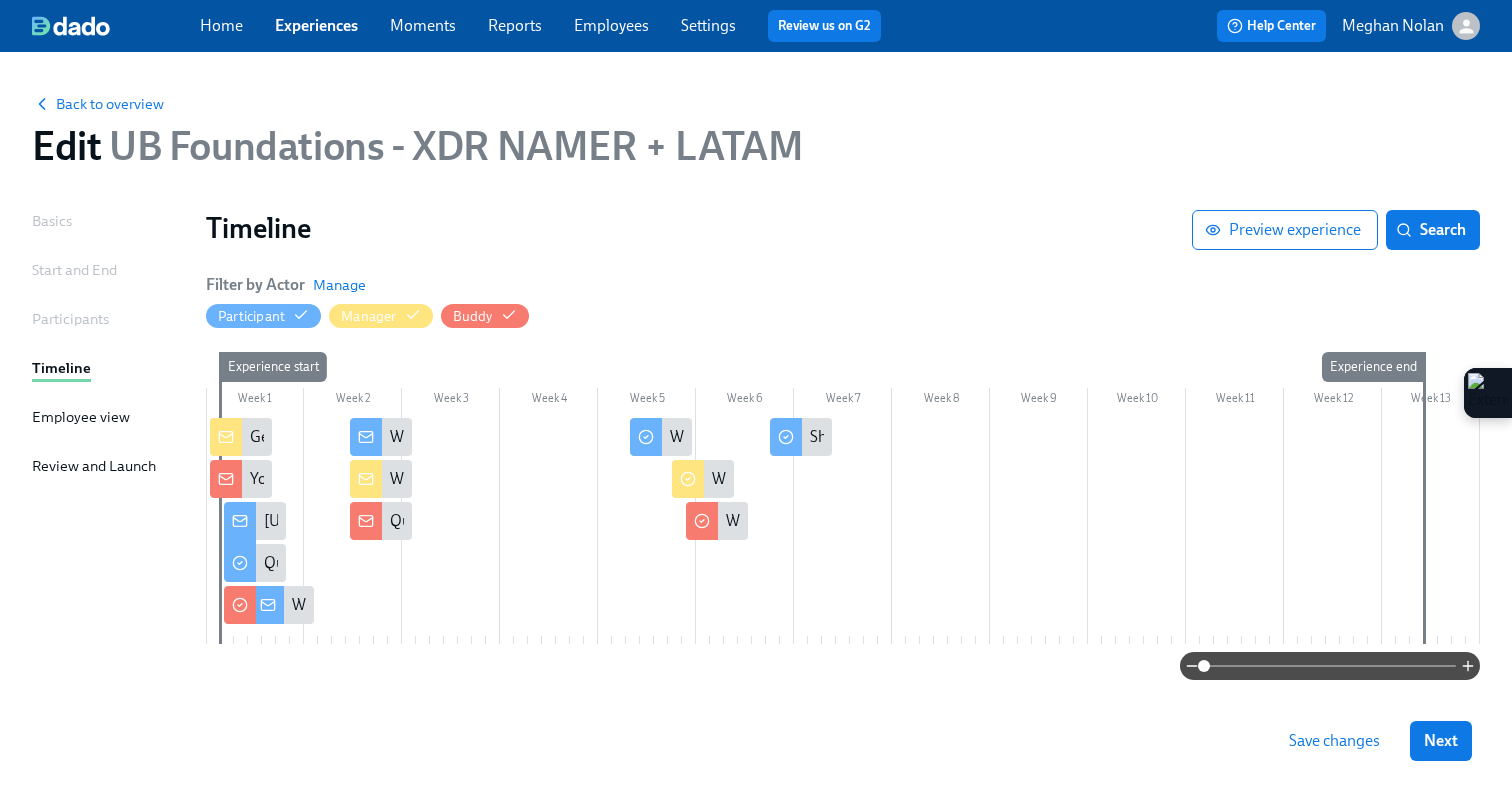 click at bounding box center [687, 437] 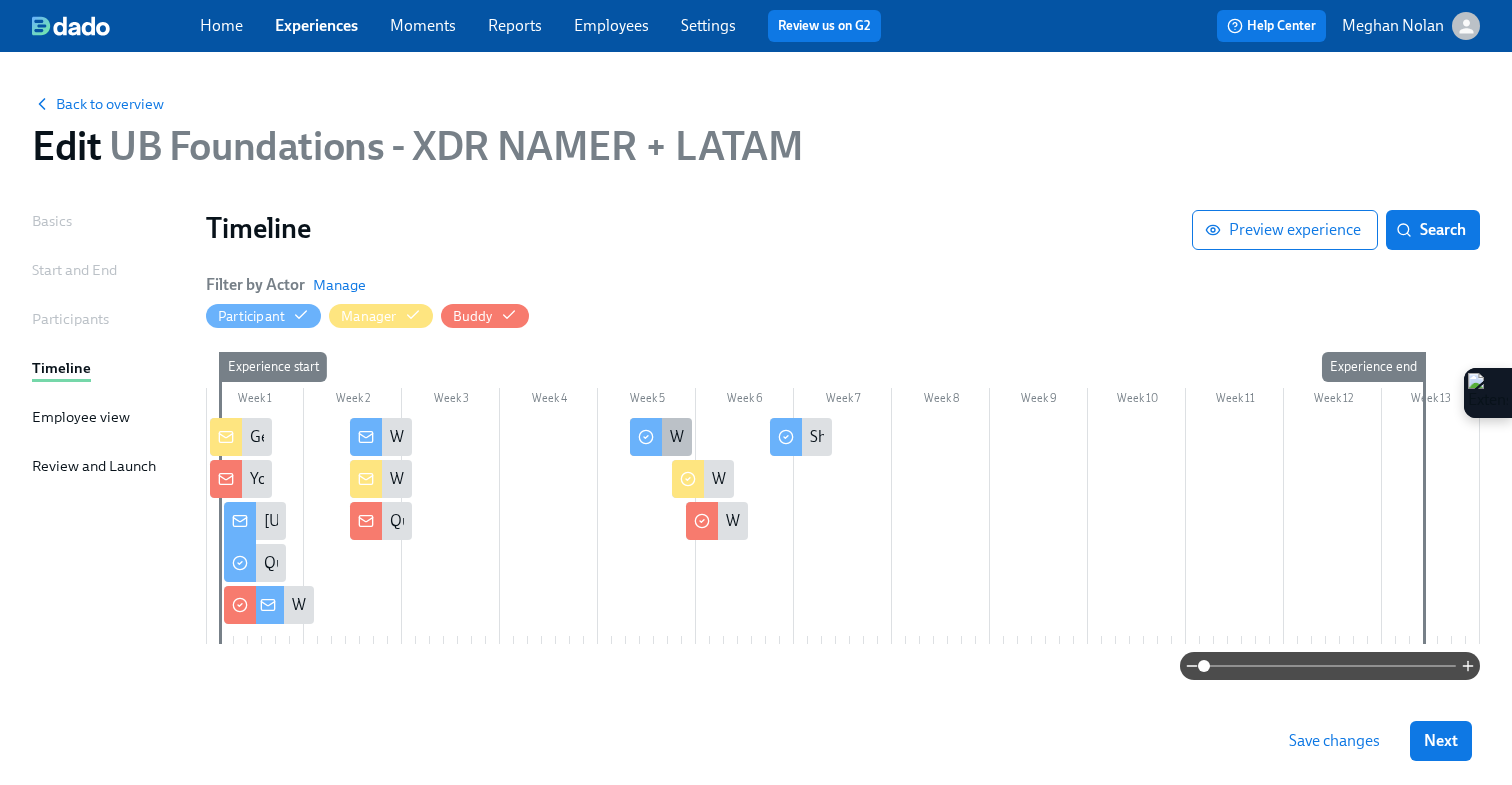 click 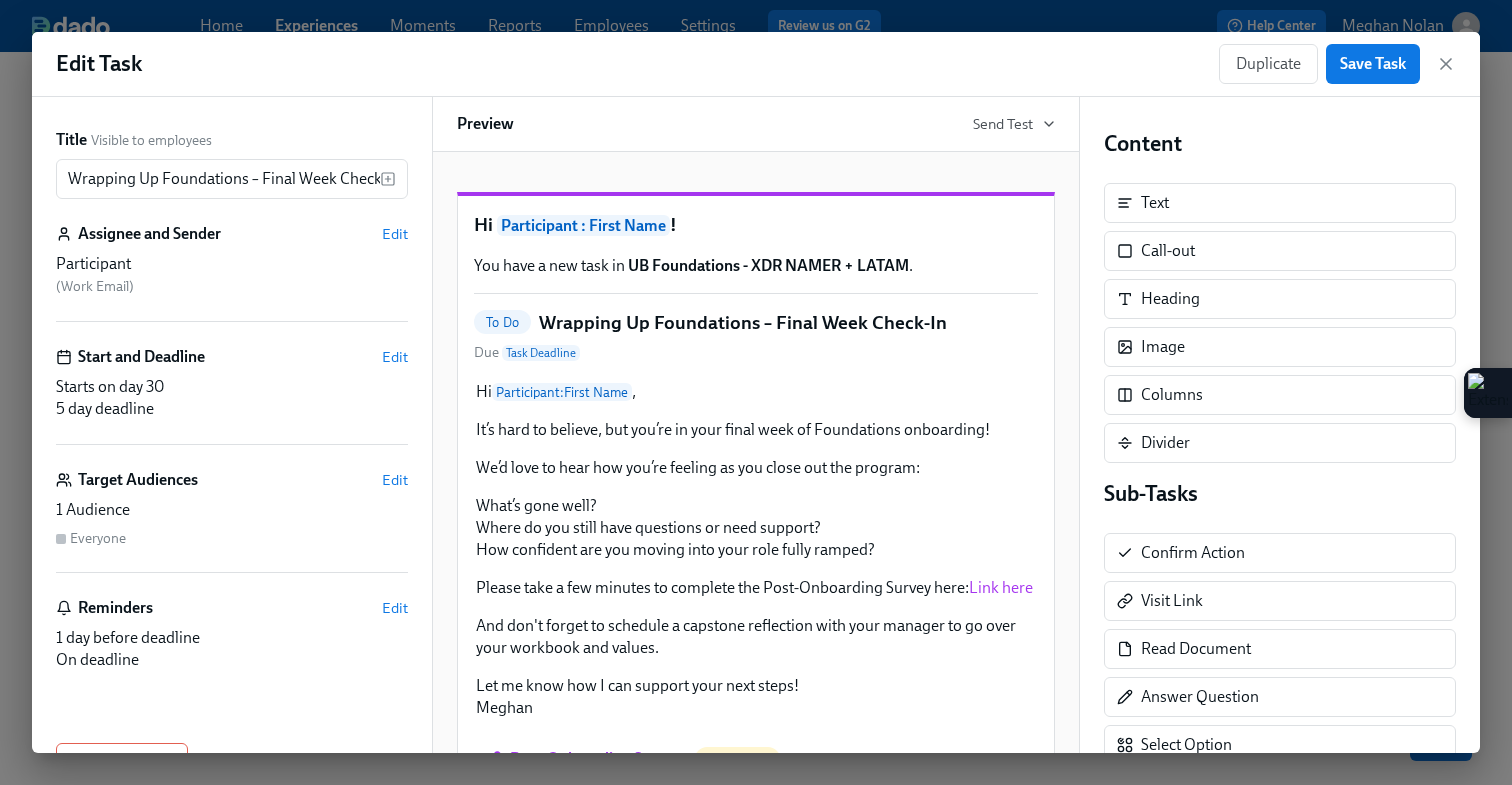 click on "Duplicate Save Task" at bounding box center (1337, 64) 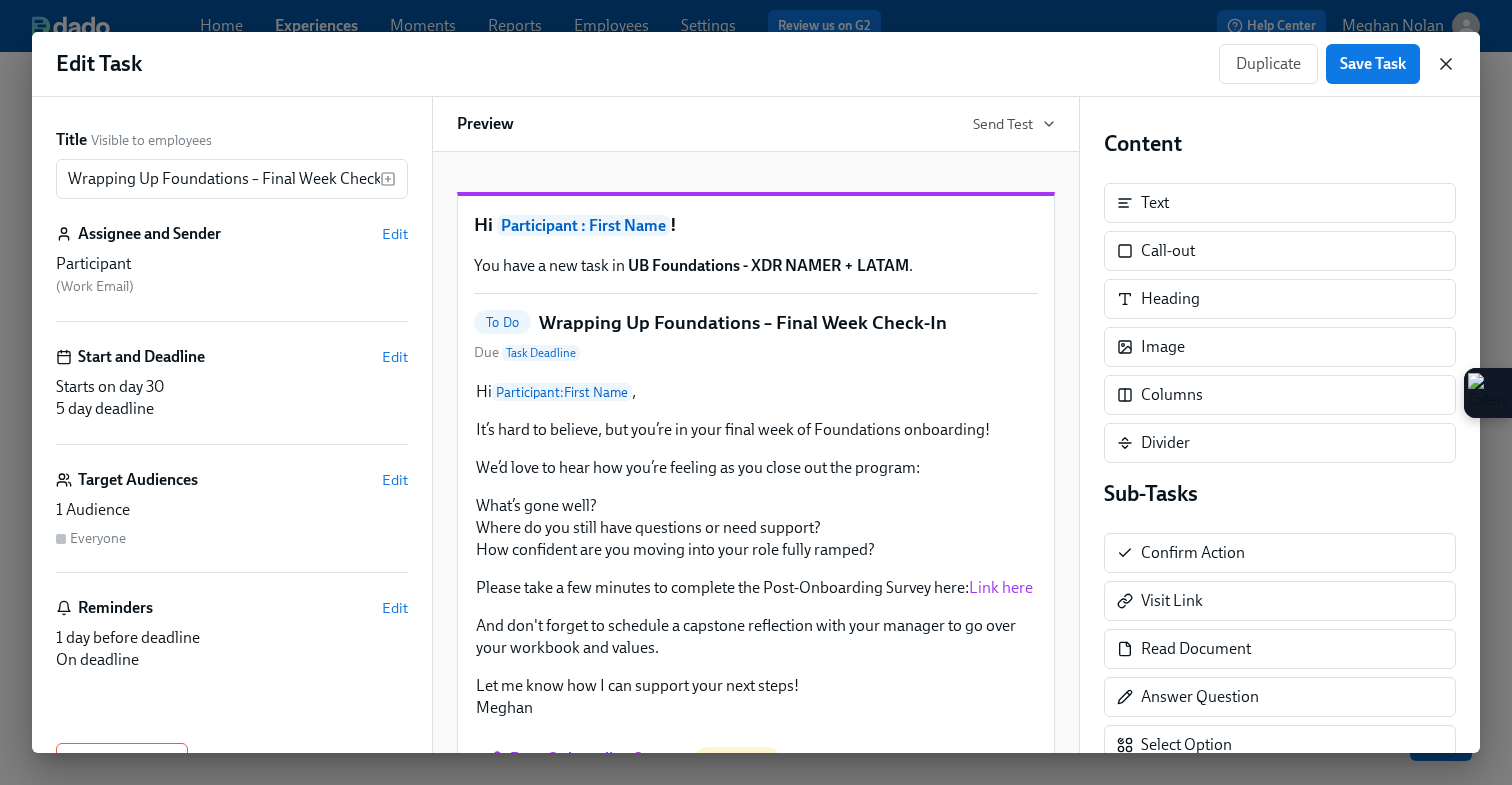 click 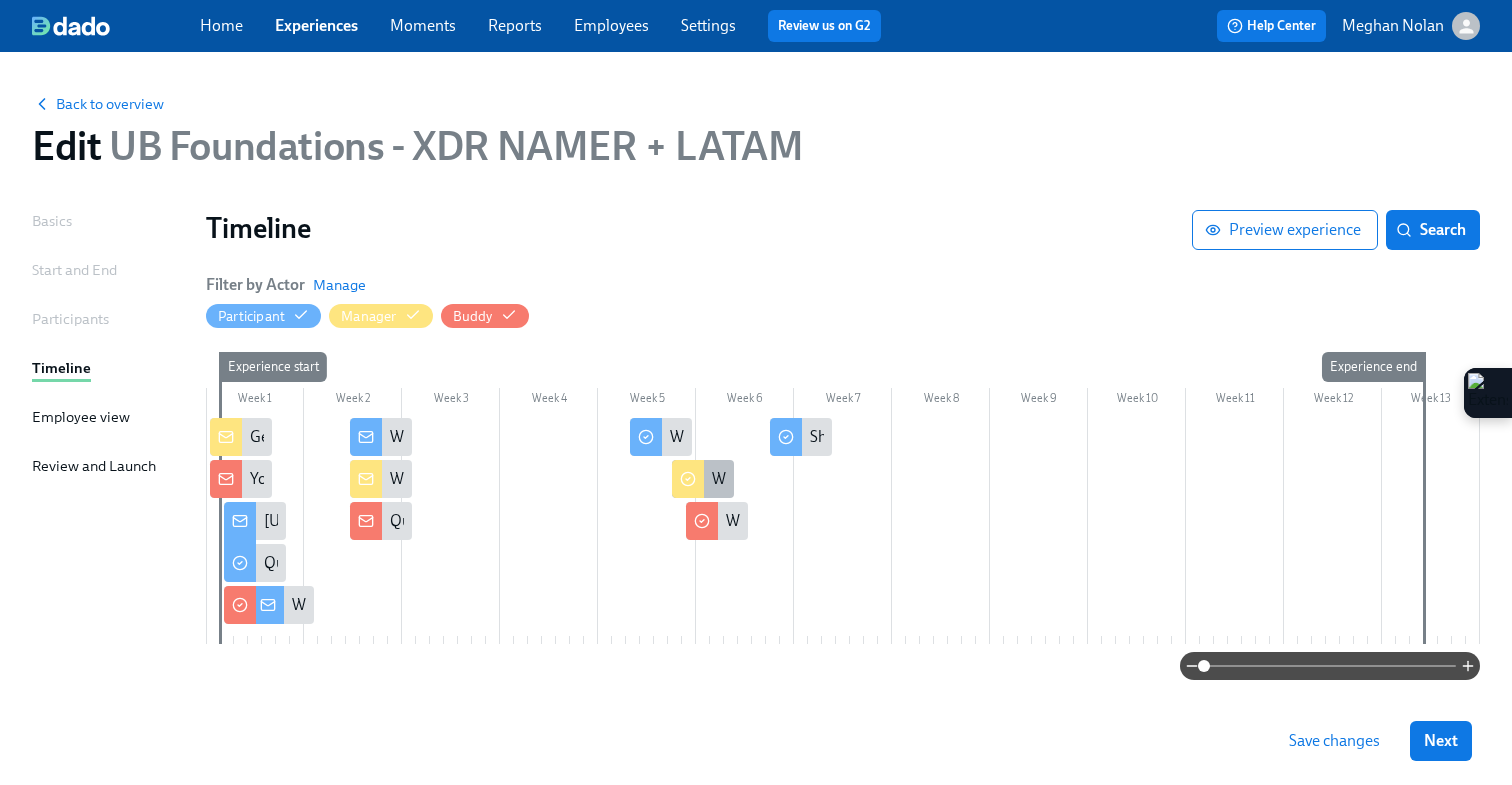 click at bounding box center [688, 479] 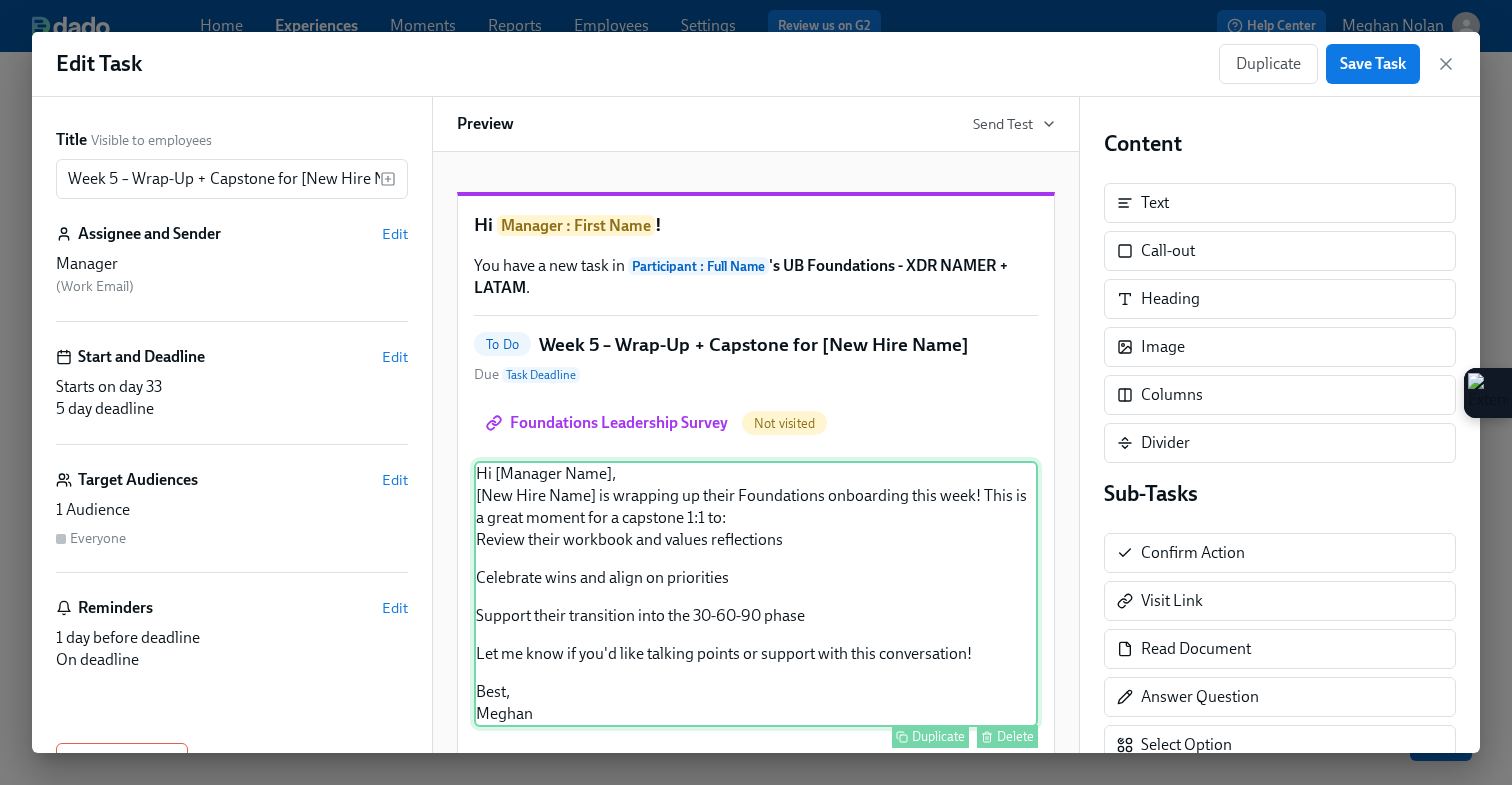 click on "Hi [Manager Name],
[New Hire Name] is wrapping up their Foundations onboarding this week! This is a great moment for a capstone 1:1 to:
Review their workbook and values reflections
Celebrate wins and align on priorities
Support their transition into the 30-60-90 phase
Let me know if you'd like talking points or support with this conversation!
Best,
[NAME]   Duplicate   Delete" at bounding box center [756, 594] 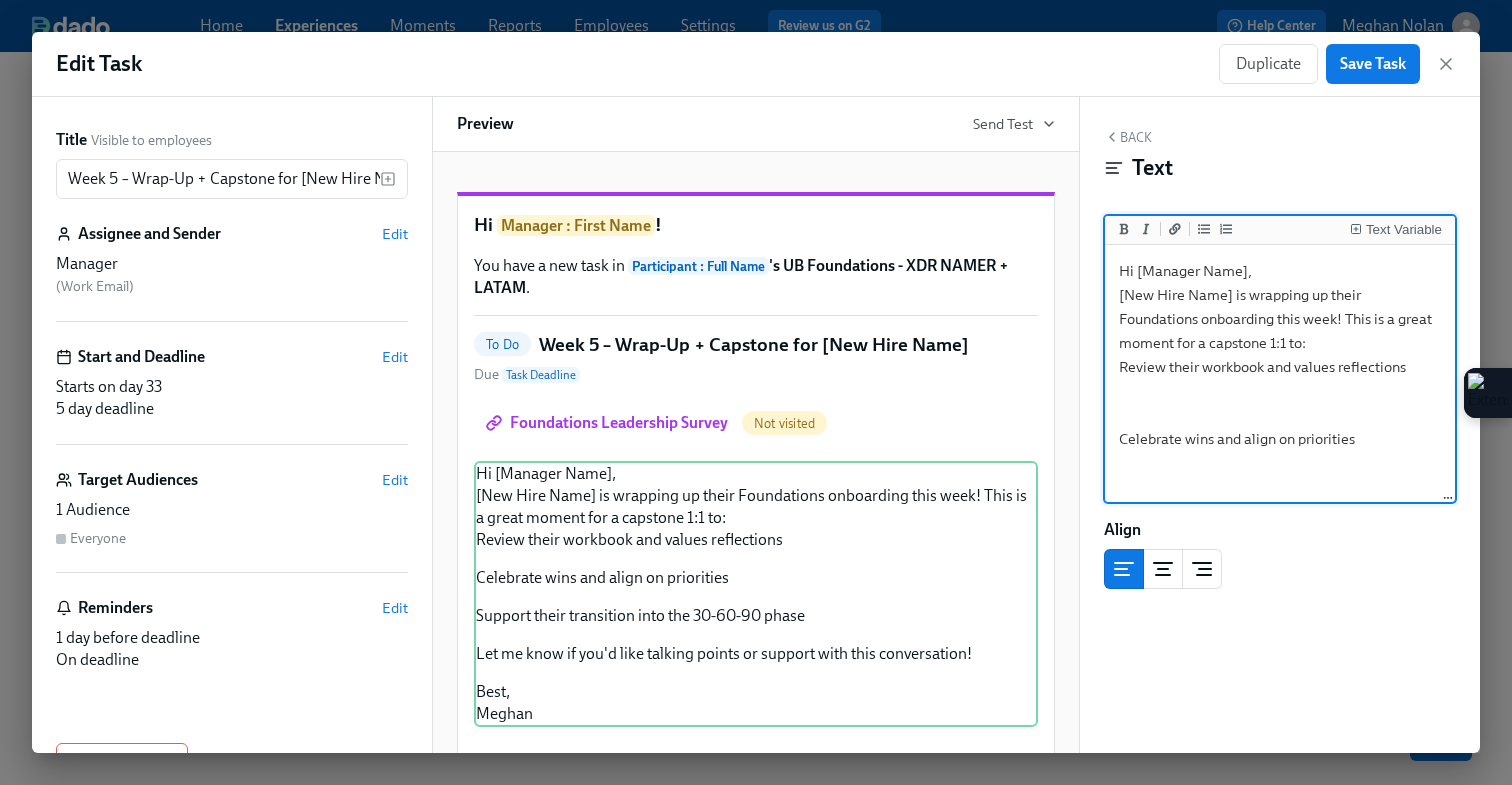 drag, startPoint x: 1246, startPoint y: 274, endPoint x: 1139, endPoint y: 270, distance: 107.07474 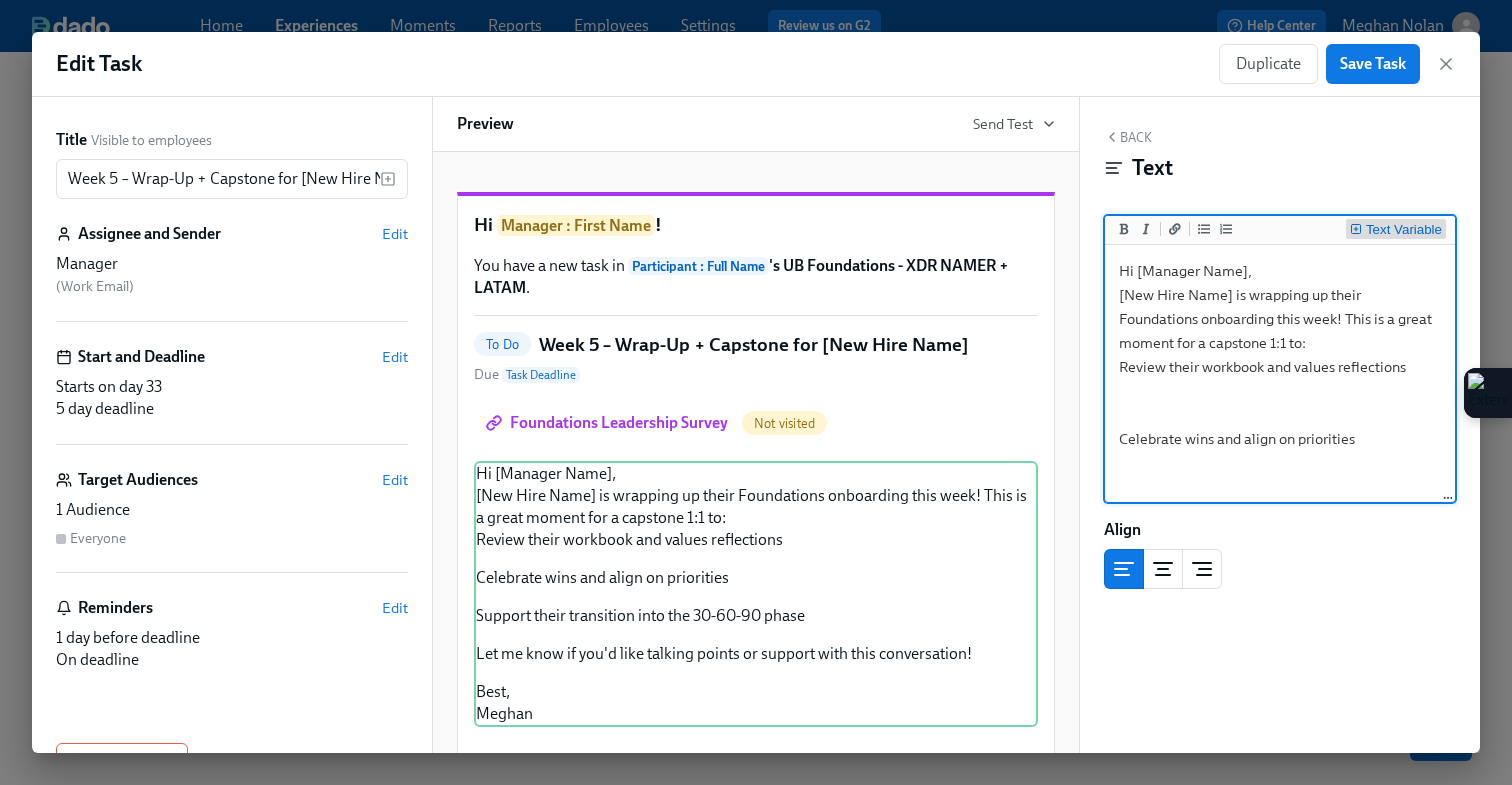 click 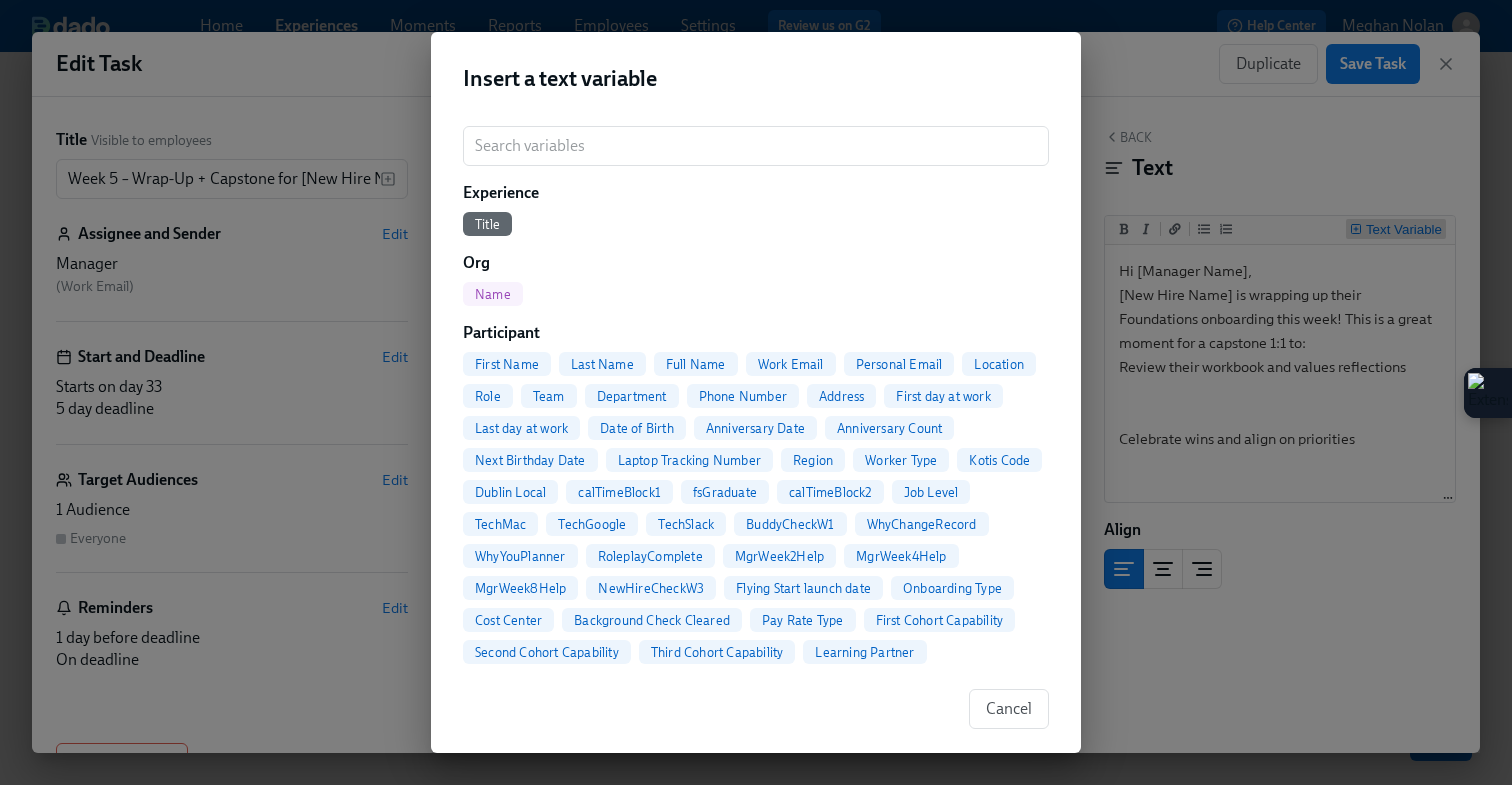 click on "Insert a text variable ​ Experience Title Org Name Participant First Name Last Name Full Name Work Email Personal Email Location Role Team Department Phone Number Address First day at work Last day at work Date of Birth Anniversary Date Anniversary Count Next Birthday Date Laptop Tracking Number Region Worker Type Kotis Code Dublin Local calTimeBlock1 fsGraduate calTimeBlock2 Job Level TechMac TechGoogle TechSlack BuddyCheckW1 WhyChangeRecord WhyYouPlanner RoleplayComplete MgrWeek2Help MgrWeek4Help MgrWeek8Help NewHireCheckW3 Flying Start launch date Onboarding Type Cost Center Background Check Cleared Pay Rate Type First Cohort Capability Second Cohort Capability Third Cohort Capability Learning Partner Employment Verification letter - type Employment Verification letter - date Mentorship program midway status Mentorship-ProgramRole Visa invite letter – start of travel Visa invite letter – end of travel Visa invite letter – activities Remote work letter – location Visa letter – passport number" at bounding box center [756, 392] 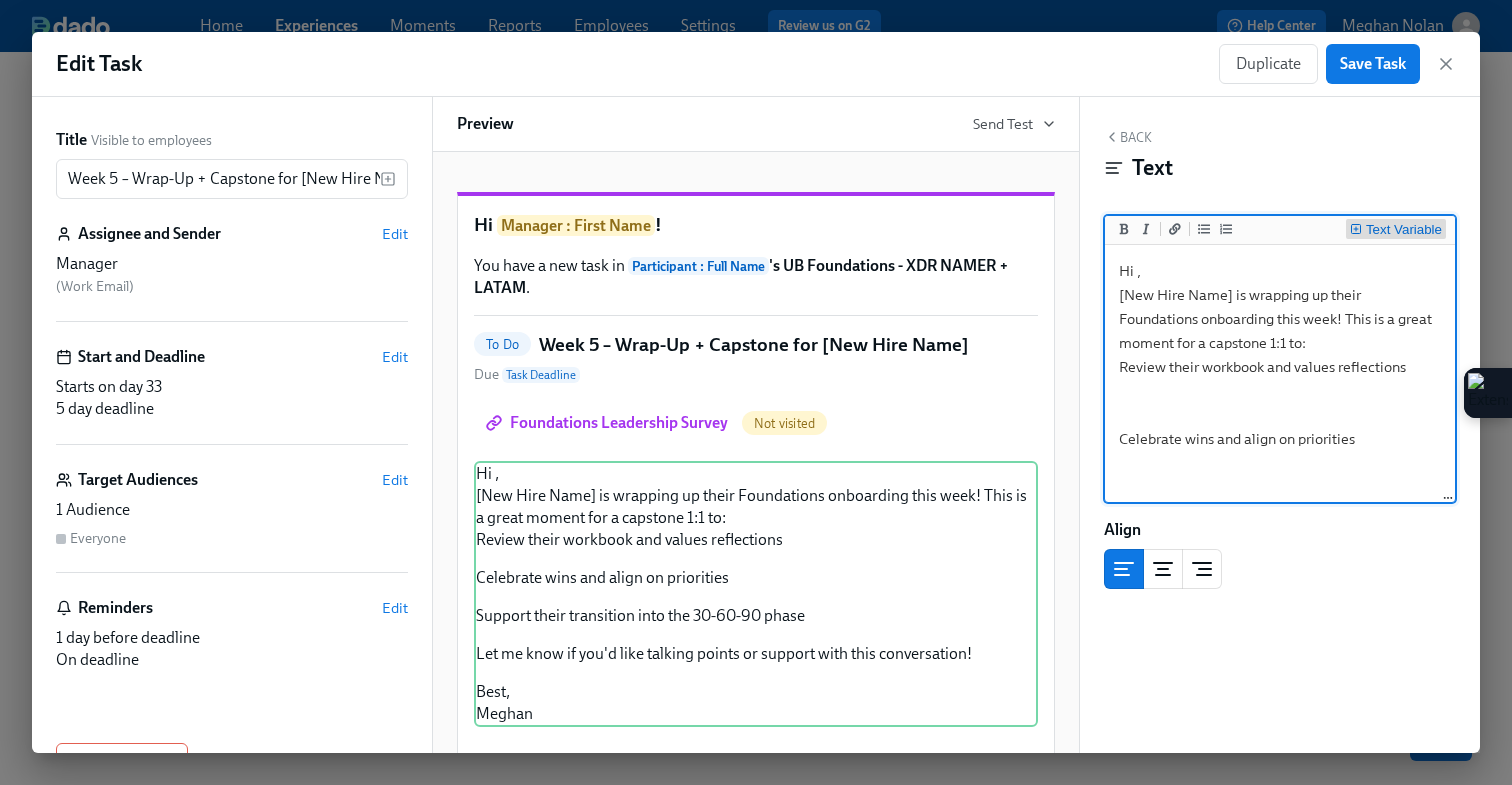 click 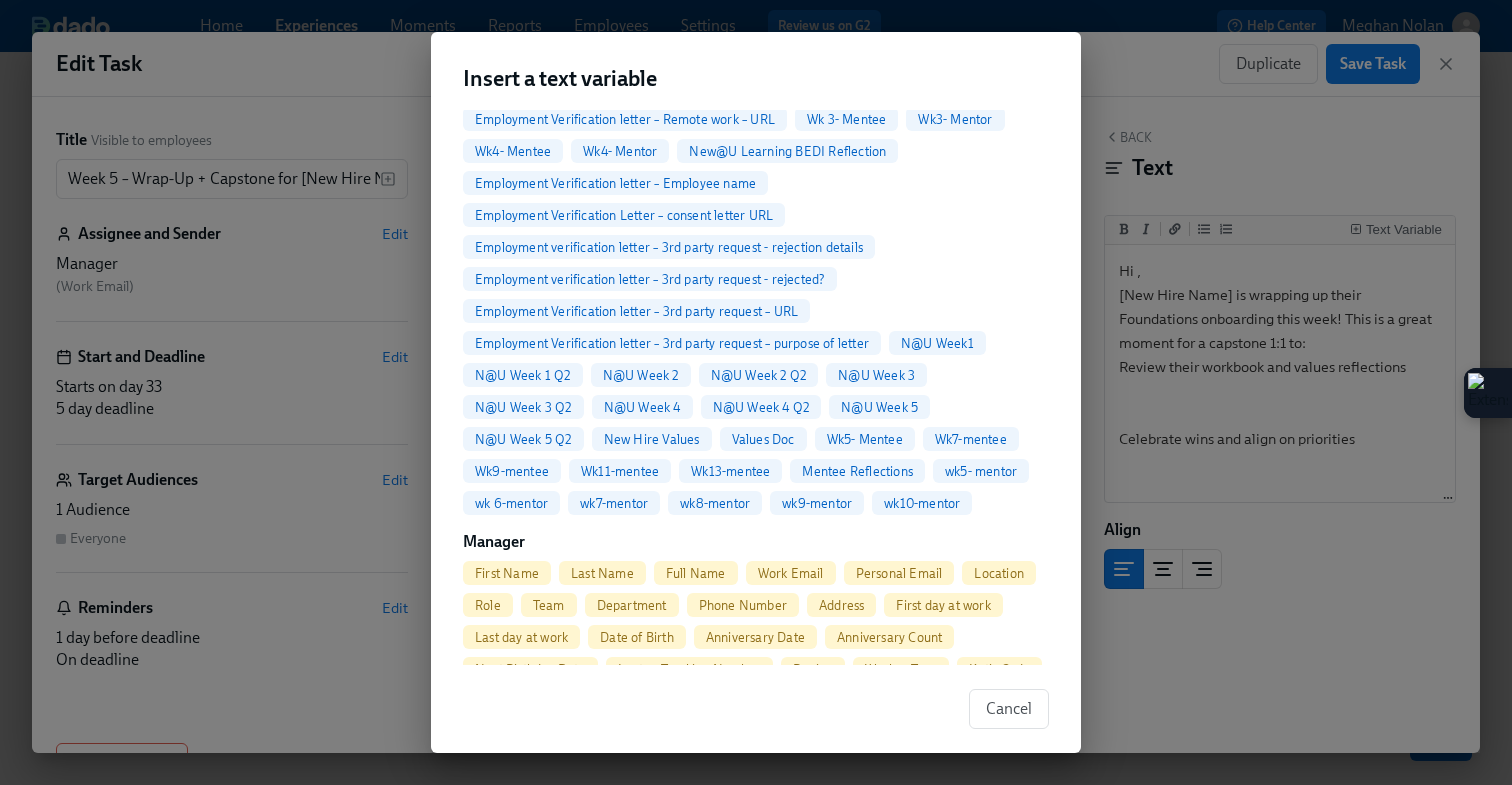 scroll, scrollTop: 1339, scrollLeft: 0, axis: vertical 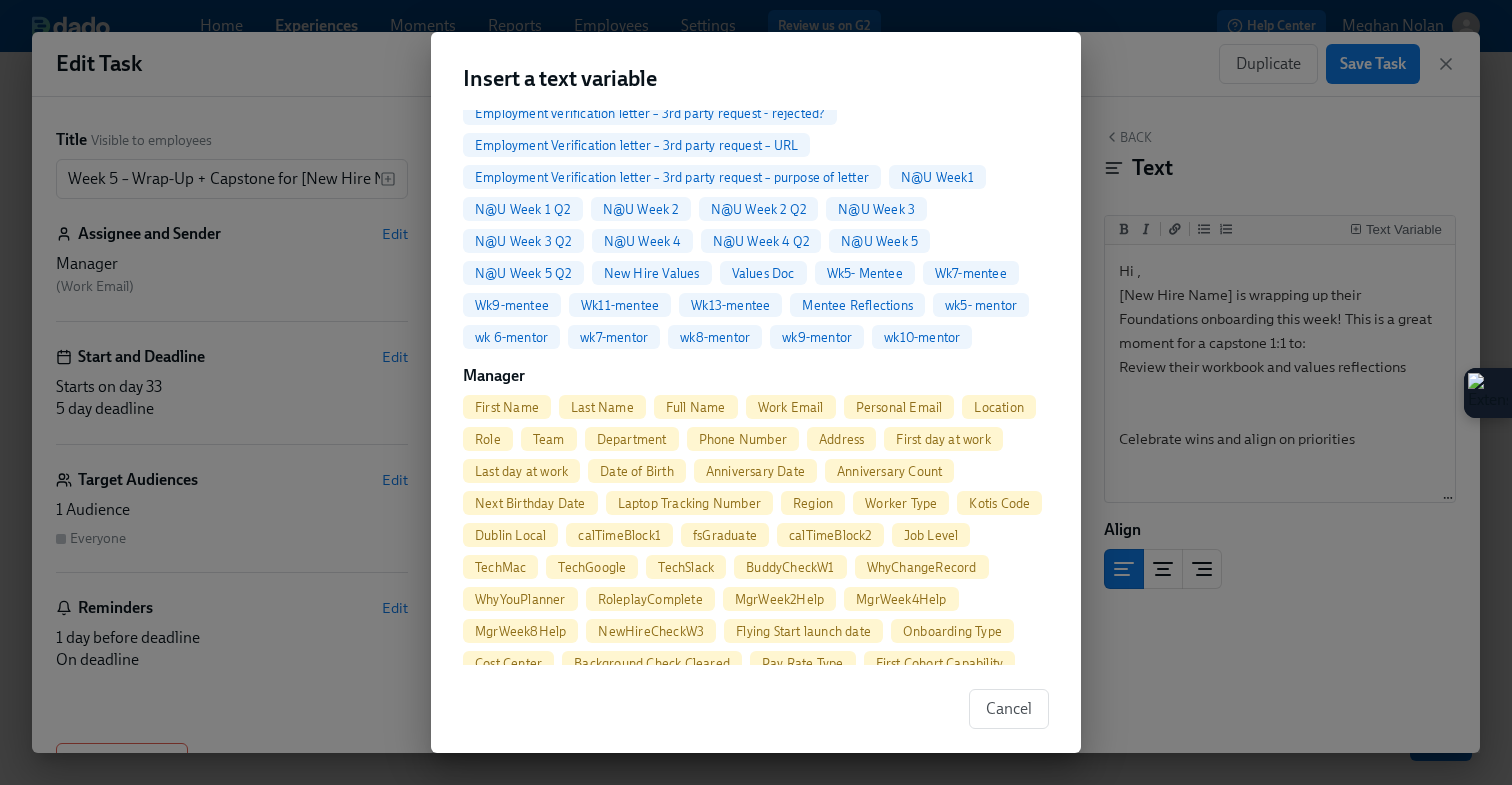 click on "First Name" at bounding box center (507, 407) 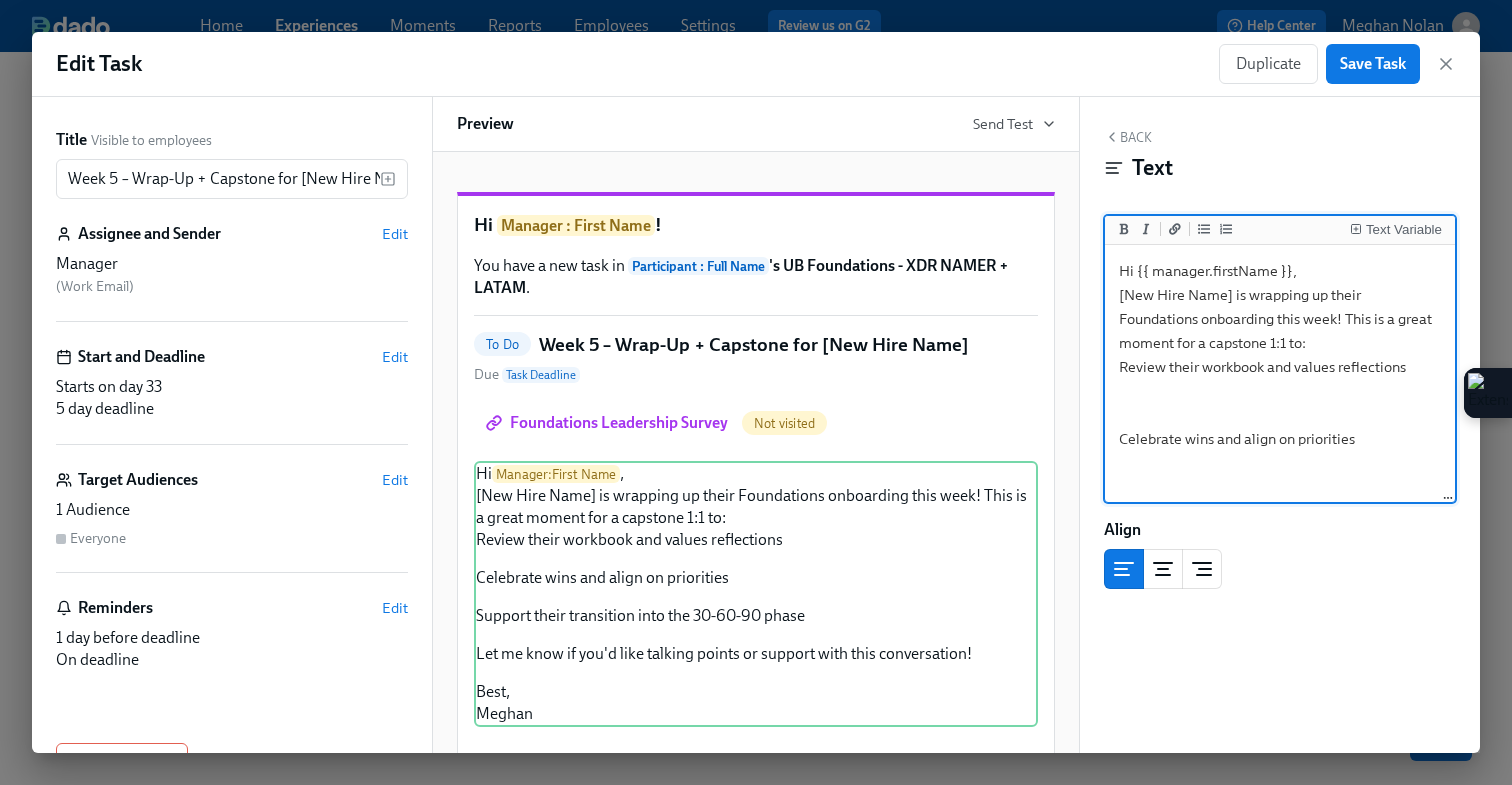 drag, startPoint x: 1229, startPoint y: 295, endPoint x: 1111, endPoint y: 309, distance: 118.82761 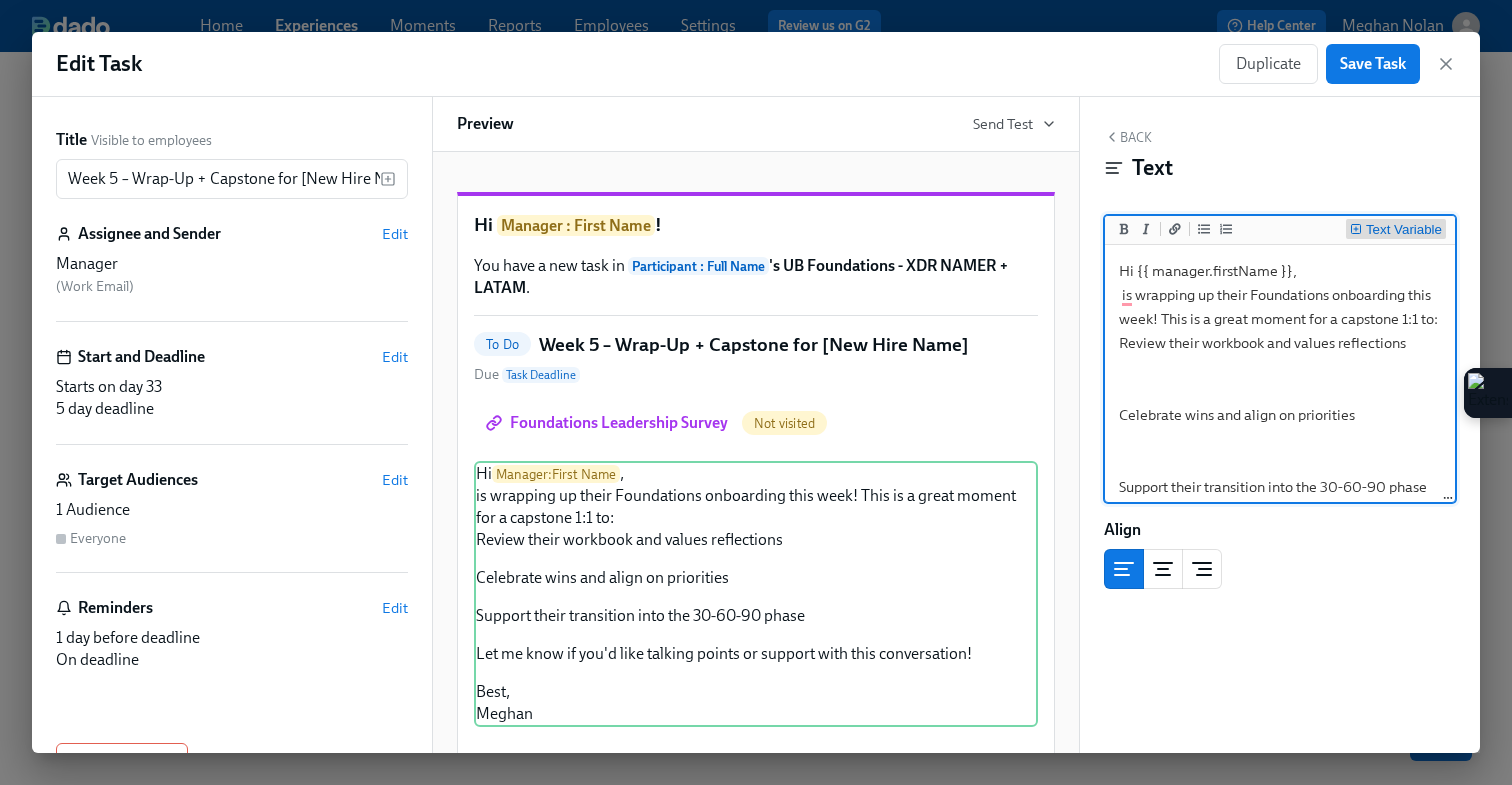 click on "Text Variable" at bounding box center (1404, 230) 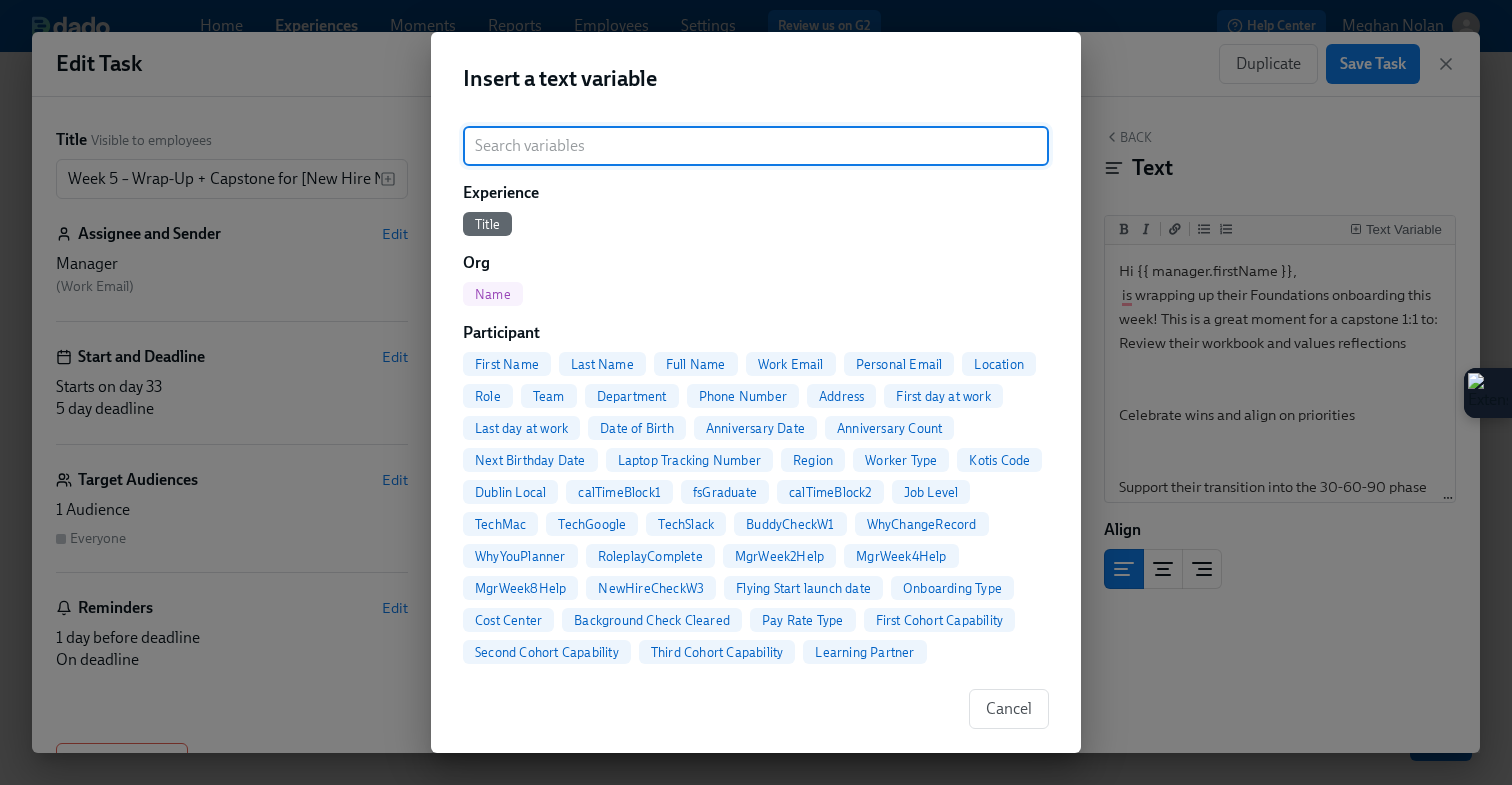 click on "Full Name" at bounding box center [696, 364] 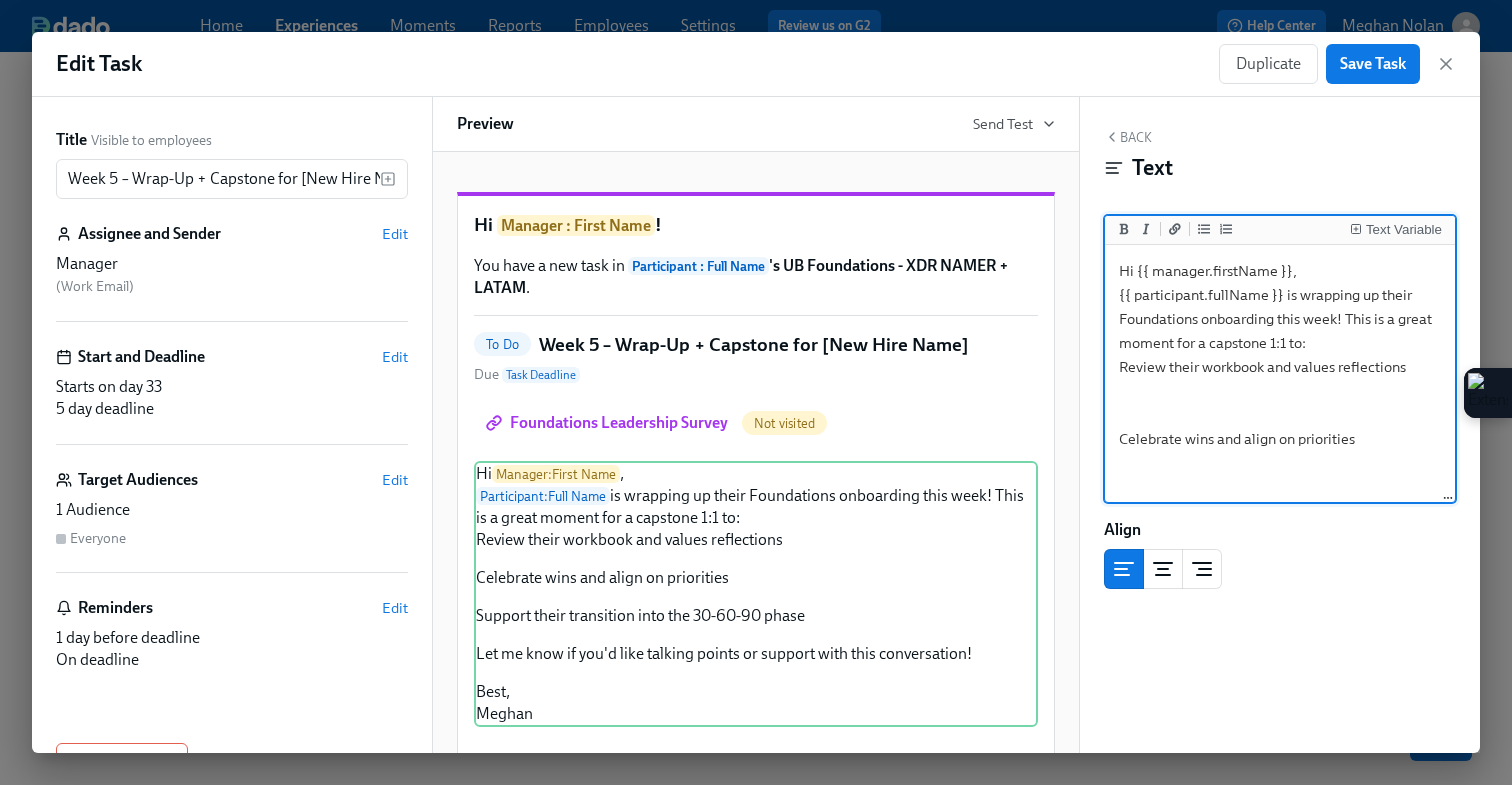 scroll, scrollTop: 137, scrollLeft: 0, axis: vertical 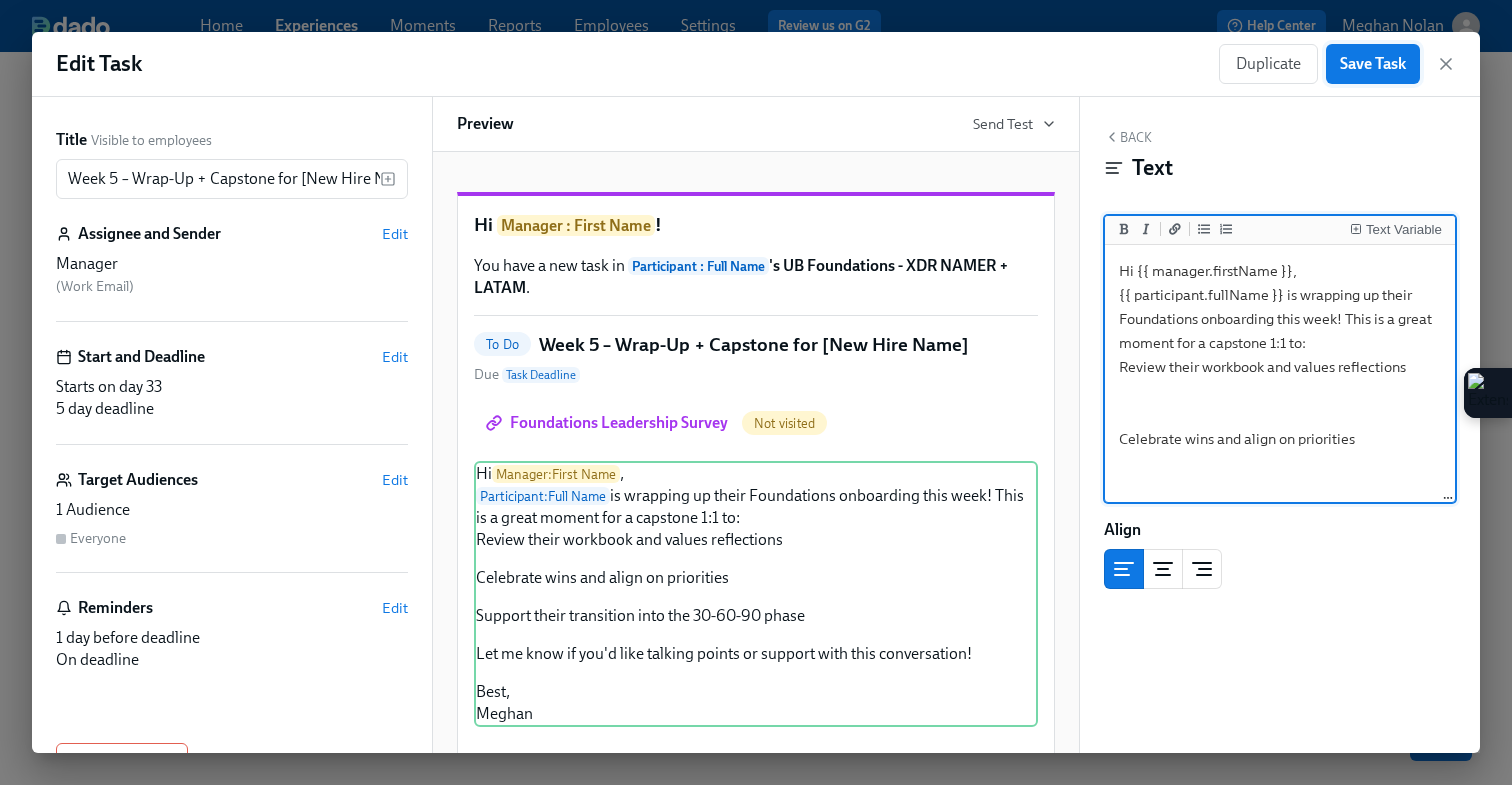 type on "Hi {{ manager.firstName }},
{{ participant.fullName }} is wrapping up their Foundations onboarding this week! This is a great moment for a capstone 1:1 to:
Review their workbook and values reflections
Celebrate wins and align on priorities
Support their transition into the 30-60-90 phase
Let me know if you'd like talking points or support with this conversation!
Best,
Meghan" 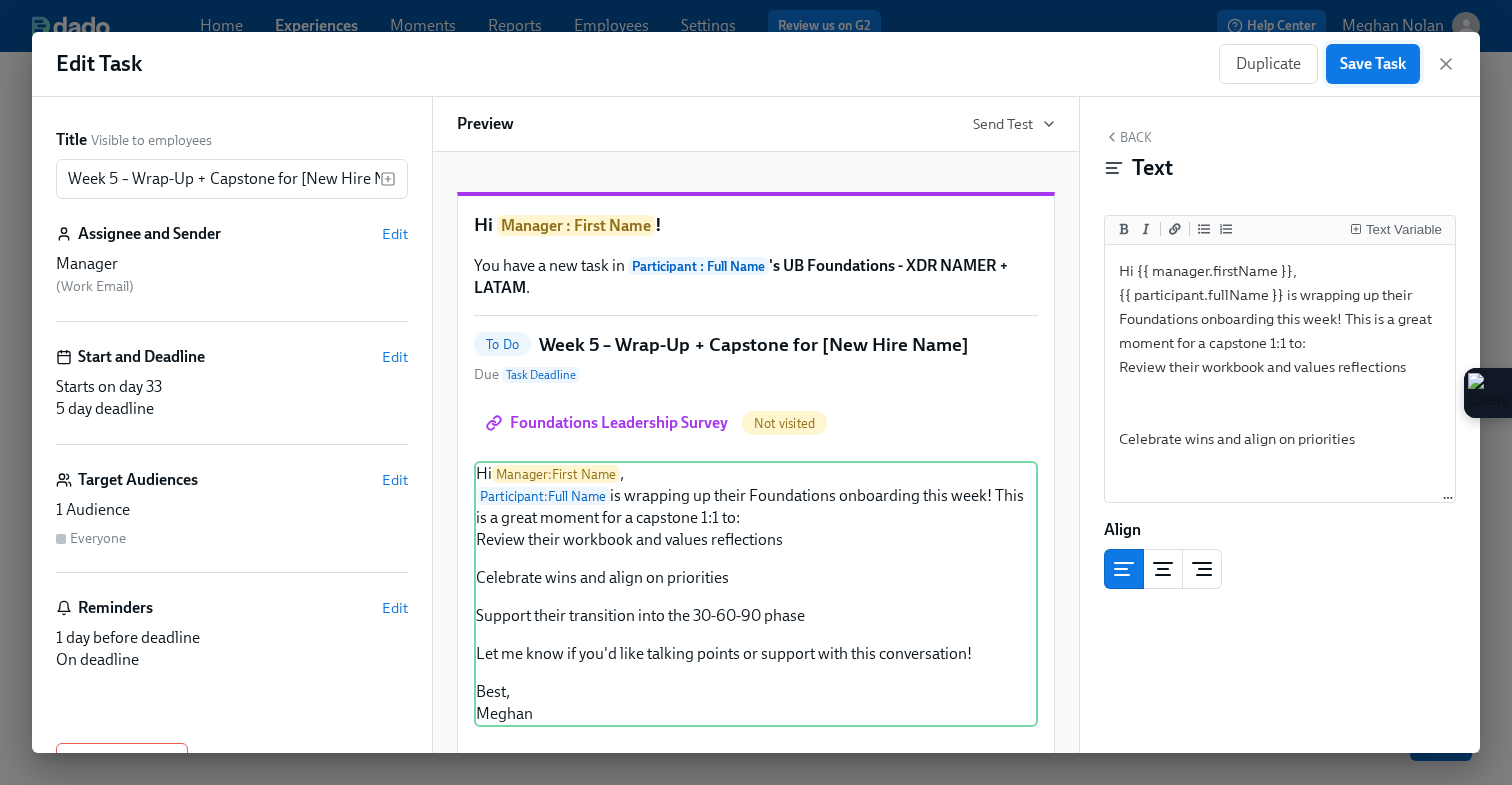 click on "Save Task" at bounding box center (1373, 64) 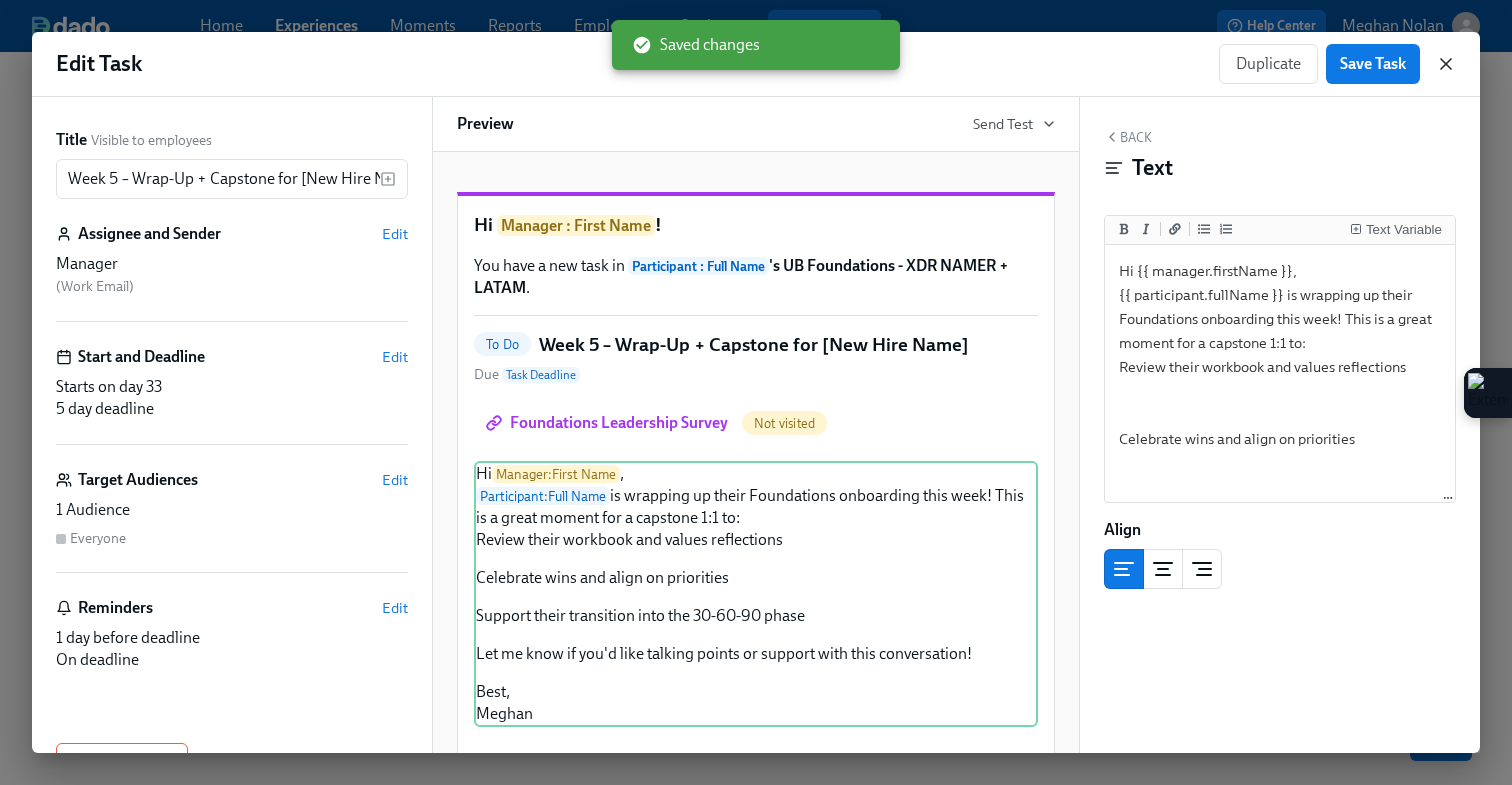 click 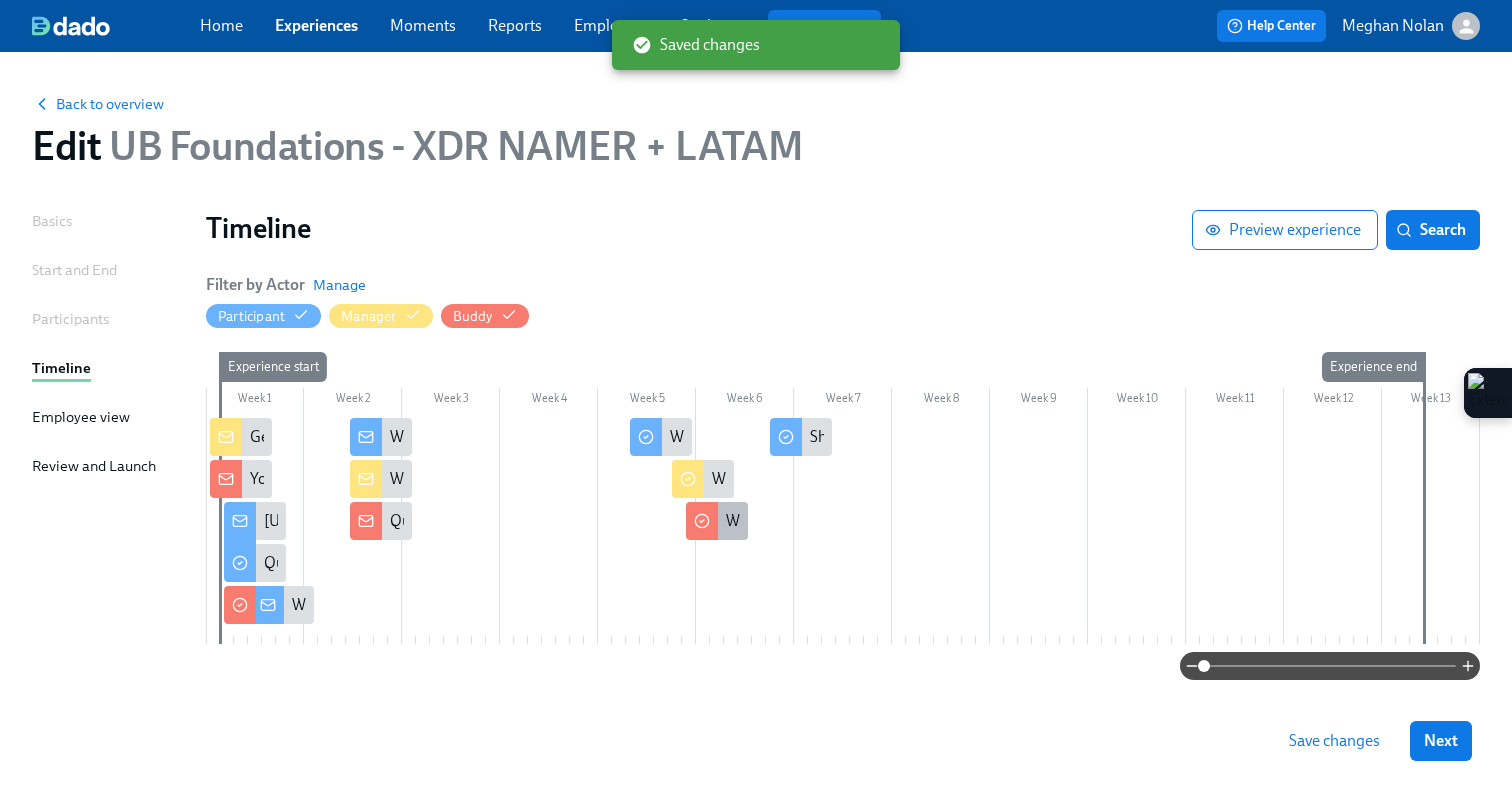 click on "Week 5 – Final Check-In" at bounding box center (717, 521) 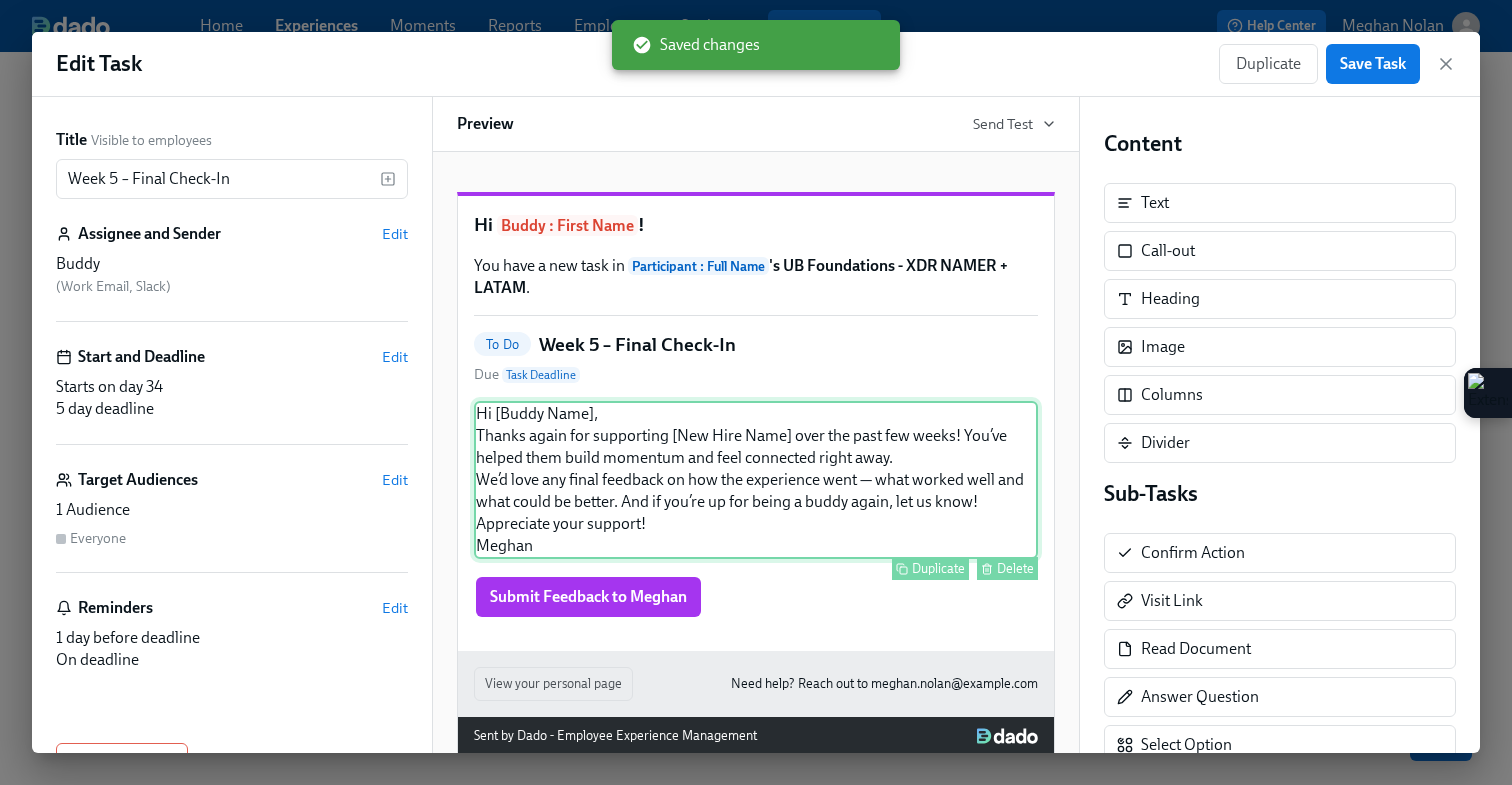click on "Hi [Buddy Name],
Thanks again for supporting [New Hire Name] over the past few weeks! You’ve helped them build momentum and feel connected right away.
We’d love any final feedback on how the experience went — what worked well and what could be better. And if you’re up for being a buddy again, let us know!
Appreciate your support!
Meghan   Duplicate   Delete" at bounding box center [756, 480] 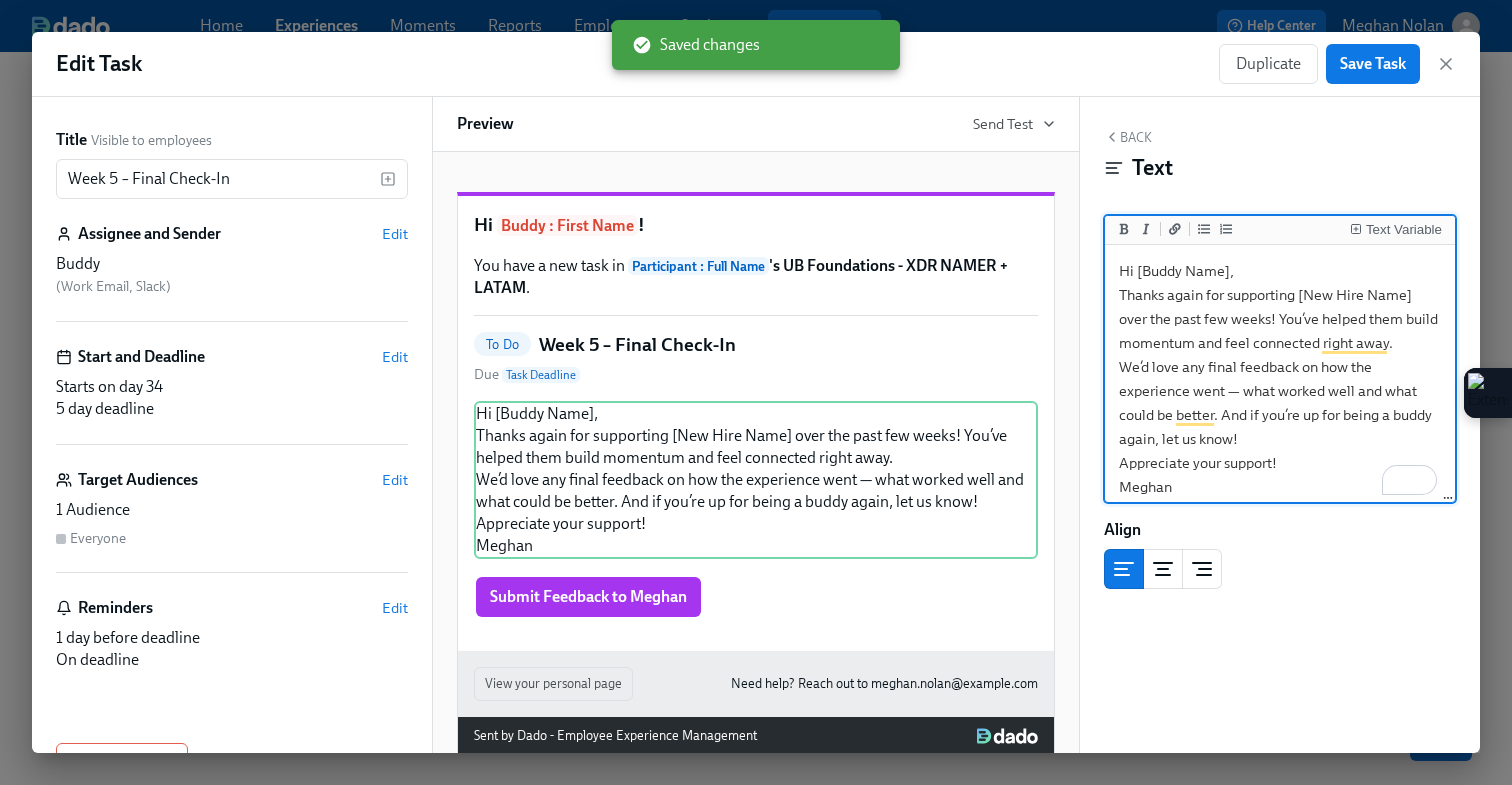 drag, startPoint x: 1228, startPoint y: 276, endPoint x: 1138, endPoint y: 277, distance: 90.005554 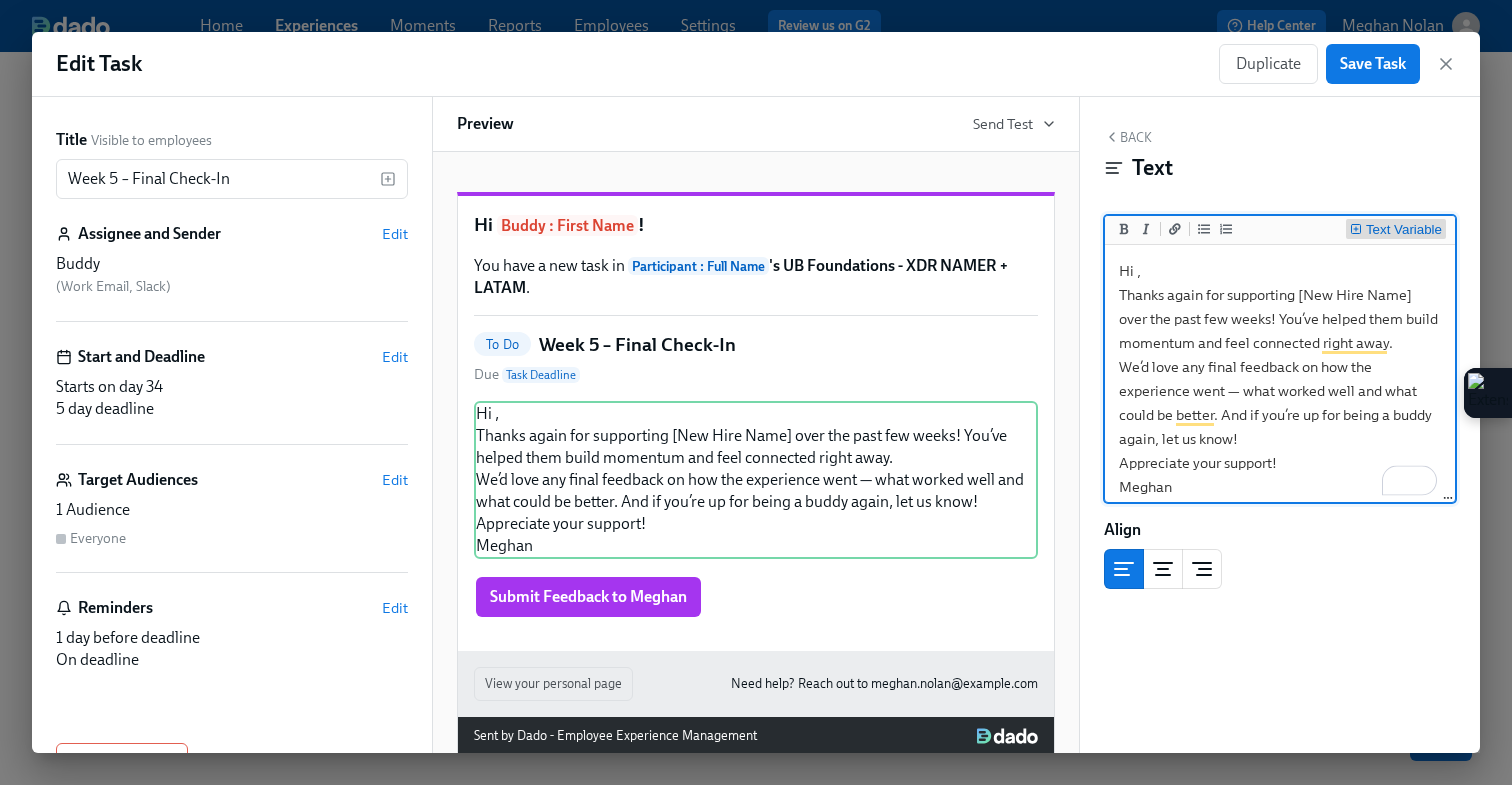 click on "Text Variable" at bounding box center [1396, 230] 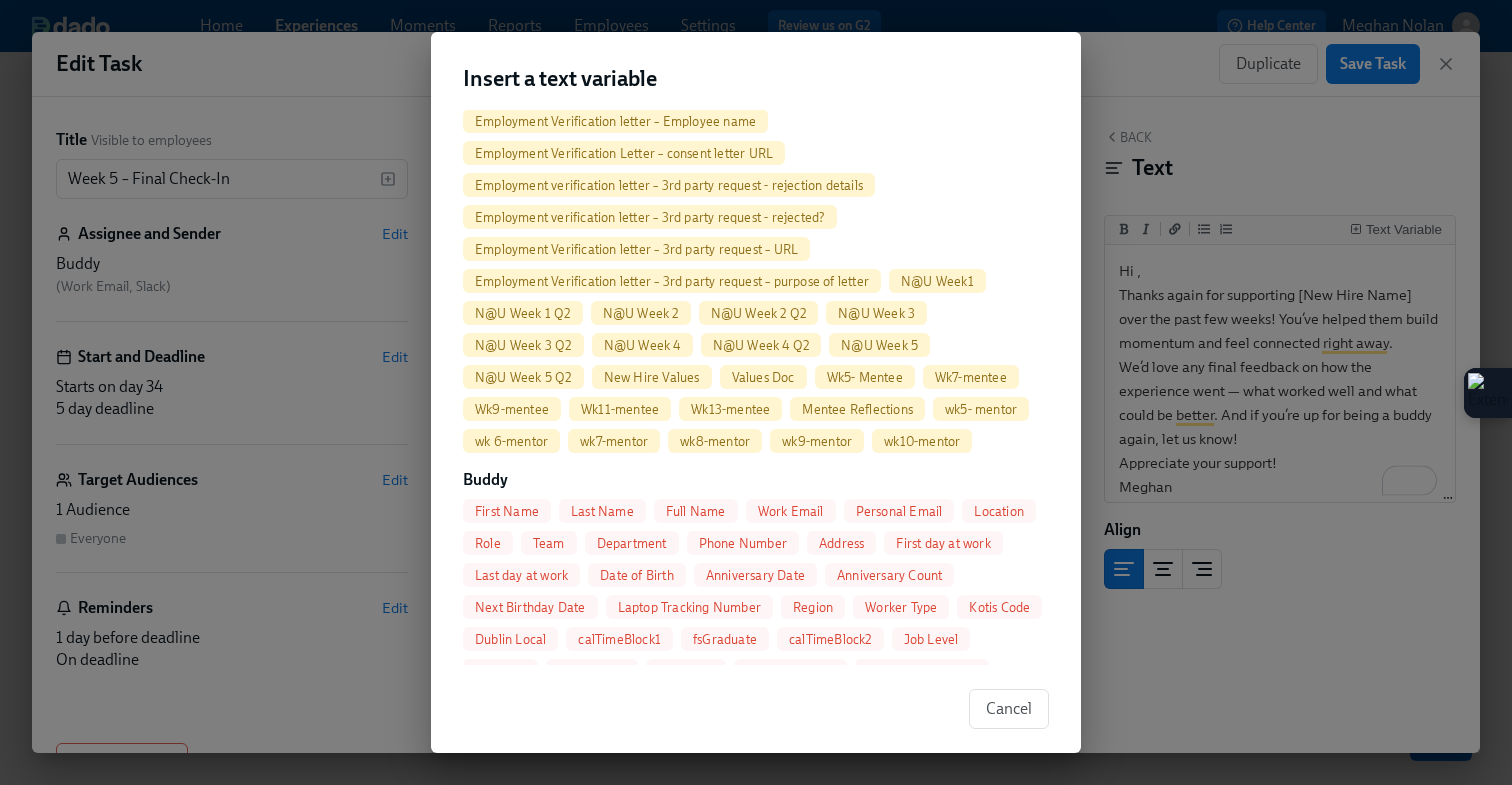 scroll, scrollTop: 2759, scrollLeft: 0, axis: vertical 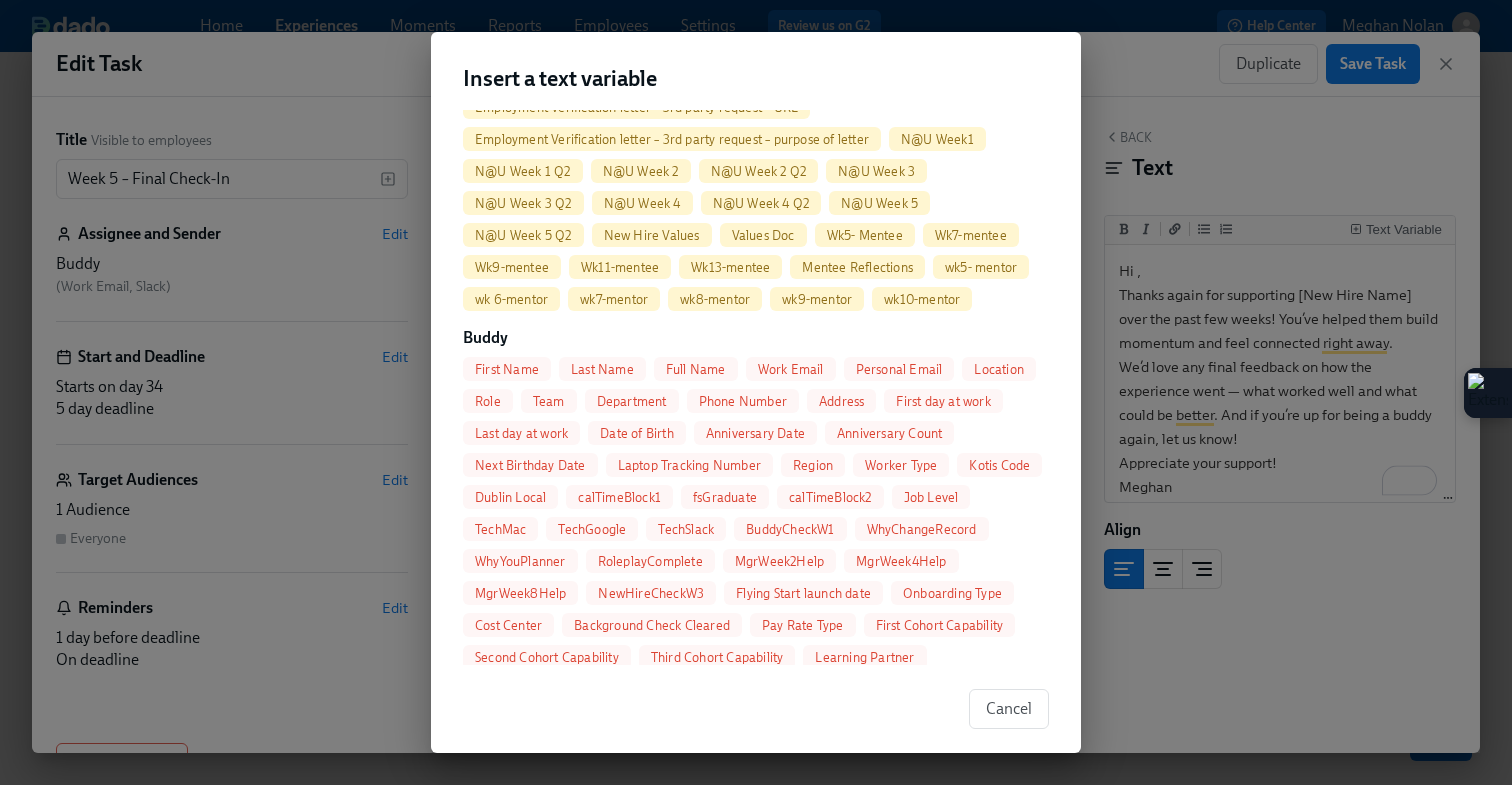 click on "First Name" at bounding box center (507, 369) 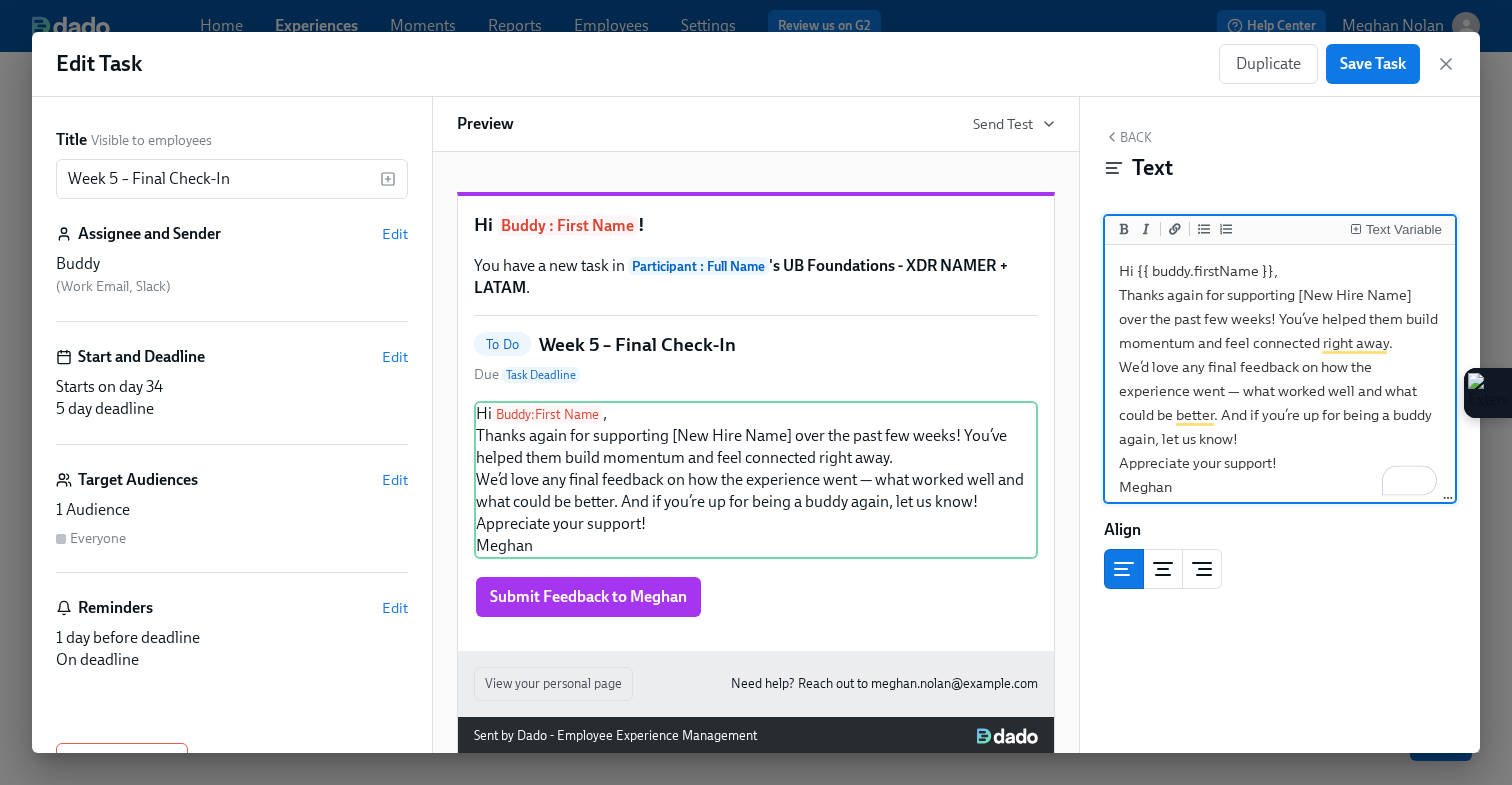 drag, startPoint x: 1417, startPoint y: 295, endPoint x: 1301, endPoint y: 291, distance: 116.06895 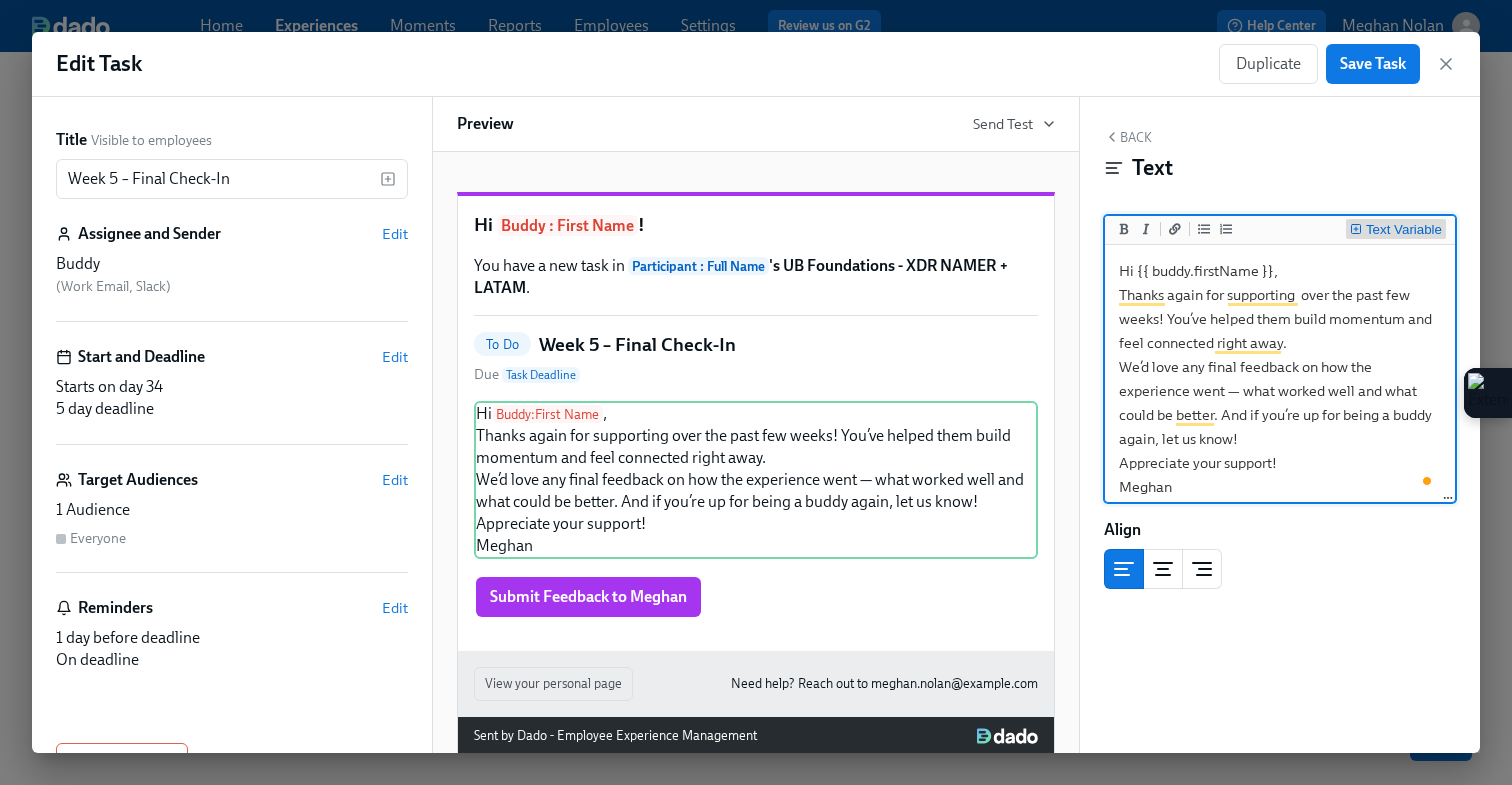 click on "Text Variable" at bounding box center [1396, 230] 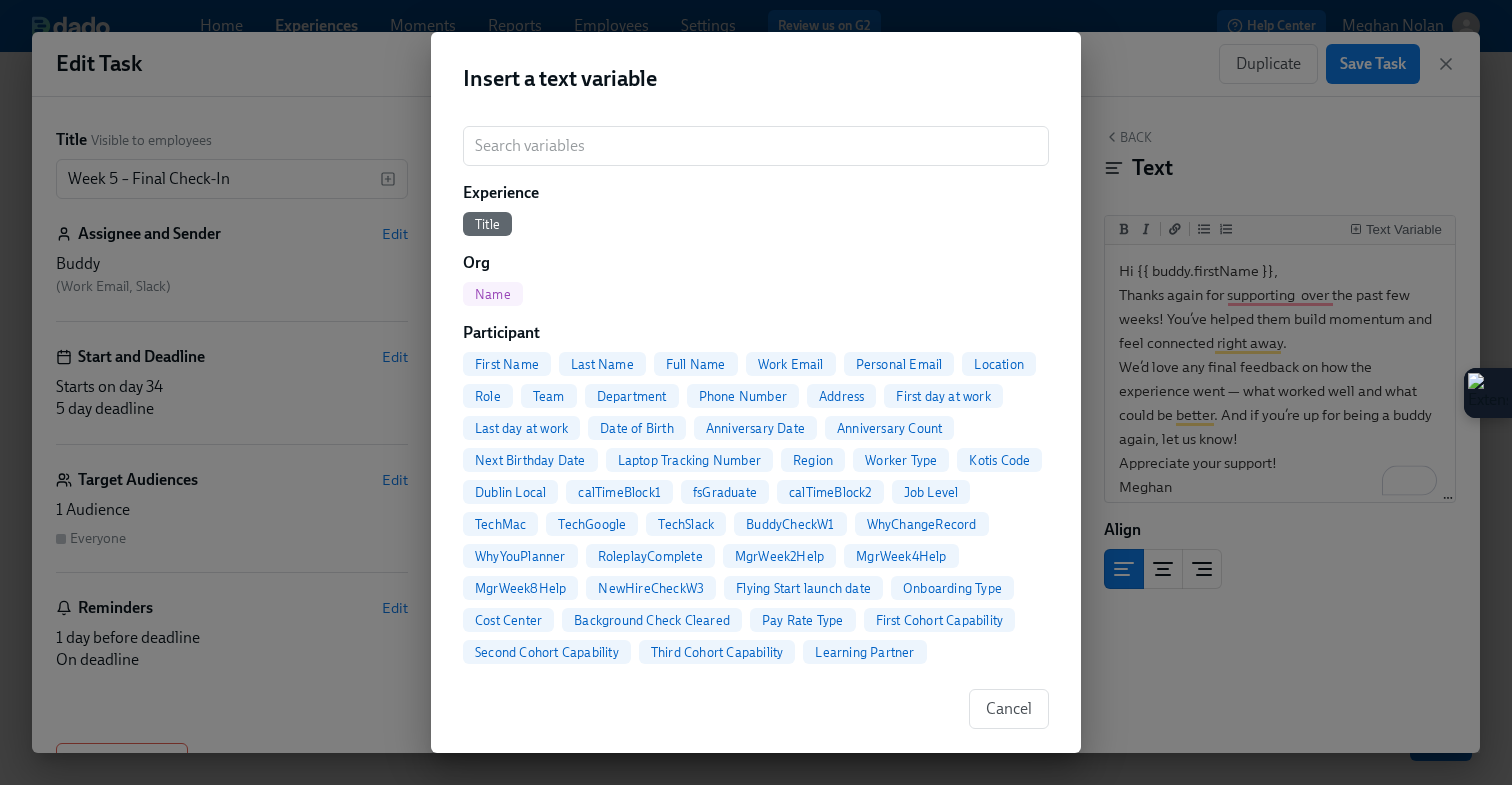 click on "Full Name" at bounding box center [696, 364] 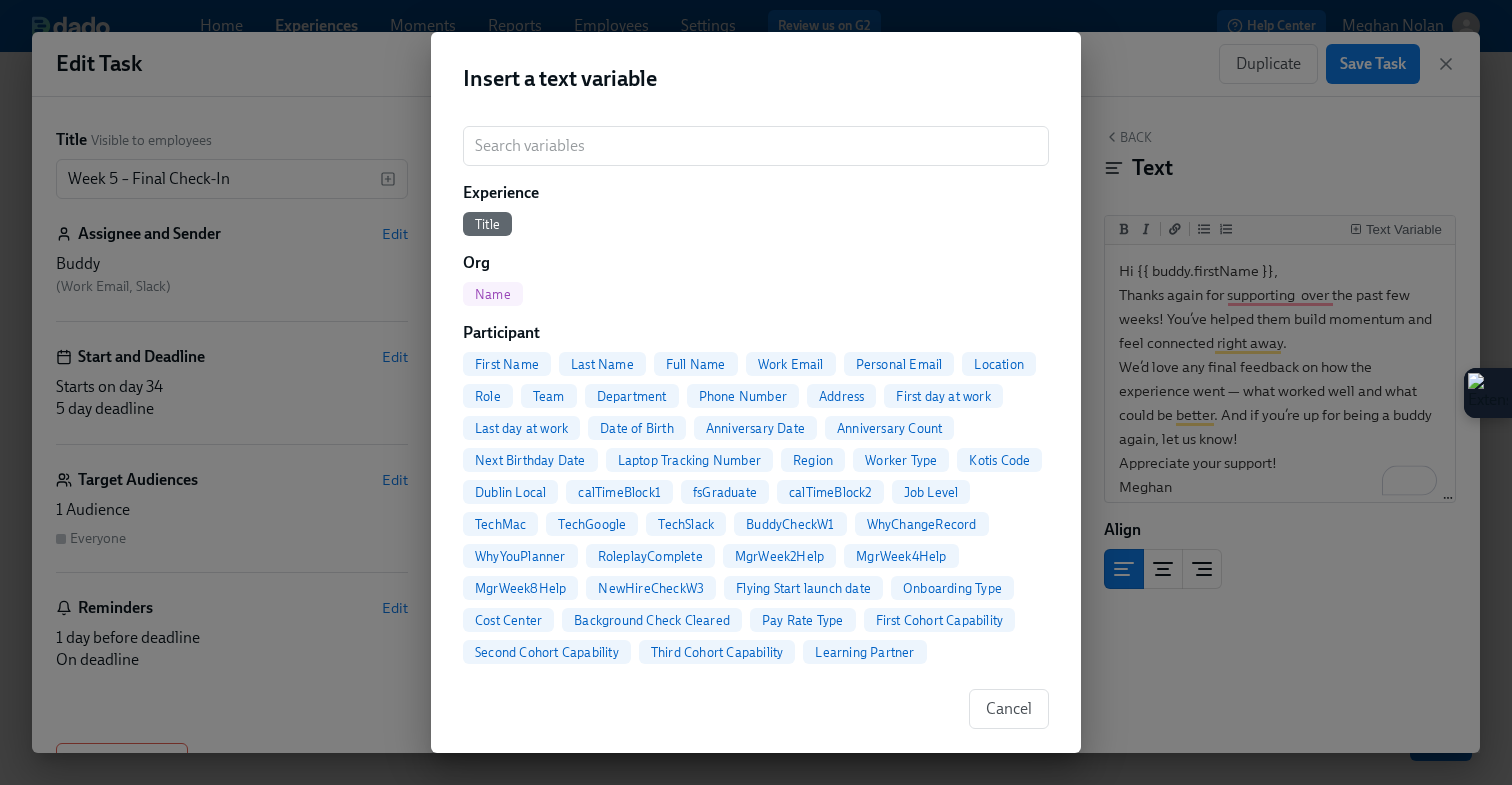 type on "Hi {{ buddy.firstName }},
Thanks again for supporting  {{ participant.fullName }}over the past few weeks! You’ve helped them build momentum and feel connected right away.
We’d love any final feedback on how the experience went — what worked well and what could be better. And if you’re up for being a buddy again, let us know!
Appreciate your support!
Meghan" 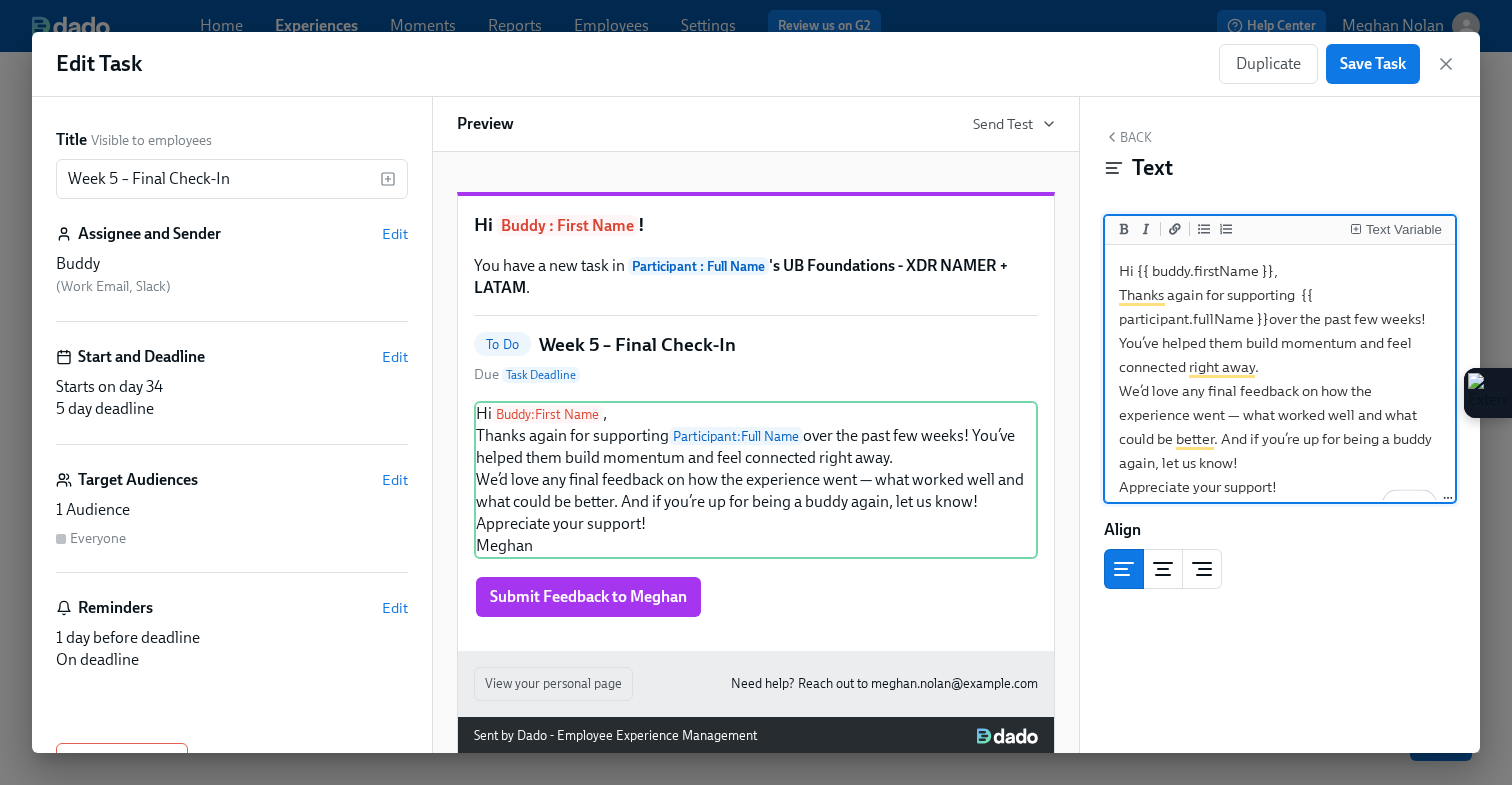 scroll, scrollTop: 0, scrollLeft: 0, axis: both 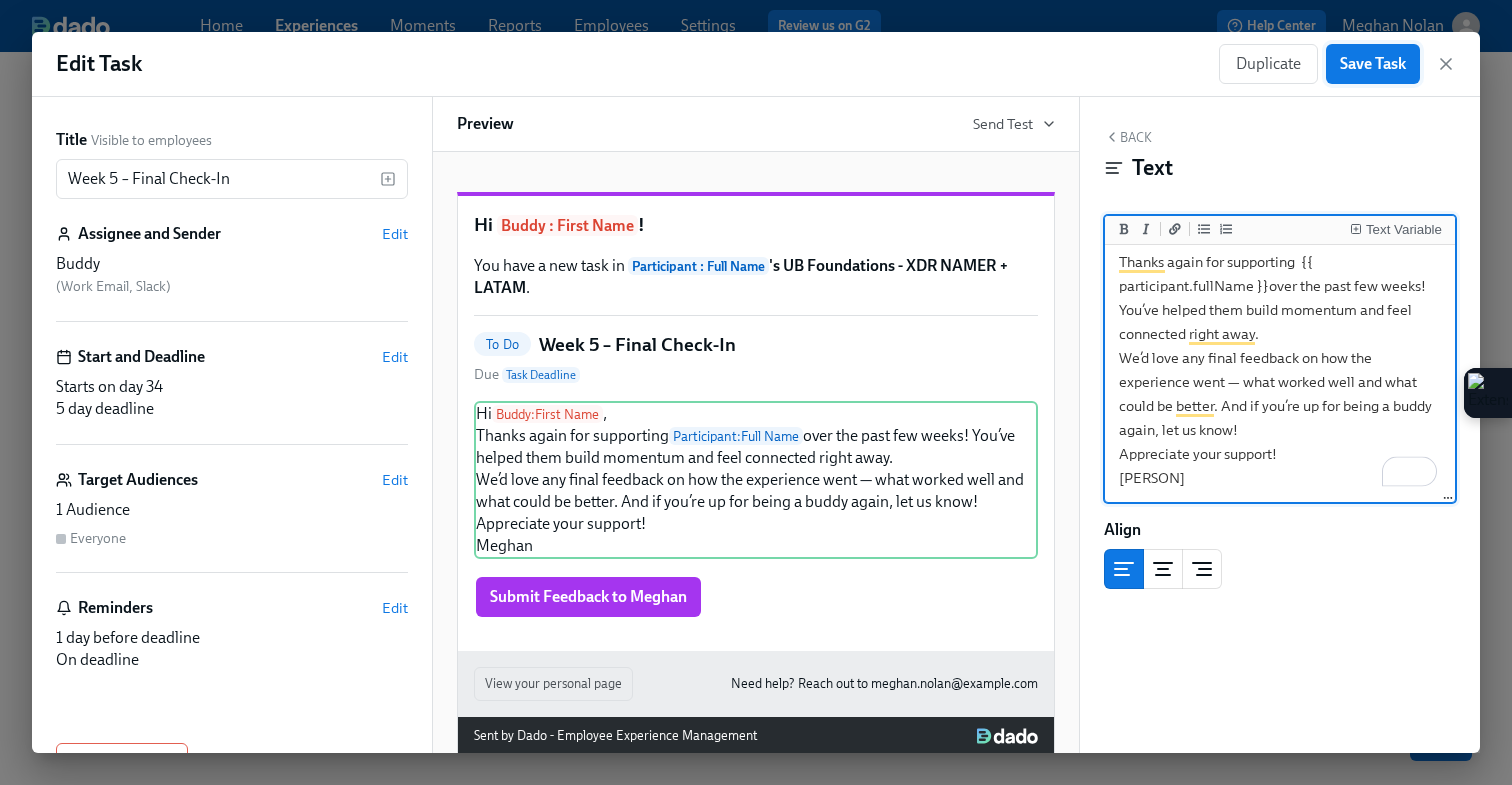 type on "Hi {{ buddy.firstName }},
Thanks again for supporting  {{ participant.fullName }}over the past few weeks! You’ve helped them build momentum and feel connected right away.
We’d love any final feedback on how the experience went — what worked well and what could be better. And if you’re up for being a buddy again, let us know!
Appreciate your support!
[PERSON]" 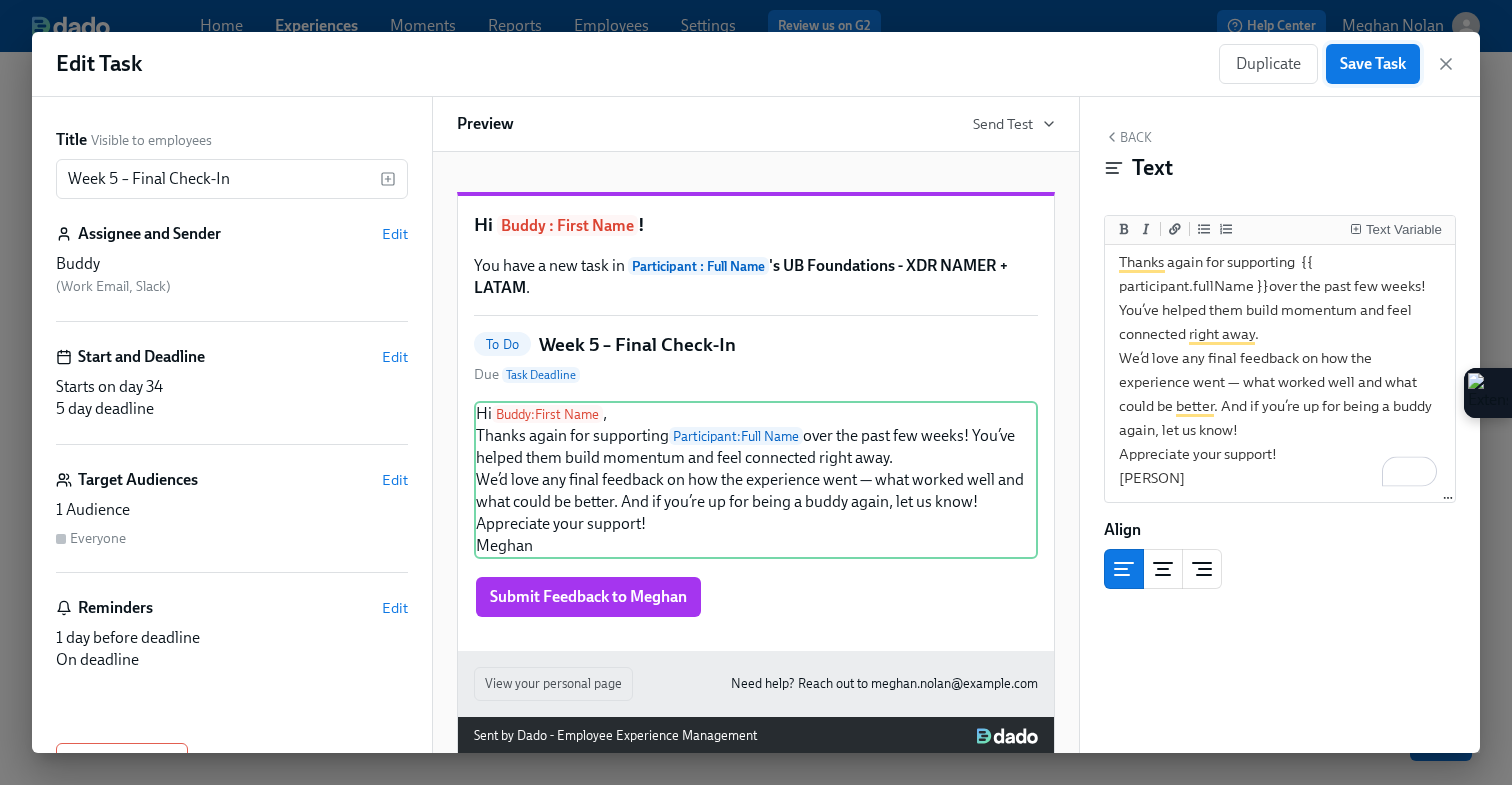 click on "Save Task" at bounding box center (1373, 64) 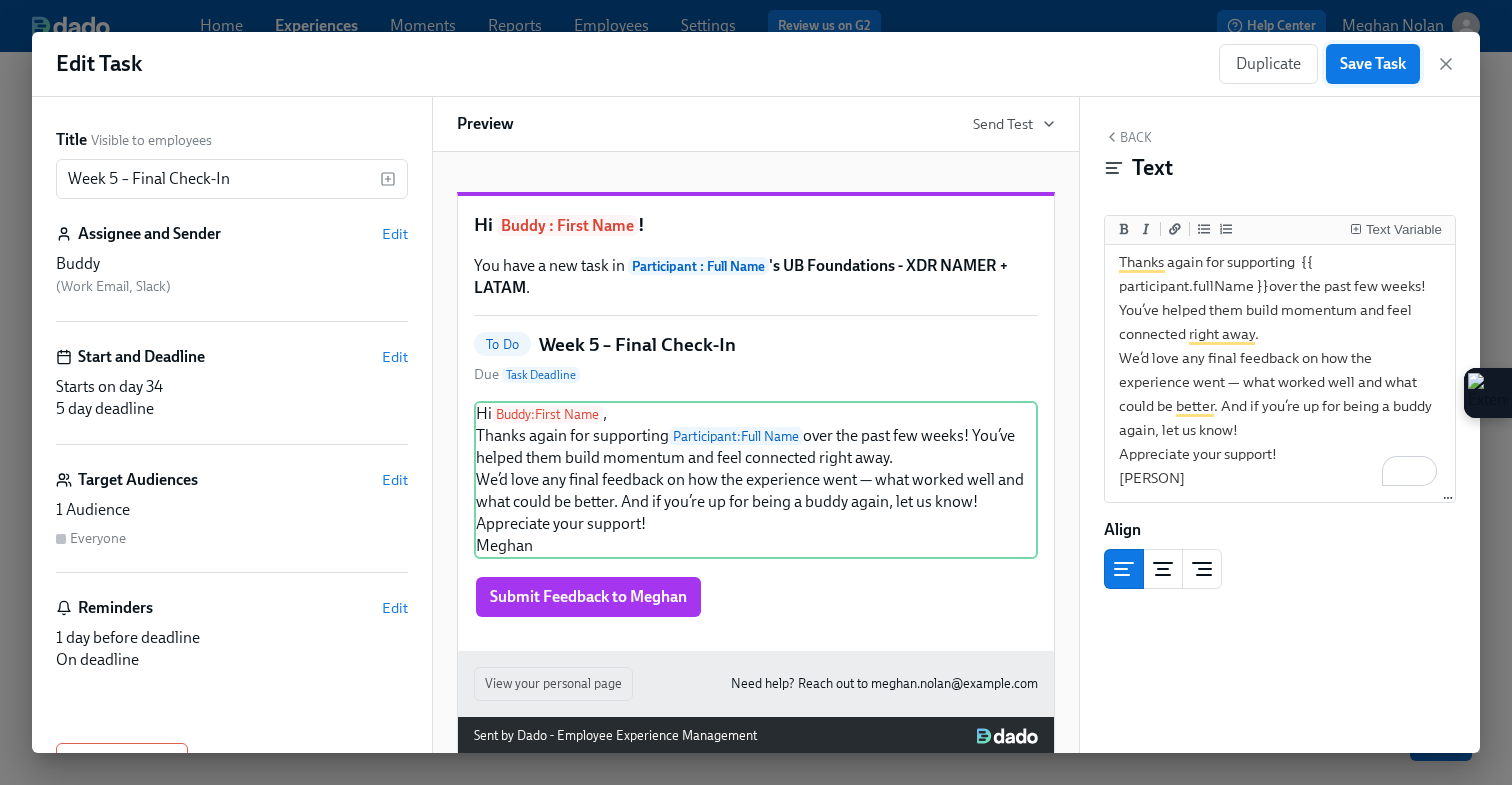 click on "Save Task" at bounding box center [1373, 64] 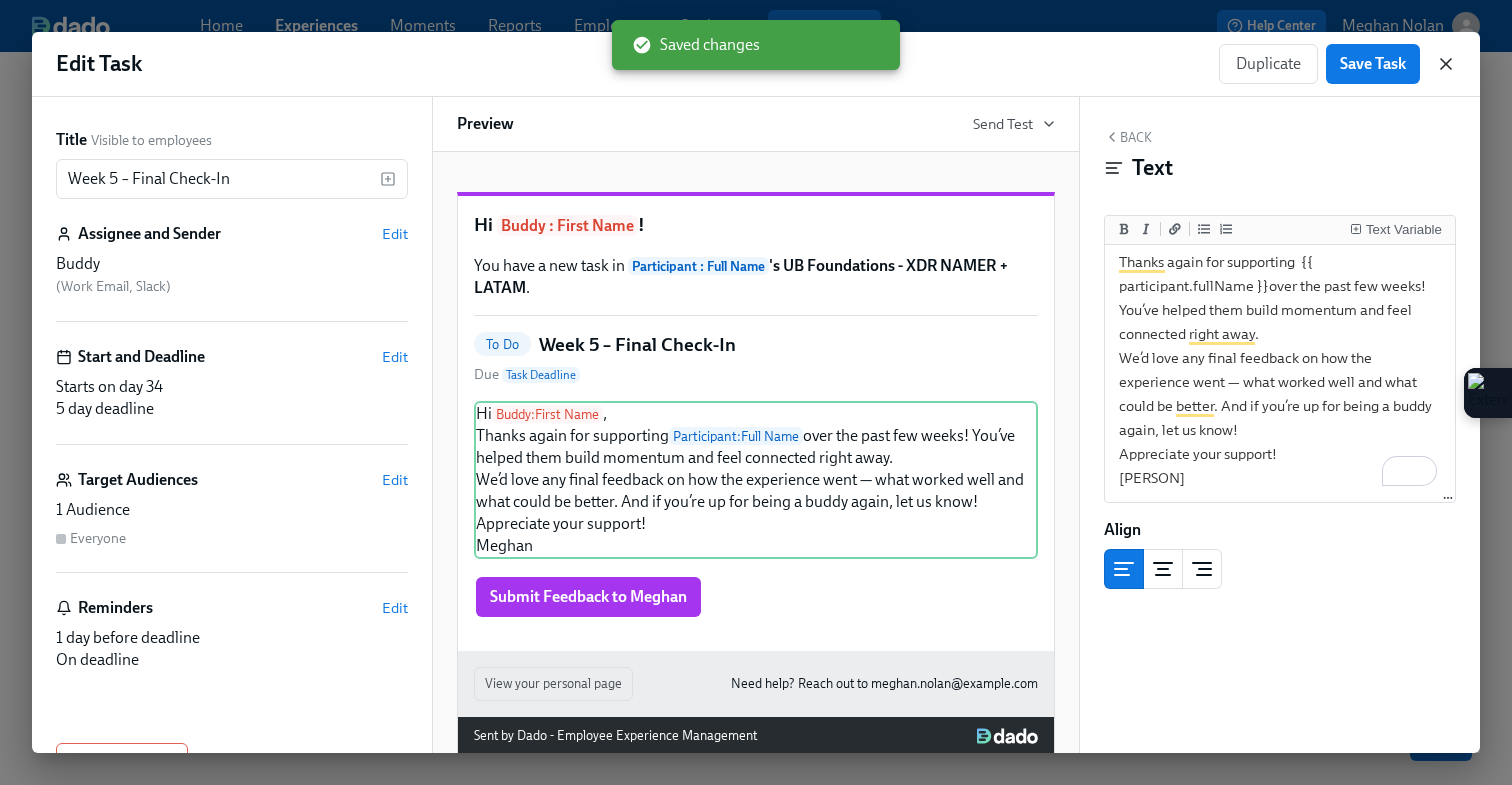 click 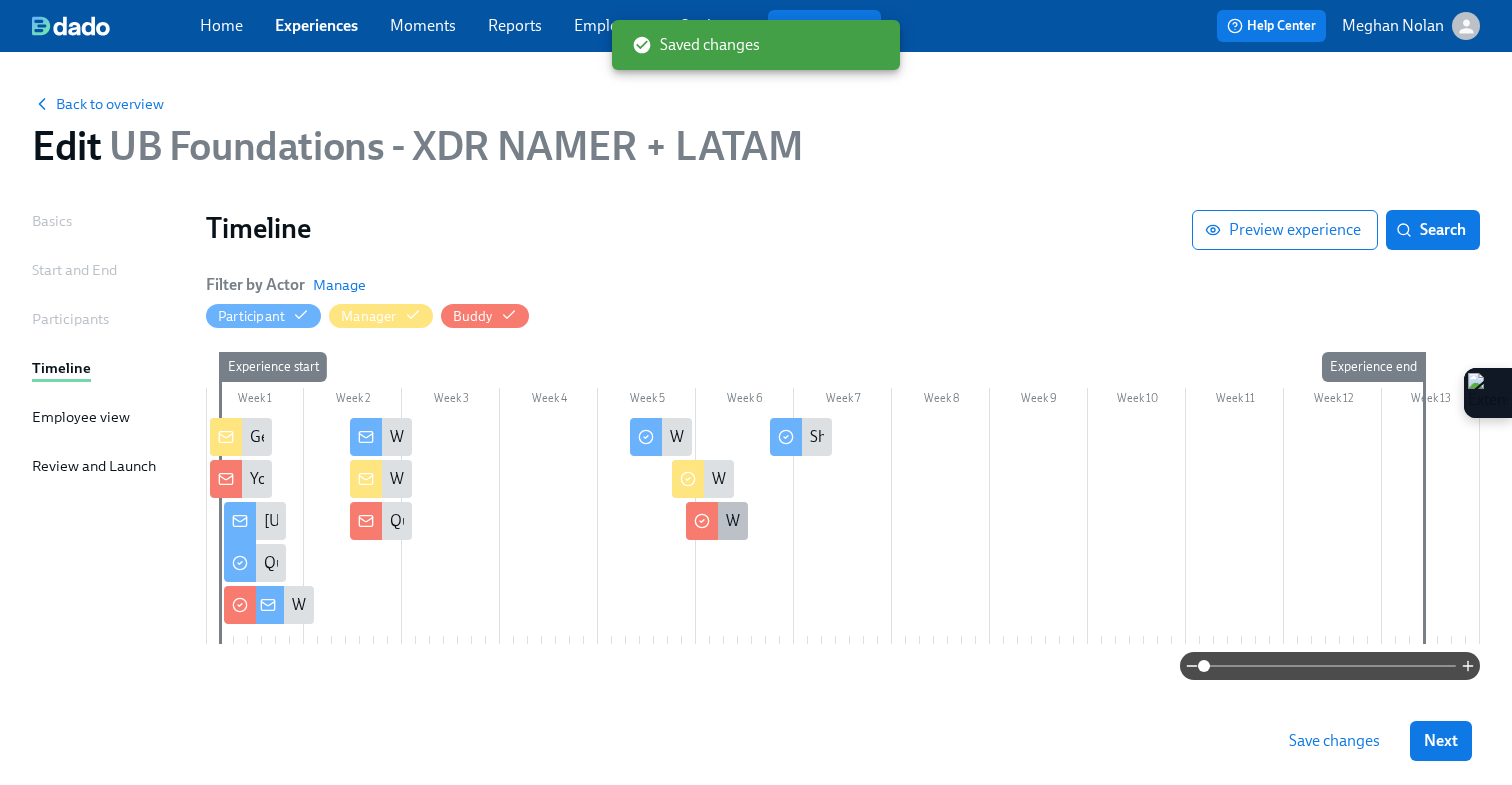 click 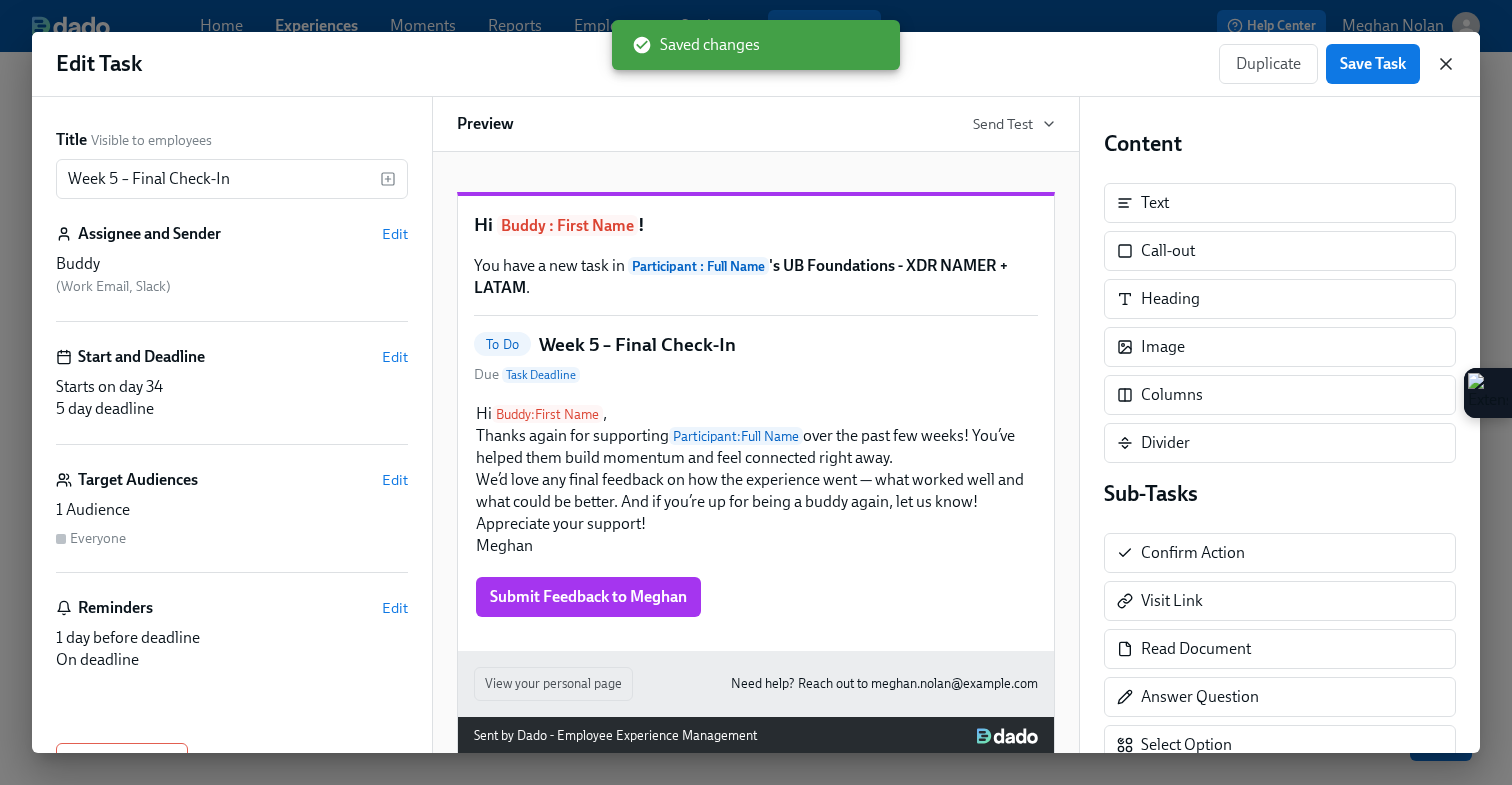 click 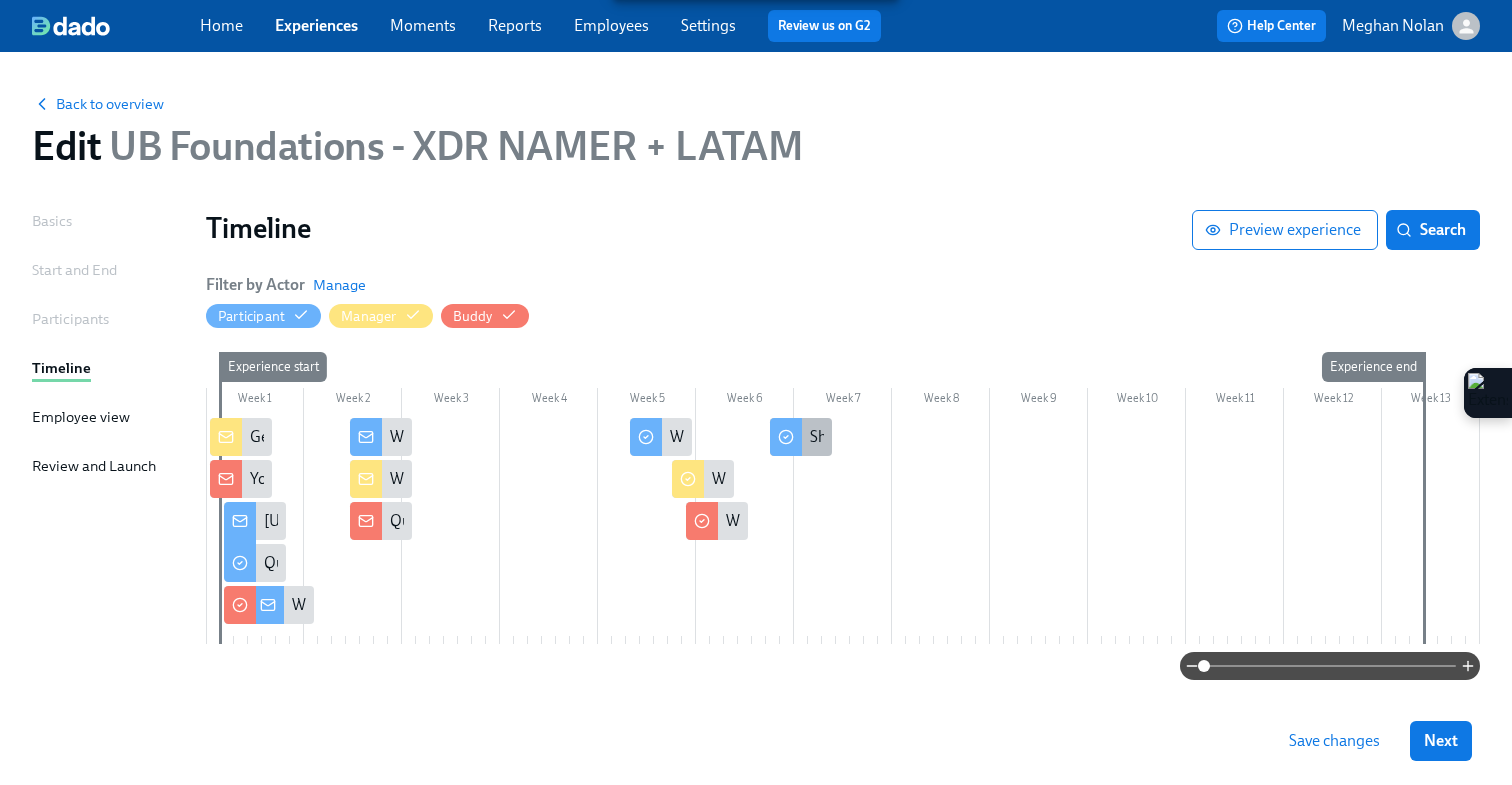 click at bounding box center [786, 437] 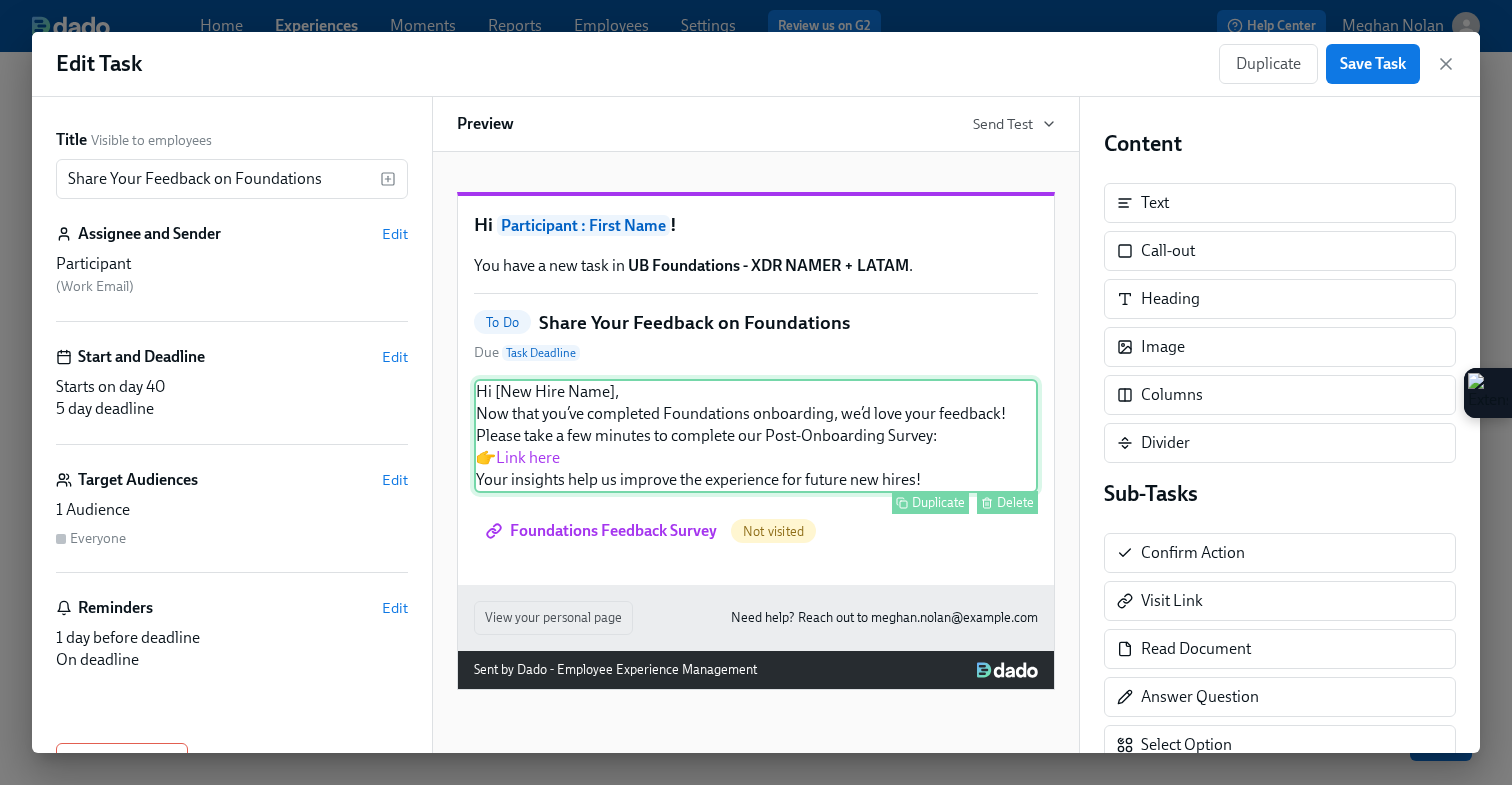 click on "Hi [New Hire Name],
Now that you’ve completed Foundations onboarding, we’d love your feedback! Please take a few minutes to complete our Post-Onboarding Survey:
👉  Link here
Your insights help us improve the experience for future new hires!   Duplicate   Delete" at bounding box center [756, 436] 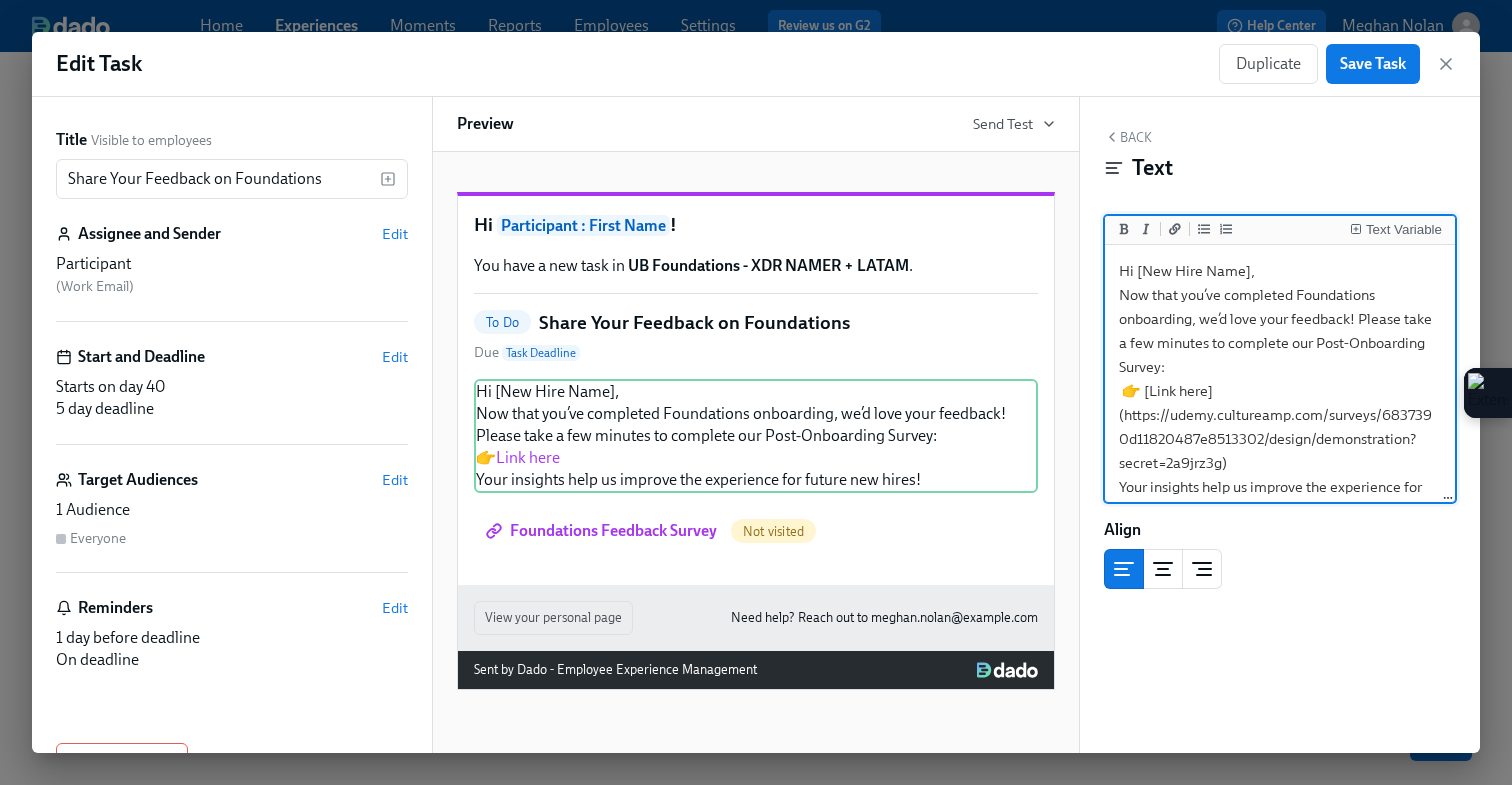 drag, startPoint x: 1246, startPoint y: 268, endPoint x: 1138, endPoint y: 274, distance: 108.16654 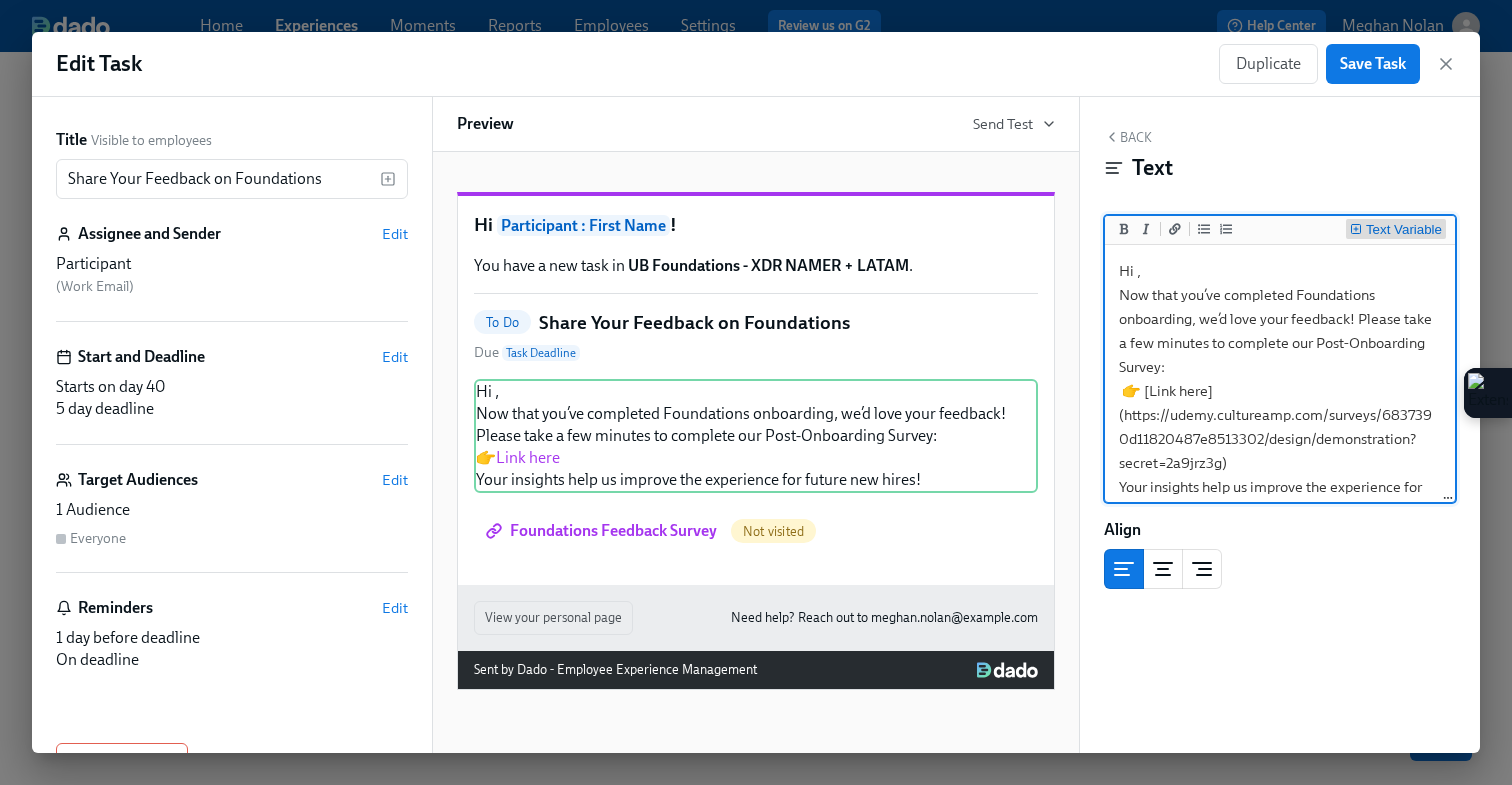 click on "Text Variable" at bounding box center (1396, 230) 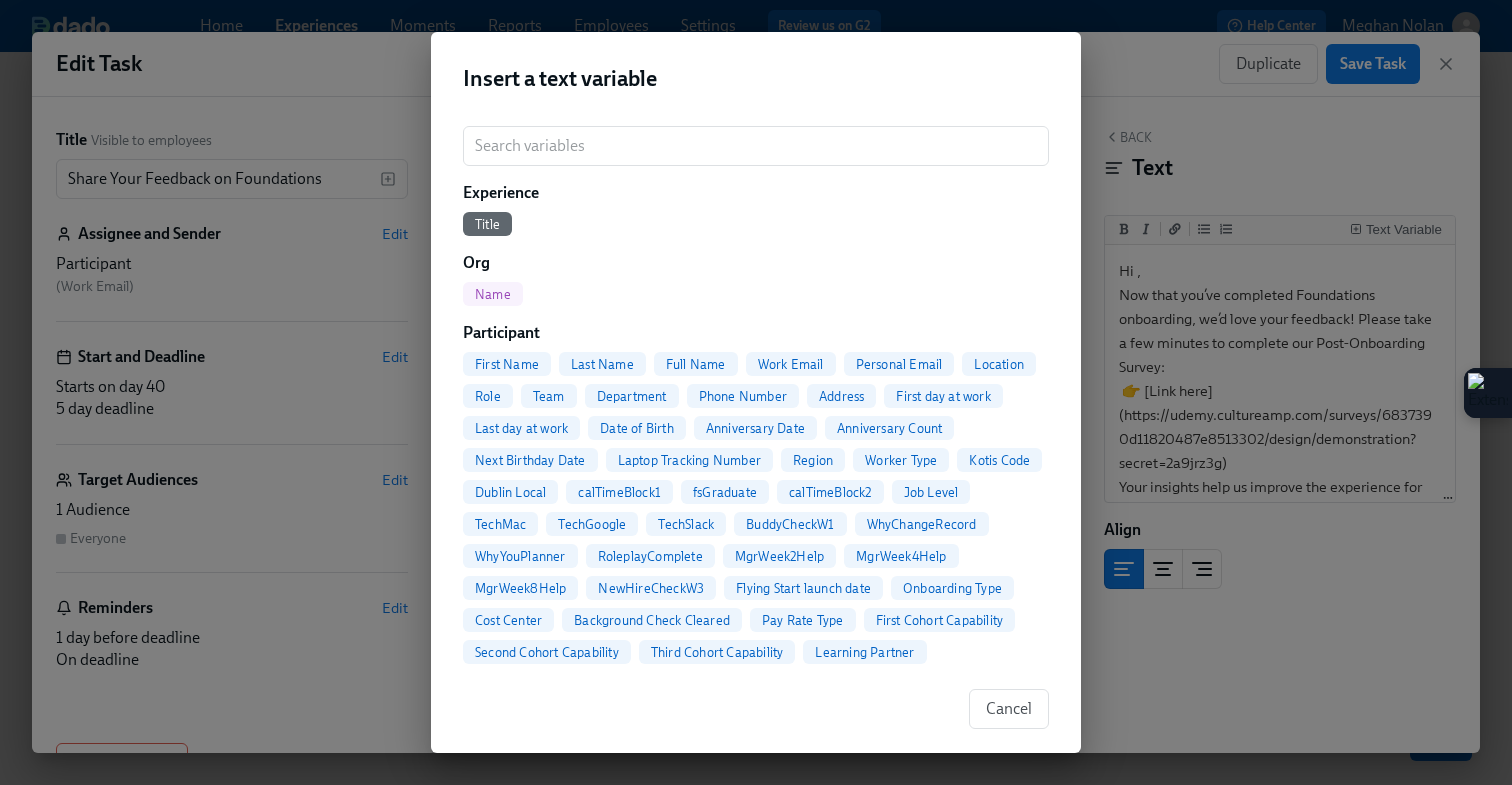 click on "First Name" at bounding box center (507, 364) 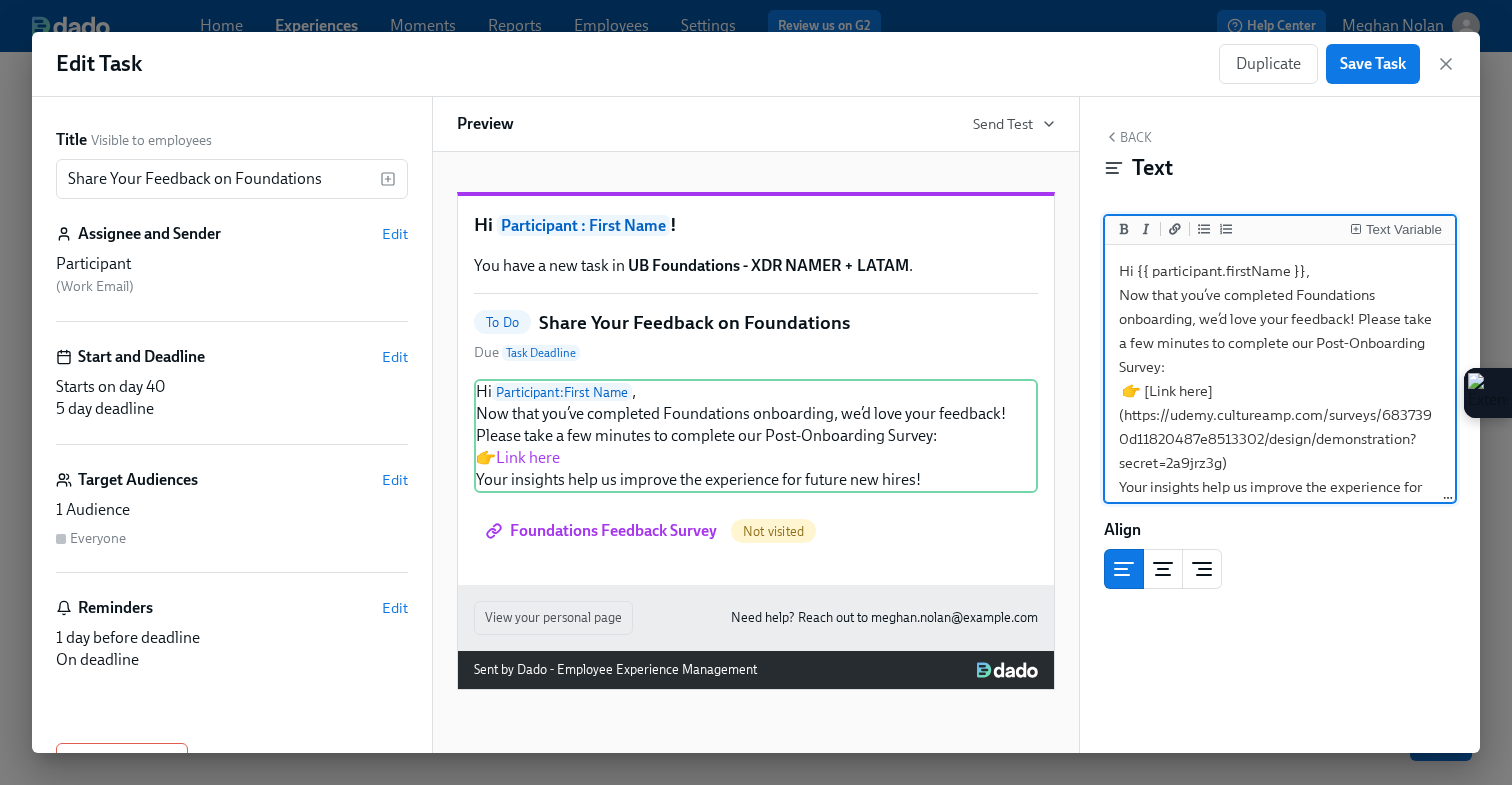 scroll, scrollTop: 33, scrollLeft: 0, axis: vertical 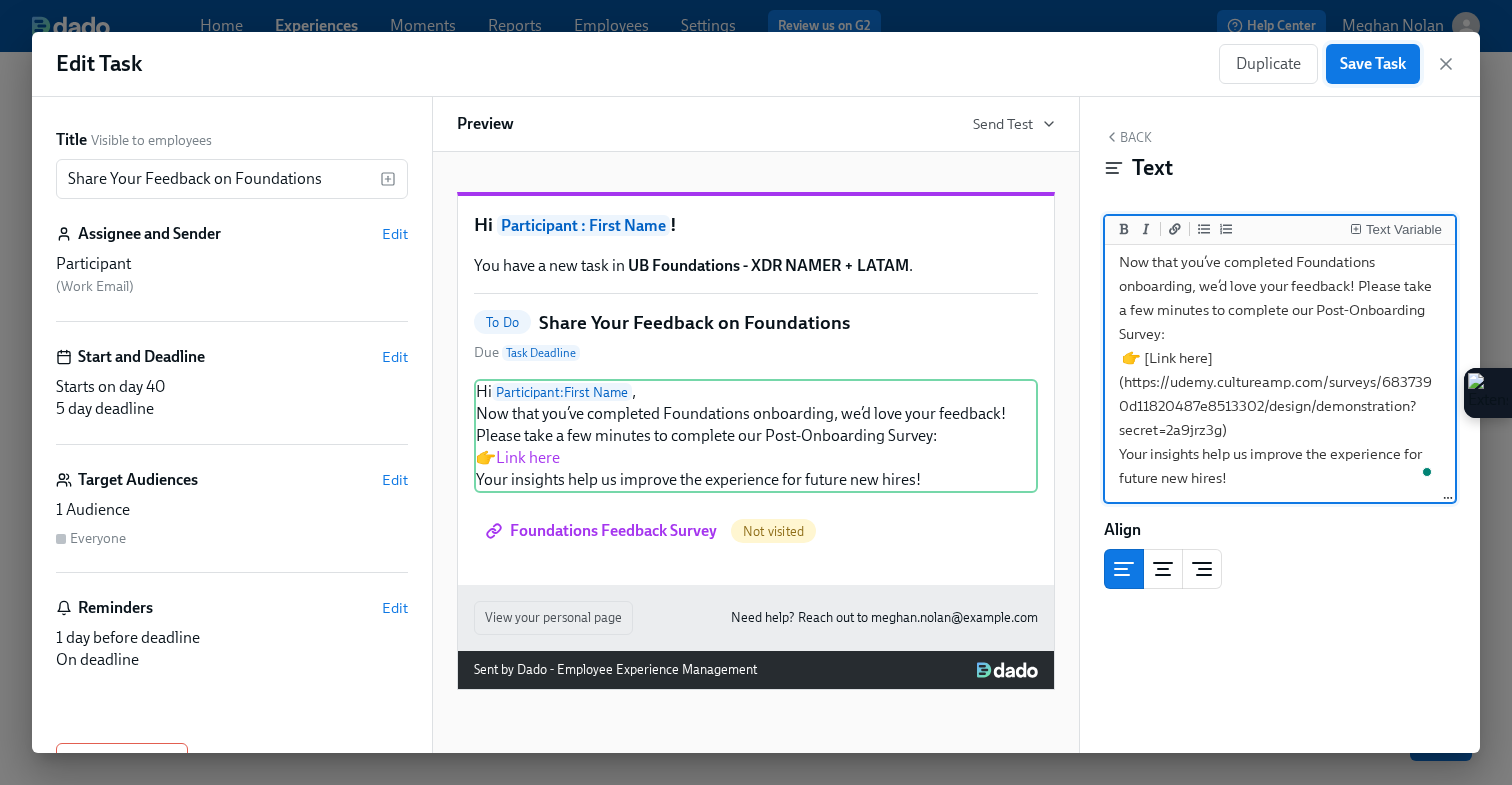 type on "Hi {{ participant.firstName }},
Now that you’ve completed Foundations onboarding, we’d love your feedback! Please take a few minutes to complete our Post-Onboarding Survey:
👉 [Link here](https://udemy.cultureamp.com/surveys/6837390d11820487e8513302/design/demonstration?secret=2a9jrz3g)
Your insights help us improve the experience for future new hires!" 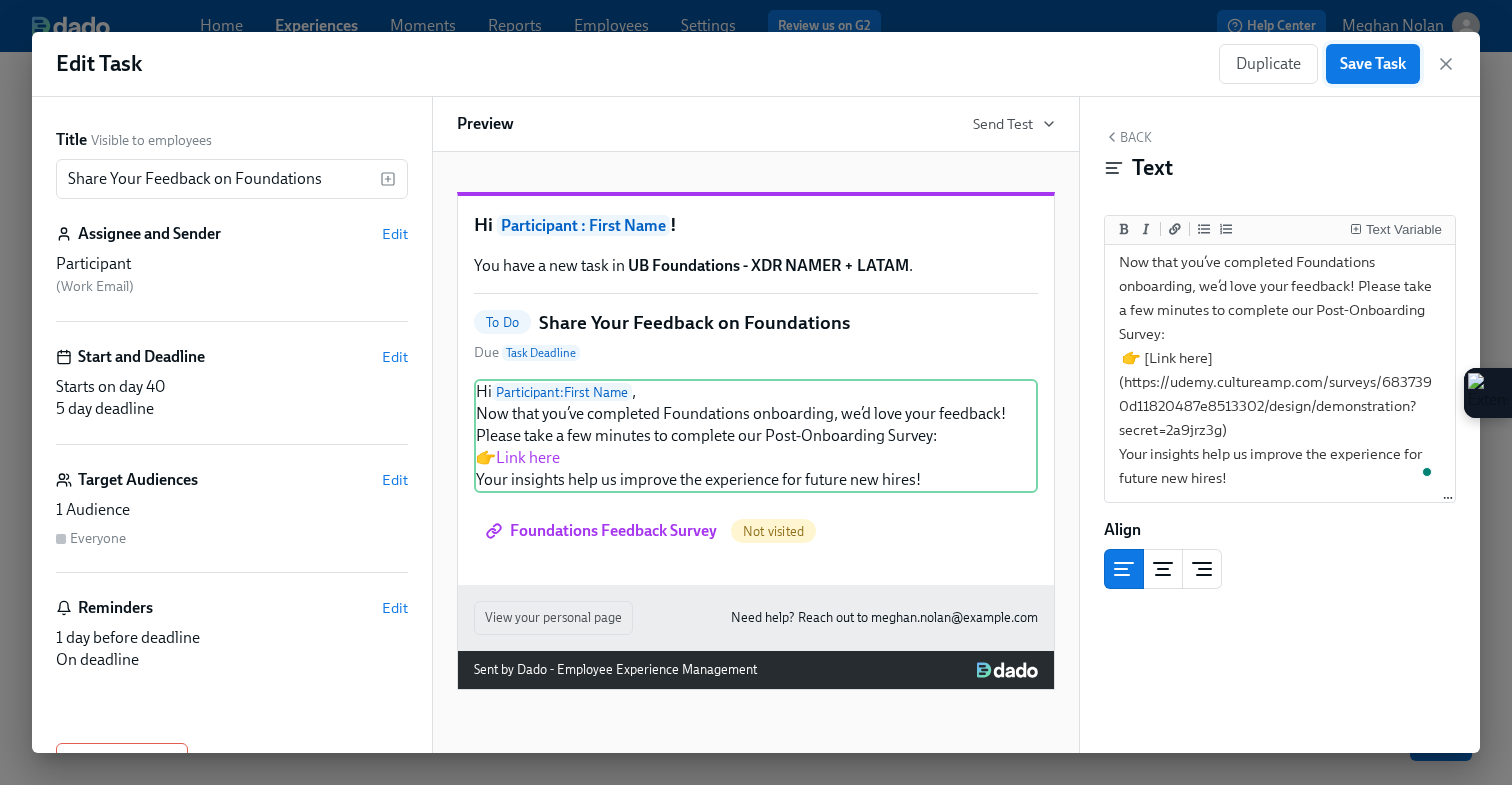 click on "Save Task" at bounding box center (1373, 64) 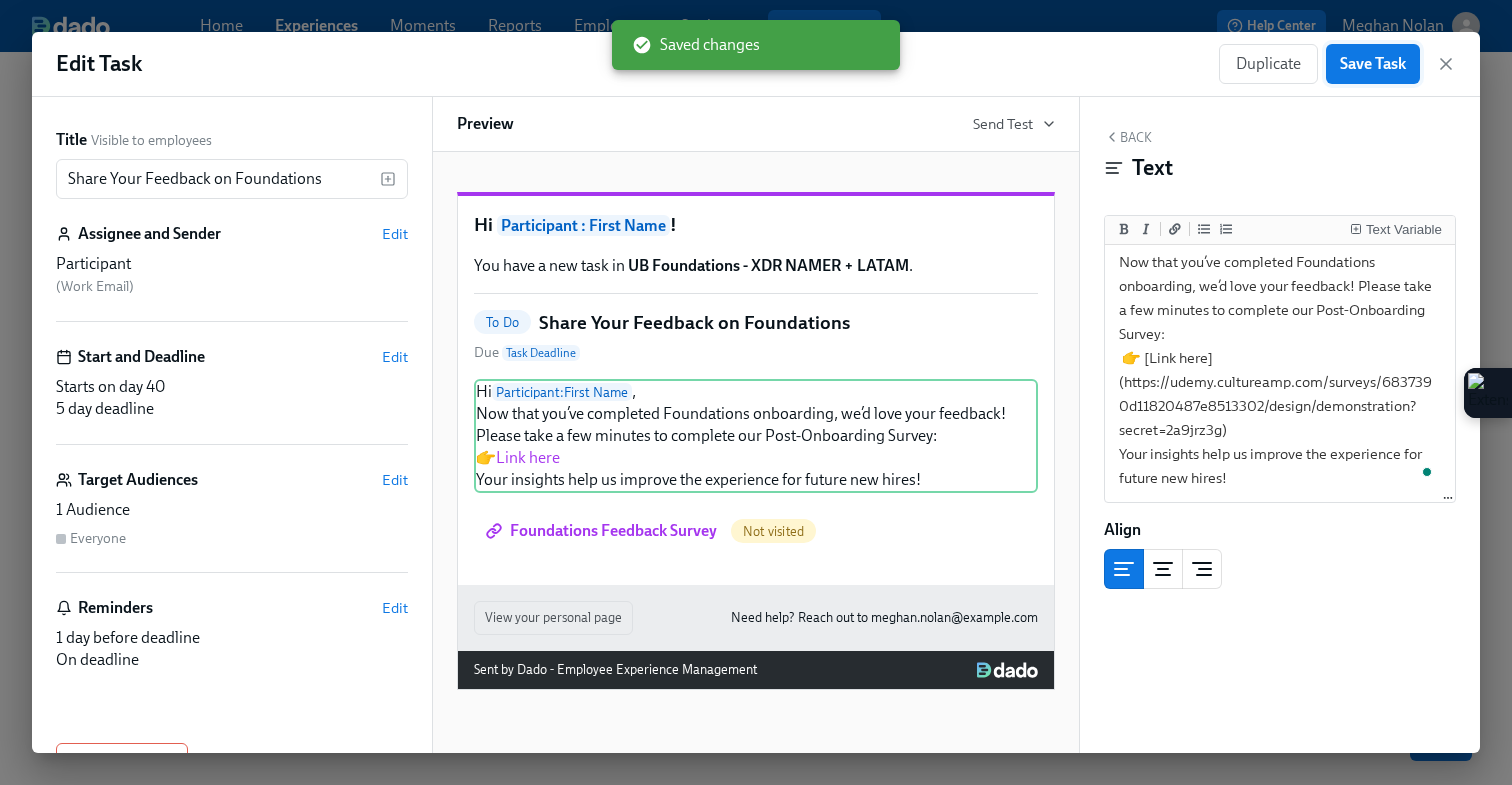 click on "Save Task" at bounding box center [1373, 64] 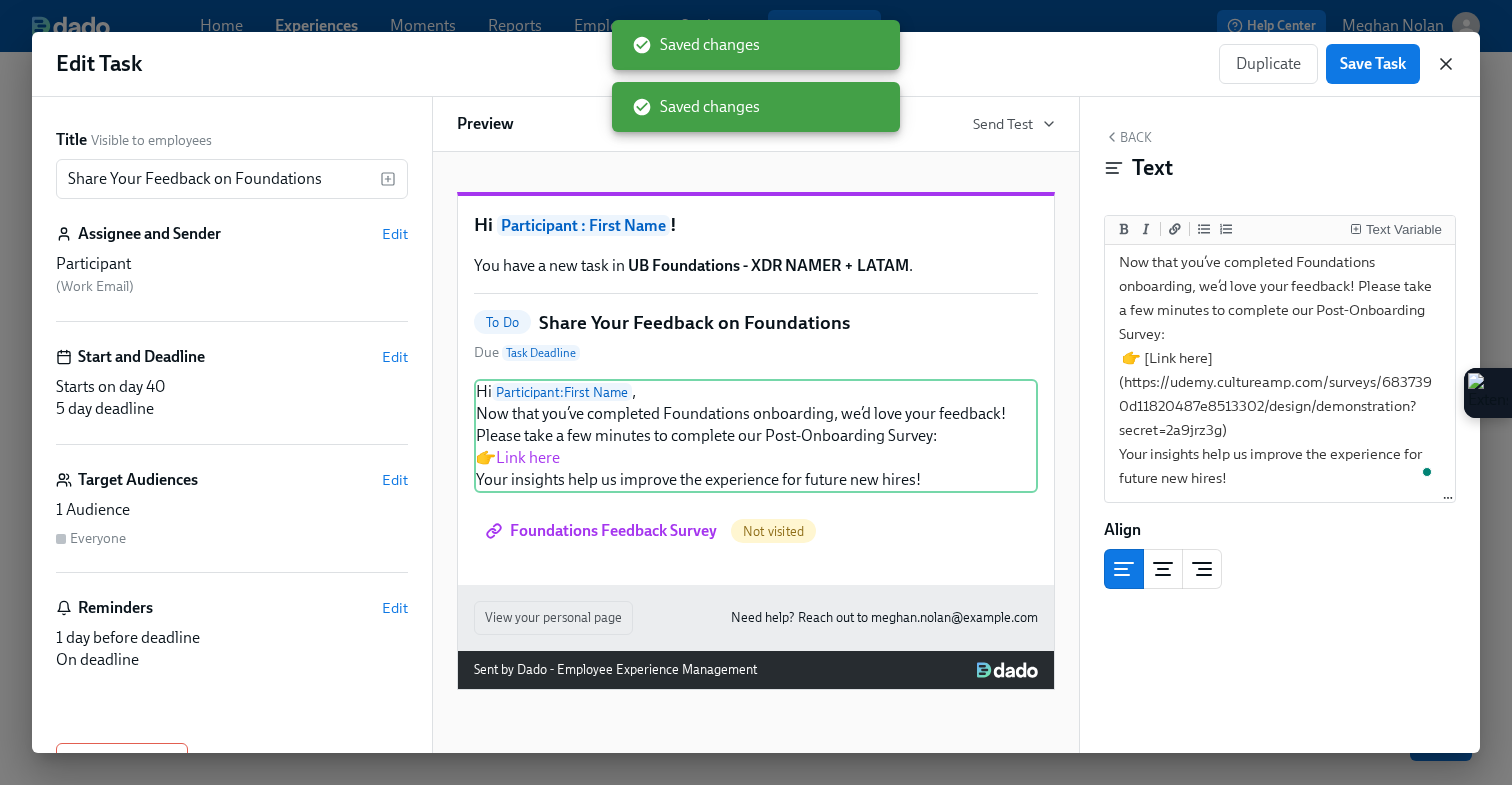 click 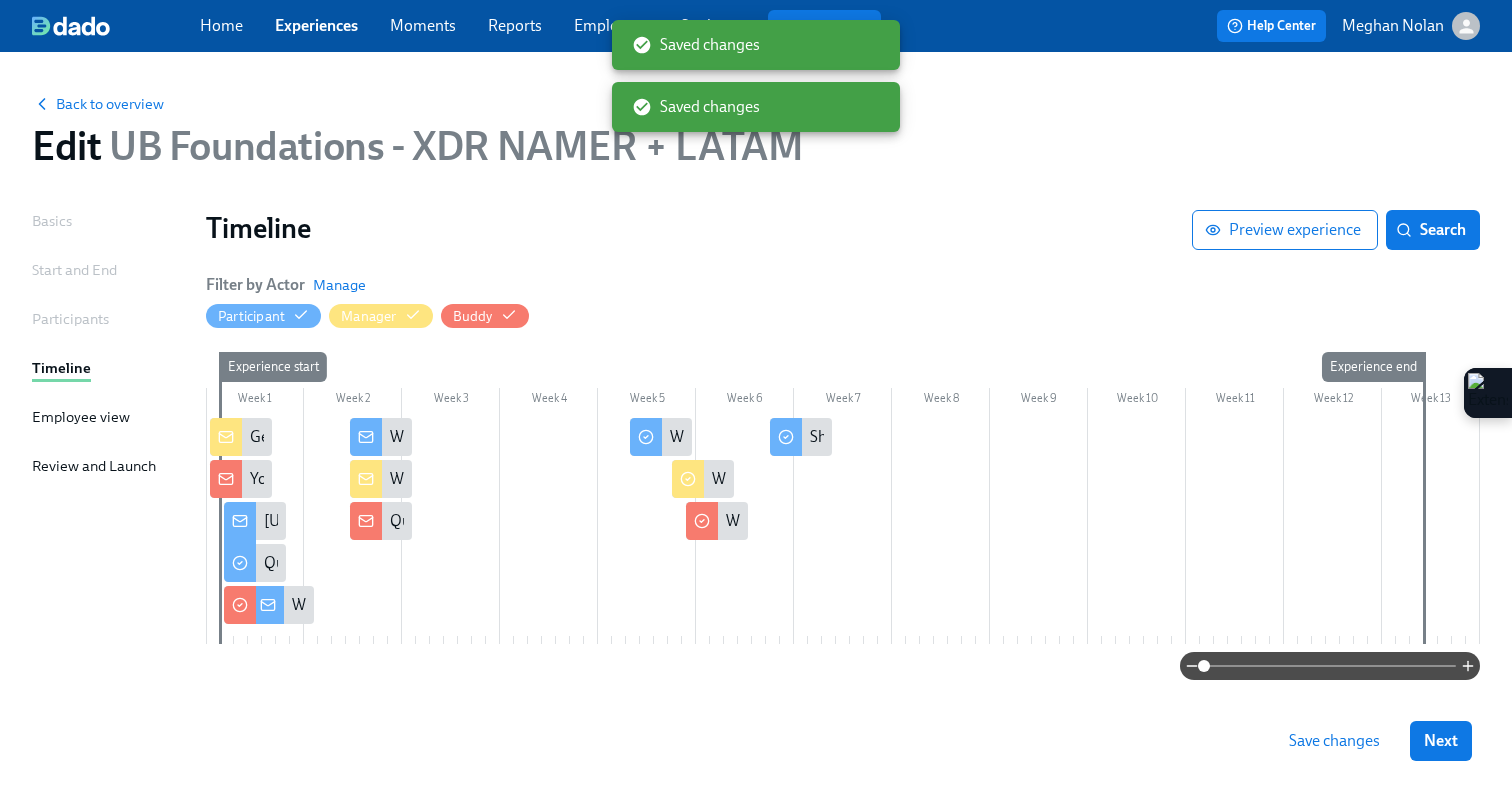 click on "Save changes" at bounding box center (1334, 741) 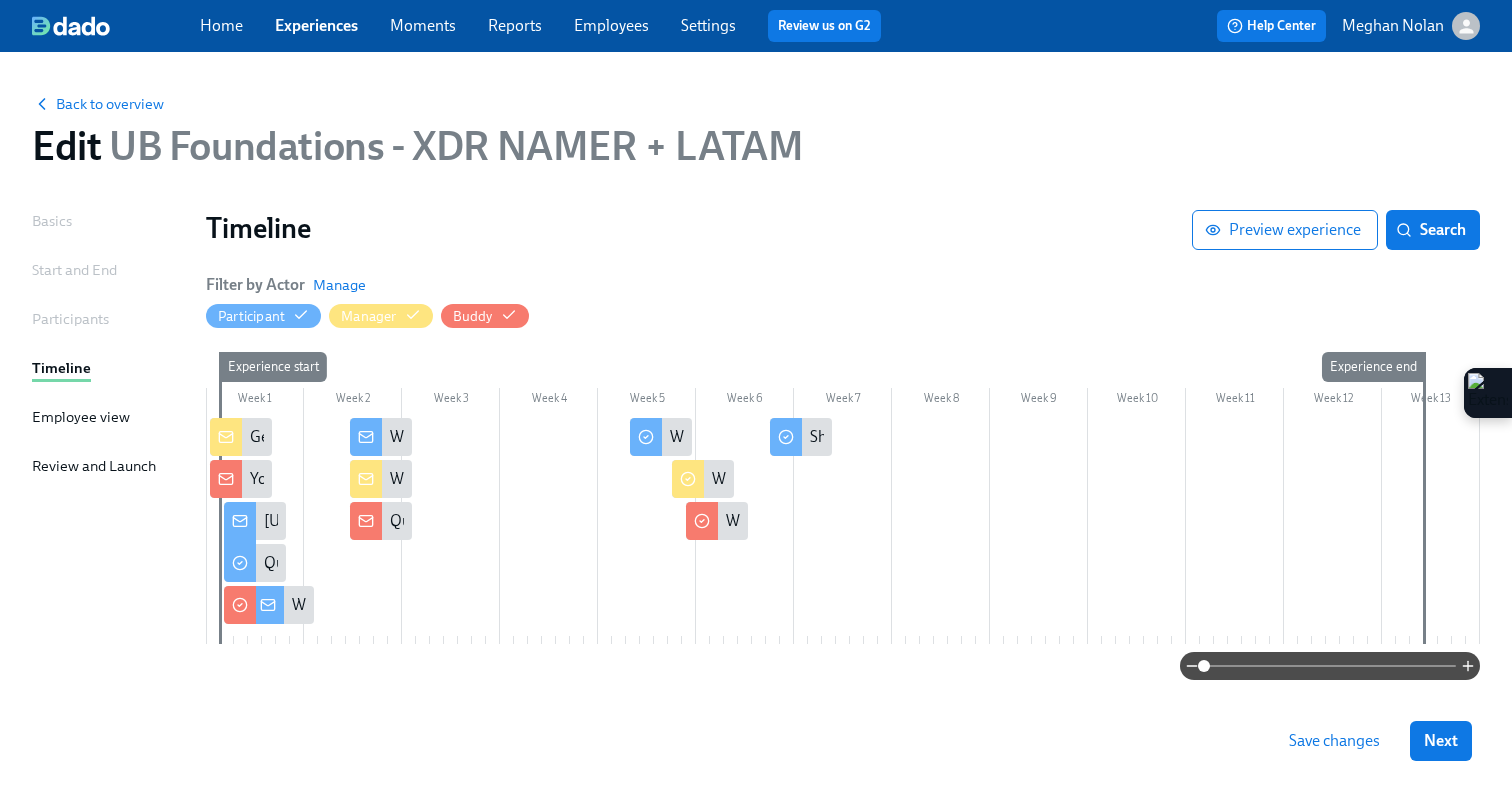 click on "Save changes" at bounding box center [1334, 741] 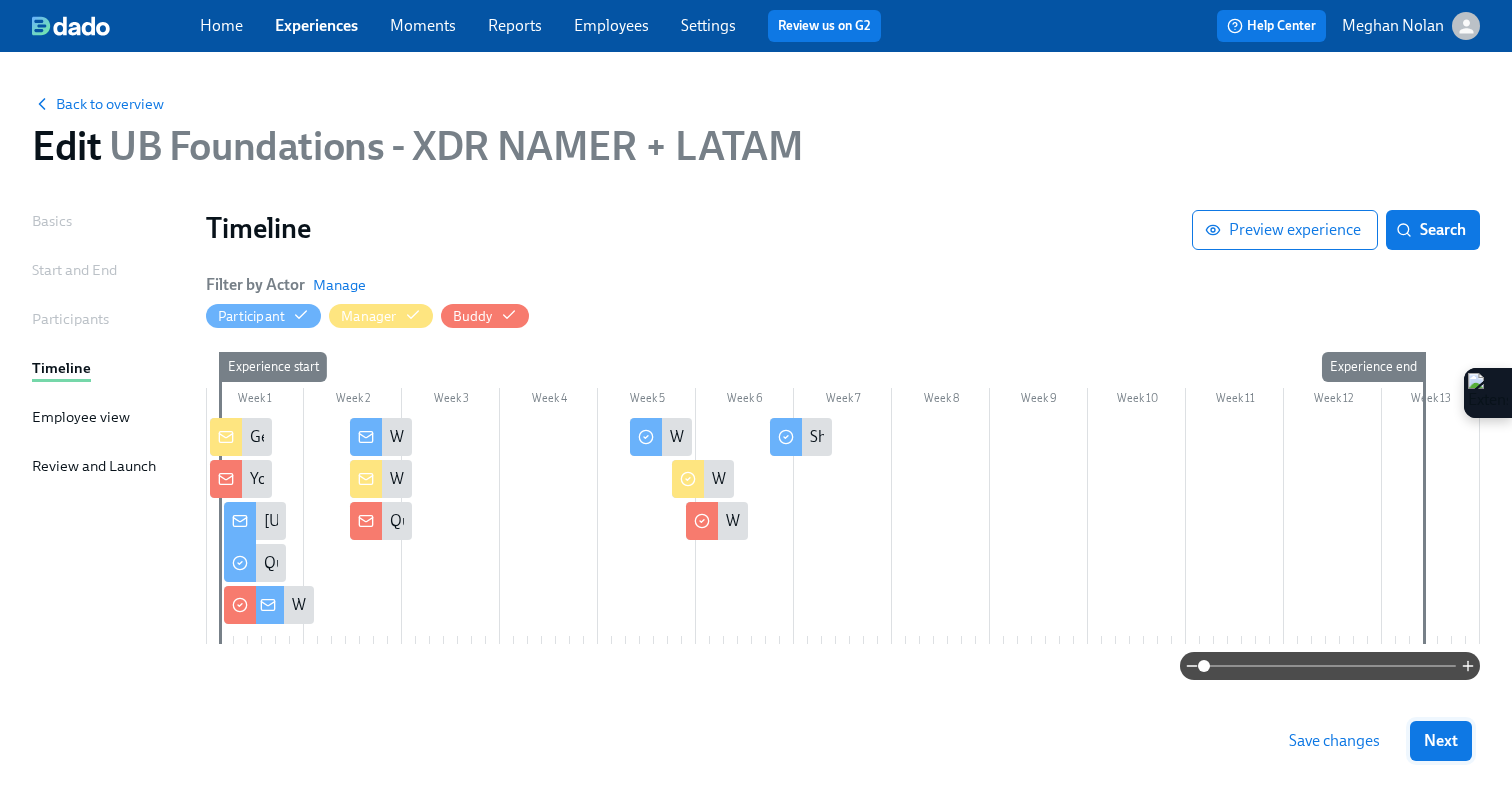 click on "Next" at bounding box center (1441, 741) 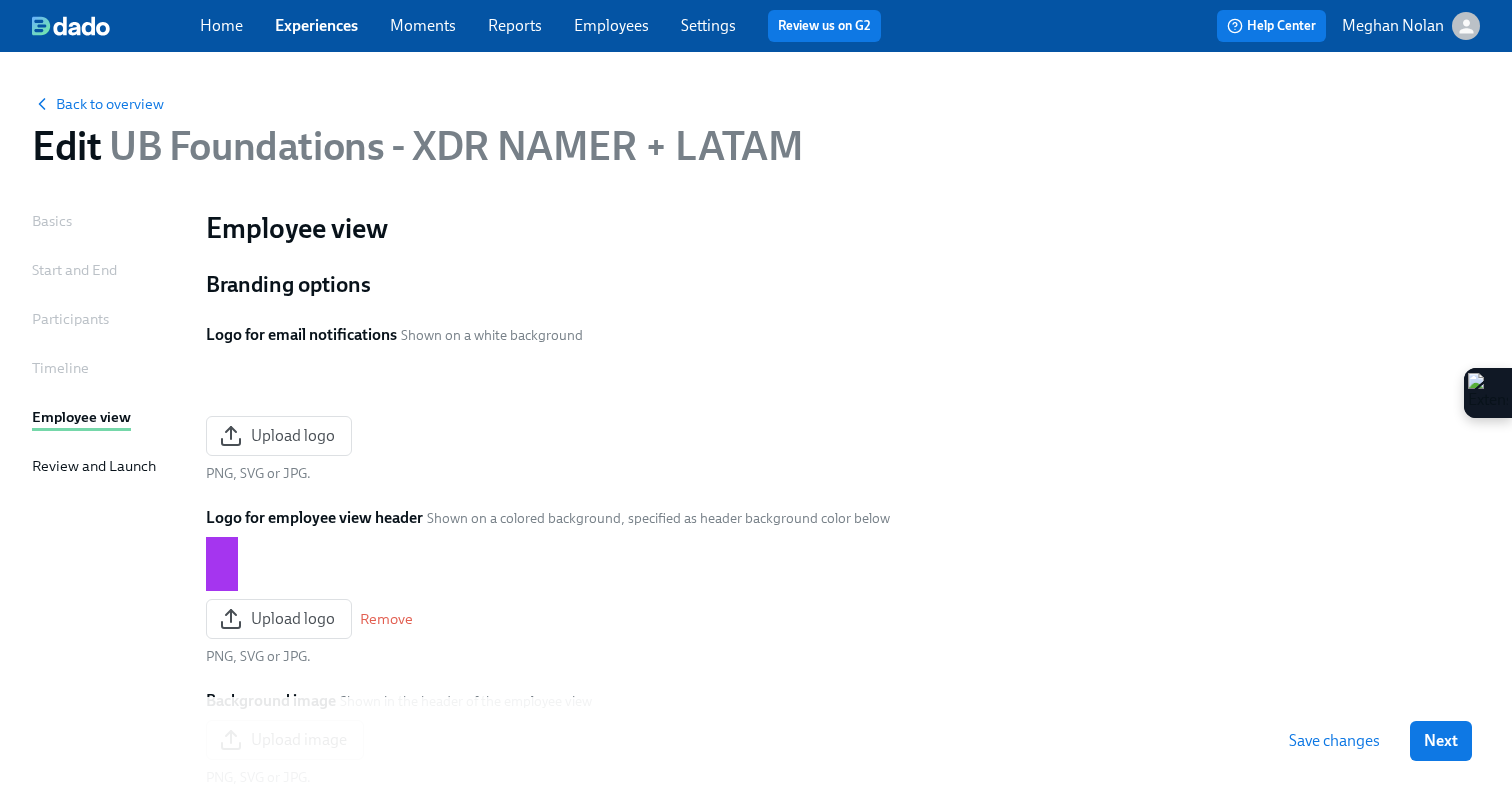 click on "Next" at bounding box center [1441, 741] 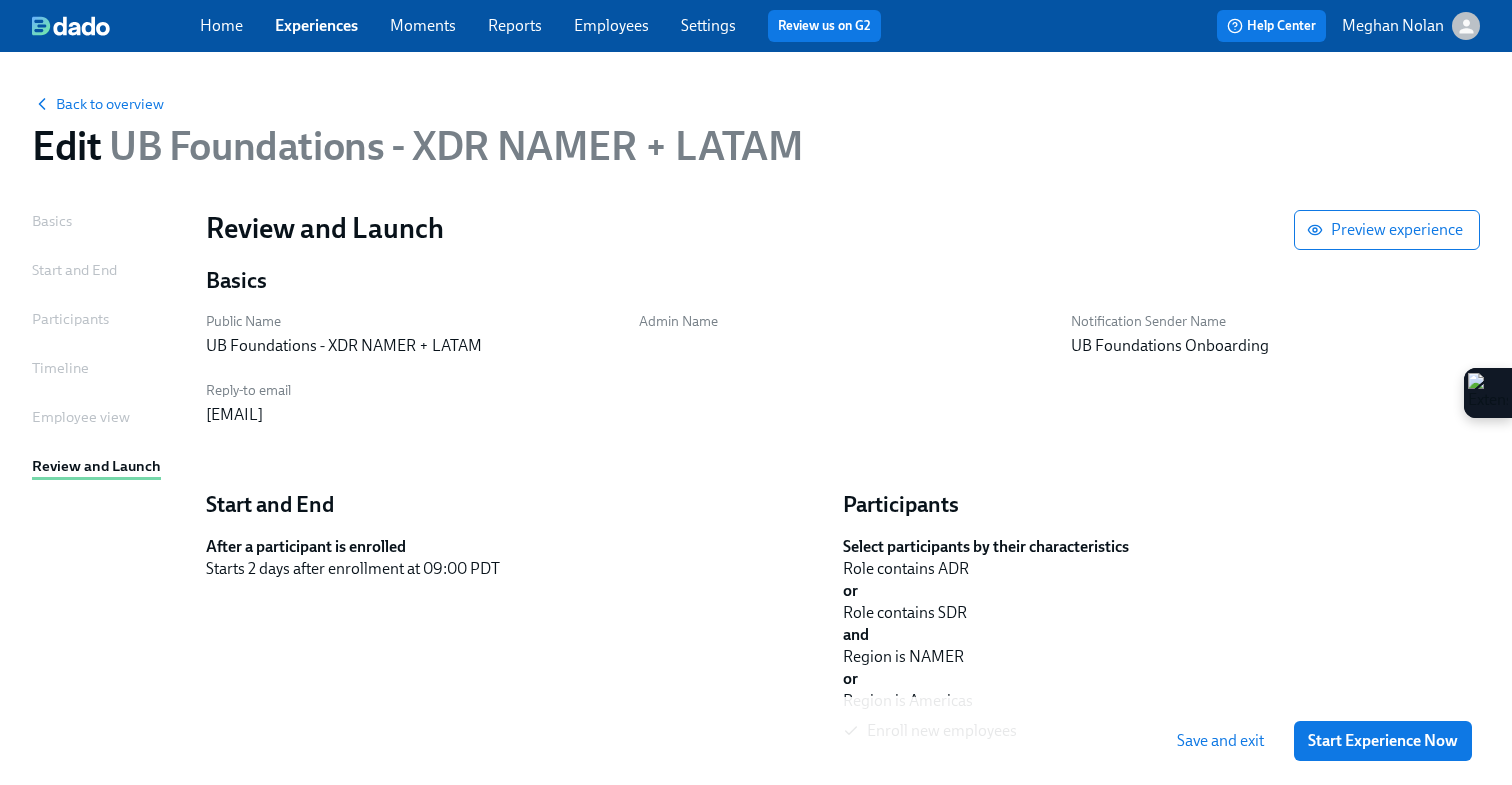 click on "Start Experience Now" at bounding box center (1383, 741) 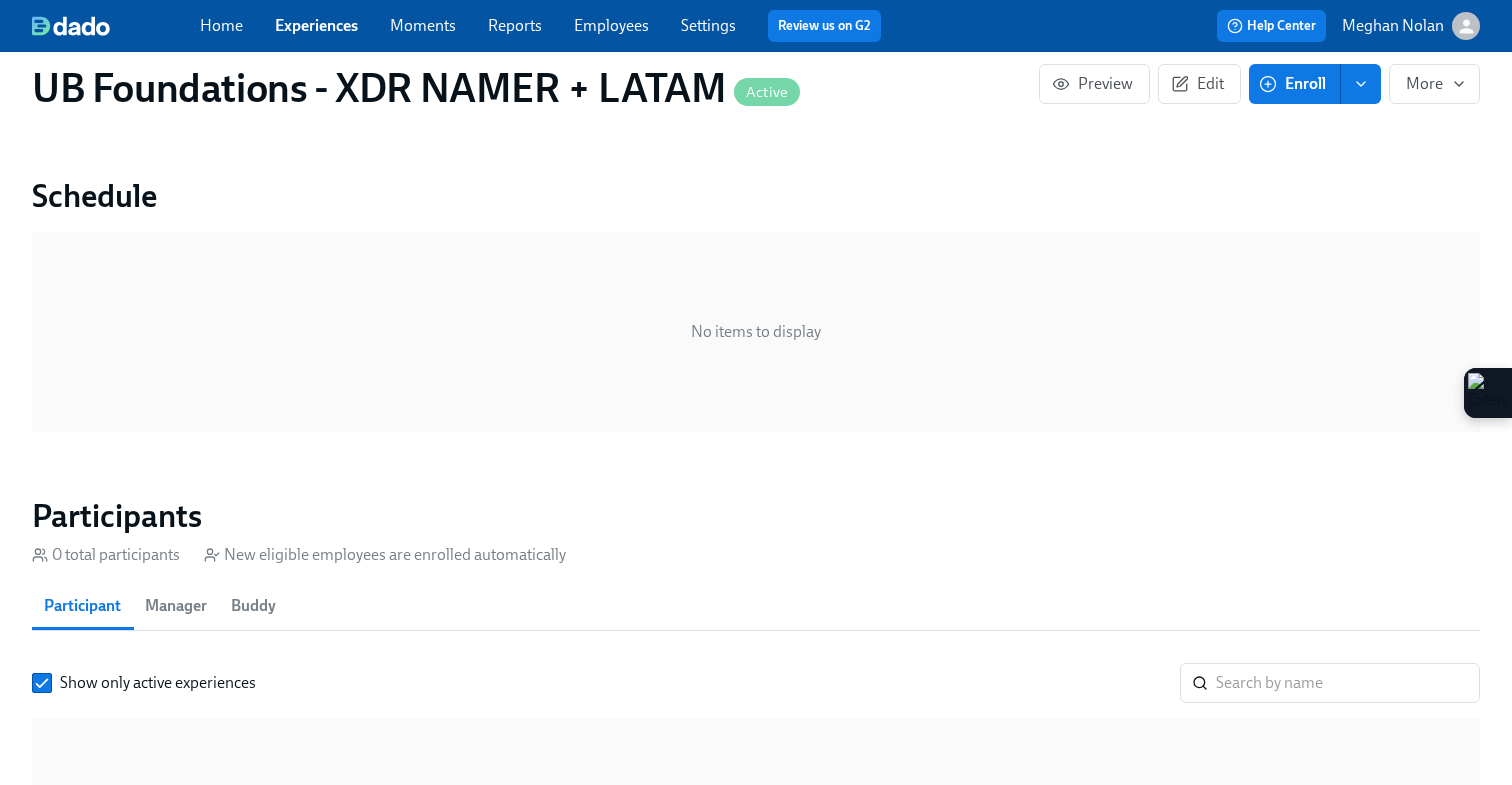 scroll, scrollTop: 1401, scrollLeft: 0, axis: vertical 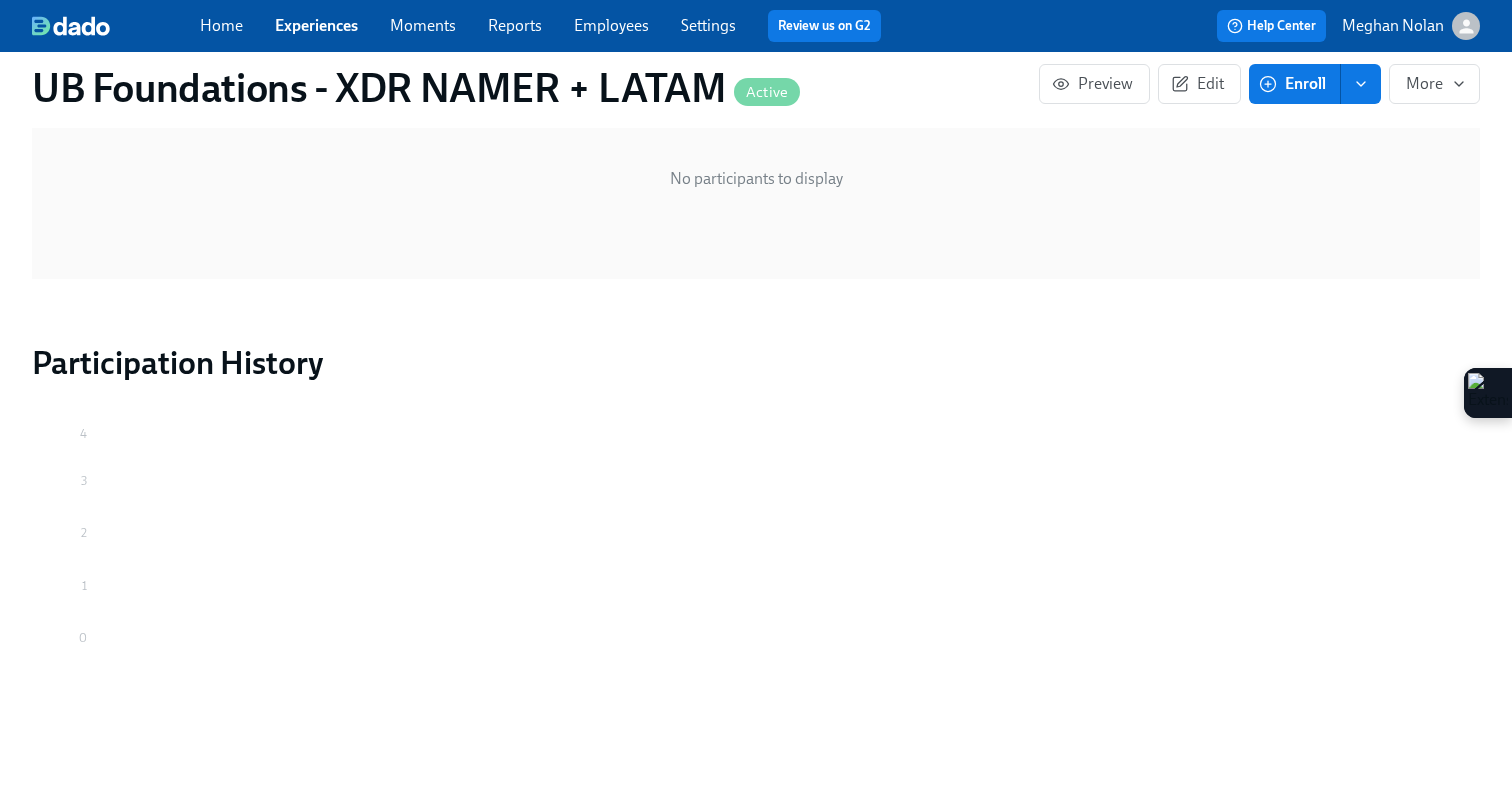 click on "Experiences" at bounding box center [316, 25] 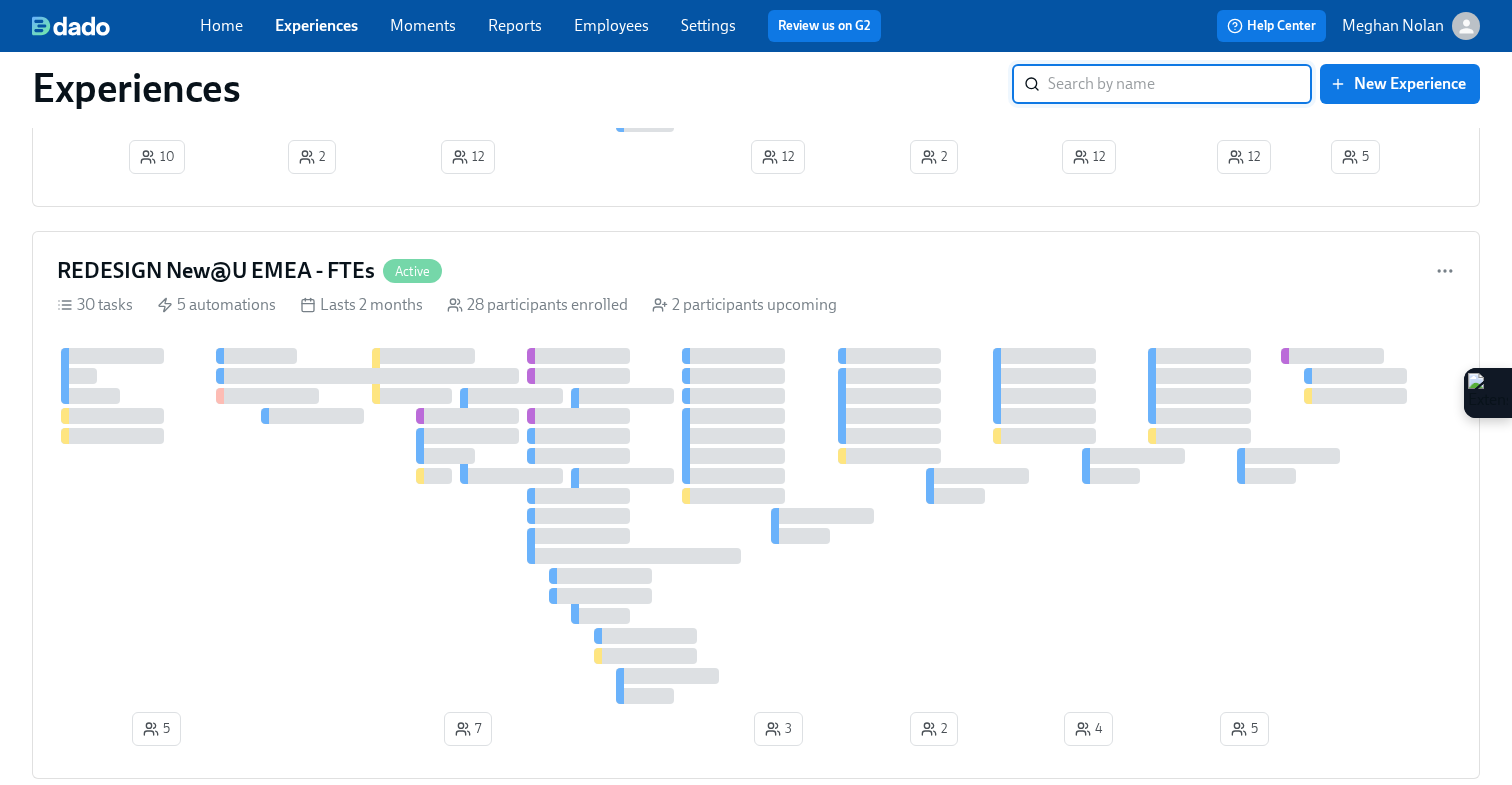 scroll, scrollTop: 0, scrollLeft: 0, axis: both 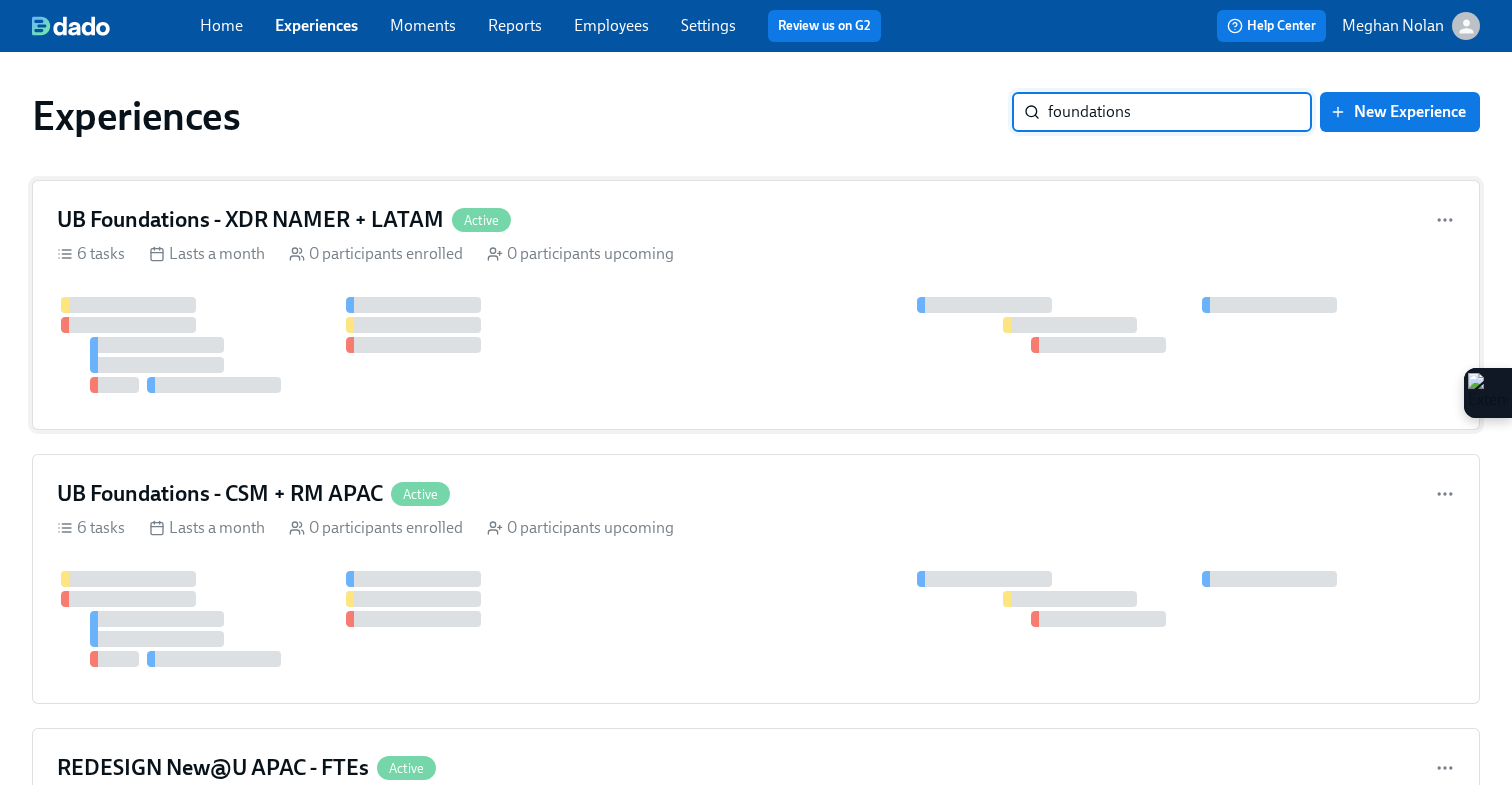 type on "foundations" 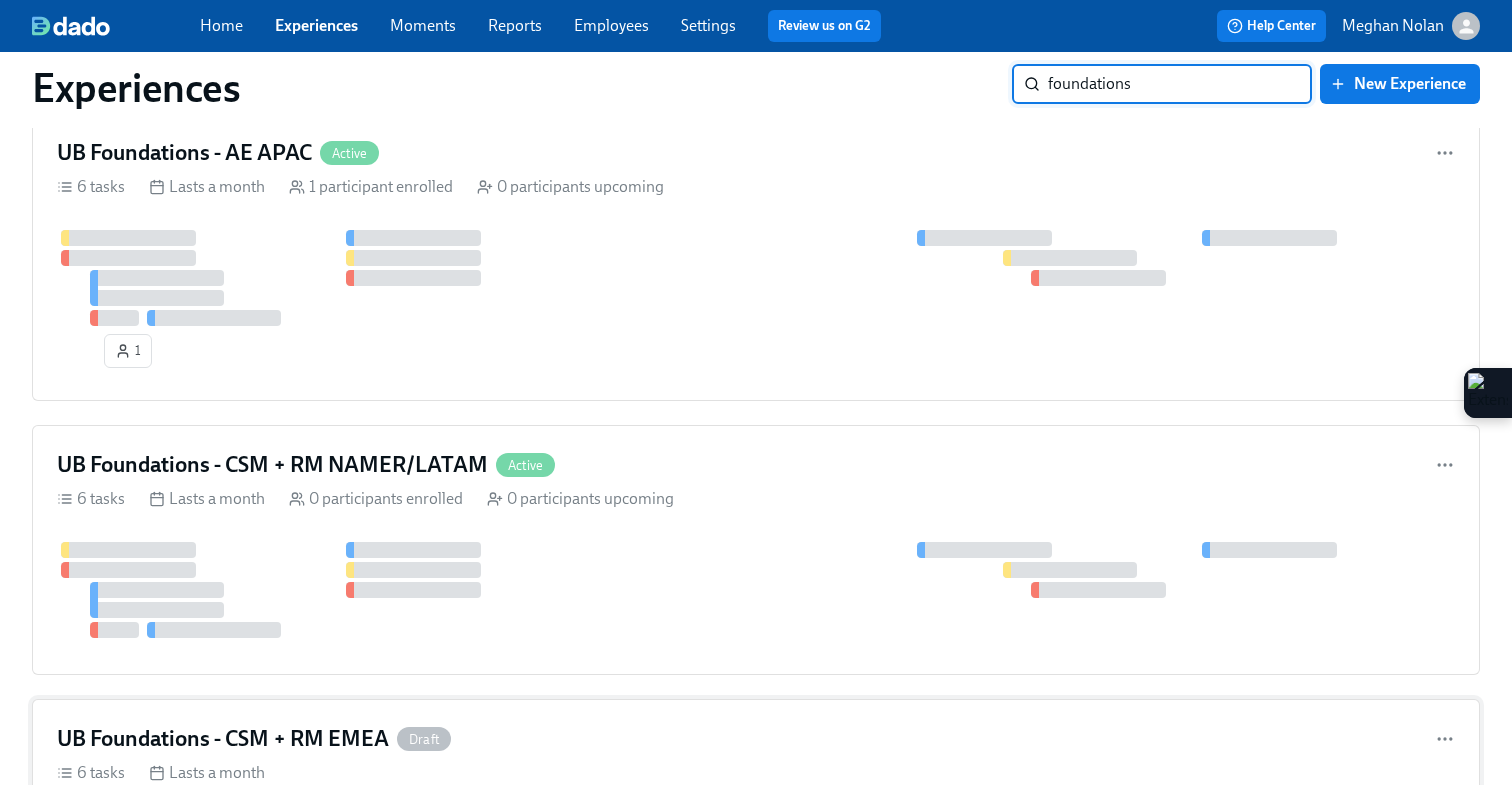 scroll, scrollTop: 2025, scrollLeft: 0, axis: vertical 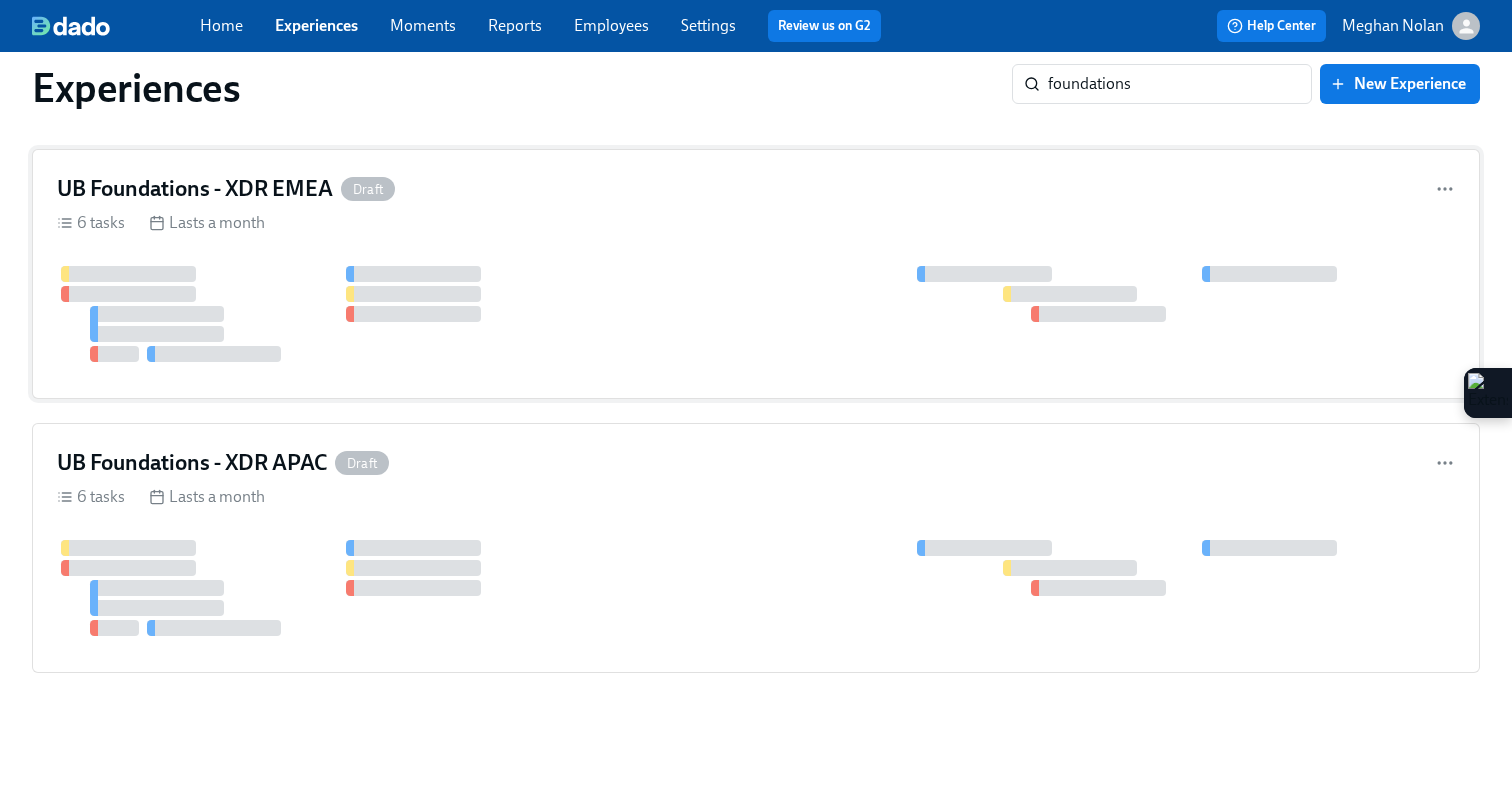 click at bounding box center [756, 314] 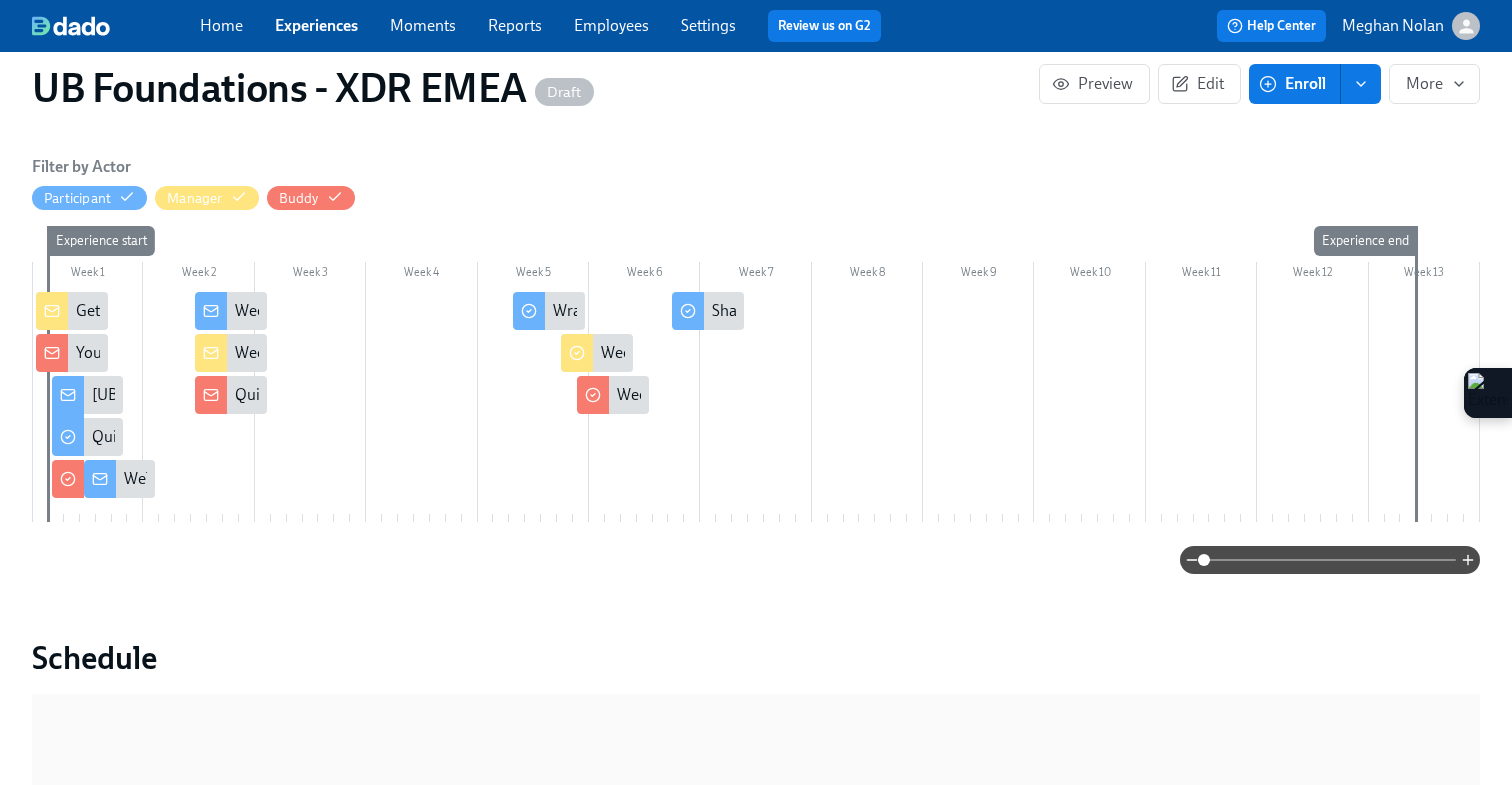 scroll, scrollTop: 309, scrollLeft: 0, axis: vertical 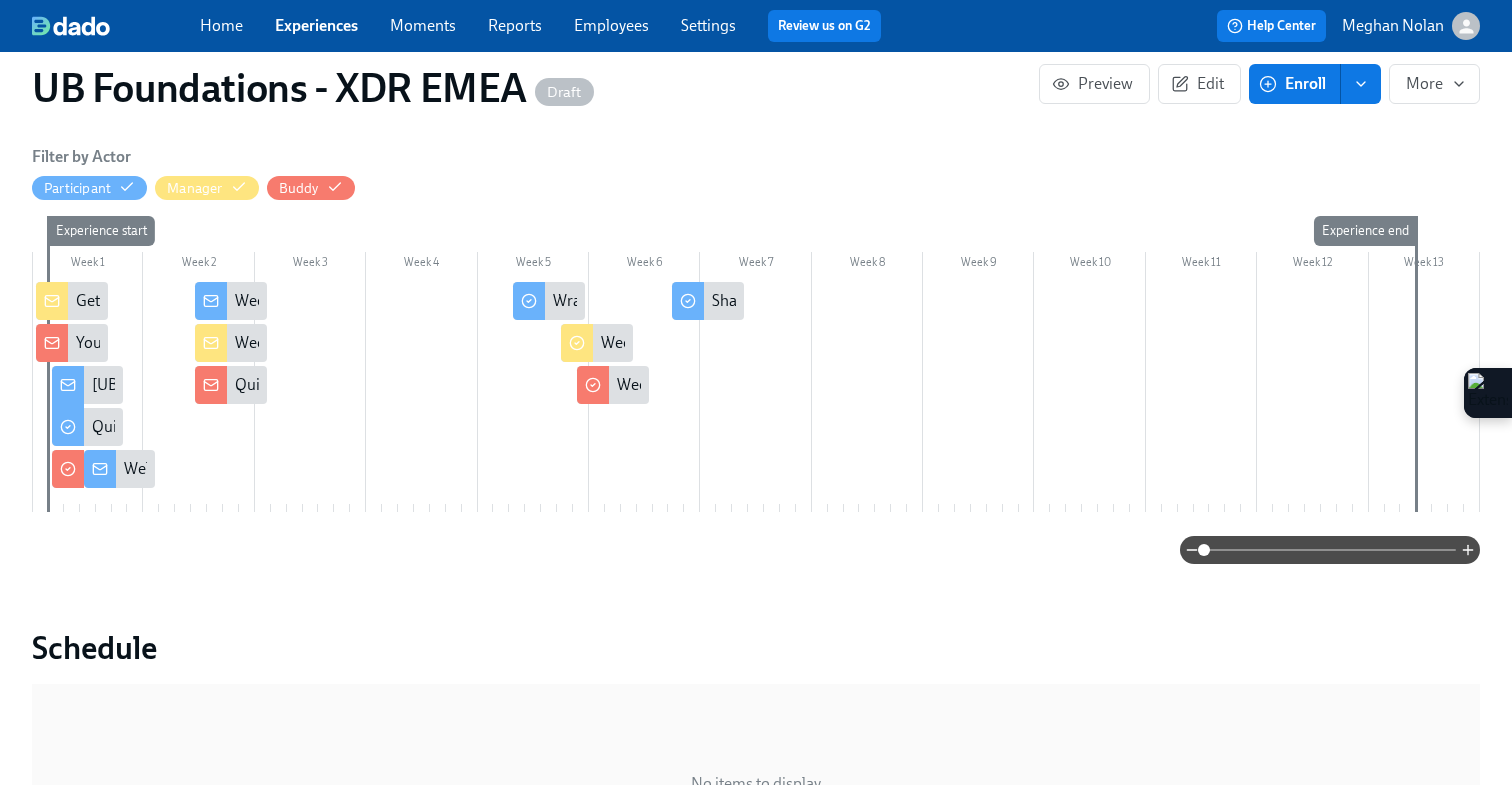 click 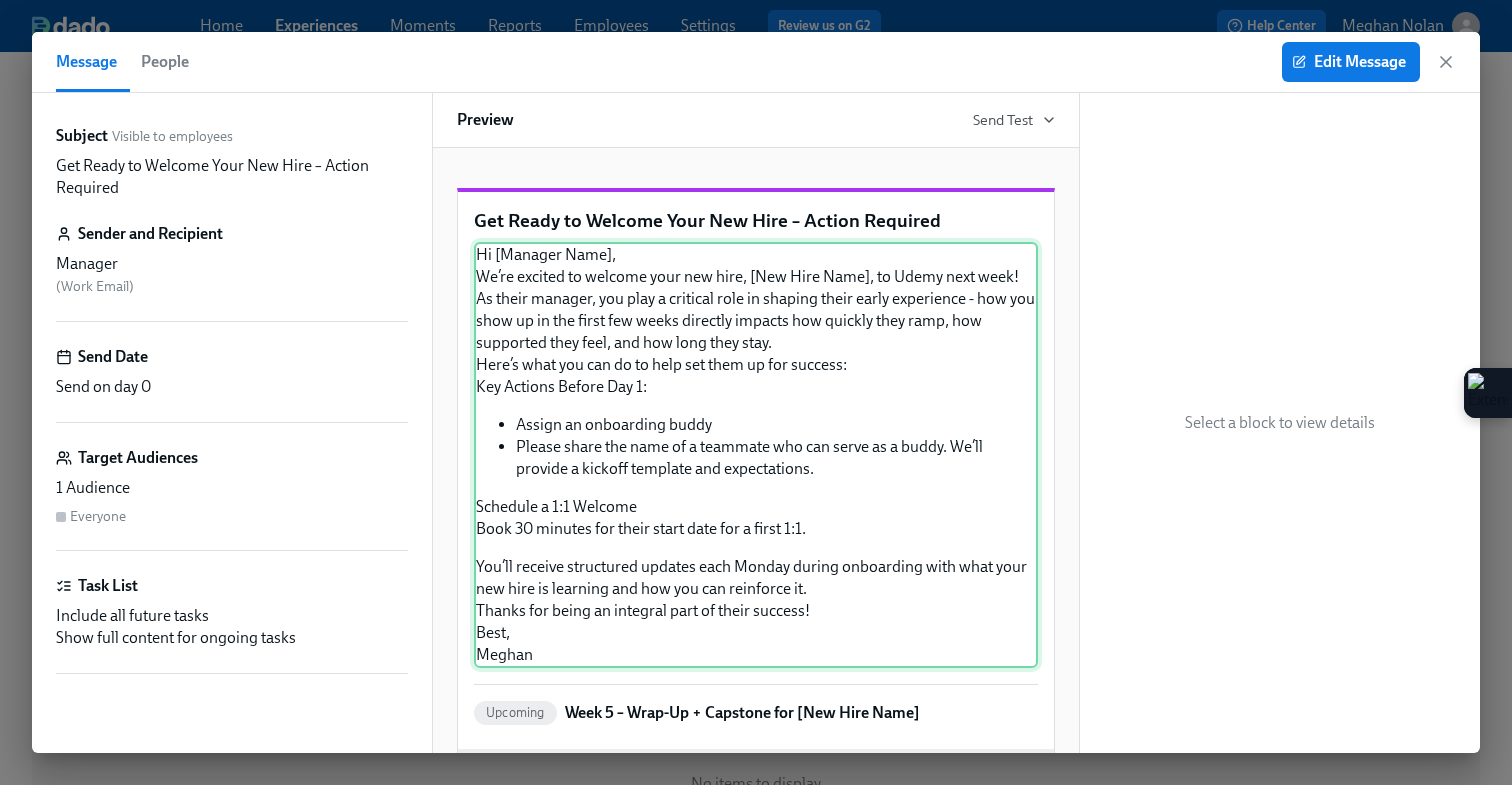 click on "Hi [Manager Name],
We’re excited to welcome your new hire, [New Hire Name], to Udemy next week! As their manager, you play a critical role in shaping their early experience - how you show up in the first few weeks directly impacts how quickly they ramp, how supported they feel, and how long they stay.
Here’s what you can do to help set them up for success:
Key Actions Before Day 1:
Assign an onboarding buddy
Please share the name of a teammate who can serve as a buddy. We’ll provide a kickoff template and expectations.
Schedule a 1:1 Welcome
Book 30 minutes for their start date for a first 1:1.
You’ll receive structured updates each Monday during onboarding with what your new hire is learning and how you can reinforce it.
Thanks for being an integral part of their success!
Best,
Meghan" at bounding box center [756, 455] 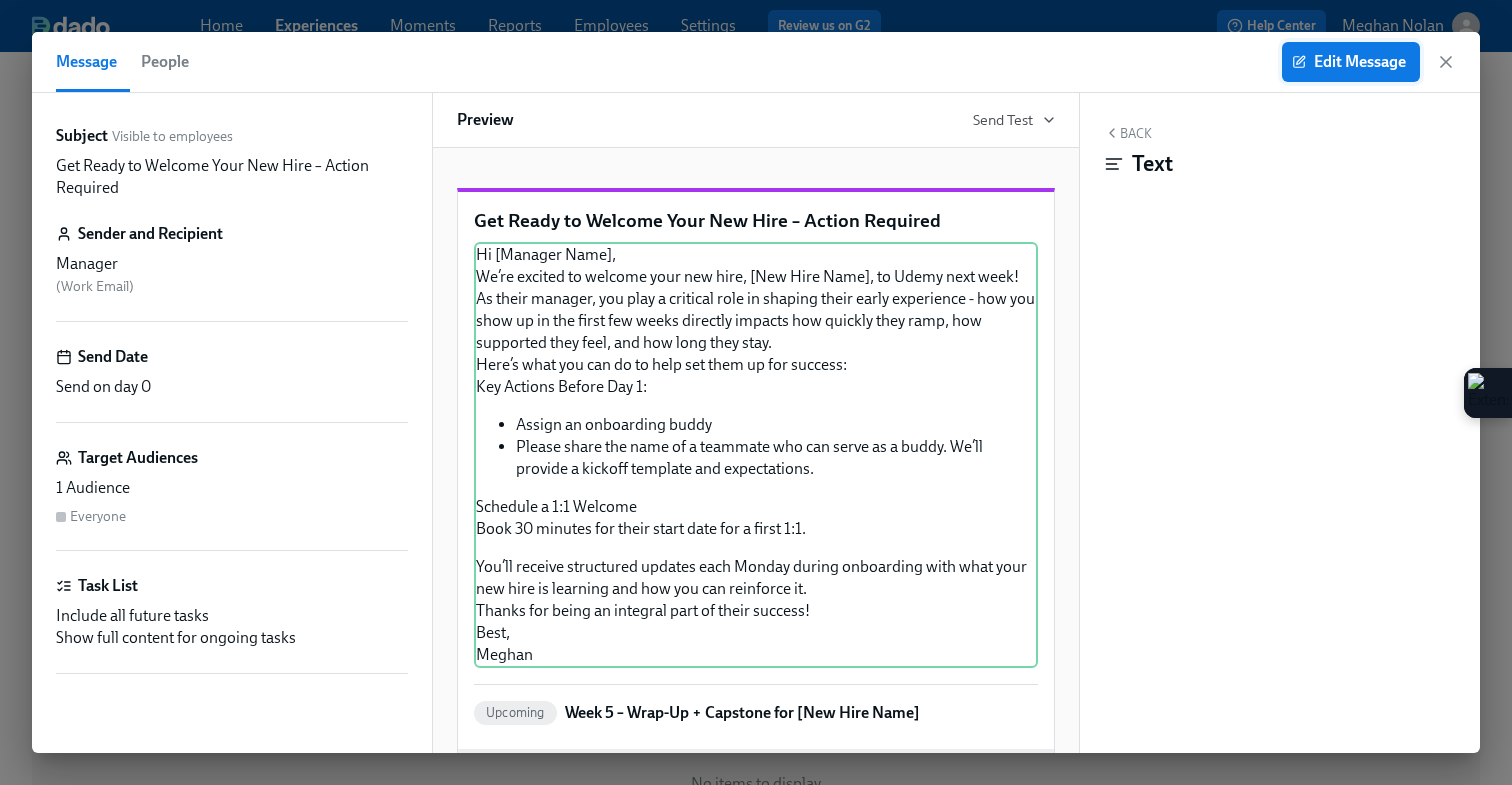 click 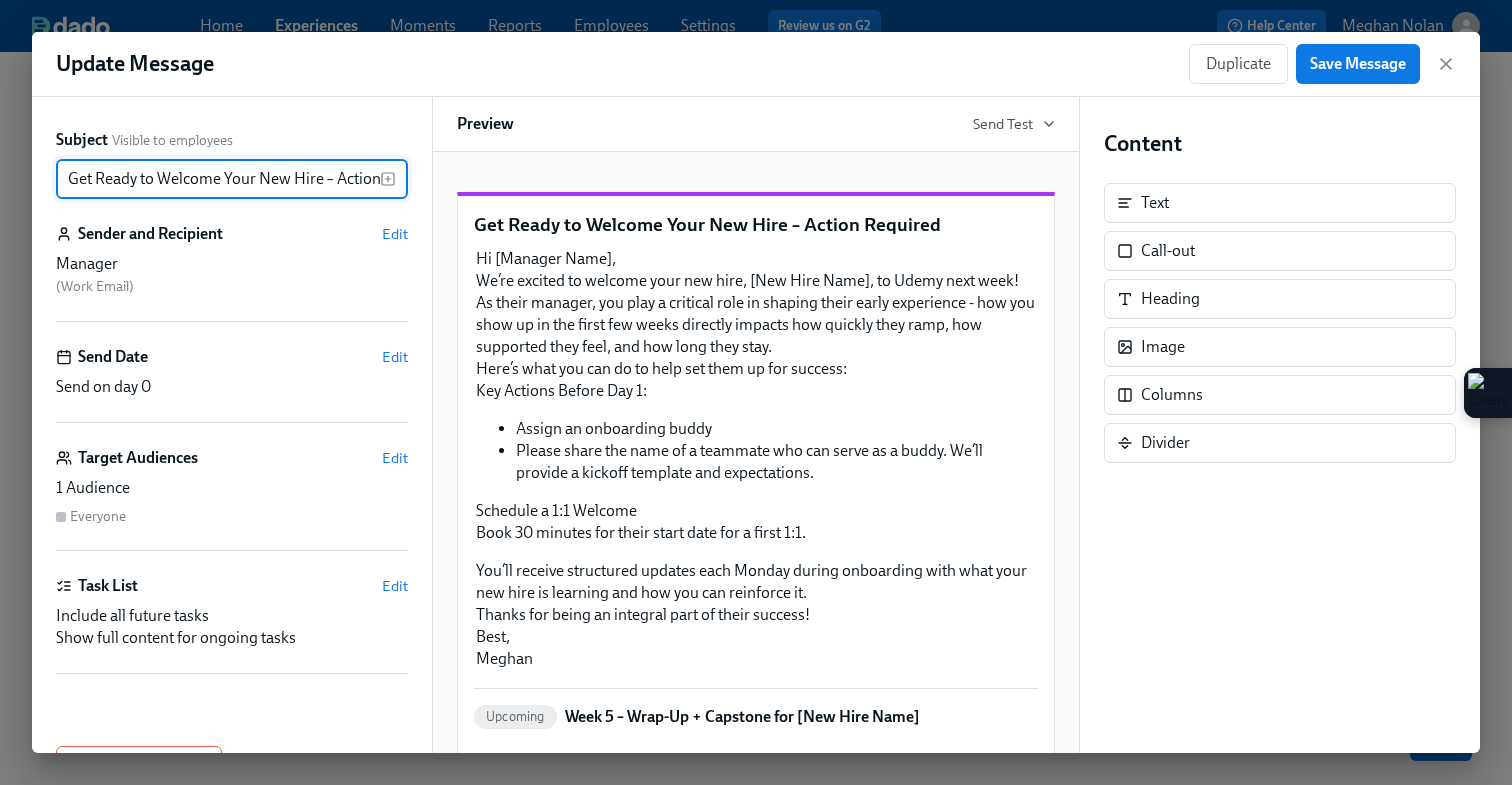 scroll, scrollTop: 0, scrollLeft: 65, axis: horizontal 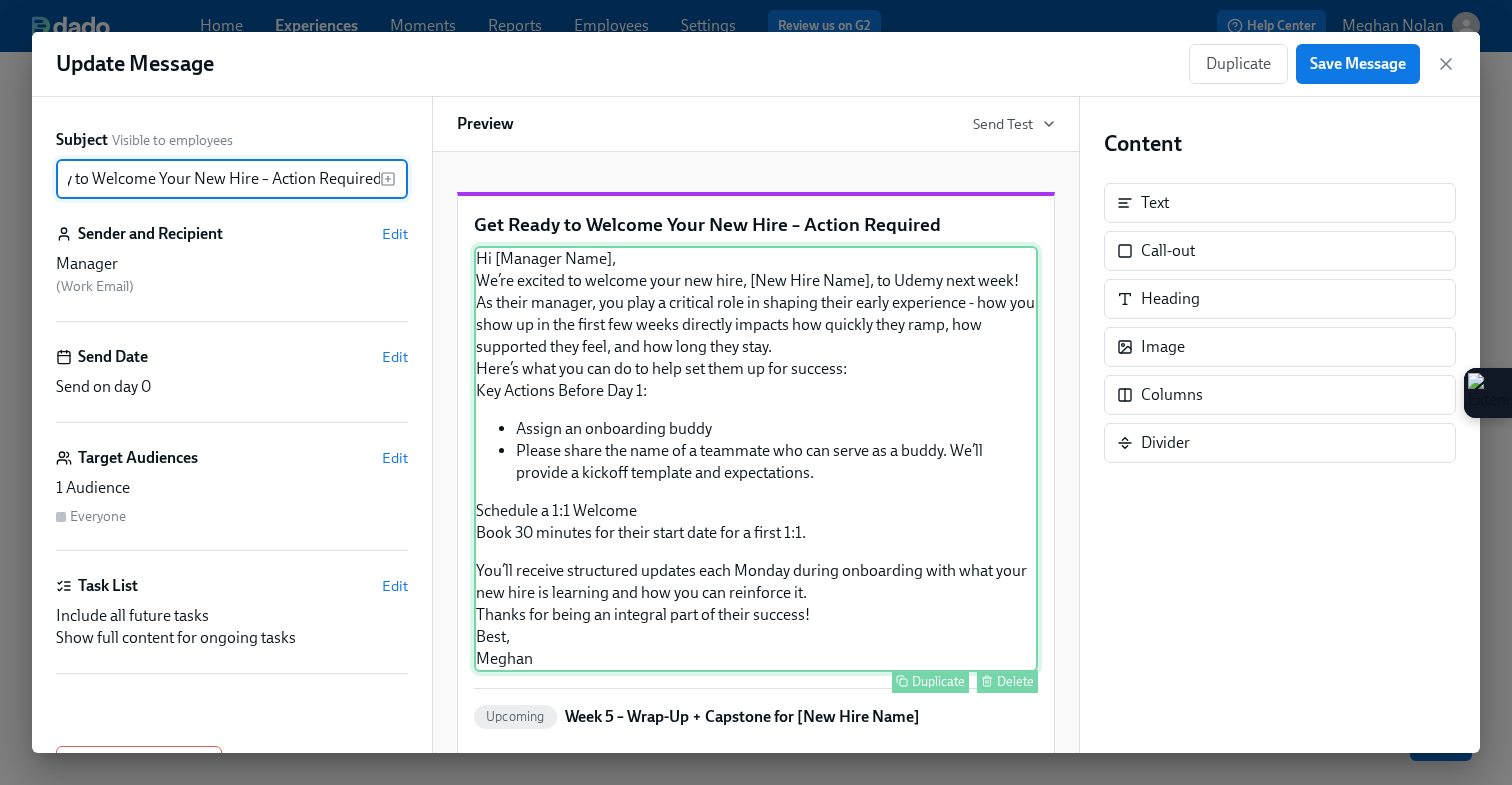 click on "Hi [Manager Name],
We’re excited to welcome your new hire, [New Hire Name], to Udemy next week! As their manager, you play a critical role in shaping their early experience - how you show up in the first few weeks directly impacts how quickly they ramp, how supported they feel, and how long they stay.
Here’s what you can do to help set them up for success:
Key Actions Before Day 1:
Assign an onboarding buddy
Please share the name of a teammate who can serve as a buddy. We’ll provide a kickoff template and expectations.
Schedule a 1:1 Welcome
Book 30 minutes for their start date for a first 1:1.
You’ll receive structured updates each Monday during onboarding with what your new hire is learning and how you can reinforce it.
Thanks for being an integral part of their success!
Best,
Meghan   Duplicate   Delete" at bounding box center (756, 459) 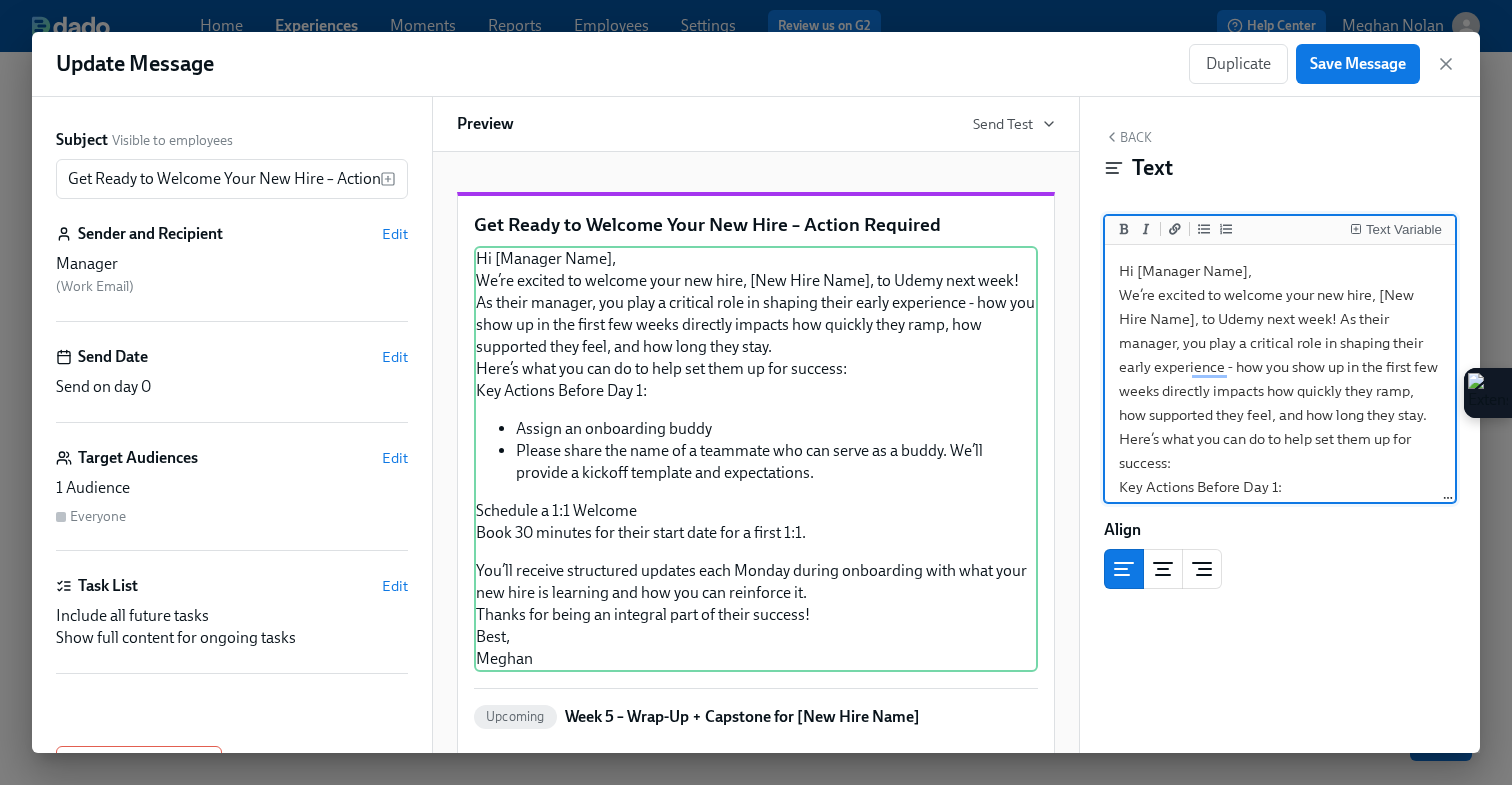 drag, startPoint x: 1246, startPoint y: 272, endPoint x: 1140, endPoint y: 274, distance: 106.01887 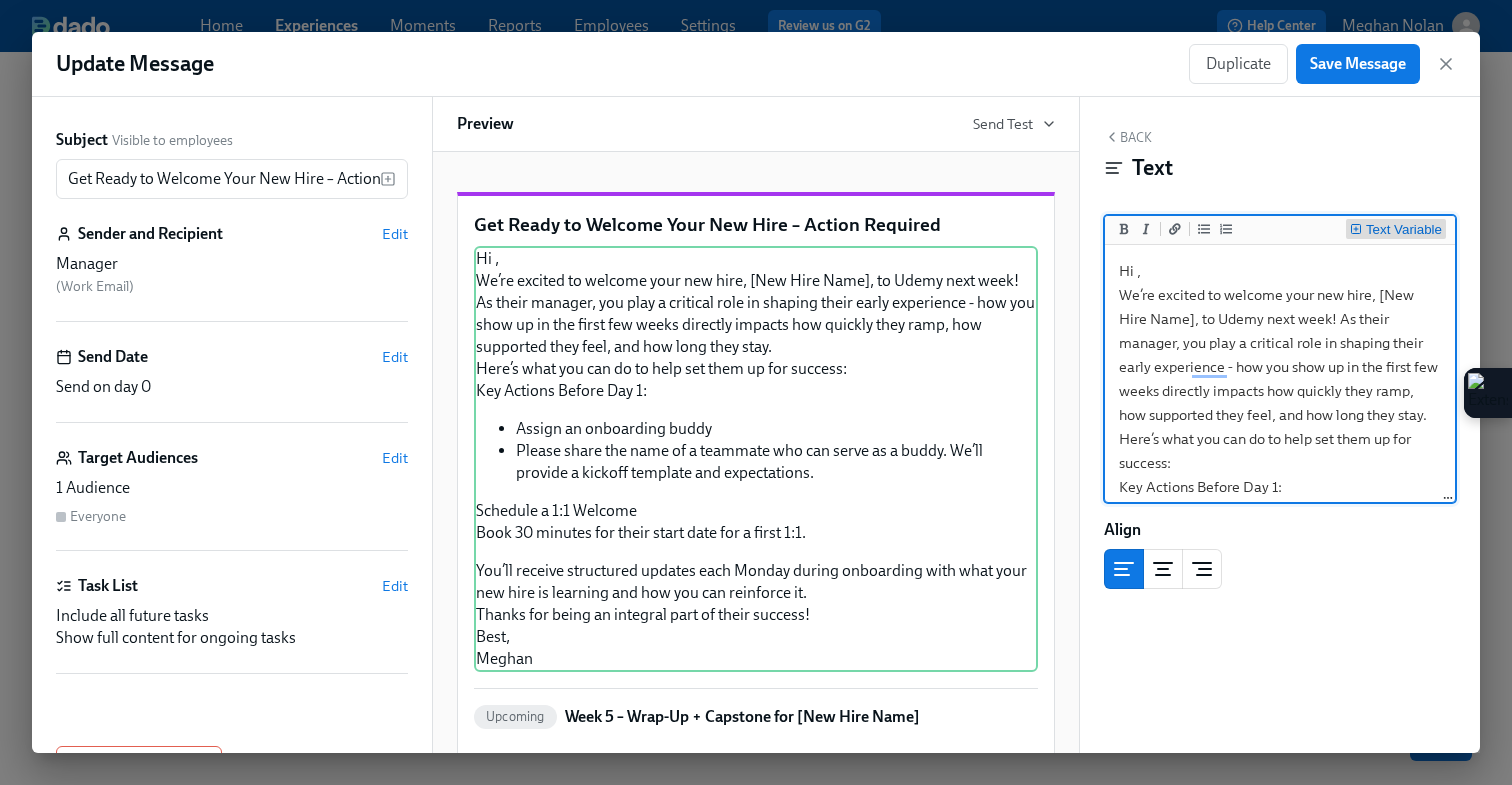 click on "Text Variable" at bounding box center (1404, 230) 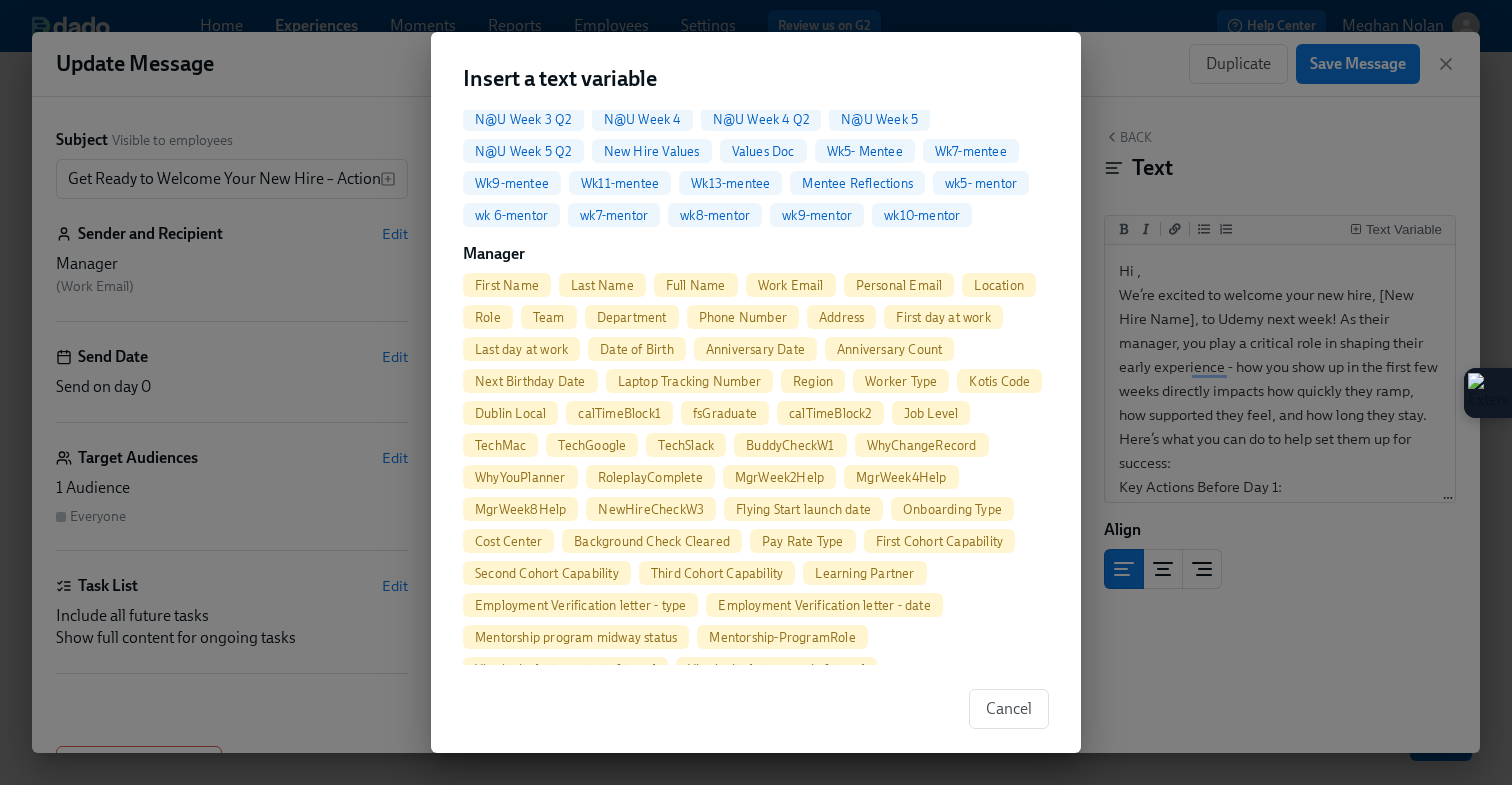 scroll, scrollTop: 1406, scrollLeft: 0, axis: vertical 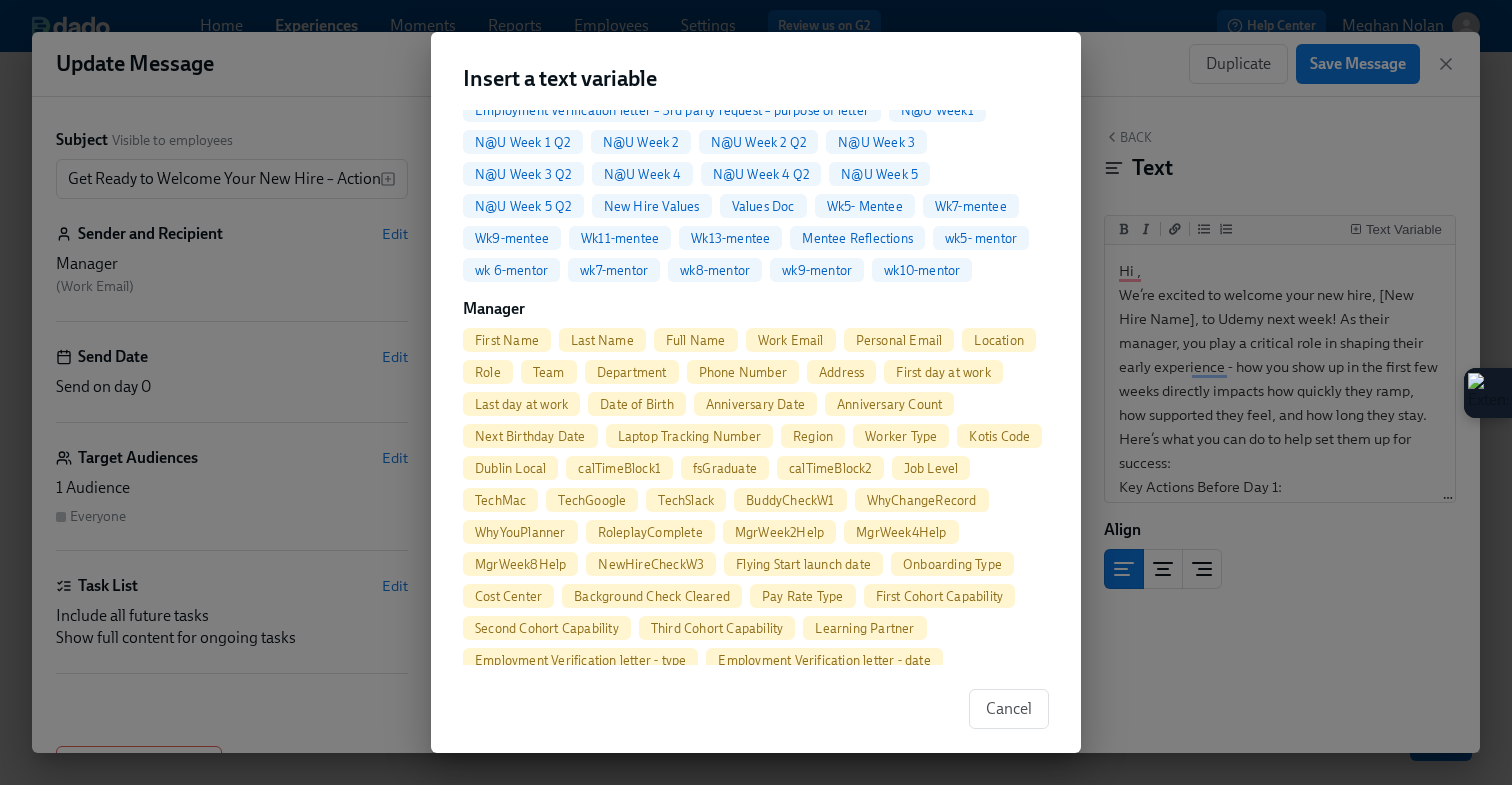click on "First Name" at bounding box center [507, 340] 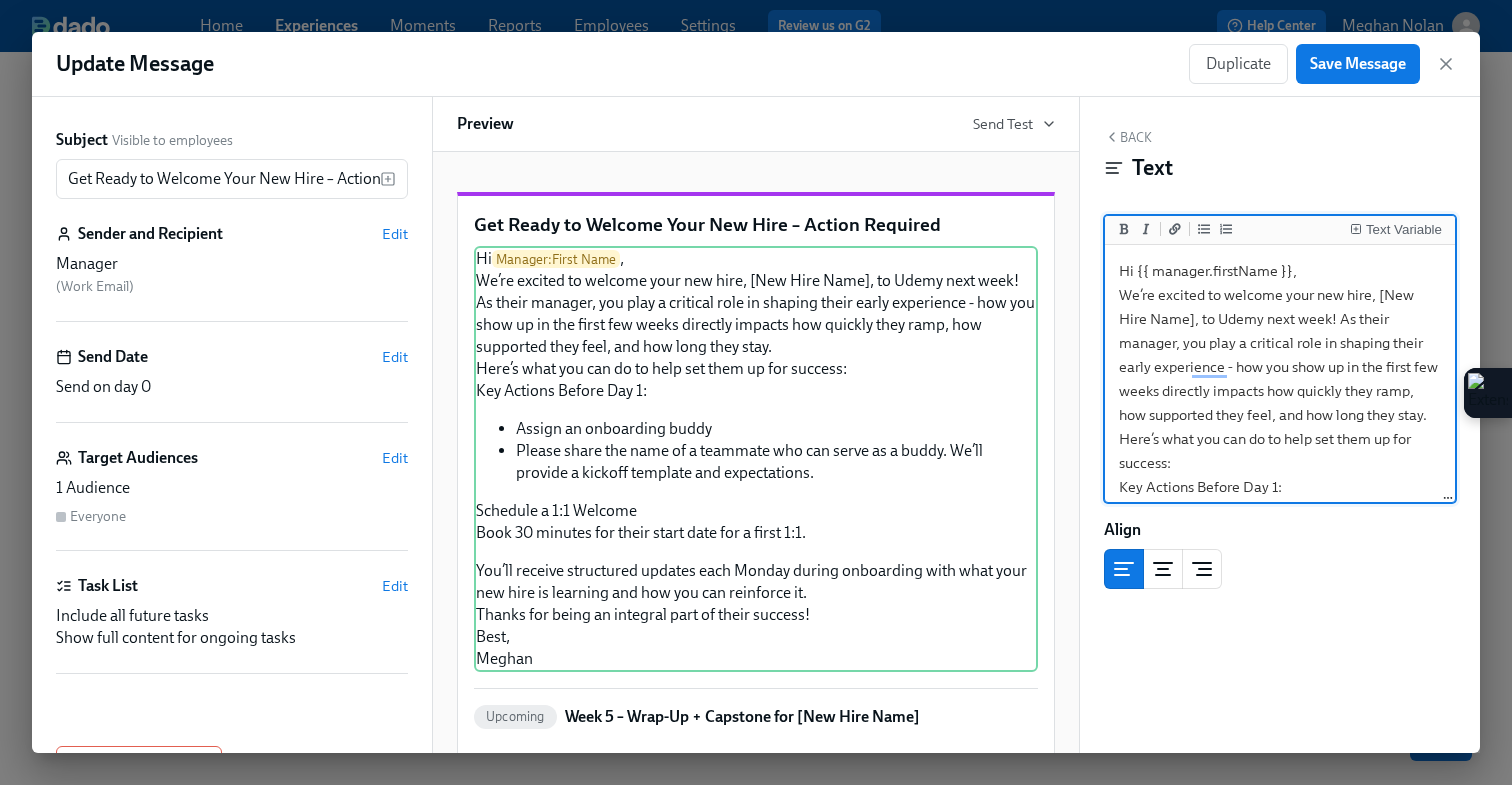 drag, startPoint x: 1162, startPoint y: 319, endPoint x: 1377, endPoint y: 293, distance: 216.56639 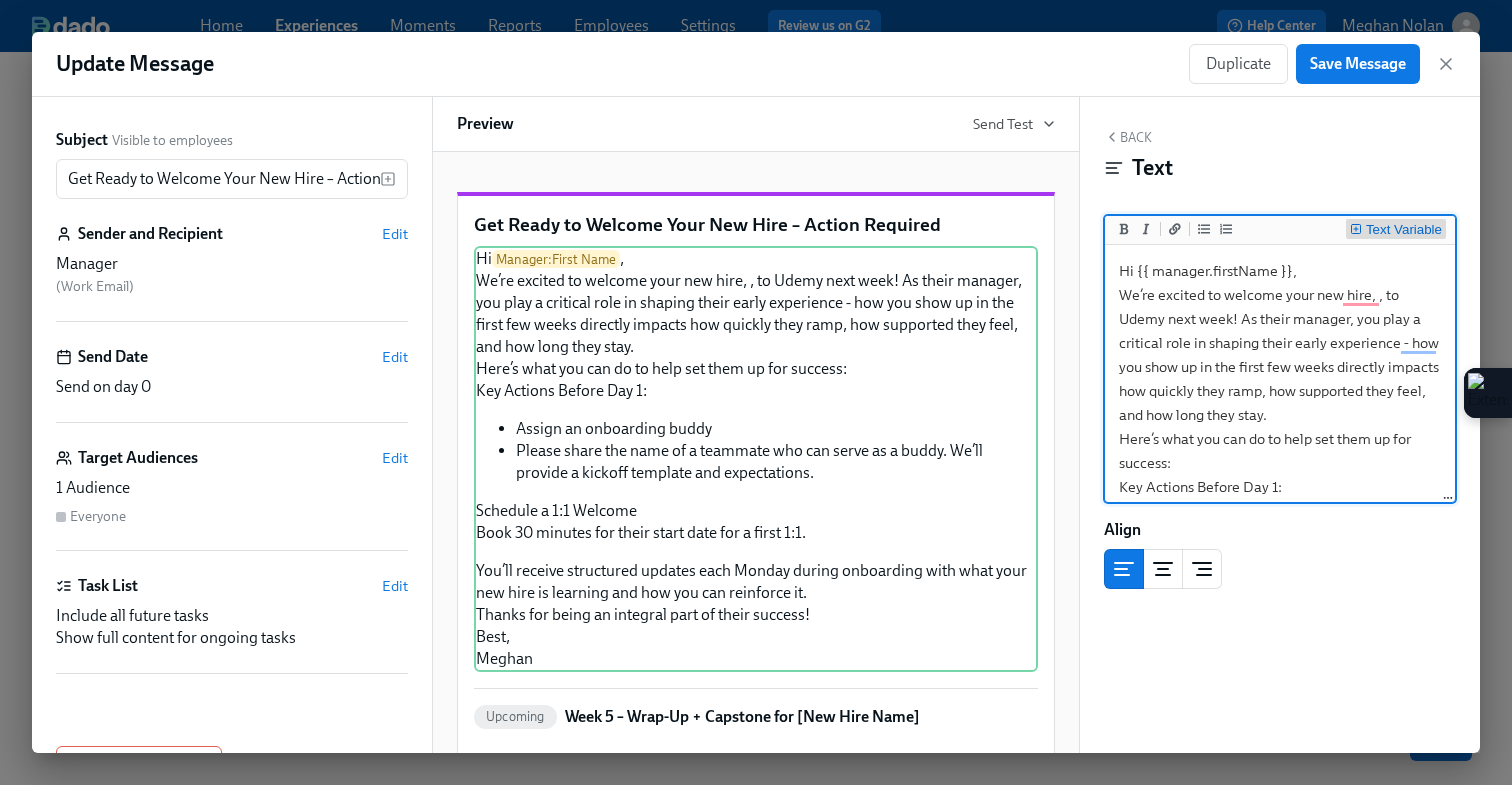 click on "Text Variable" at bounding box center (1404, 230) 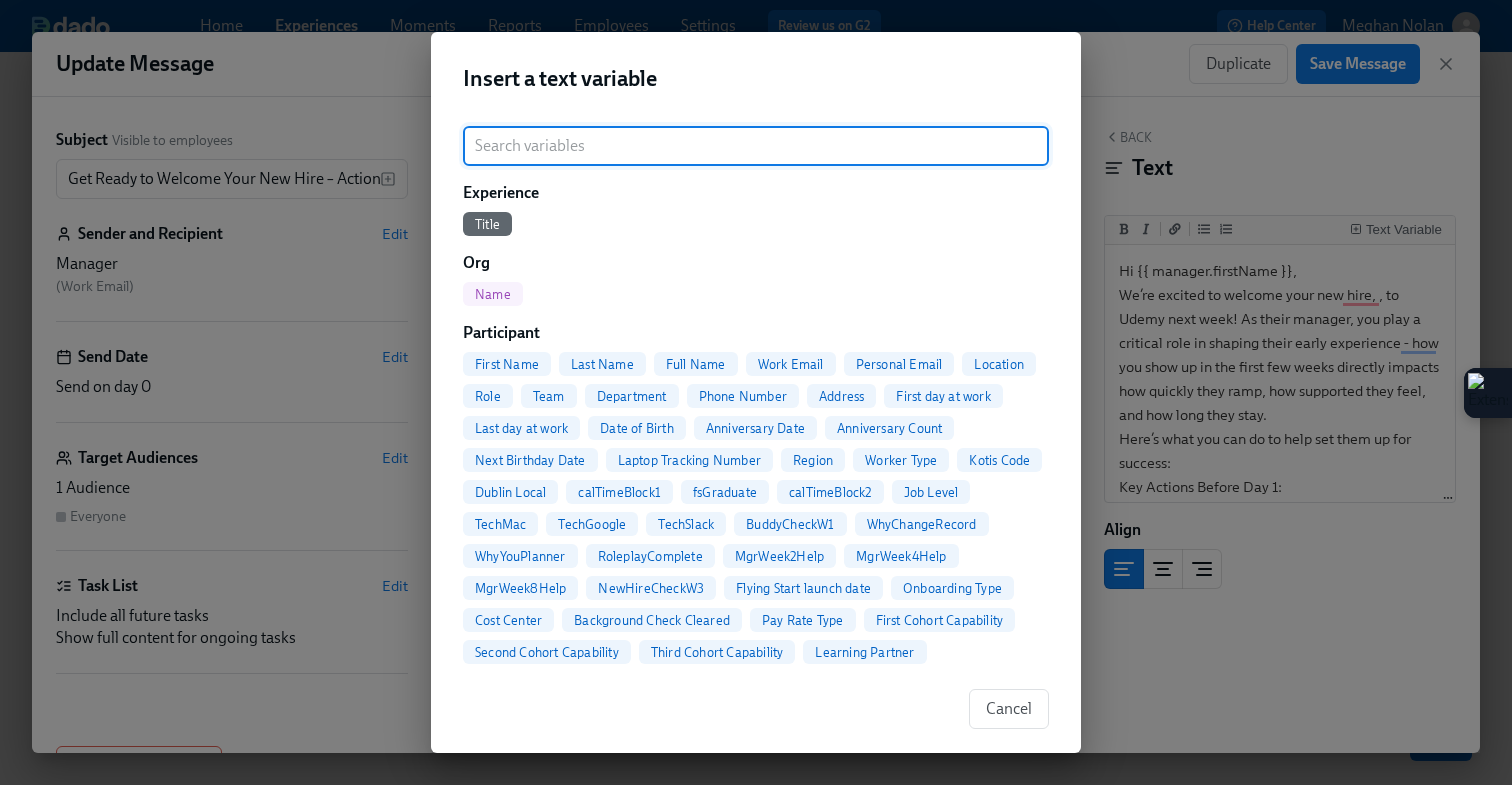 click on "Full Name" at bounding box center [696, 364] 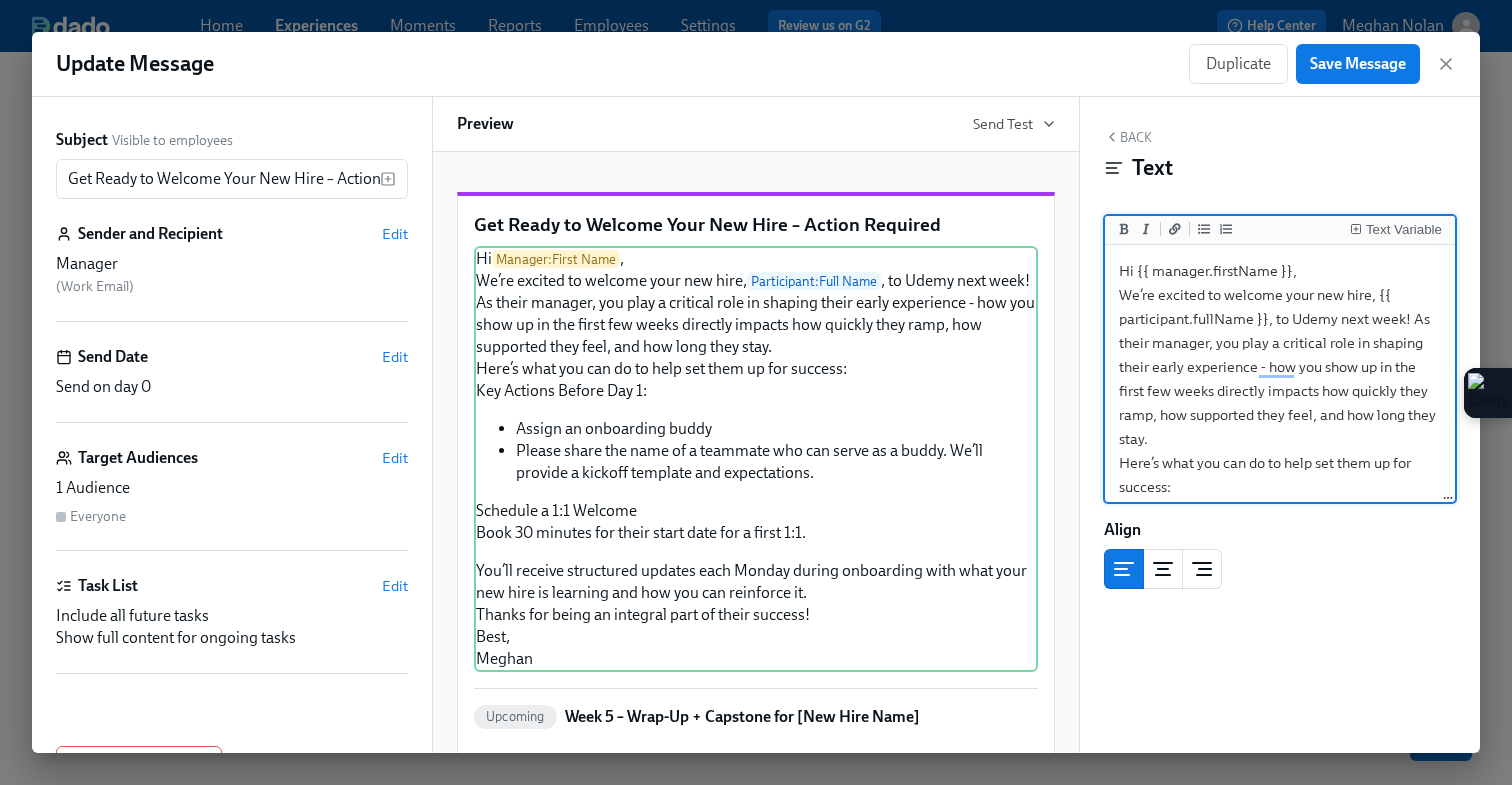 scroll, scrollTop: 220, scrollLeft: 0, axis: vertical 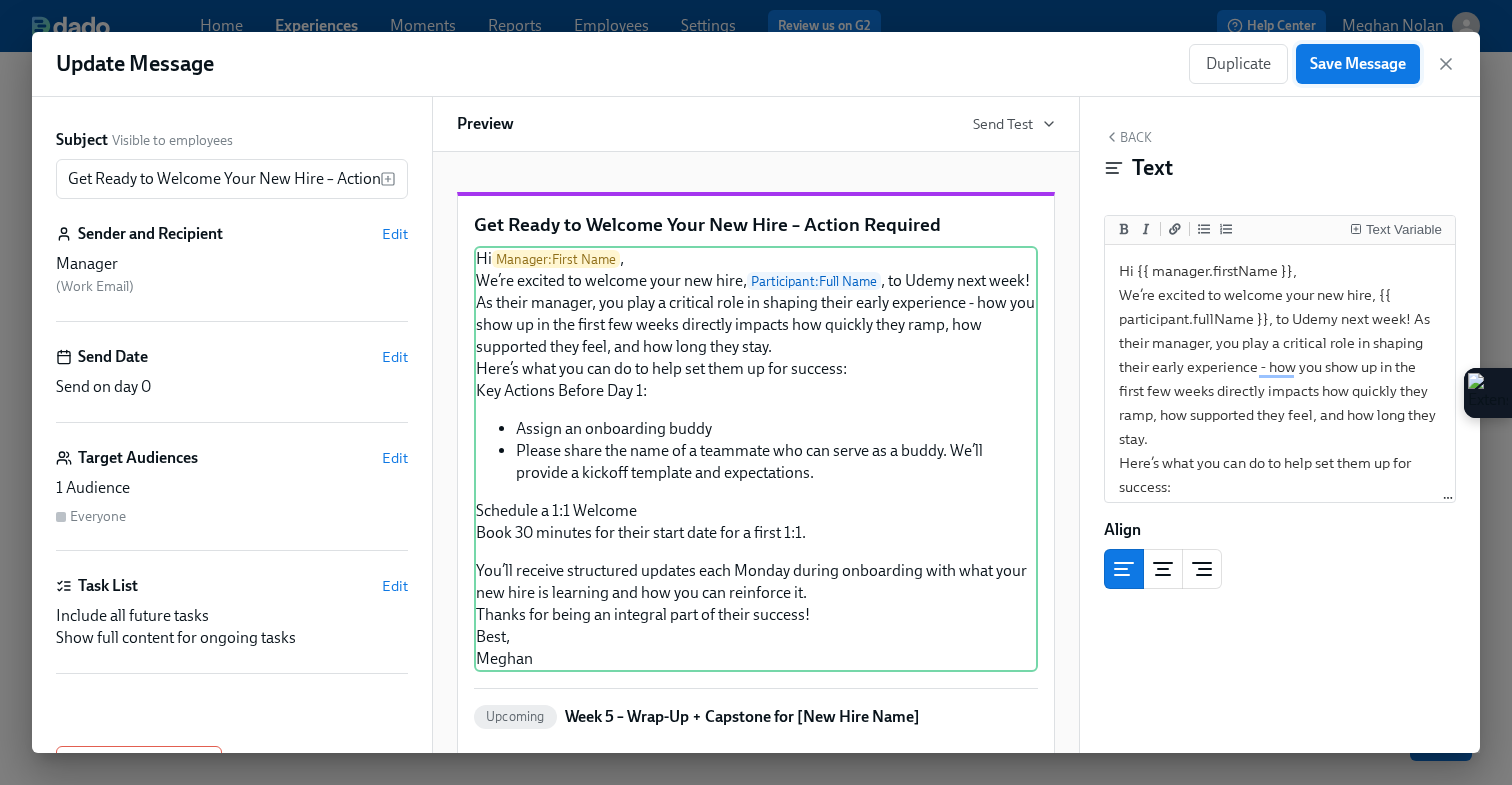 click on "Save Message" at bounding box center (1358, 64) 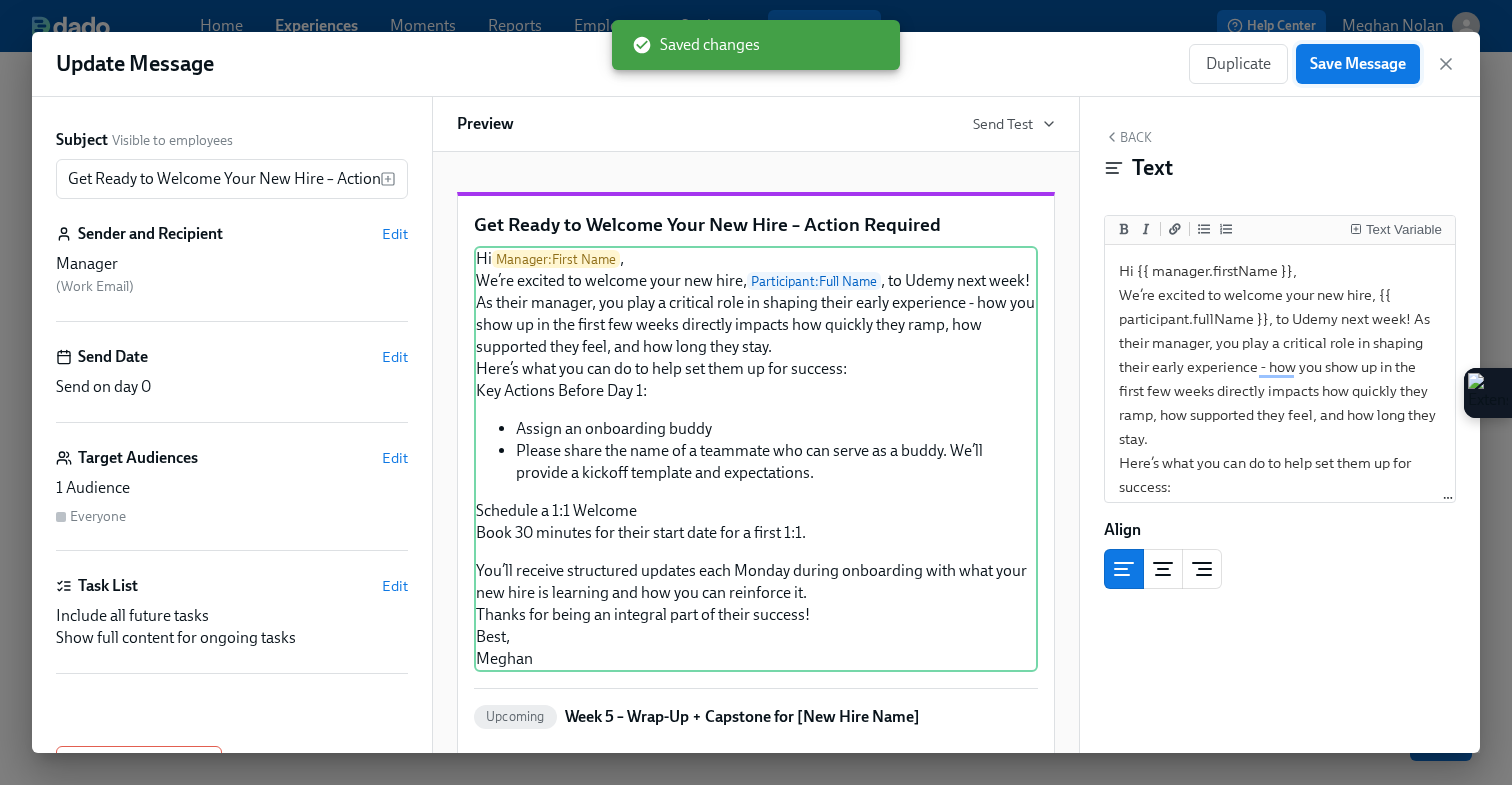click on "Save Message" at bounding box center (1358, 64) 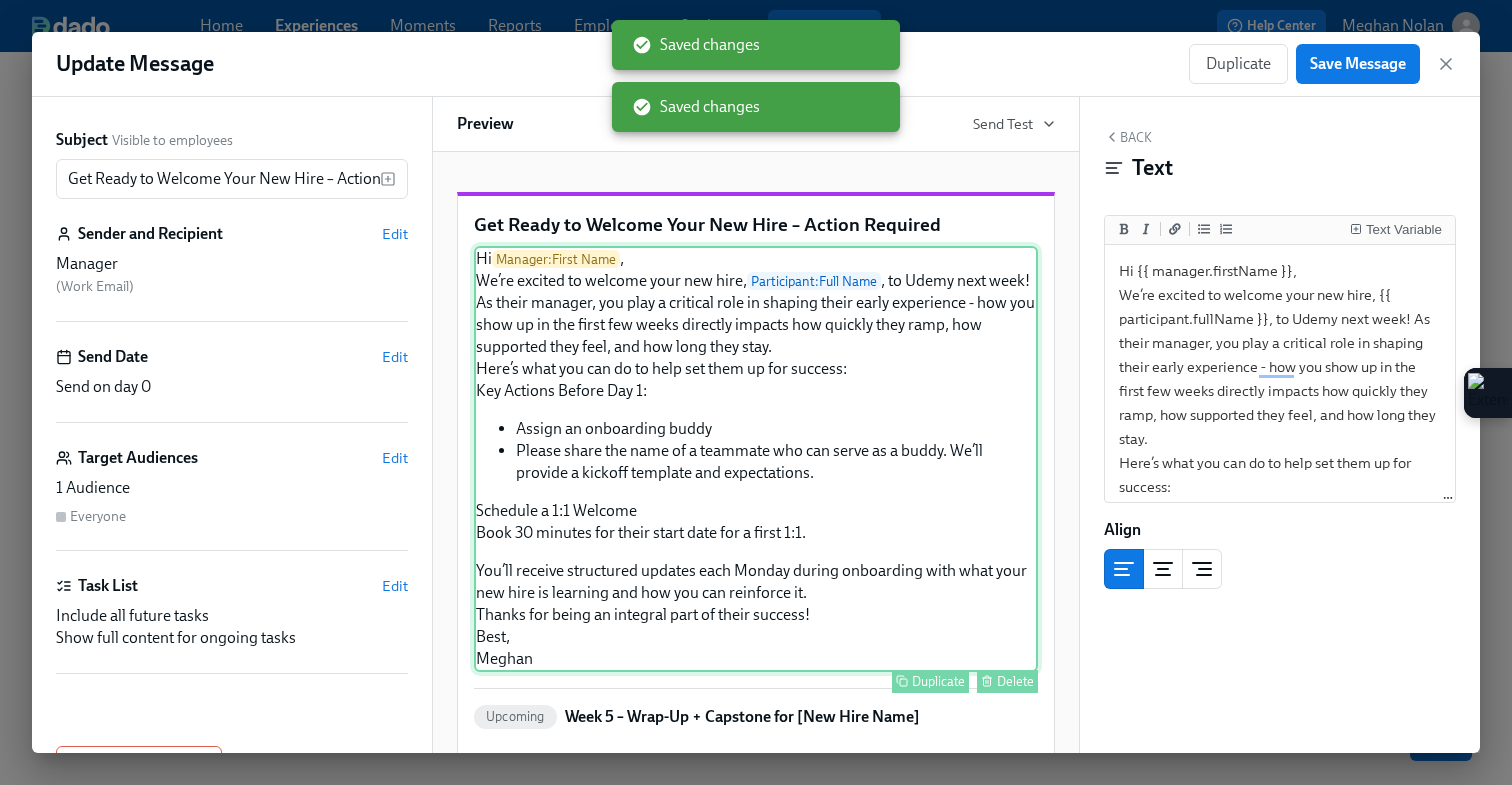 click on "Hi  Manager :  First Name ,
We’re excited to welcome your new hire,  Participant :  Full Name , to Udemy next week! As their manager, you play a critical role in shaping their early experience - how you show up in the first few weeks directly impacts how quickly they ramp, how supported they feel, and how long they stay.
Here’s what you can do to help set them up for success:
Key Actions Before Day 1:
Assign an onboarding buddy
Please share the name of a teammate who can serve as a buddy. We’ll provide a kickoff template and expectations.
Schedule a 1:1 Welcome
Book 30 minutes for their start date for a first 1:1.
You’ll receive structured updates each Monday during onboarding with what your new hire is learning and how you can reinforce it.
Thanks for being an integral part of their success!
Best,
Meghan   Duplicate   Delete" at bounding box center [756, 459] 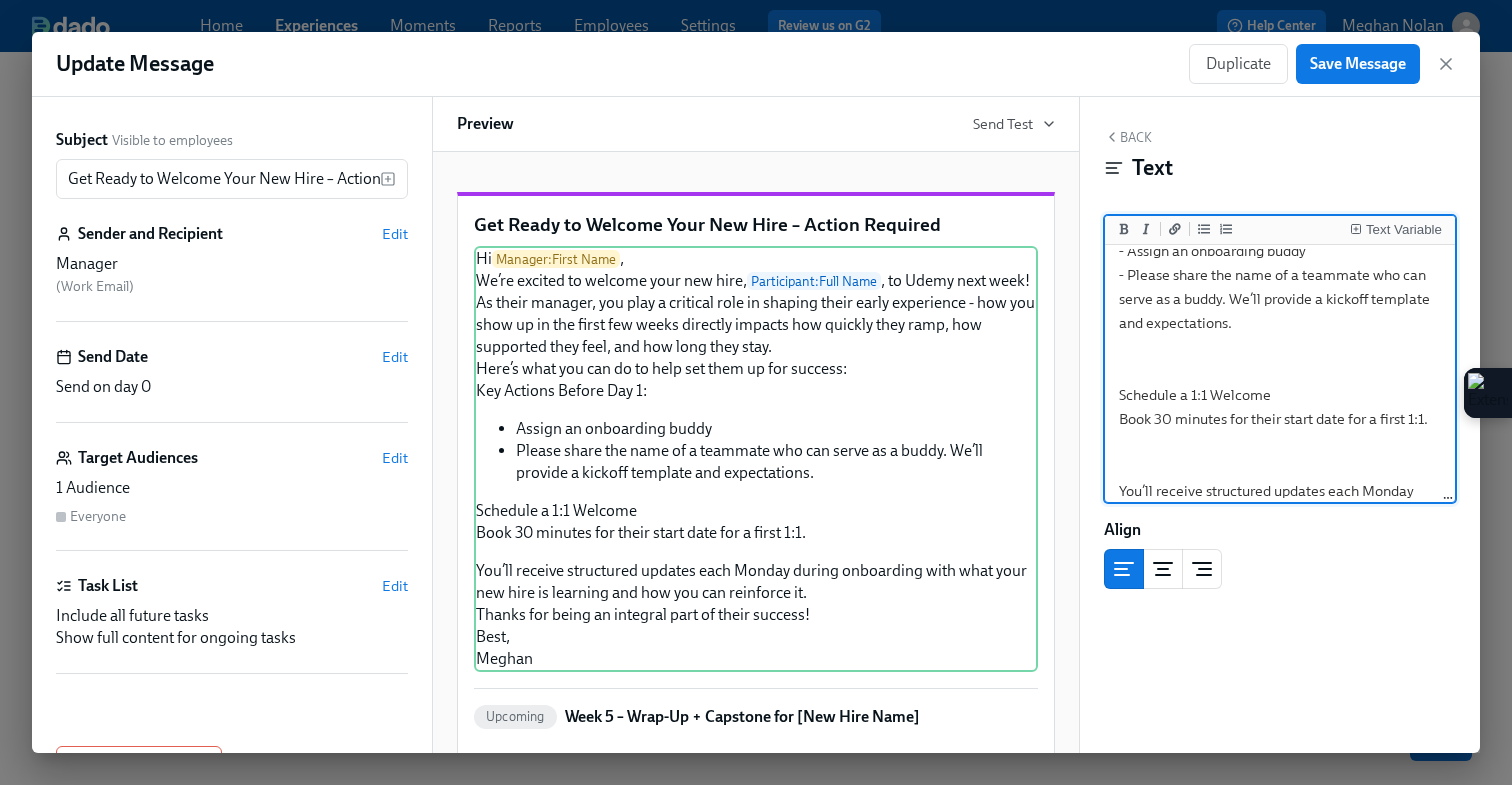 click on "Hi {{ manager.firstName }},
We’re excited to welcome your new hire, {{ participant.fullName }}, to Udemy next week! As their manager, you play a critical role in shaping their early experience - how you show up in the first few weeks directly impacts how quickly they ramp, how supported they feel, and how long they stay.
Here’s what you can do to help set them up for success:
Key Actions Before Day 1:
- Assign an onboarding buddy
- Please share the name of a teammate who can serve as a buddy. We’ll provide a kickoff template and expectations.
Schedule a 1:1 Welcome
Book 30 minutes for their start date for a first 1:1.
You’ll receive structured updates each Monday during onboarding with what your new hire is learning and how you can reinforce it.
Thanks for being an integral part of their success!
Best,
Meghan" at bounding box center (1280, 299) 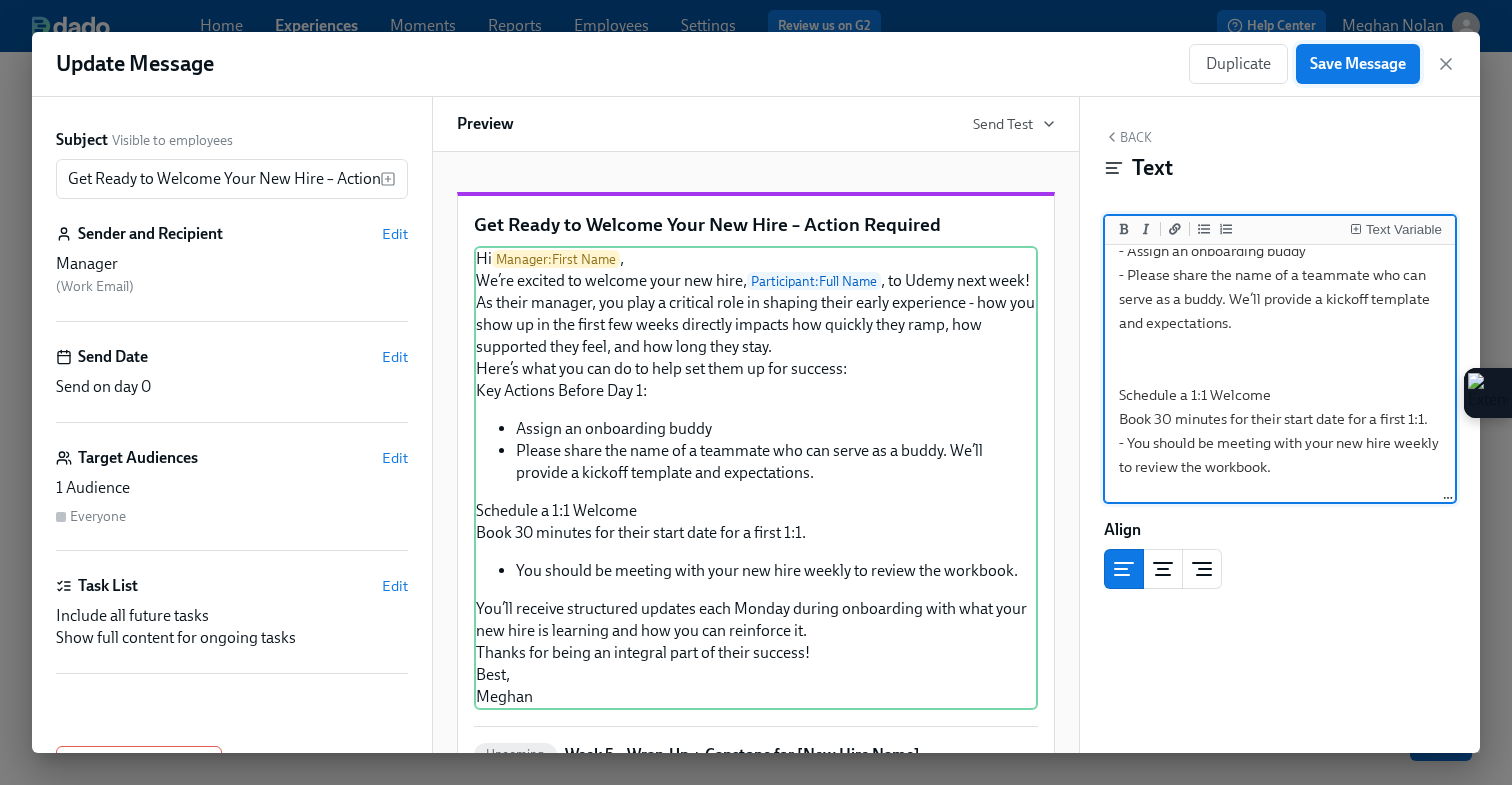 type on "Hi {{ manager.firstName }},
We’re excited to welcome your new hire, {{ participant.fullName }}, to Udemy next week! As their manager, you play a critical role in shaping their early experience - how you show up in the first few weeks directly impacts how quickly they ramp, how supported they feel, and how long they stay.
Here’s what you can do to help set them up for success:
Key Actions Before Day 1:
- Assign an onboarding buddy
- Please share the name of a teammate who can serve as a buddy. We’ll provide a kickoff template and expectations.
Schedule a 1:1 Welcome
Book 30 minutes for their start date for a first 1:1.
- You should be meeting with your new hire weekly to review the workbook.
You’ll receive structured updates each Monday during onboarding with what your new hire is learning and how you can reinforce it.
Thanks for being an integral part of their success!
Best,
Meghan" 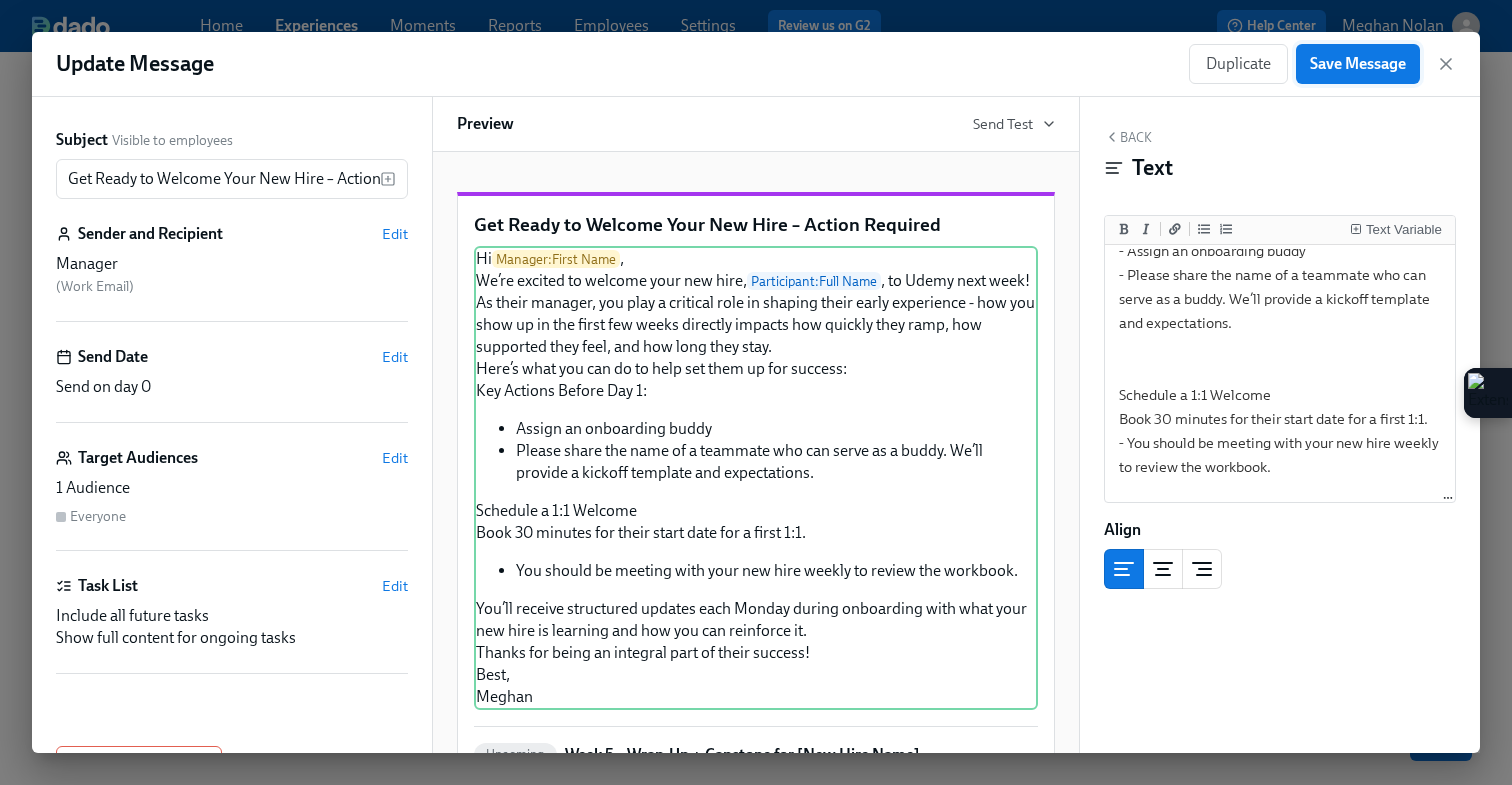 click on "Save Message" at bounding box center [1358, 64] 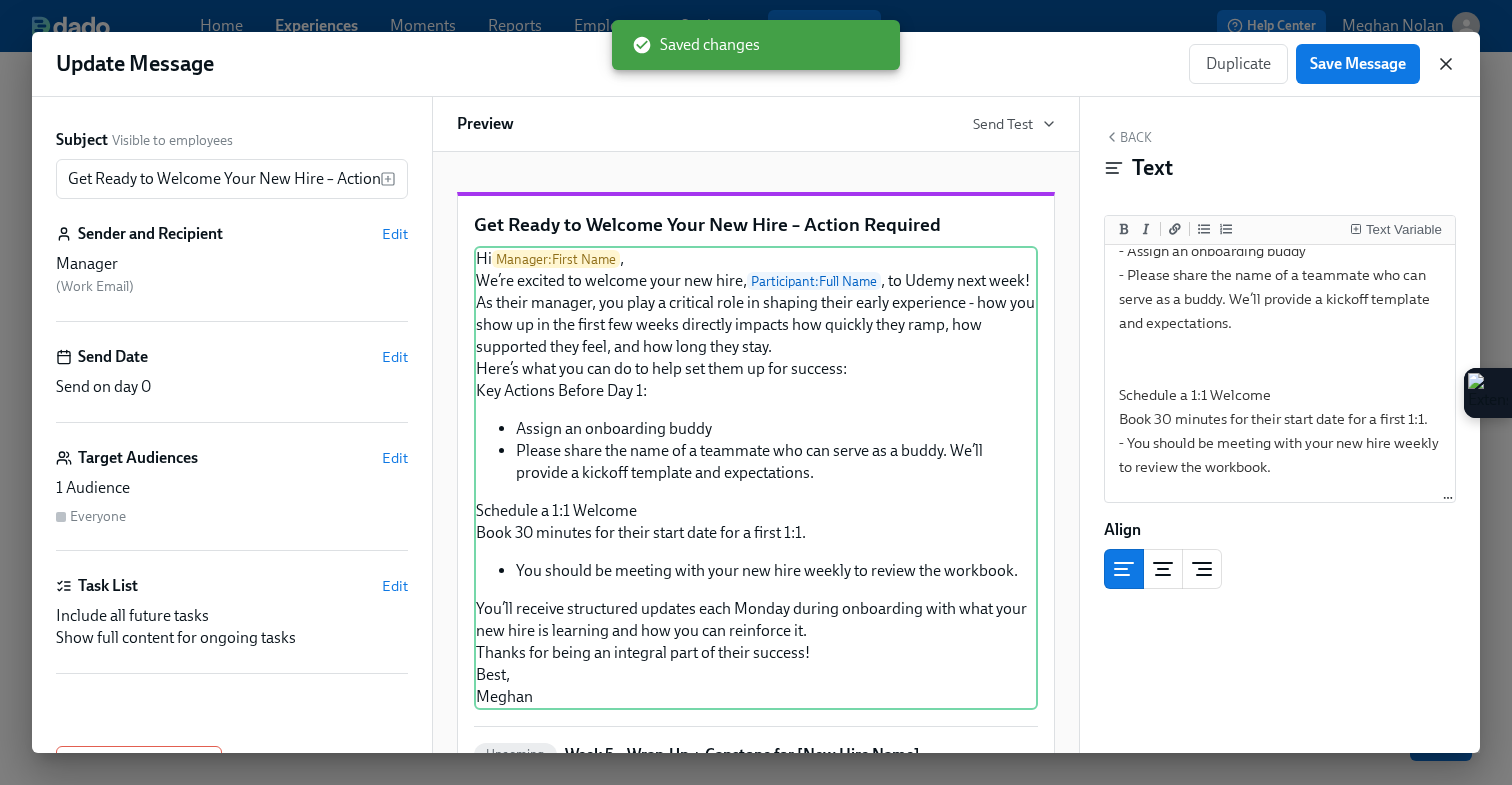 click 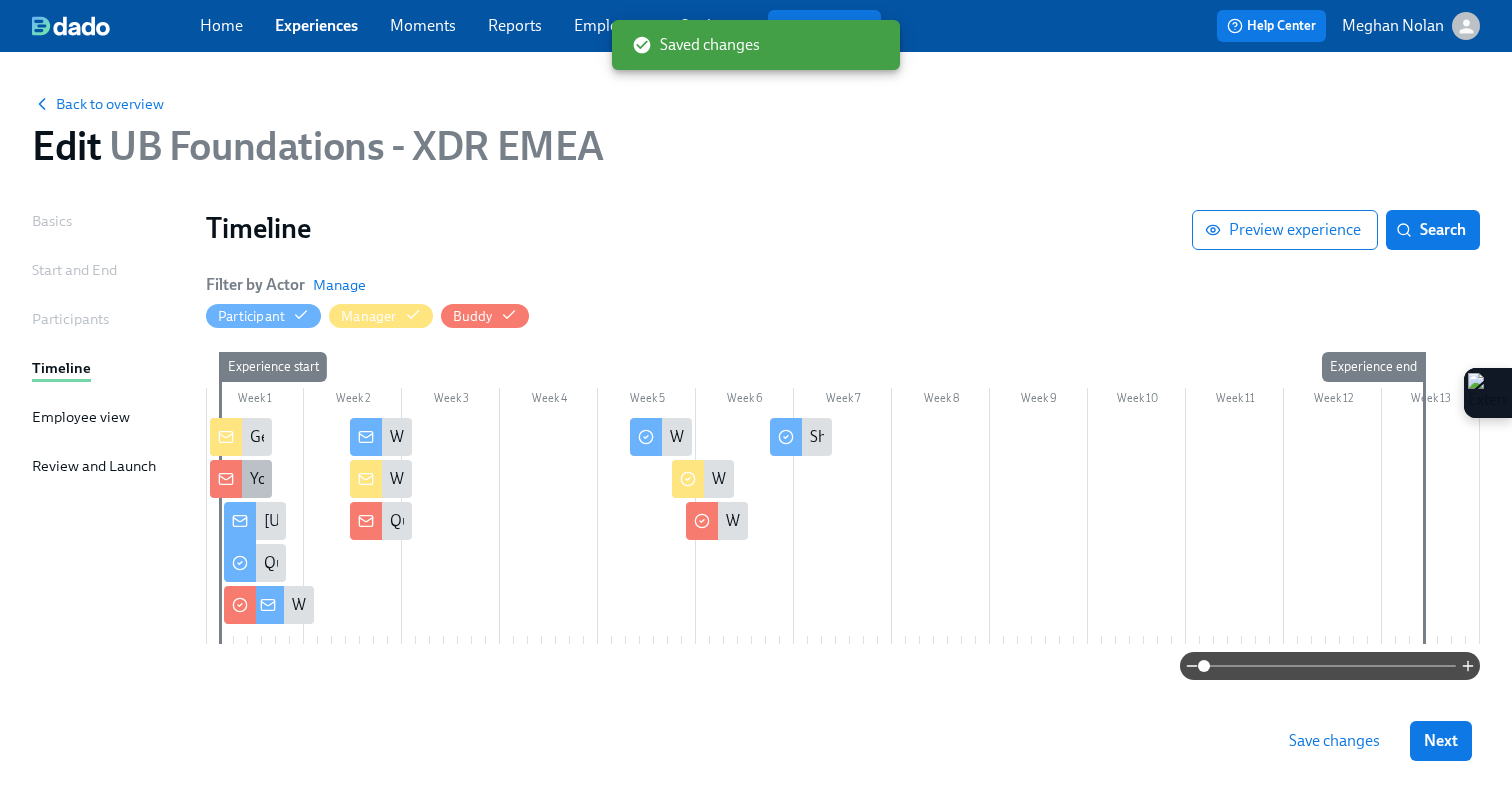 click on "You’ve Been Selected as a New Hire Buddy!" at bounding box center (395, 479) 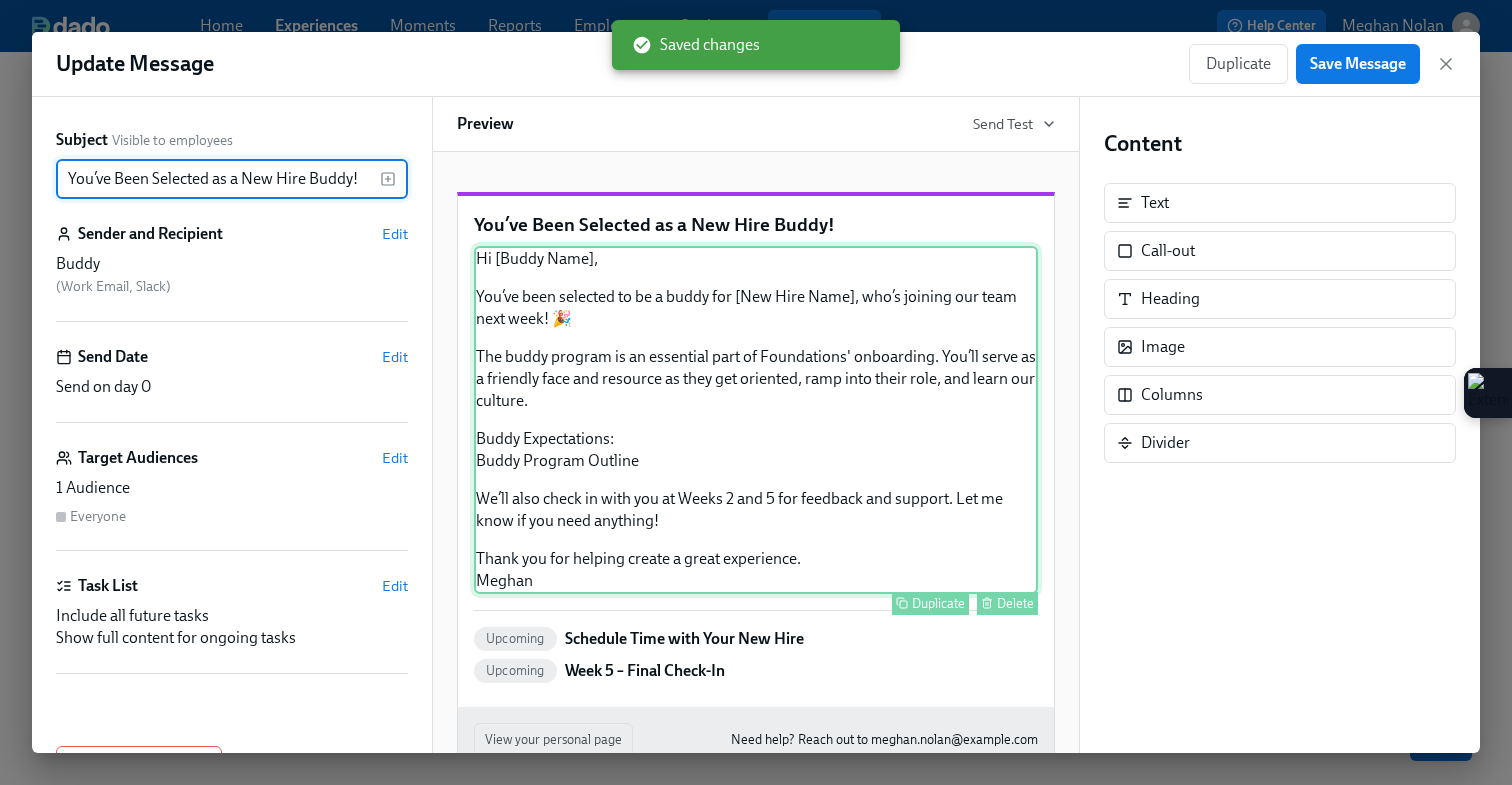 click on "Hi [Buddy Name],
You’ve been selected to be a buddy for [New Hire Name], who’s joining our team next week! 🎉
The buddy program is an essential part of Foundations' onboarding. You’ll serve as a friendly face and resource as they get oriented, ramp into their role, and learn our culture.
Buddy Expectations:
Buddy Program Outline
We’ll also check in with you at Weeks 2 and 5 for feedback and support. Let me know if you need anything!
Thank you for helping create a great experience.
Meghan   Duplicate   Delete" at bounding box center (756, 420) 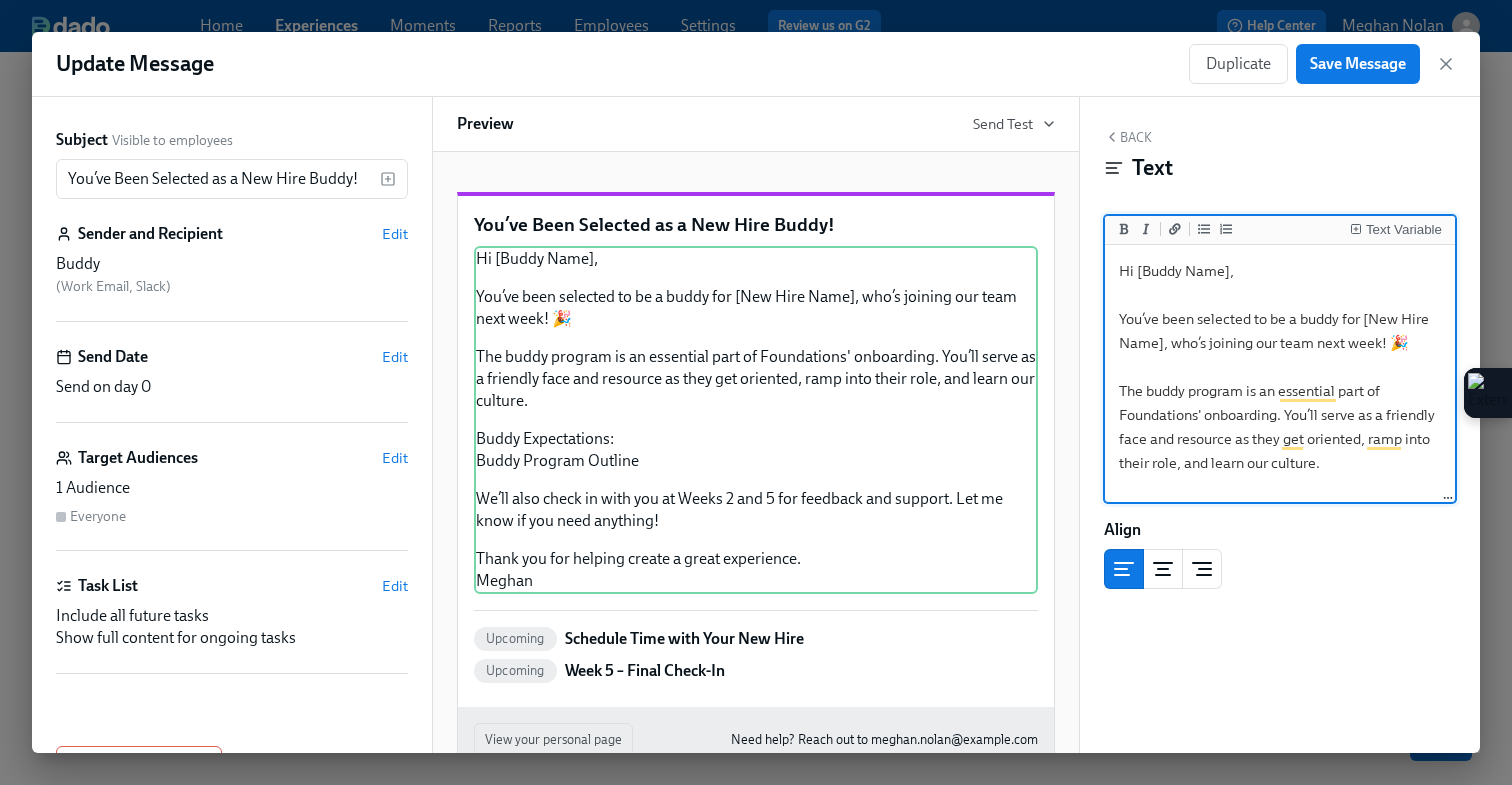 drag, startPoint x: 1228, startPoint y: 273, endPoint x: 1138, endPoint y: 273, distance: 90 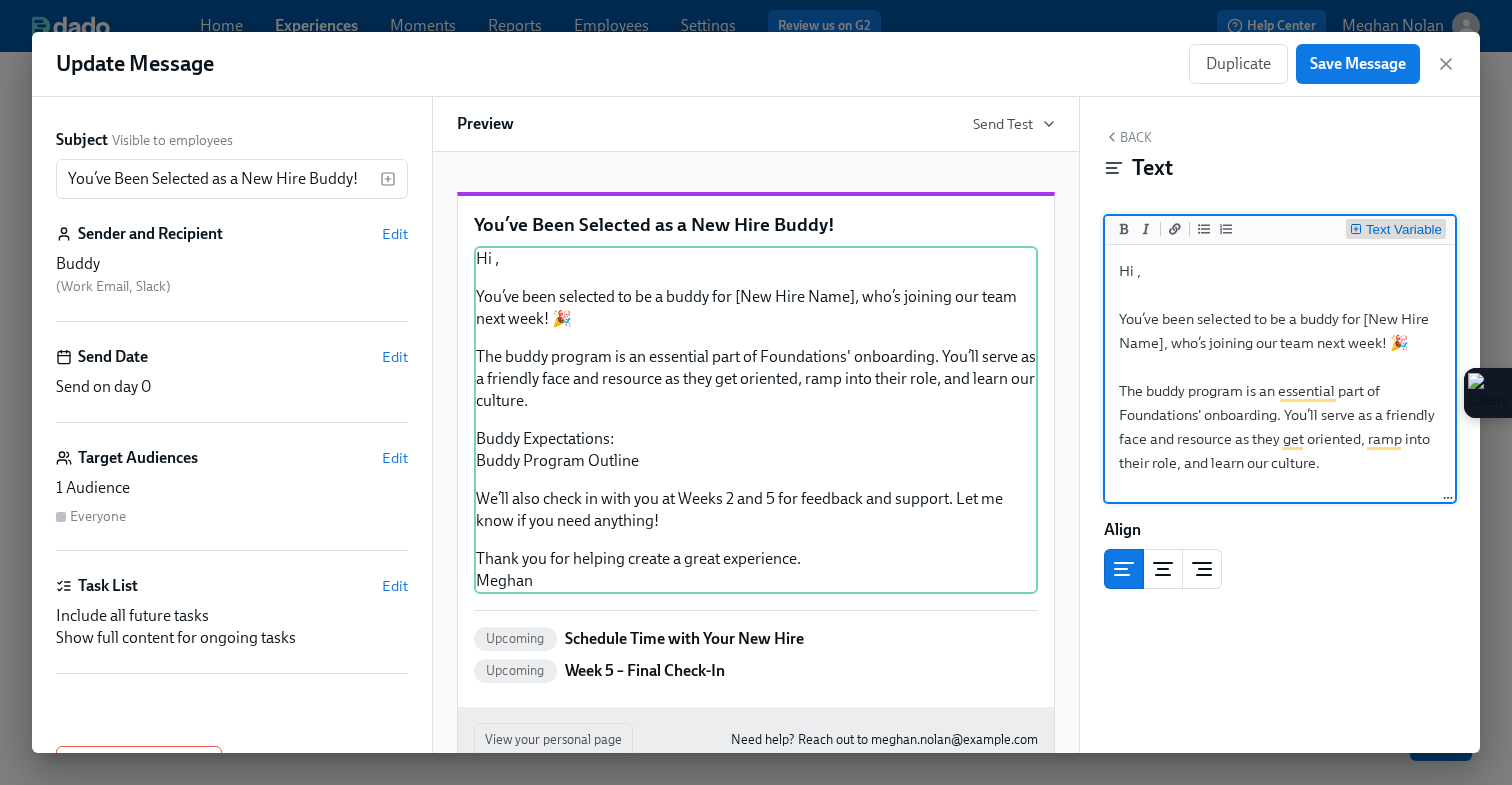 click 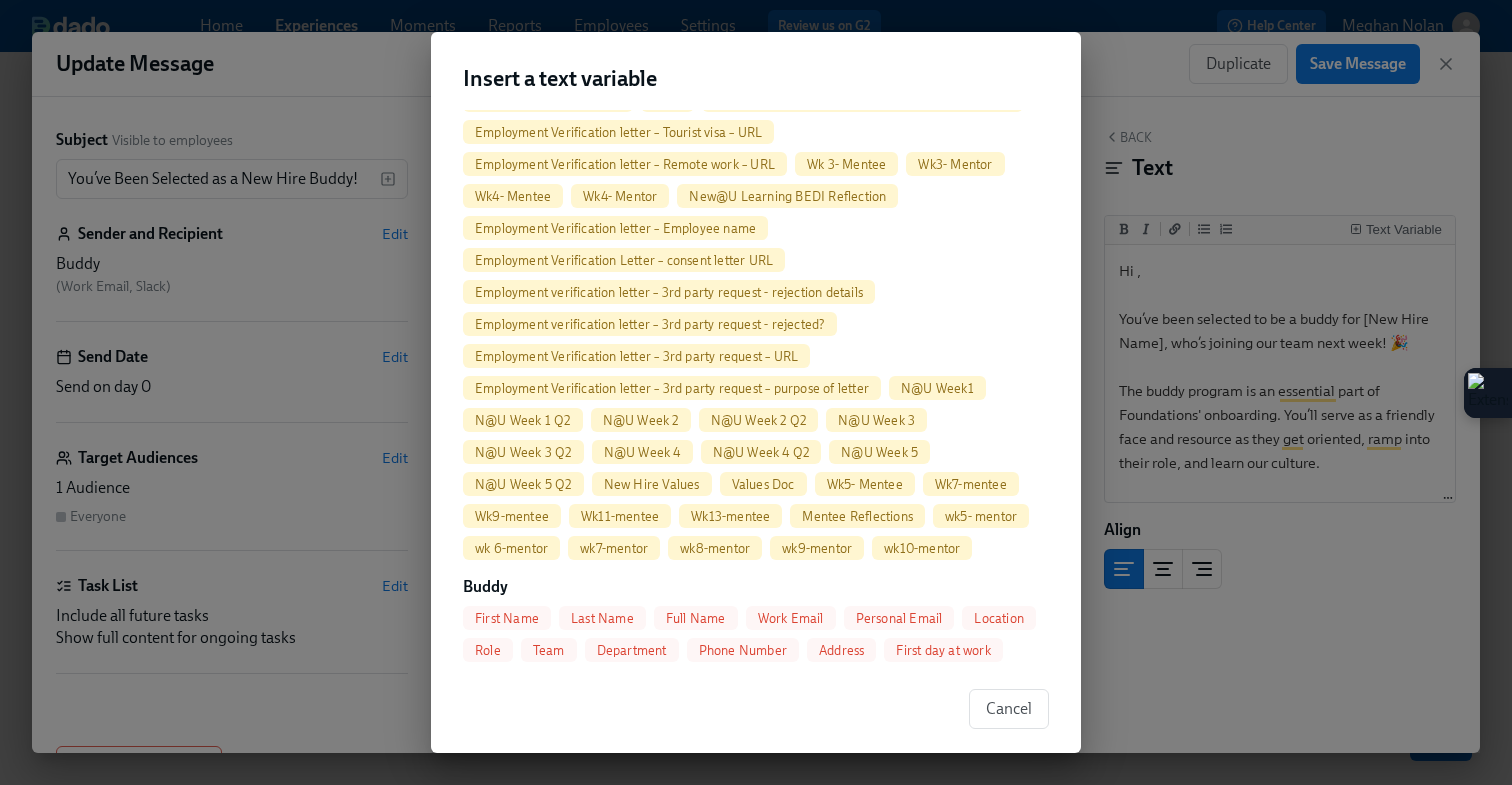 click on "First Name" at bounding box center (507, 618) 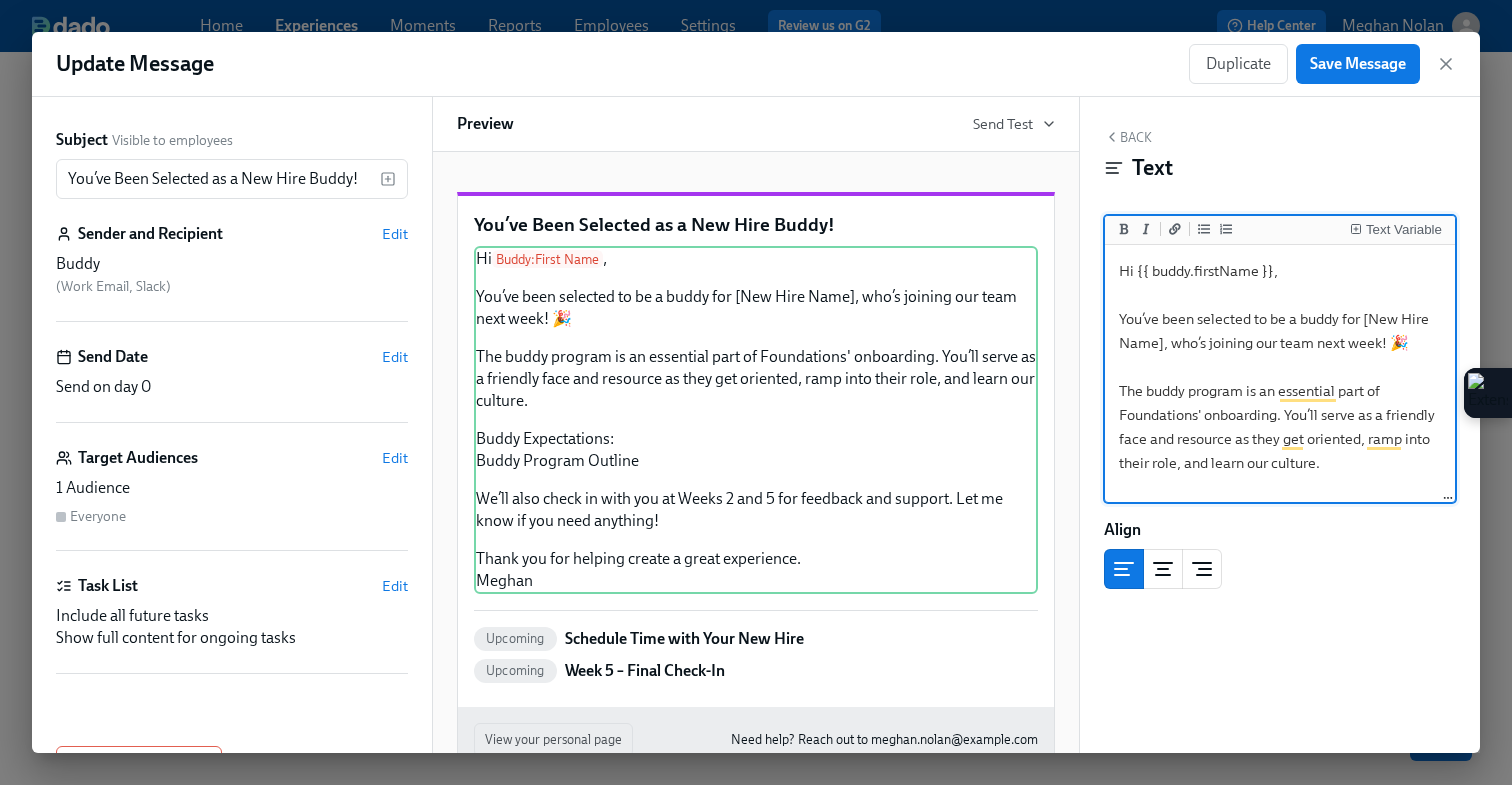 drag, startPoint x: 1163, startPoint y: 339, endPoint x: 1365, endPoint y: 318, distance: 203.08865 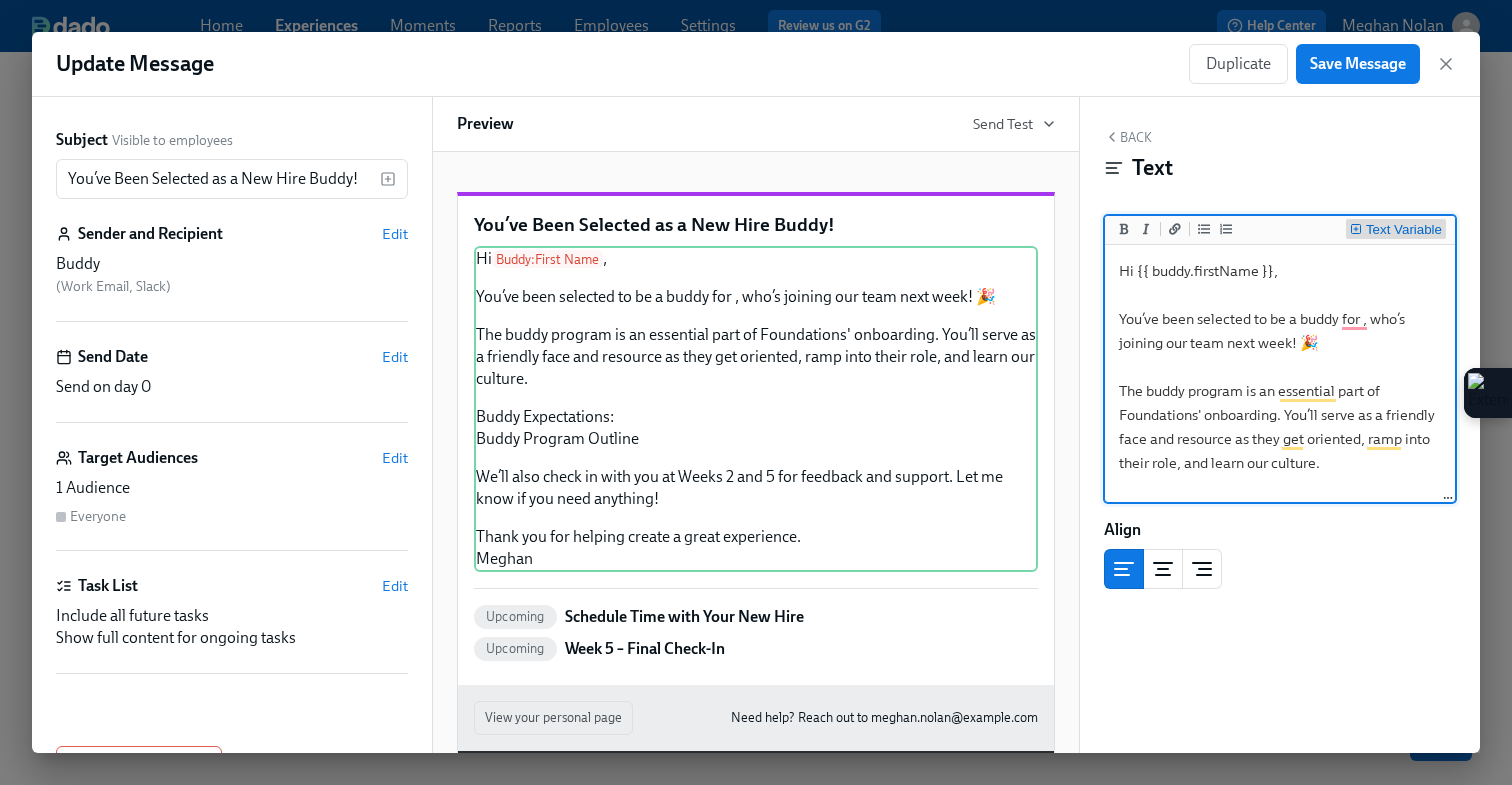 click on "Text Variable" at bounding box center [1404, 230] 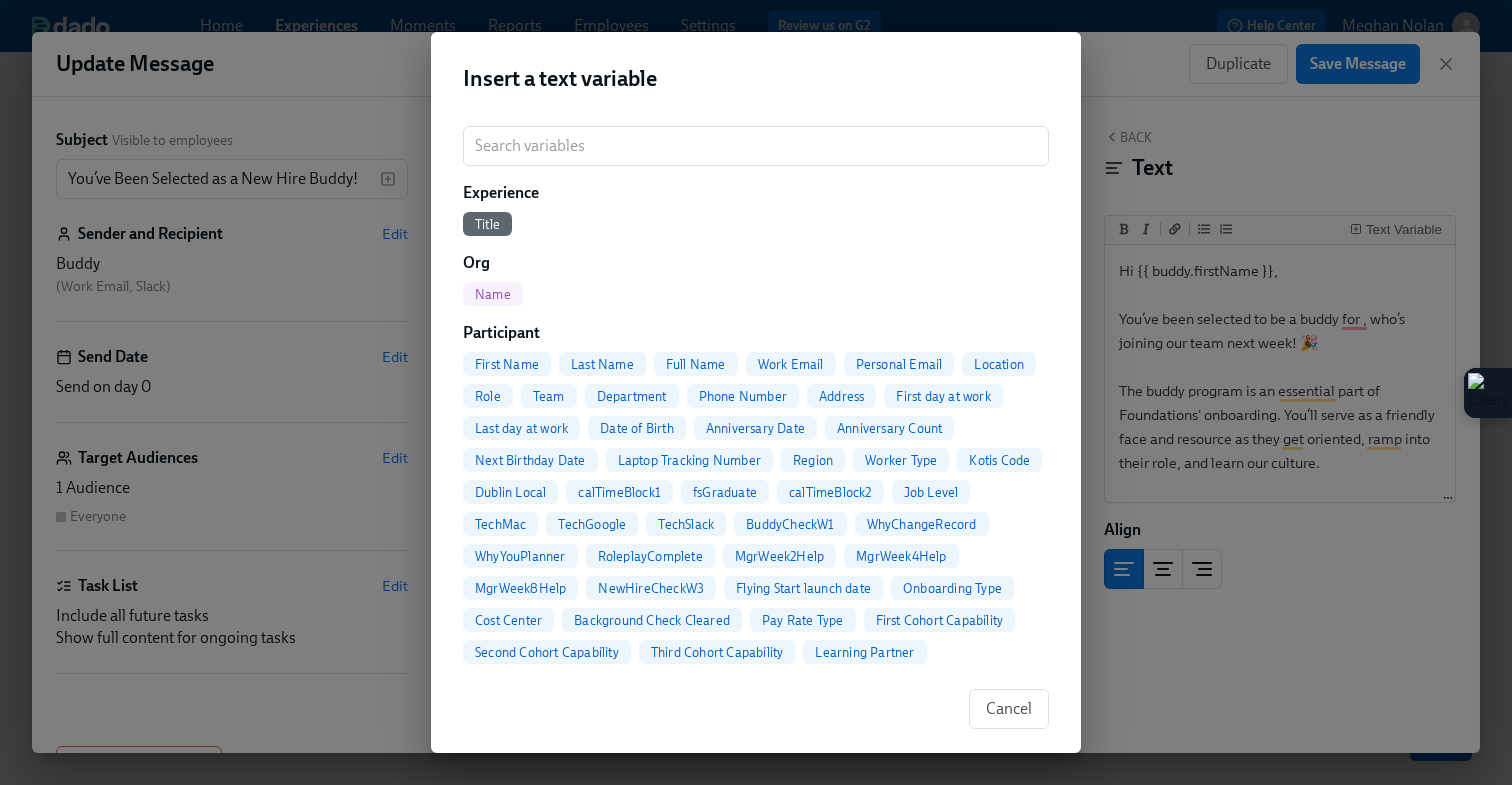 click on "Full Name" at bounding box center [696, 364] 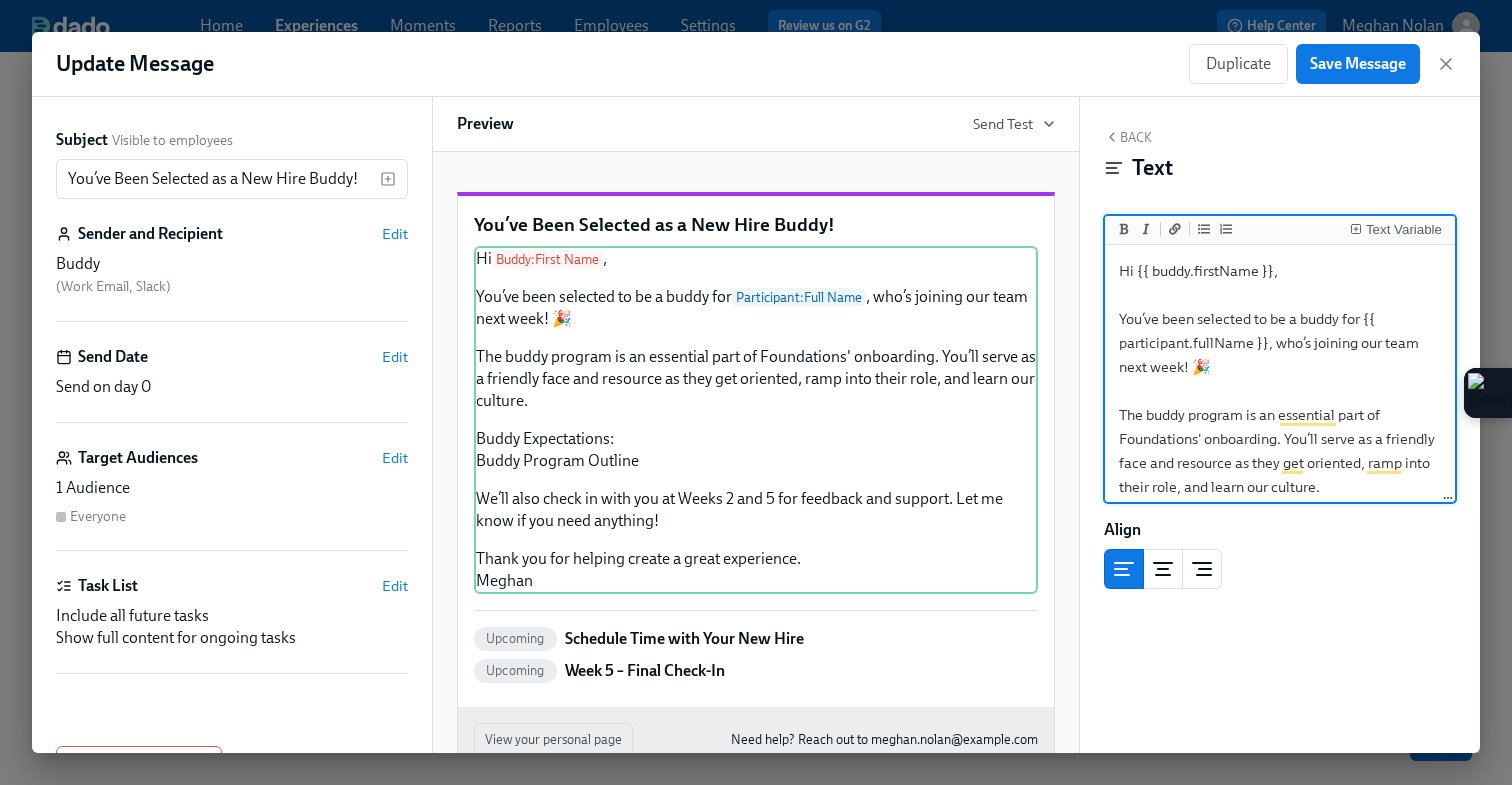 scroll, scrollTop: 151, scrollLeft: 0, axis: vertical 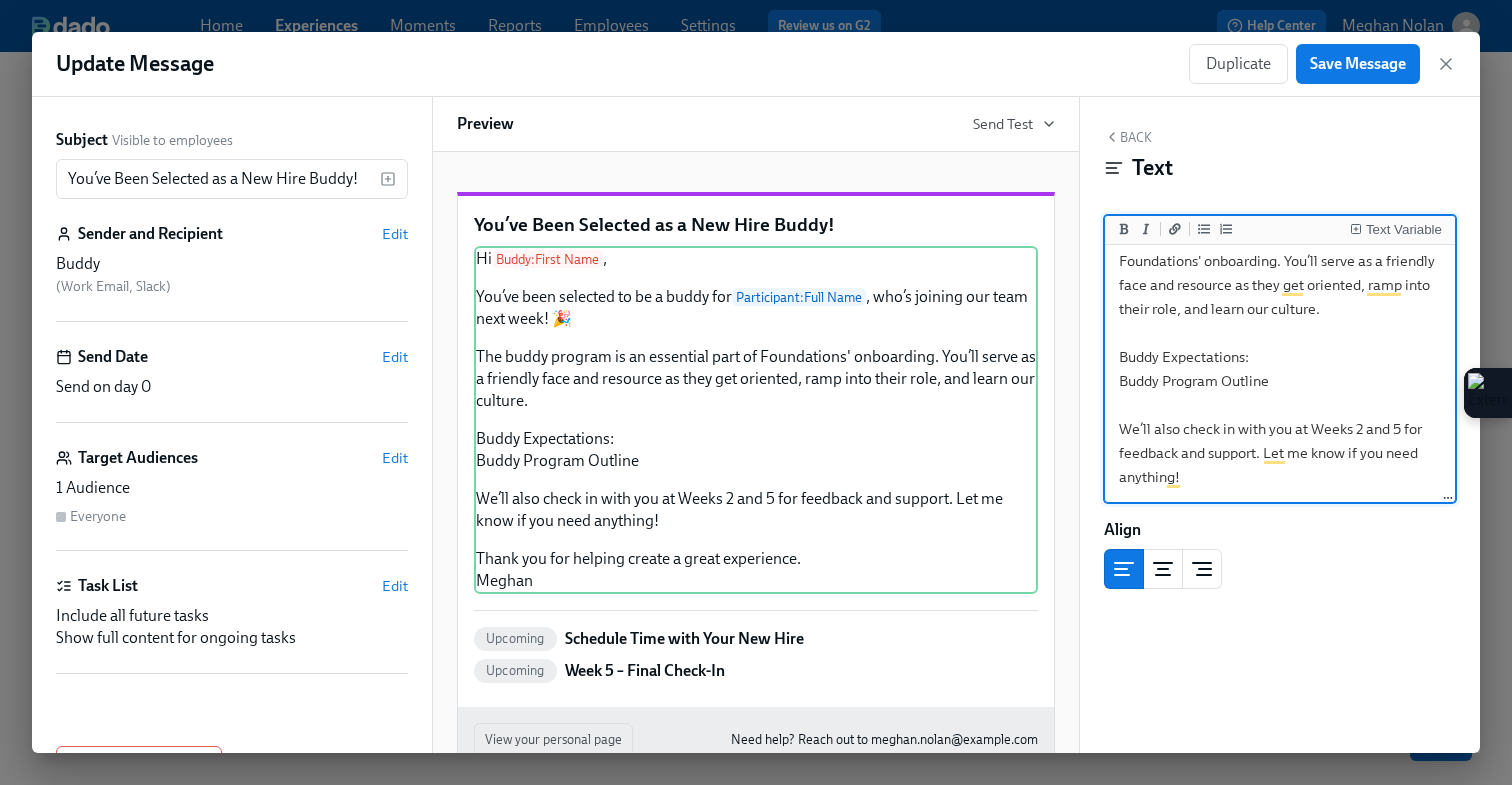 drag, startPoint x: 1282, startPoint y: 382, endPoint x: 1111, endPoint y: 376, distance: 171.10522 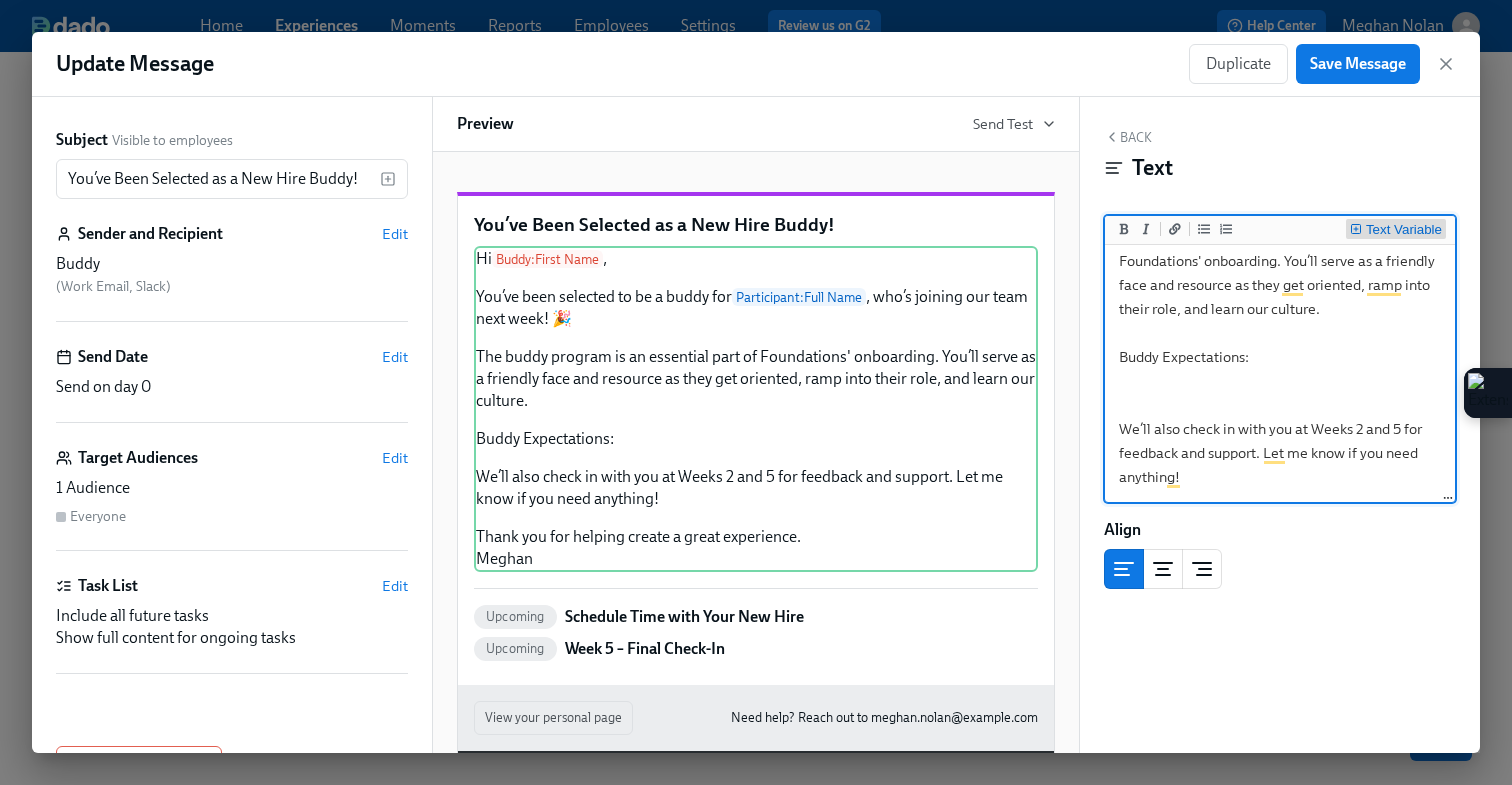 click on "Text Variable" at bounding box center [1404, 230] 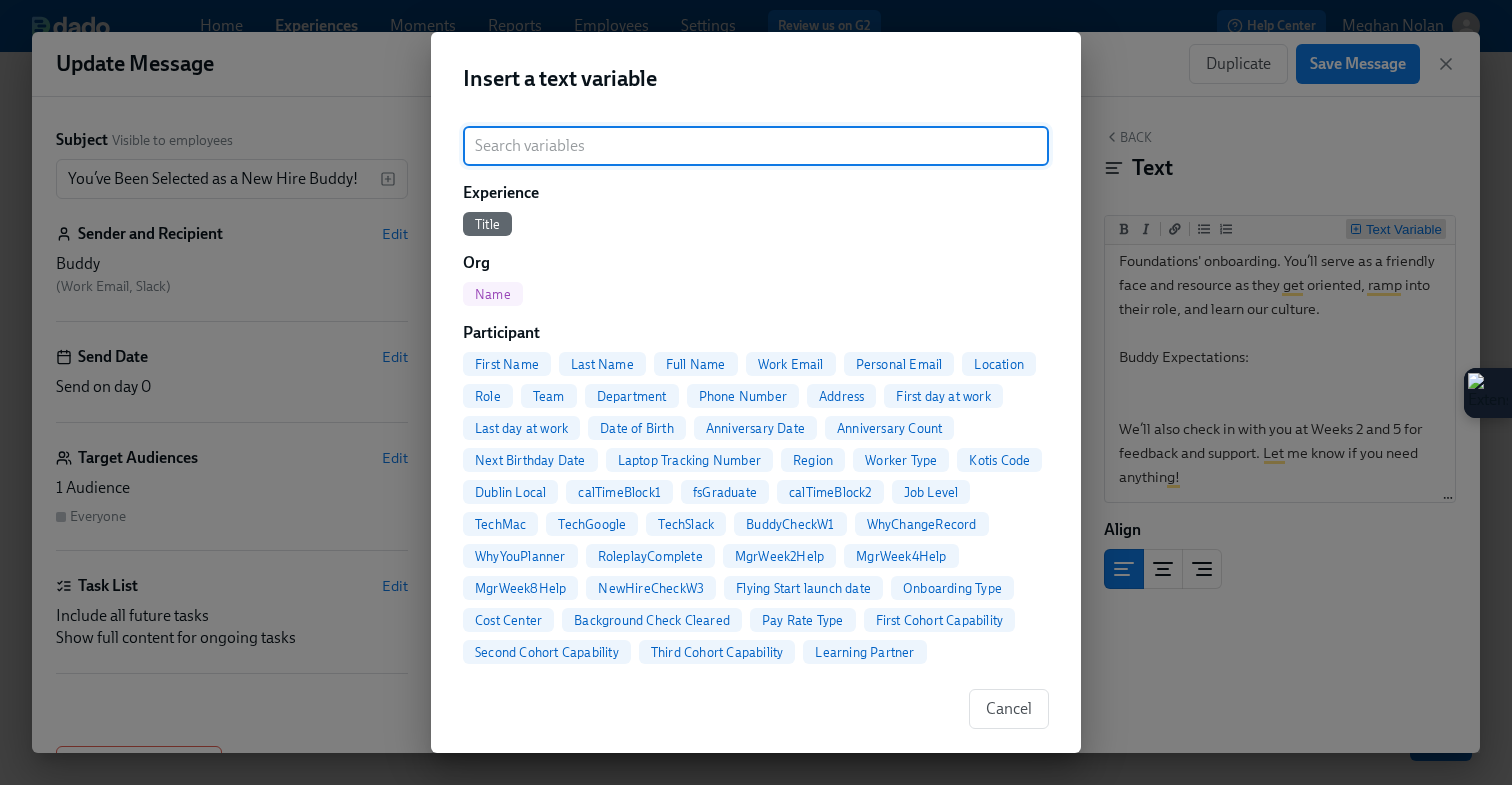 click on "Insert a text variable ​ Experience Title Org Name Participant First Name Last Name Full Name Work Email Personal Email Location Role Team Department Phone Number Address First day at work Last day at work Date of Birth Anniversary Date Anniversary Count Next Birthday Date Laptop Tracking Number Region Worker Type Kotis Code Dublin Local calTimeBlock1 fsGraduate calTimeBlock2 Job Level TechMac TechGoogle TechSlack BuddyCheckW1 WhyChangeRecord WhyYouPlanner RoleplayComplete MgrWeek2Help MgrWeek4Help MgrWeek8Help NewHireCheckW3 Flying Start launch date Onboarding Type Cost Center Background Check Cleared Pay Rate Type First Cohort Capability Second Cohort Capability Third Cohort Capability Learning Partner Employment Verification letter - type Employment Verification letter - date Mentorship program midway status Mentorship-ProgramRole Visa invite letter – start of travel Visa invite letter – end of travel Visa invite letter – activities Remote work letter – location Visa letter – passport number" at bounding box center [756, 392] 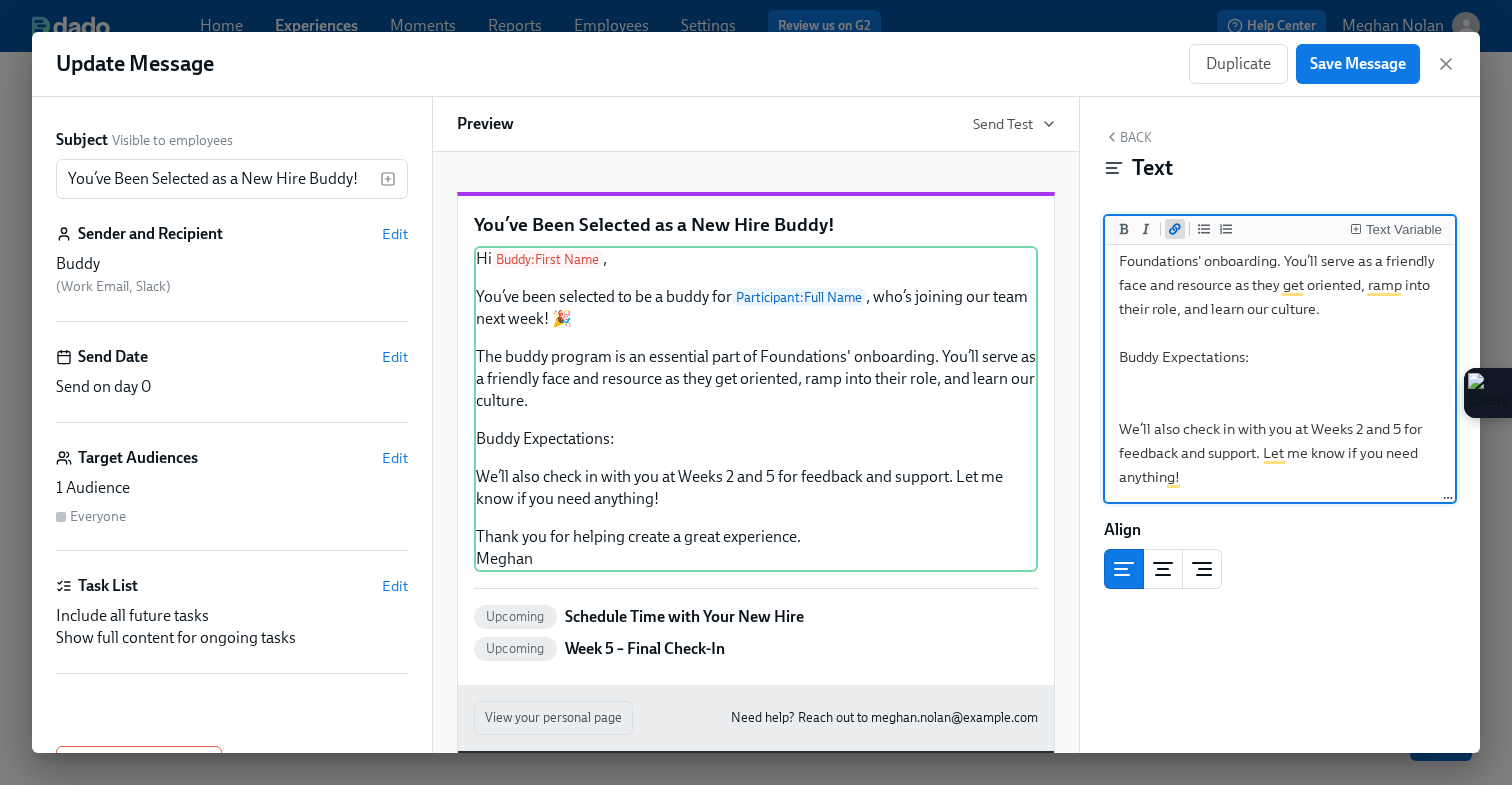 click 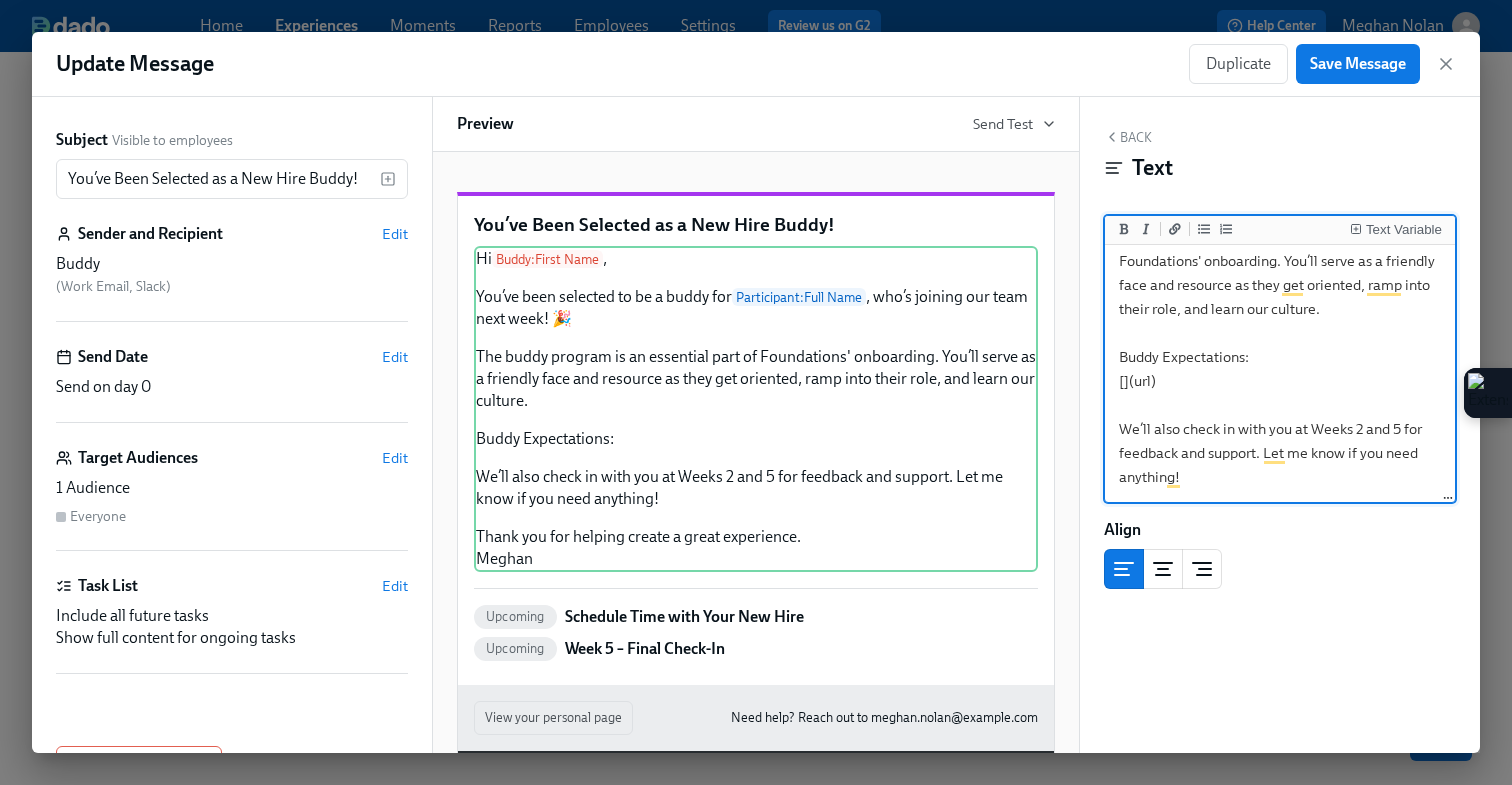 click on "Hi {{ buddy.firstName }},
You’ve been selected to be a buddy for {{ participant.fullName }}, who’s joining our team next week! 🎉
The buddy program is an essential part of Foundations' onboarding. You’ll serve as a friendly face and resource as they get oriented, ramp into their role, and learn our culture.
Buddy Expectations:
[](url)
We’ll also check in with you at Weeks 2 and 5 for feedback and support. Let me know if you need anything!
Thank you for helping create a great experience.
Meghan" at bounding box center [1280, 321] 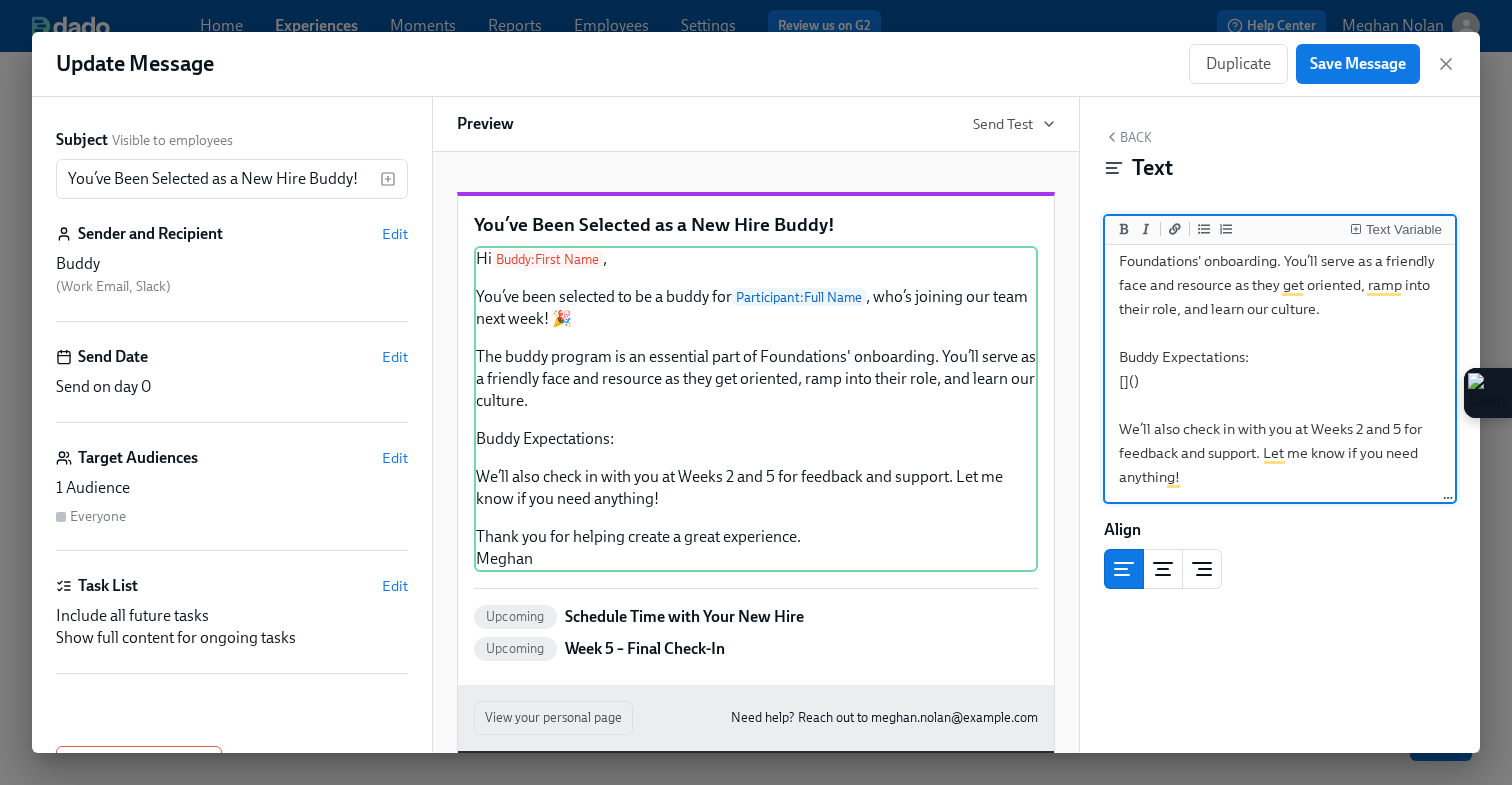 paste on "https://docs.google.com/document/d/1340mjhx1uJJ8gSc61w5NYllYCUEOGKfu__yZNtS493E/edit?tab=t.0#heading=h.zbki6dsoe06h" 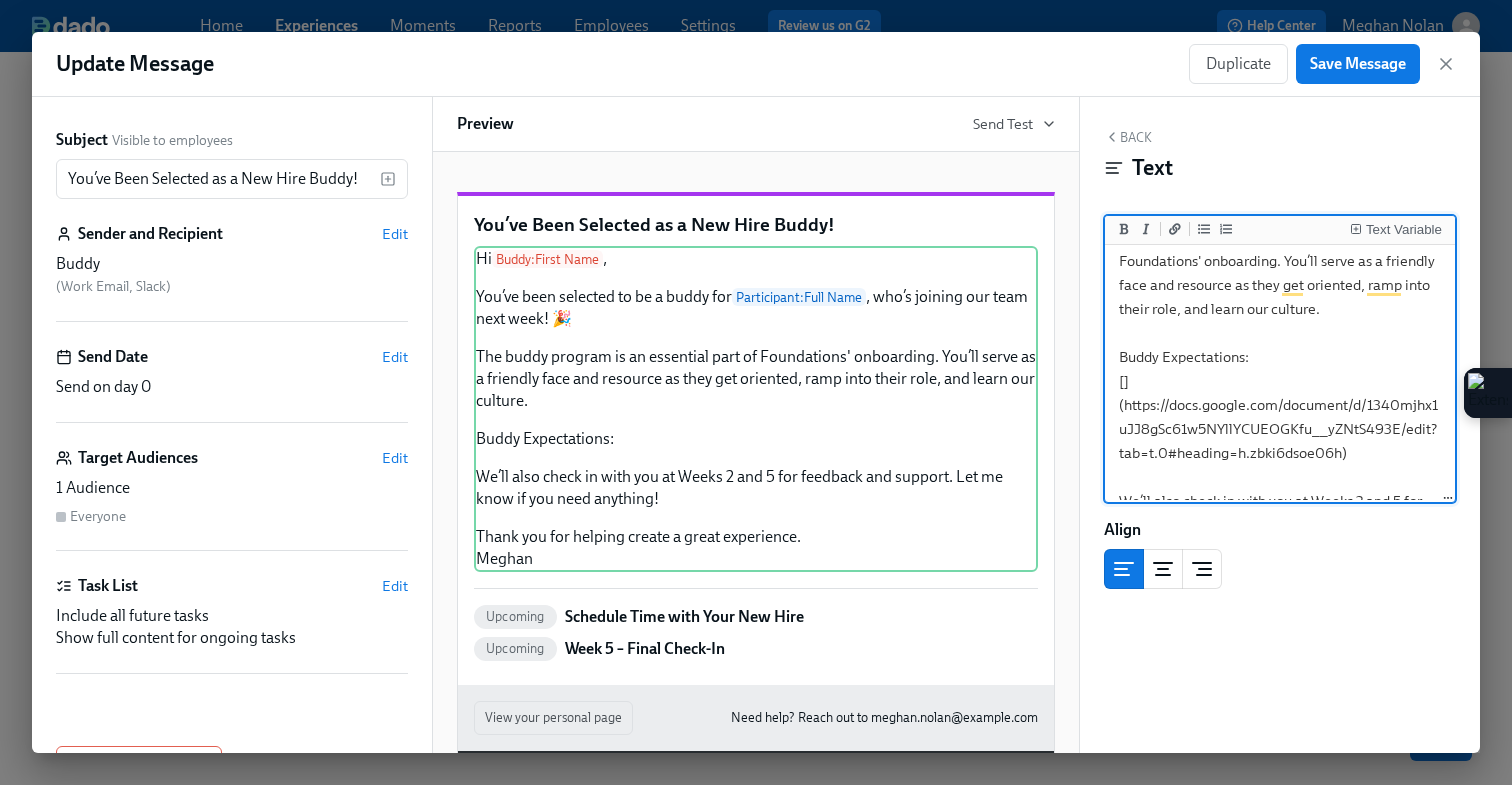 click on "Hi {{ buddy.firstName }},
You’ve been selected to be a buddy for {{ participant.fullName }}, who’s joining our team next week! 🎉
The buddy program is an essential part of Foundations' onboarding. You’ll serve as a friendly face and resource as they get oriented, ramp into their role, and learn our culture.
Buddy Expectations:
[](https://docs.google.com/document/d/1340mjhx1uJJ8gSc61w5NYllYCUEOGKfu__yZNtS493E/edit?tab=t.0#heading=h.zbki6dsoe06h)
We’ll also check in with you at Weeks 2 and 5 for feedback and support. Let me know if you need anything!
Thank you for helping create a great experience.
Meghan" at bounding box center [1280, 357] 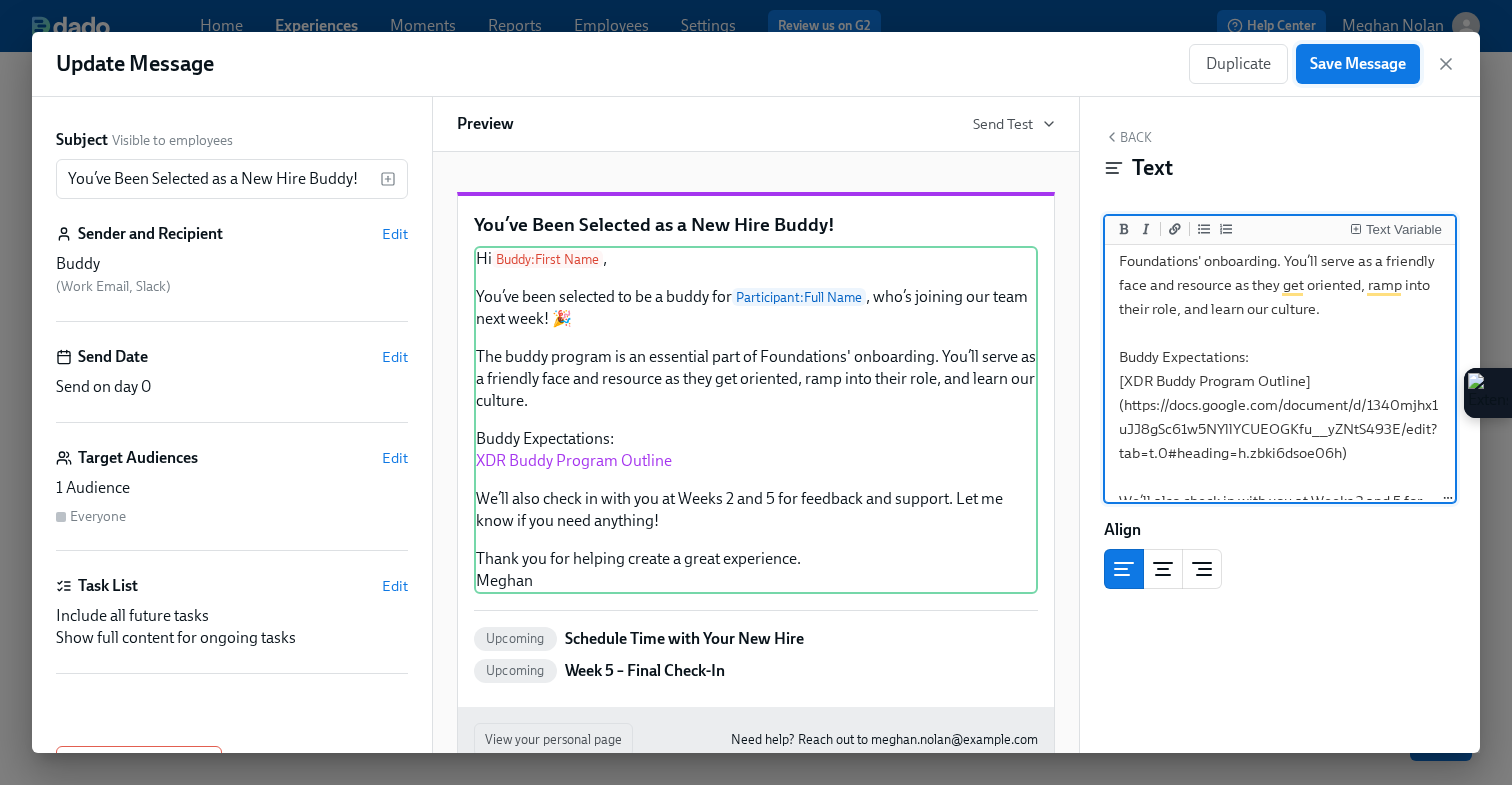 type on "Hi {{ buddy.firstName }},
You’ve been selected to be a buddy for {{ participant.fullName }}, who’s joining our team next week! 🎉
The buddy program is an essential part of Foundations' onboarding. You’ll serve as a friendly face and resource as they get oriented, ramp into their role, and learn our culture.
Buddy Expectations:
[XDR Buddy Program Outline](https://docs.google.com/document/d/1340mjhx1uJJ8gSc61w5NYllYCUEOGKfu__yZNtS493E/edit?tab=t.0#heading=h.zbki6dsoe06h)
We’ll also check in with you at Weeks 2 and 5 for feedback and support. Let me know if you need anything!
Thank you for helping create a great experience.
Meghan" 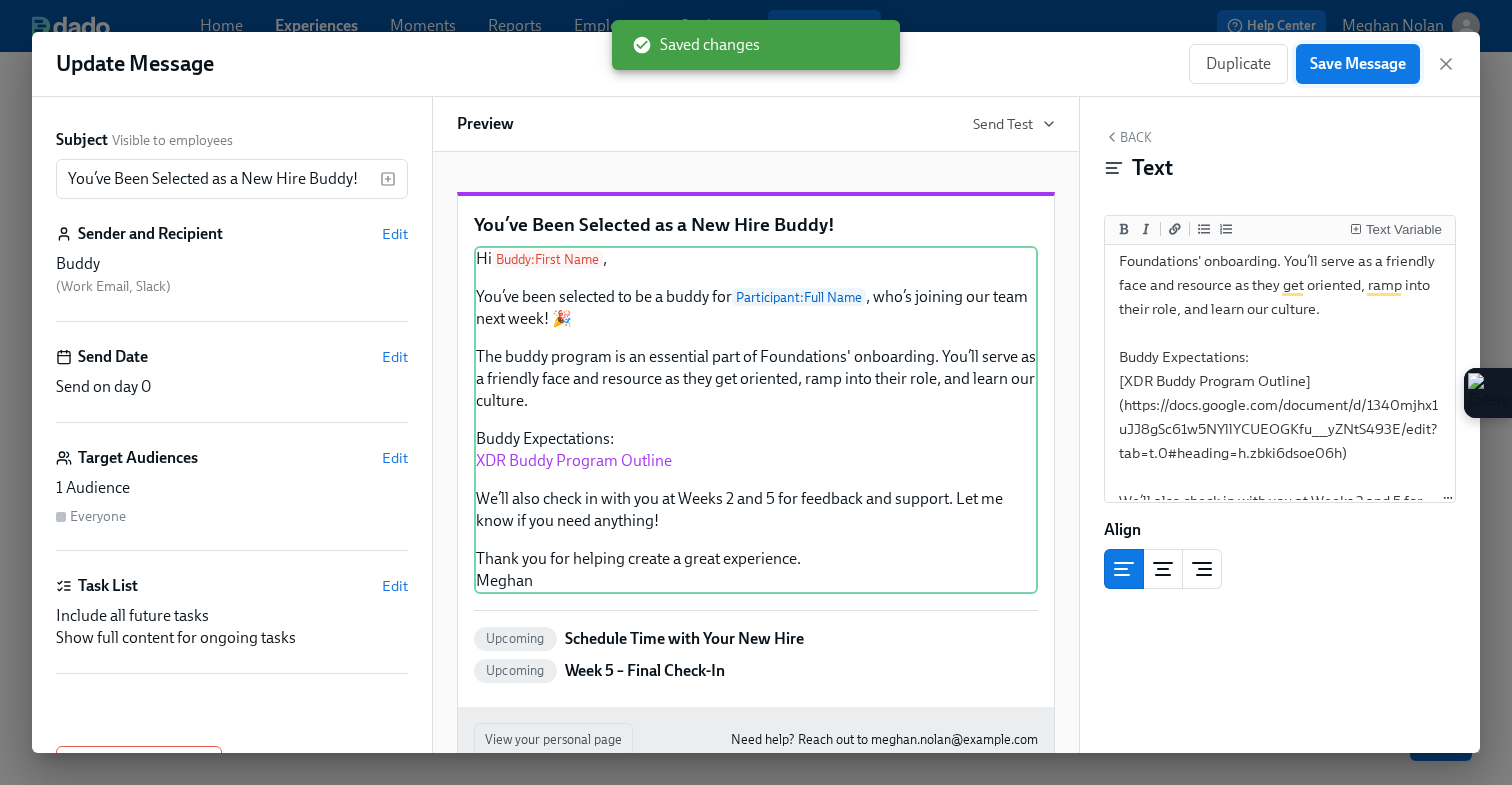 click on "Save Message" at bounding box center (1358, 64) 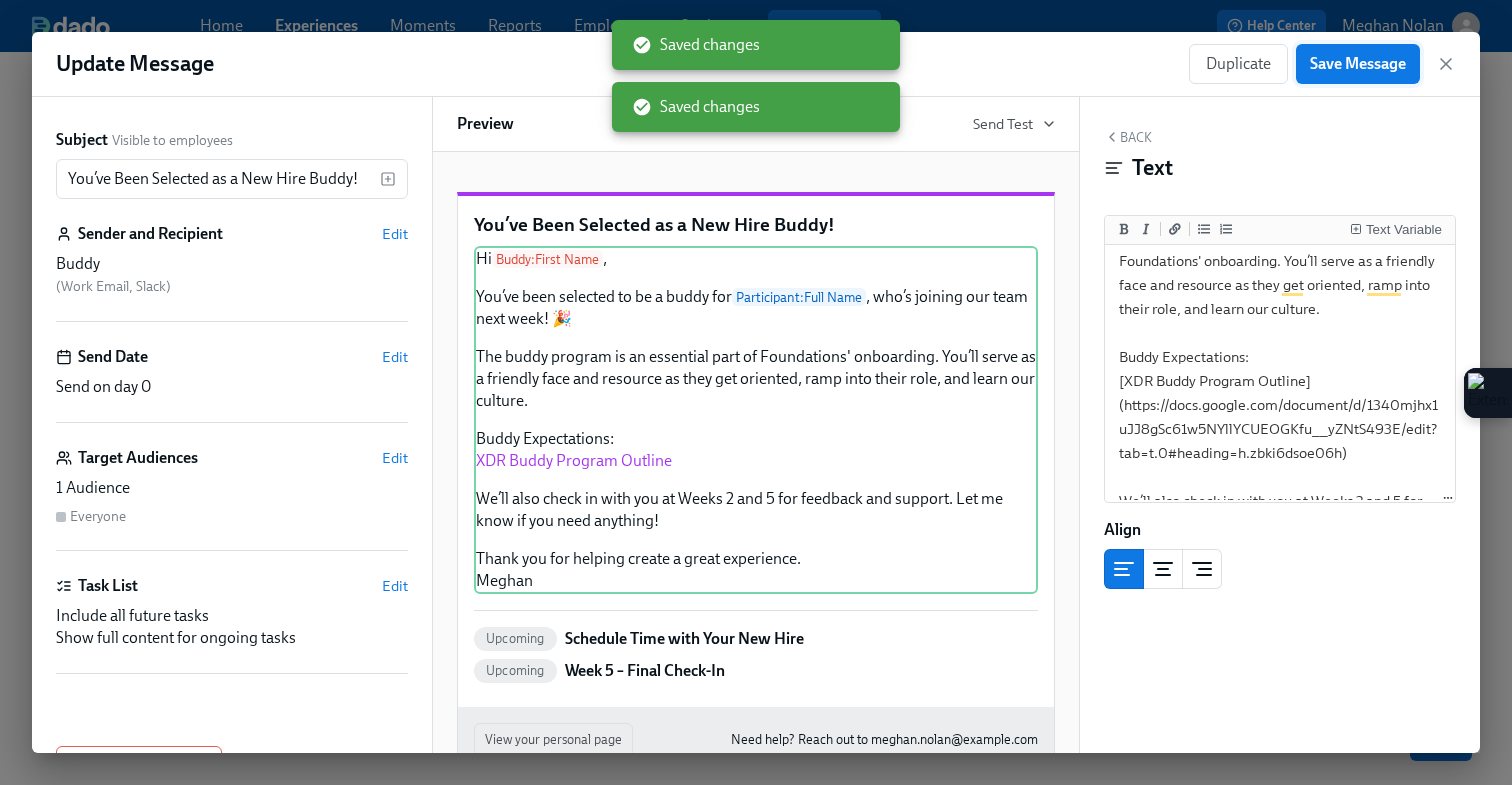 click on "Save Message" at bounding box center [1358, 64] 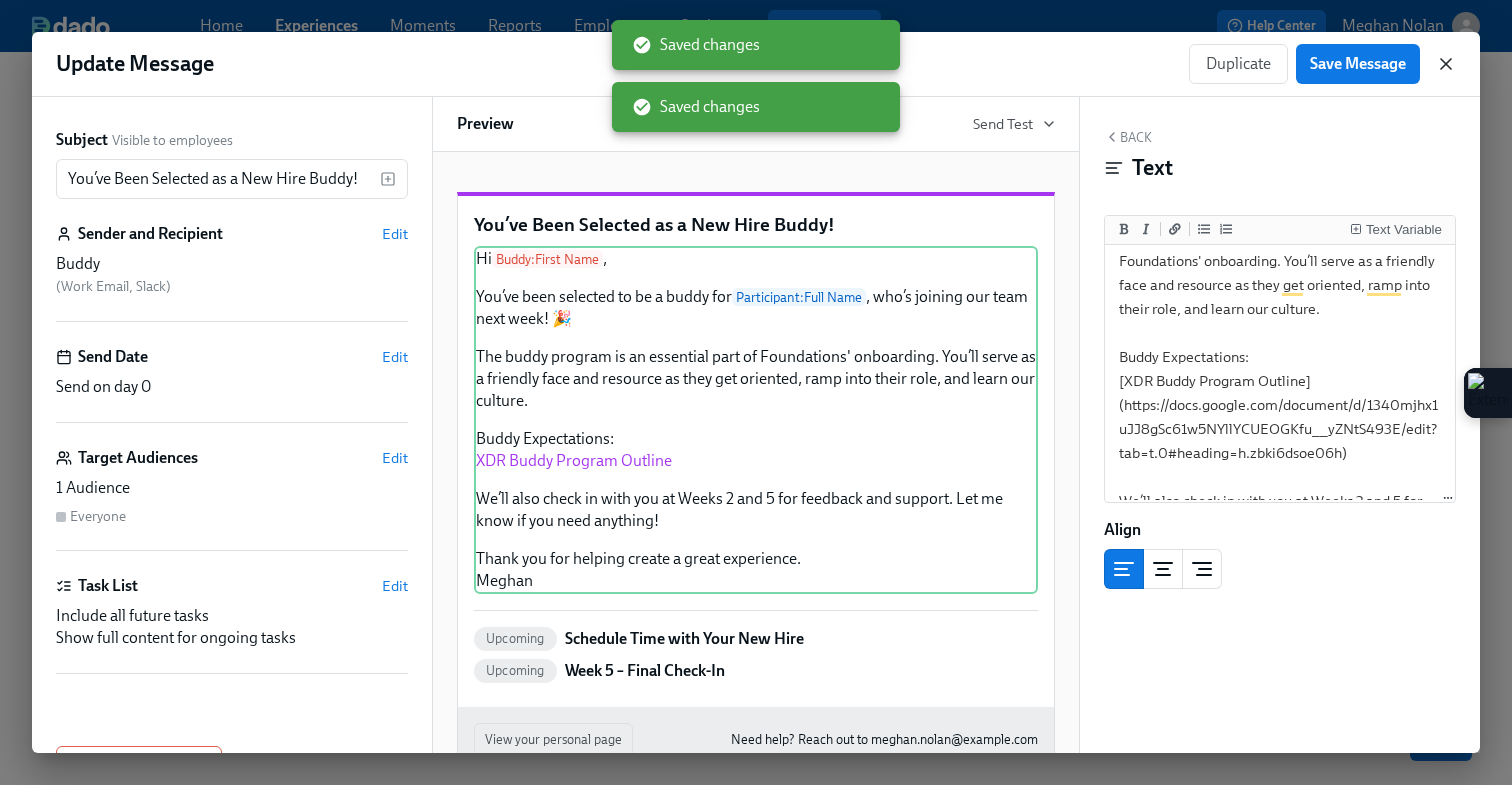click 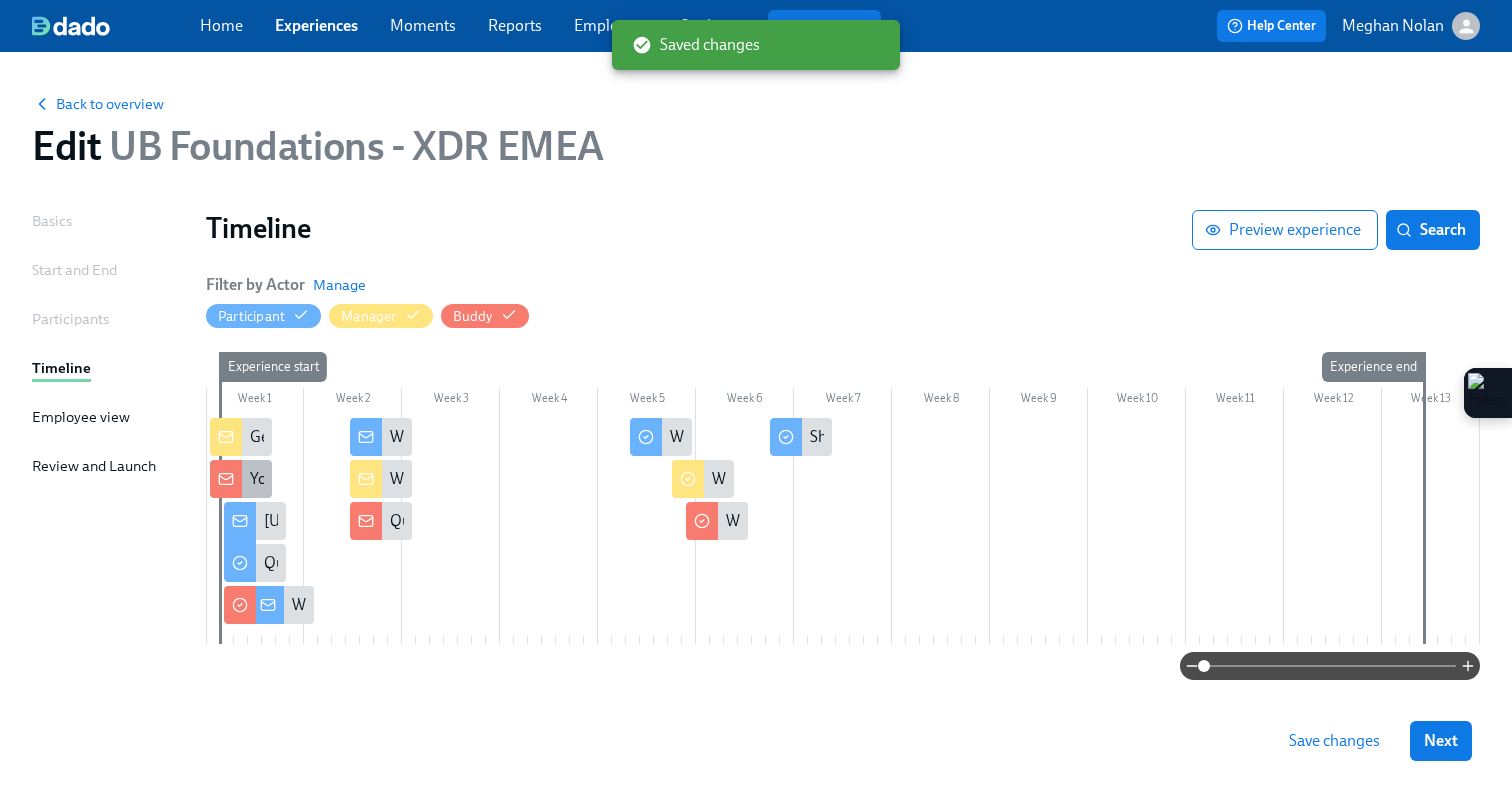 click on "You’ve Been Selected as a New Hire Buddy!" at bounding box center (395, 479) 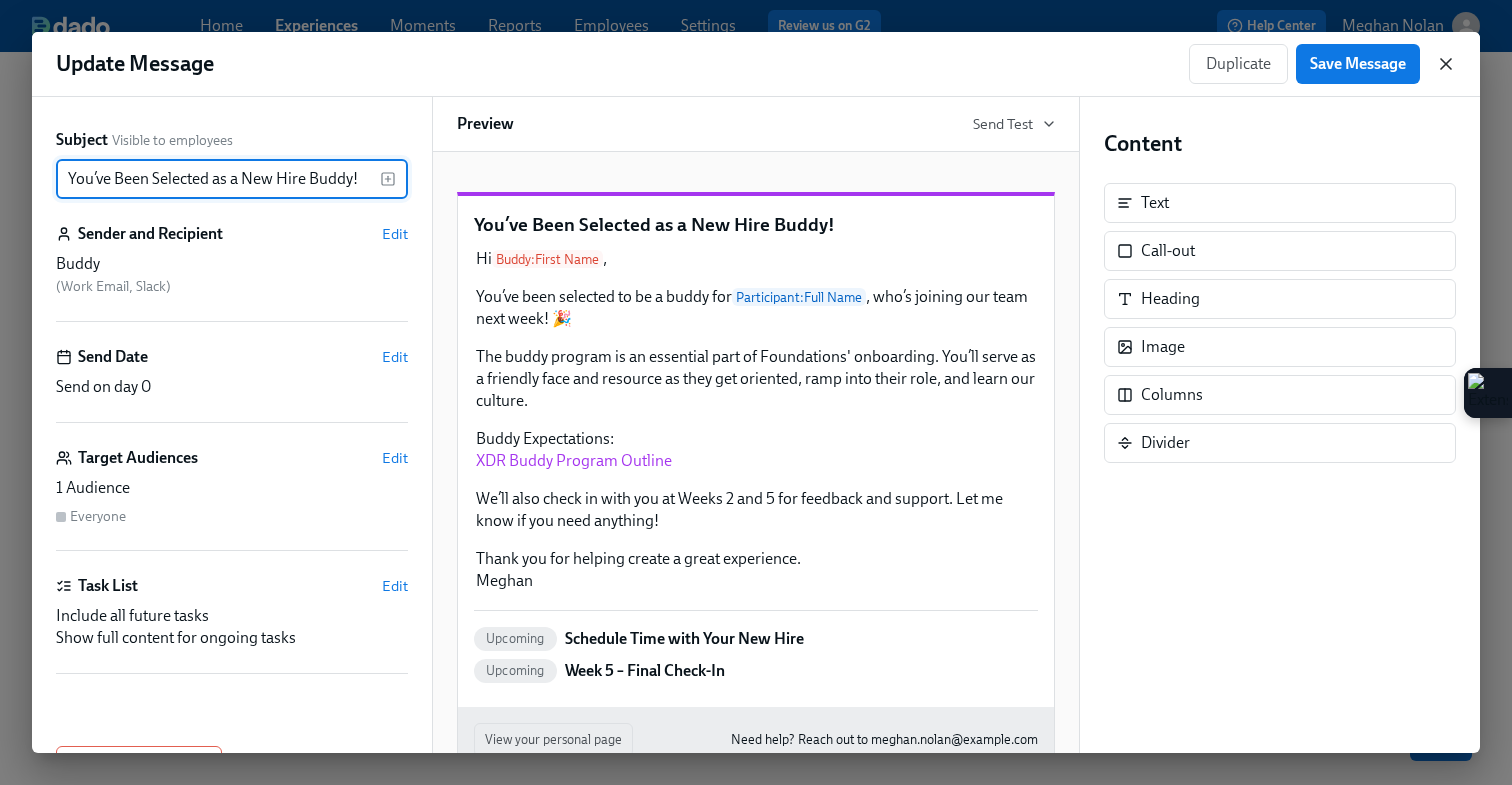 click 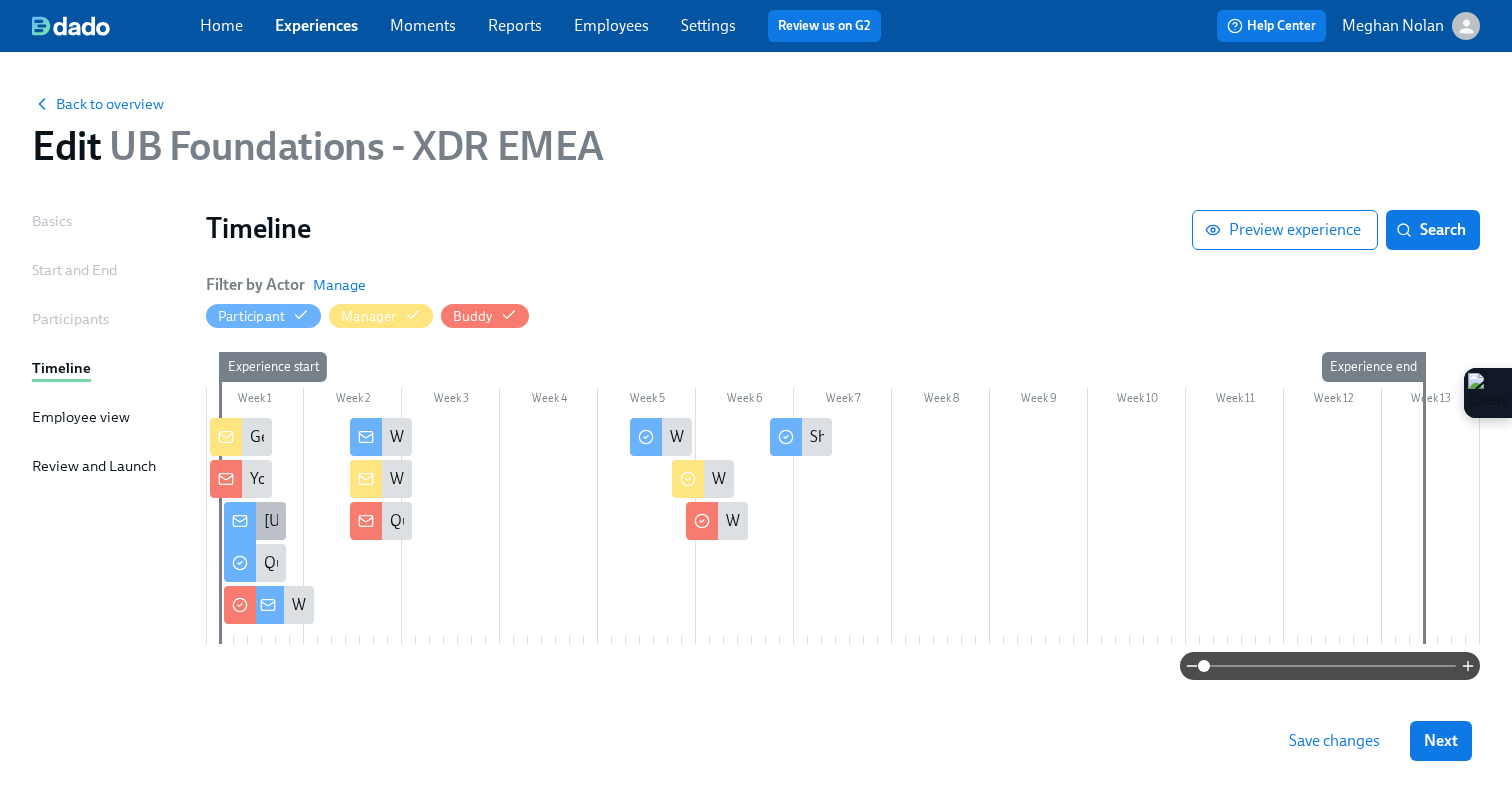 click 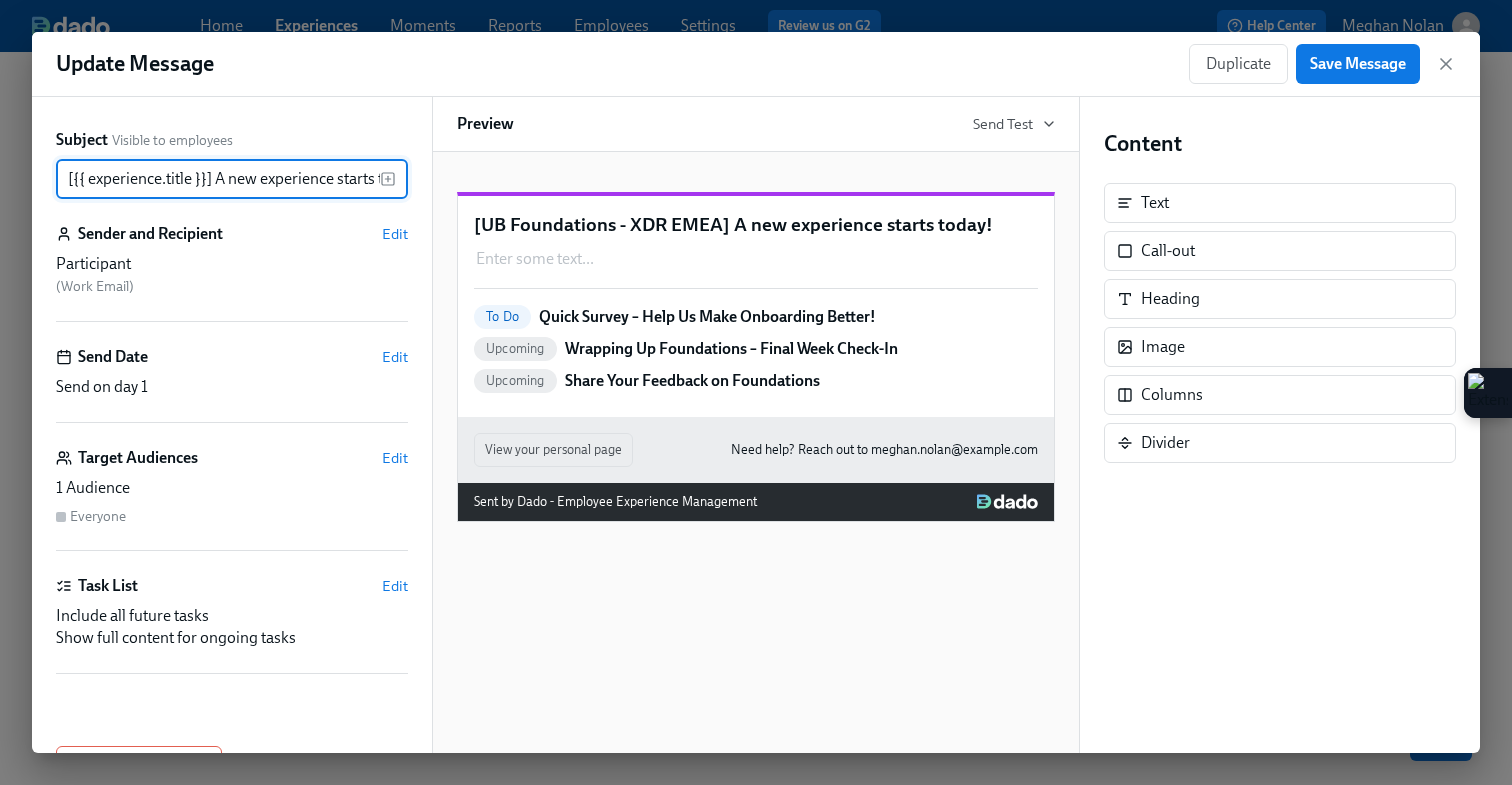 scroll, scrollTop: 0, scrollLeft: 44, axis: horizontal 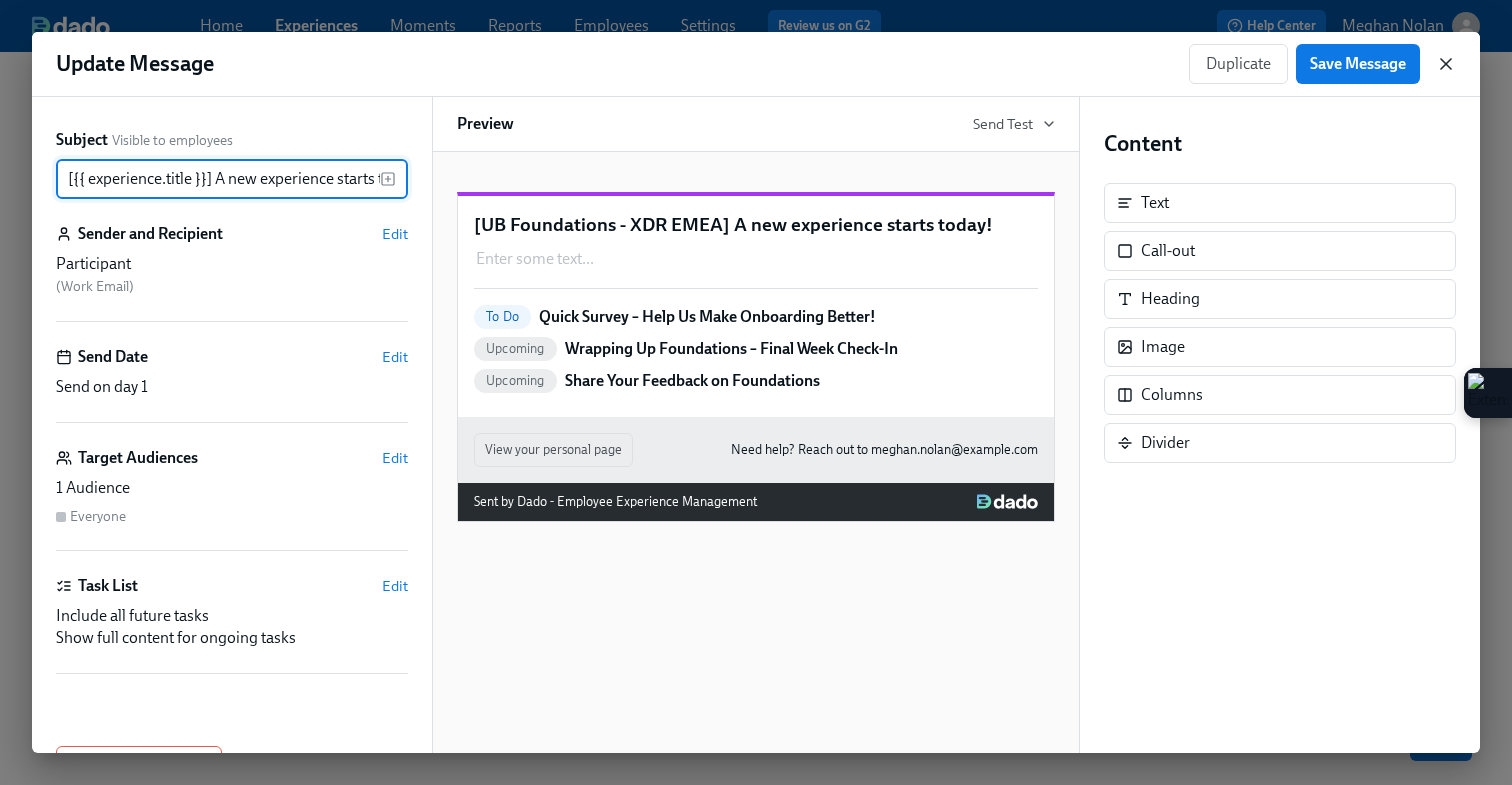 click 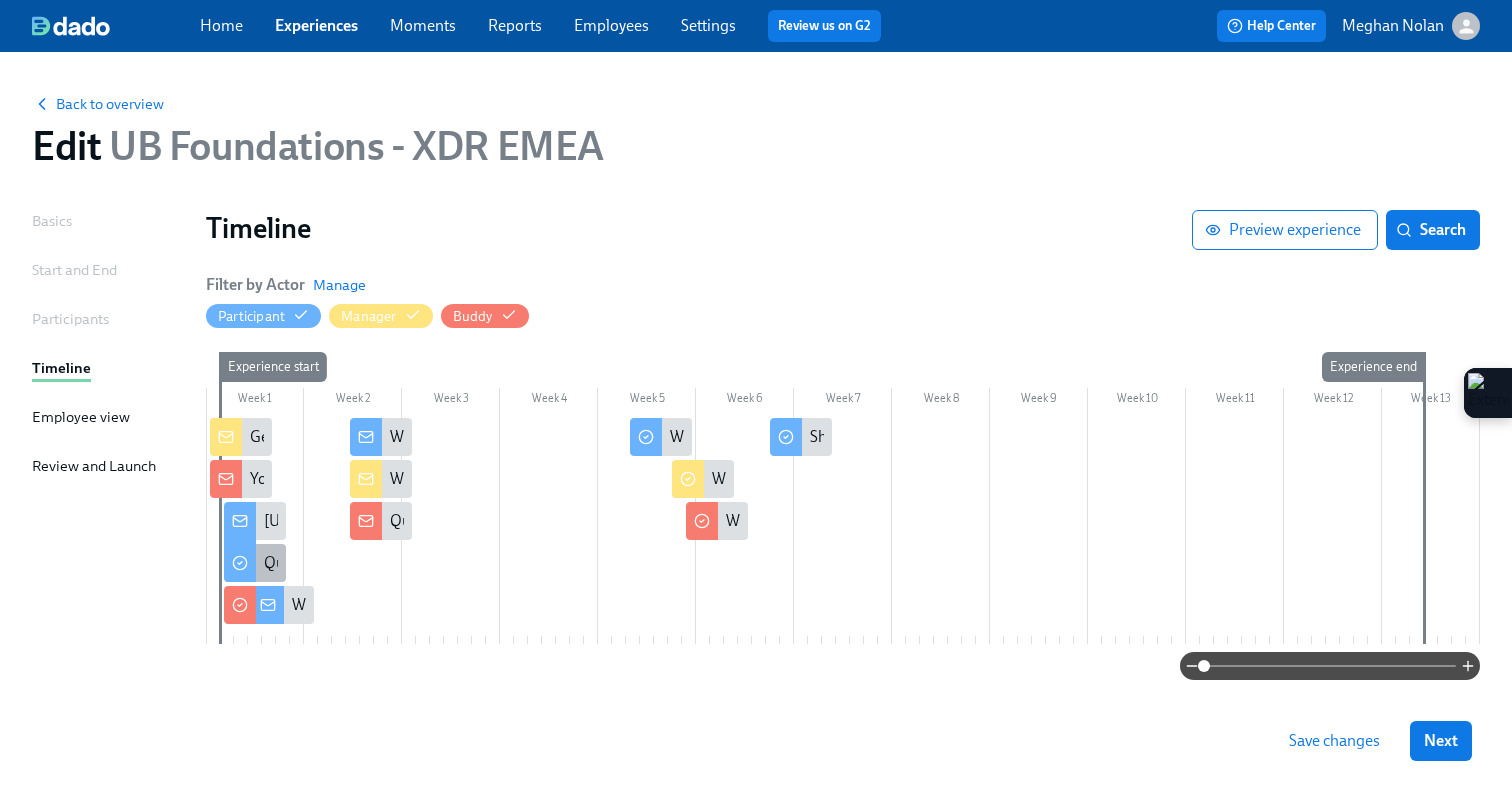 click 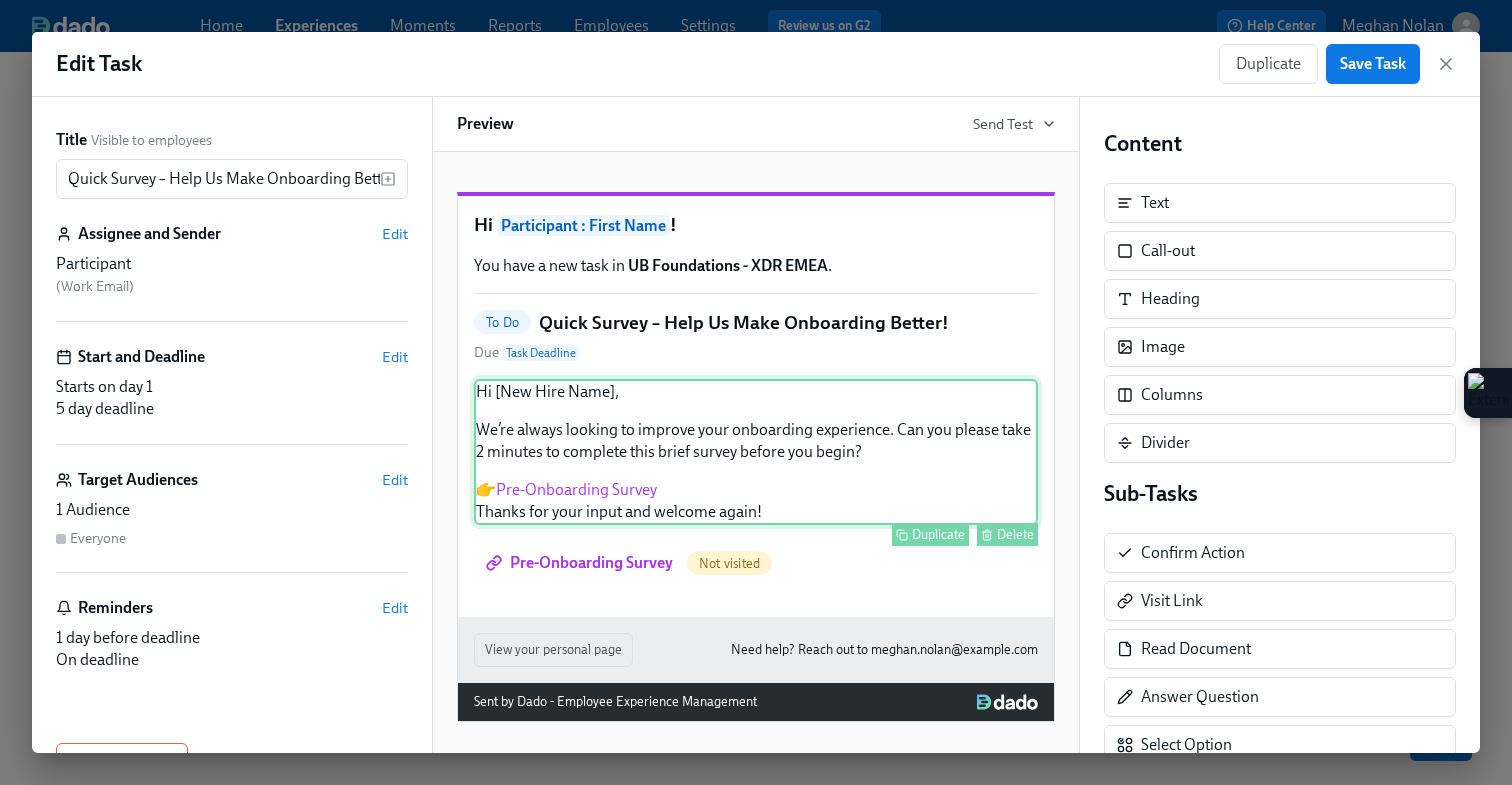 click on "Hi [New Hire Name],
We’re always looking to improve your onboarding experience. Can you please take 2 minutes to complete this brief survey before you begin?
👉  Pre-Onboarding Survey
Thanks for your input and welcome again!   Duplicate   Delete" at bounding box center (756, 452) 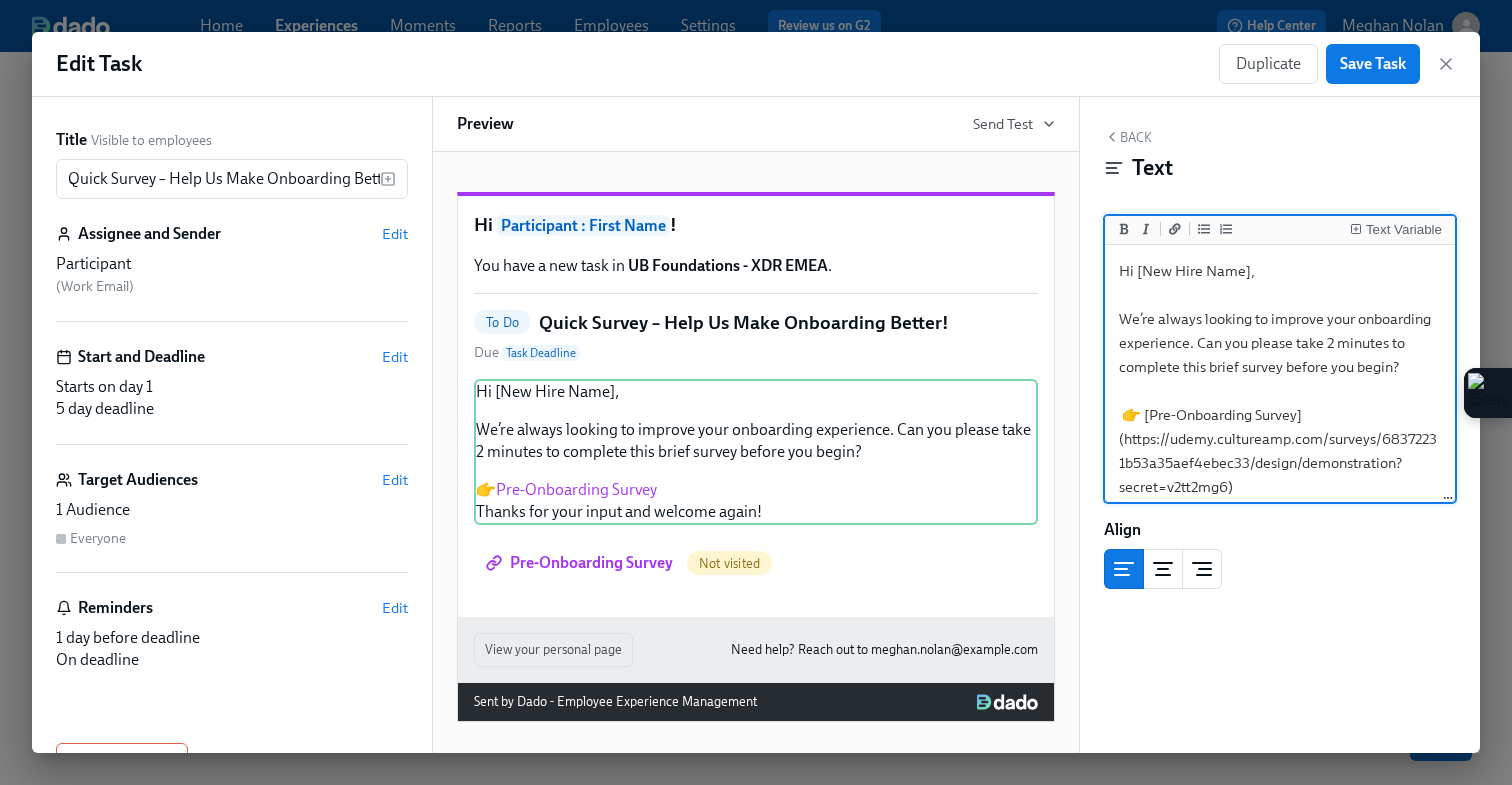 drag, startPoint x: 1249, startPoint y: 274, endPoint x: 1134, endPoint y: 274, distance: 115 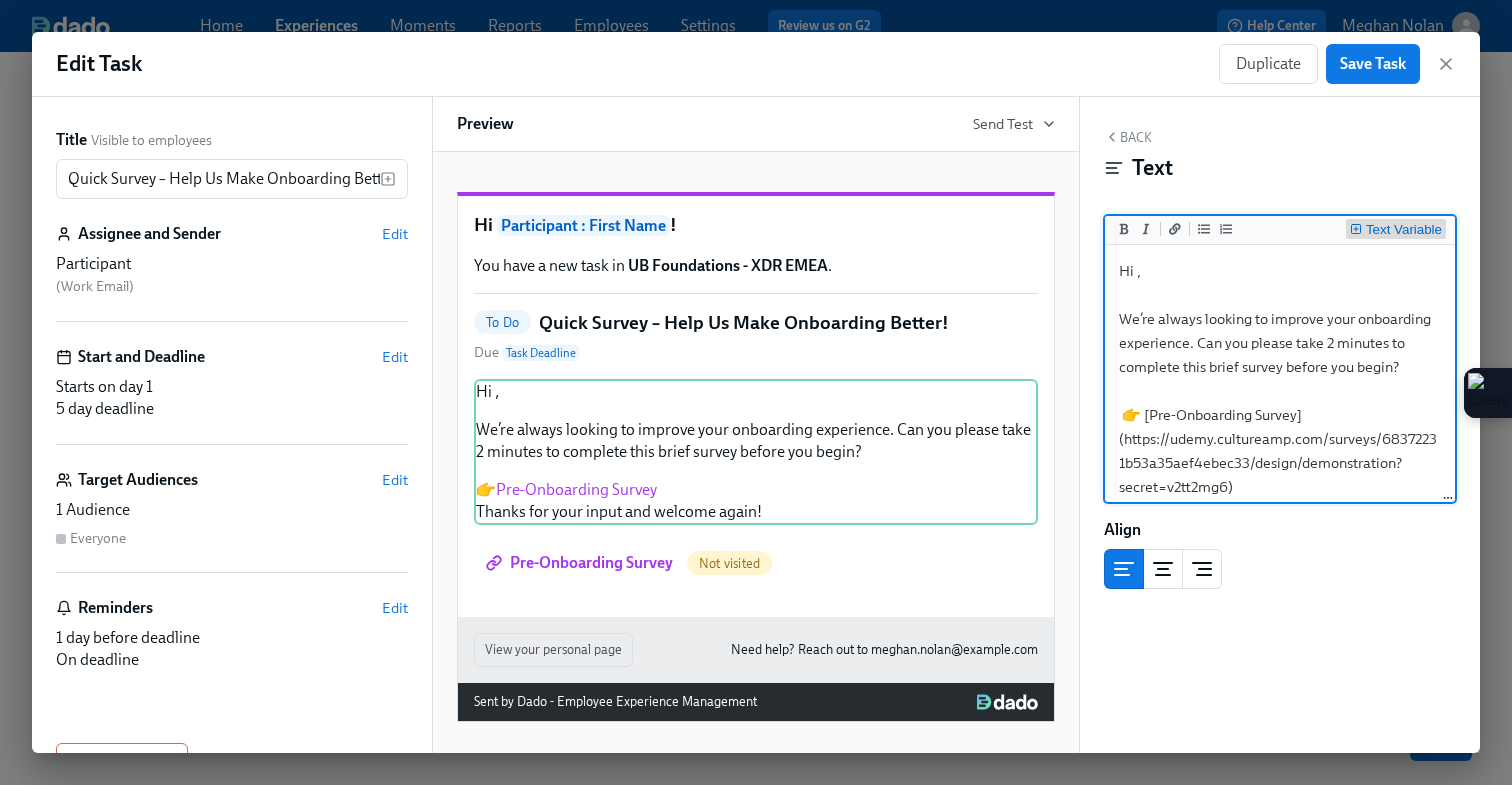 click on "Text Variable" at bounding box center (1404, 230) 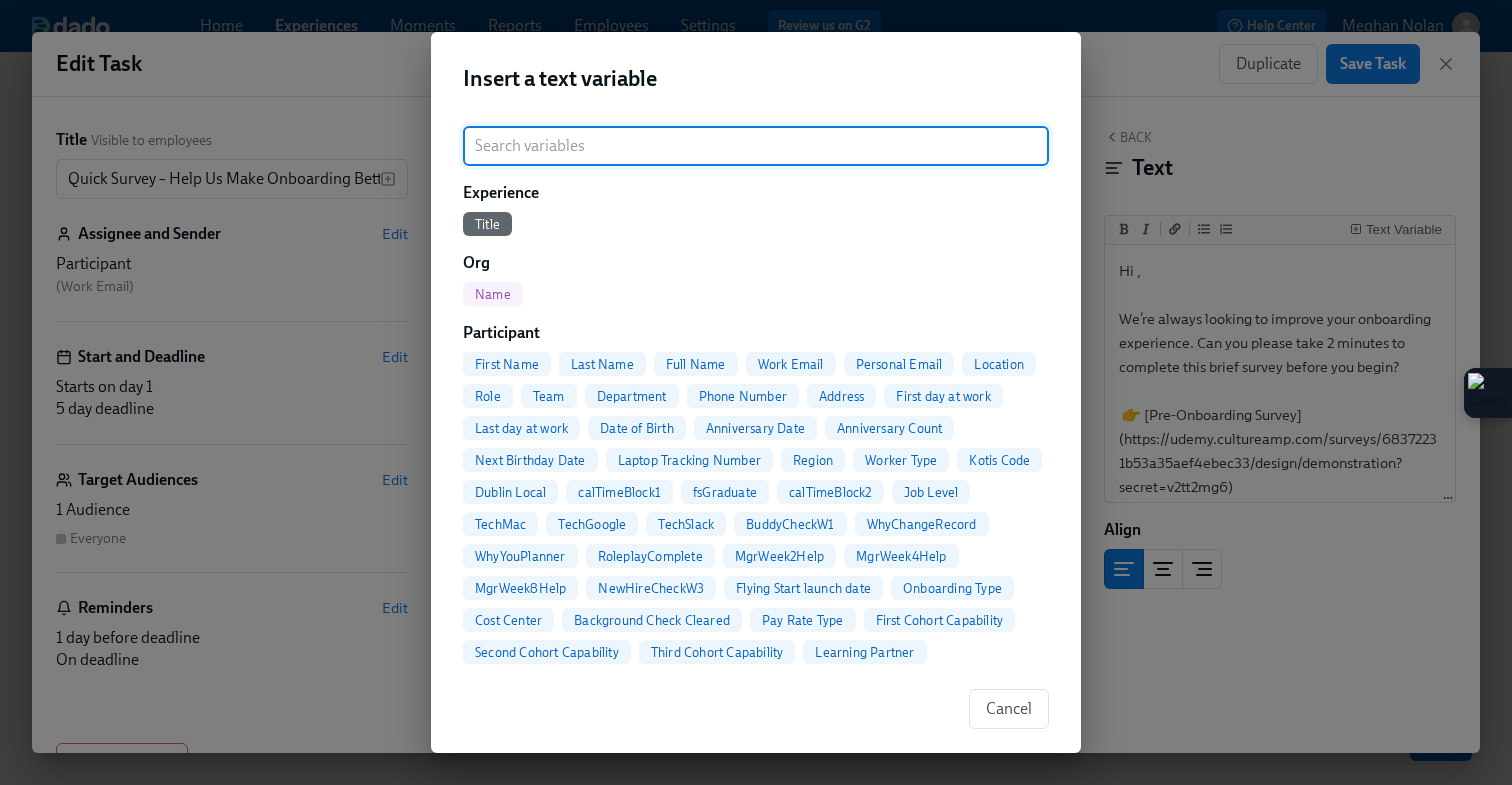 click on "First Name" at bounding box center (507, 364) 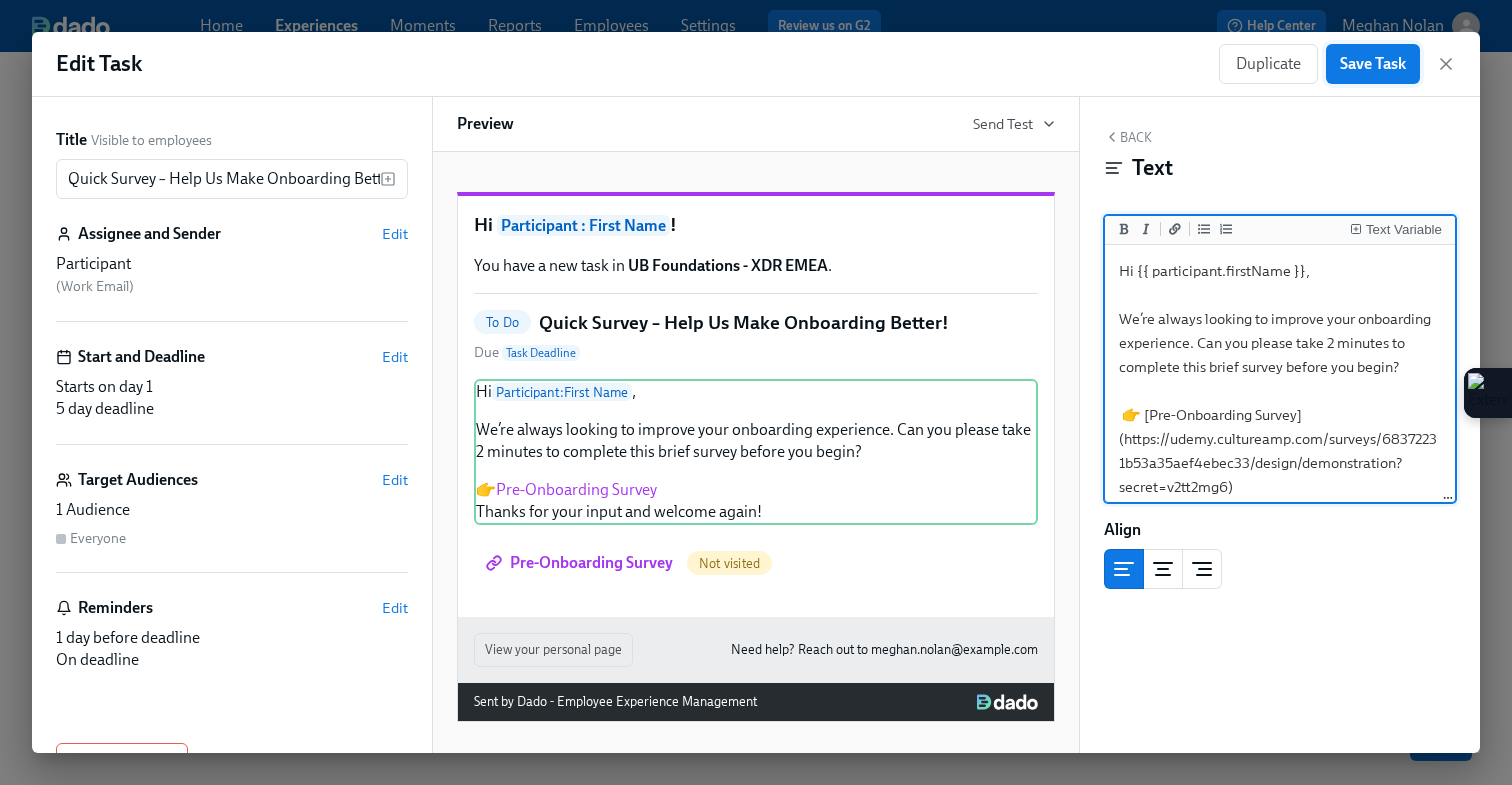 type on "Hi {{ participant.firstName }},
We’re always looking to improve your onboarding experience. Can you please take 2 minutes to complete this brief survey before you begin?
👉 [Pre-Onboarding Survey](https://udemy.cultureamp.com/surveys/68372231b53a35aef4ebec33/design/demonstration?secret=v2tt2mg6)
Thanks for your input and welcome again!" 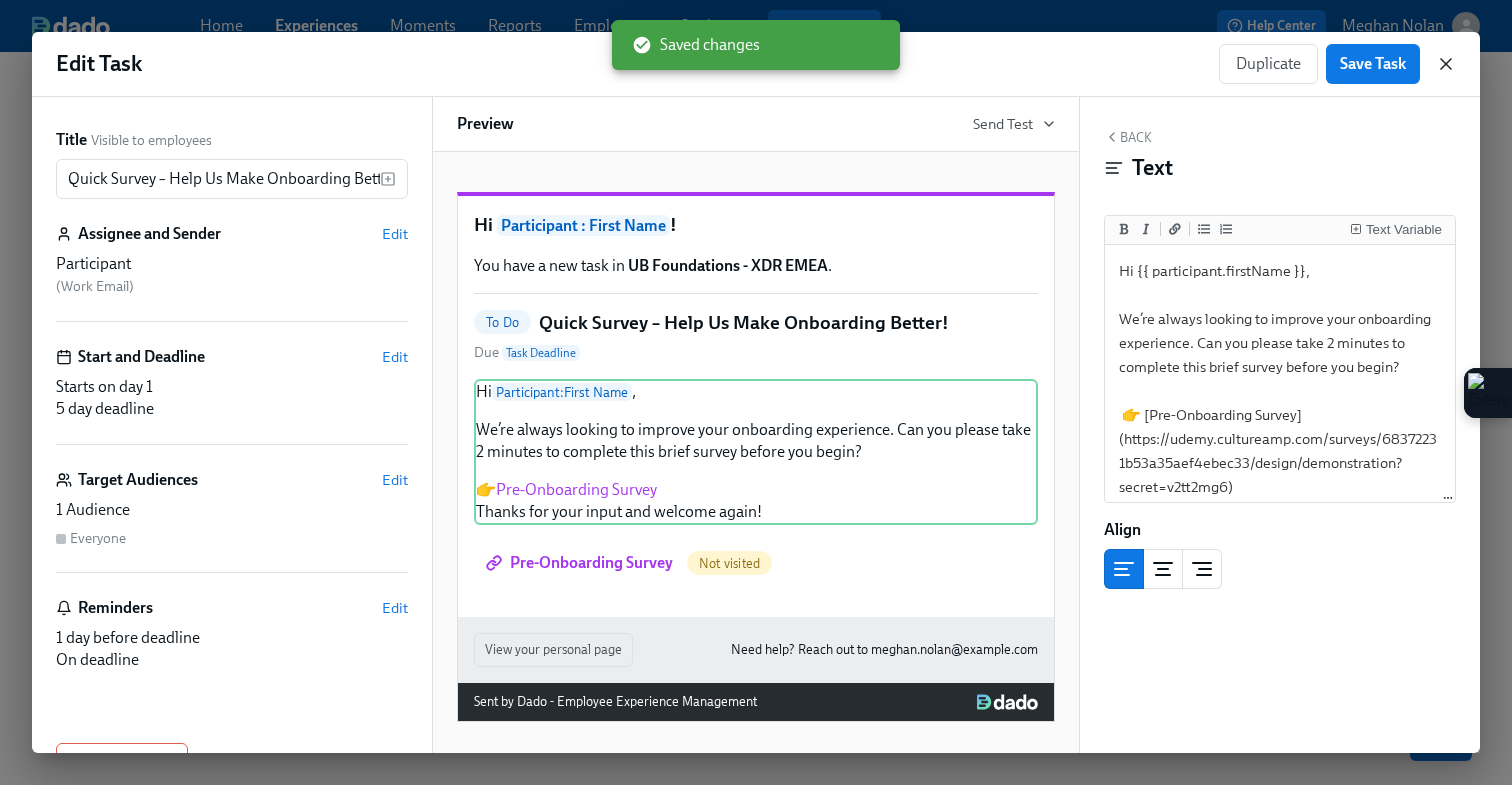 click 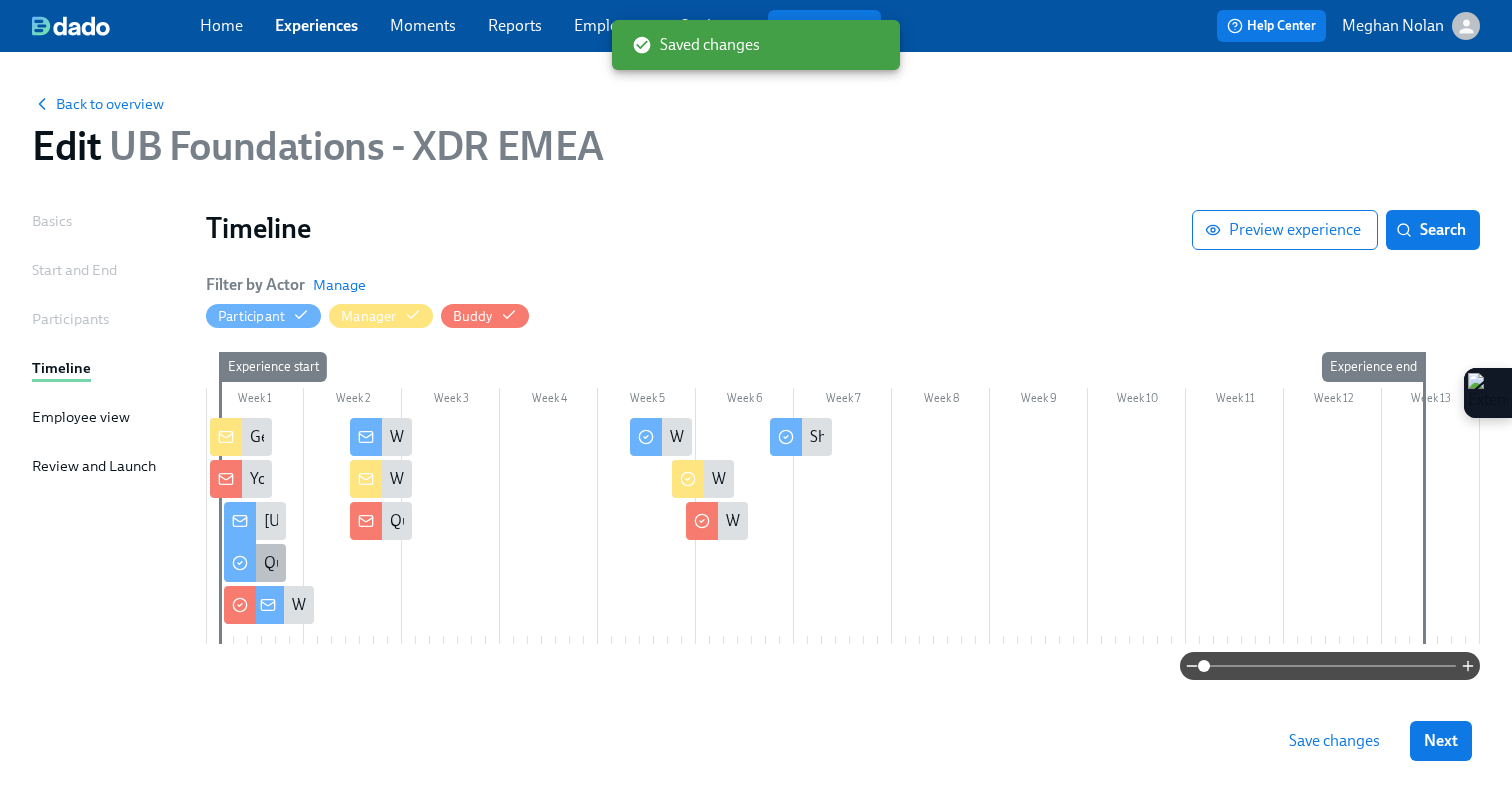 click 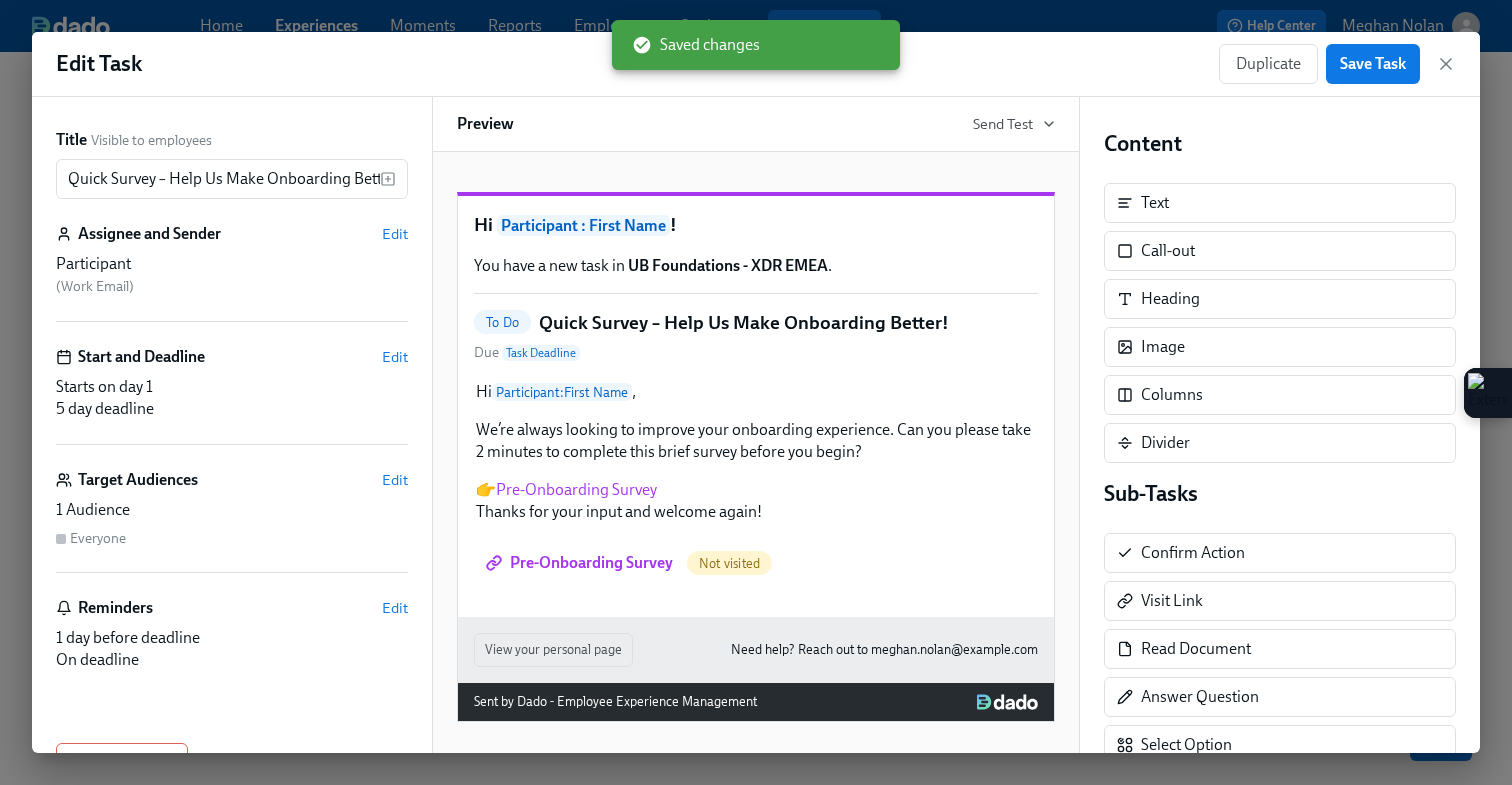 click on "Duplicate Save Task" at bounding box center [1337, 64] 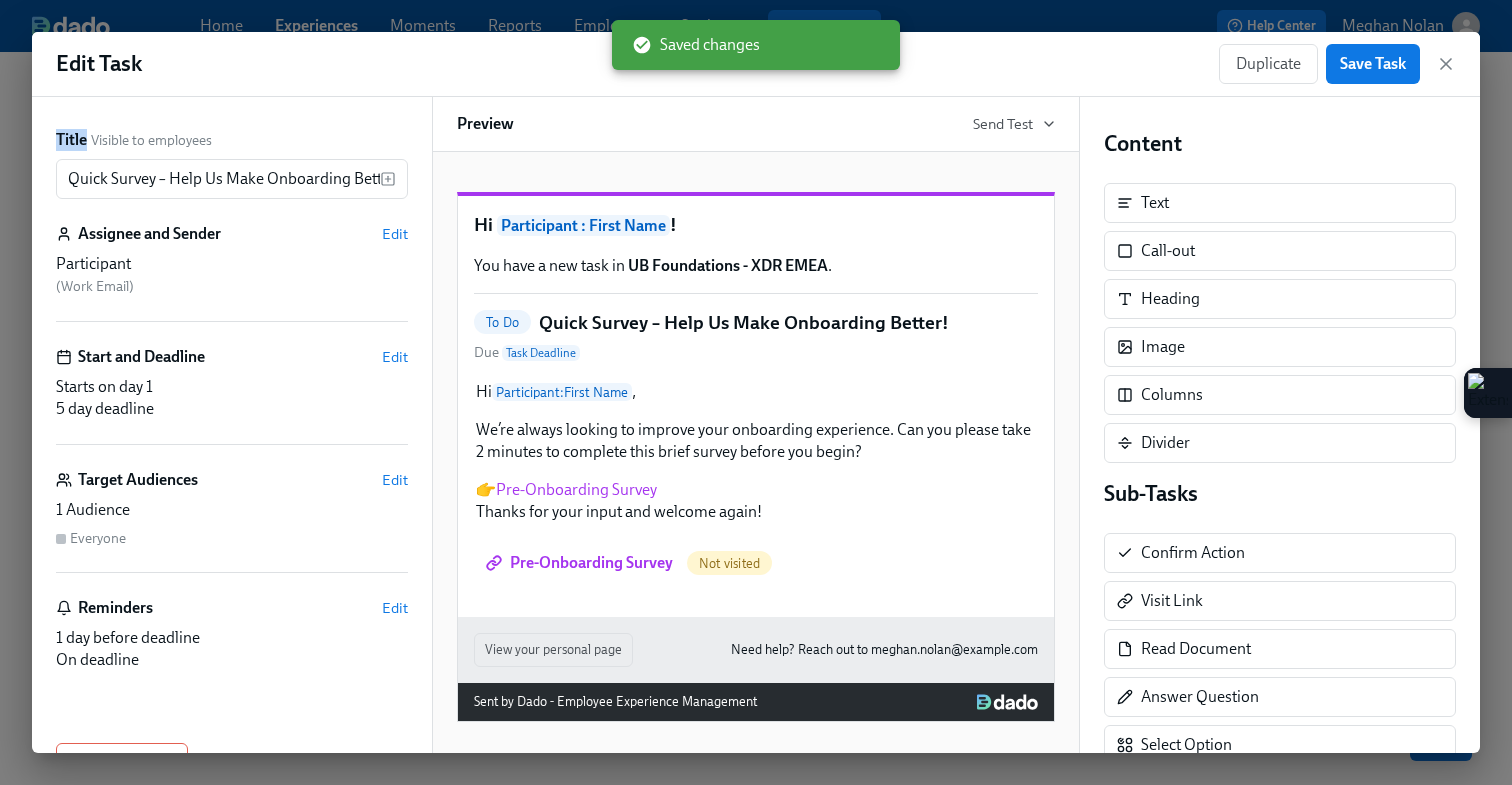click on "Duplicate Save Task" at bounding box center (1337, 64) 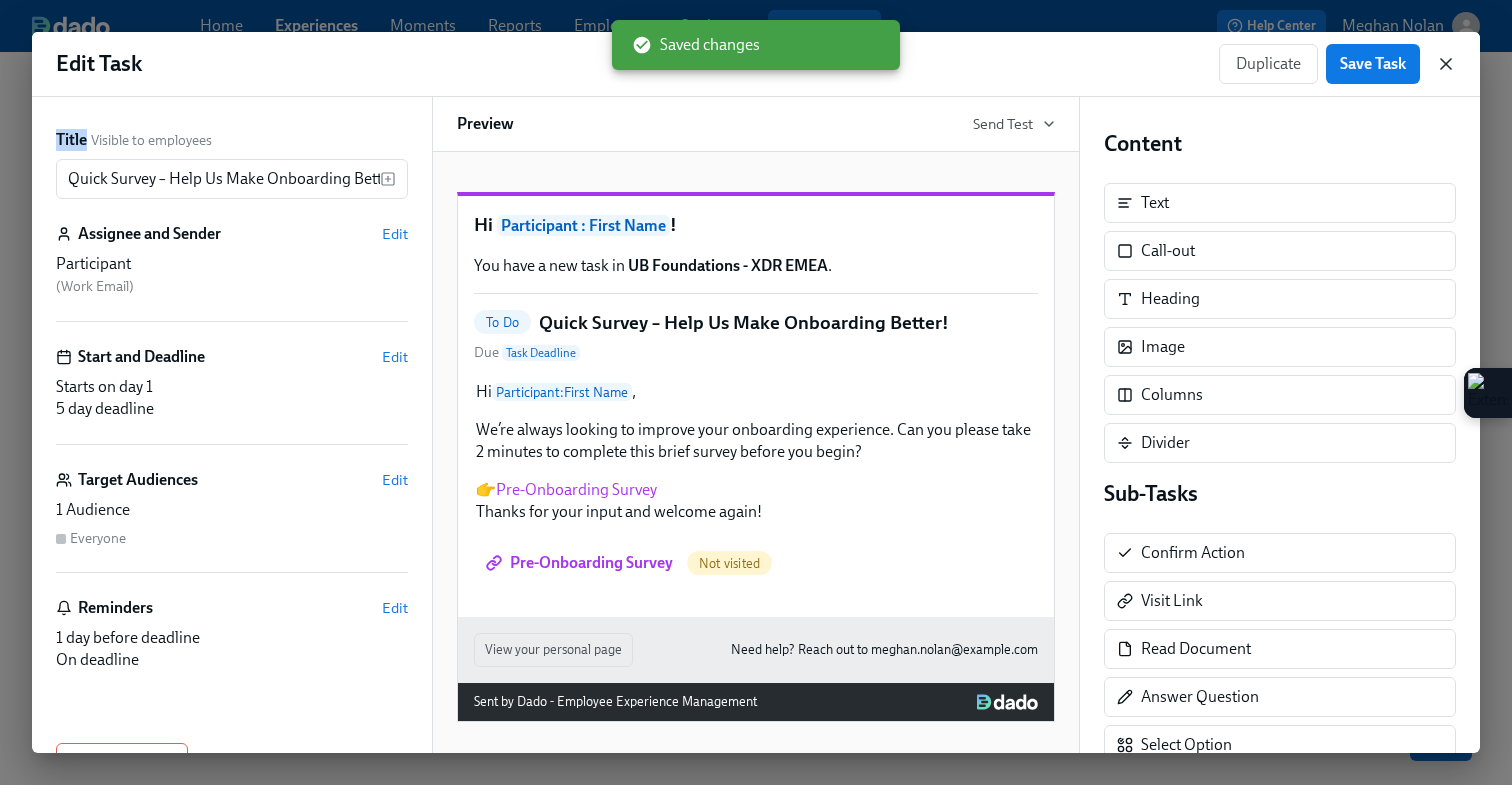 click 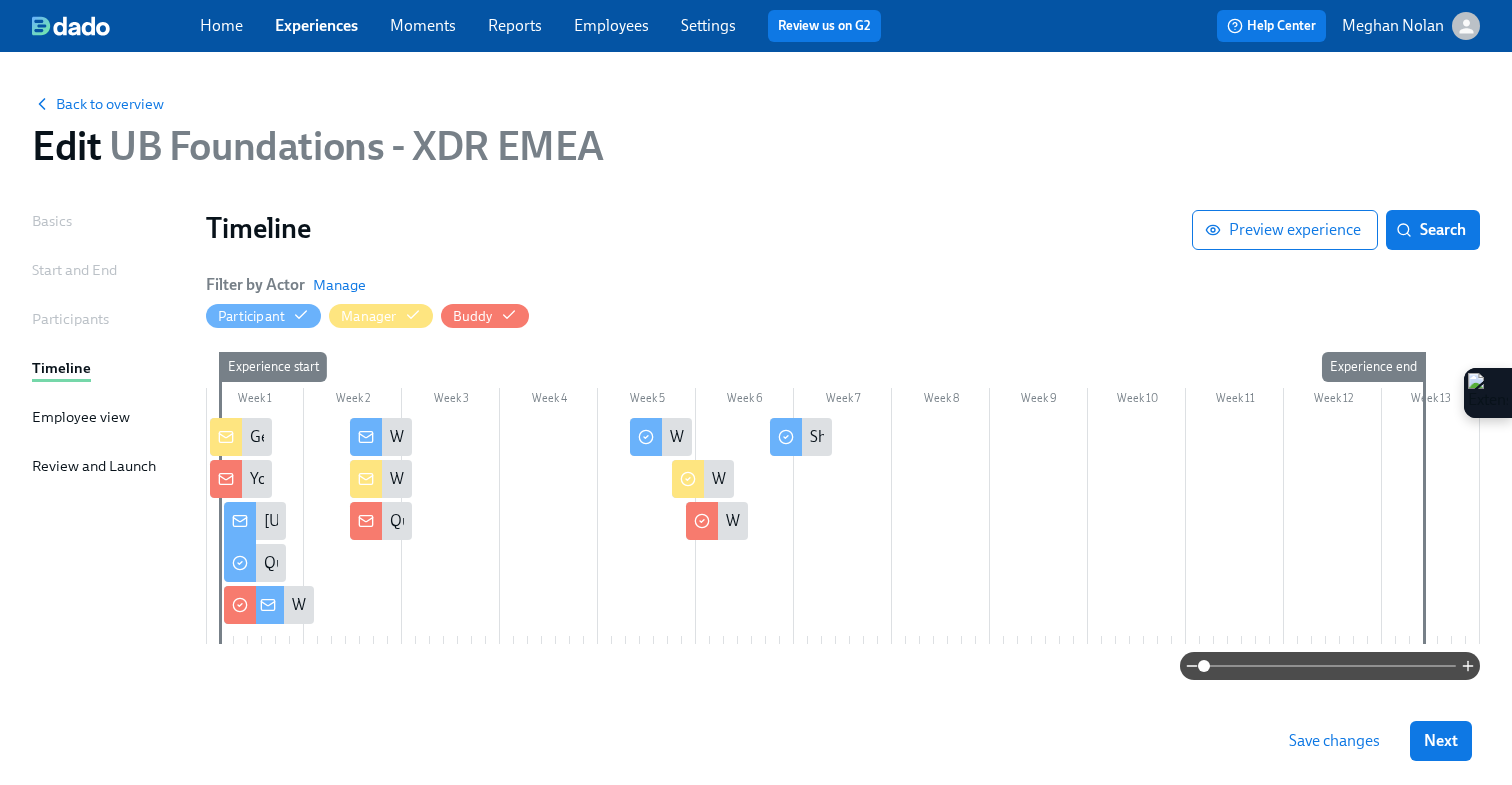 click 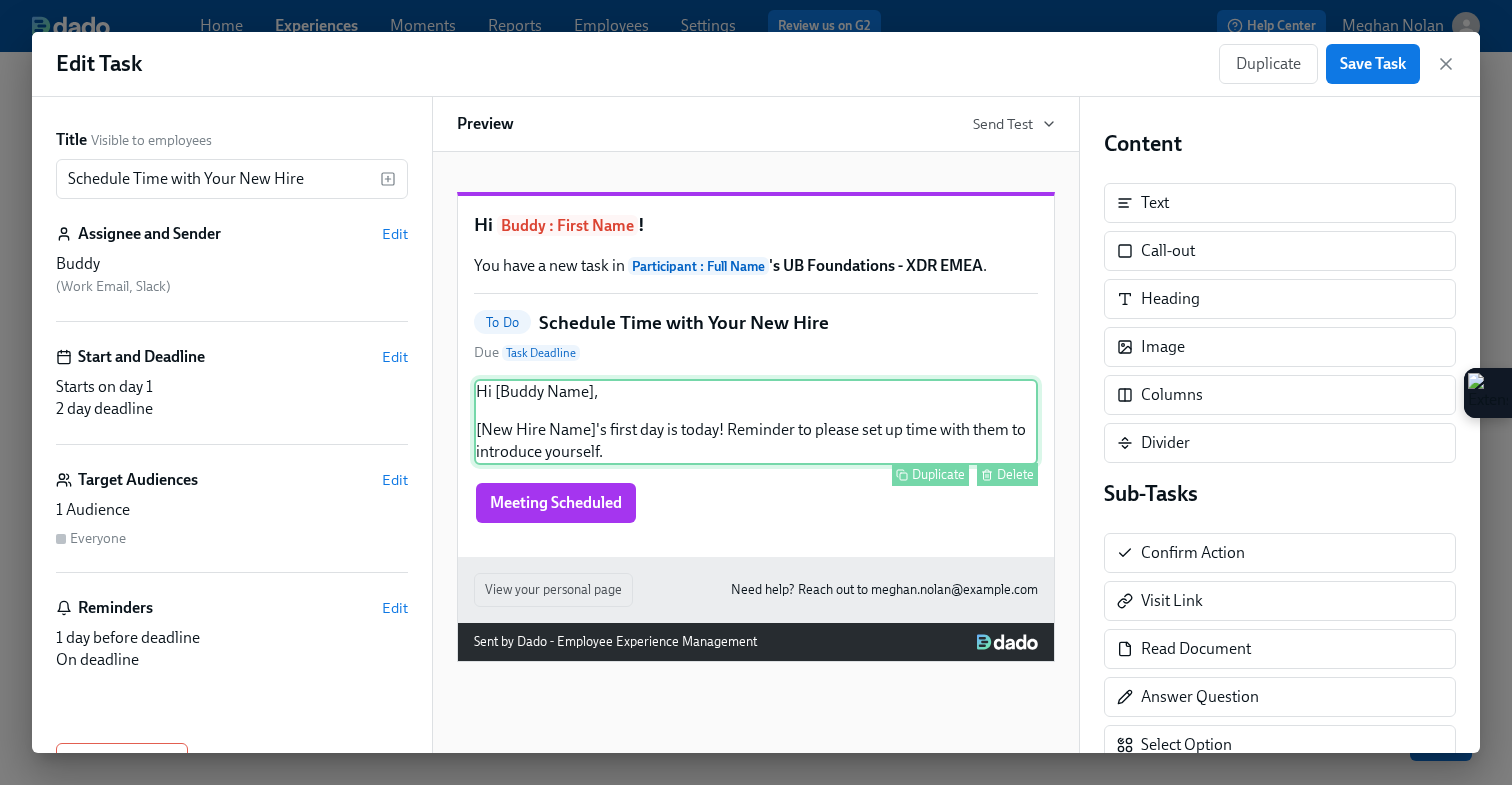 click on "Hi [Buddy Name],
[New Hire Name]'s first day is today! Reminder to please set up time with them to introduce yourself.   Duplicate   Delete" at bounding box center (756, 422) 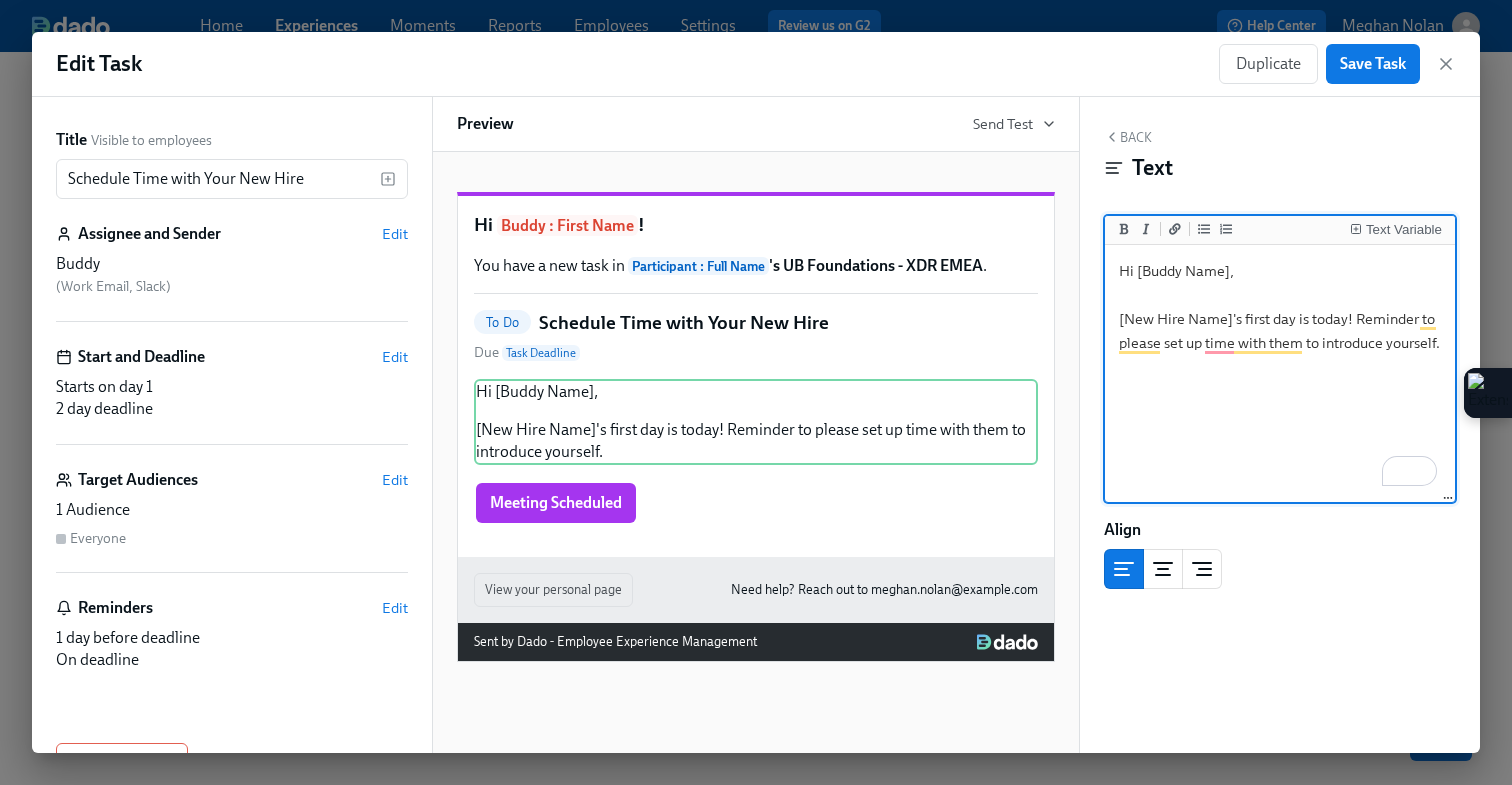 drag, startPoint x: 1229, startPoint y: 269, endPoint x: 1136, endPoint y: 271, distance: 93.0215 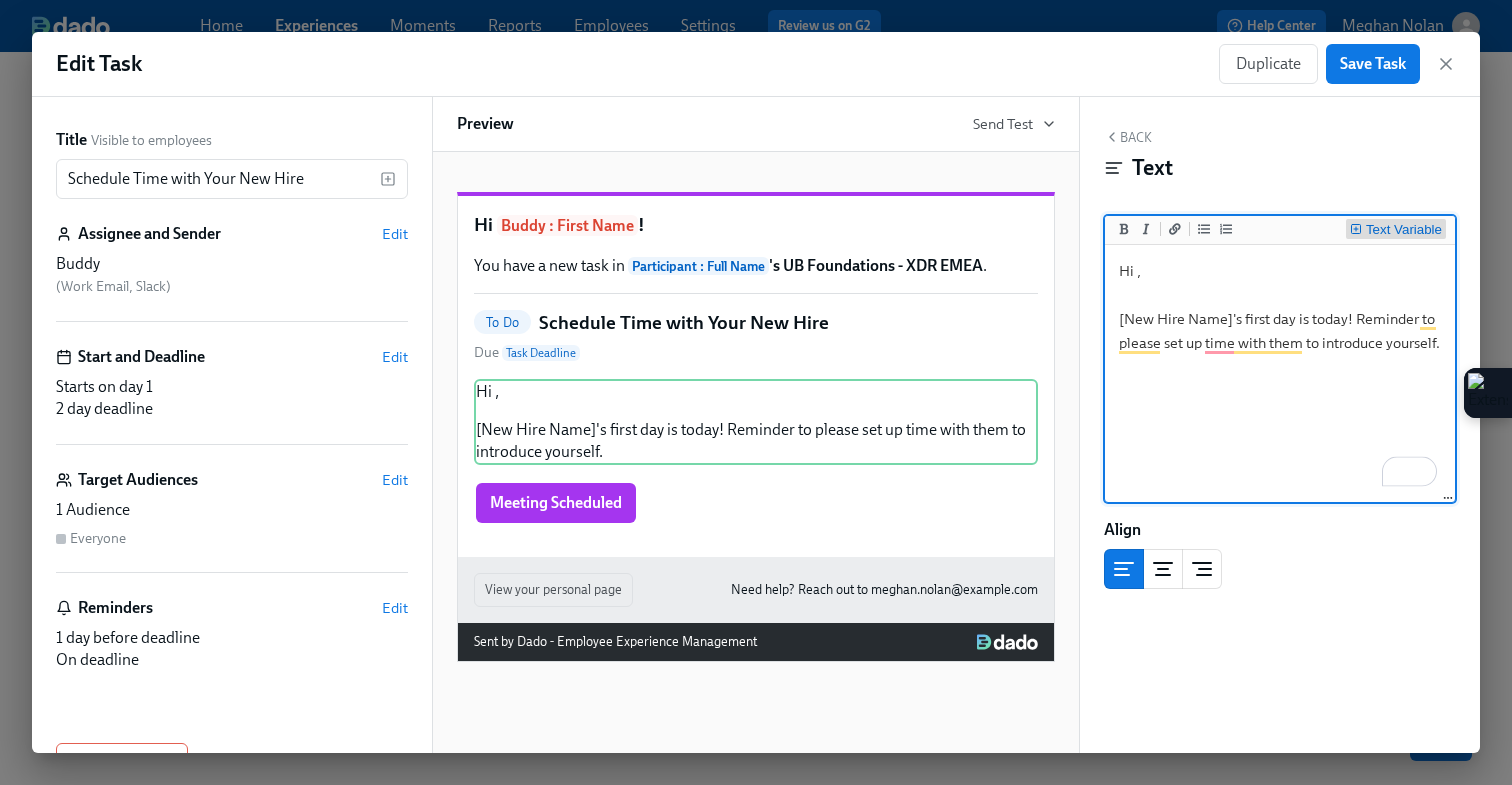 click on "Text Variable" at bounding box center (1396, 229) 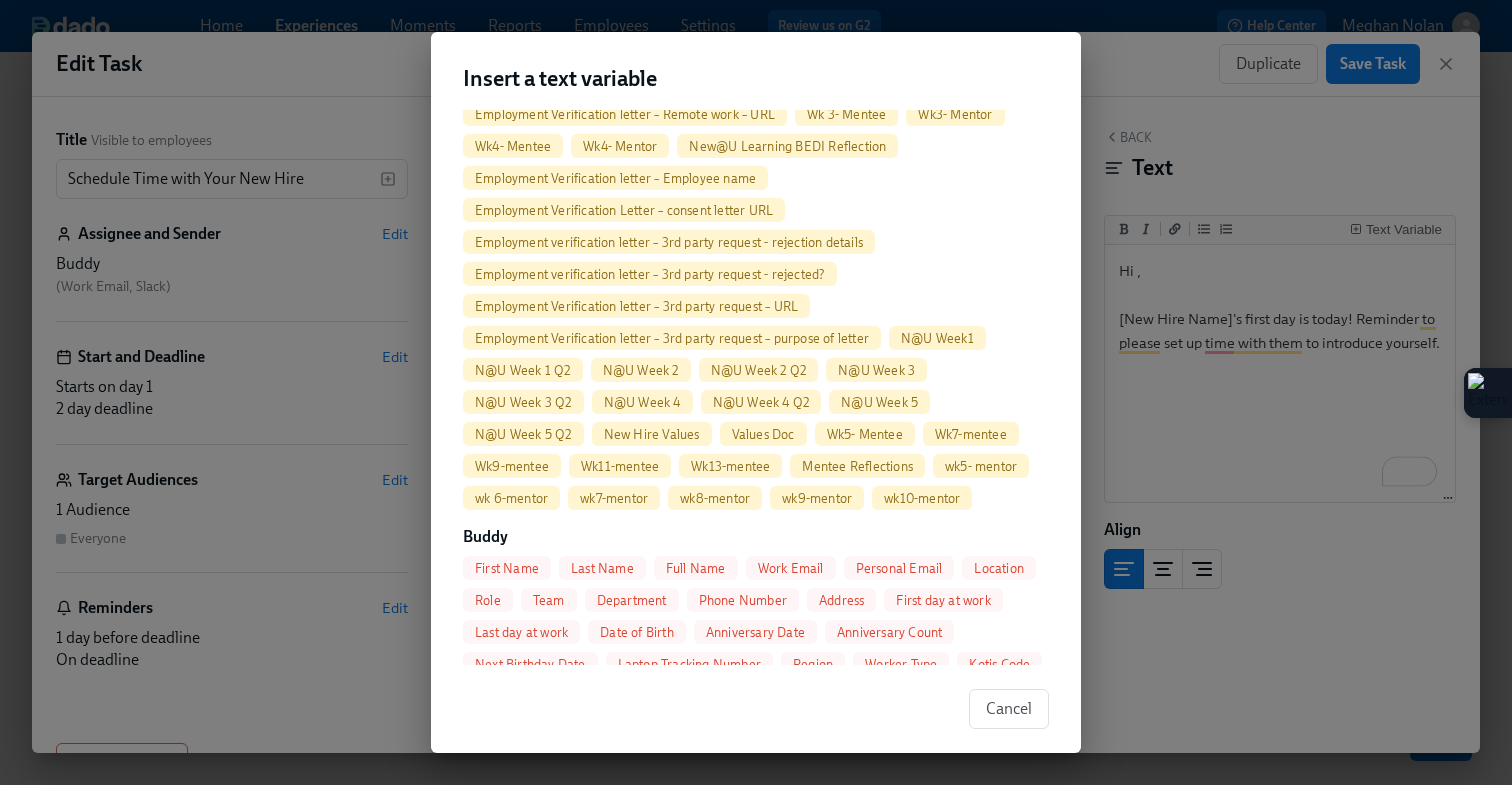 scroll, scrollTop: 2547, scrollLeft: 0, axis: vertical 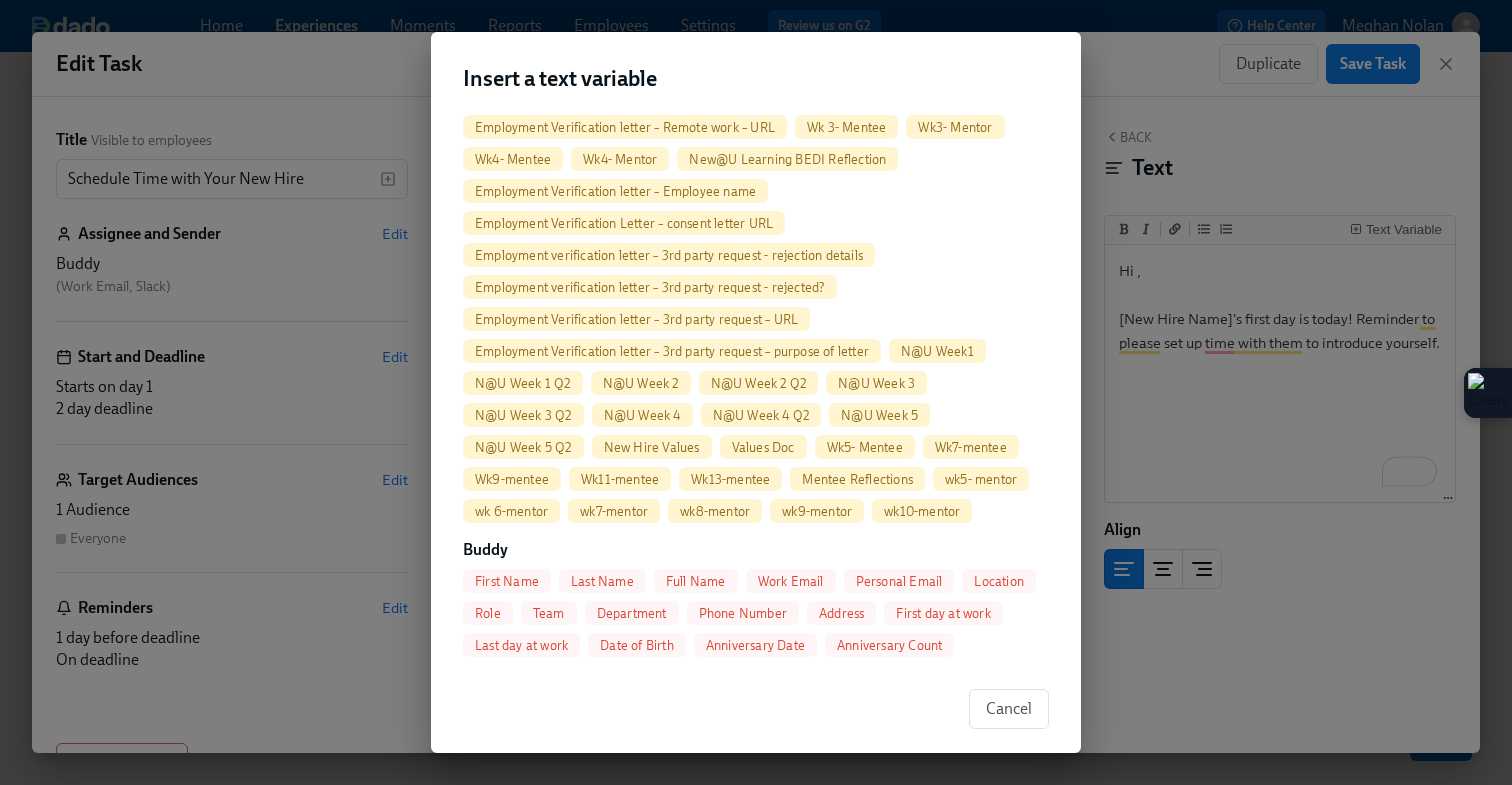 click on "First Name" at bounding box center [507, 581] 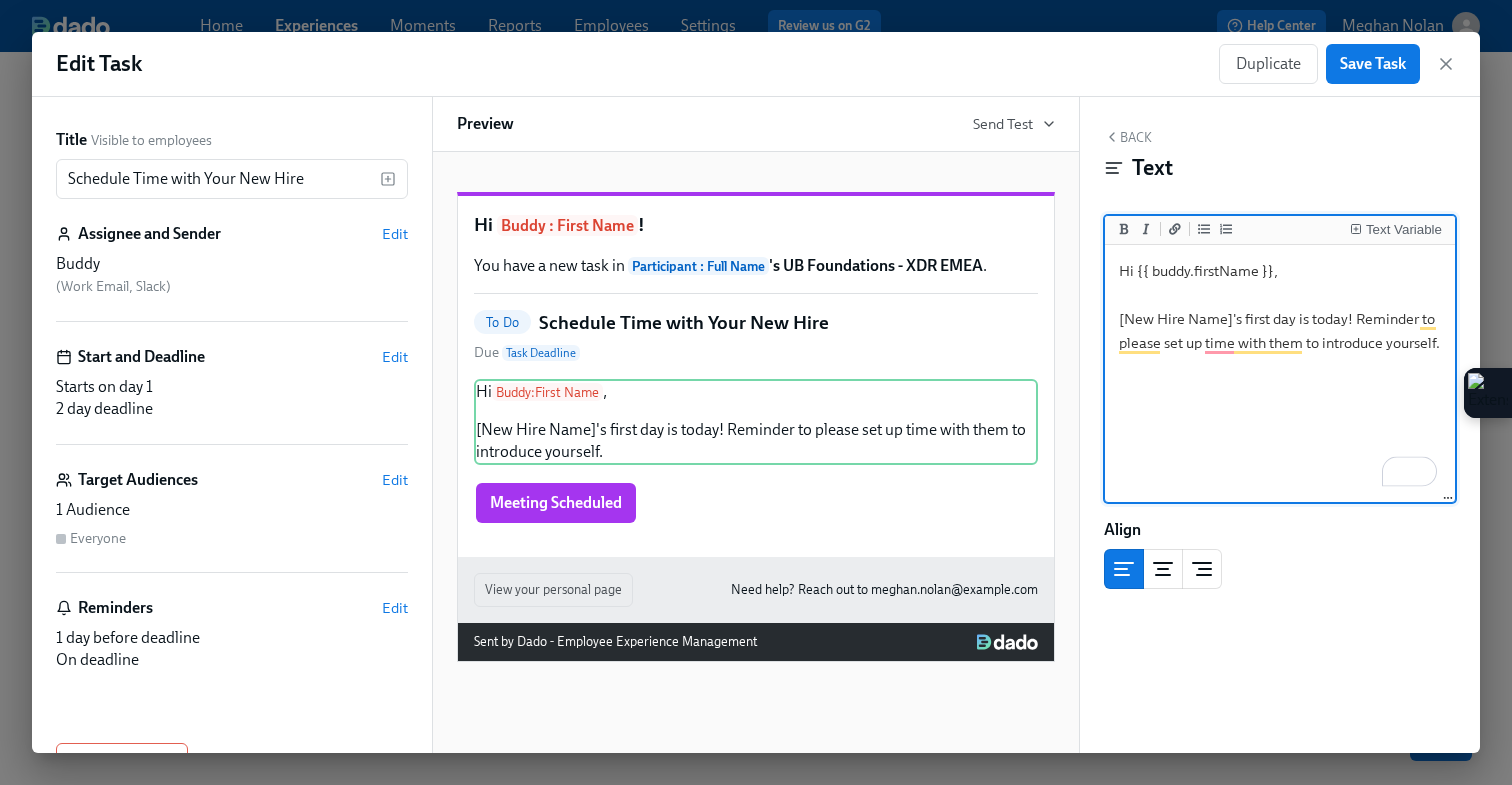 drag, startPoint x: 1229, startPoint y: 321, endPoint x: 1116, endPoint y: 319, distance: 113.0177 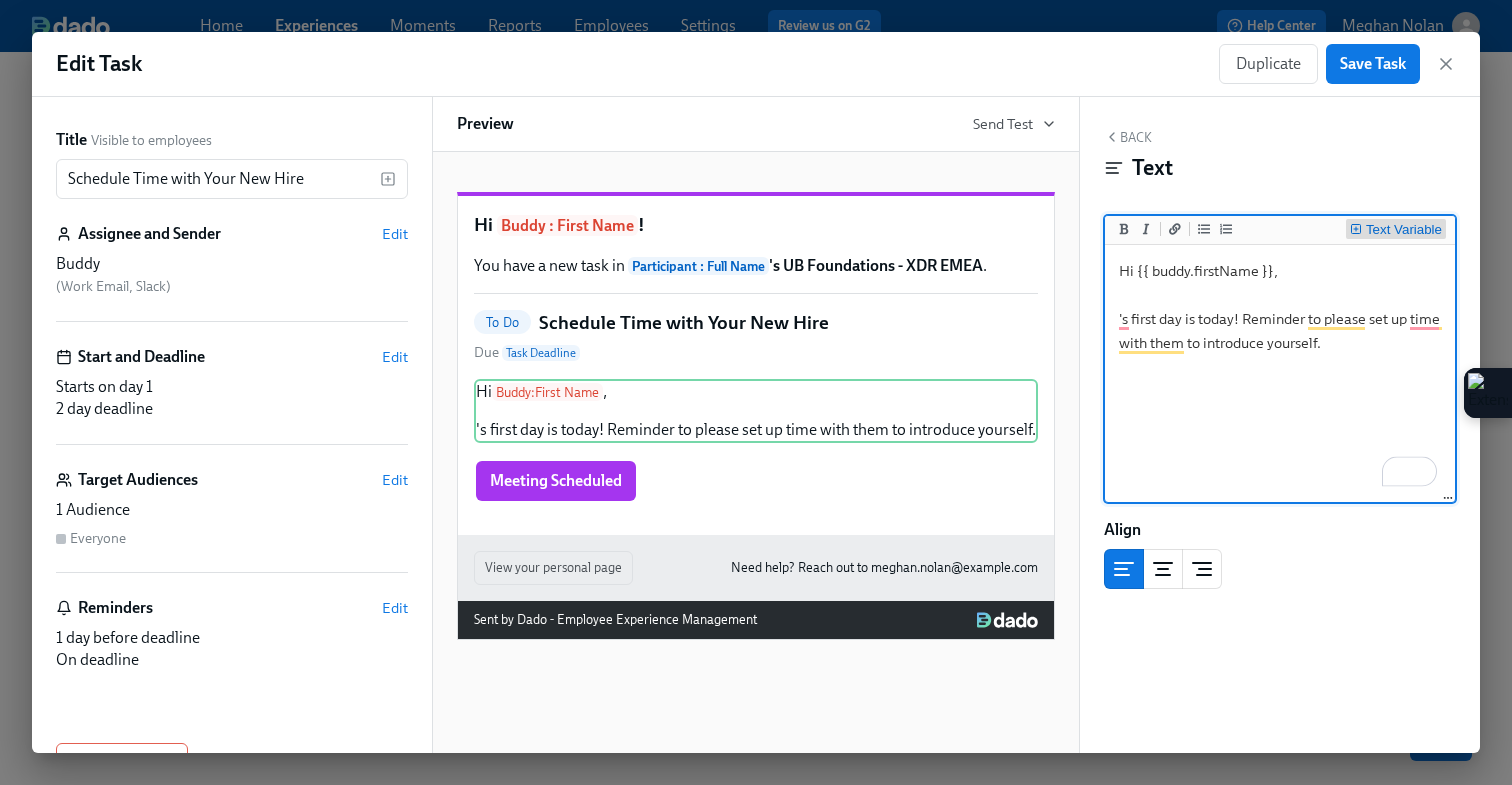 click at bounding box center [1356, 230] 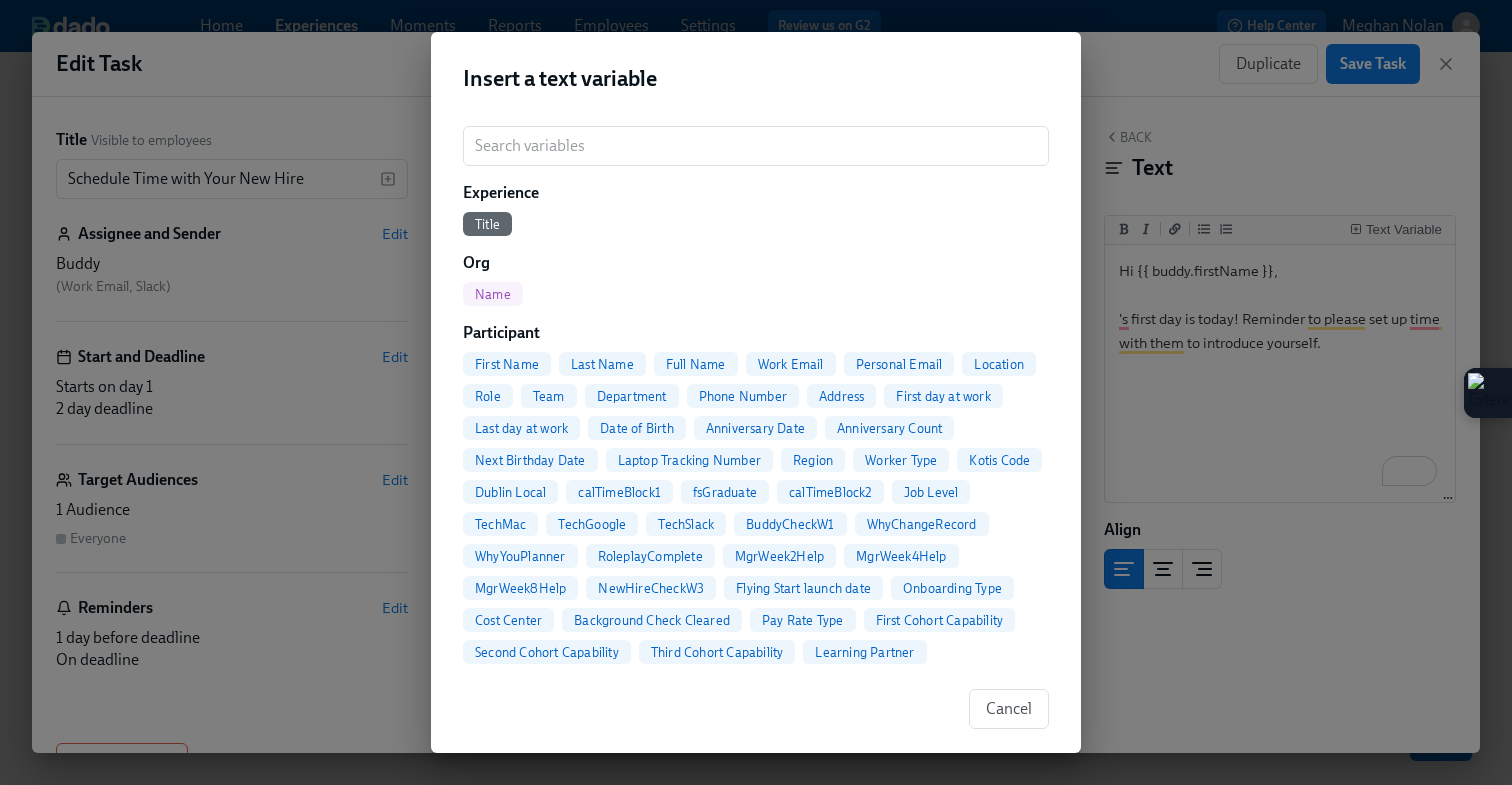 click on "Full Name" at bounding box center (696, 364) 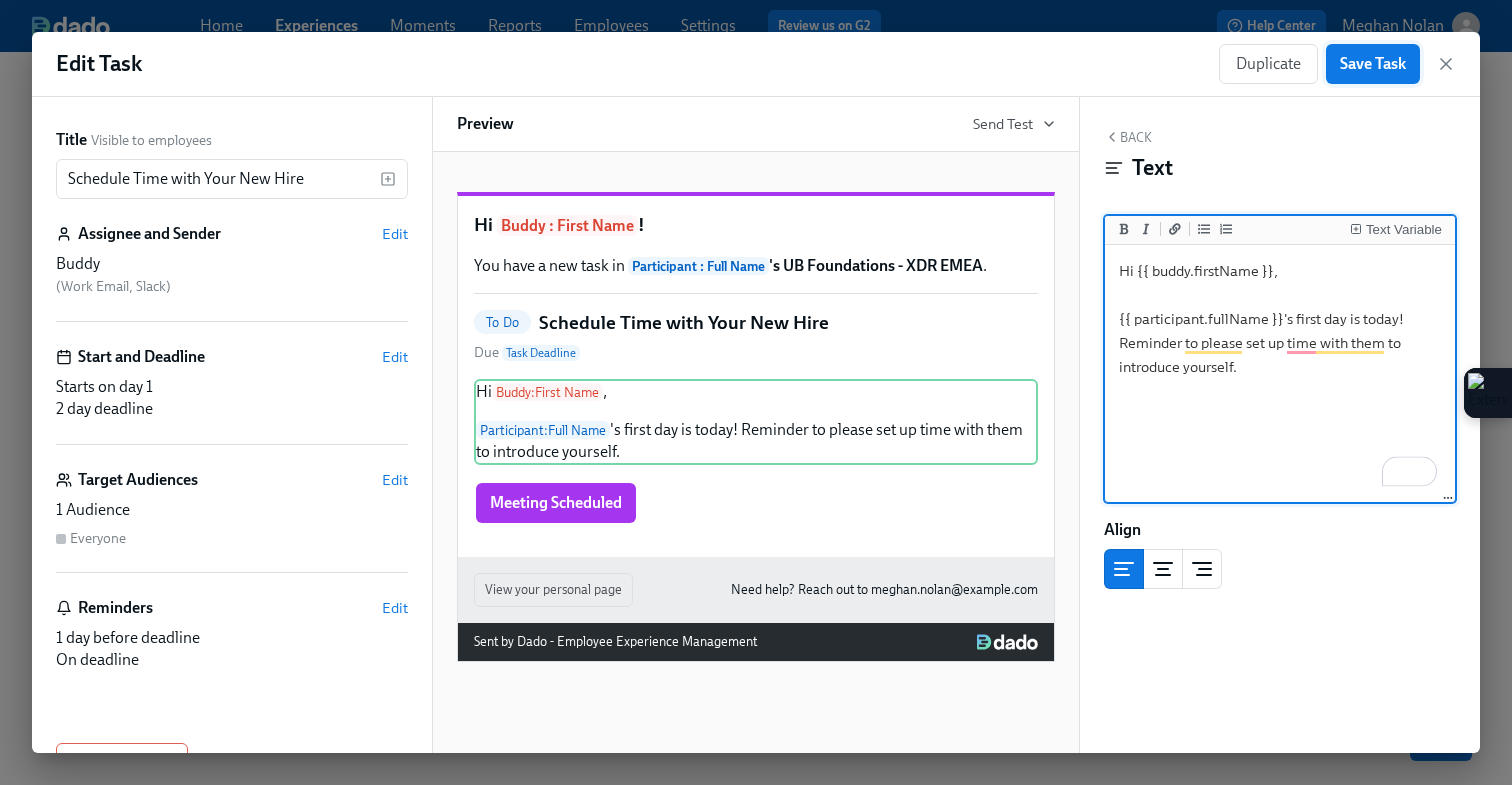 type on "Hi {{ buddy.firstName }},
{{ participant.fullName }}'s first day is today! Reminder to please set up time with them to introduce yourself." 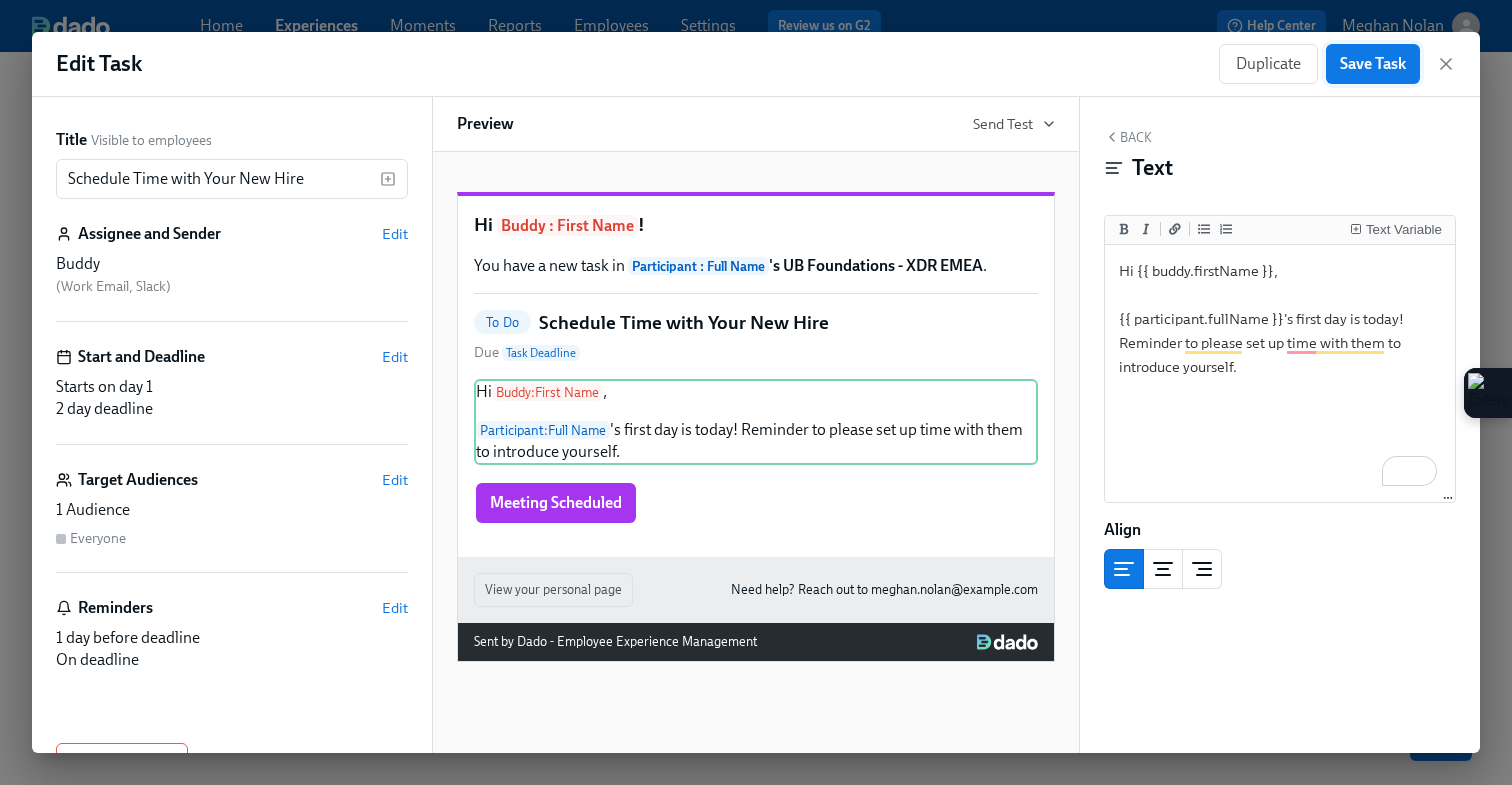 click on "Save Task" at bounding box center (1373, 64) 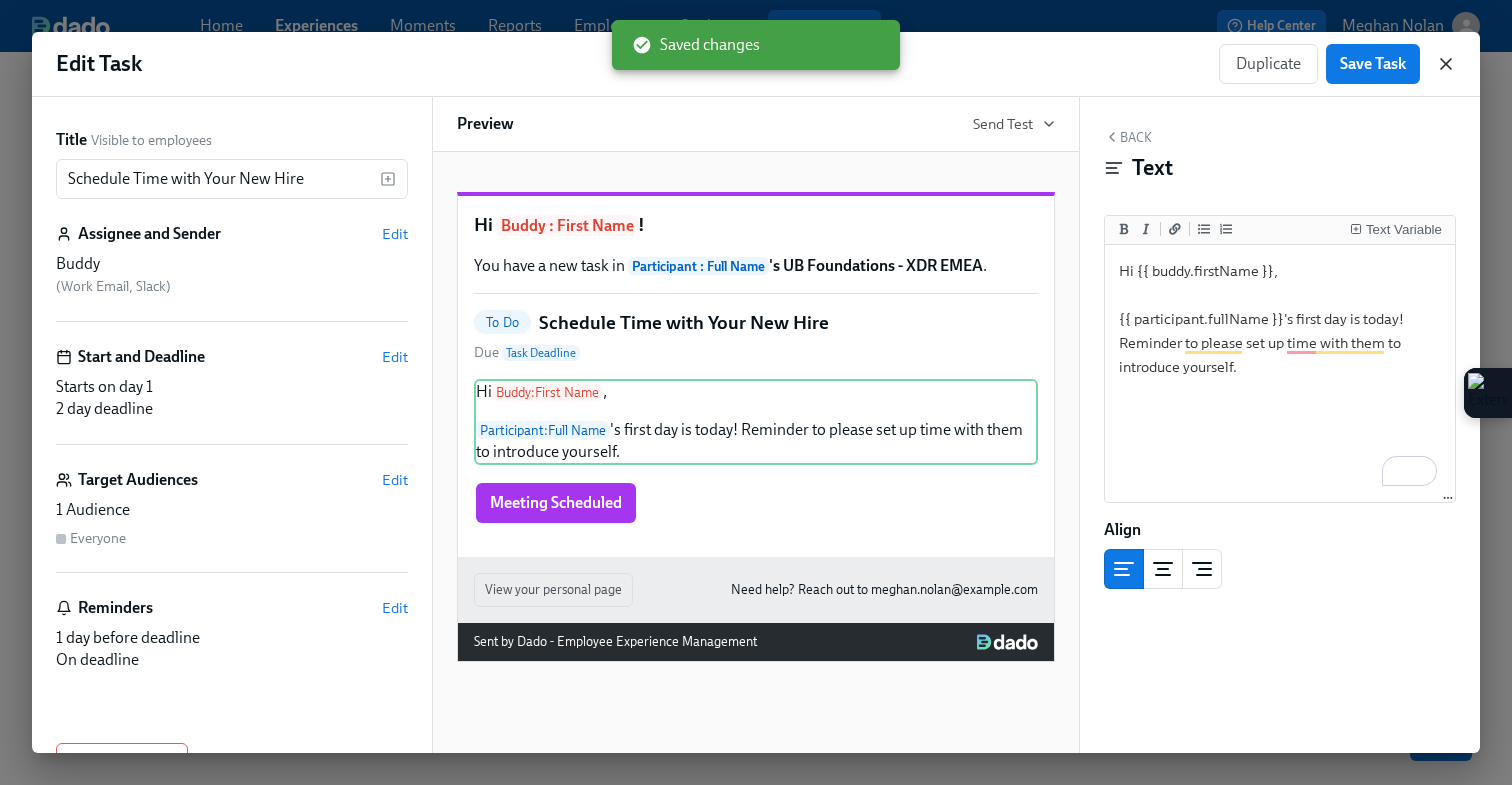 click 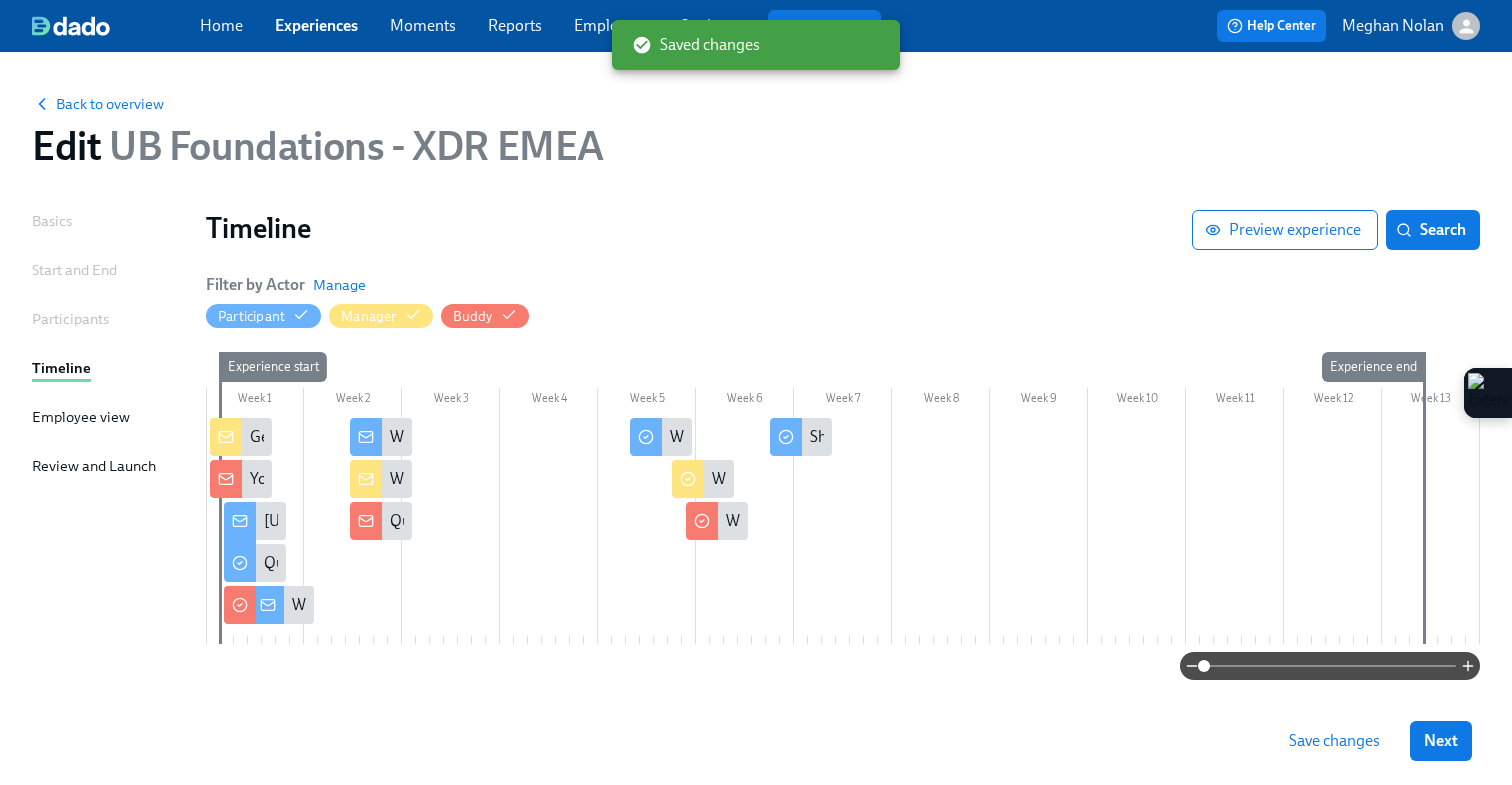 click at bounding box center [240, 605] 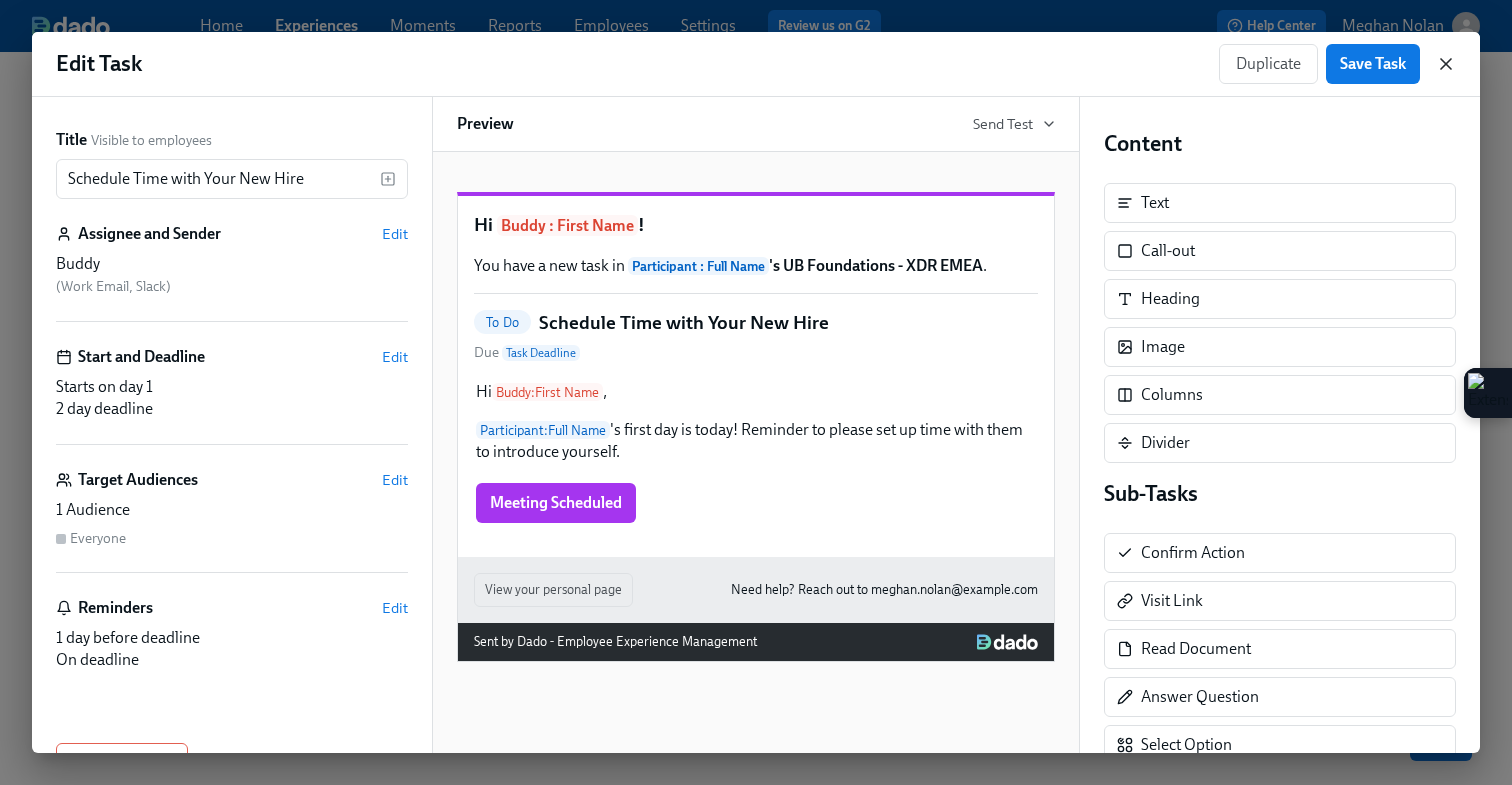 click 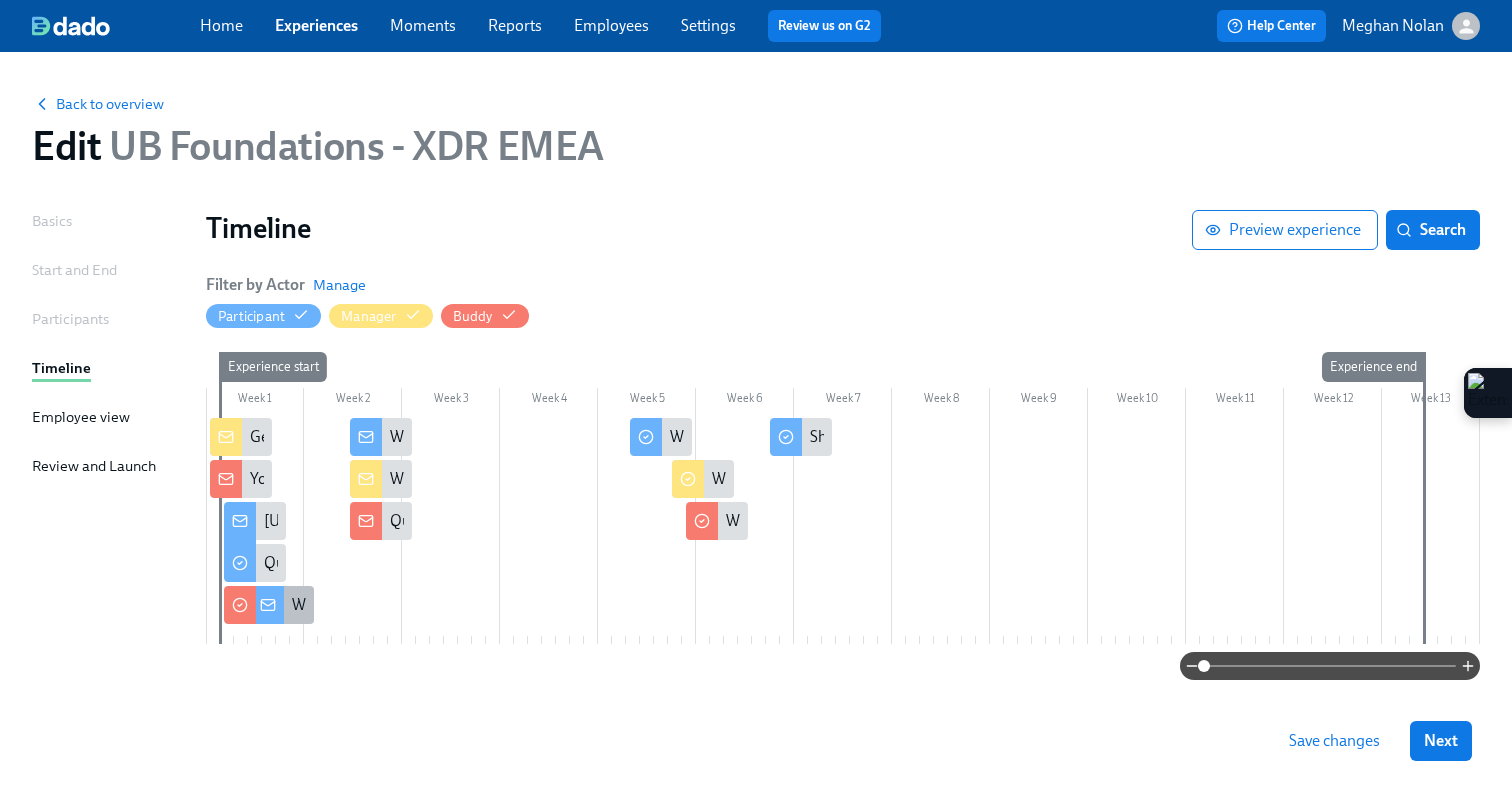 click on "Welcome to Foundations – What to Expect!" at bounding box center (437, 605) 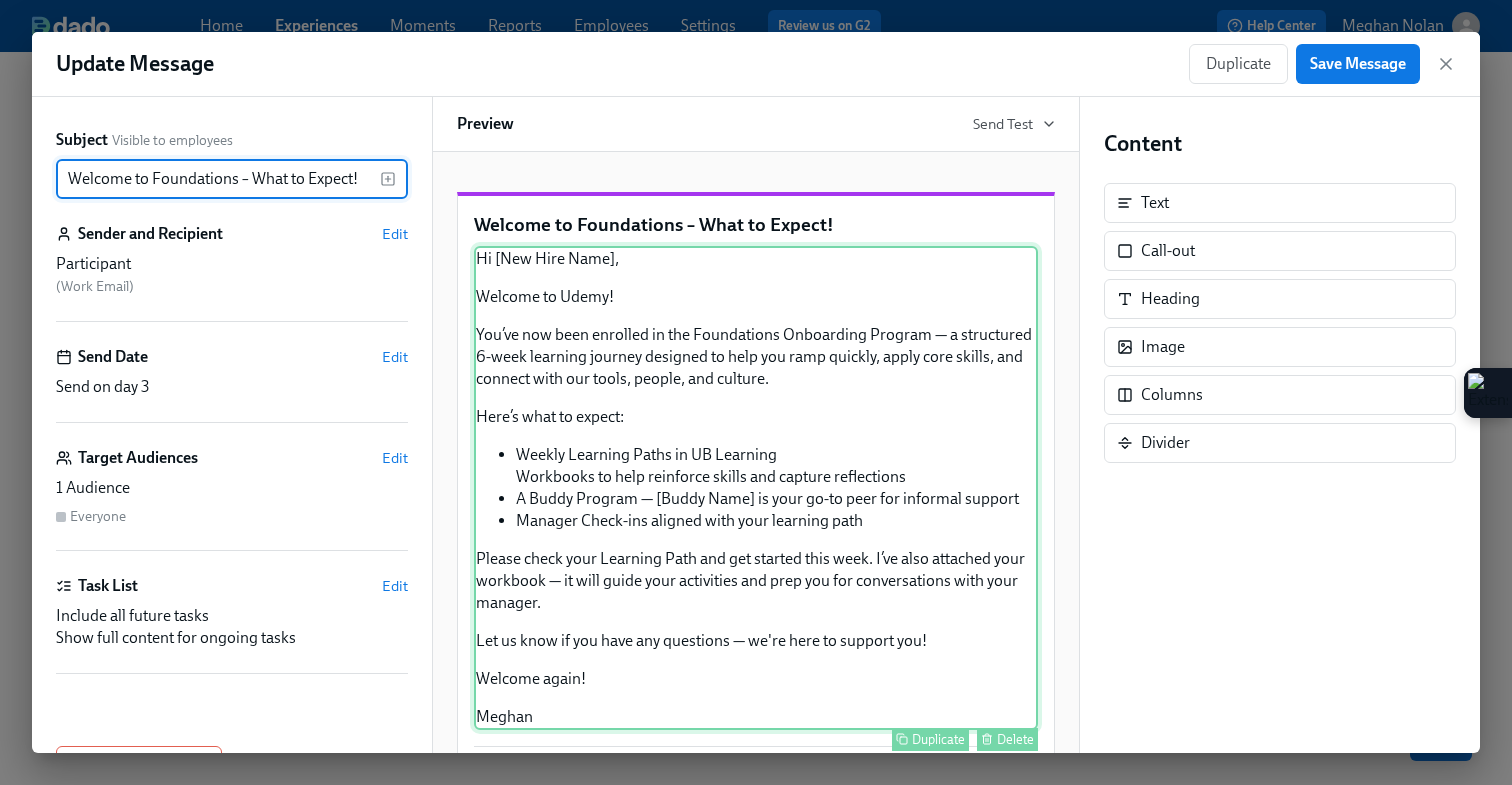 click on "Hi [New Hire Name],
Welcome to Udemy!
You’ve now been enrolled in the Foundations Onboarding Program — a structured 6-week learning journey designed to help you ramp quickly, apply core skills, and connect with our tools, people, and culture.
Here’s what to expect:
Weekly  Learning Paths in UB Learning
Workbooks to help reinforce skills and capture reflections
A Buddy Program — [Buddy Name] is your go-to peer for informal support
Manager Check-ins aligned with your learning path
Please check your Learning Path and get started this week. I’ve also attached your workbook — it will guide your activities and prep you for conversations with your manager.
Let us know if you have any questions — we're here to support you!
Welcome again!
Meghan   Duplicate   Delete" at bounding box center [756, 488] 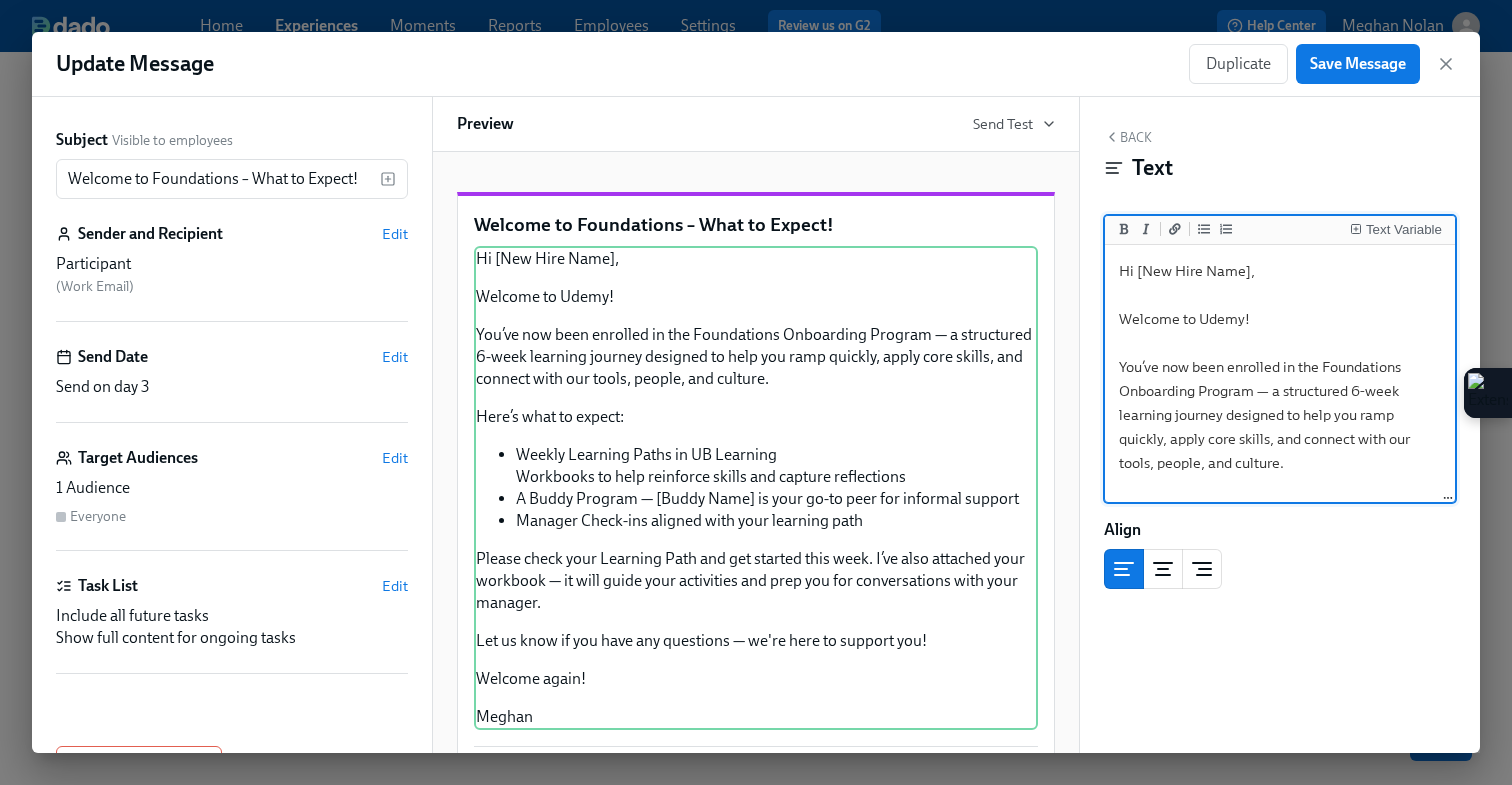 drag, startPoint x: 1248, startPoint y: 273, endPoint x: 1137, endPoint y: 268, distance: 111.11256 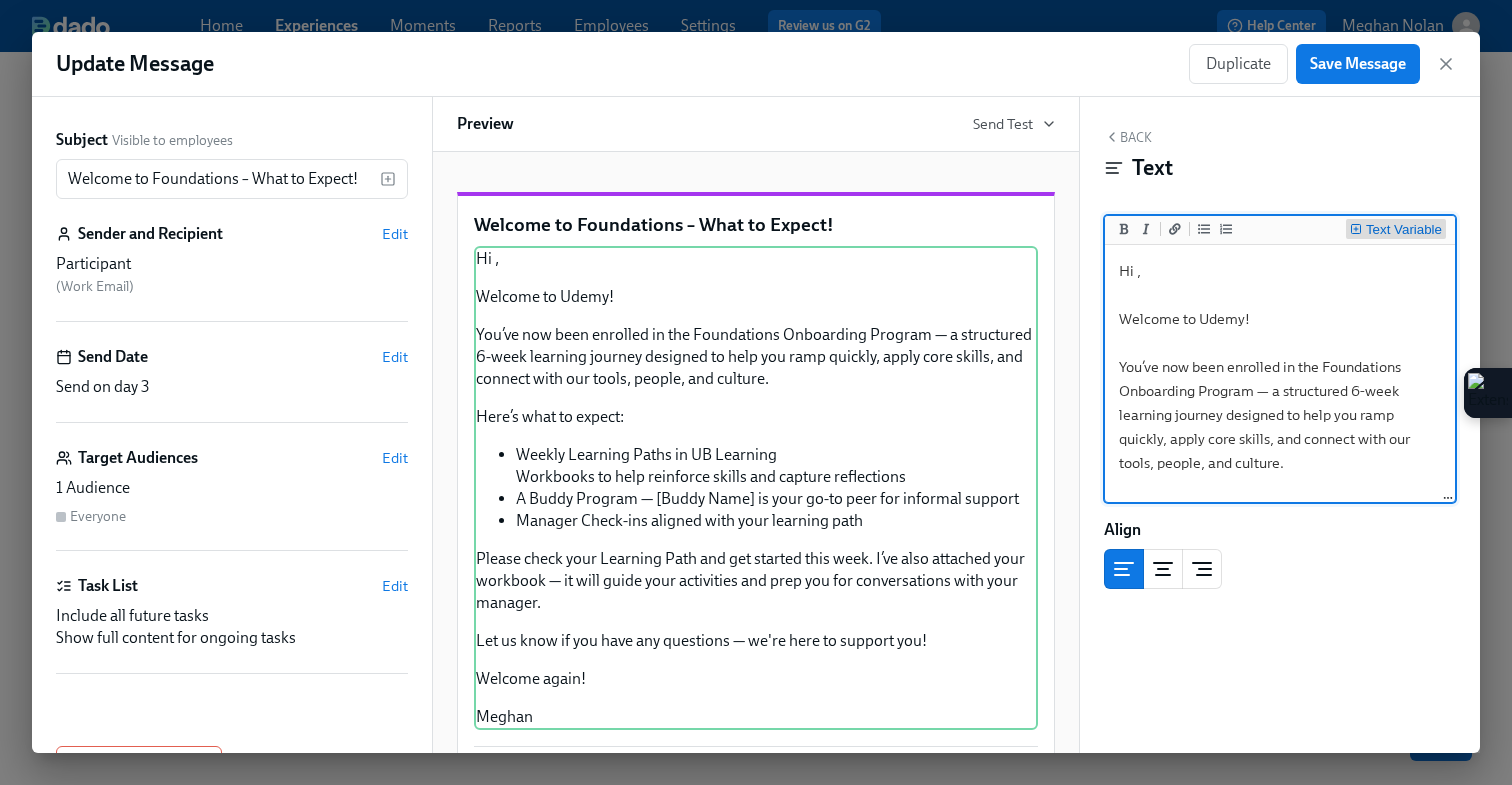 click 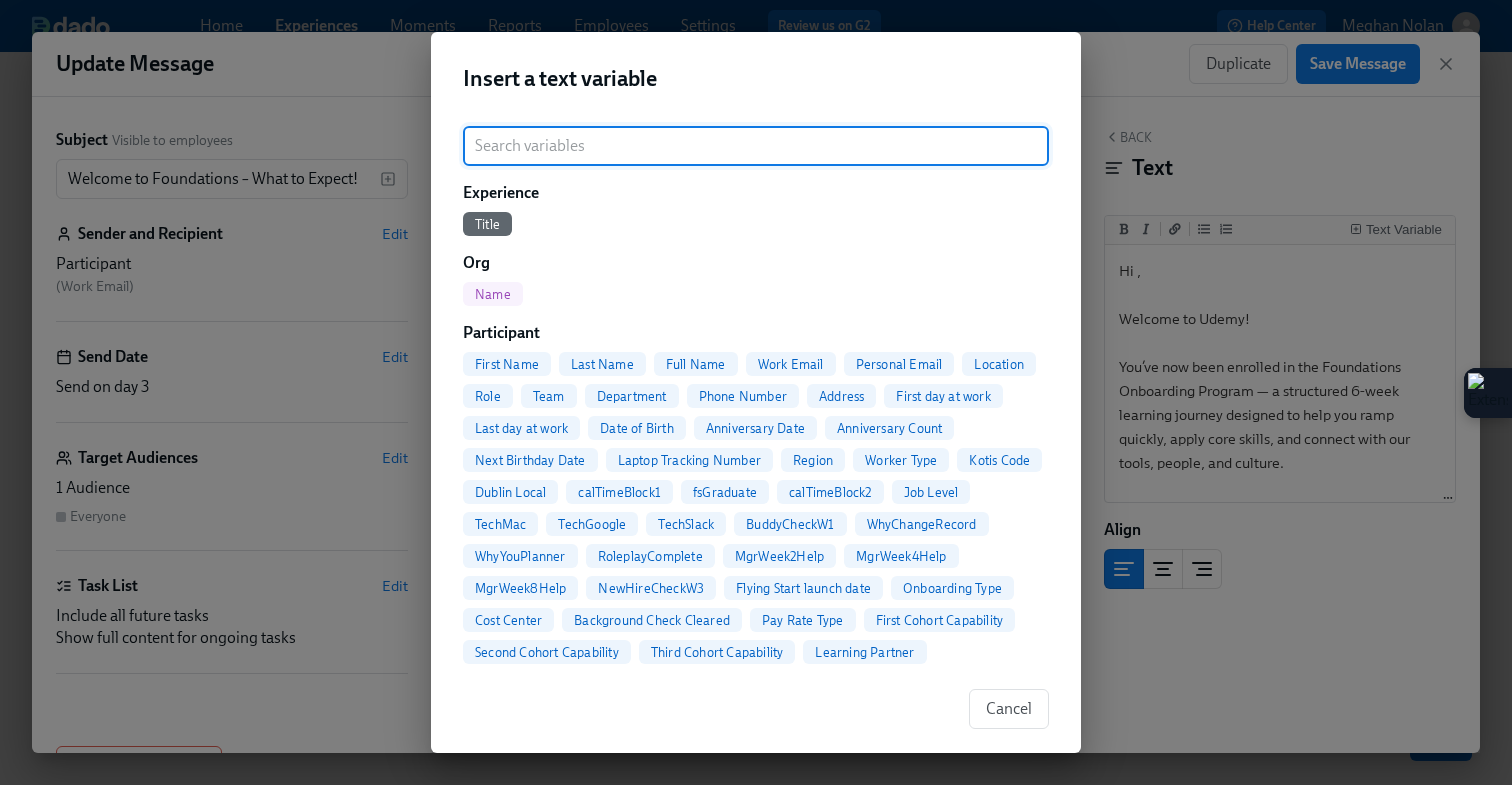 click on "First Name" at bounding box center [507, 364] 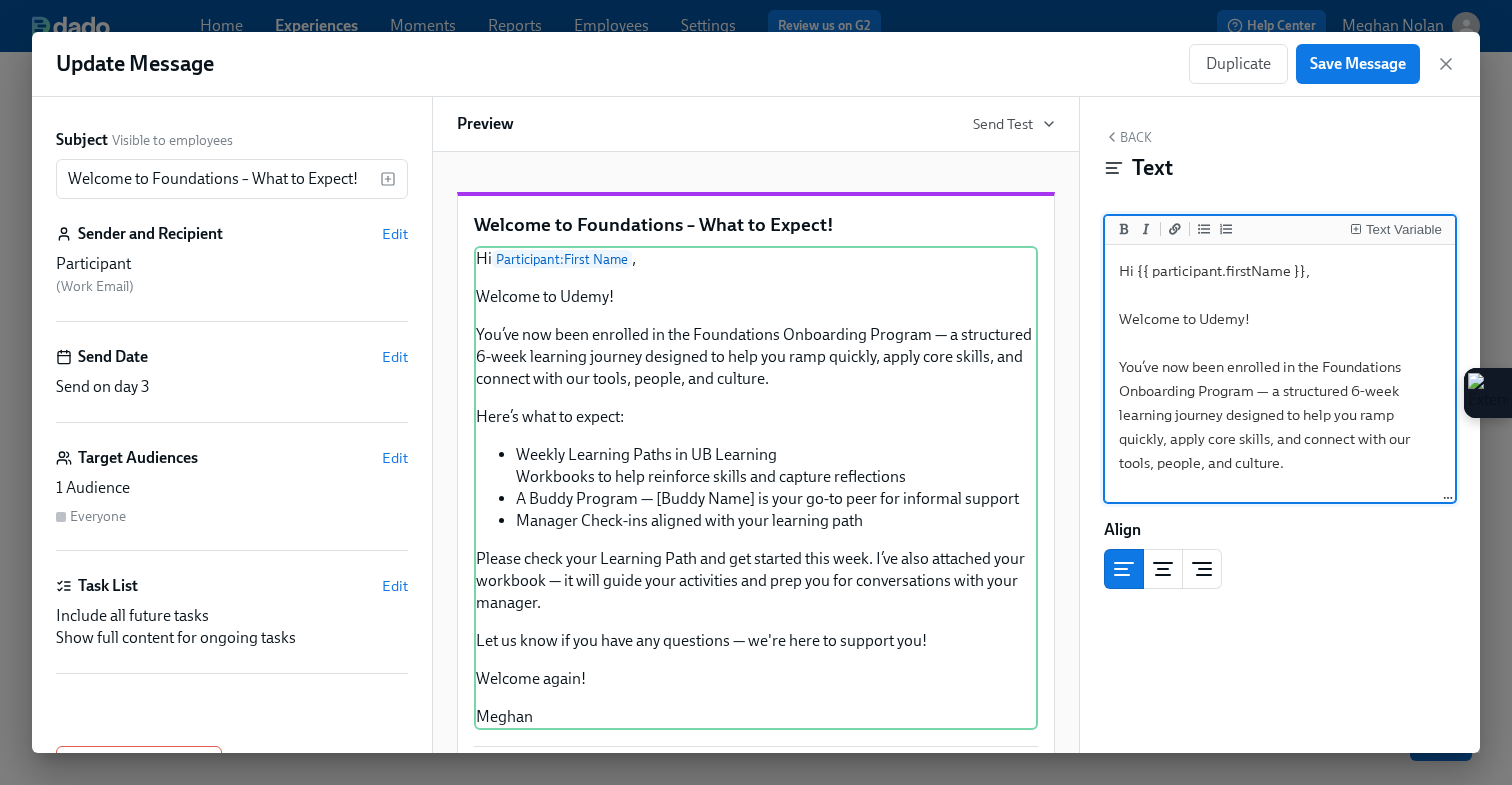 scroll, scrollTop: 147, scrollLeft: 0, axis: vertical 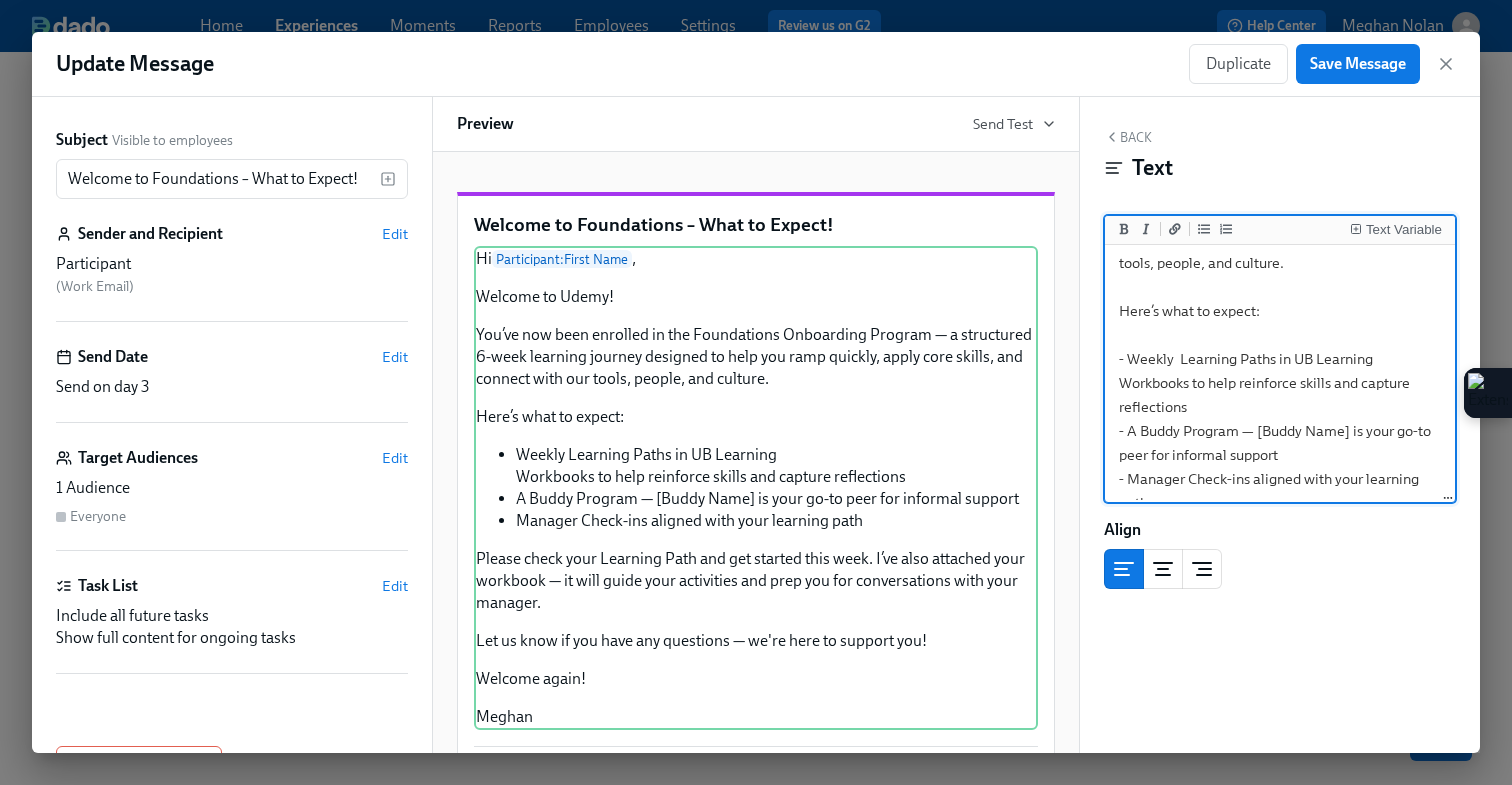 drag, startPoint x: 1349, startPoint y: 436, endPoint x: 1259, endPoint y: 433, distance: 90.04999 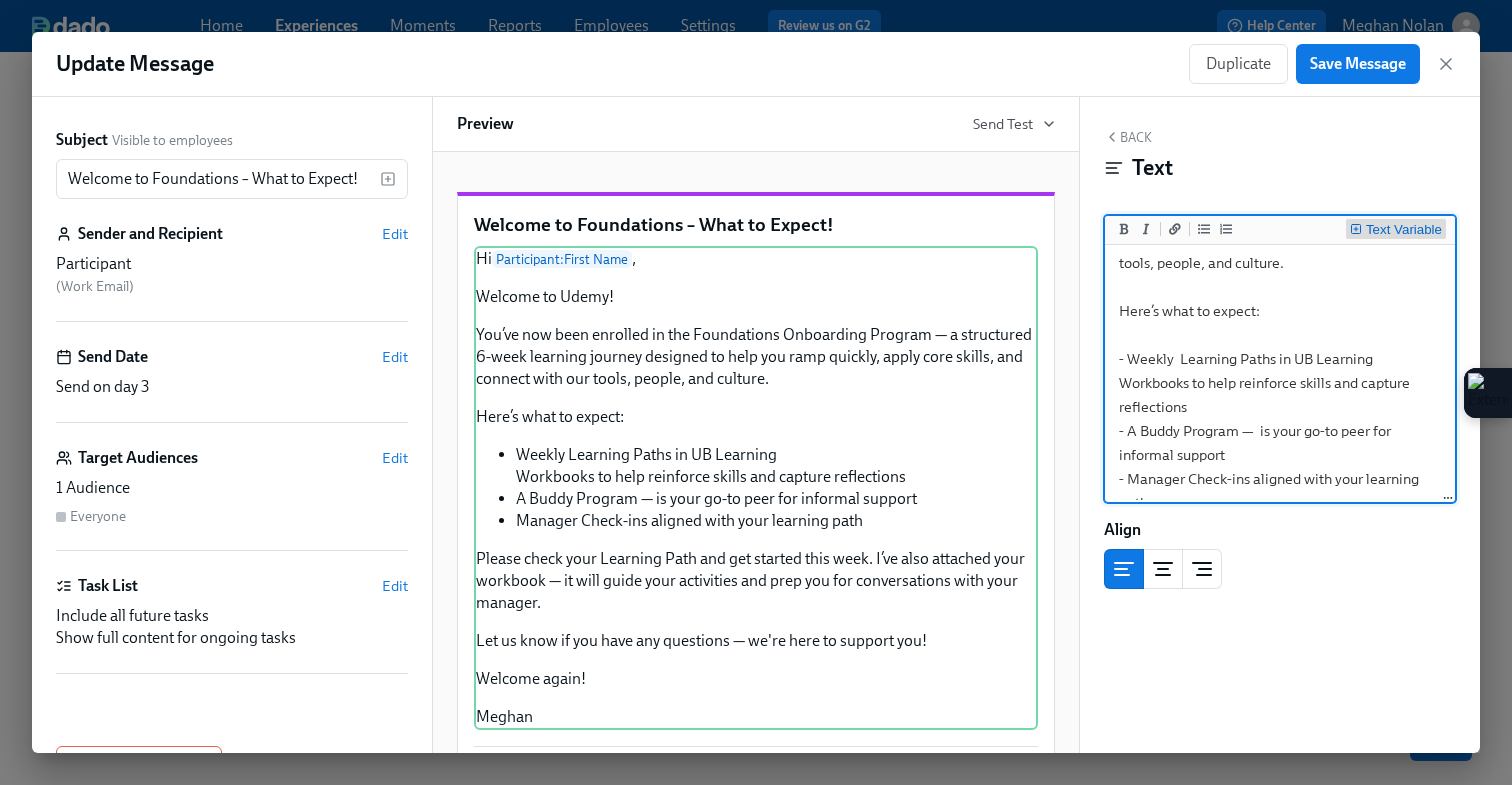 click on "Text Variable" at bounding box center [1404, 230] 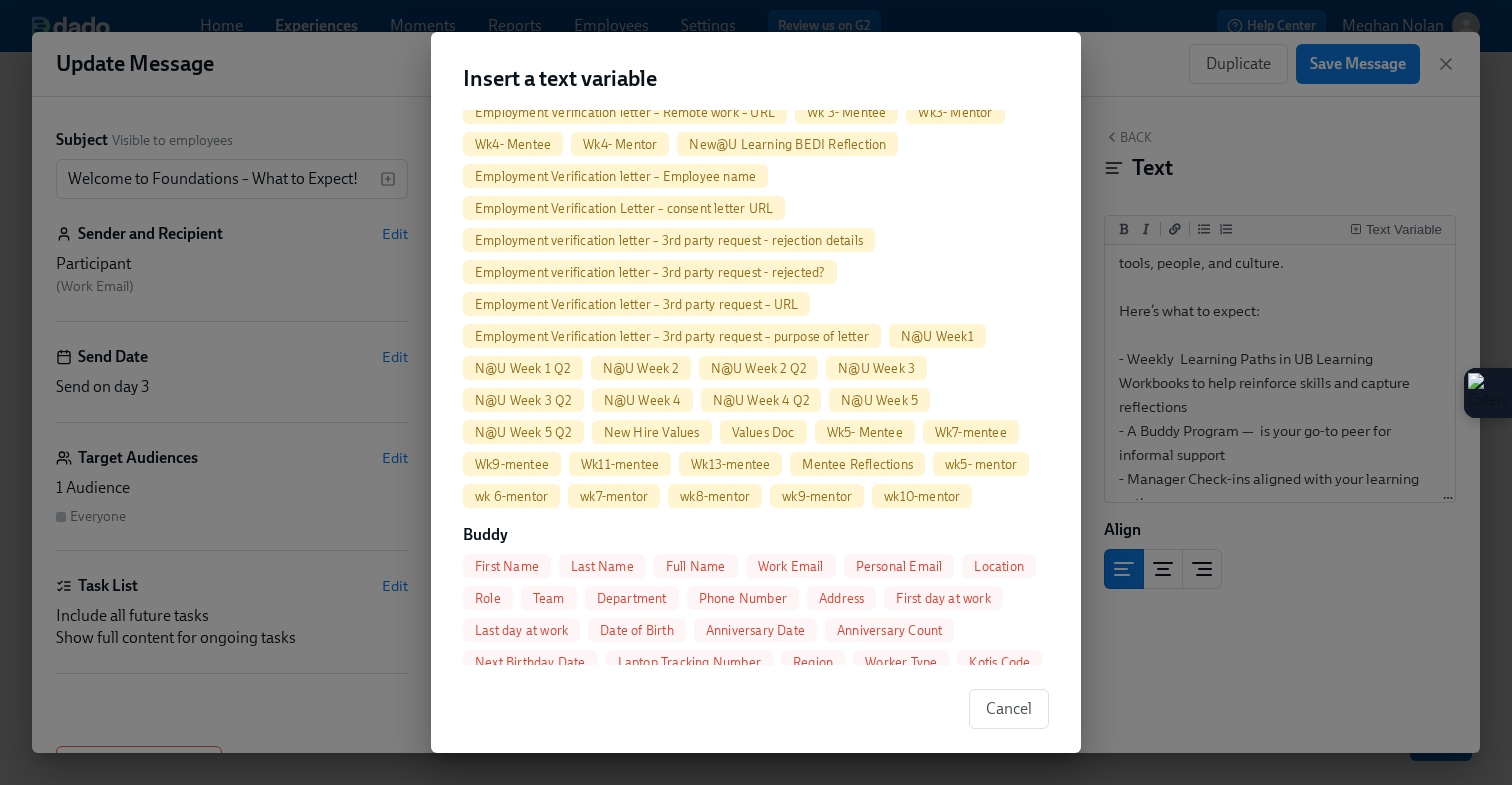 scroll, scrollTop: 2720, scrollLeft: 0, axis: vertical 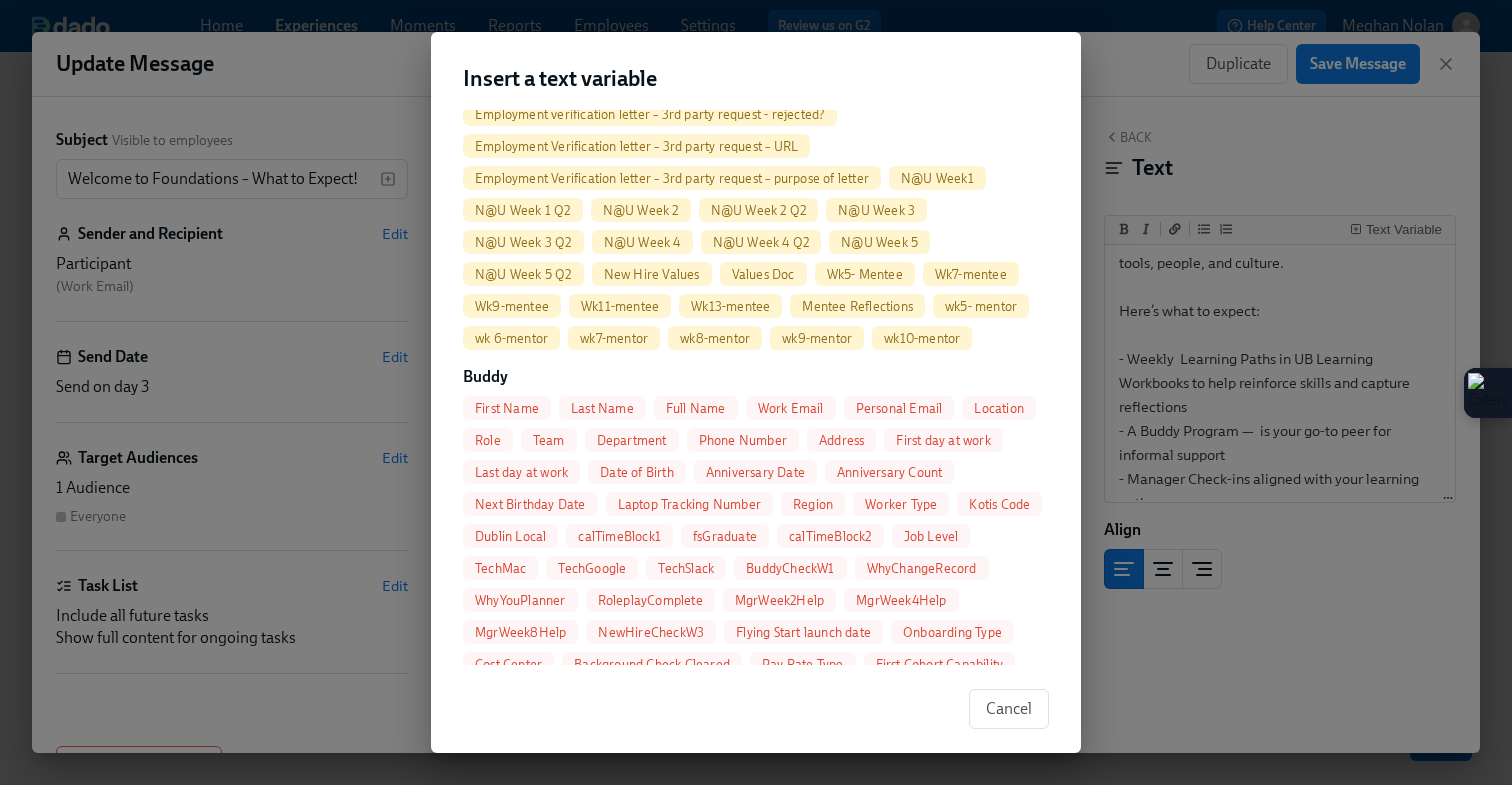 click on "Full Name" at bounding box center (696, 408) 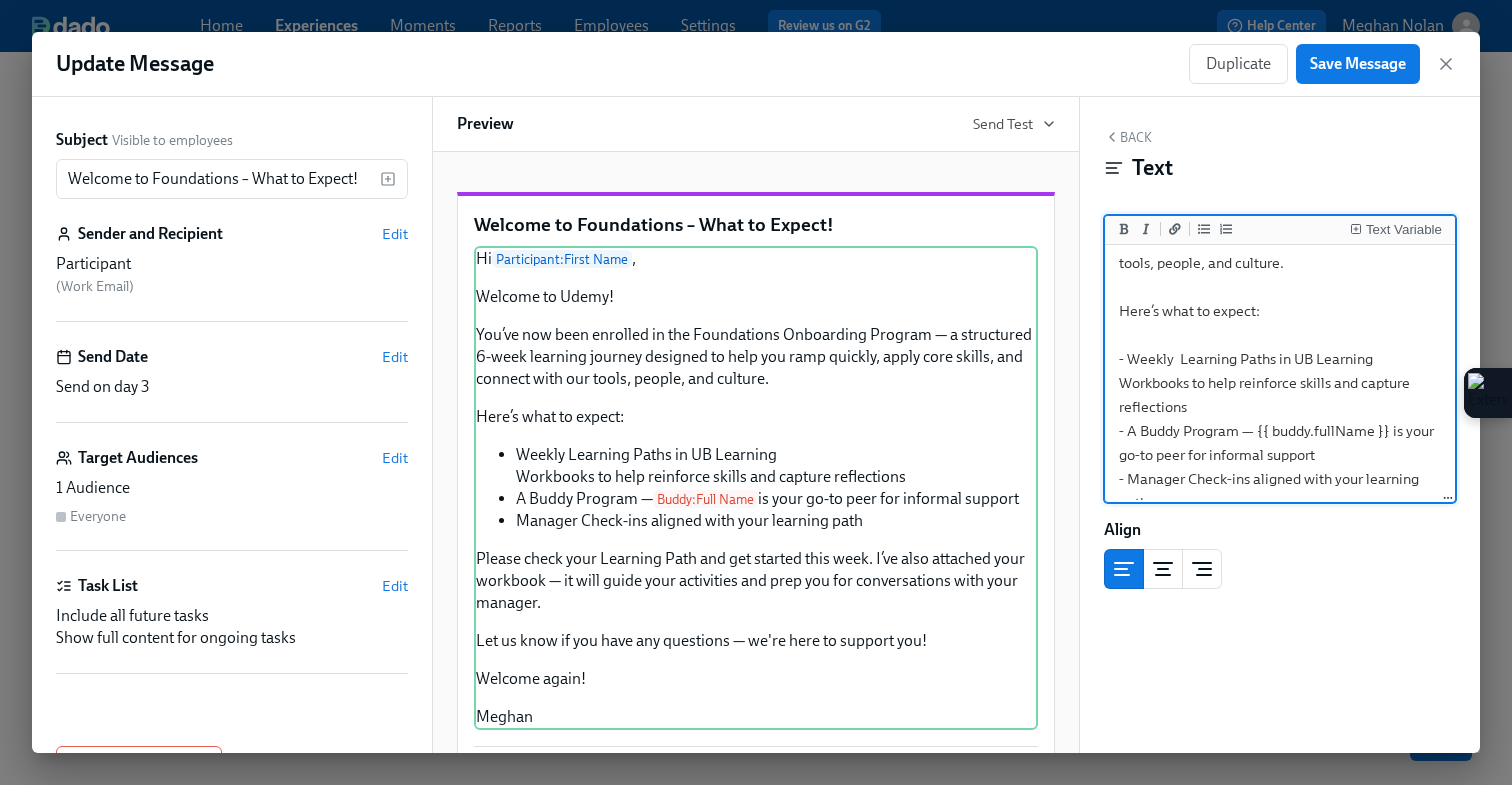 scroll, scrollTop: 474, scrollLeft: 0, axis: vertical 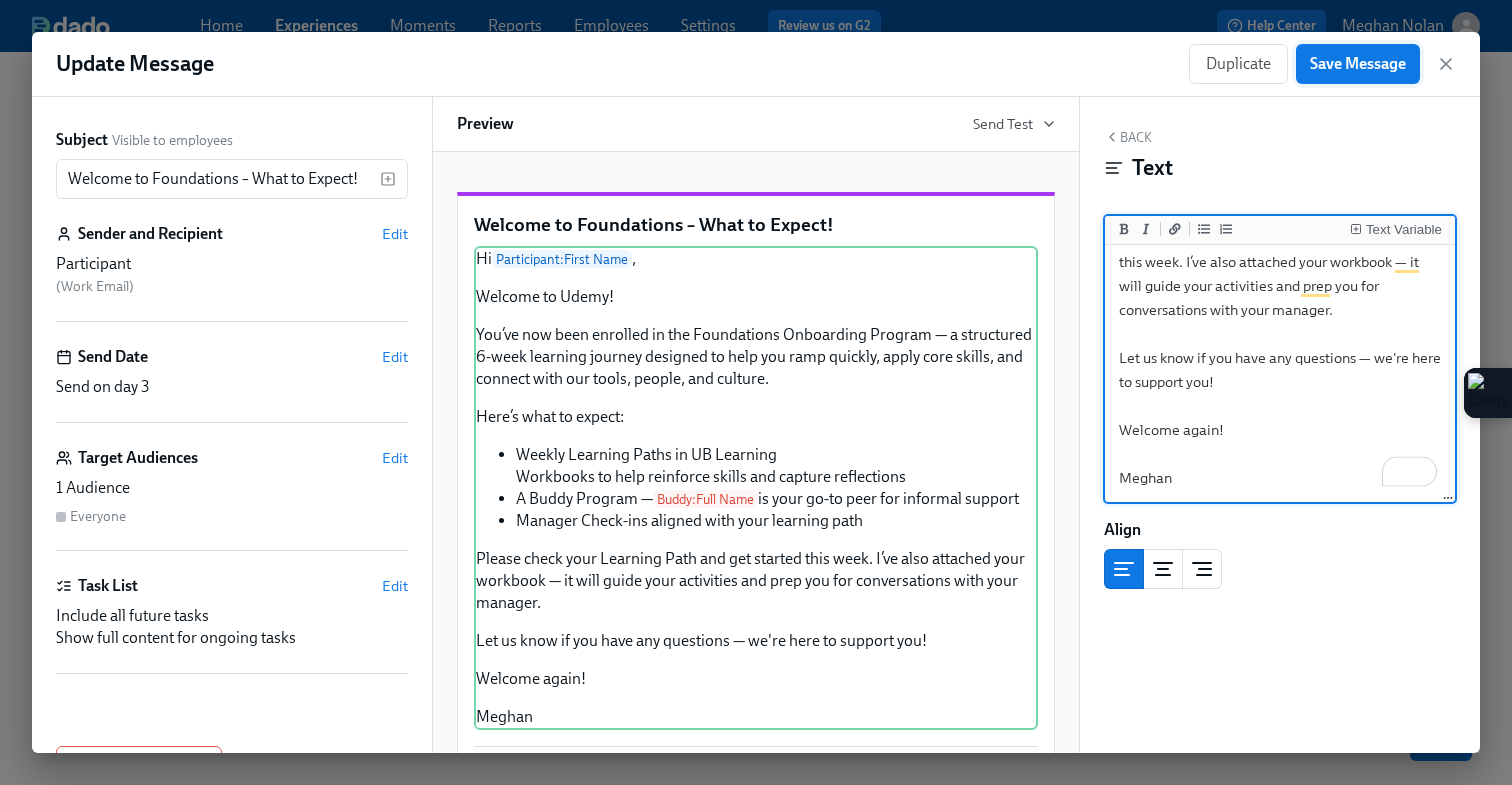 type on "Hi {{ participant.firstName }},
Welcome to Udemy!
You’ve now been enrolled in the Foundations Onboarding Program — a structured 6-week learning journey designed to help you ramp quickly, apply core skills, and connect with our tools, people, and culture.
Here’s what to expect:
- Weekly  Learning Paths in UB Learning
Workbooks to help reinforce skills and capture reflections
- A Buddy Program — {{ buddy.fullName }} is your go-to peer for informal support
- Manager Check-ins aligned with your learning path
Please check your Learning Path and get started this week. I’ve also attached your workbook — it will guide your activities and prep you for conversations with your manager.
Let us know if you have any questions — we're here to support you!
Welcome again!
Meghan" 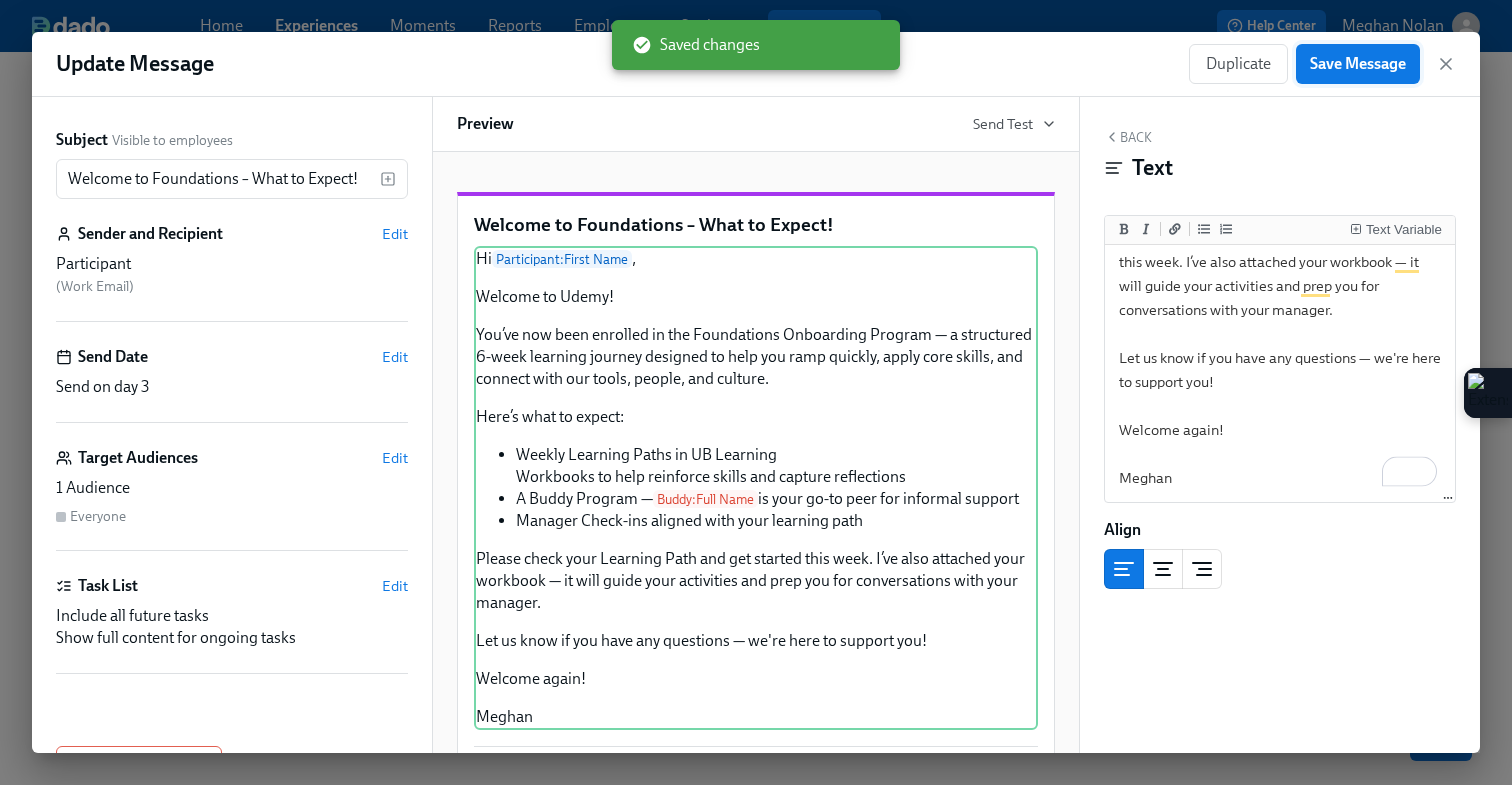 click on "Save Message" at bounding box center [1358, 64] 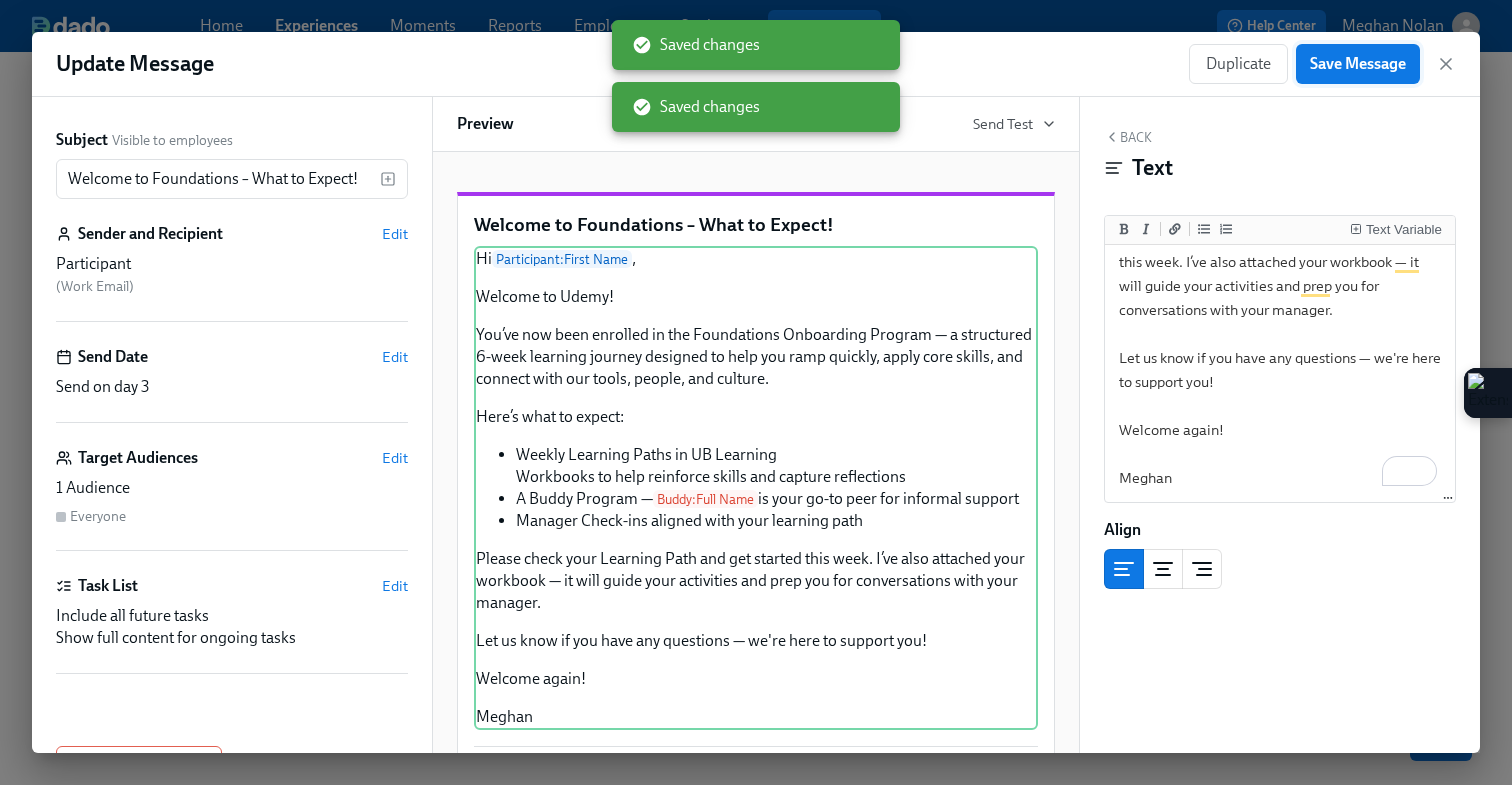 click on "Save Message" at bounding box center [1358, 64] 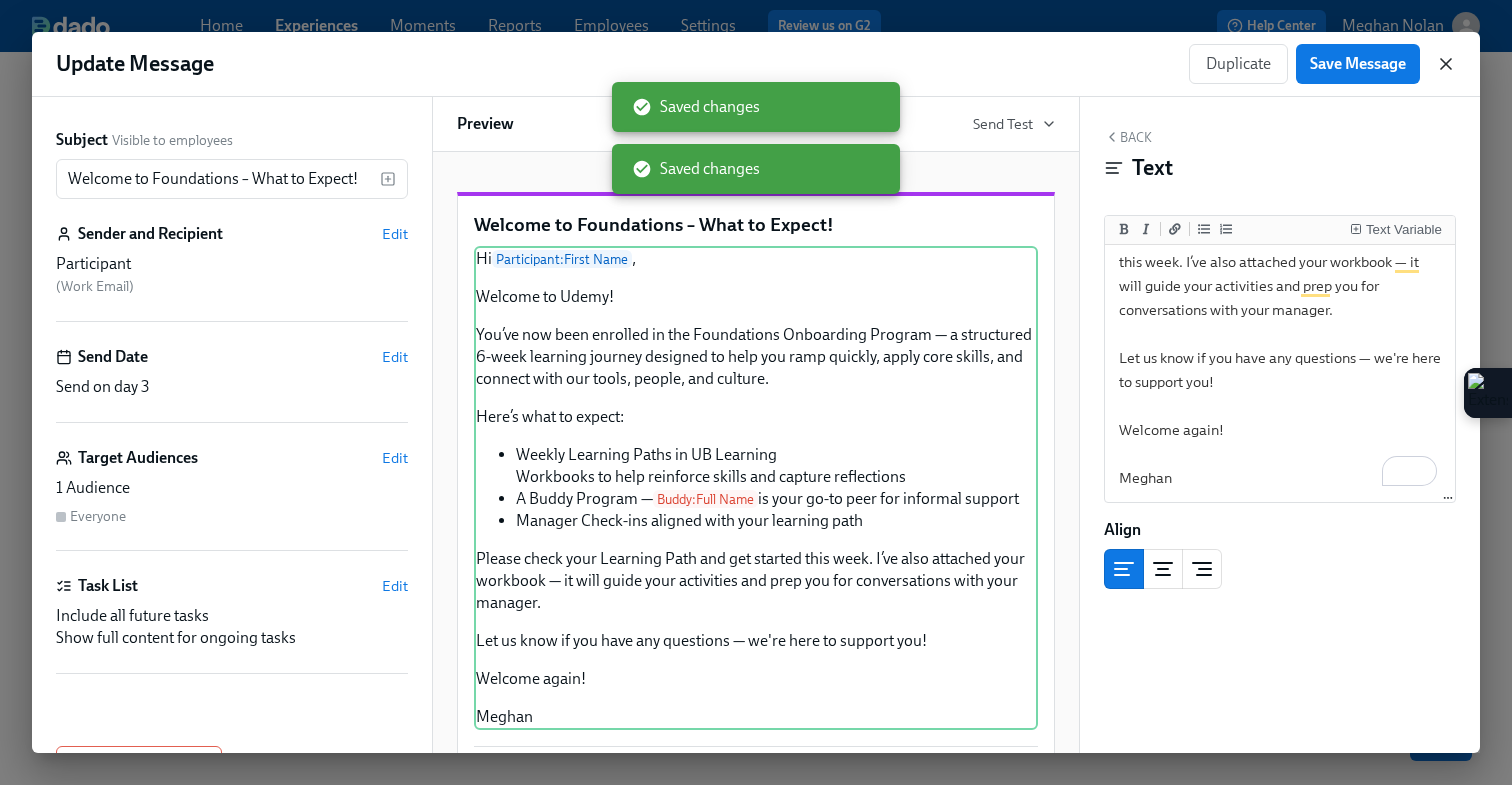 click 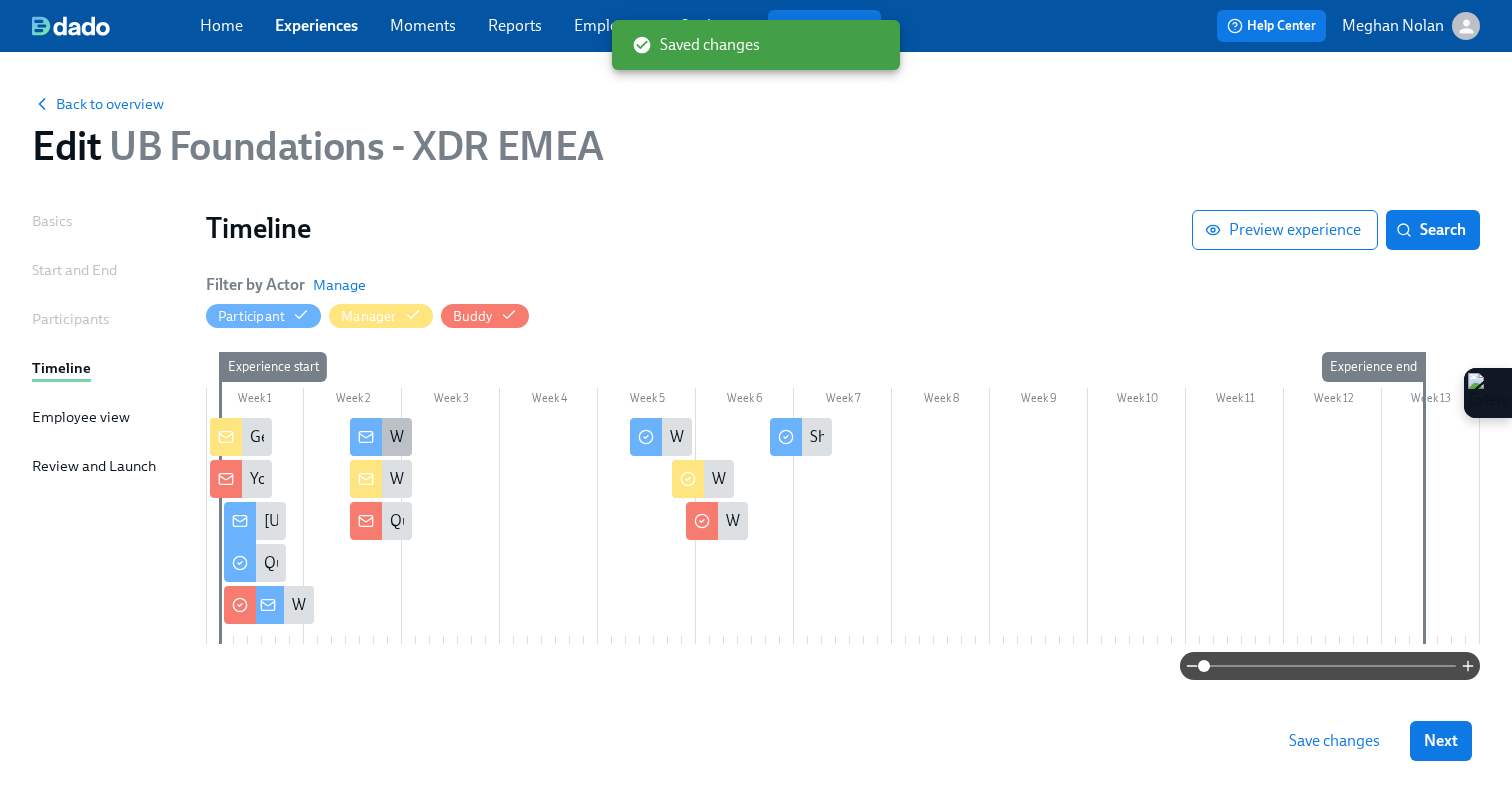 click on "Week 2 Check-In – How’s It Going?" at bounding box center (381, 437) 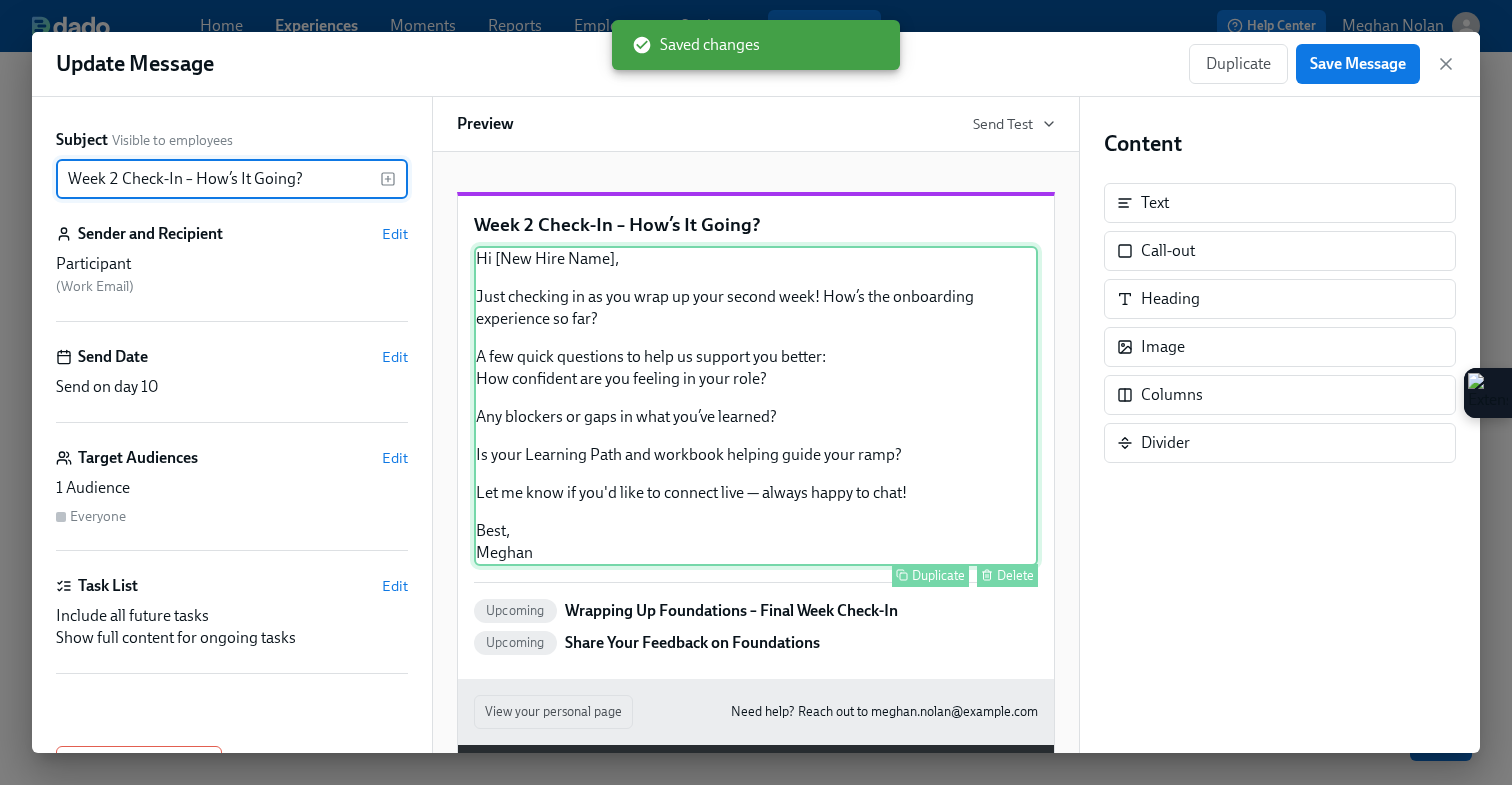 click on "Hi [New Hire Name],
Just checking in as you wrap up your second week! How’s the onboarding experience so far?
A few quick questions to help us support you better:
How confident are you feeling in your role?
Any blockers or gaps in what you’ve learned?
Is your Learning Path and workbook helping guide your ramp?
Let me know if you'd like to connect live — always happy to chat!
Best,
Meghan   Duplicate   Delete" at bounding box center (756, 406) 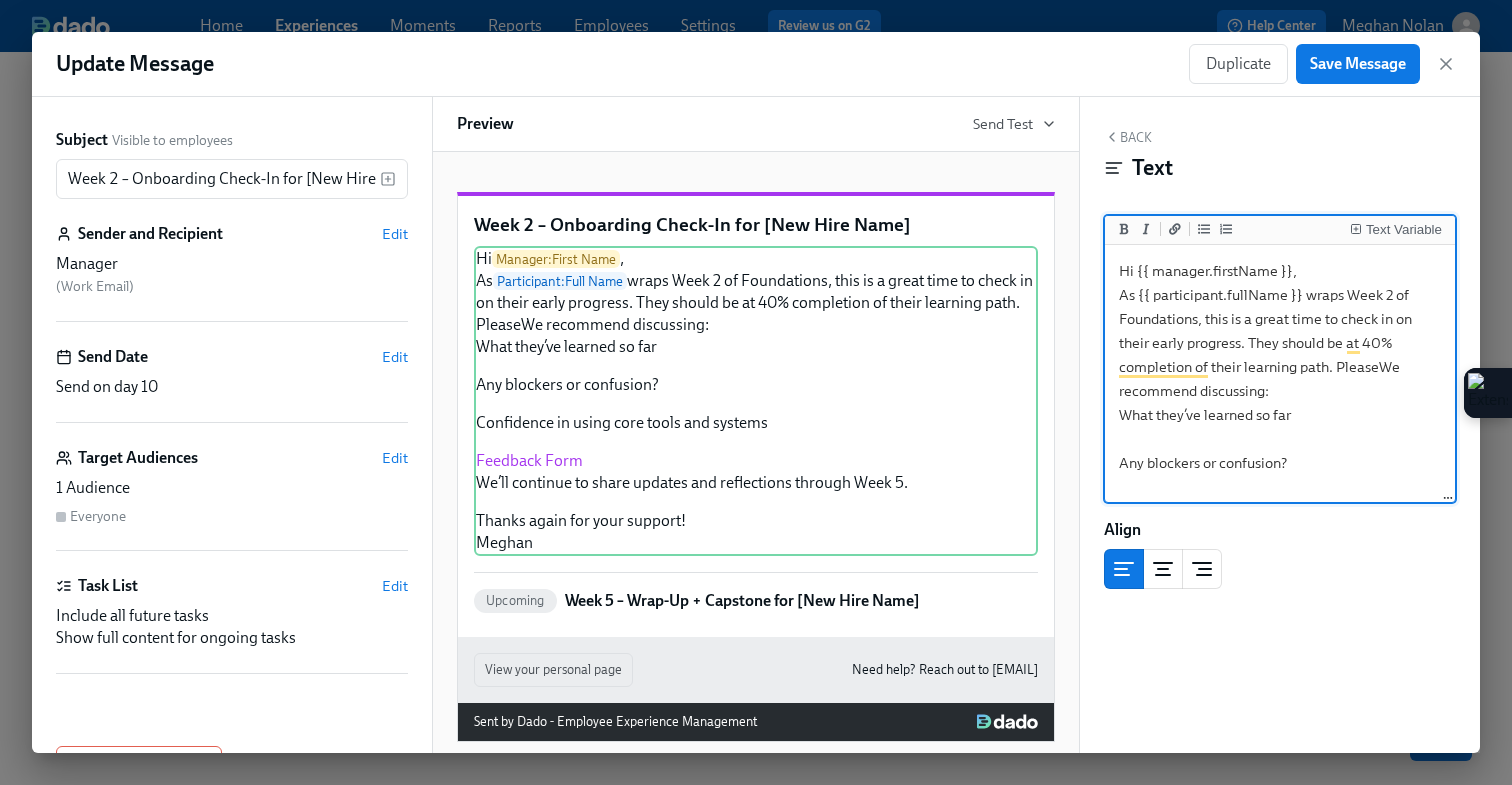 scroll, scrollTop: 0, scrollLeft: 0, axis: both 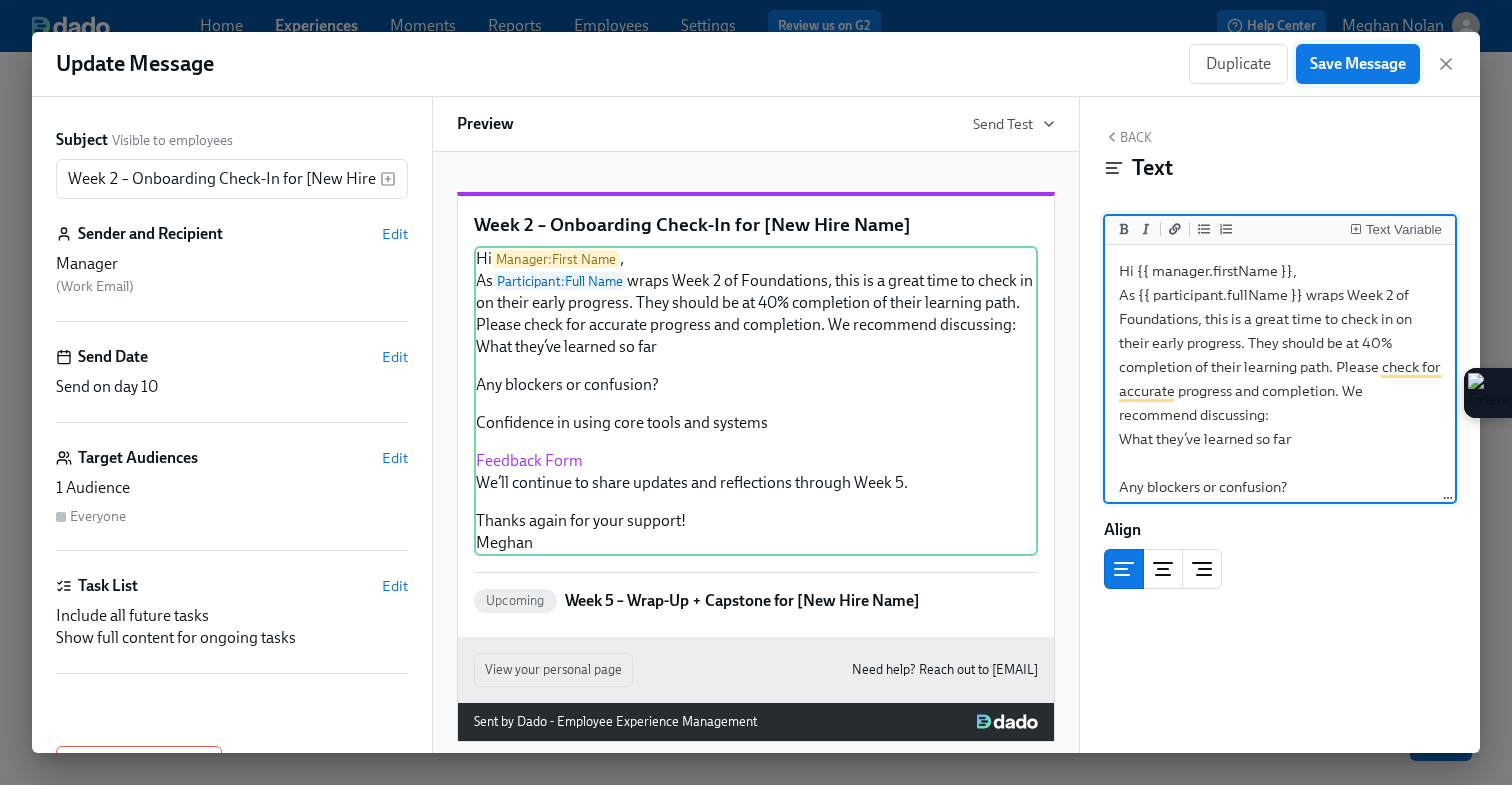 type on "Hi {{ manager.firstName }},
As {{ participant.fullName }} wraps Week 2 of Foundations, this is a great time to check in on their early progress. They should be at 40% completion of their learning path. Please check for accurate progress and completion. We recommend discussing:
What they’ve learned so far
Any blockers or confusion?
Confidence in using core tools and systems
[Feedback Form](https://docs.google.com/spreadsheets/d/1FANJENhbrCTgflkfae1_UyM8cRLsVrmoujnNvuUkIqk/edit?gid=0#gid=0)
We’ll continue to share updates and reflections through Week 5.
Thanks again for your support!
Meghan" 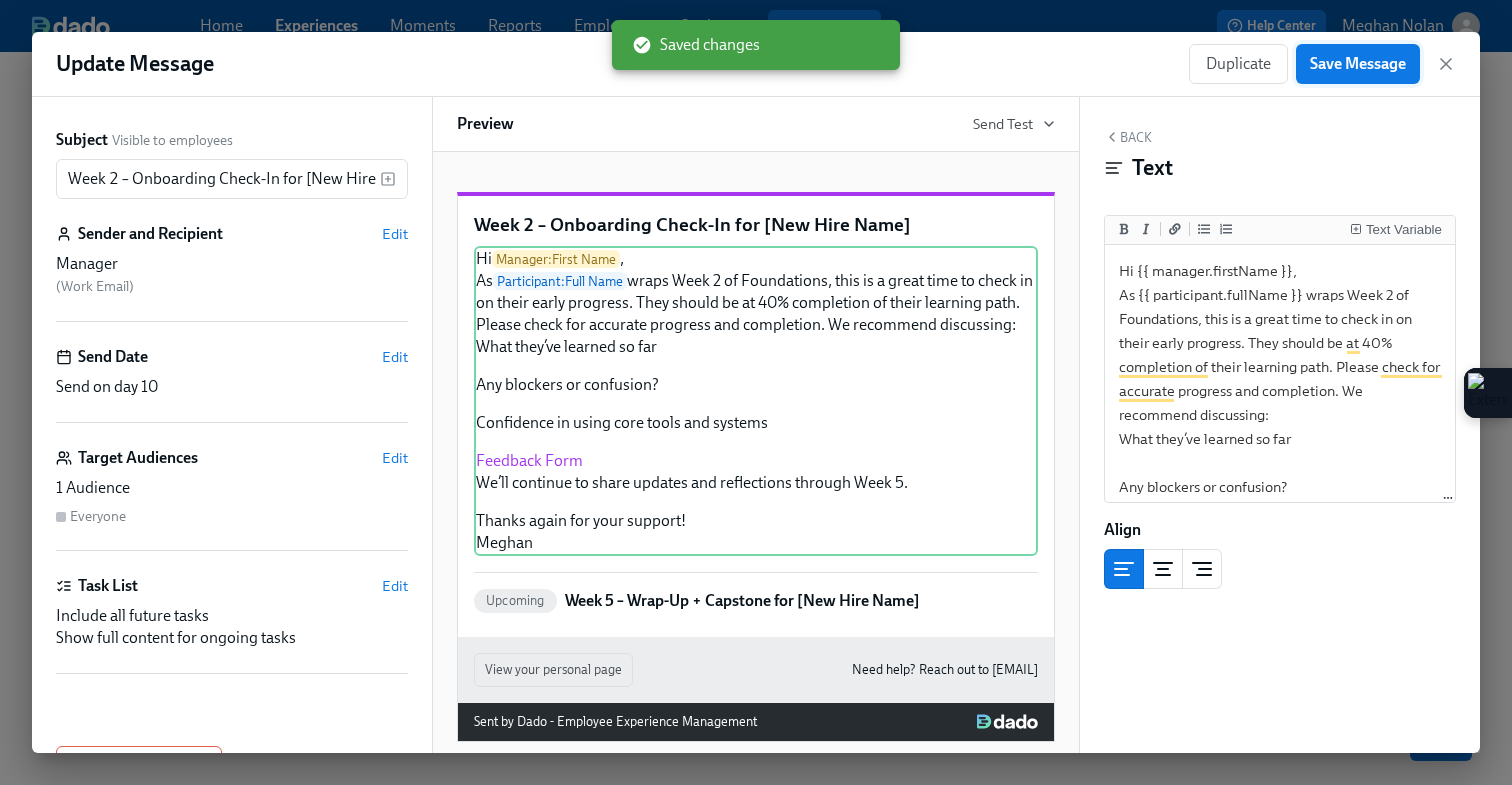 click on "Save Message" at bounding box center [1358, 64] 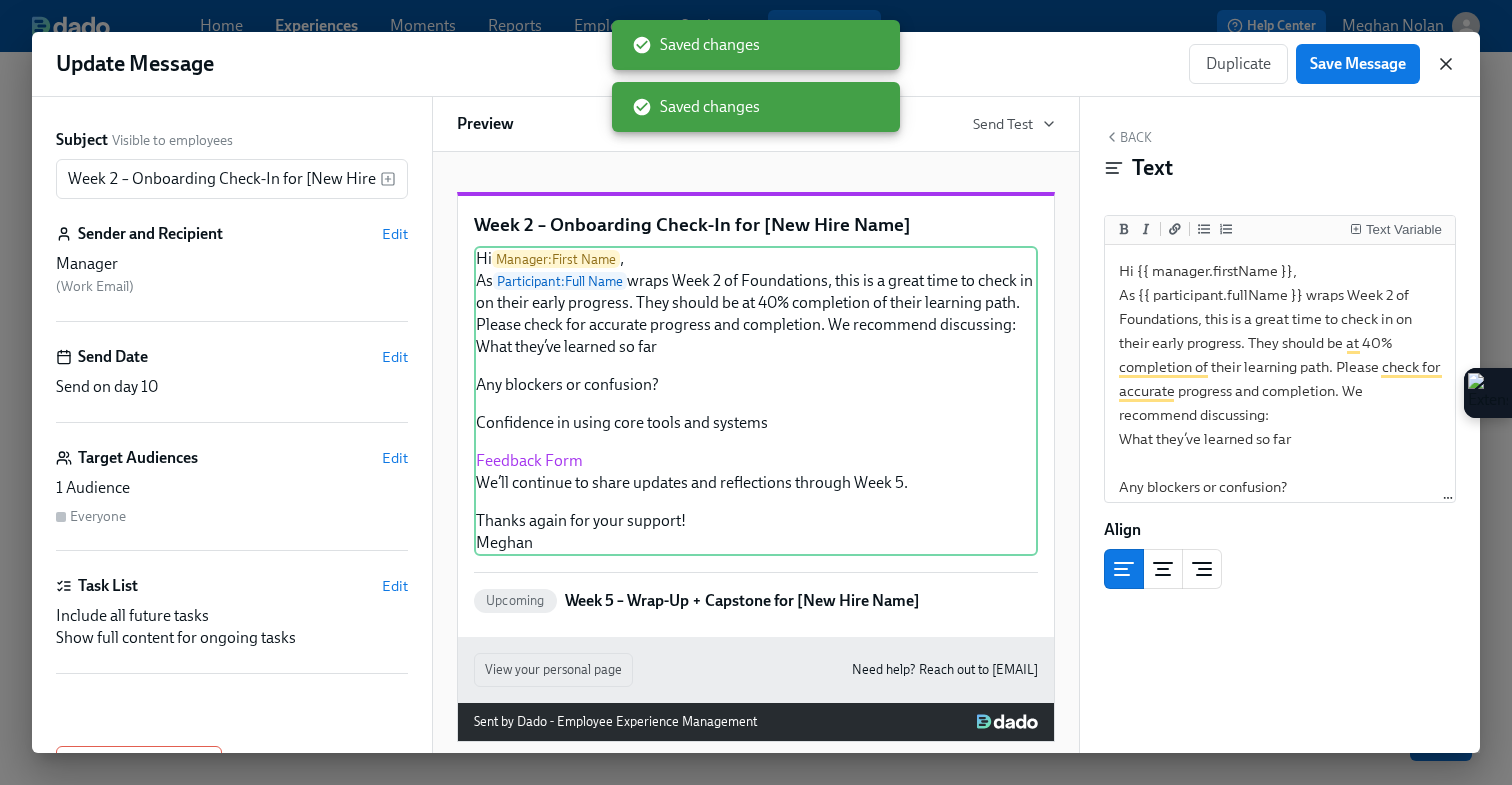click 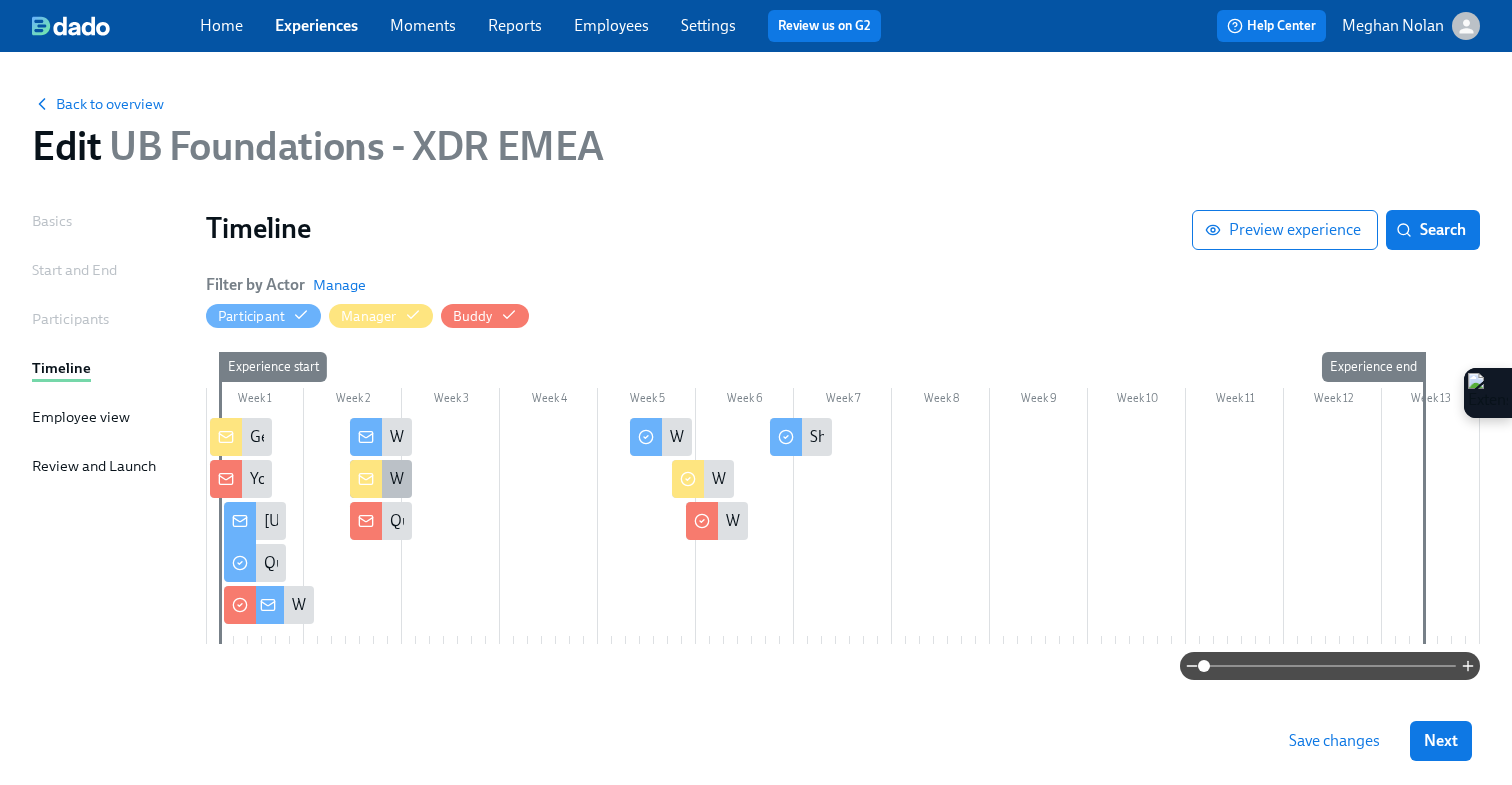 click at bounding box center (366, 479) 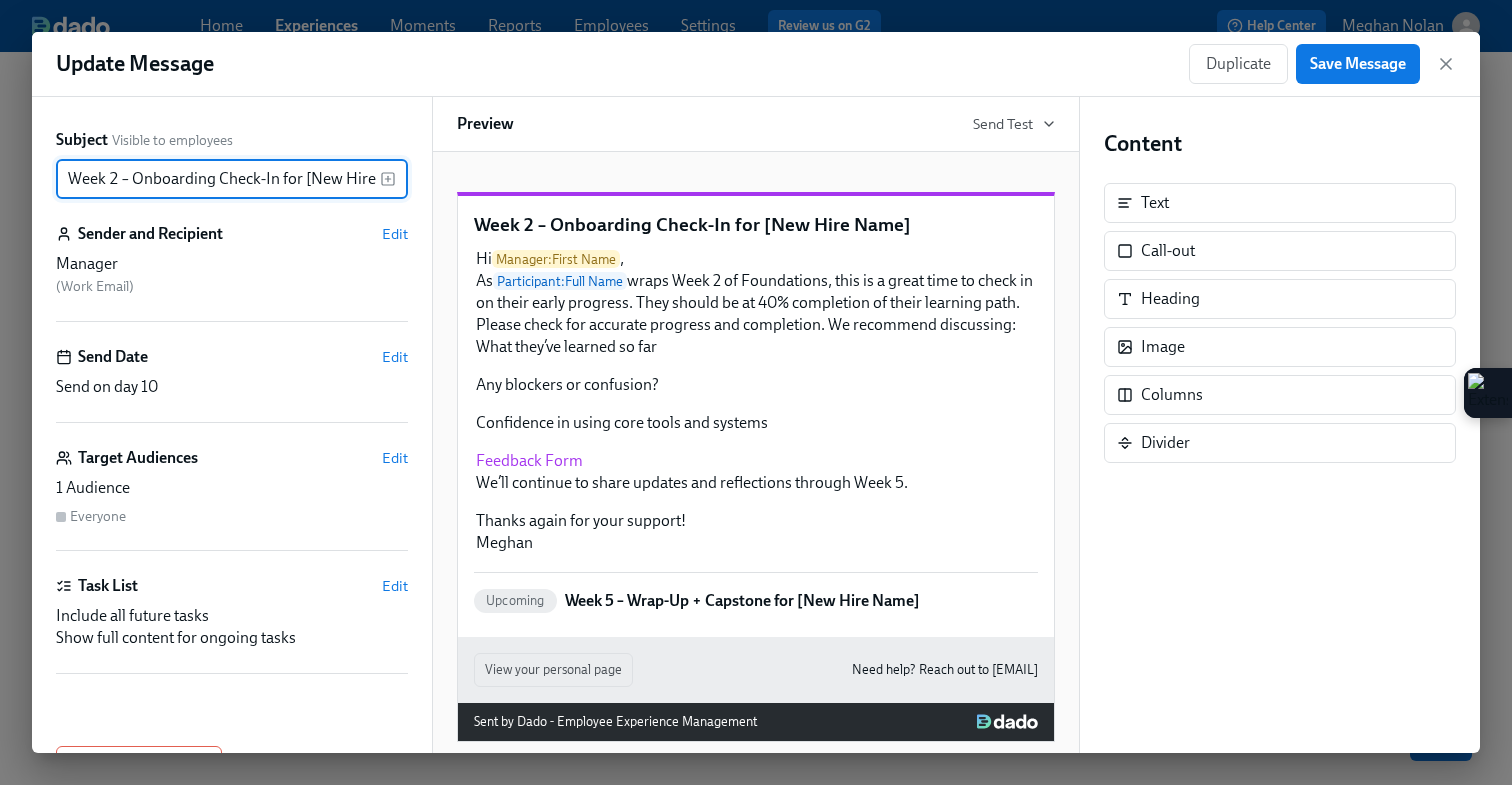 scroll, scrollTop: 0, scrollLeft: 42, axis: horizontal 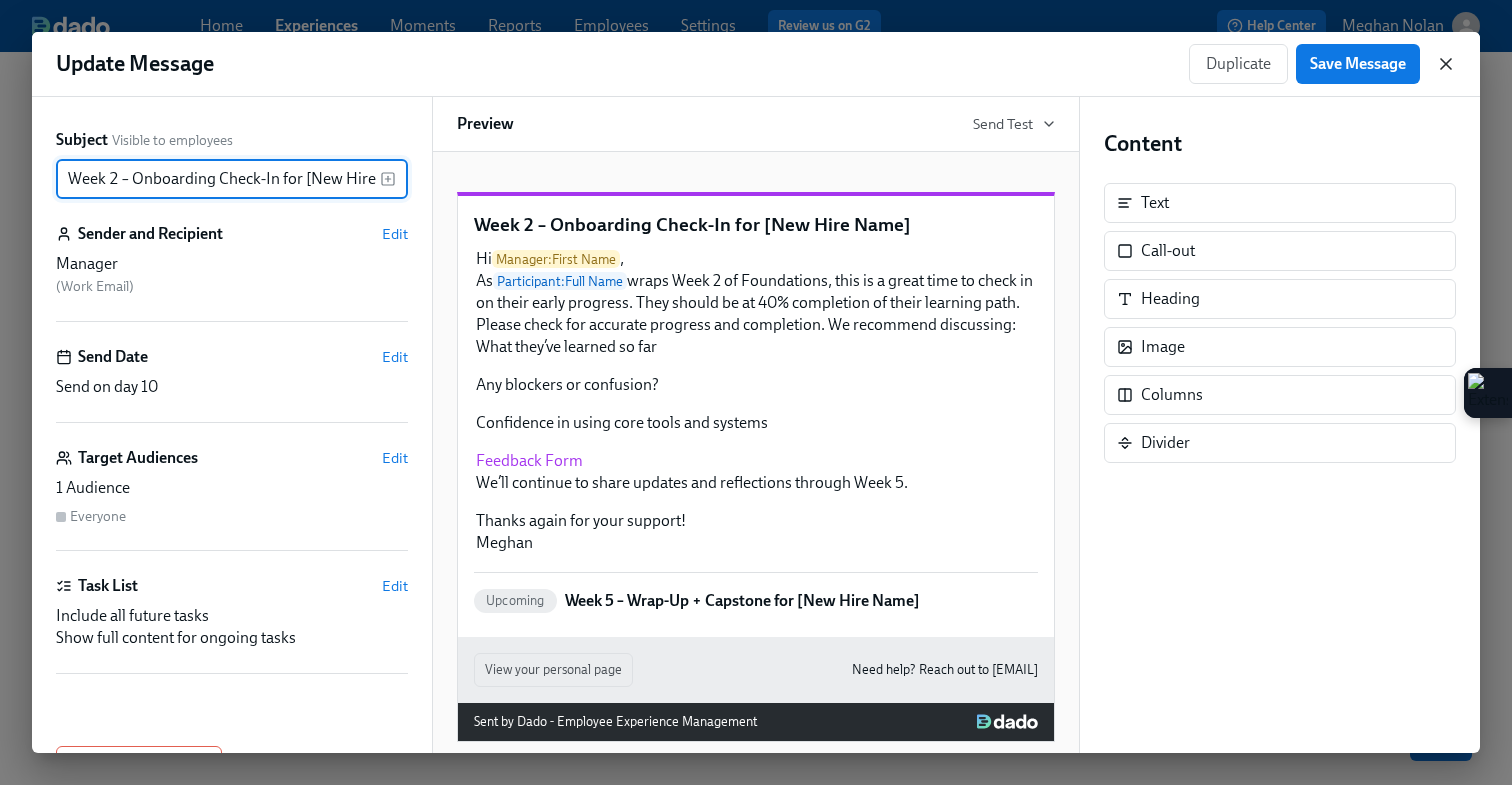 click 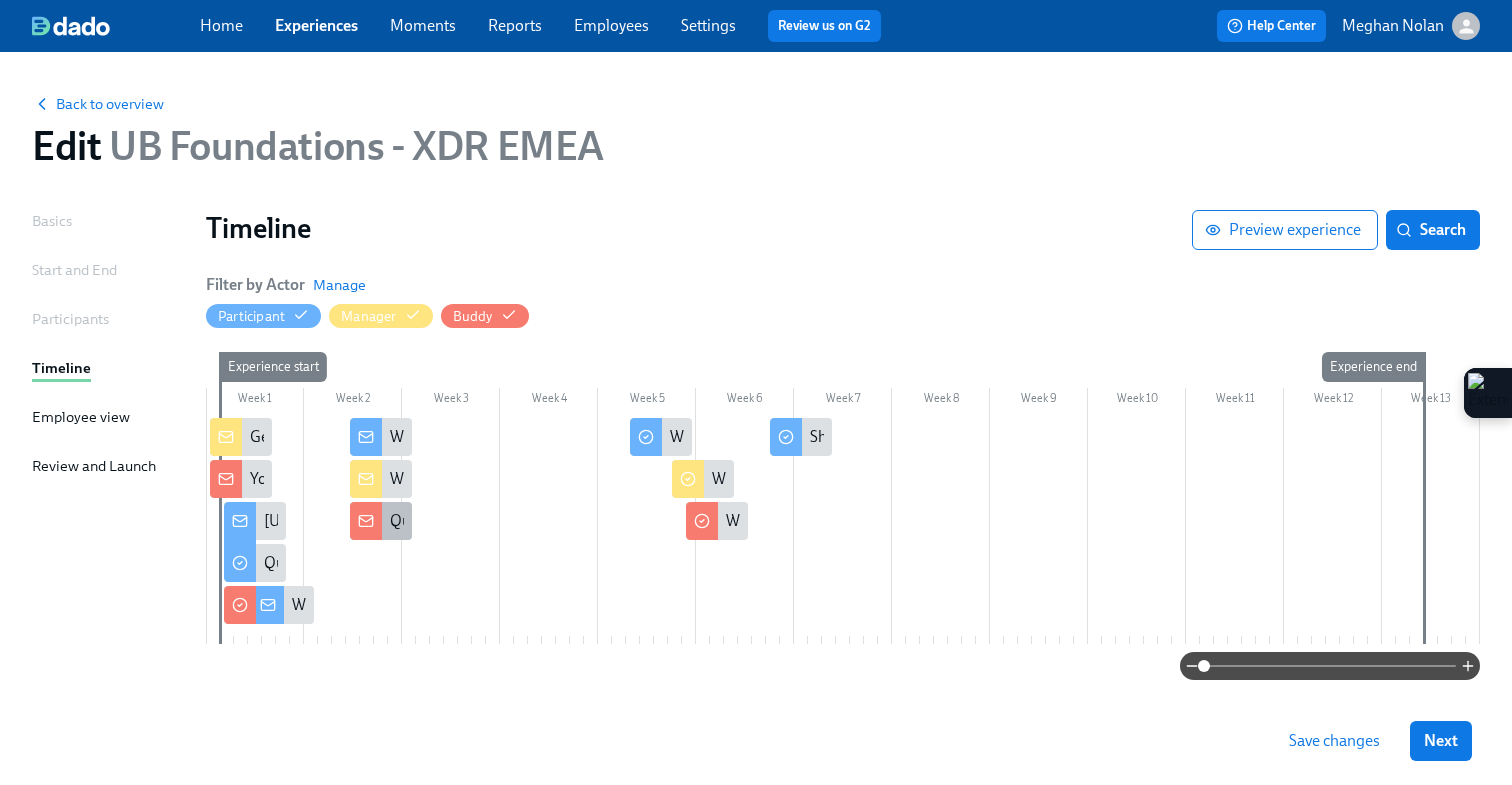 click at bounding box center (366, 521) 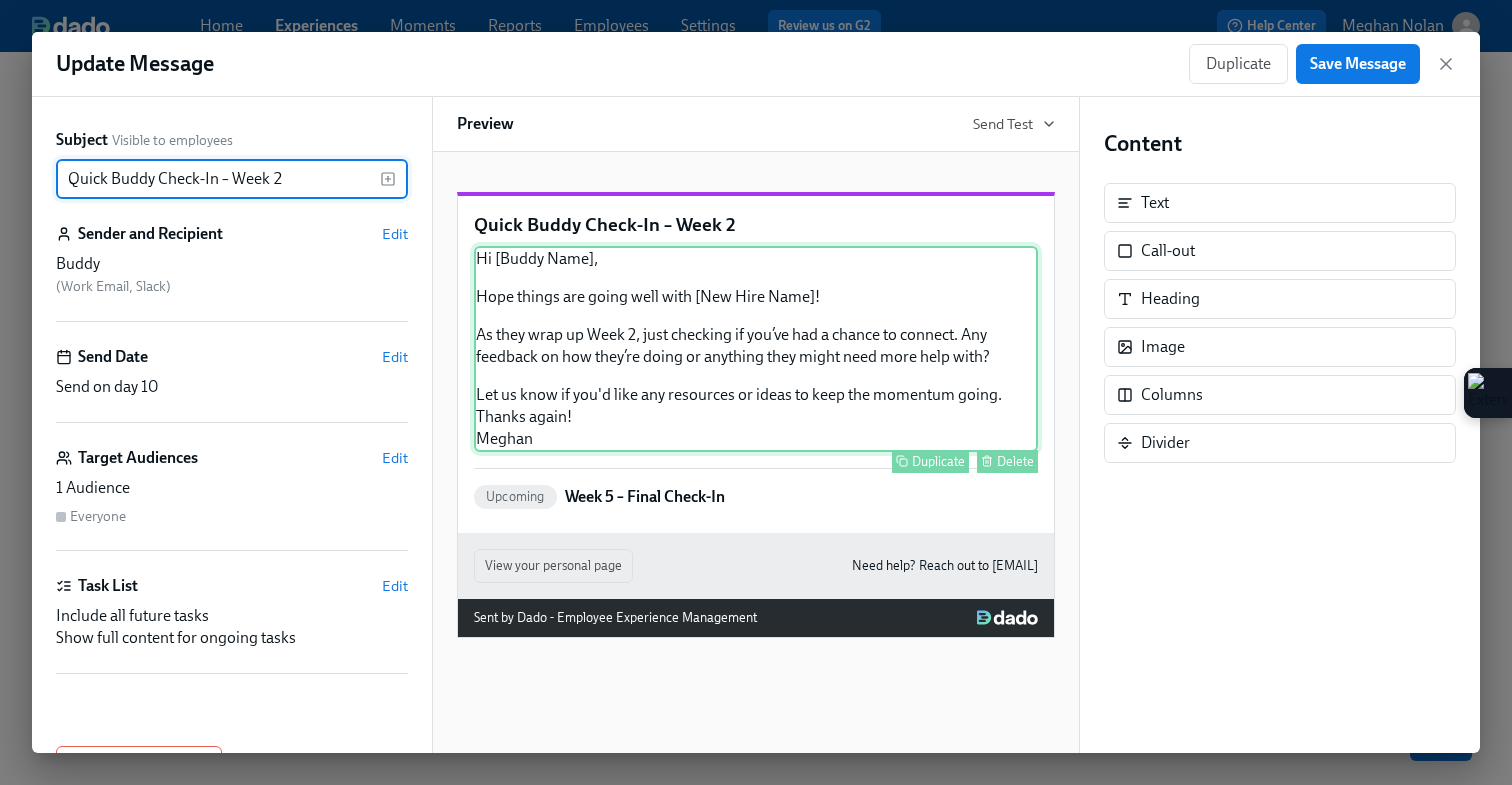 click on "Hi [Buddy Name],
Hope things are going well with [New Hire Name]!
As they wrap up Week 2, just checking if you’ve had a chance to connect. Any feedback on how they’re doing or anything they might need more help with?
Let us know if you'd like any resources or ideas to keep the momentum going.
Thanks again!
Meghan   Duplicate   Delete" at bounding box center (756, 349) 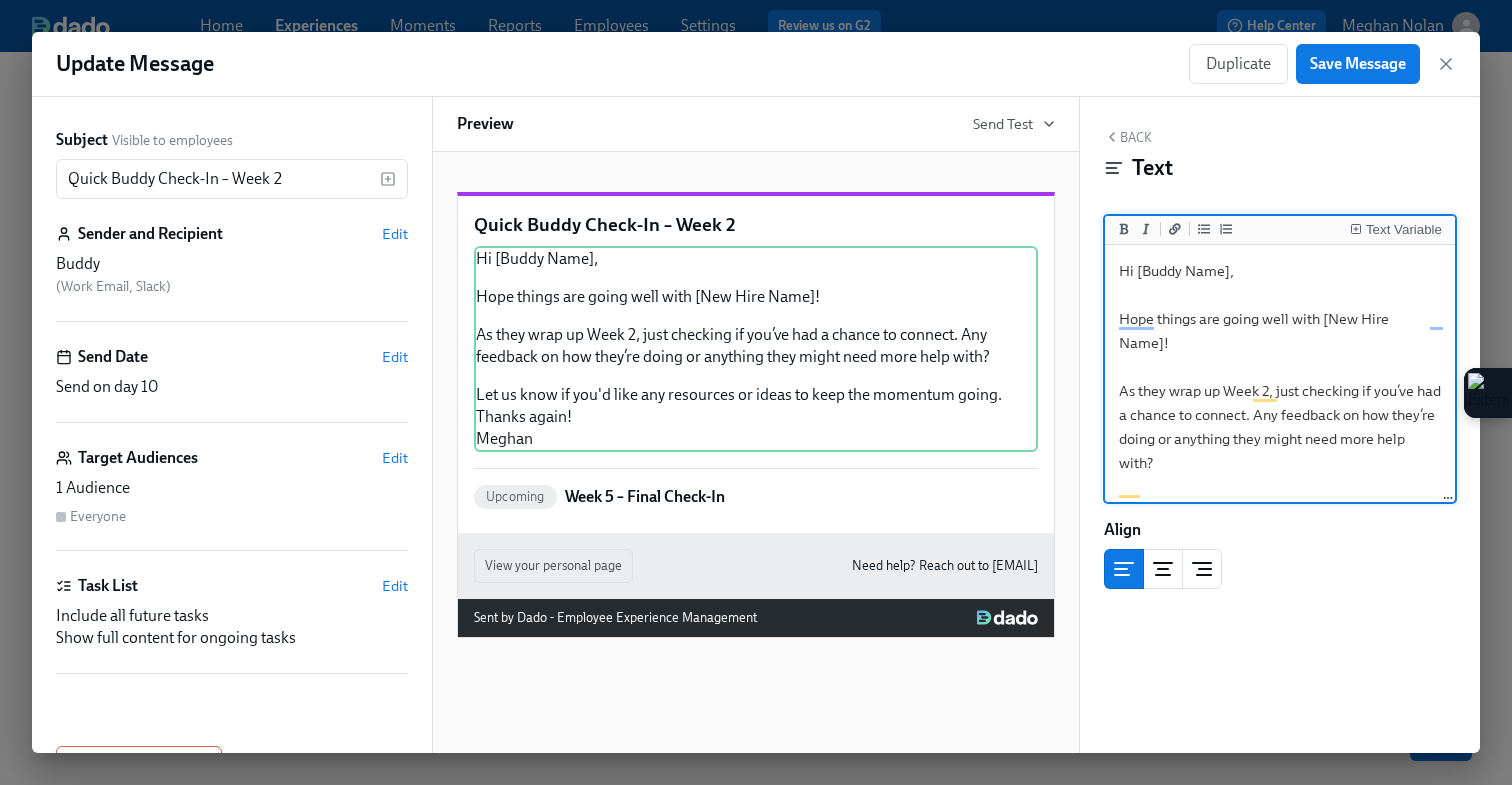 drag, startPoint x: 1229, startPoint y: 267, endPoint x: 1140, endPoint y: 268, distance: 89.005615 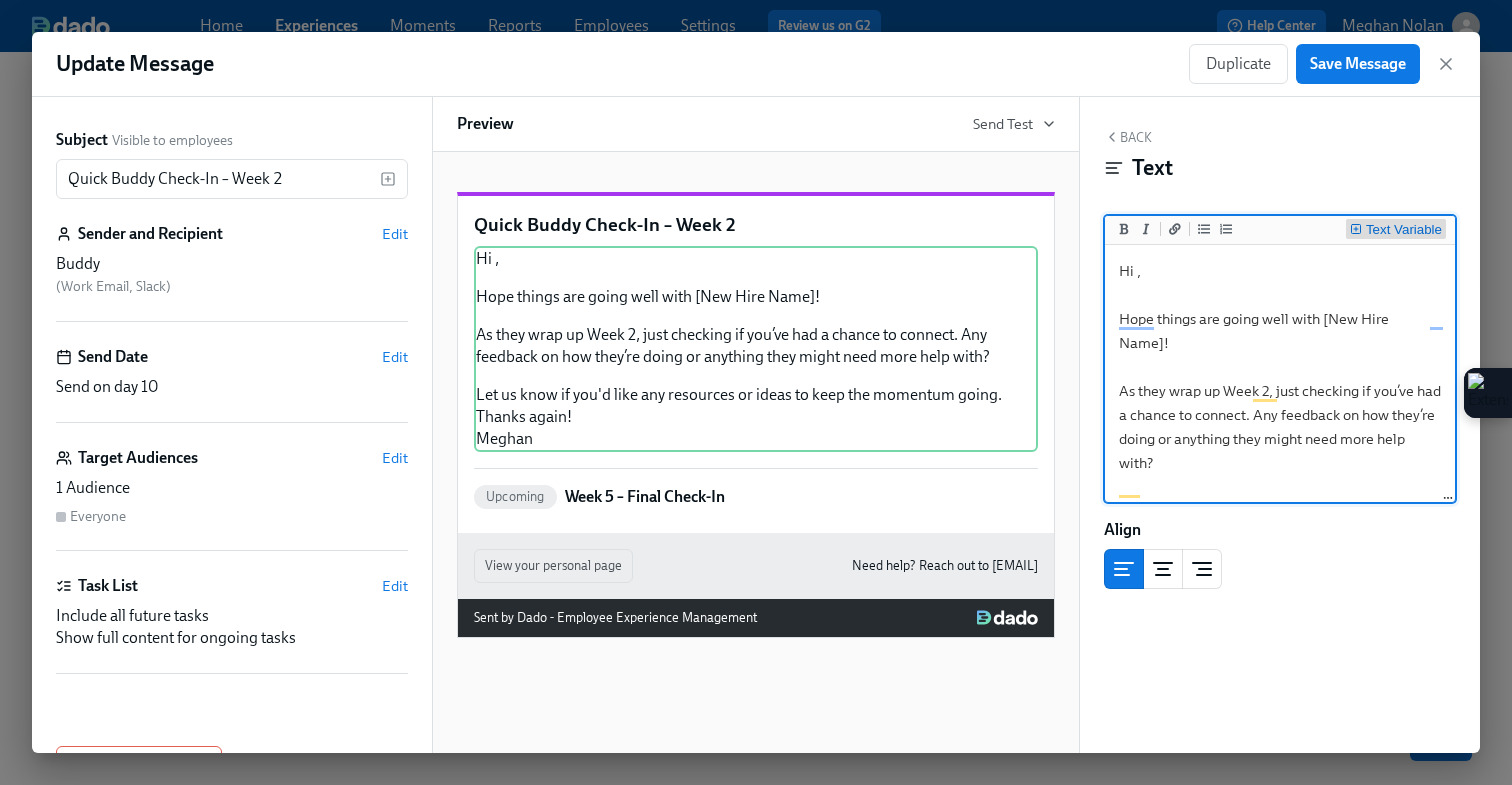 click on "Text Variable" at bounding box center [1404, 230] 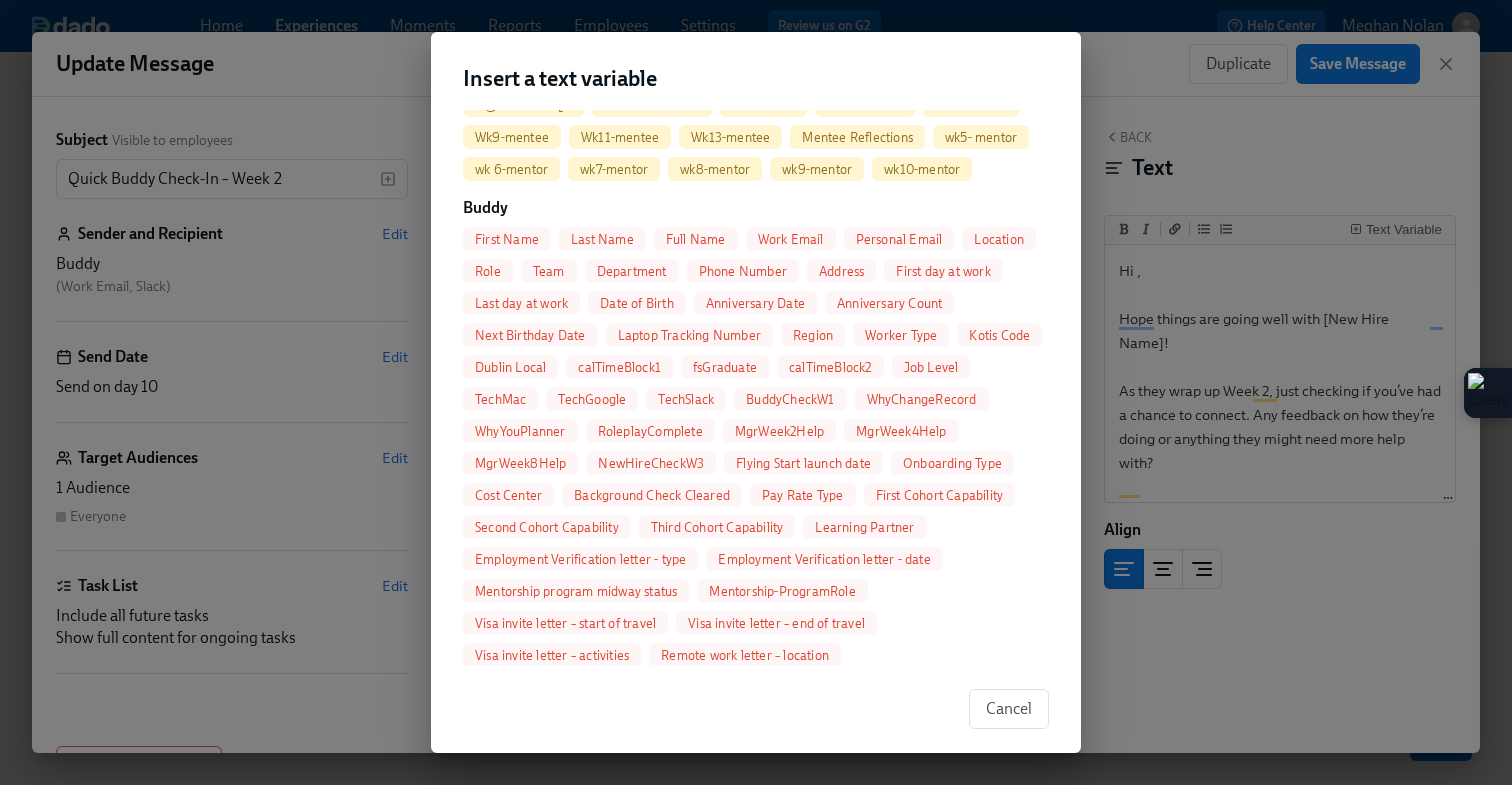 scroll, scrollTop: 2837, scrollLeft: 0, axis: vertical 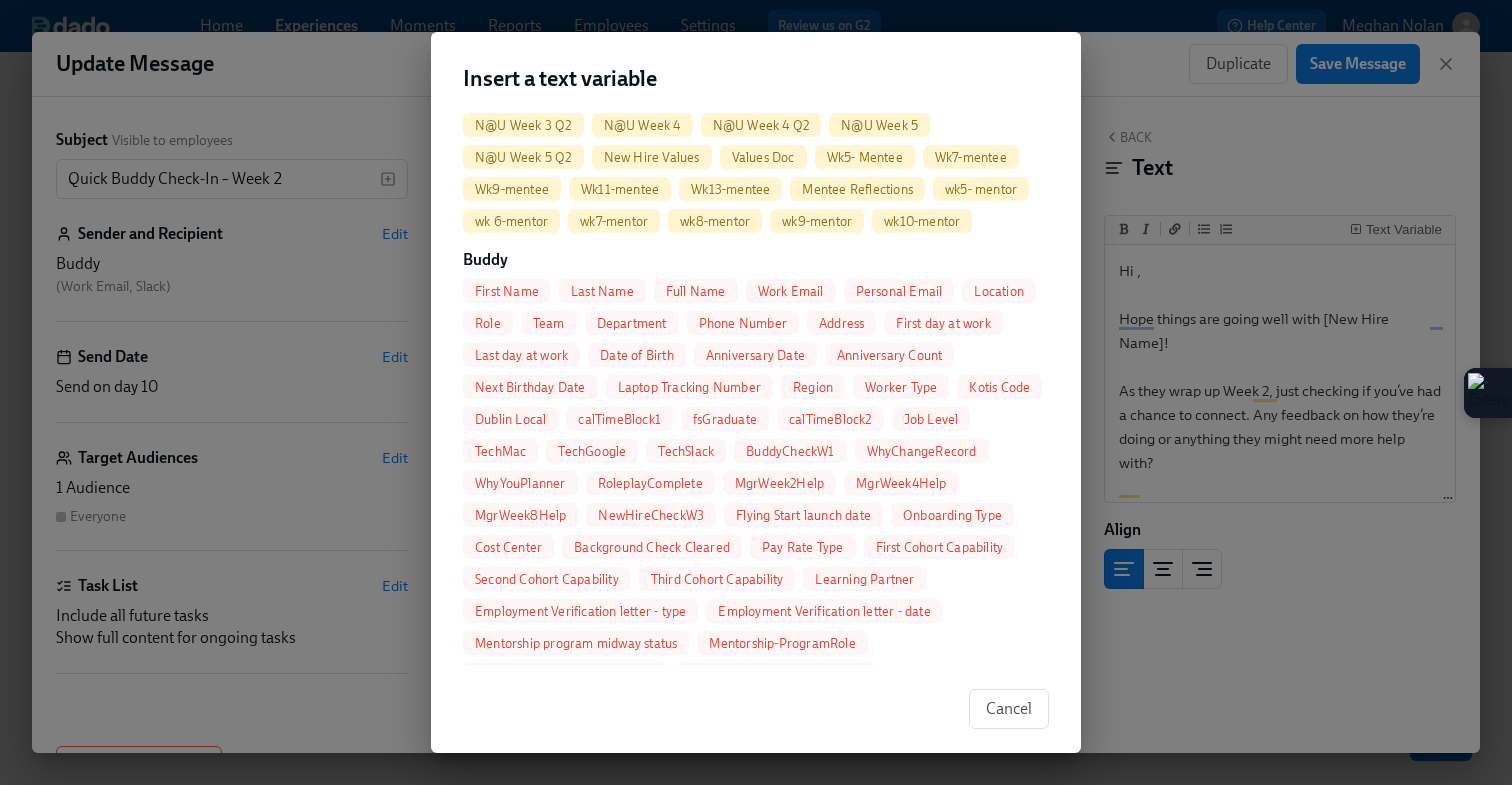 click on "First Name" at bounding box center (507, 291) 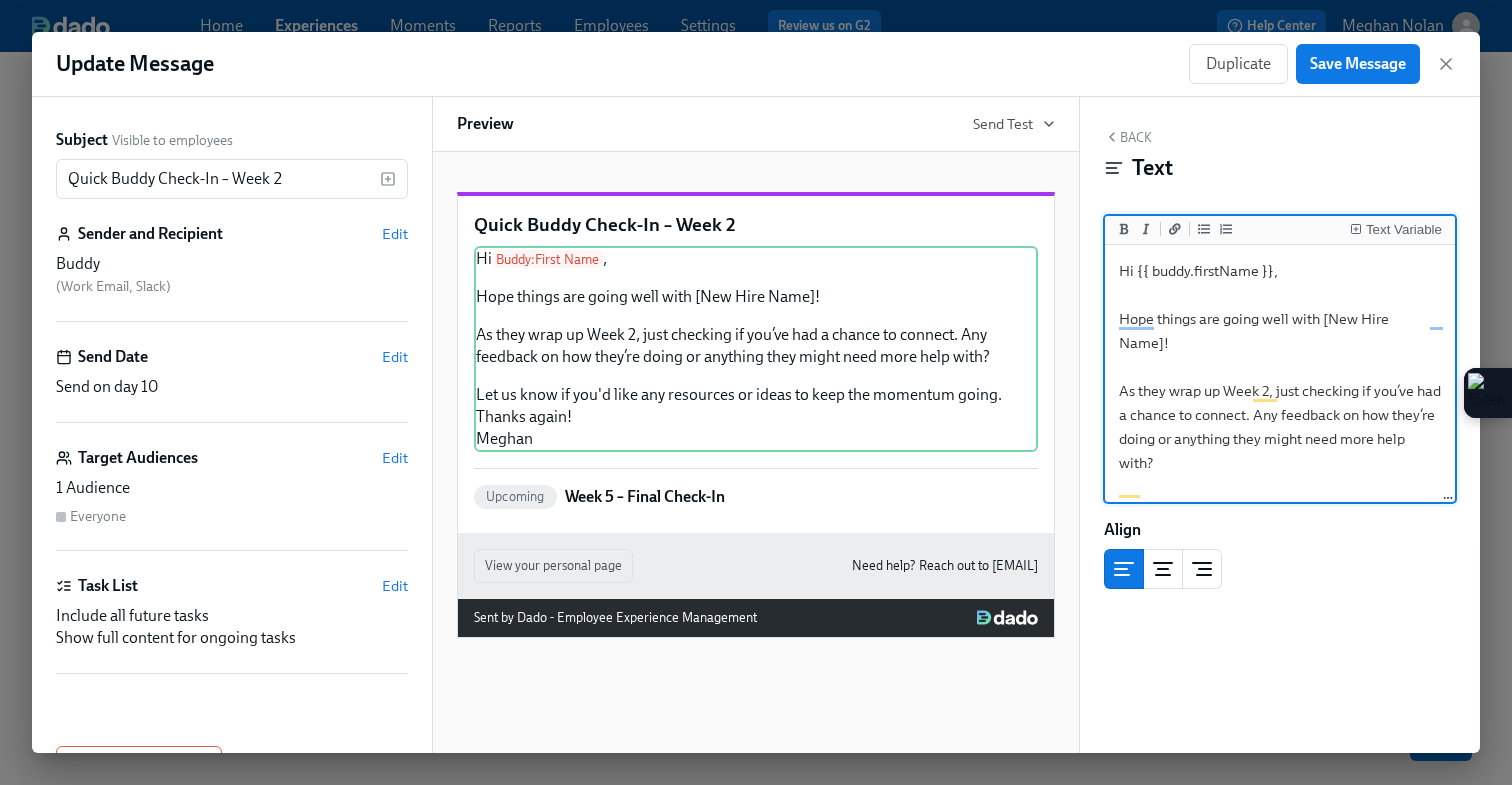 drag, startPoint x: 1434, startPoint y: 318, endPoint x: 1323, endPoint y: 319, distance: 111.0045 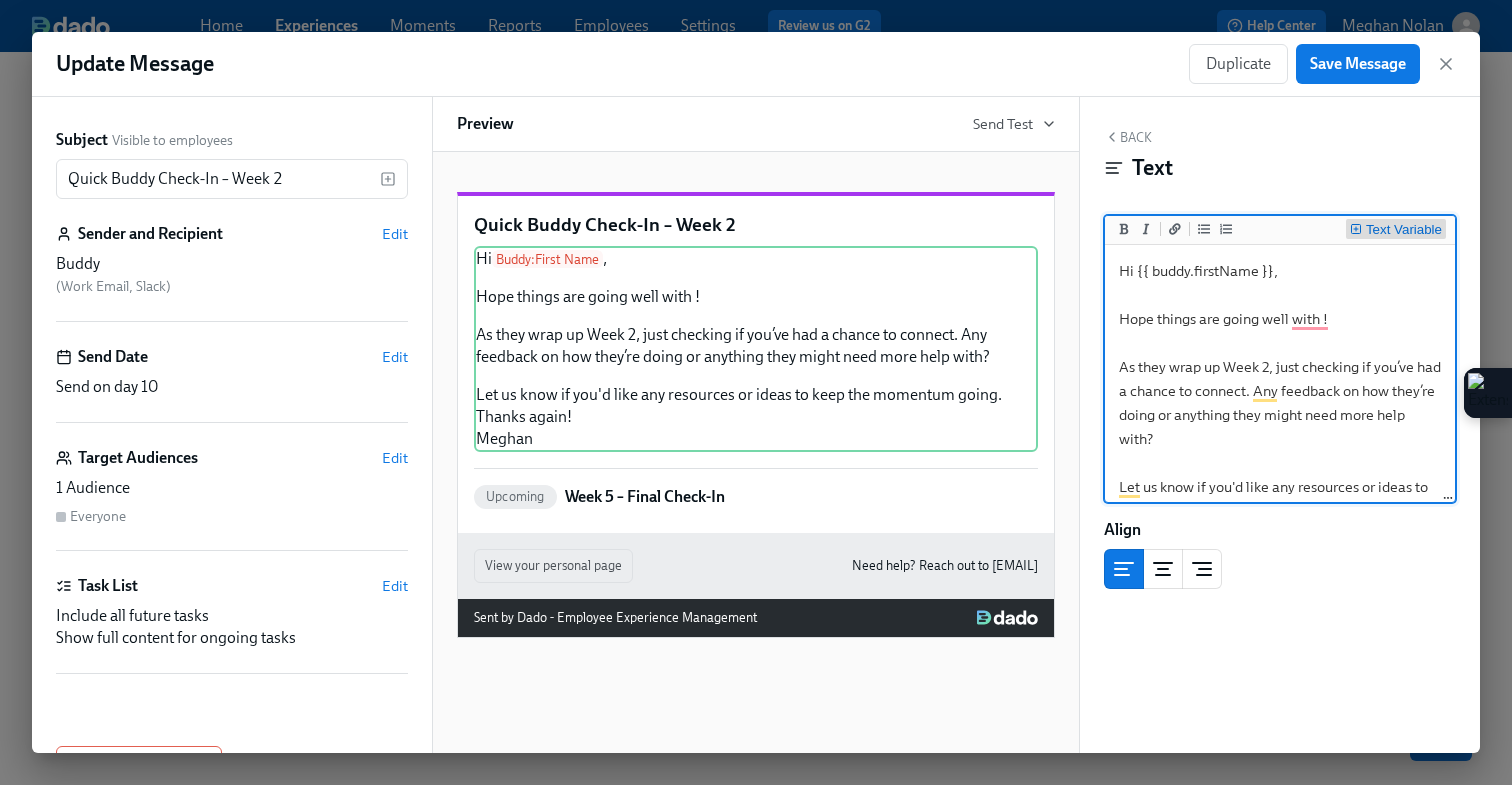 click on "Text Variable" at bounding box center [1404, 230] 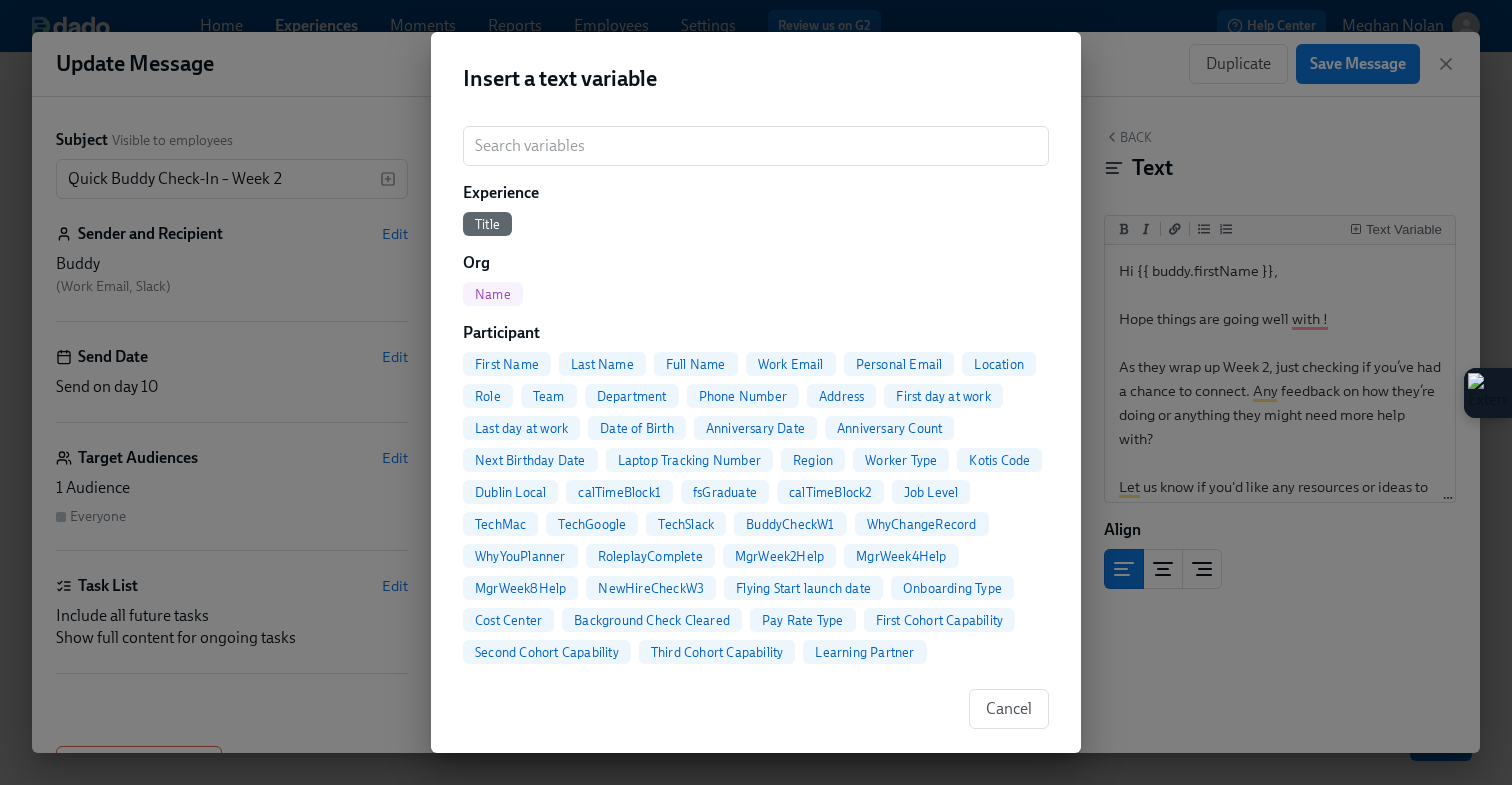 click on "Full Name" at bounding box center (696, 364) 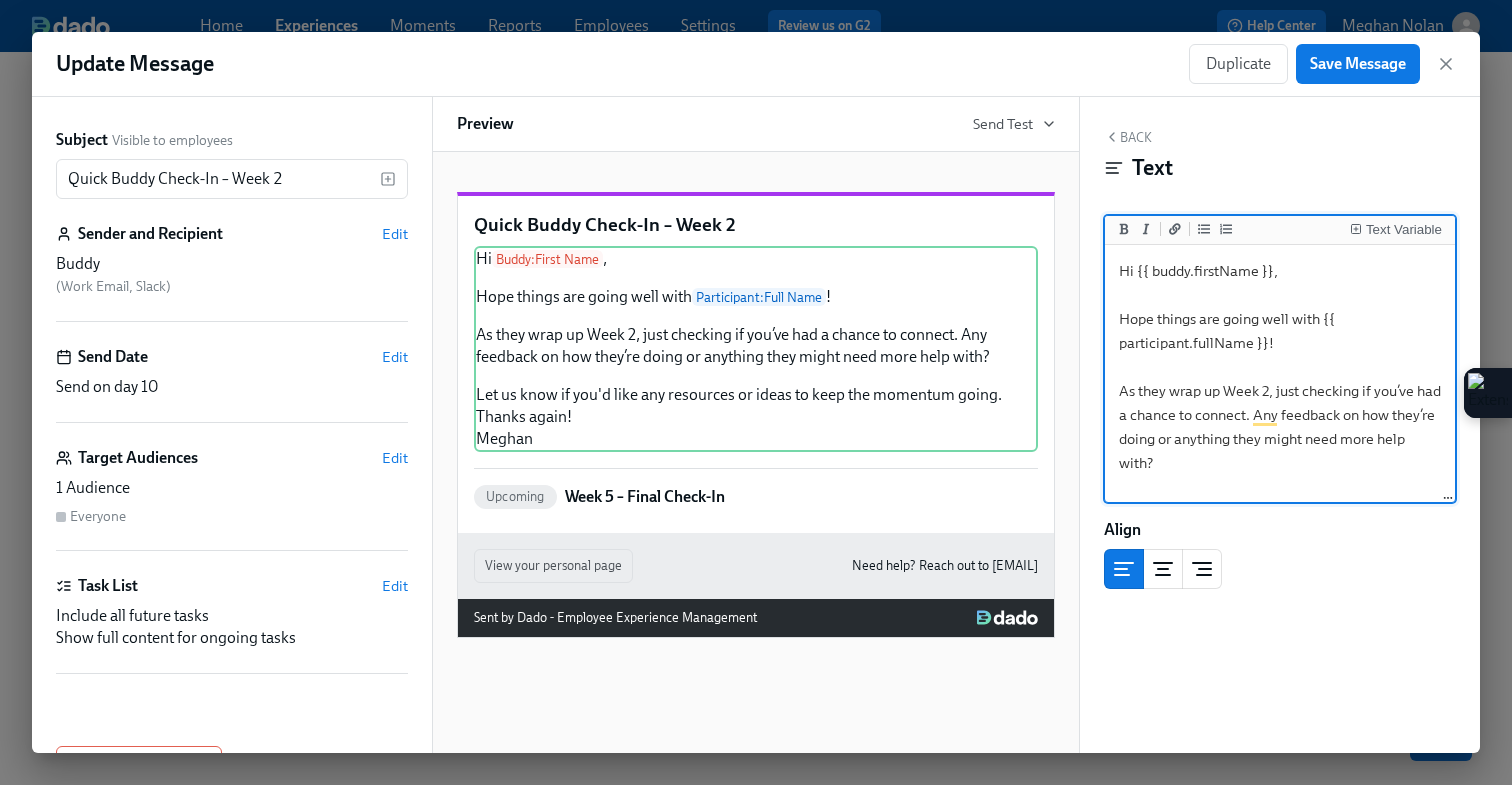 scroll, scrollTop: 31, scrollLeft: 0, axis: vertical 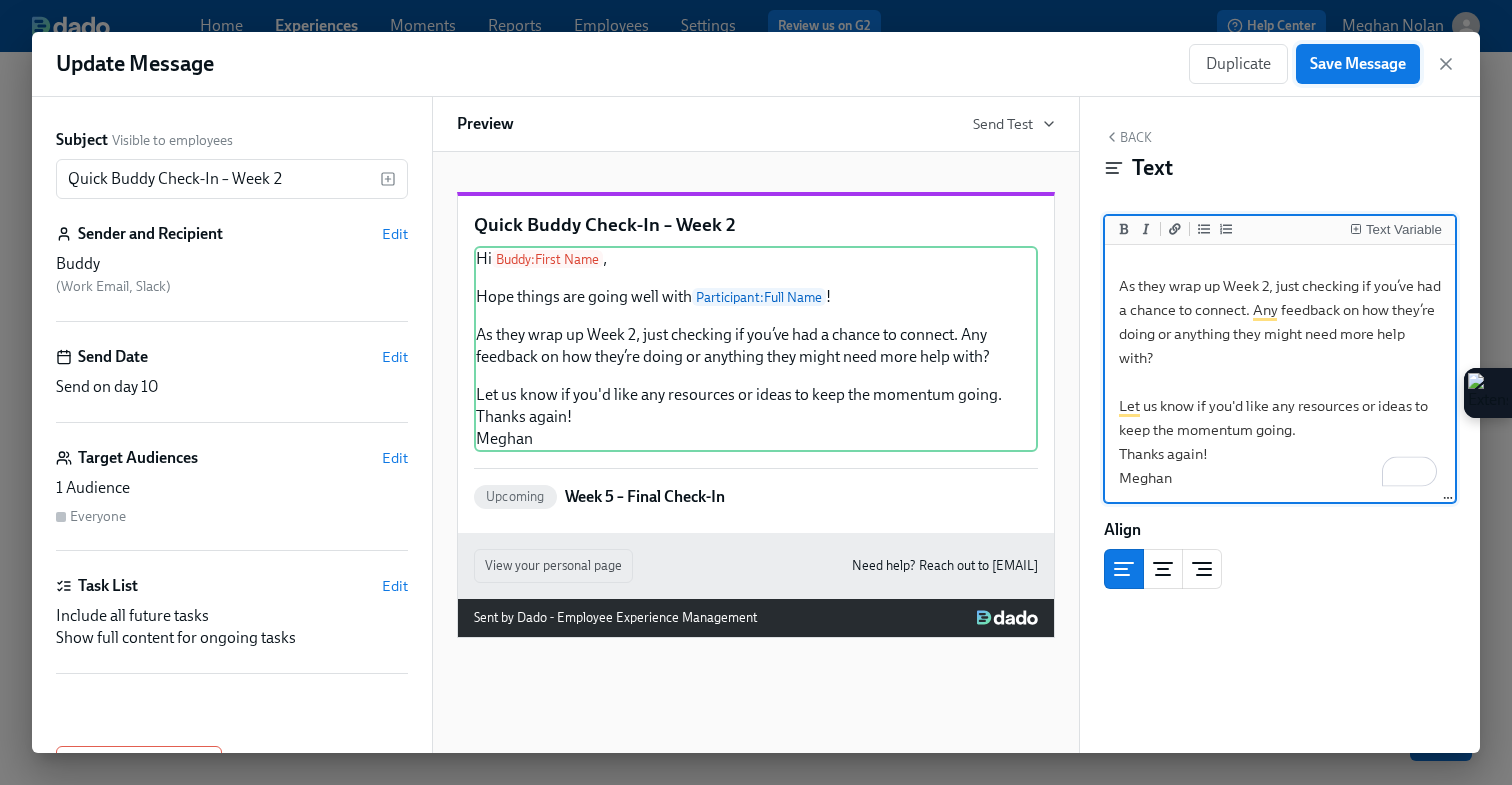type on "Hi {{ buddy.firstName }},
Hope things are going well with {{ participant.fullName }}!
As they wrap up Week 2, just checking if you’ve had a chance to connect. Any feedback on how they’re doing or anything they might need more help with?
Let us know if you'd like any resources or ideas to keep the momentum going.
Thanks again!
Meghan" 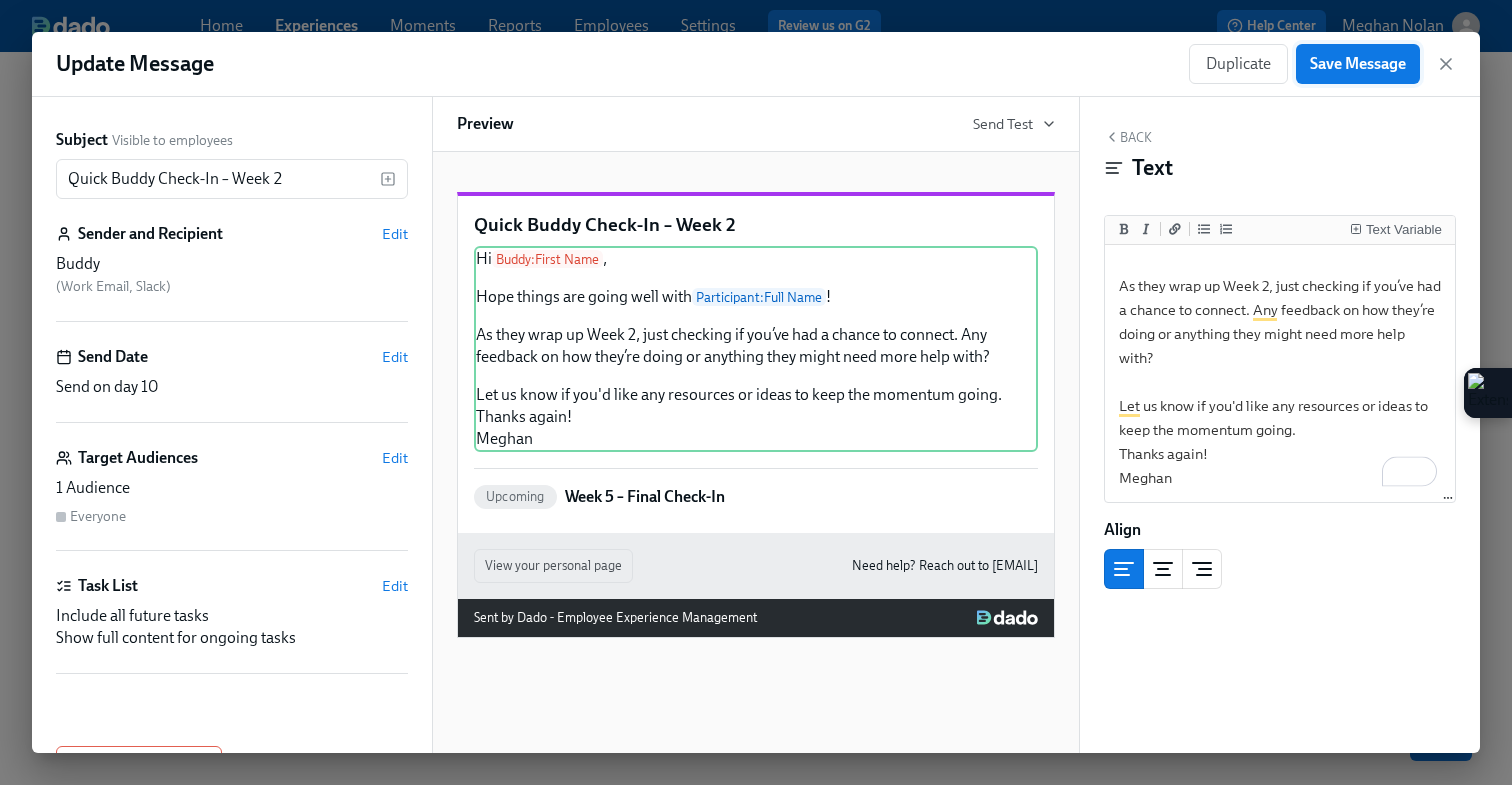 click on "Update Message Duplicate Save Message" at bounding box center (756, 64) 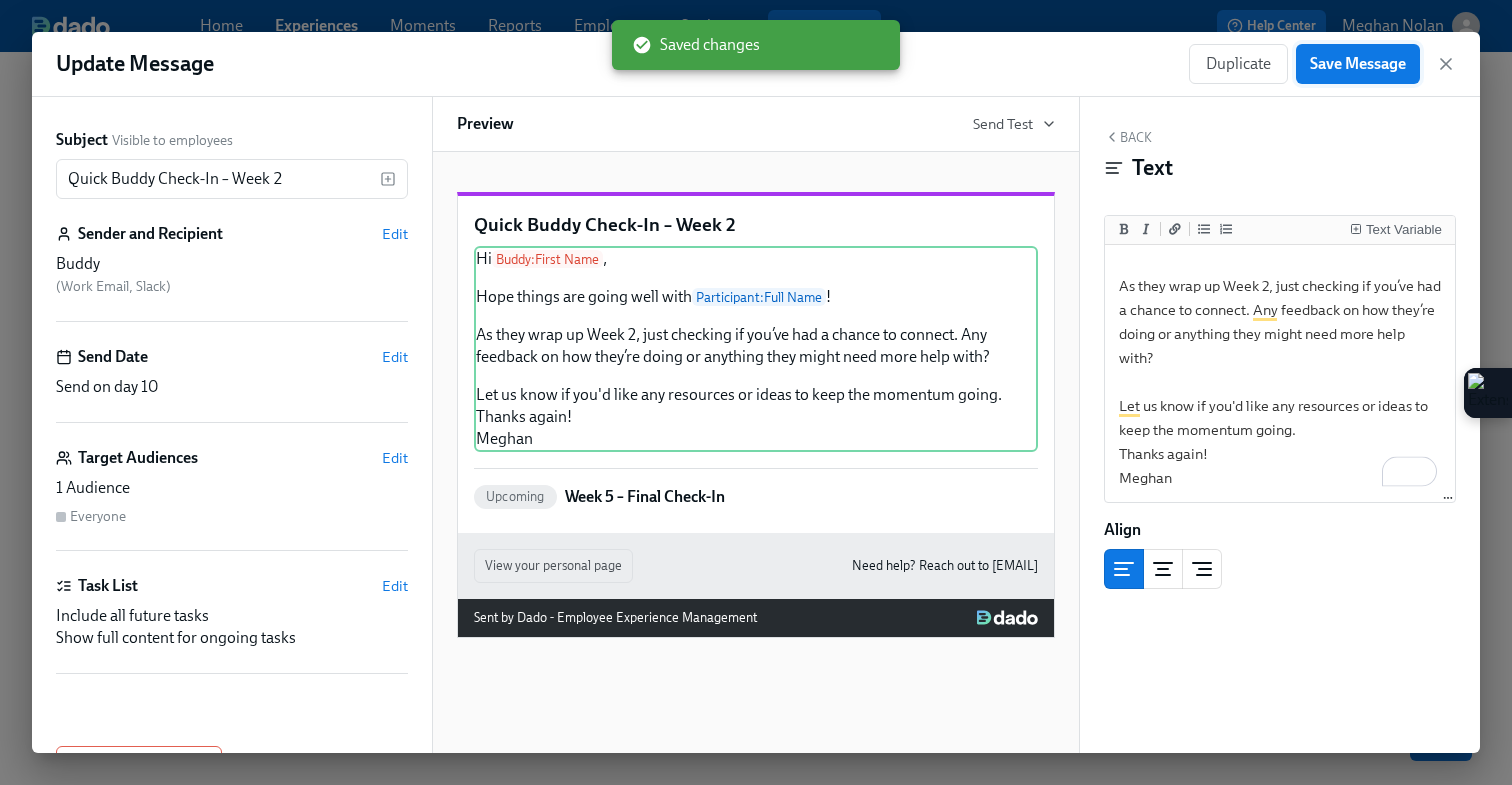 click on "Save Message" at bounding box center [1358, 64] 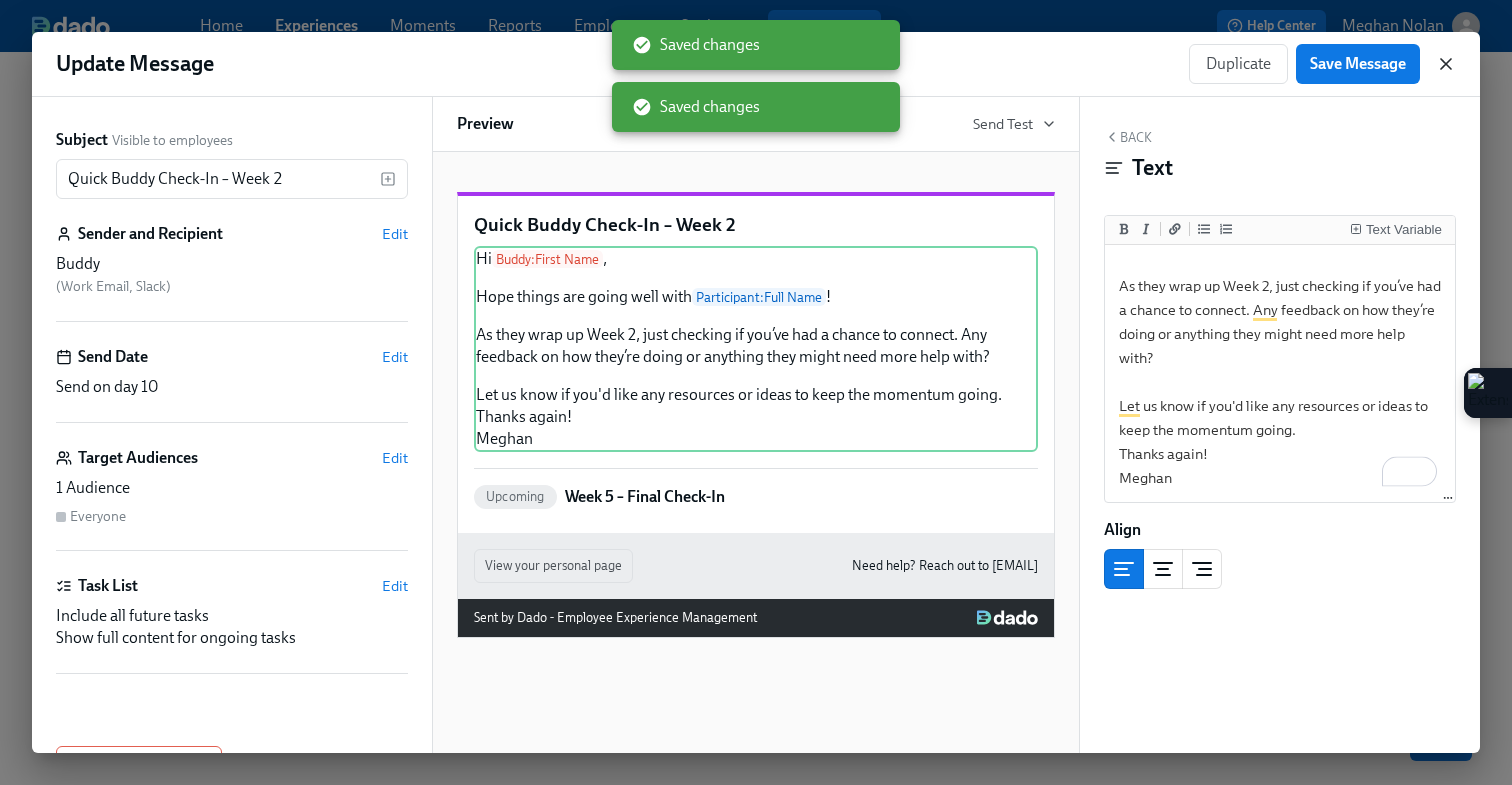 click 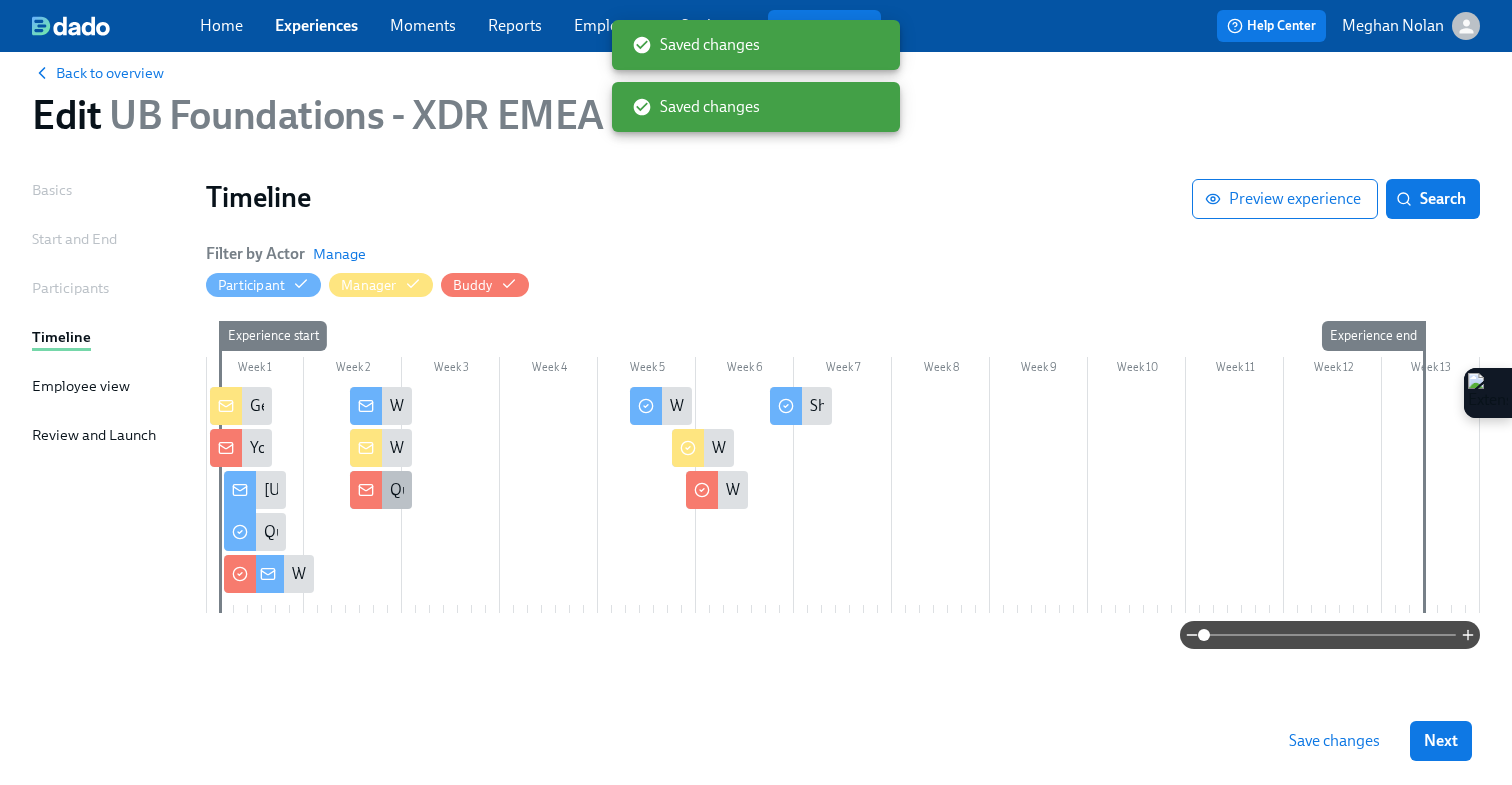 click on "Quick Buddy Check-In – Week 2" at bounding box center [381, 490] 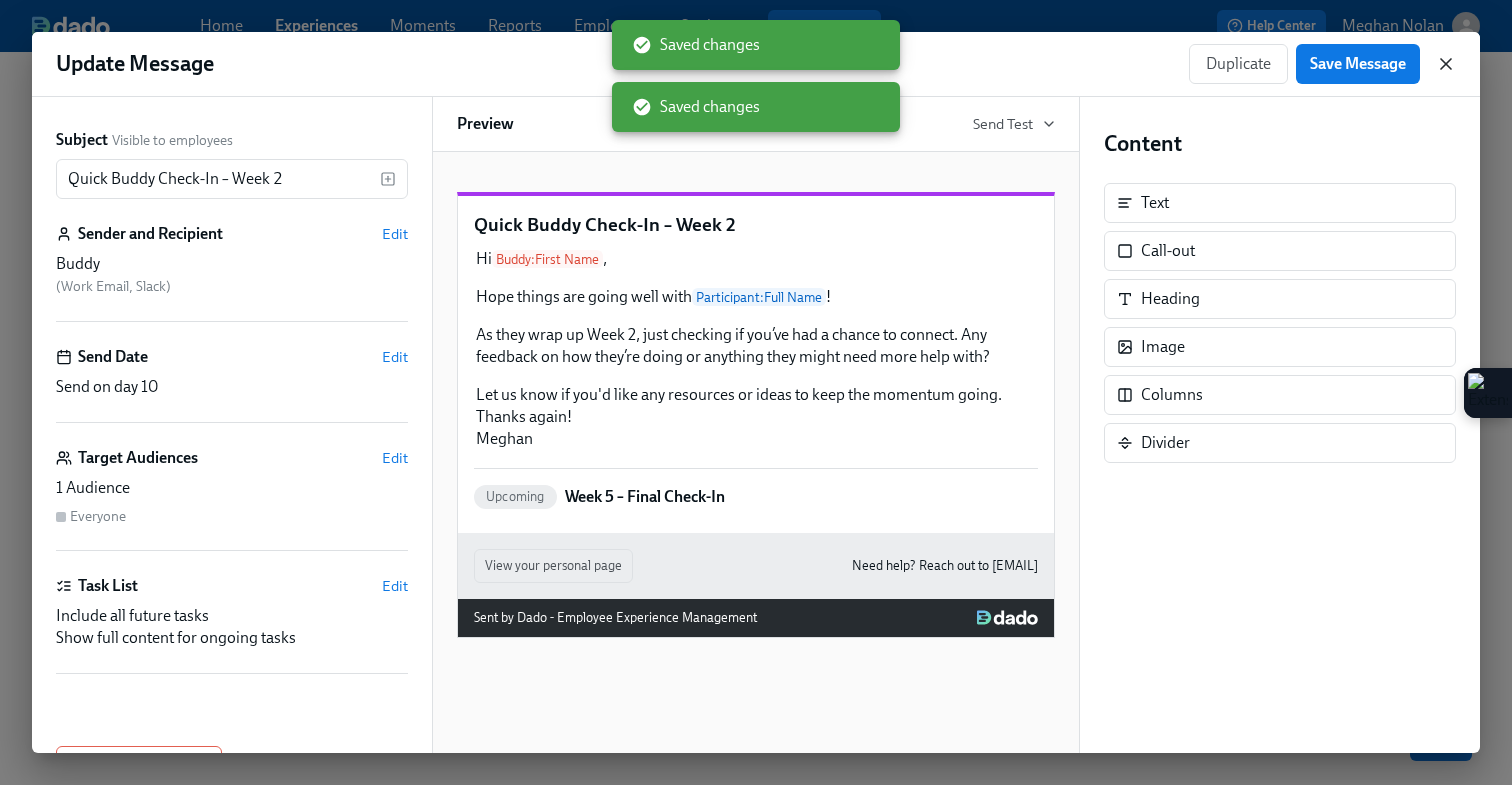 click 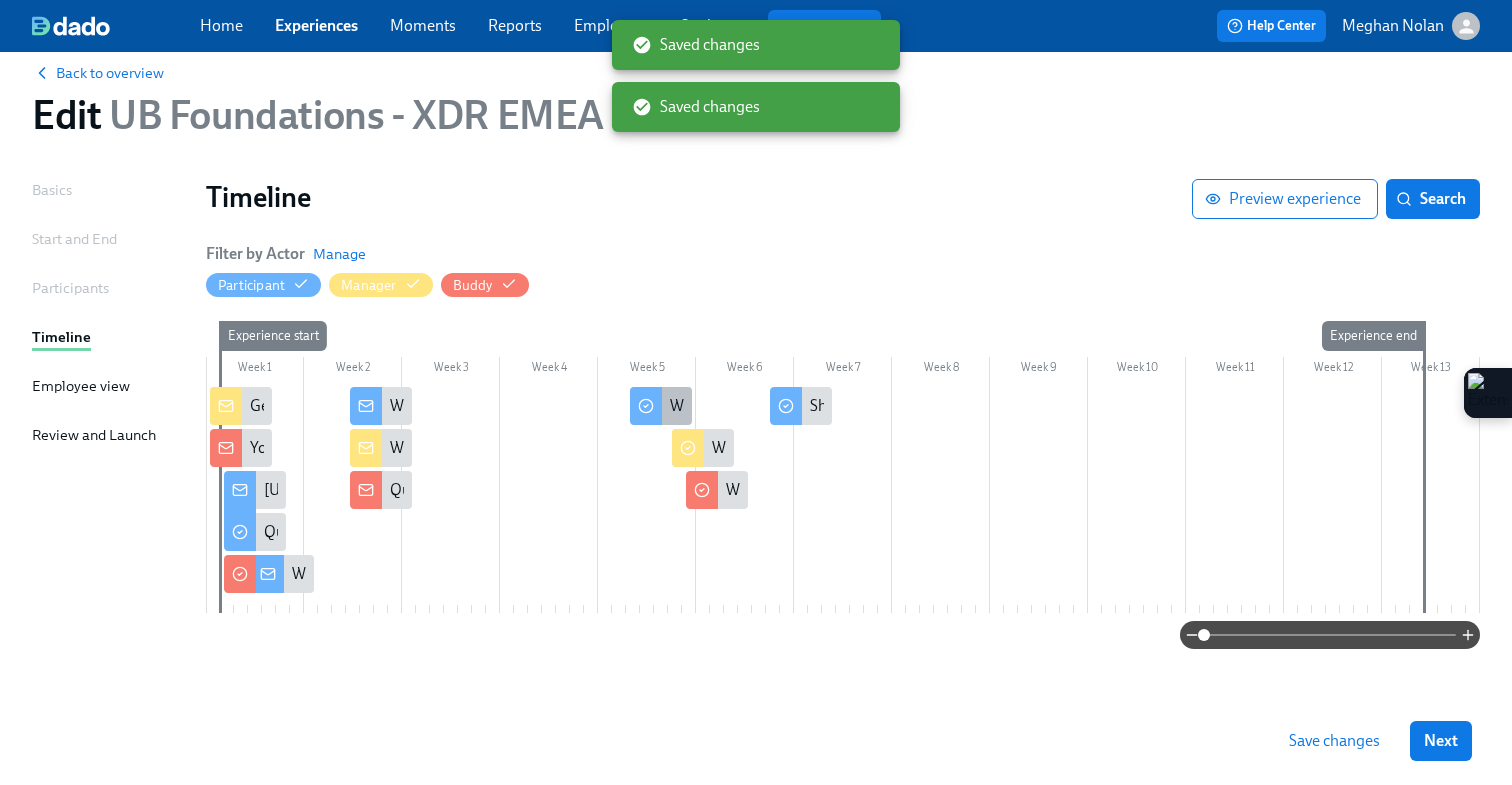 click at bounding box center [646, 406] 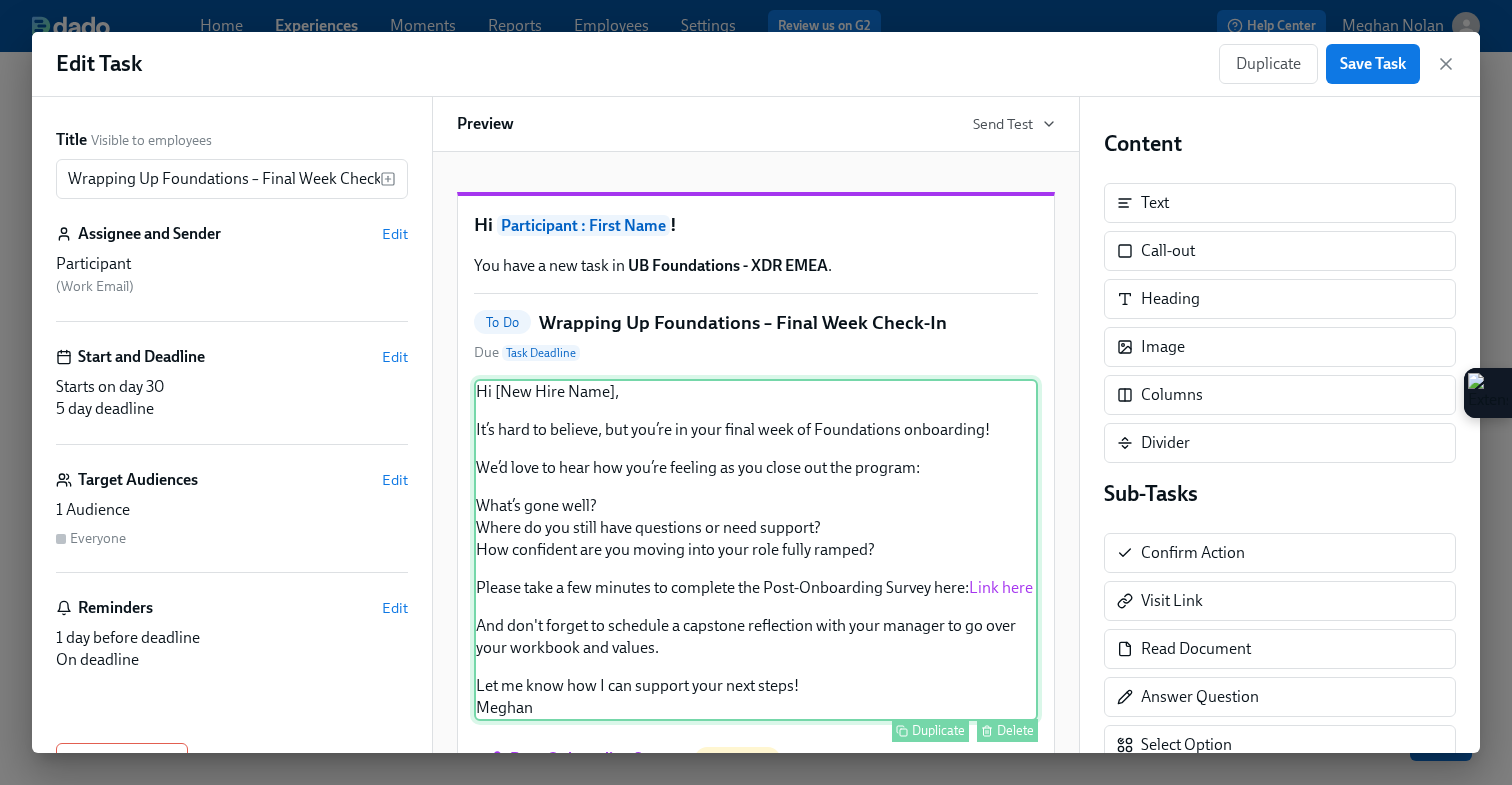 click on "Hi [New Hire Name],
It’s hard to believe, but you’re in your final week of Foundations onboarding!
We’d love to hear how you’re feeling as you close out the program:
What’s gone well?
Where do you still have questions or need support?
How confident are you moving into your role fully ramped?
Please take a few minutes to complete the Post-Onboarding Survey here:  Link here
And don't forget to schedule a capstone reflection with your manager to go over your workbook and values.
Let me know how I can support your next steps!
Meghan   Duplicate   Delete" at bounding box center (756, 550) 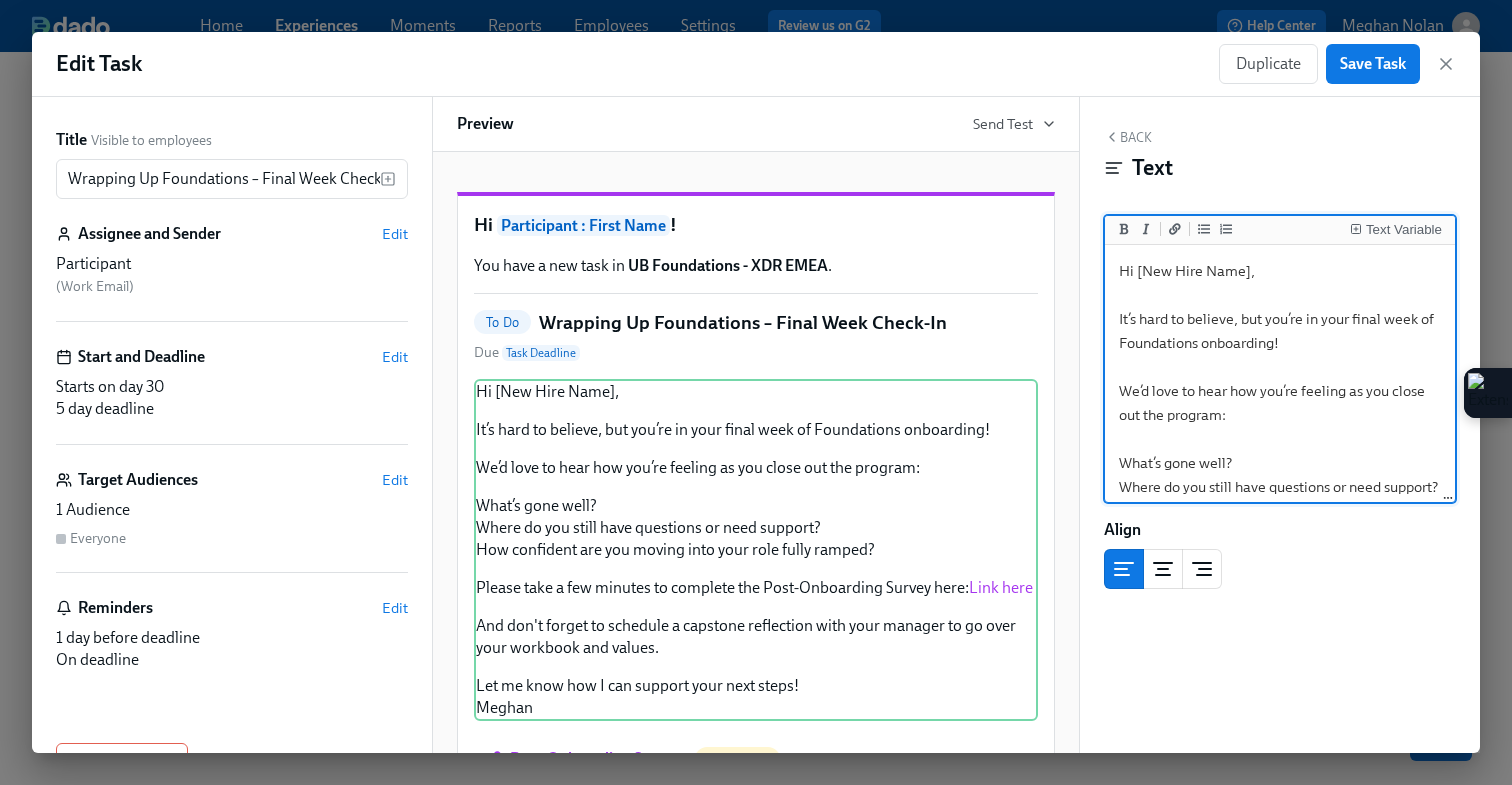 drag, startPoint x: 1246, startPoint y: 273, endPoint x: 1138, endPoint y: 273, distance: 108 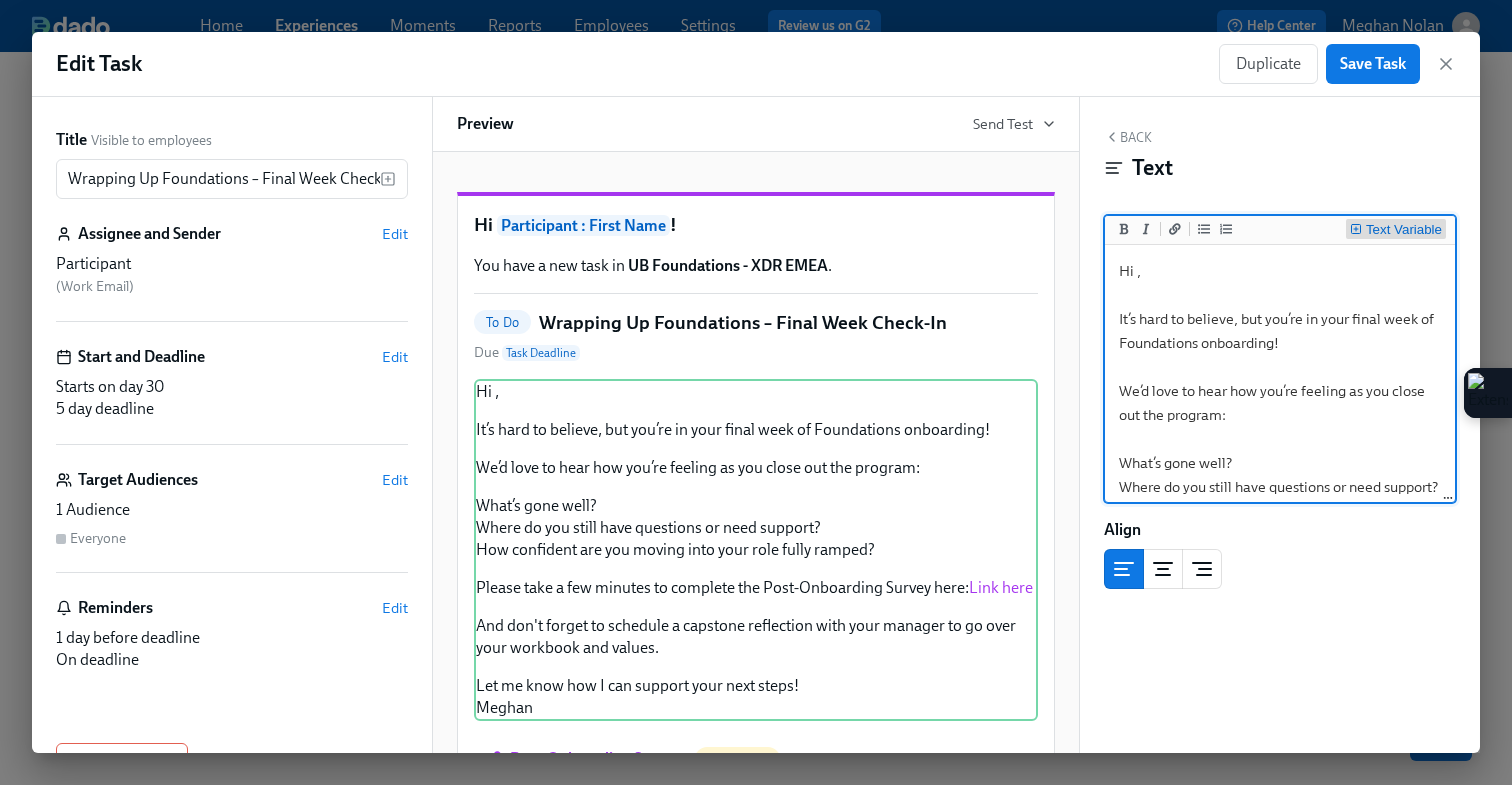 click on "Text Variable" at bounding box center [1404, 230] 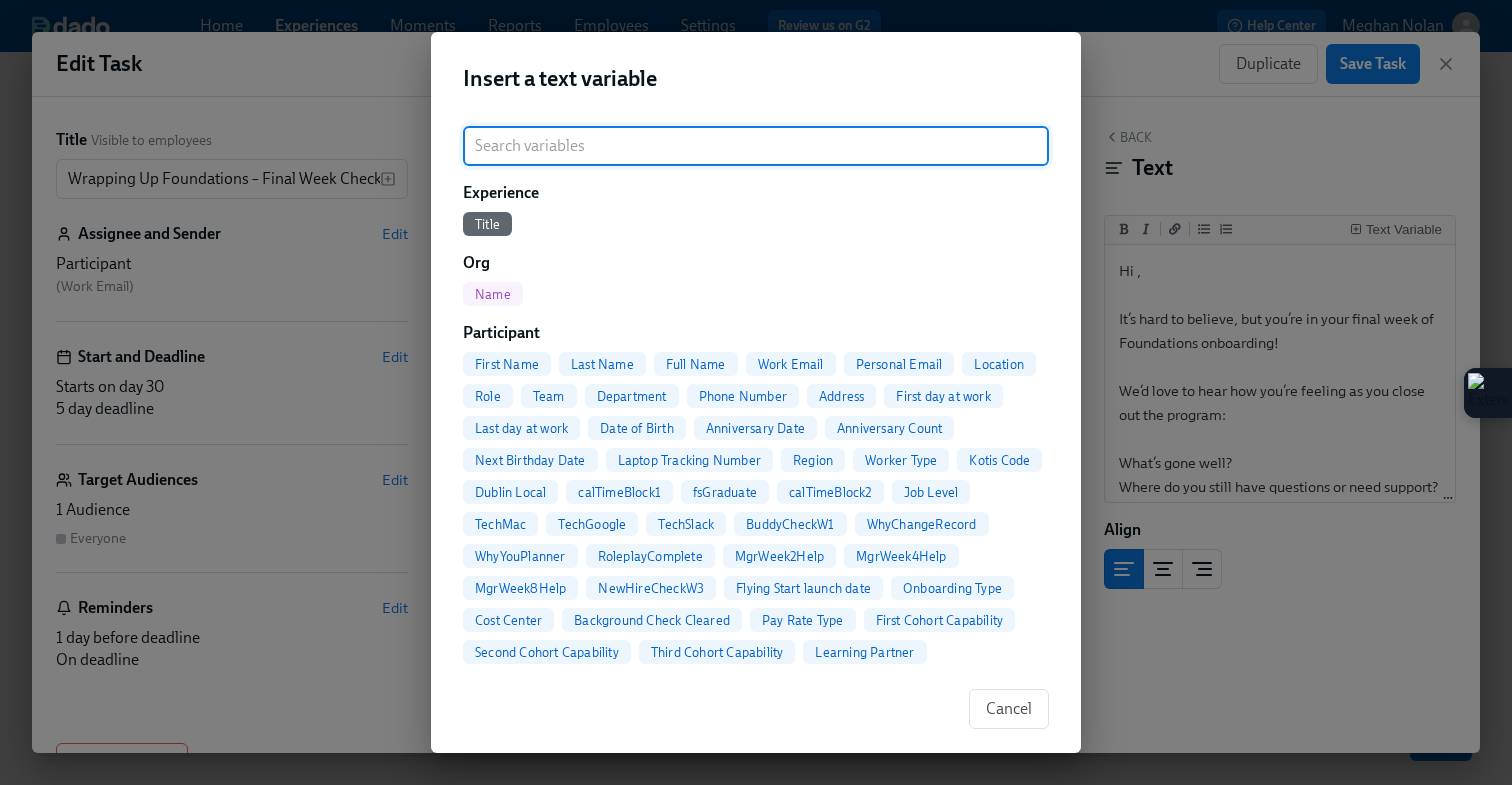 click on "First Name" at bounding box center (507, 364) 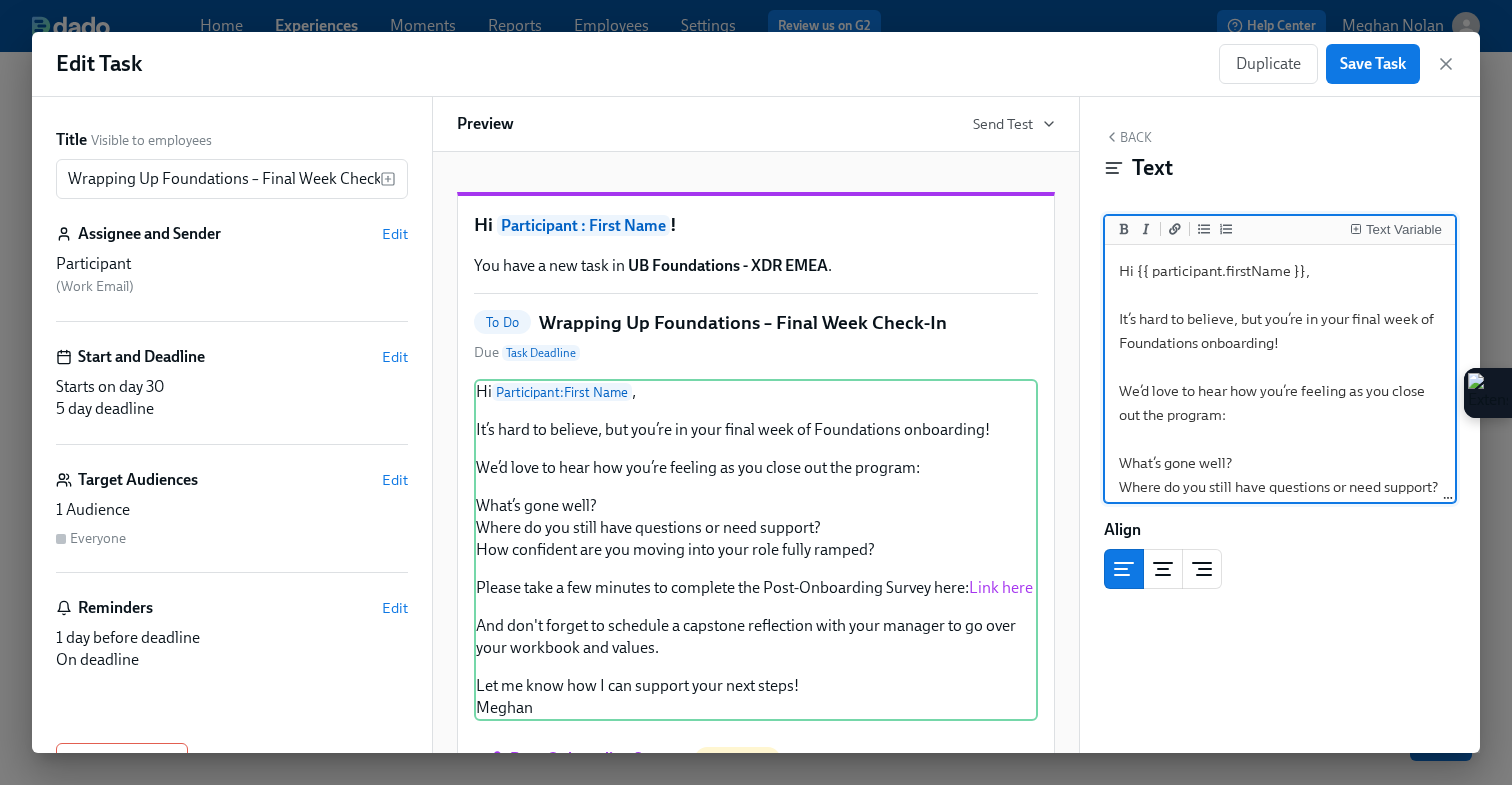 scroll, scrollTop: 37, scrollLeft: 0, axis: vertical 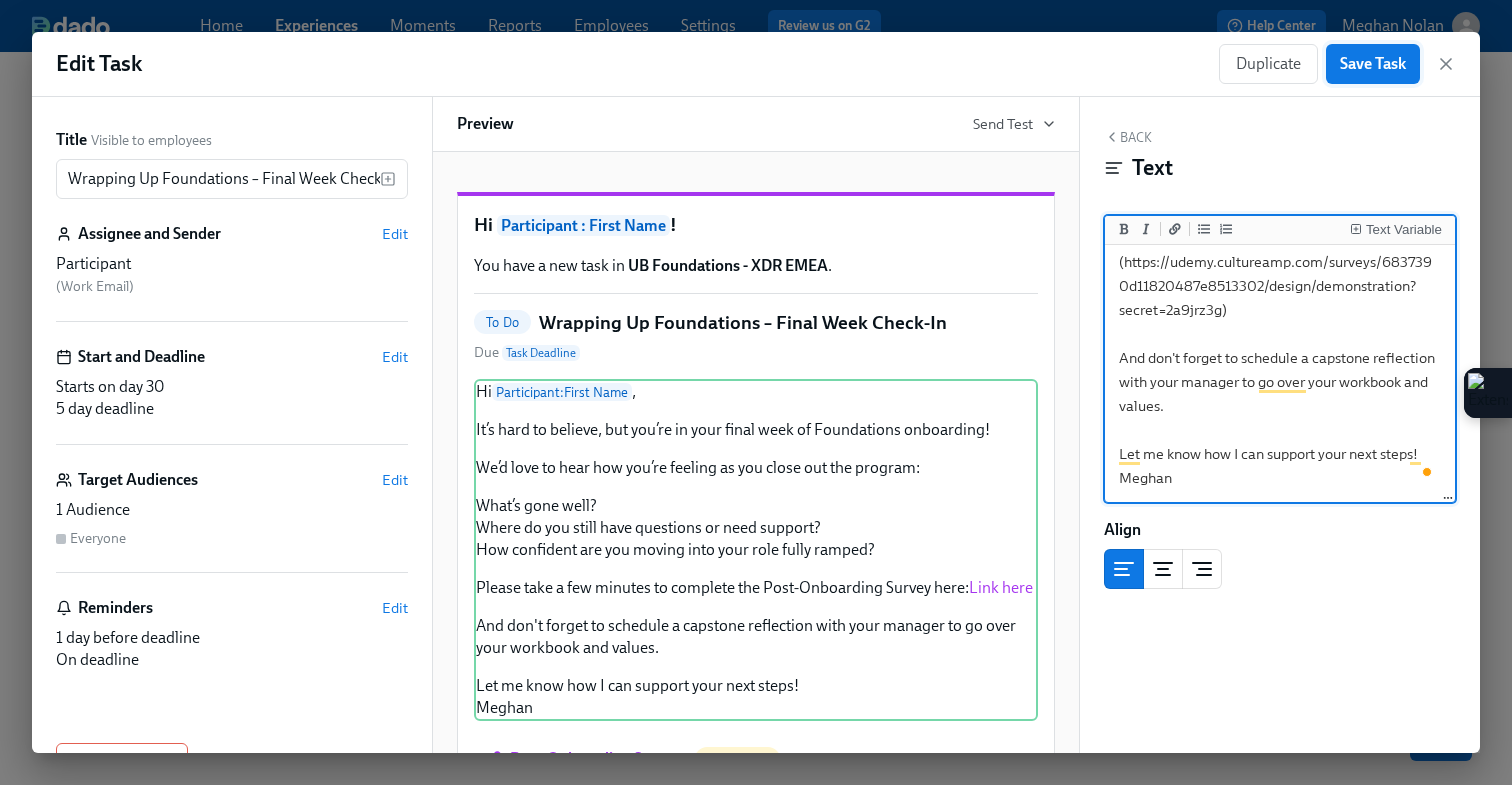 type on "Hi {{ participant.firstName }},
It’s hard to believe, but you’re in your final week of Foundations onboarding!
We’d love to hear how you’re feeling as you close out the program:
What’s gone well?
Where do you still have questions or need support?
How confident are you moving into your role fully ramped?
Please take a few minutes to complete the Post-Onboarding Survey here: [Link here](https://udemy.cultureamp.com/surveys/6837390d11820487e8513302/design/demonstration?secret=2a9jrz3g)
And don't forget to schedule a capstone reflection with your manager to go over your workbook and values.
Let me know how I can support your next steps!
Meghan" 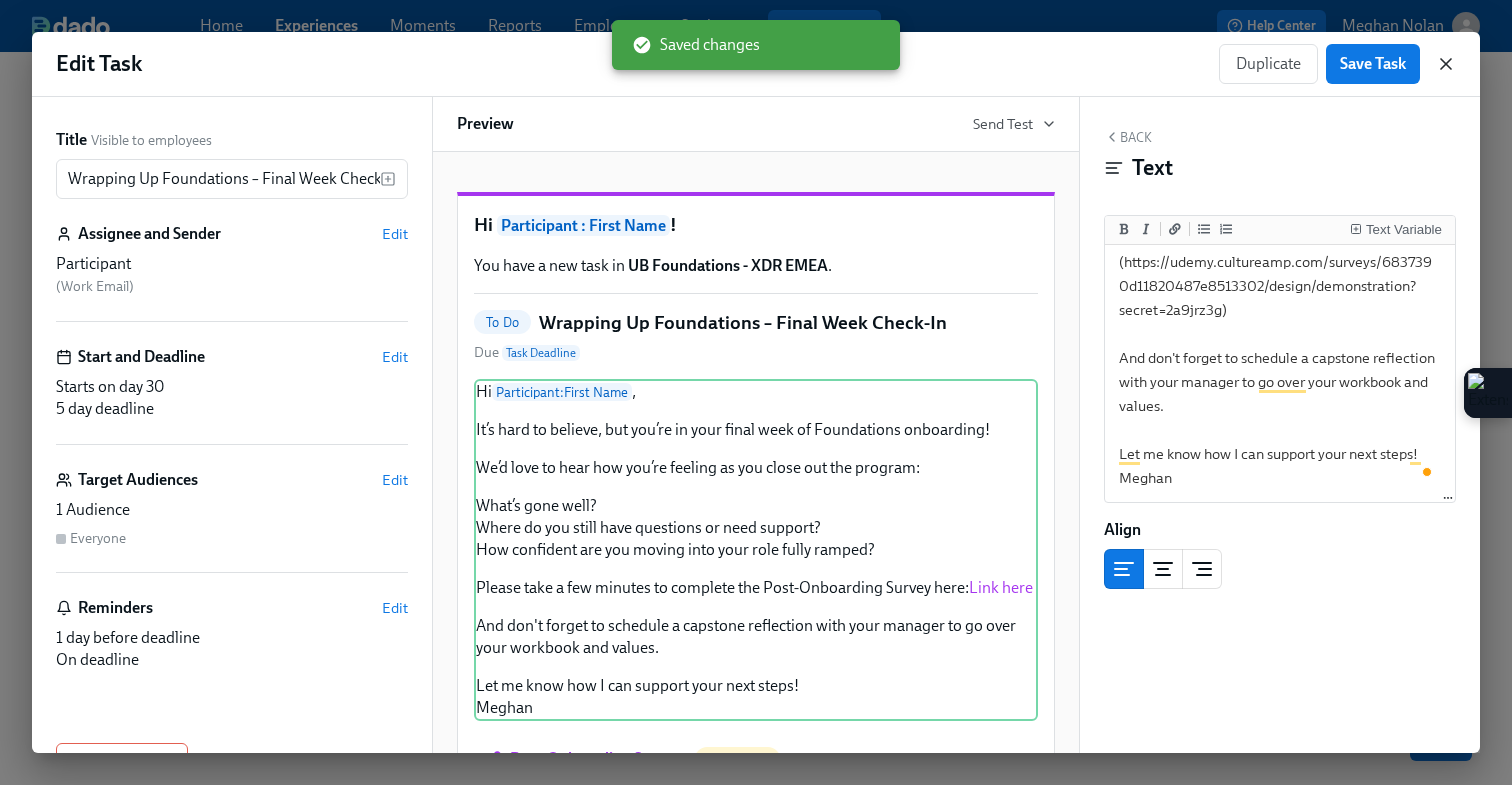 click 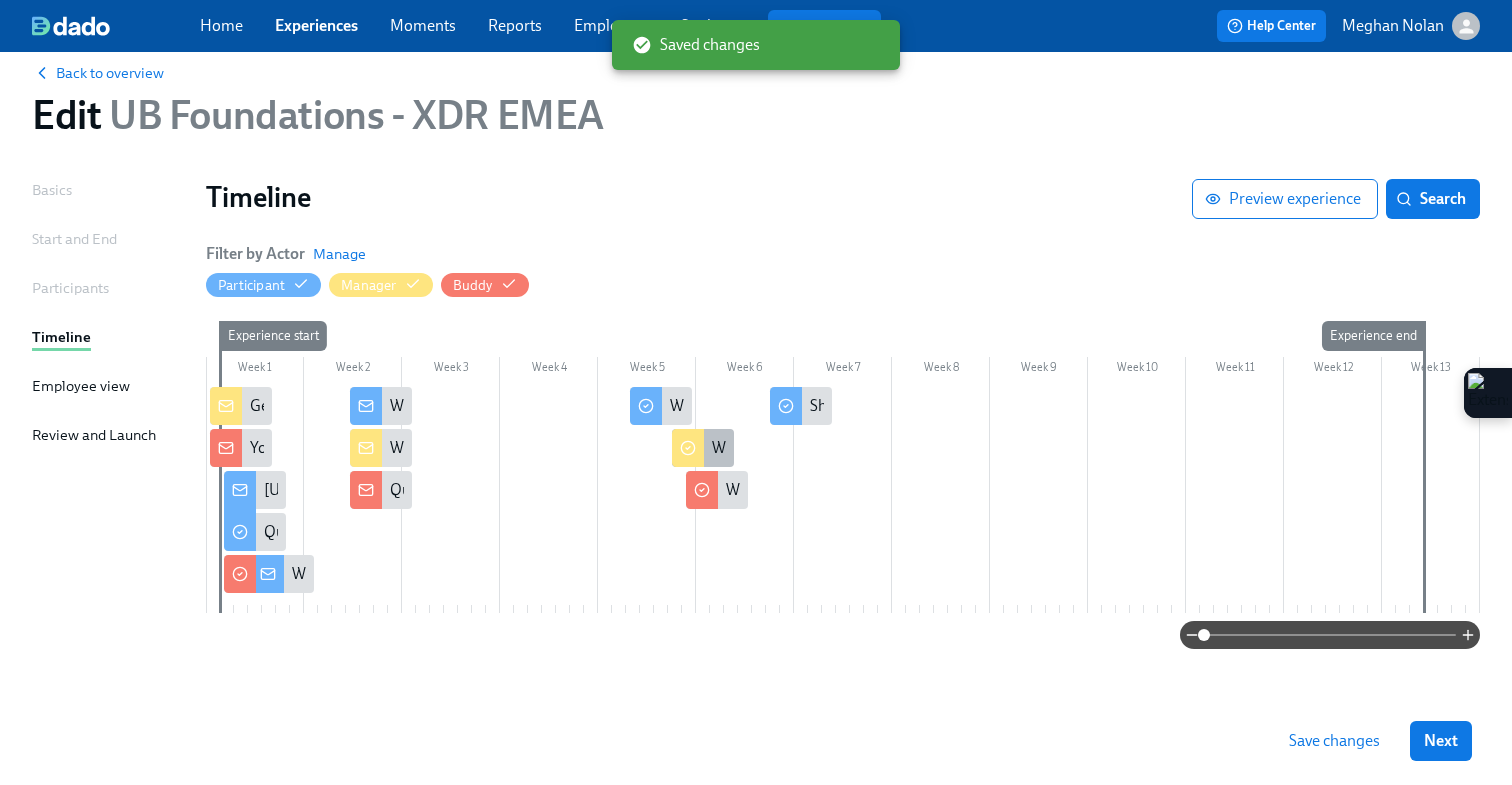 click at bounding box center (688, 448) 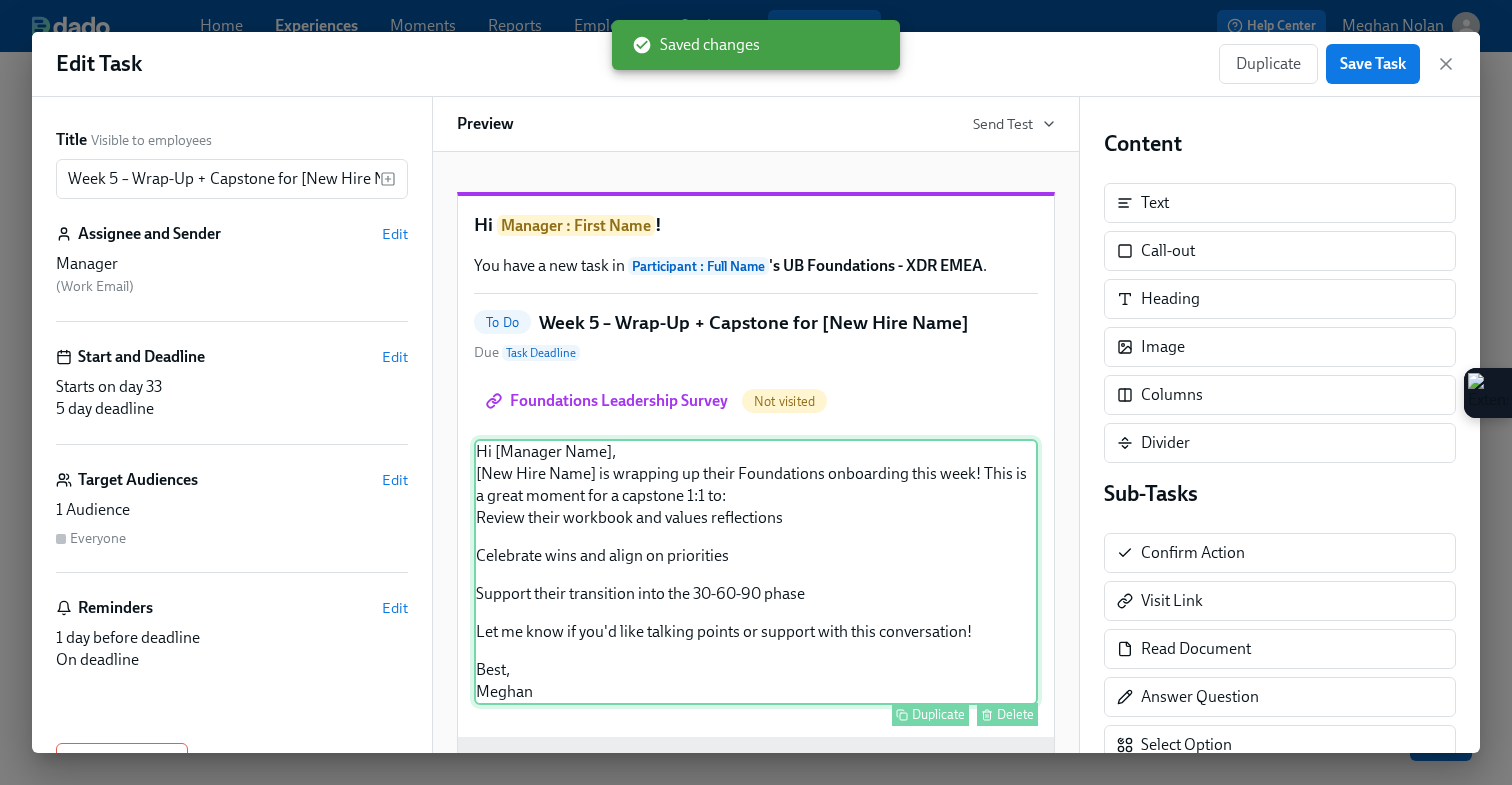 click on "Hi [Manager Name],
[New Hire Name] is wrapping up their Foundations onboarding this week! This is a great moment for a capstone 1:1 to:
Review their workbook and values reflections
Celebrate wins and align on priorities
Support their transition into the 30-60-90 phase
Let me know if you'd like talking points or support with this conversation!
Best,
[NAME]   Duplicate   Delete" at bounding box center (756, 572) 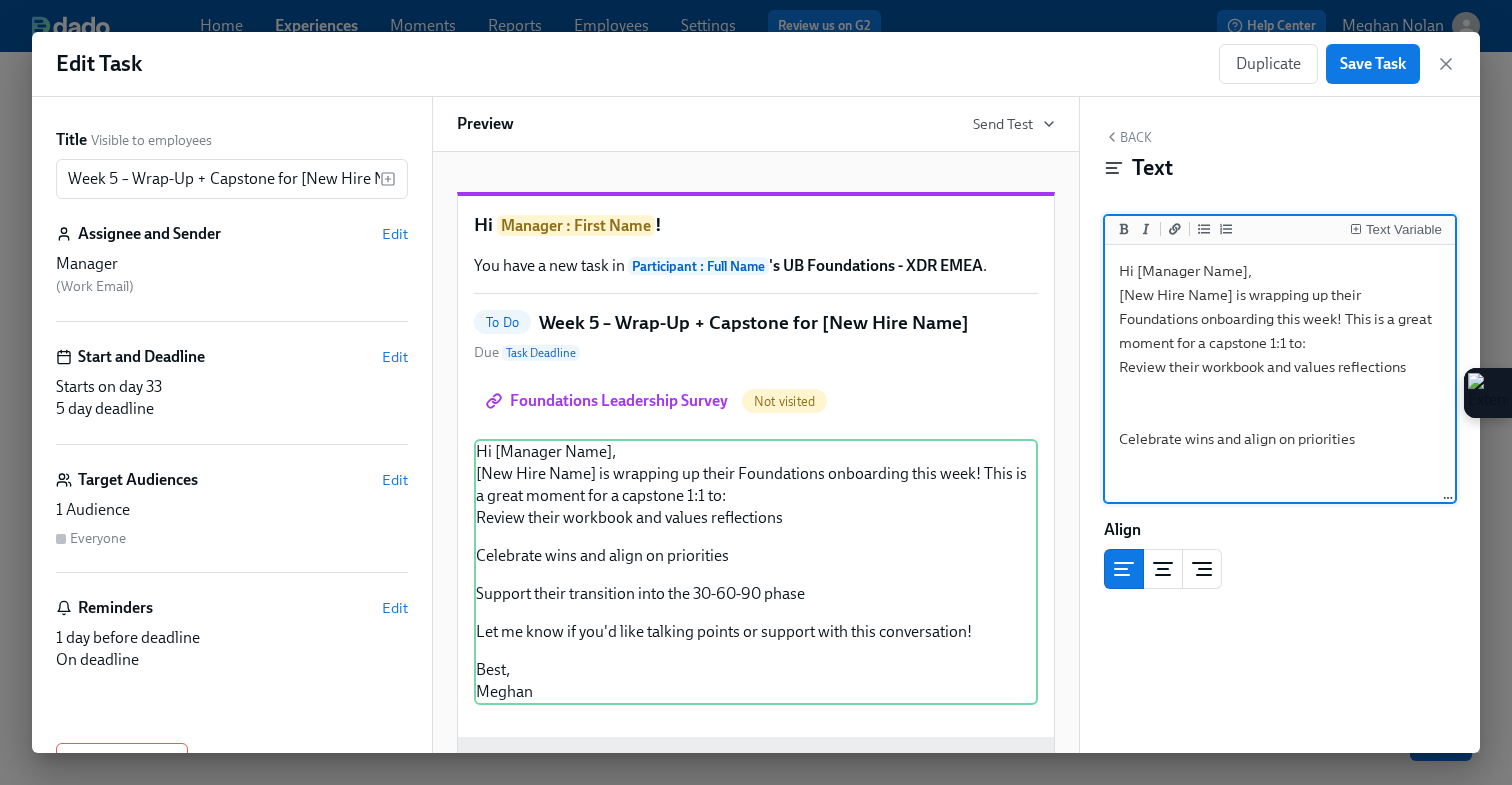 drag, startPoint x: 1246, startPoint y: 267, endPoint x: 1139, endPoint y: 267, distance: 107 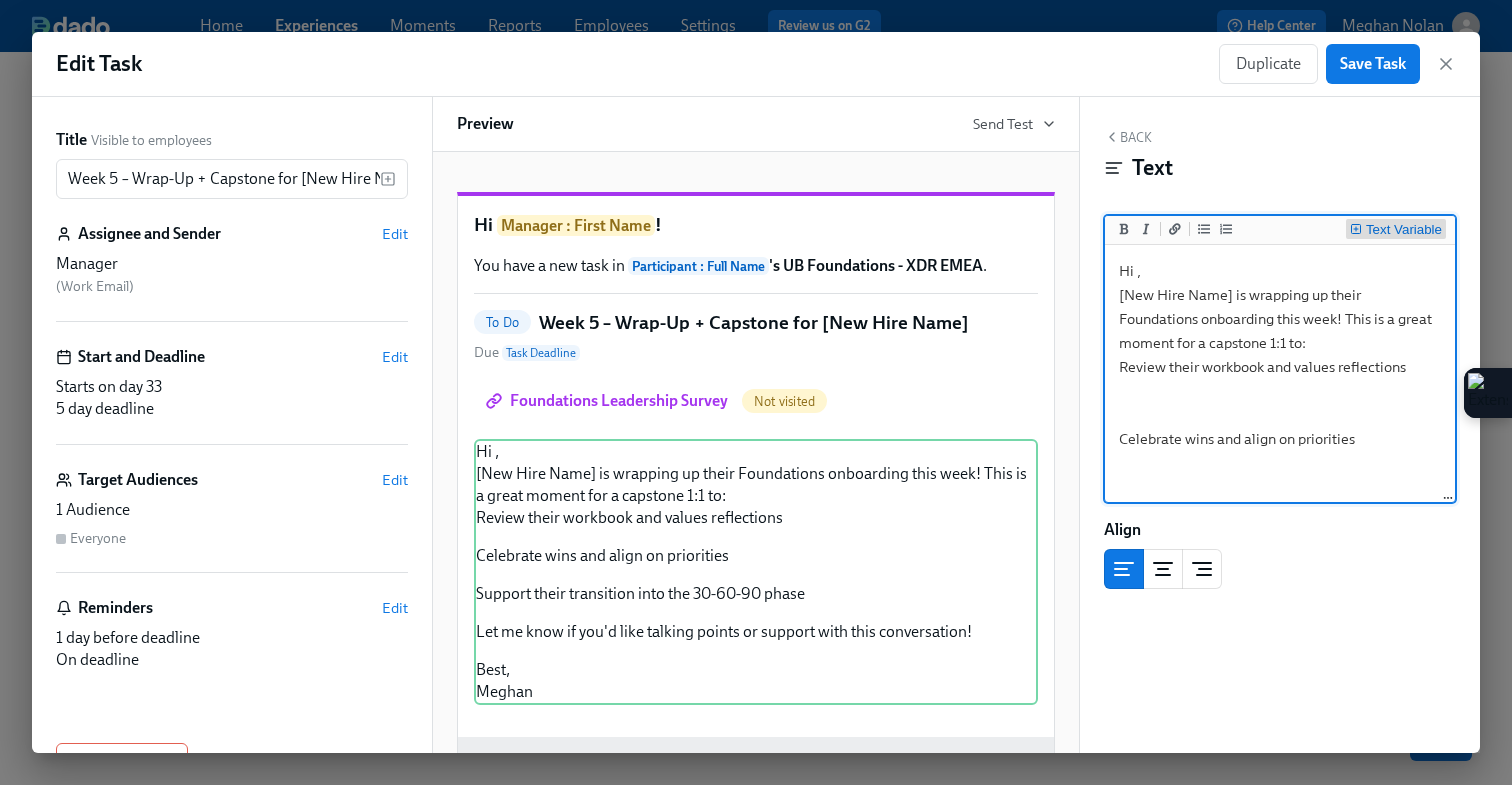 click 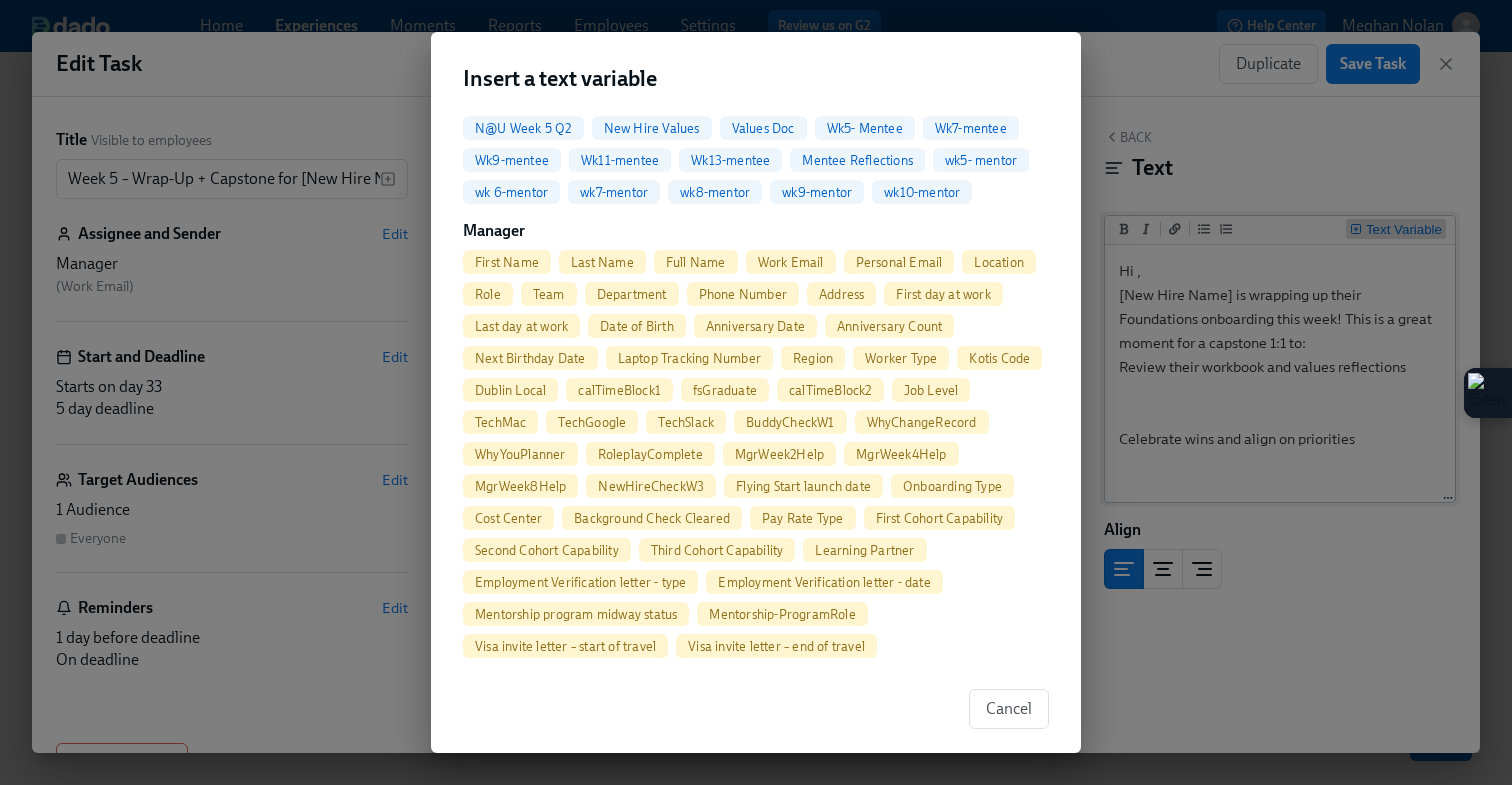 scroll, scrollTop: 1555, scrollLeft: 0, axis: vertical 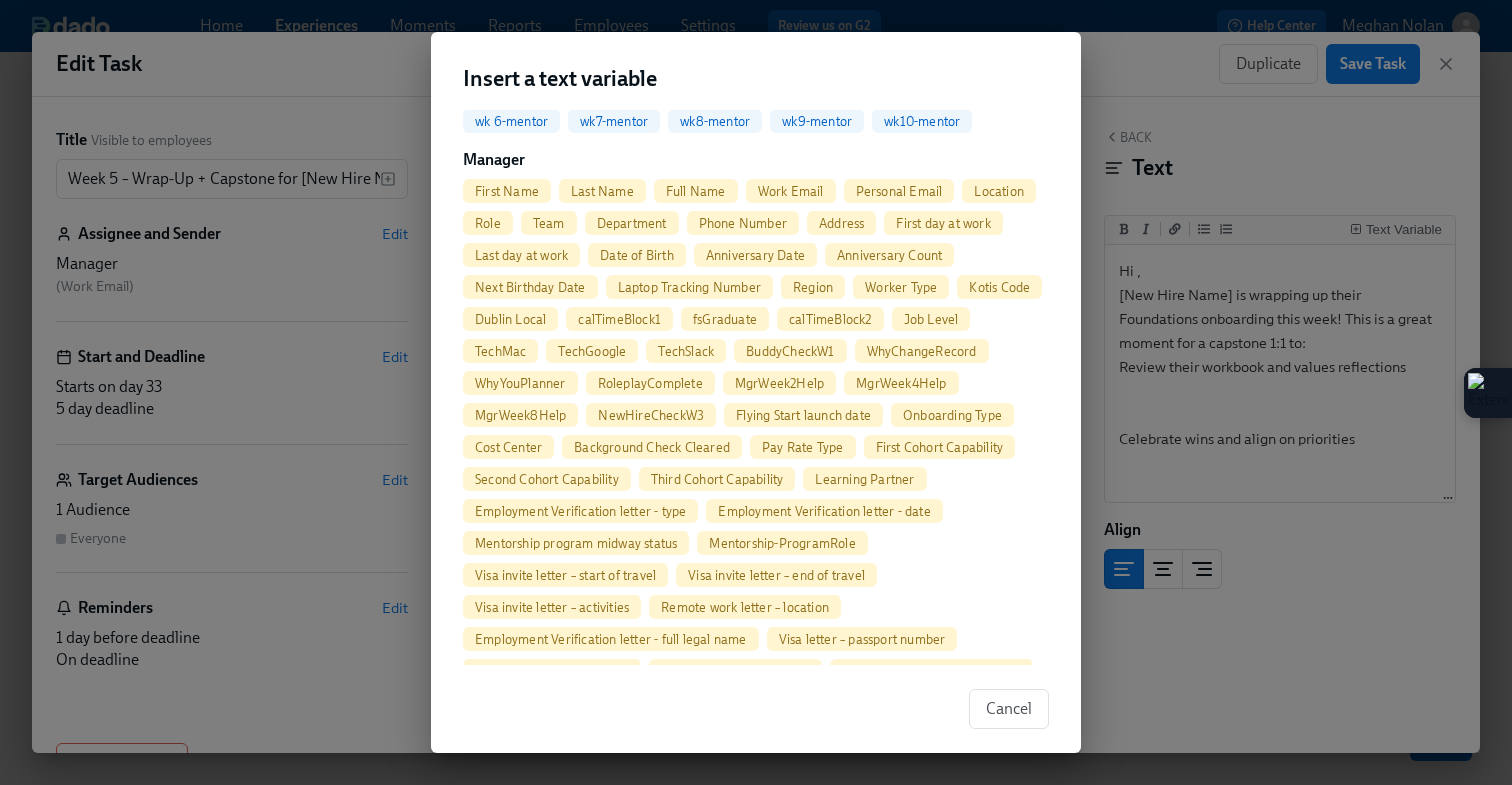 click on "First Name" at bounding box center (507, 191) 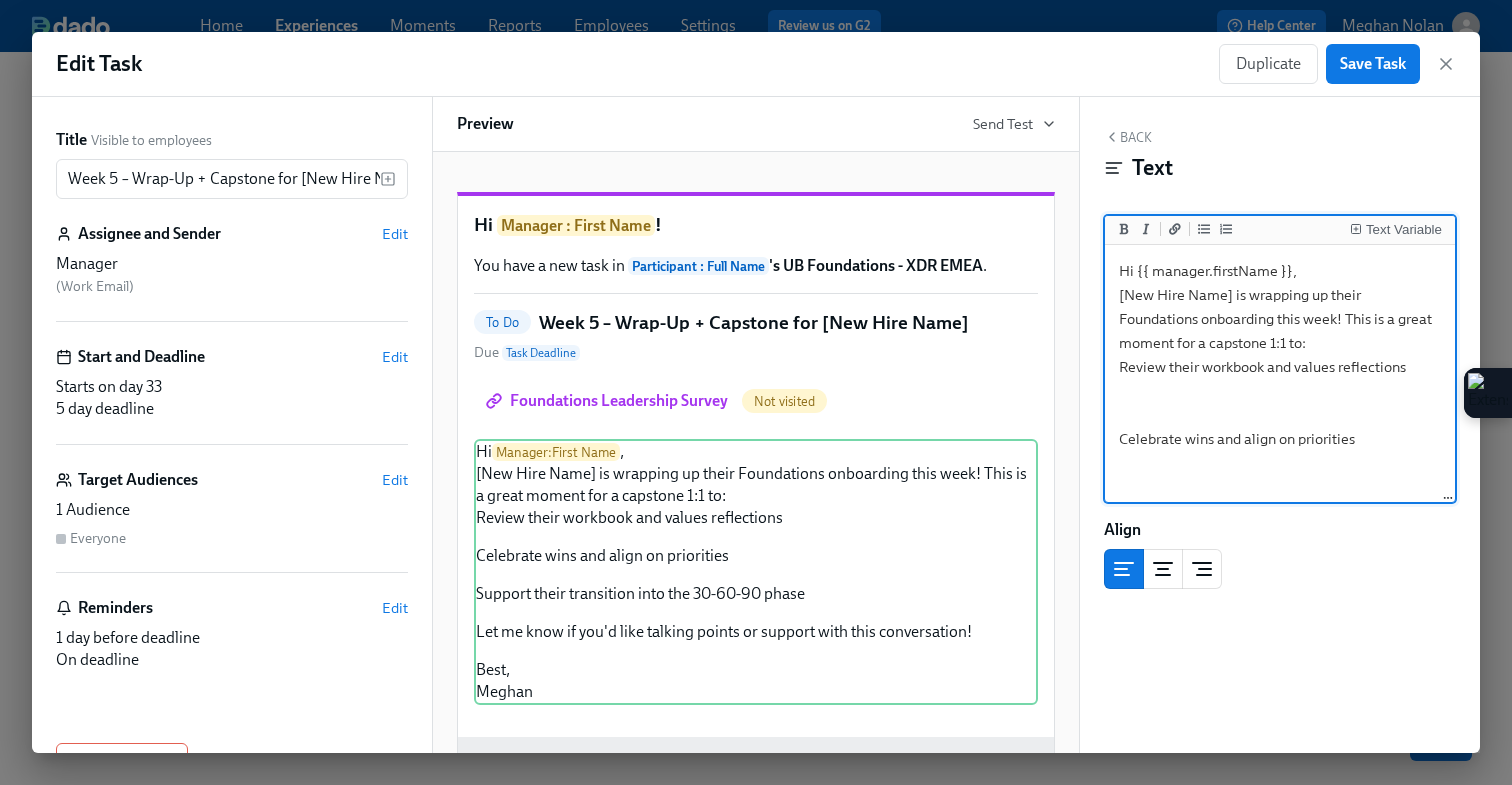 drag, startPoint x: 1229, startPoint y: 296, endPoint x: 1094, endPoint y: 296, distance: 135 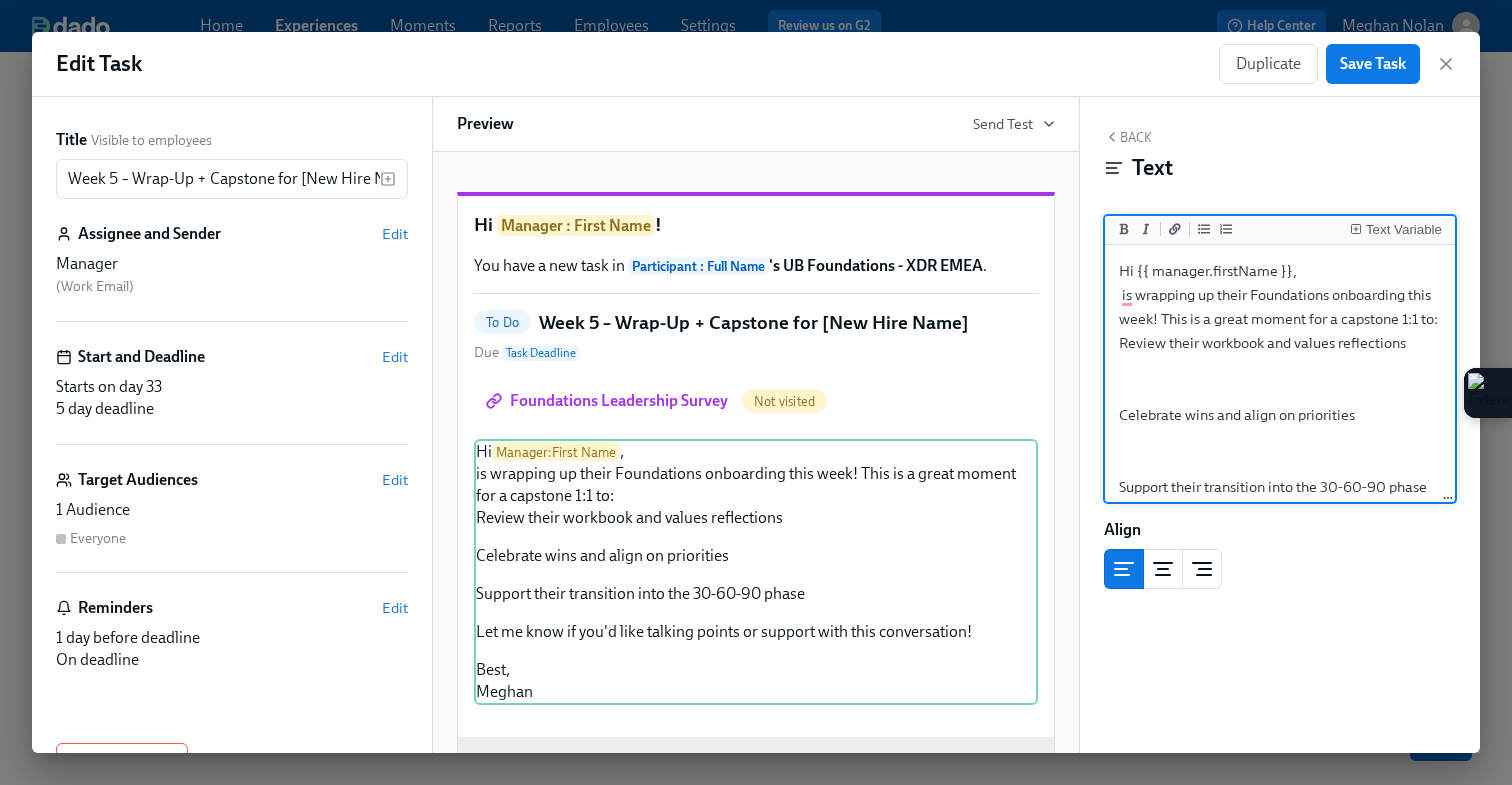 click on "Text Variable" at bounding box center (1396, 230) 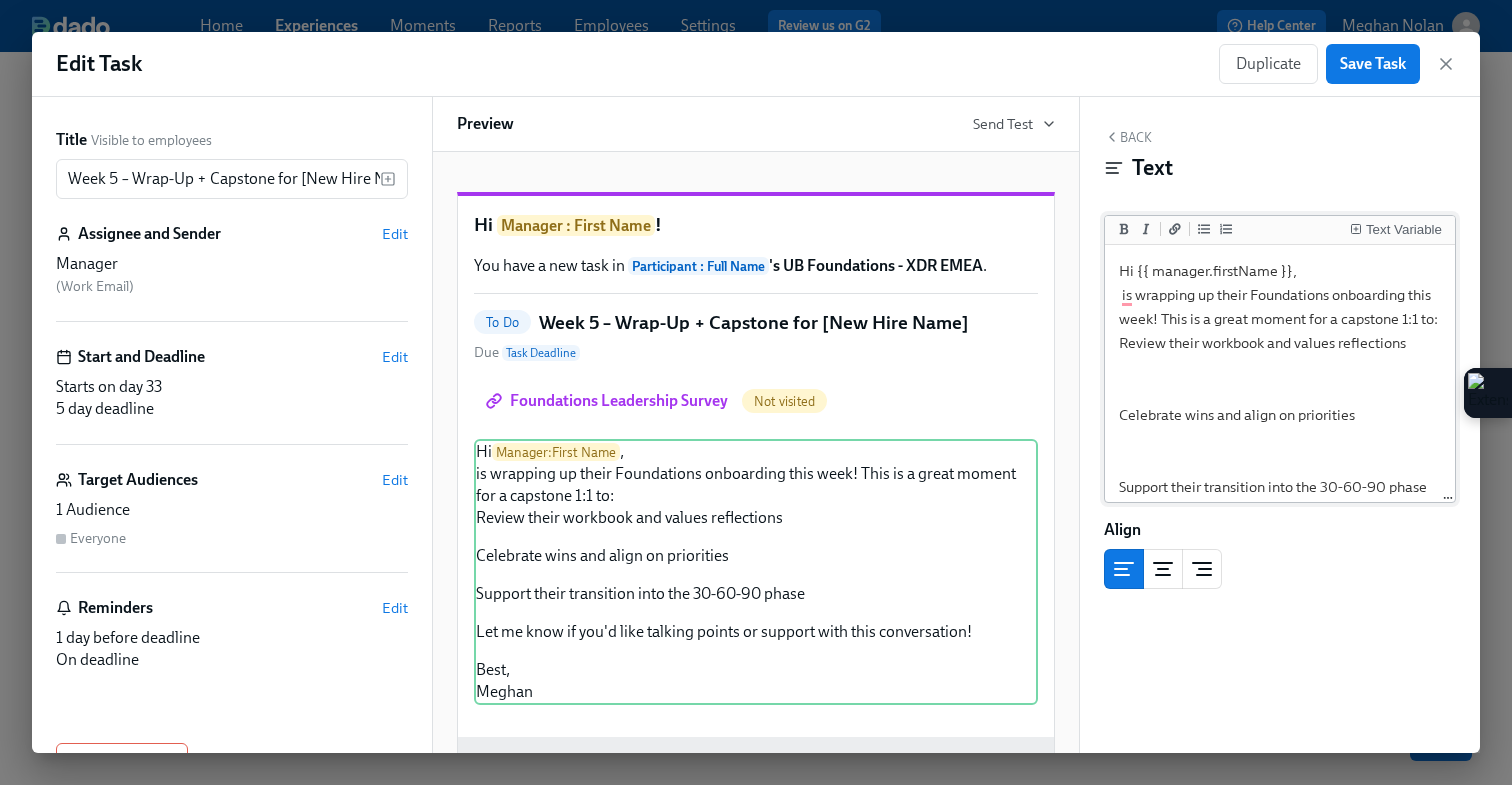 click on "Text Variable" at bounding box center [1396, 230] 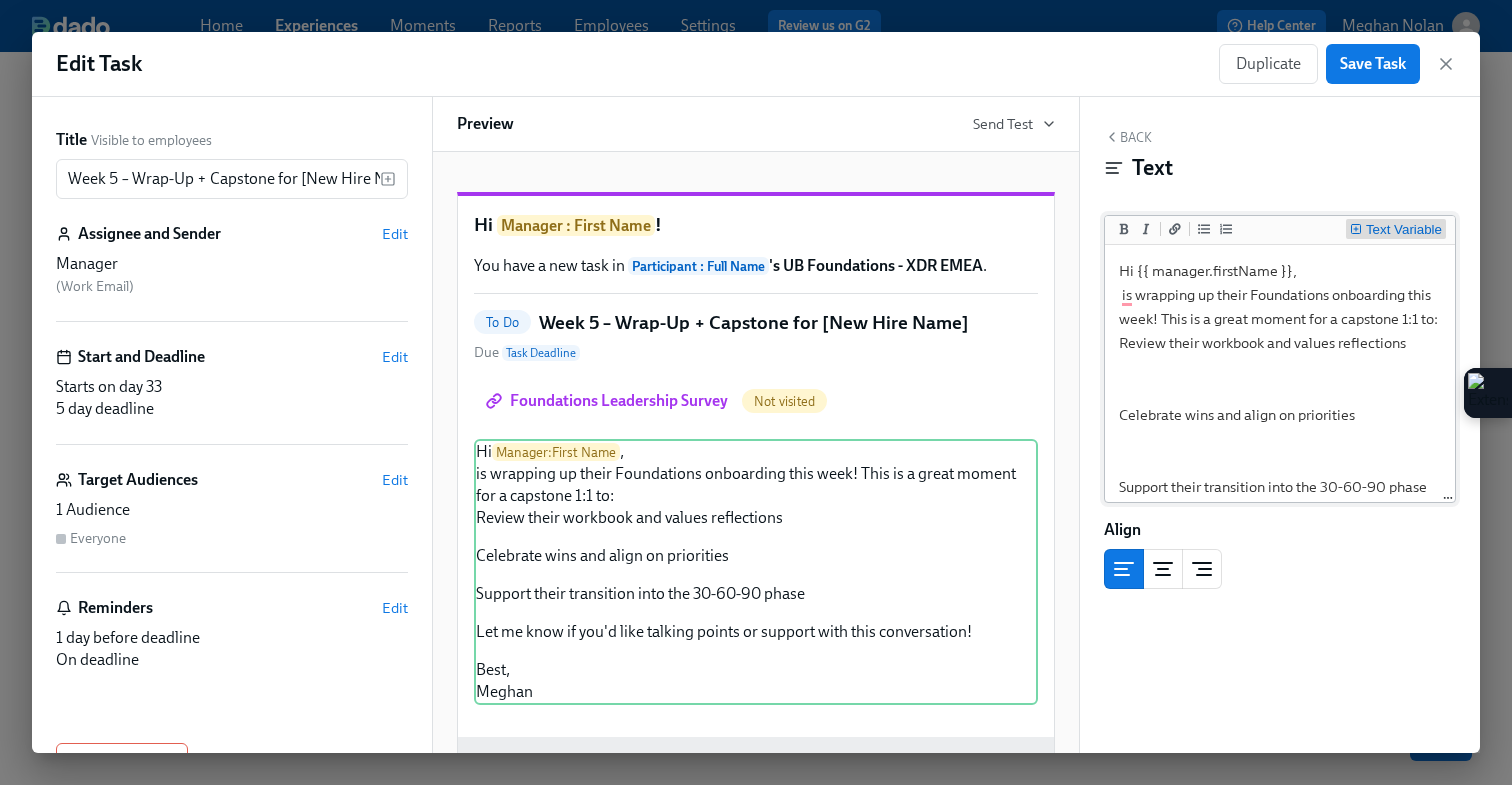click on "Text Variable" at bounding box center [1404, 230] 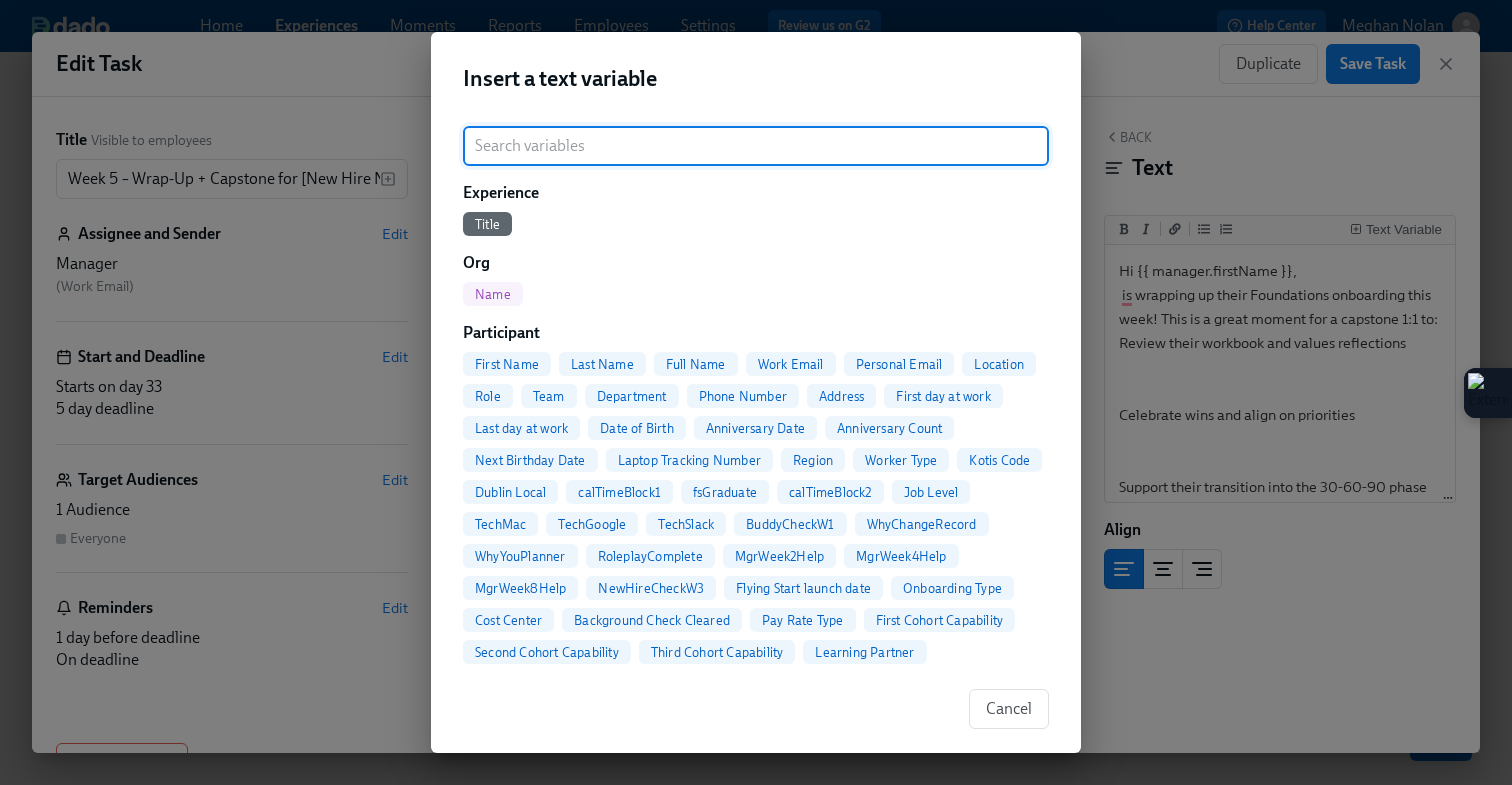 click on "Full Name" at bounding box center [696, 364] 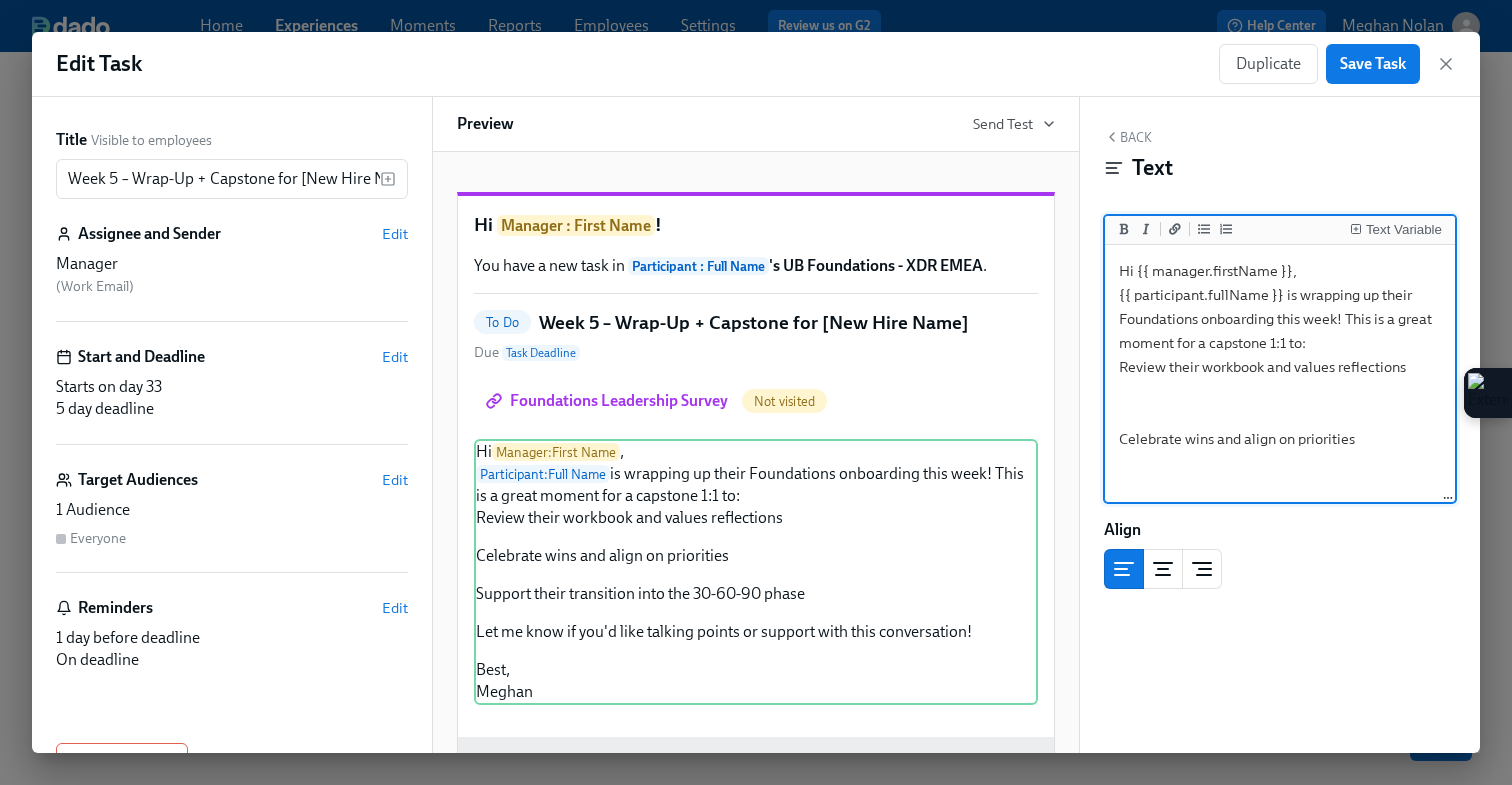 scroll, scrollTop: 122, scrollLeft: 0, axis: vertical 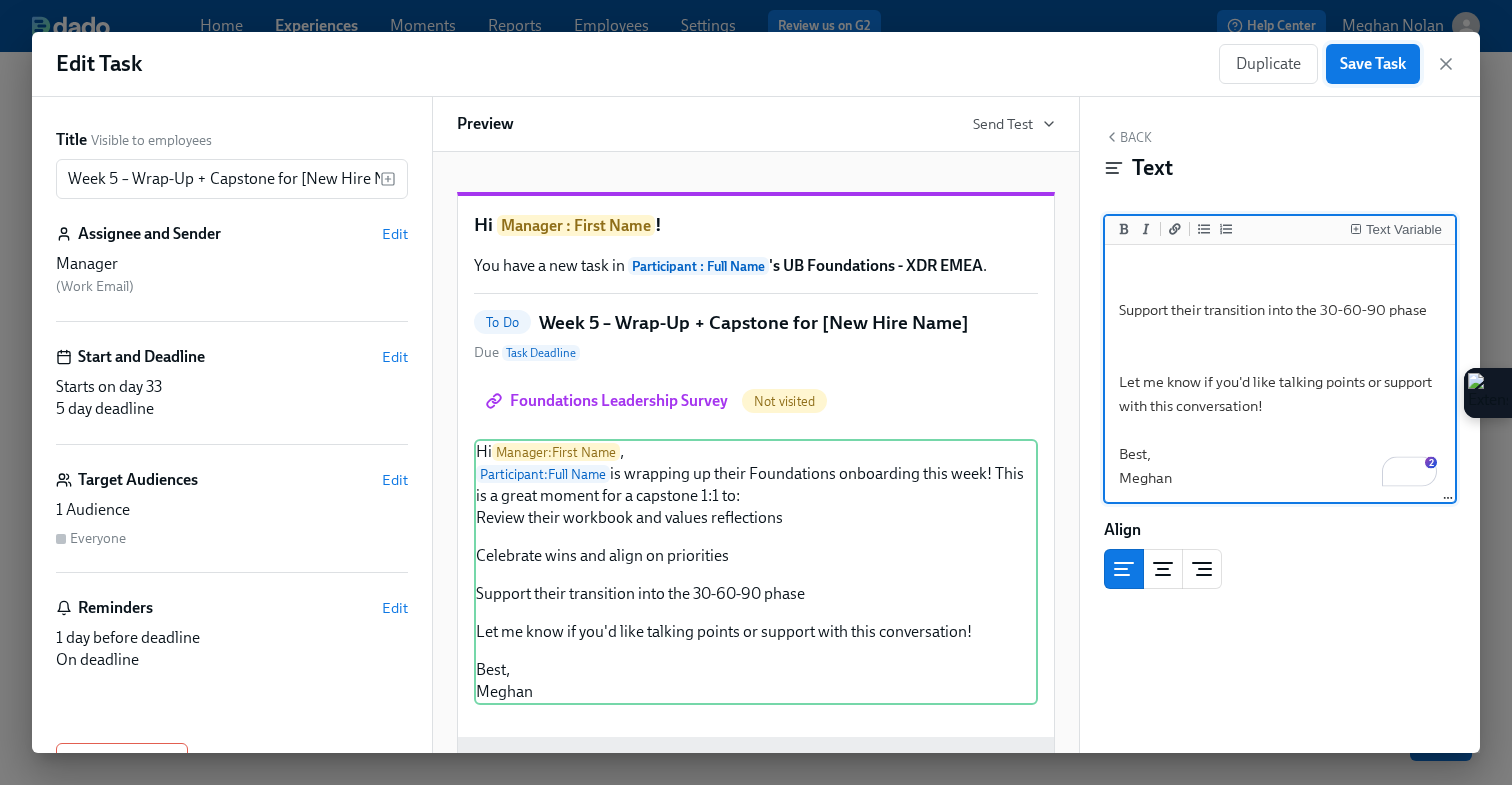 type on "Hi {{ manager.firstName }},
{{ participant.fullName }} is wrapping up their Foundations onboarding this week! This is a great moment for a capstone 1:1 to:
Review their workbook and values reflections
Celebrate wins and align on priorities
Support their transition into the 30-60-90 phase
Let me know if you'd like talking points or support with this conversation!
Best,
Meghan" 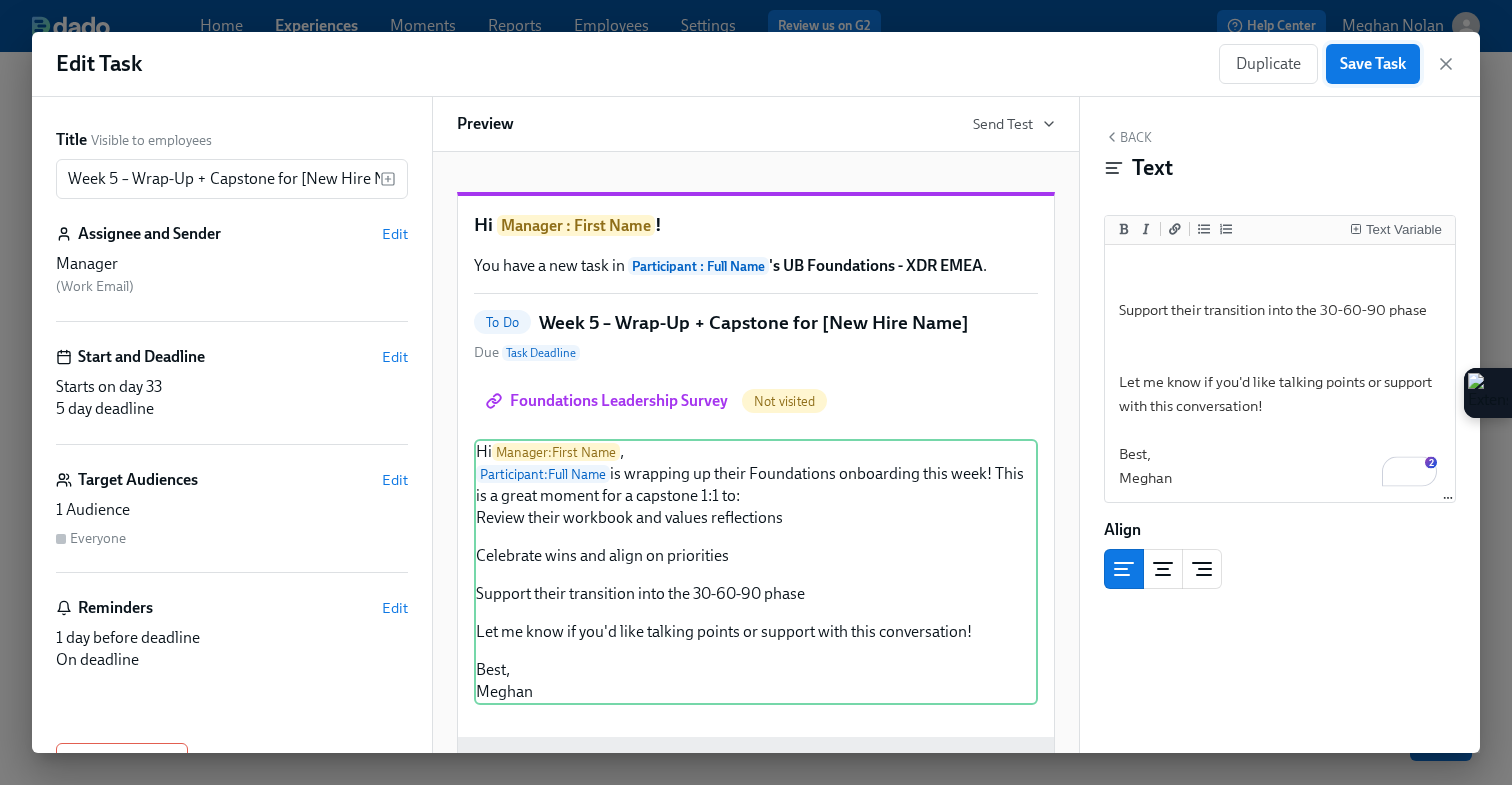 click on "Save Task" at bounding box center (1373, 64) 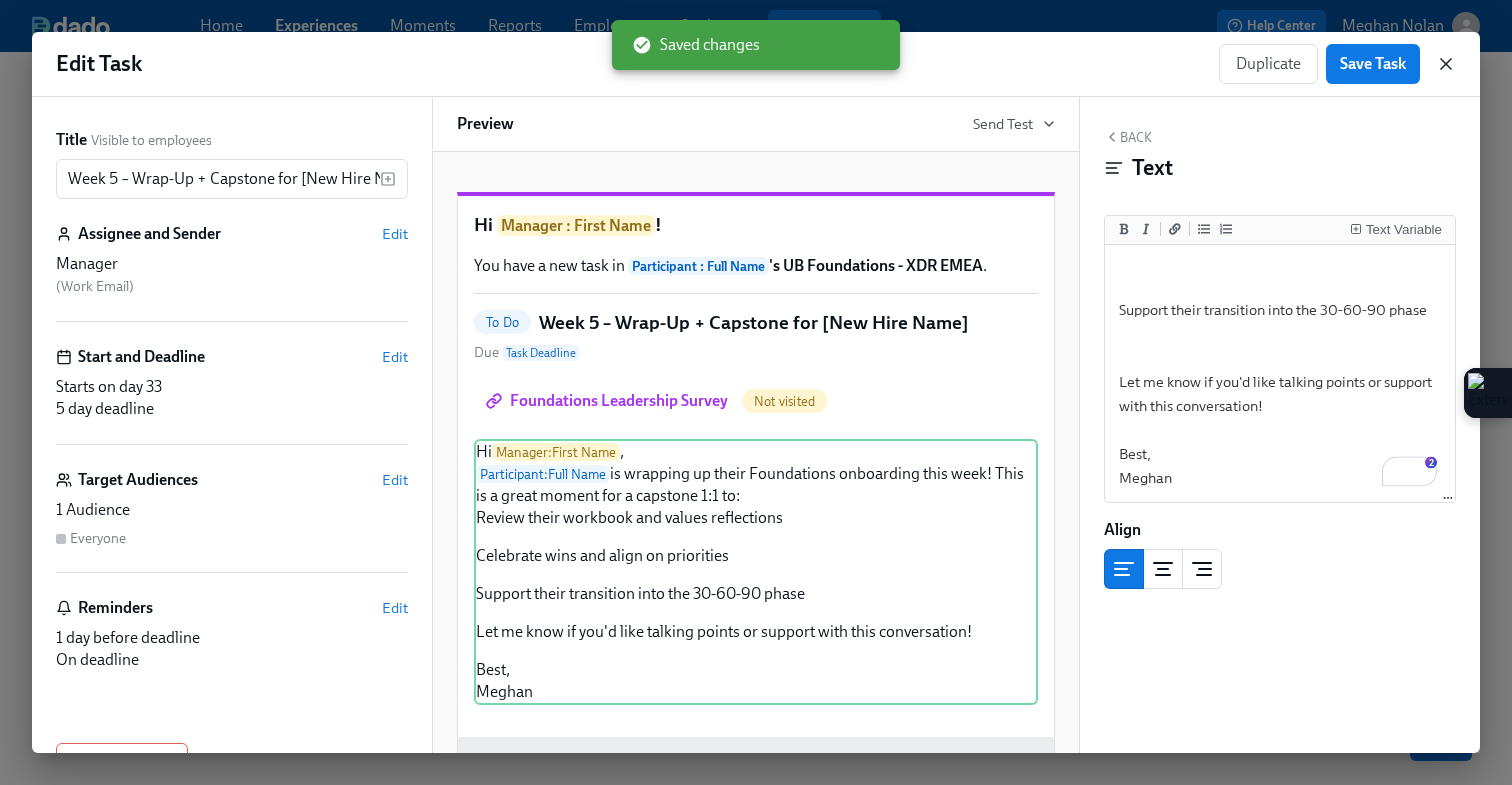 click 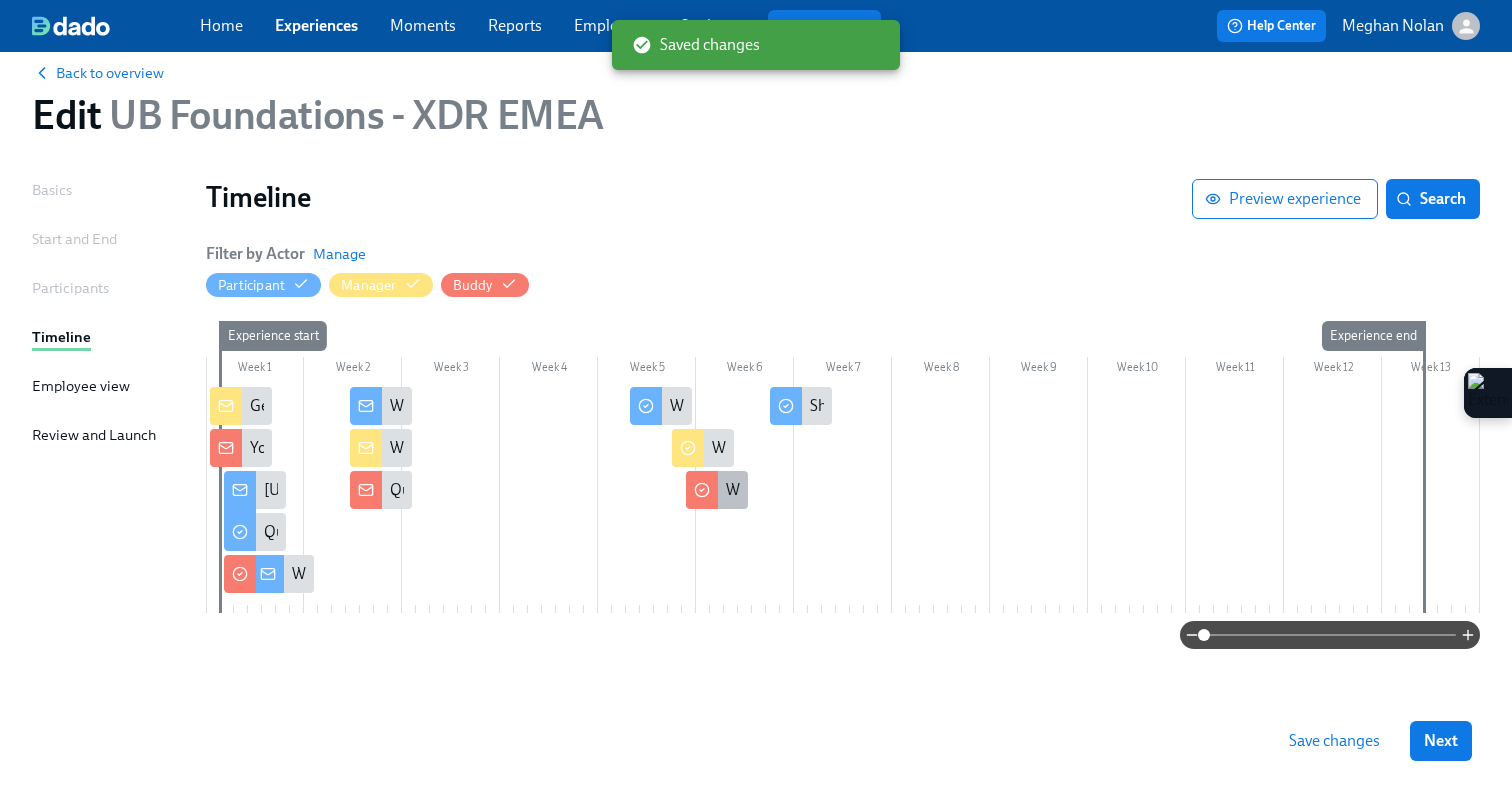 click 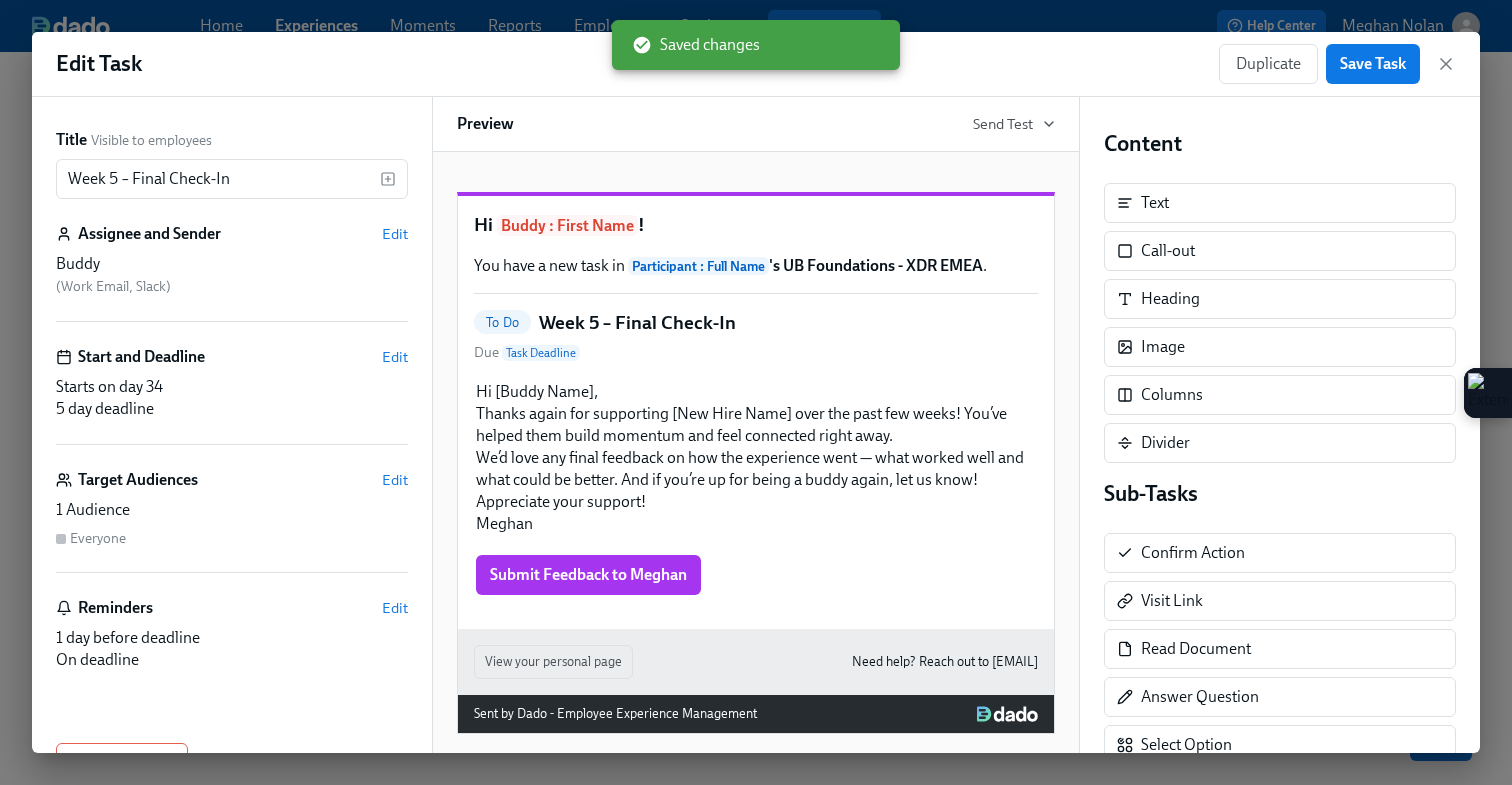 click on "Hi [Buddy Name],
Thanks again for supporting [New Hire Name] over the past few weeks! You’ve helped them build momentum and feel connected right away.
We’d love any final feedback on how the experience went — what worked well and what could be better. And if you’re up for being a buddy again, let us know!
Appreciate your support!
Meghan   Duplicate   Delete" at bounding box center [756, 458] 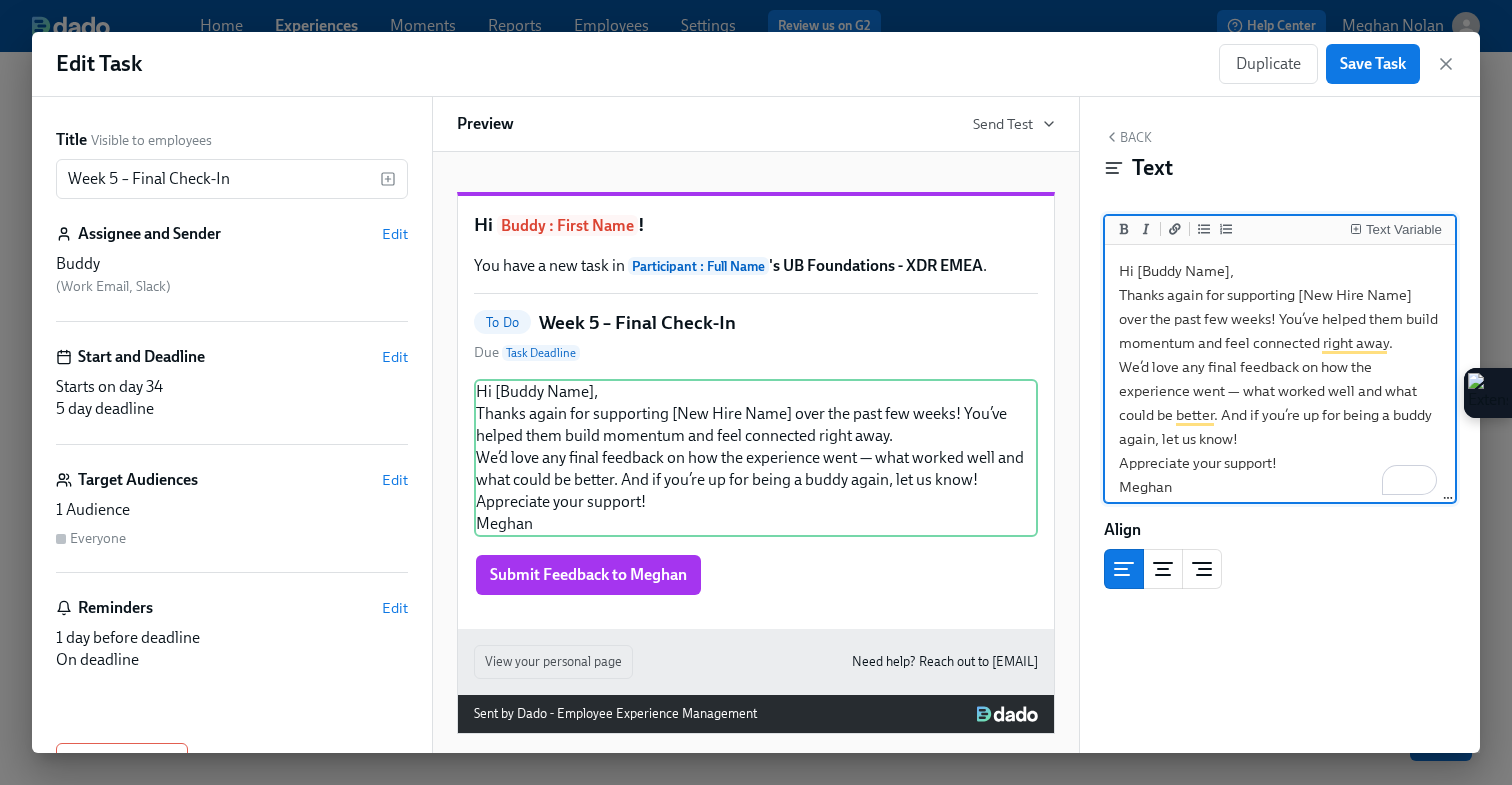drag, startPoint x: 1230, startPoint y: 270, endPoint x: 1138, endPoint y: 269, distance: 92.00543 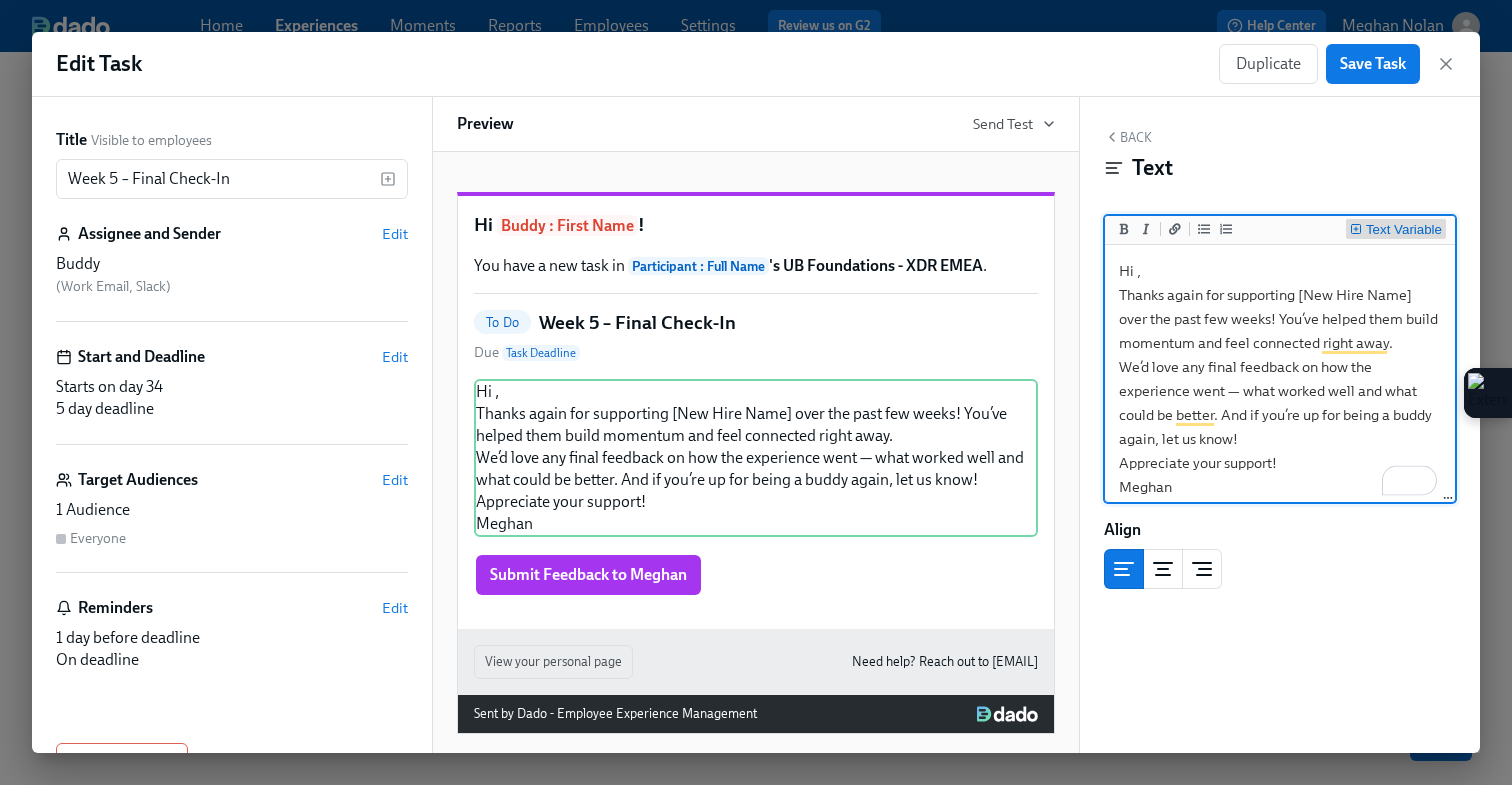 click 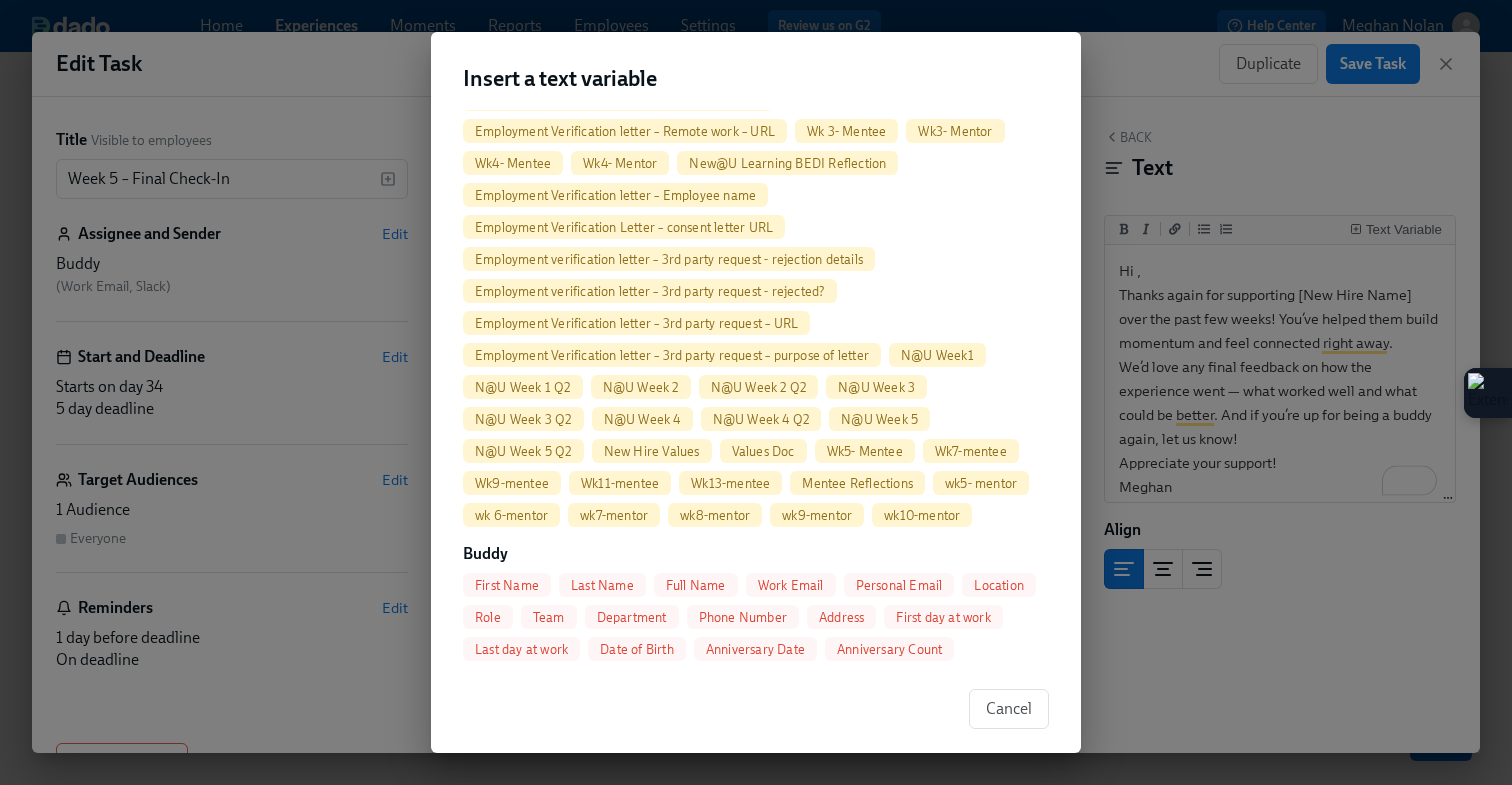 scroll, scrollTop: 2577, scrollLeft: 0, axis: vertical 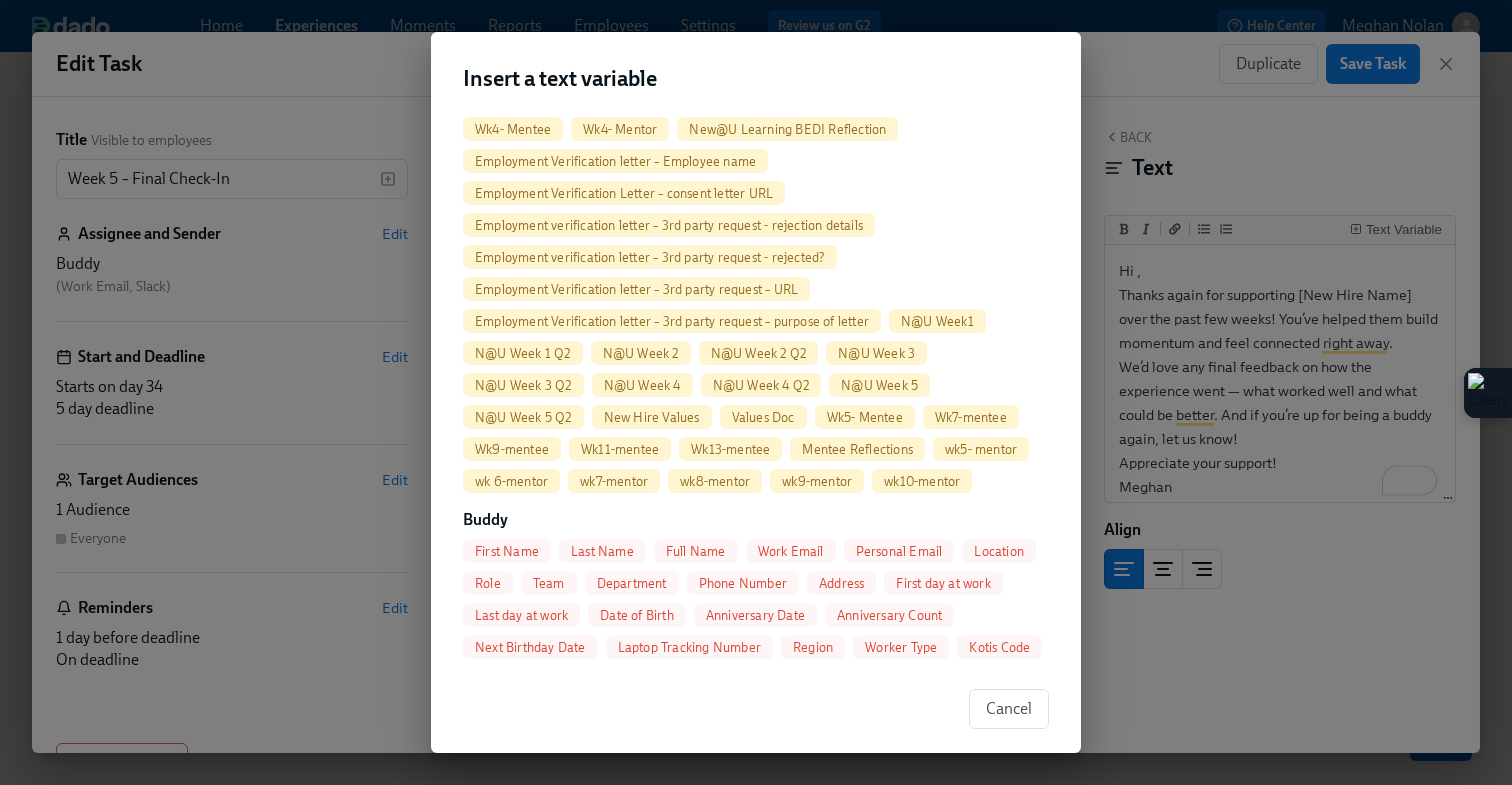 click on "First Name" at bounding box center (507, 551) 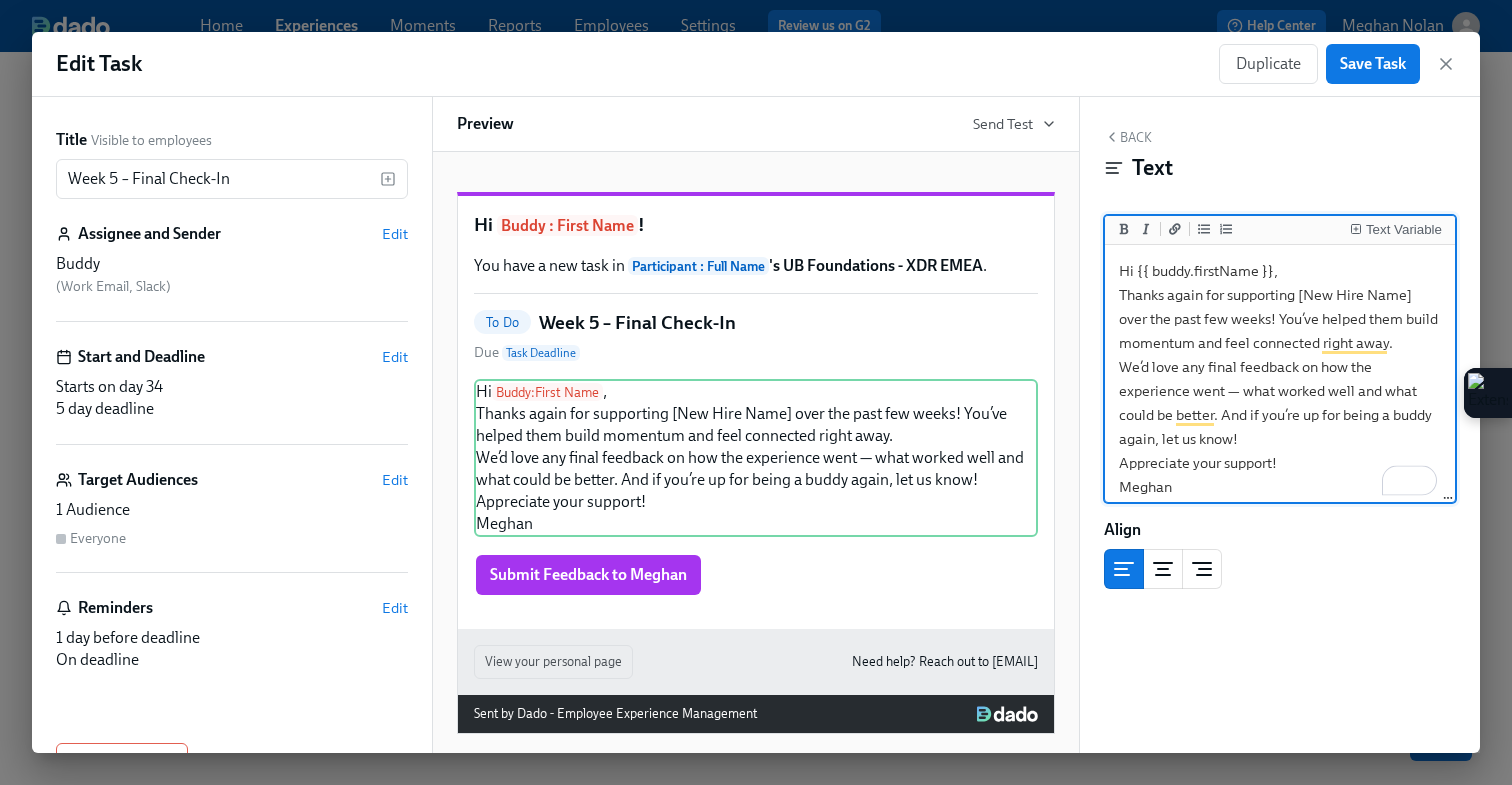 drag, startPoint x: 1423, startPoint y: 300, endPoint x: 1302, endPoint y: 296, distance: 121.0661 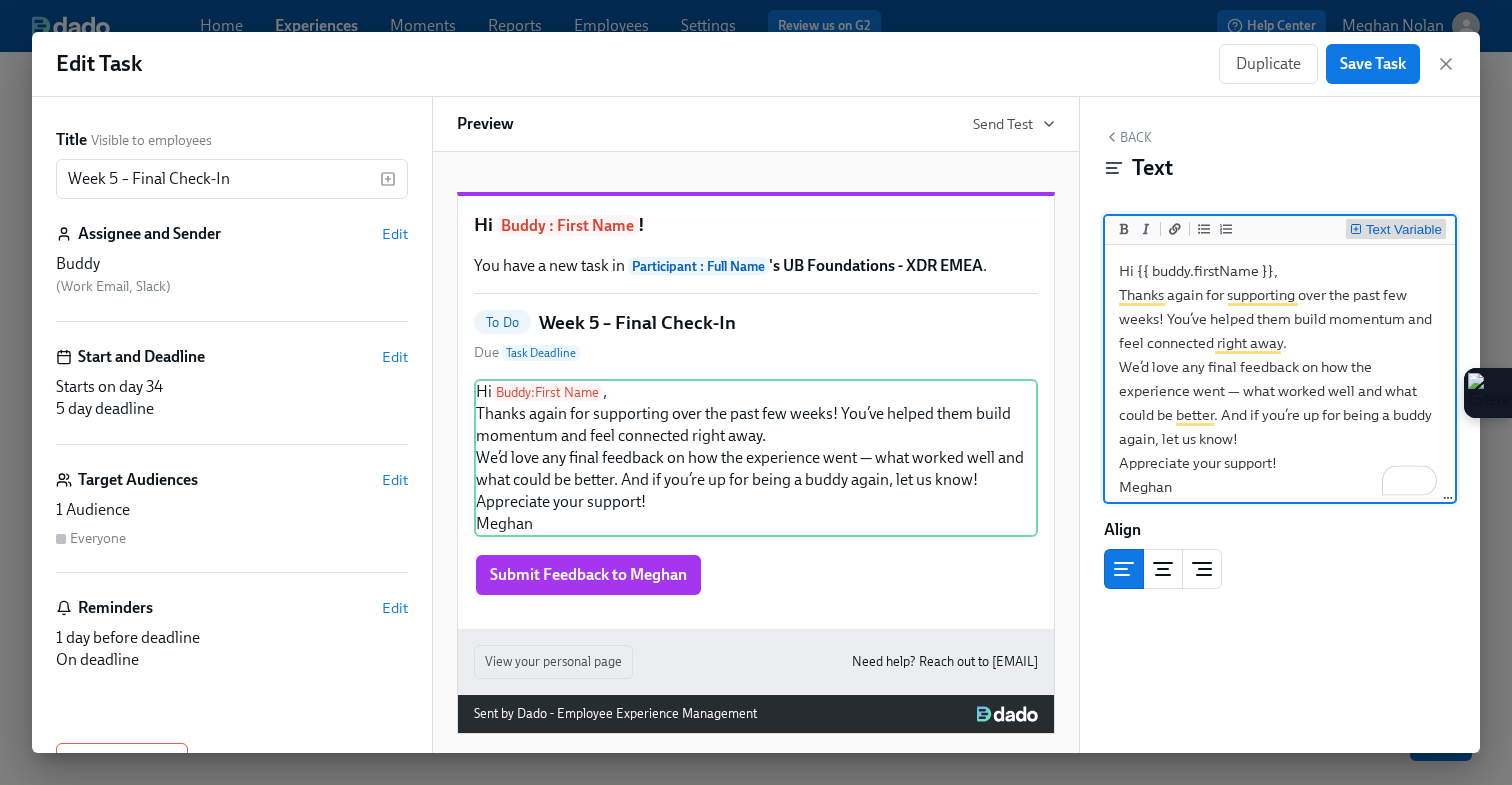 click on "Text Variable" at bounding box center (1404, 230) 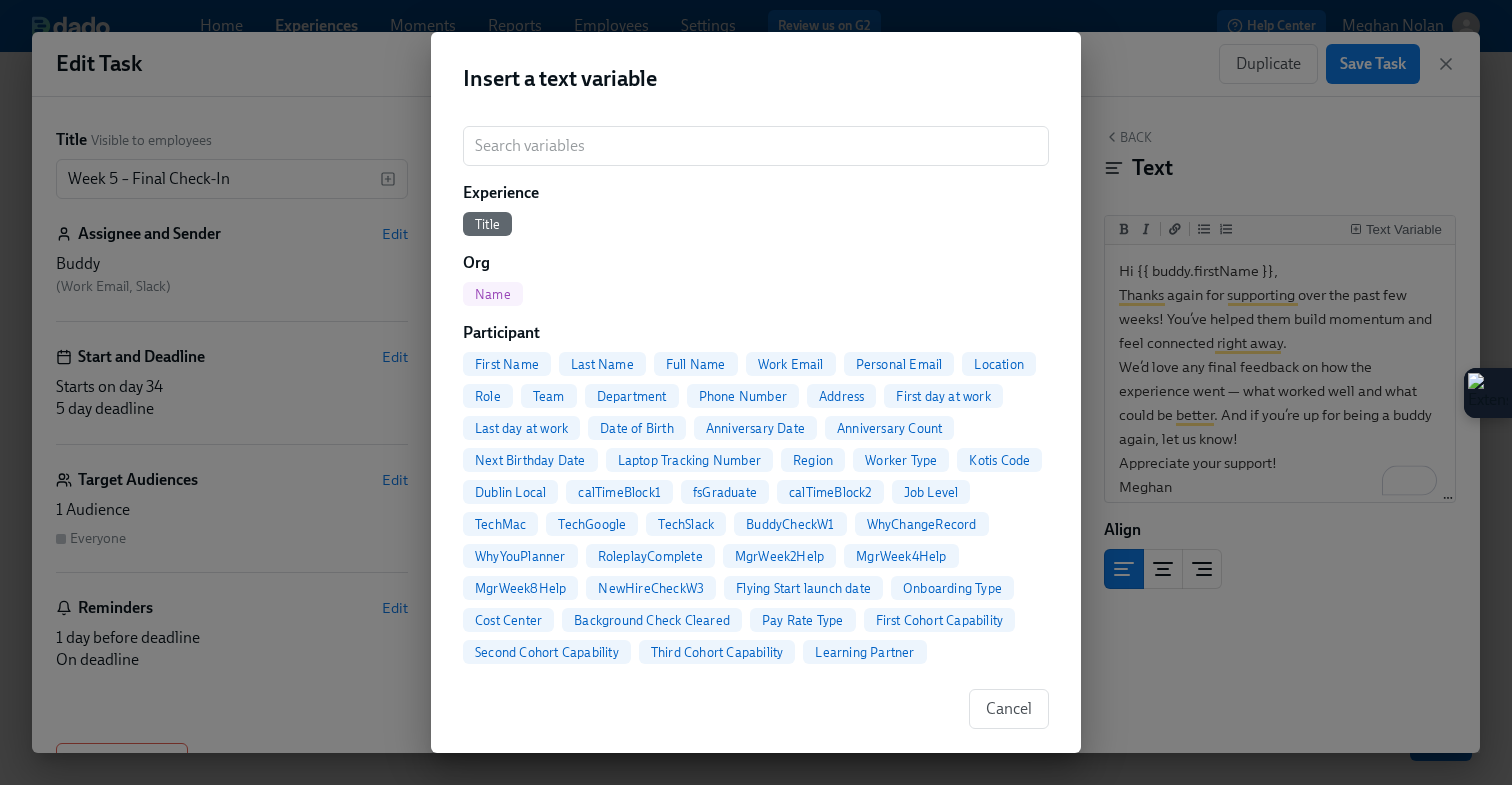 click on "Full Name" at bounding box center (696, 364) 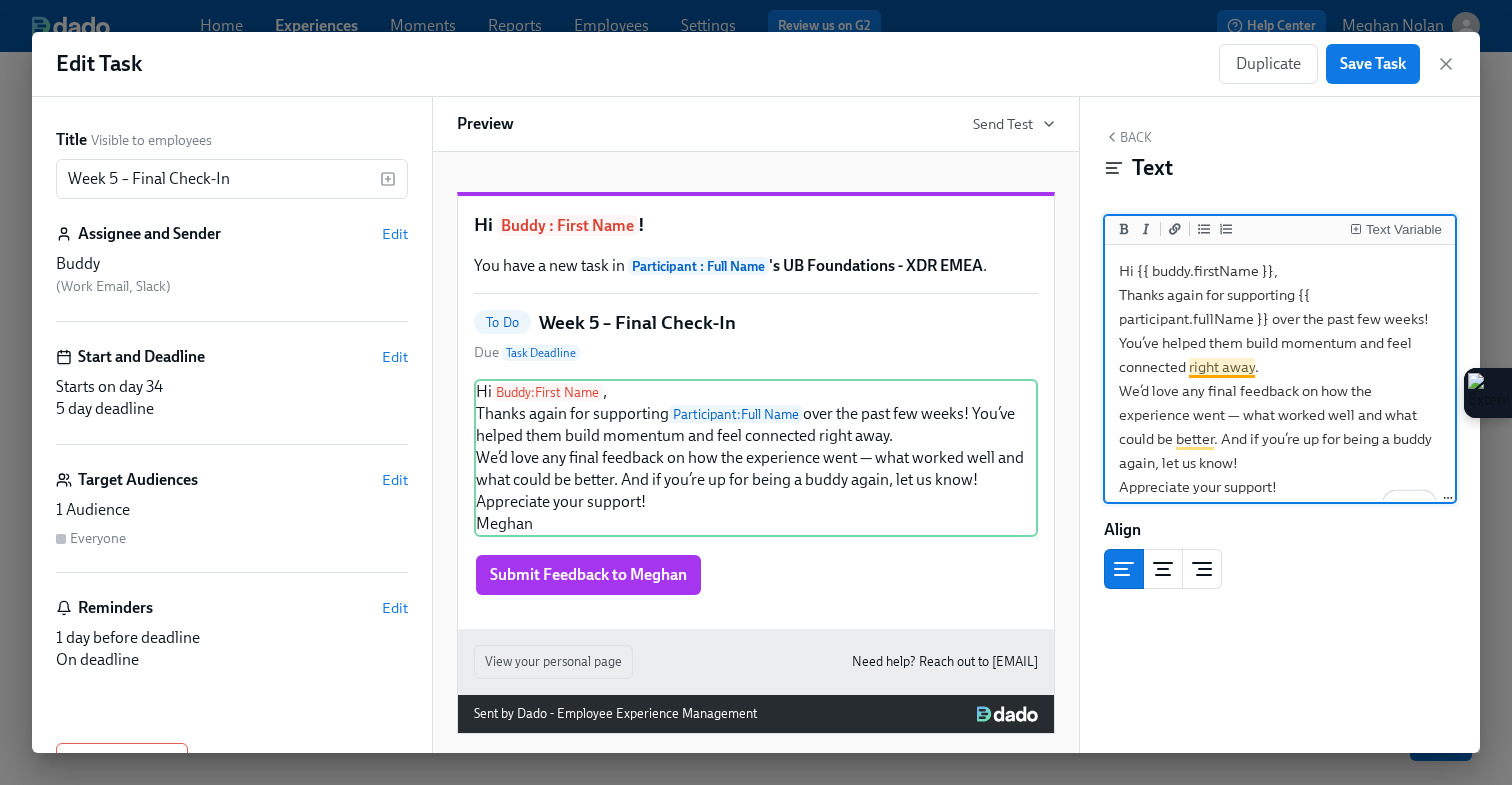 scroll, scrollTop: 33, scrollLeft: 0, axis: vertical 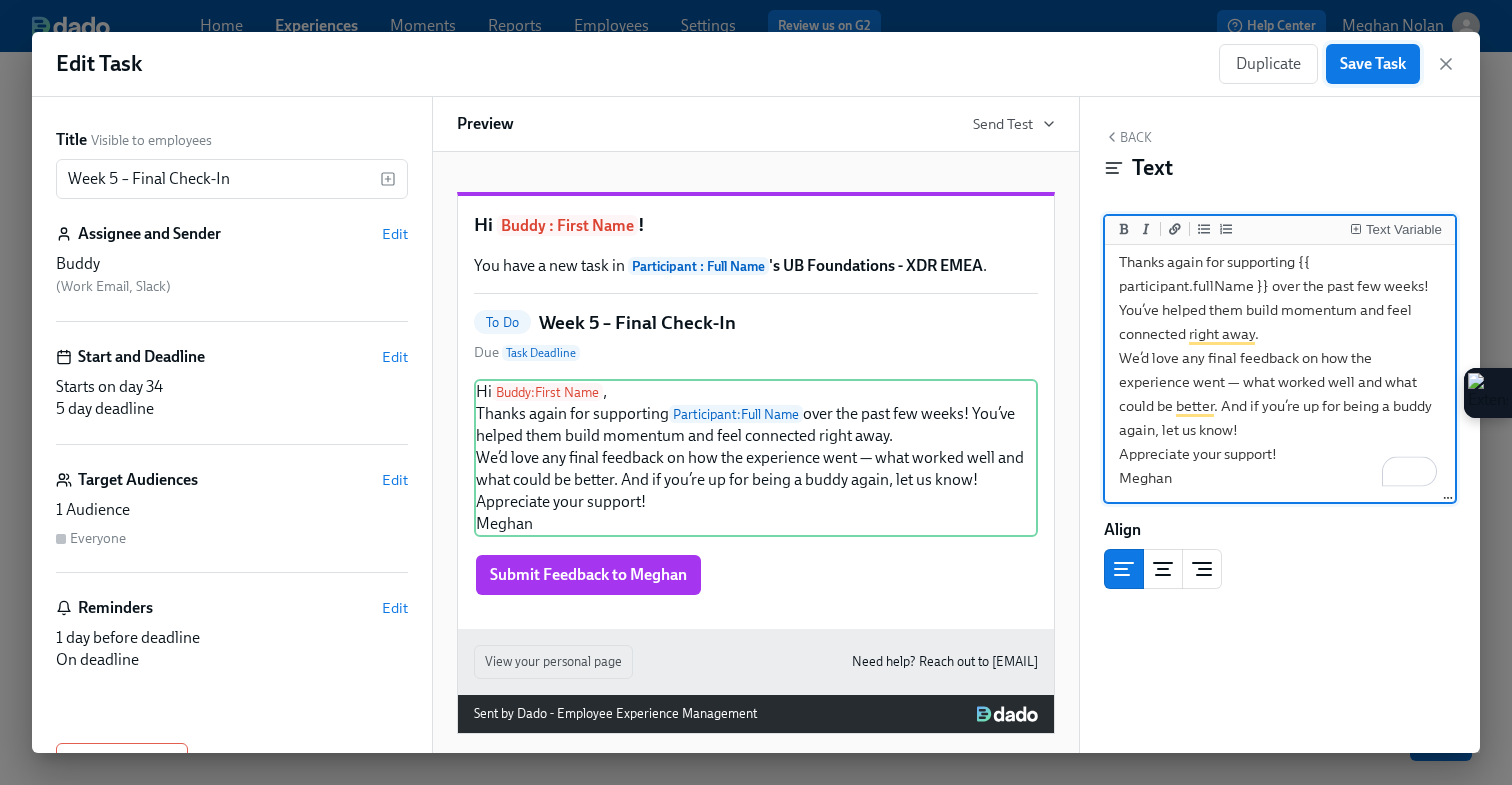 type on "Hi {{ buddy.firstName }},
Thanks again for supporting {{ participant.fullName }} over the past few weeks! You’ve helped them build momentum and feel connected right away.
We’d love any final feedback on how the experience went — what worked well and what could be better. And if you’re up for being a buddy again, let us know!
Appreciate your support!
Meghan" 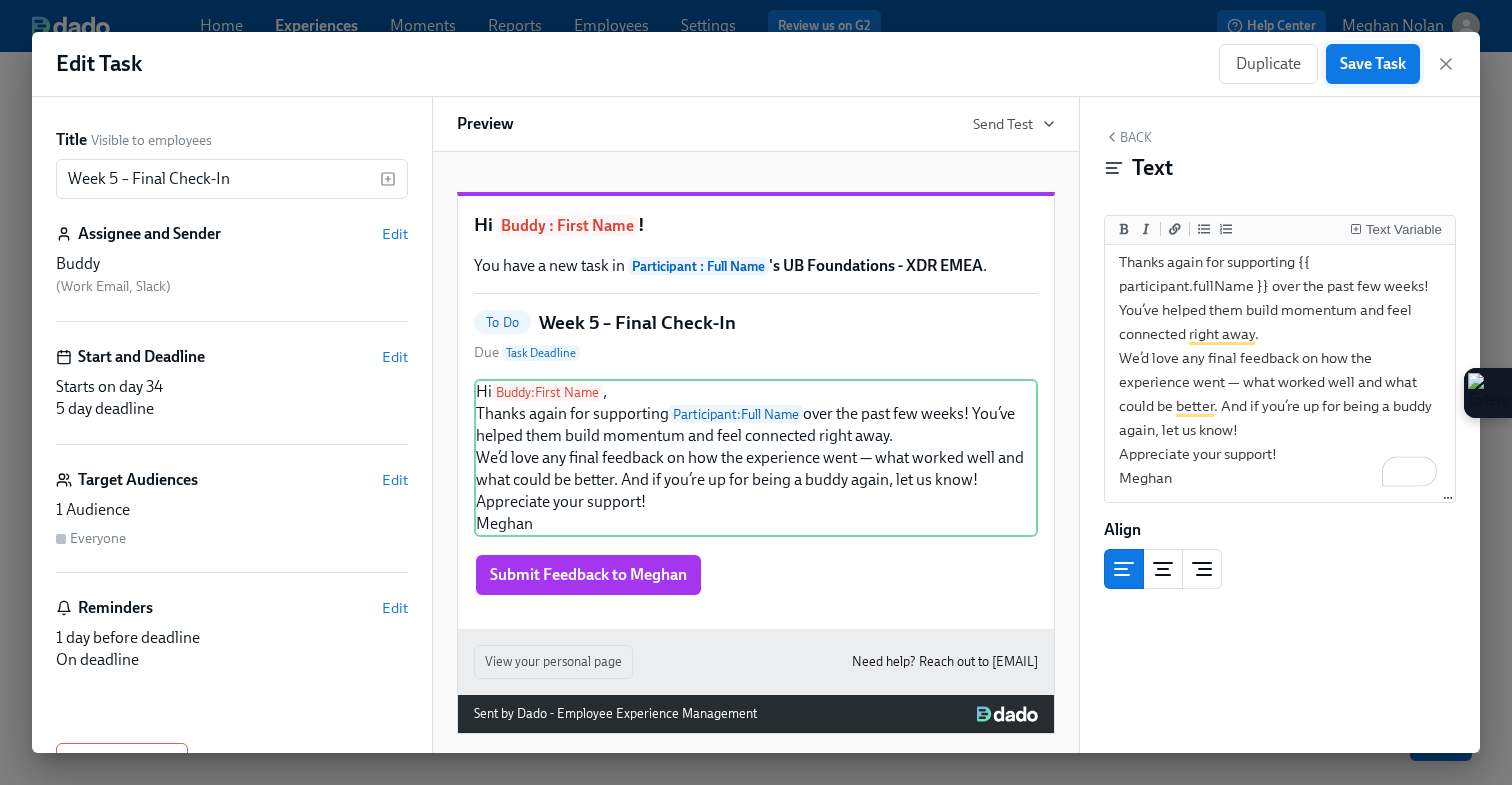 click on "Save Task" at bounding box center (1373, 64) 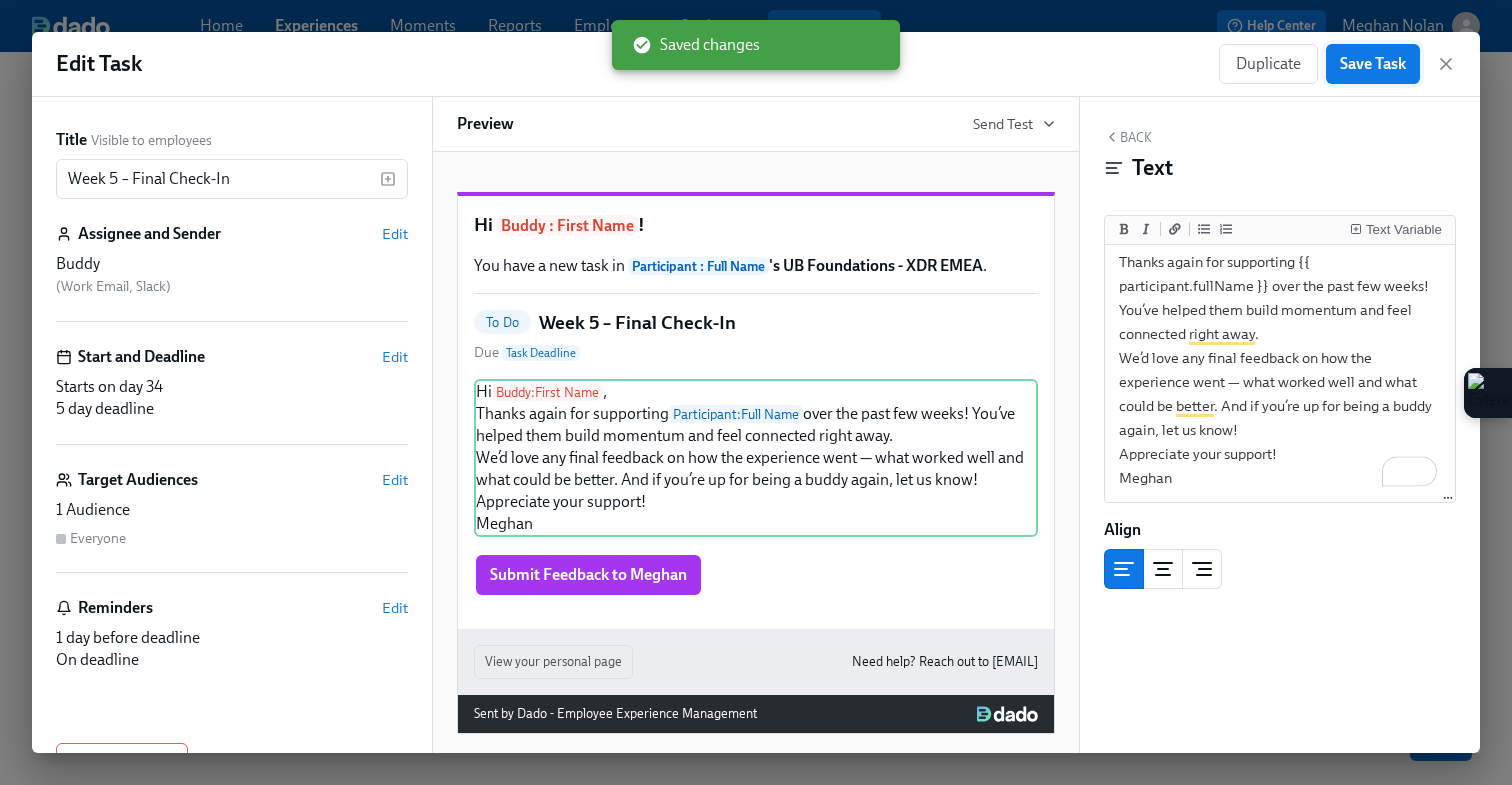 click on "Save Task" at bounding box center (1373, 64) 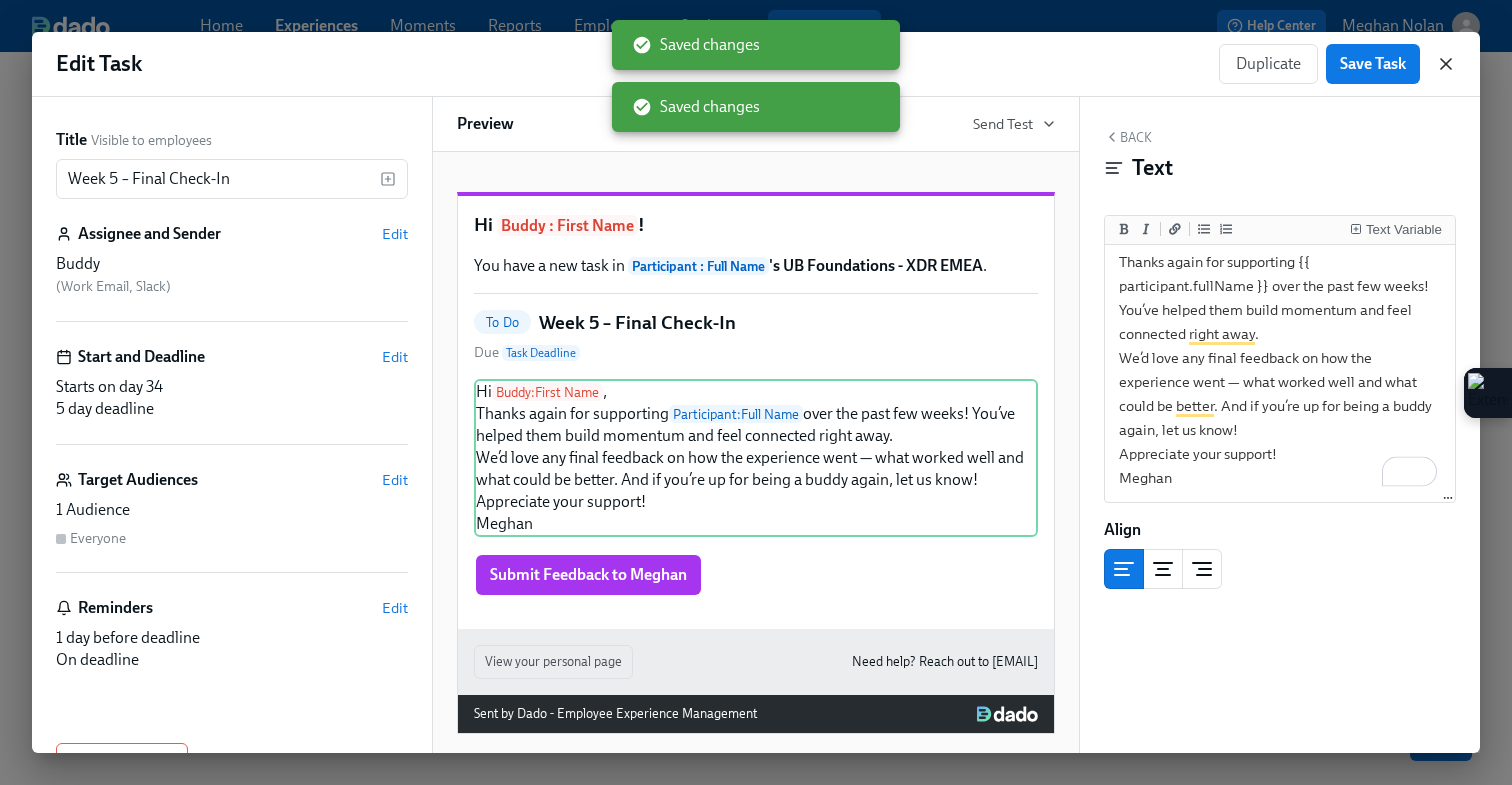 click 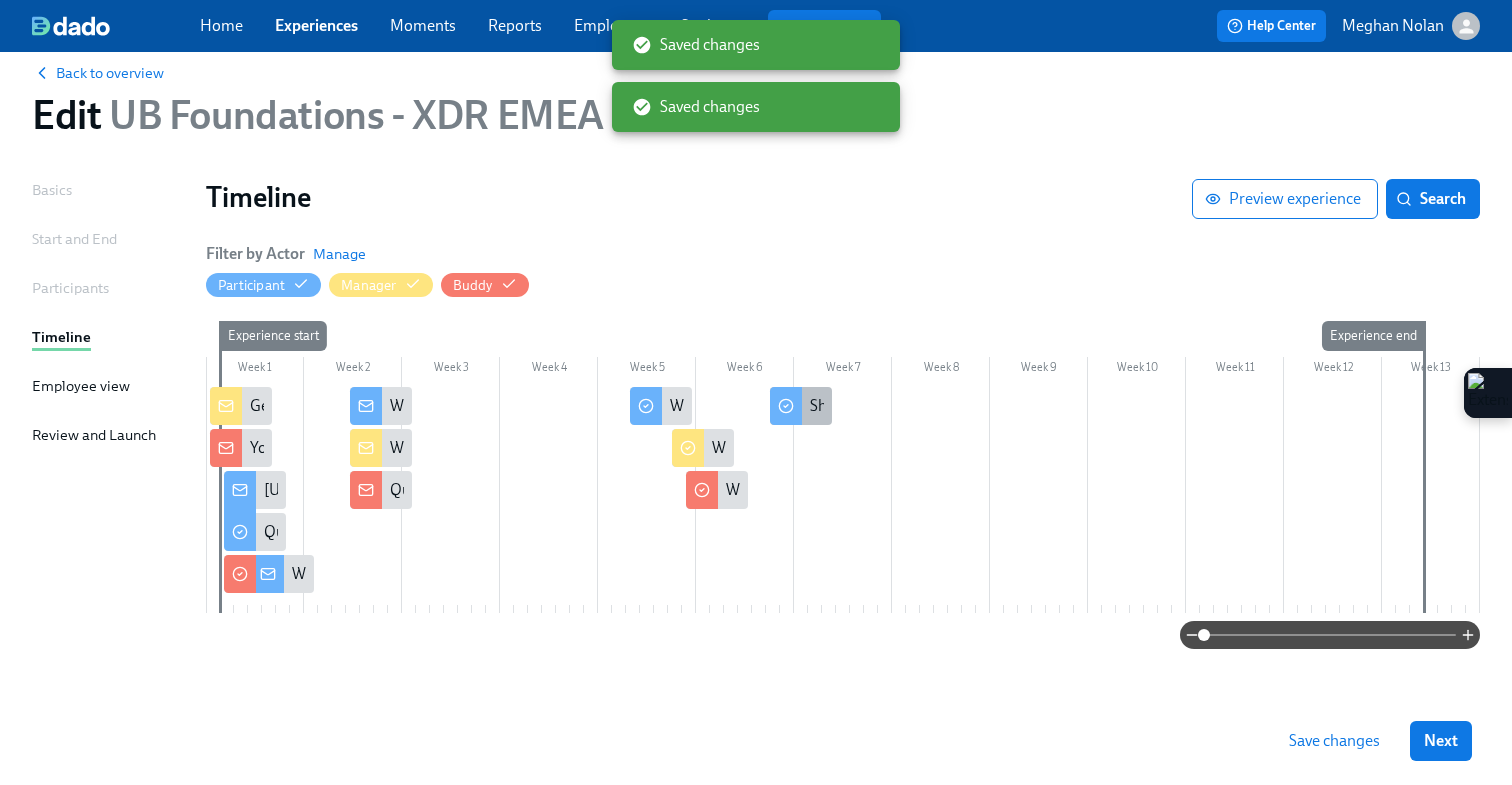 click 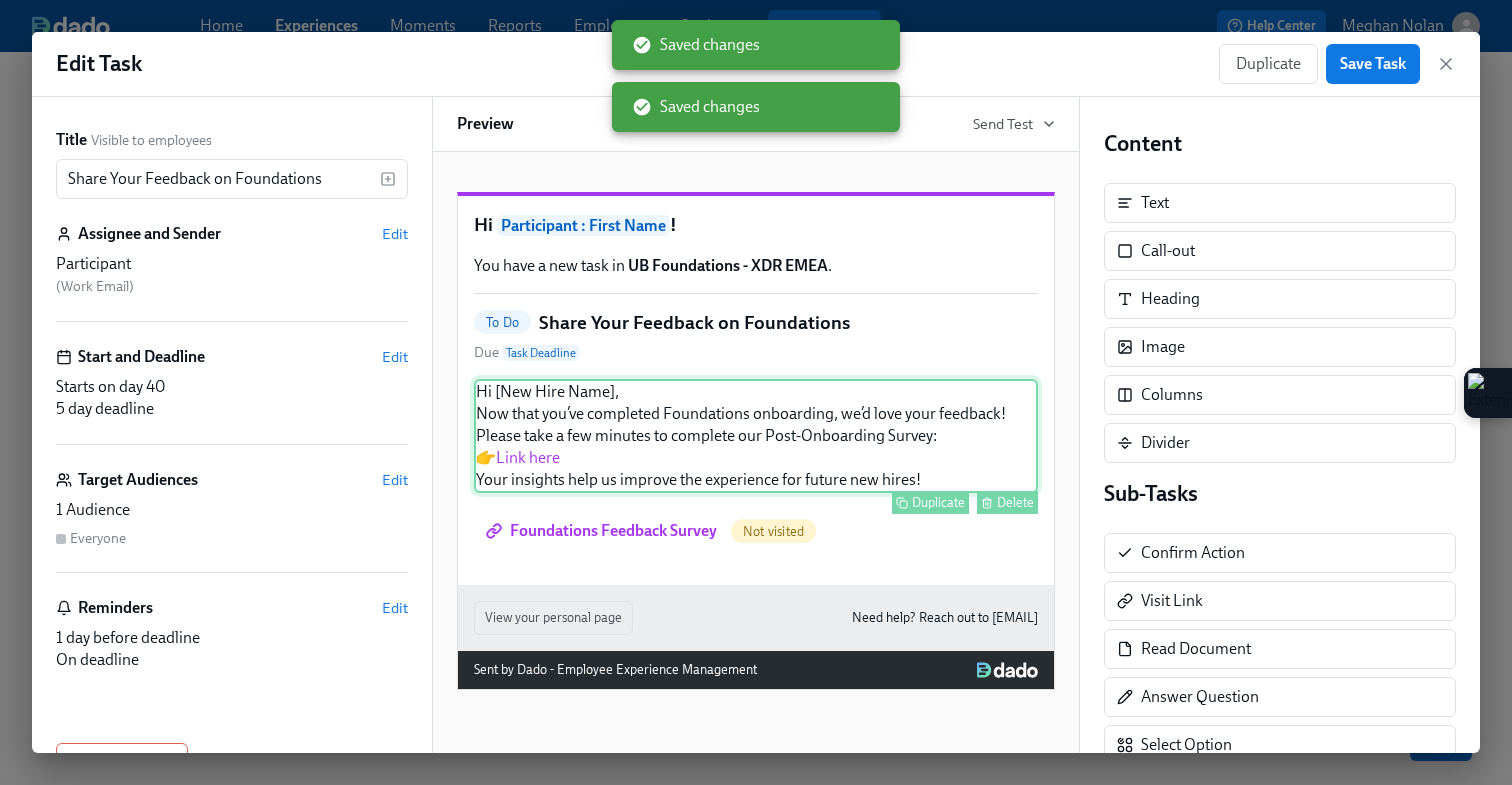 click on "Hi [New Hire Name],
Now that you’ve completed Foundations onboarding, we’d love your feedback! Please take a few minutes to complete our Post-Onboarding Survey:
👉  Link here
Your insights help us improve the experience for future new hires!   Duplicate   Delete" at bounding box center [756, 436] 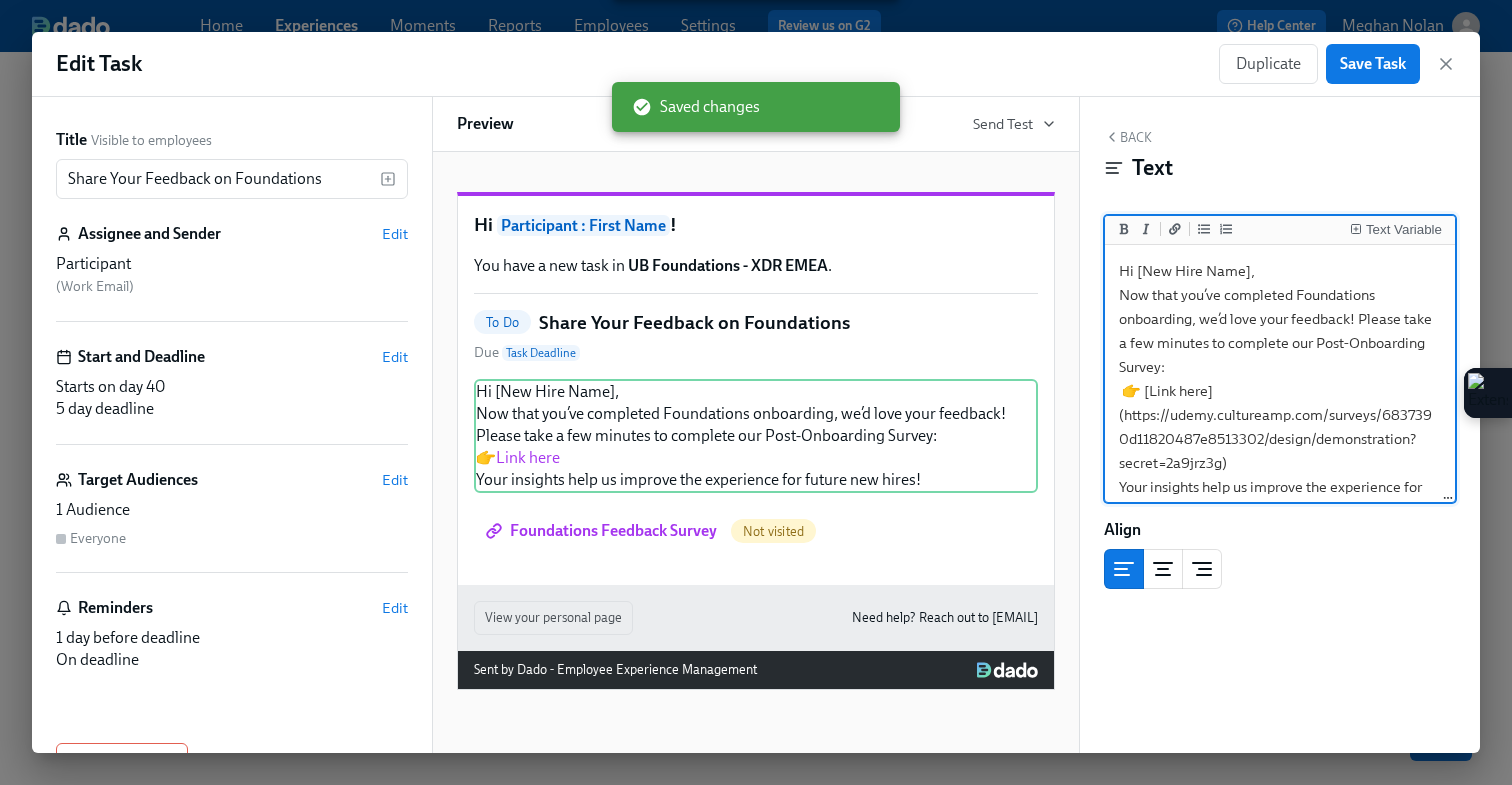 drag, startPoint x: 1249, startPoint y: 277, endPoint x: 1136, endPoint y: 269, distance: 113.28283 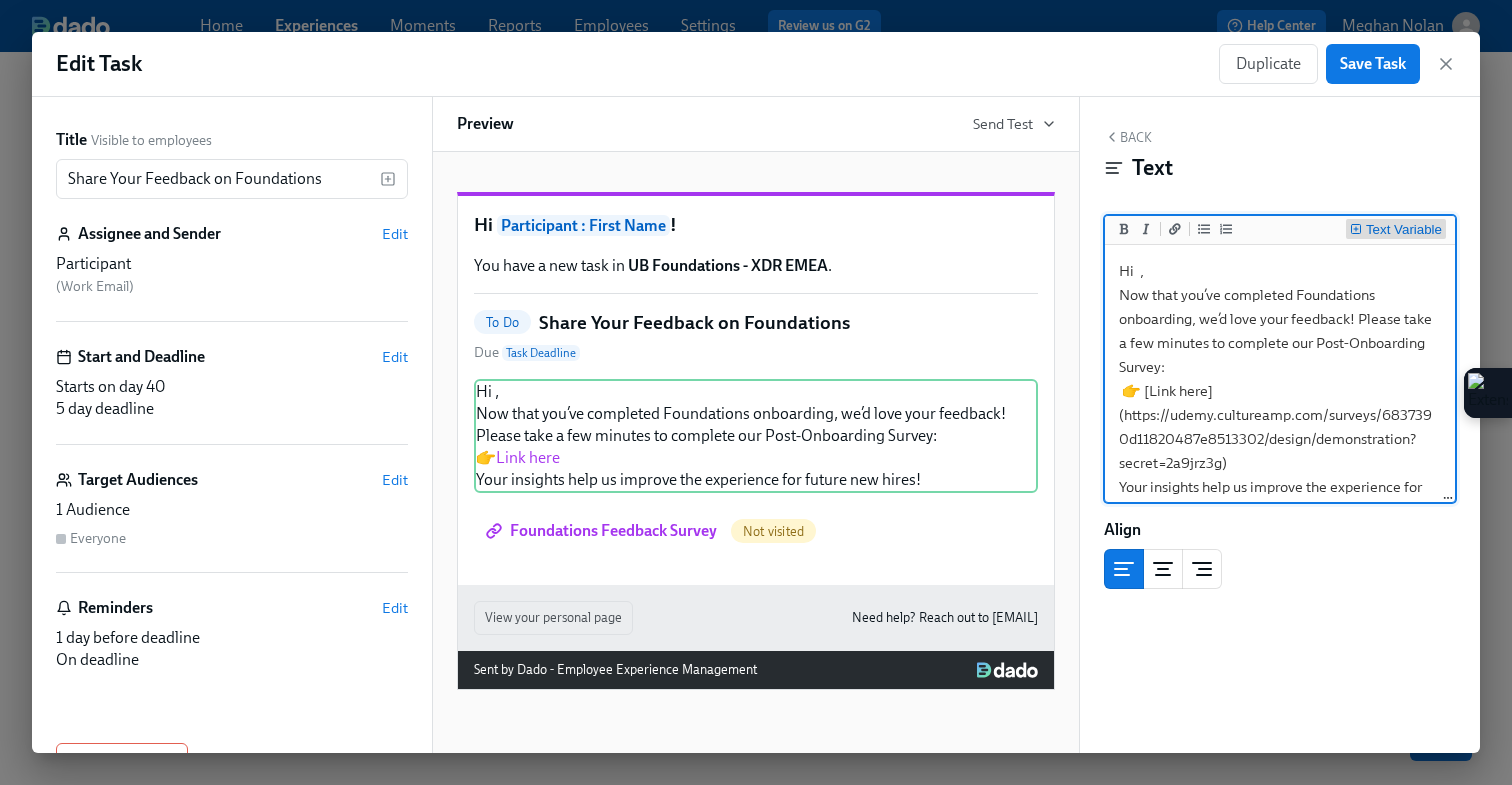 click on "Text Variable" at bounding box center (1404, 230) 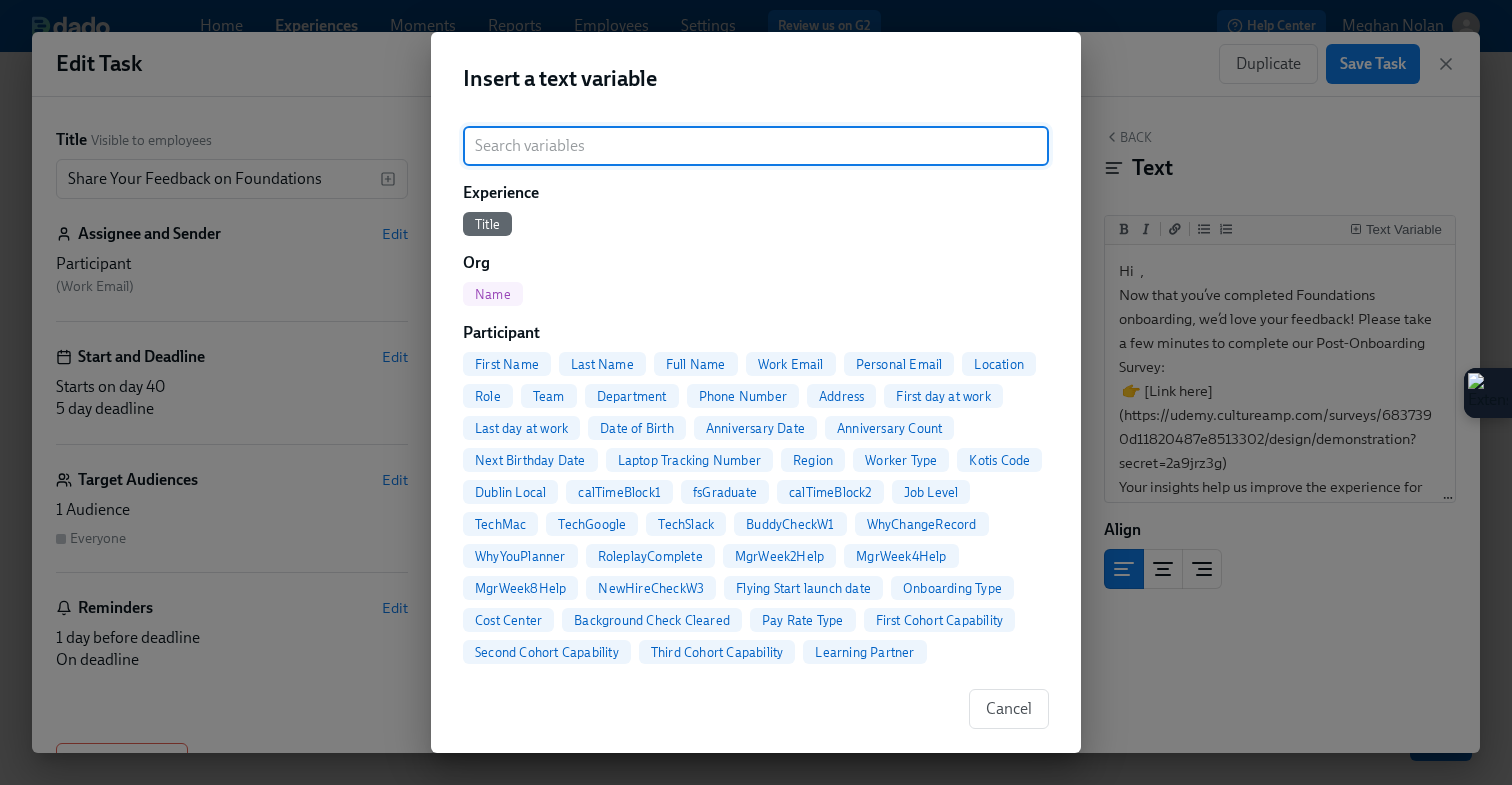 click on "First Name" at bounding box center [507, 364] 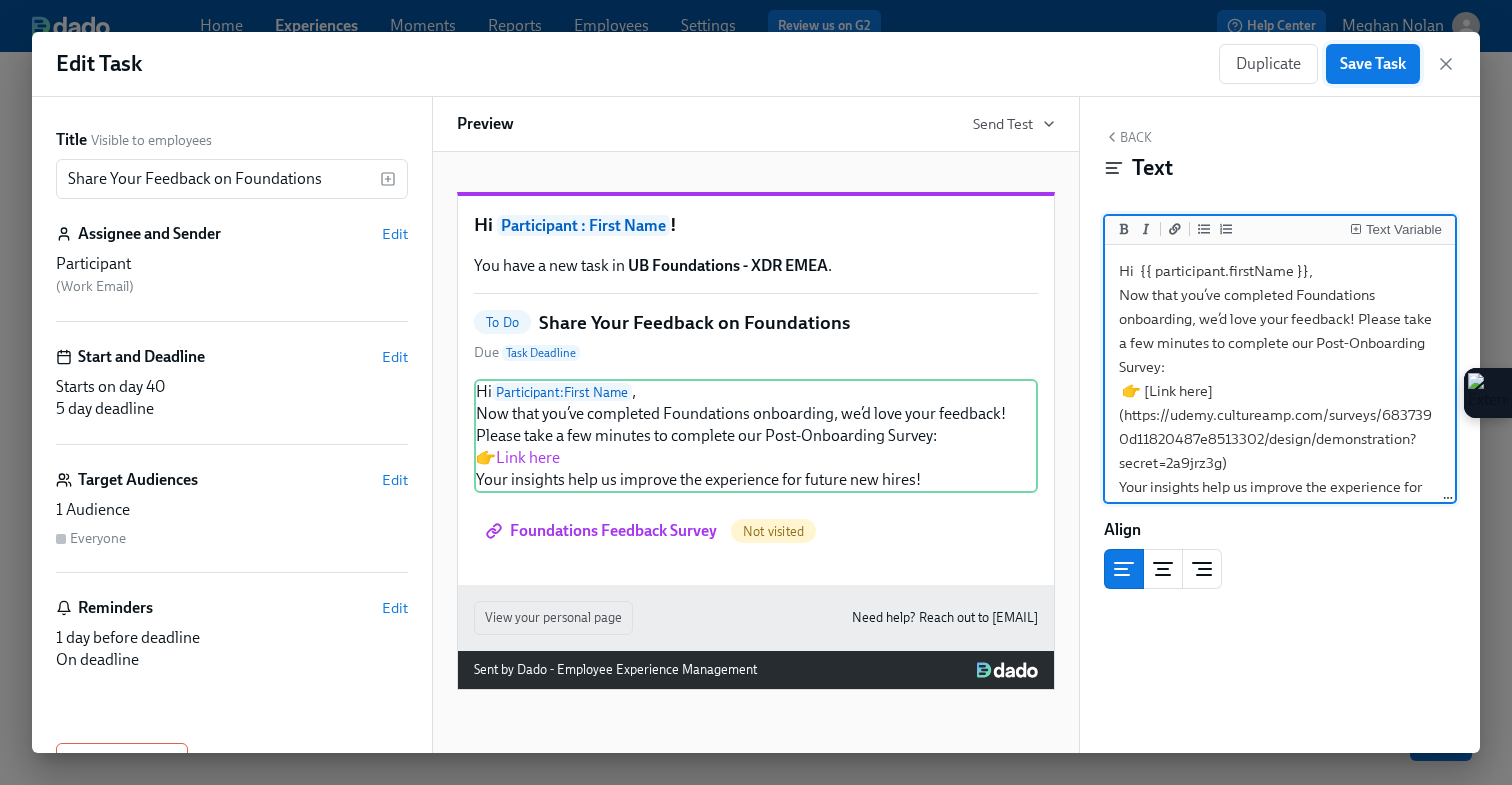 type on "Hi  {{ participant.firstName }},
Now that you’ve completed Foundations onboarding, we’d love your feedback! Please take a few minutes to complete our Post-Onboarding Survey:
👉 [Link here](https://udemy.cultureamp.com/surveys/6837390d11820487e8513302/design/demonstration?secret=2a9jrz3g)
Your insights help us improve the experience for future new hires!" 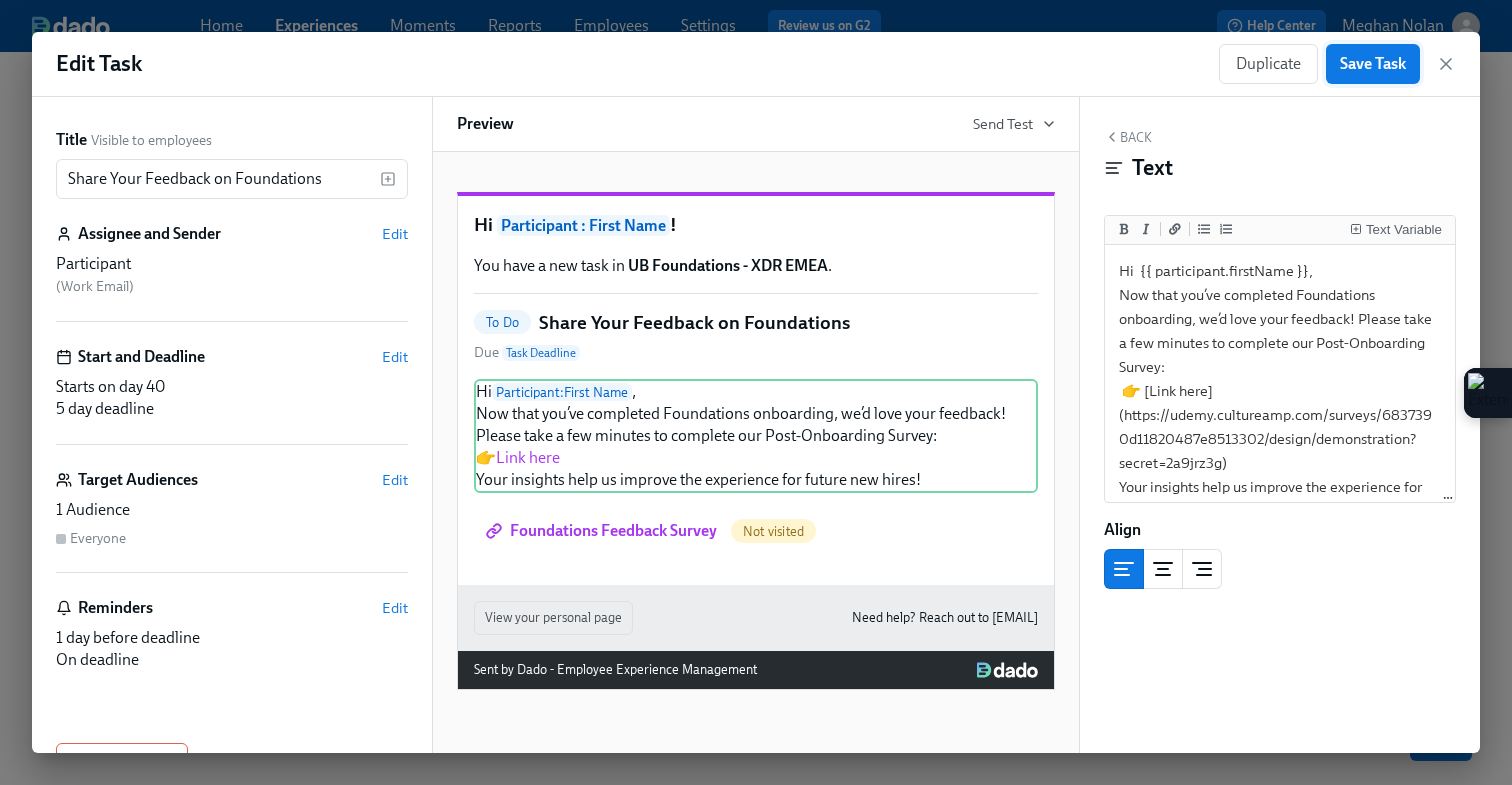 click on "Save Task" at bounding box center (1373, 64) 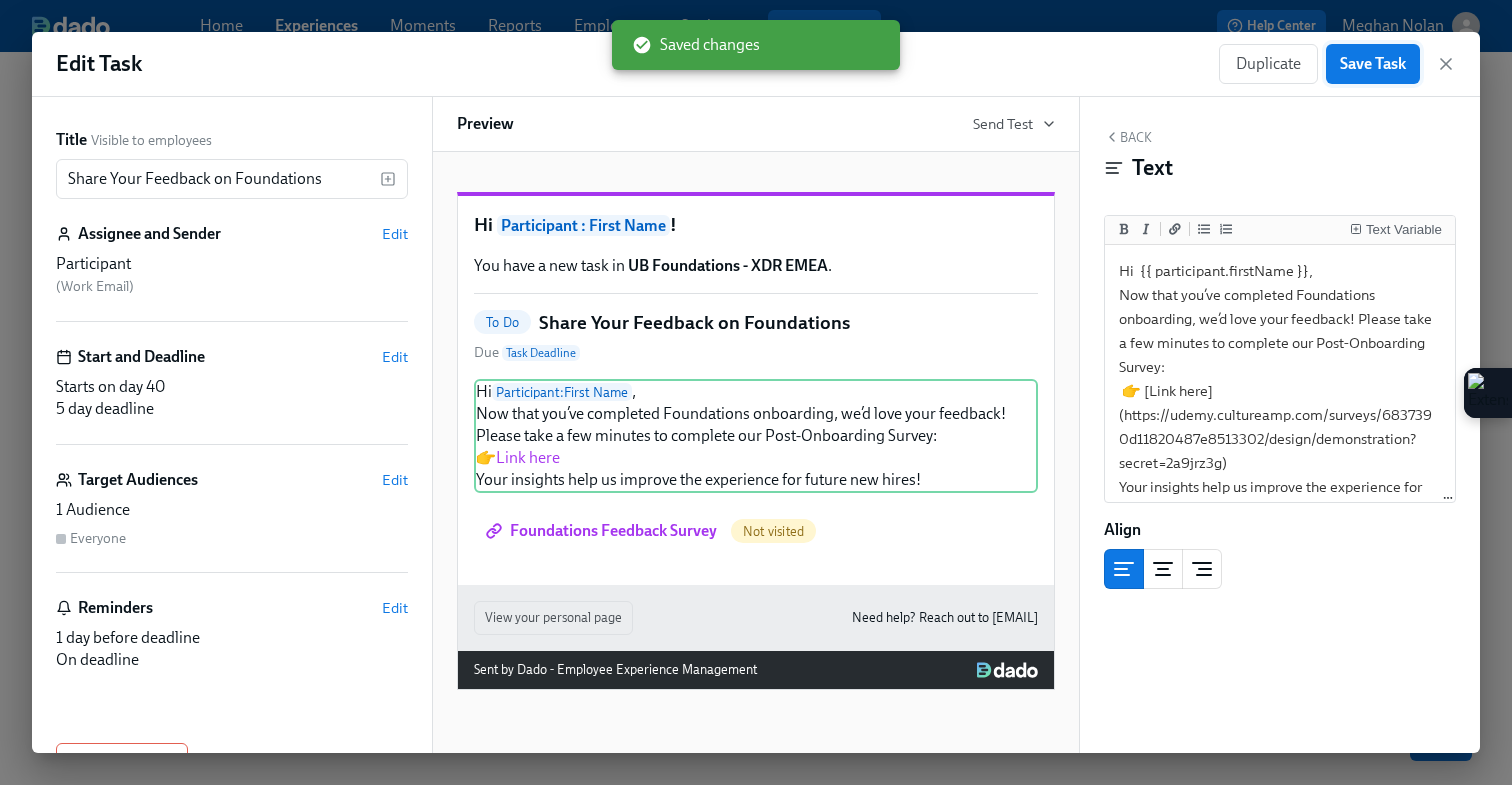 click on "Save Task" at bounding box center (1373, 64) 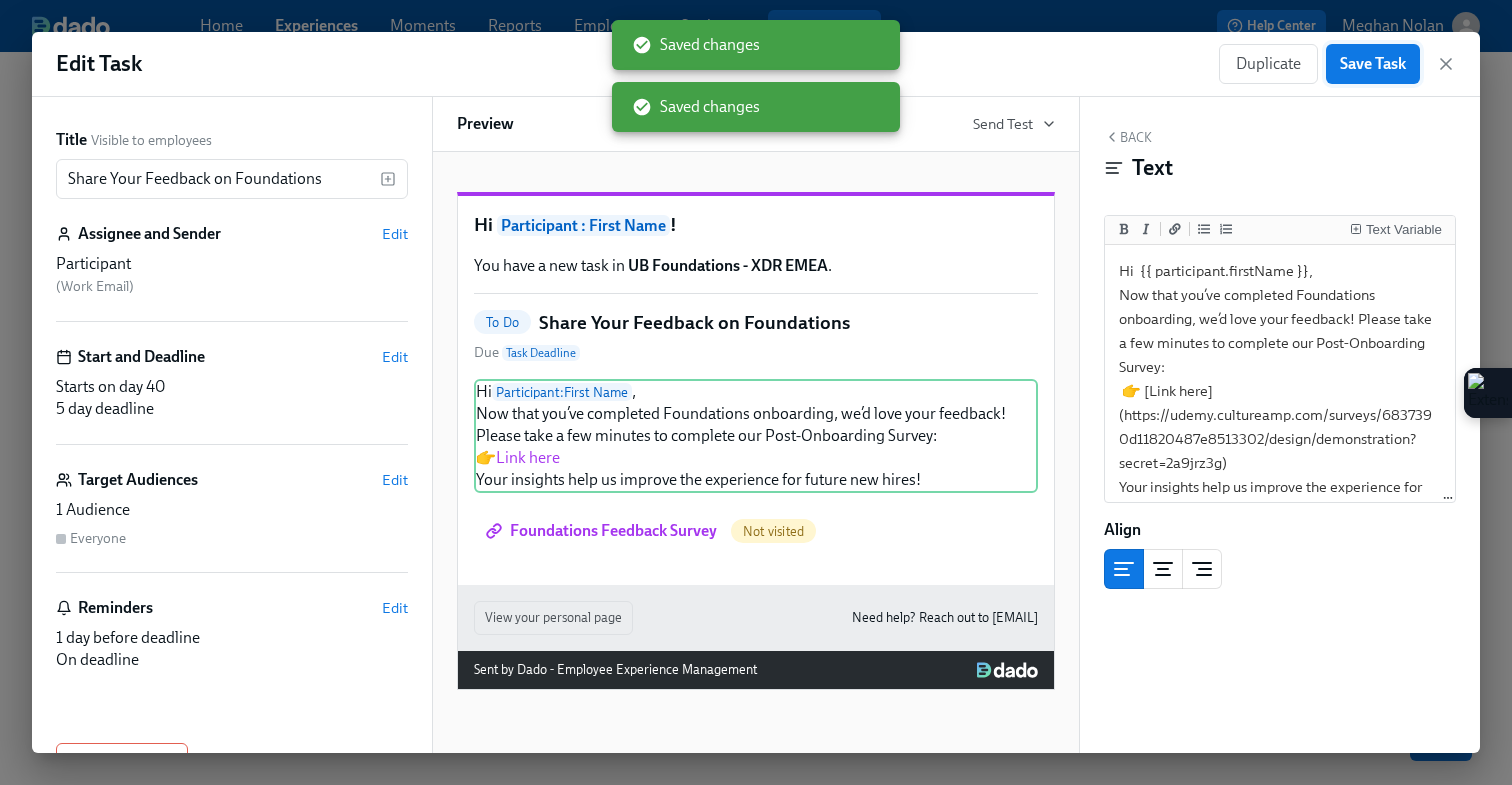click on "Save Task" at bounding box center [1373, 64] 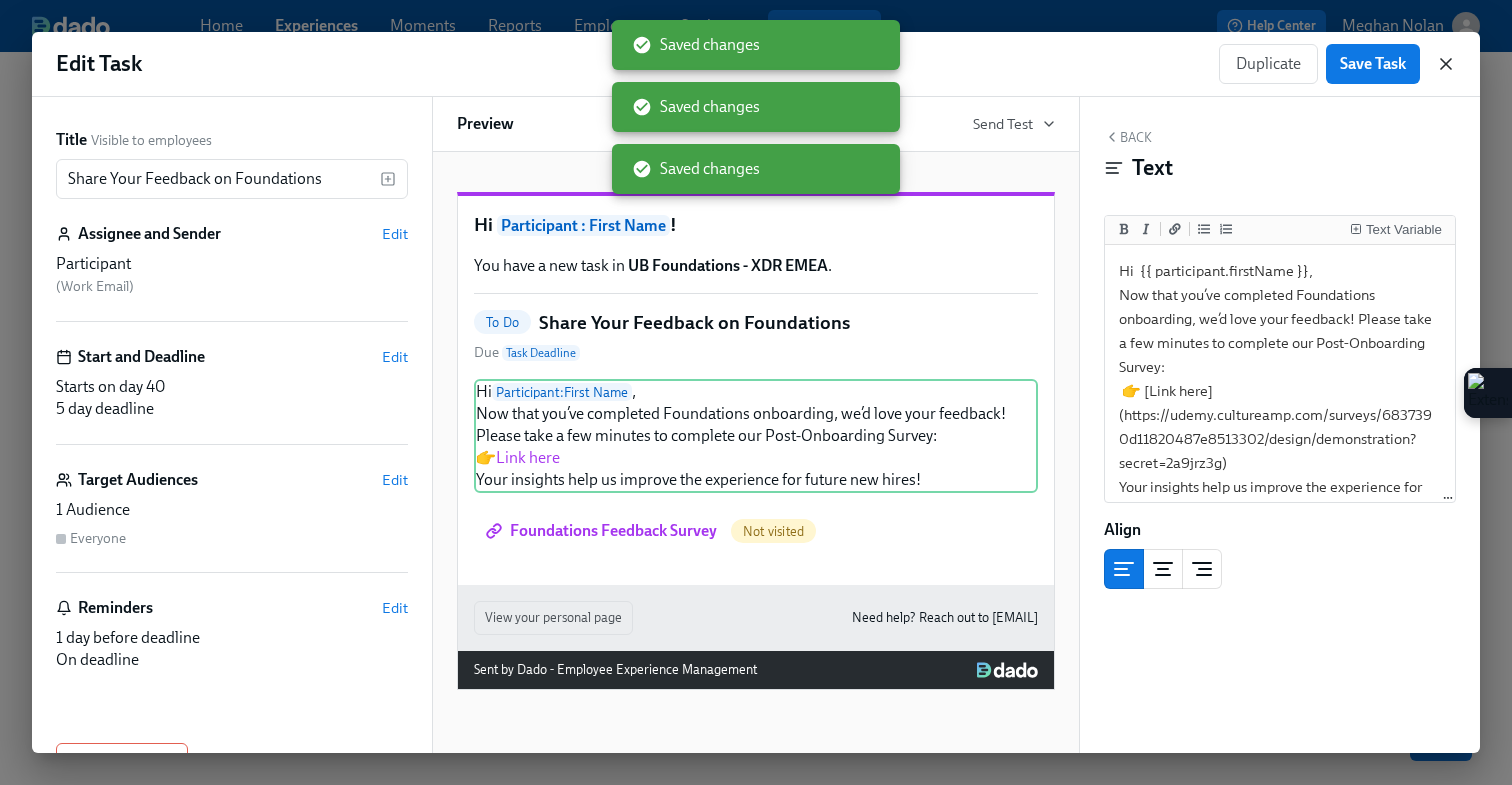 click 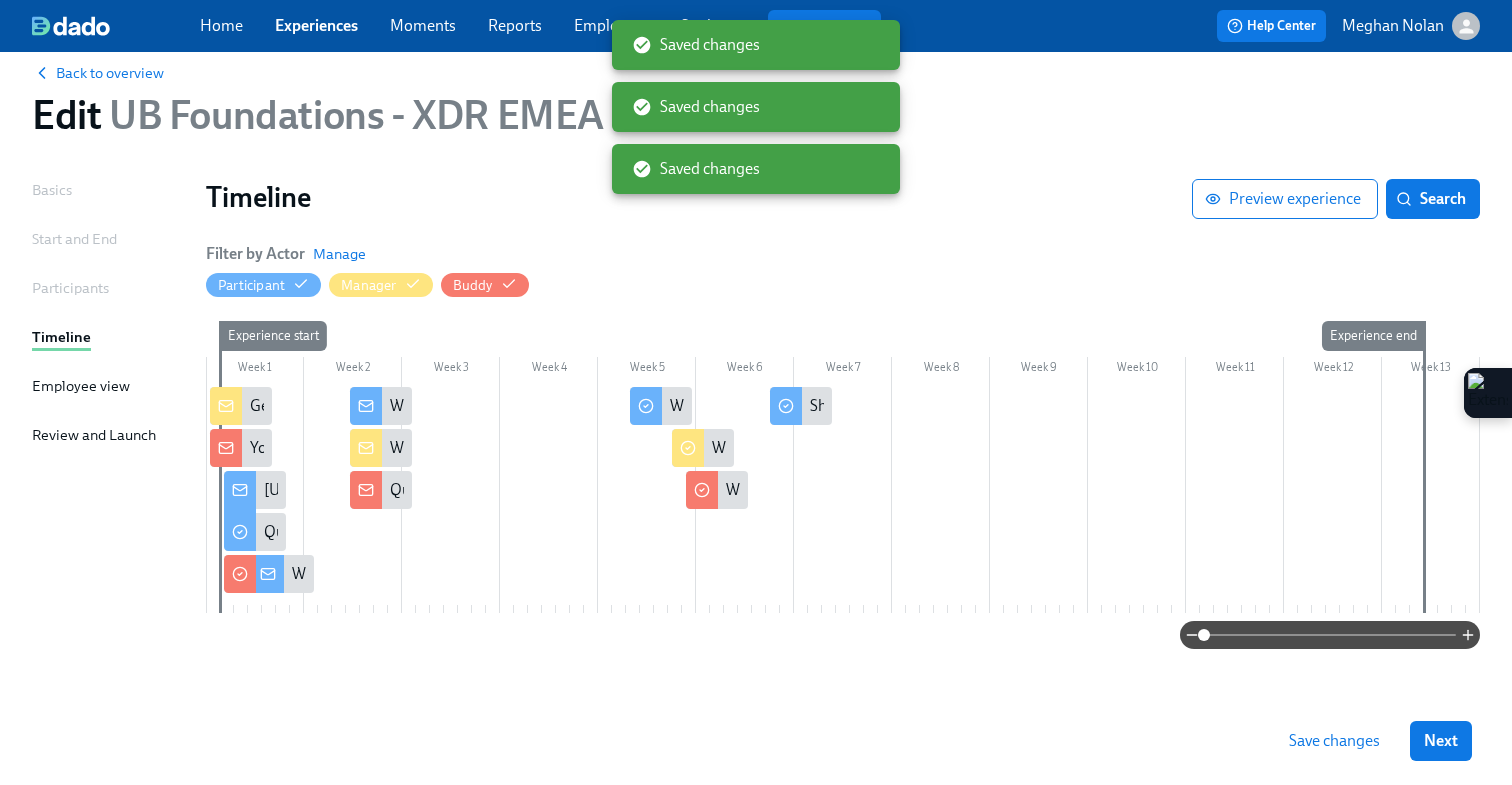 click on "Save changes" at bounding box center [1334, 741] 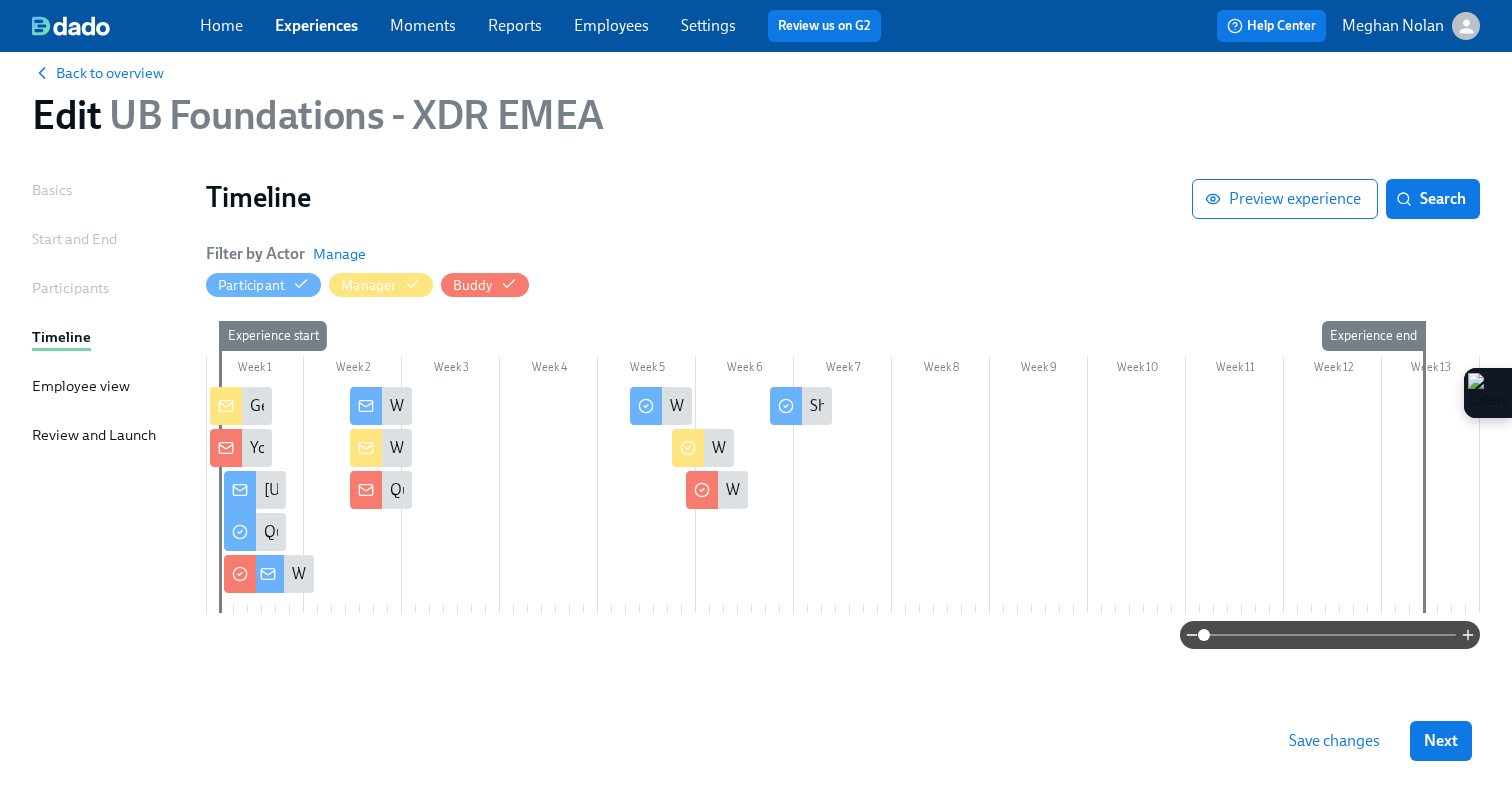 click on "Save changes" at bounding box center (1334, 741) 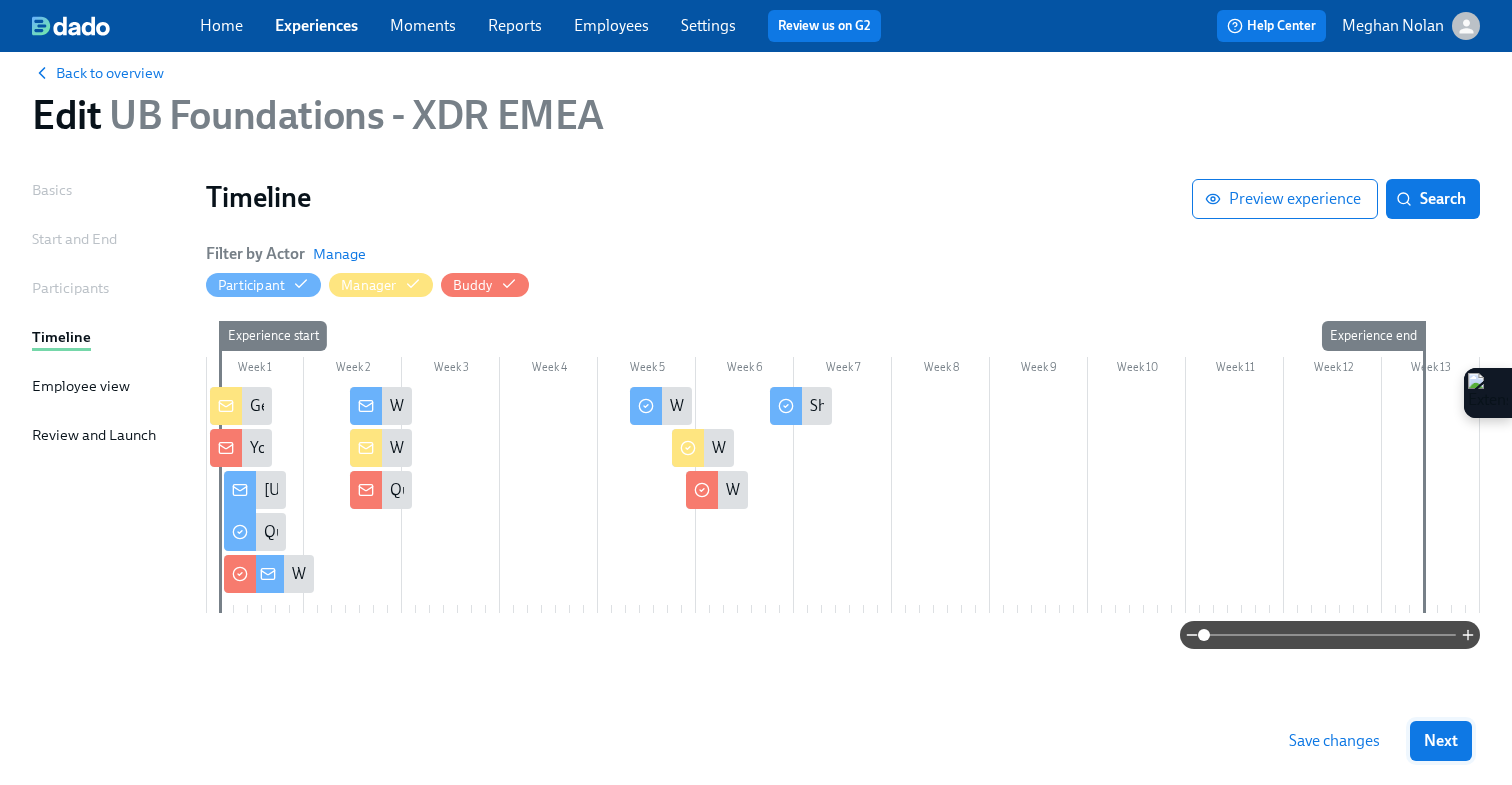 click on "Next" at bounding box center [1441, 741] 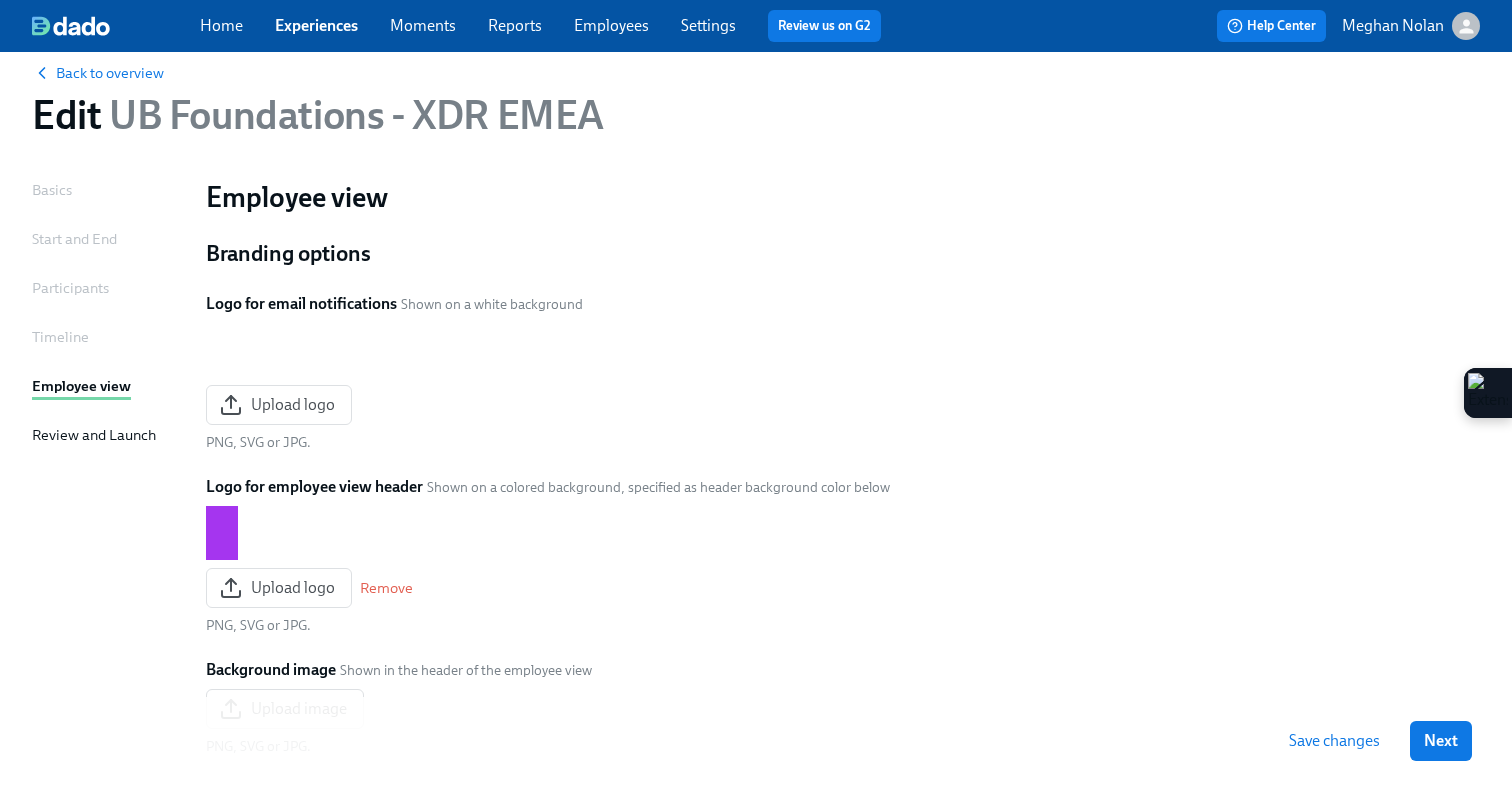 click on "Next" at bounding box center [1441, 741] 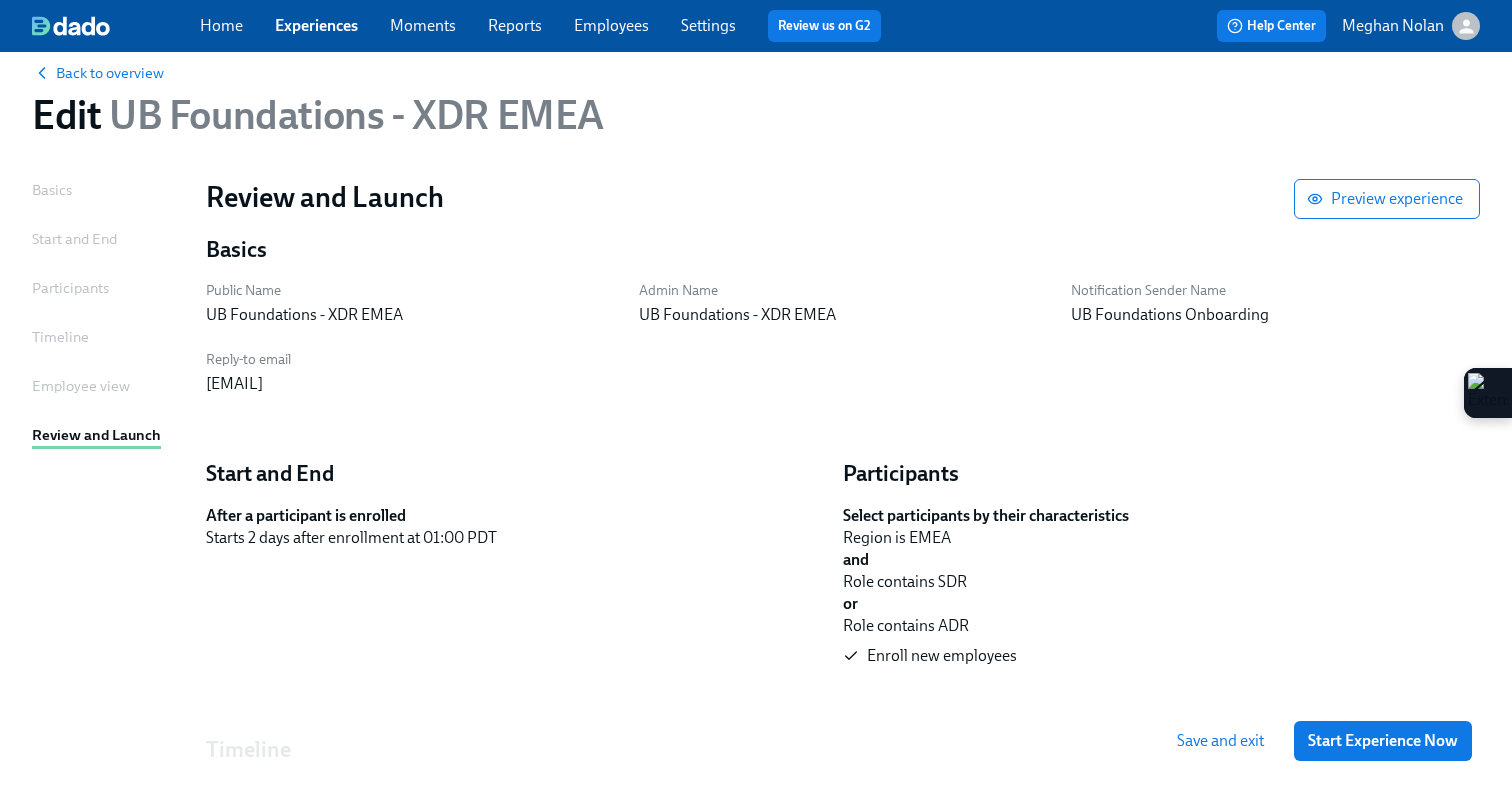click on "Start Experience Now" at bounding box center (1383, 741) 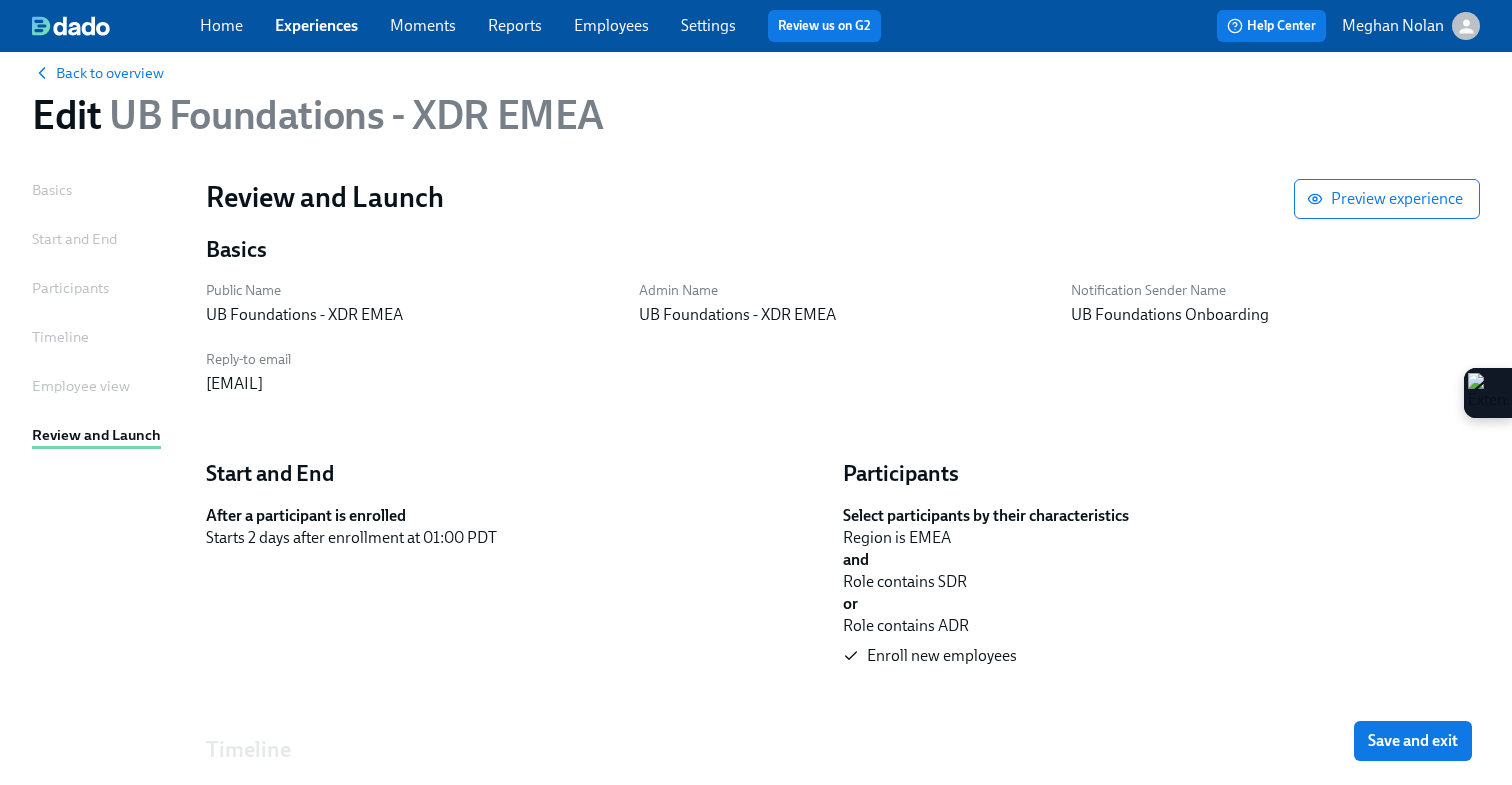 scroll, scrollTop: 0, scrollLeft: 0, axis: both 